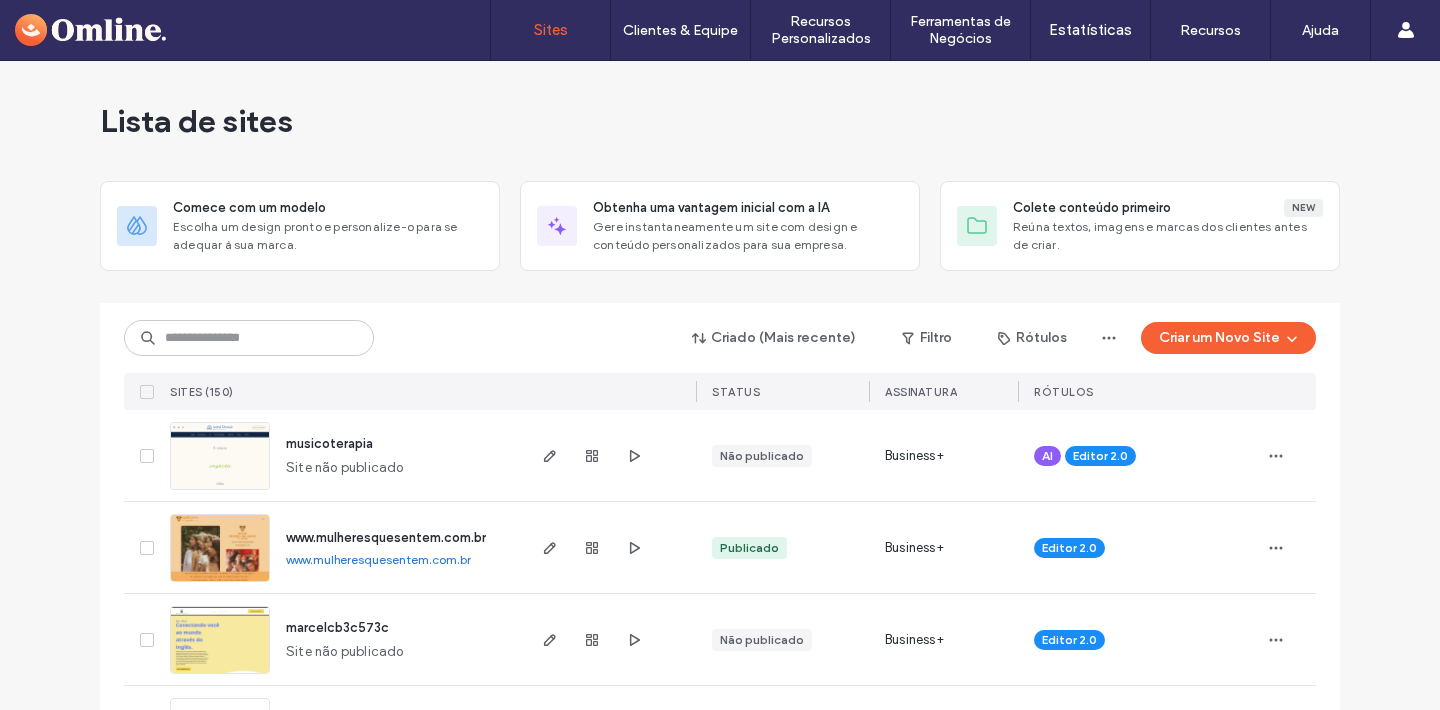 scroll, scrollTop: 0, scrollLeft: 0, axis: both 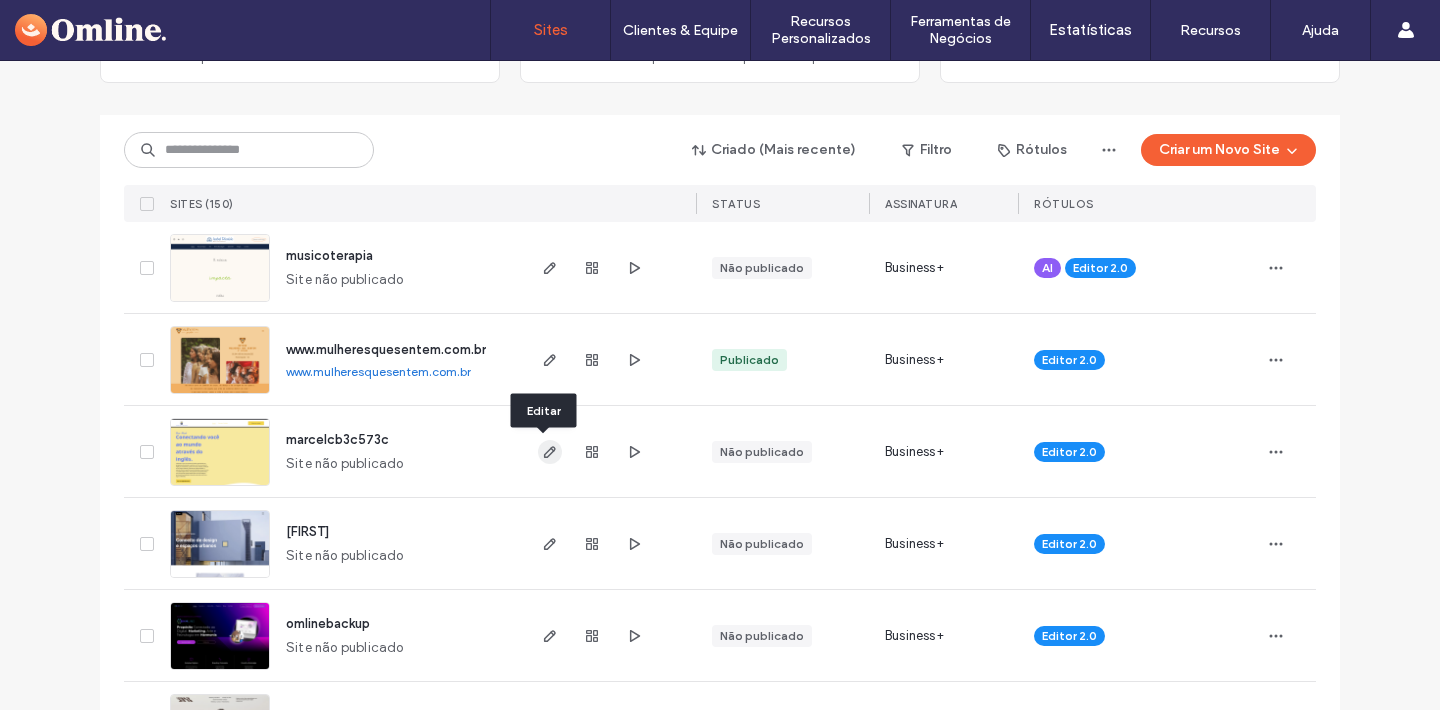 click 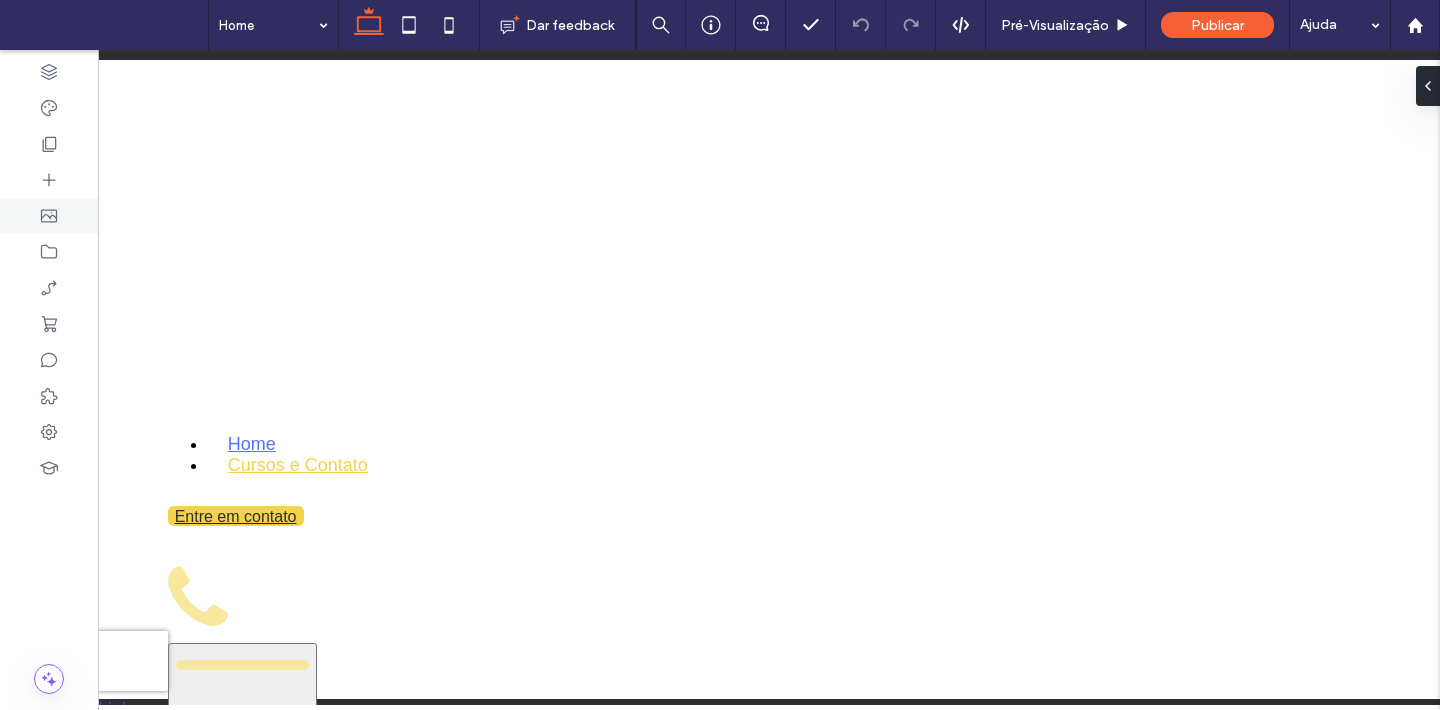 scroll, scrollTop: 0, scrollLeft: 0, axis: both 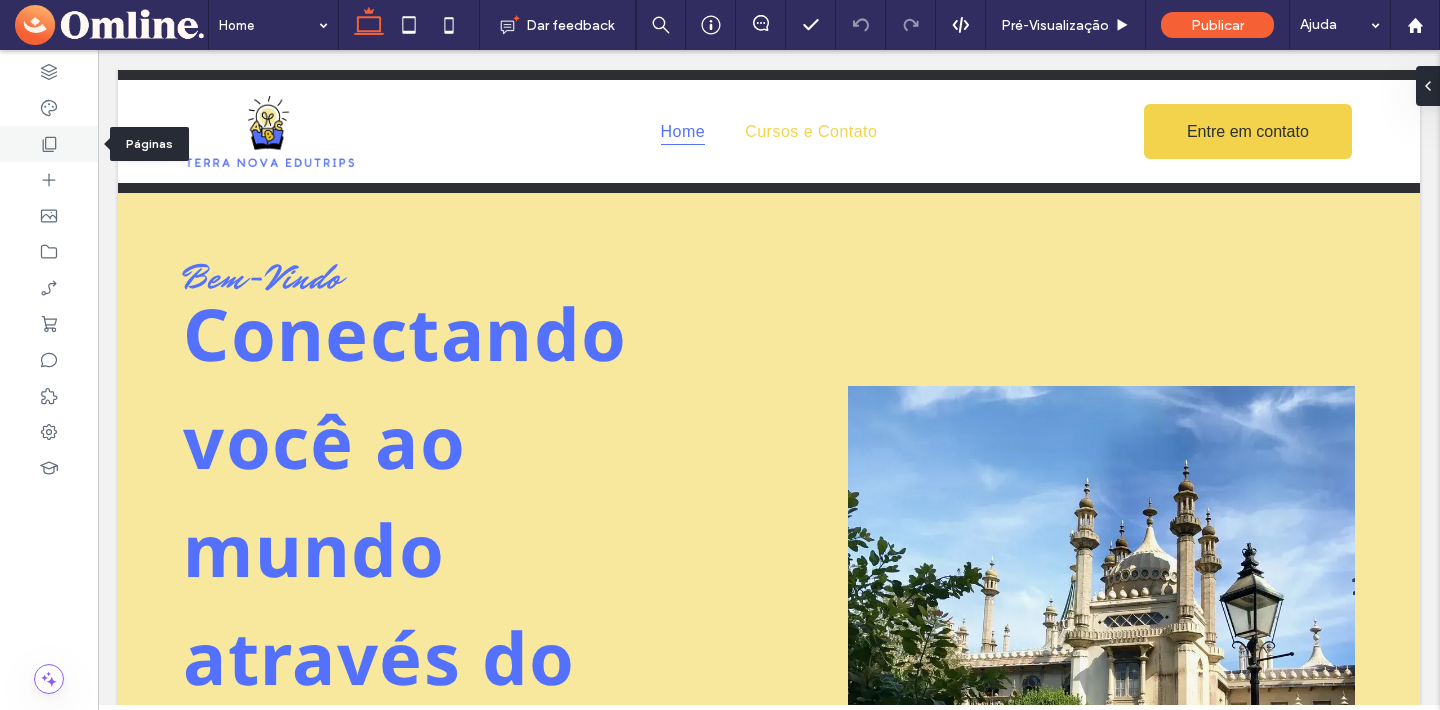 click 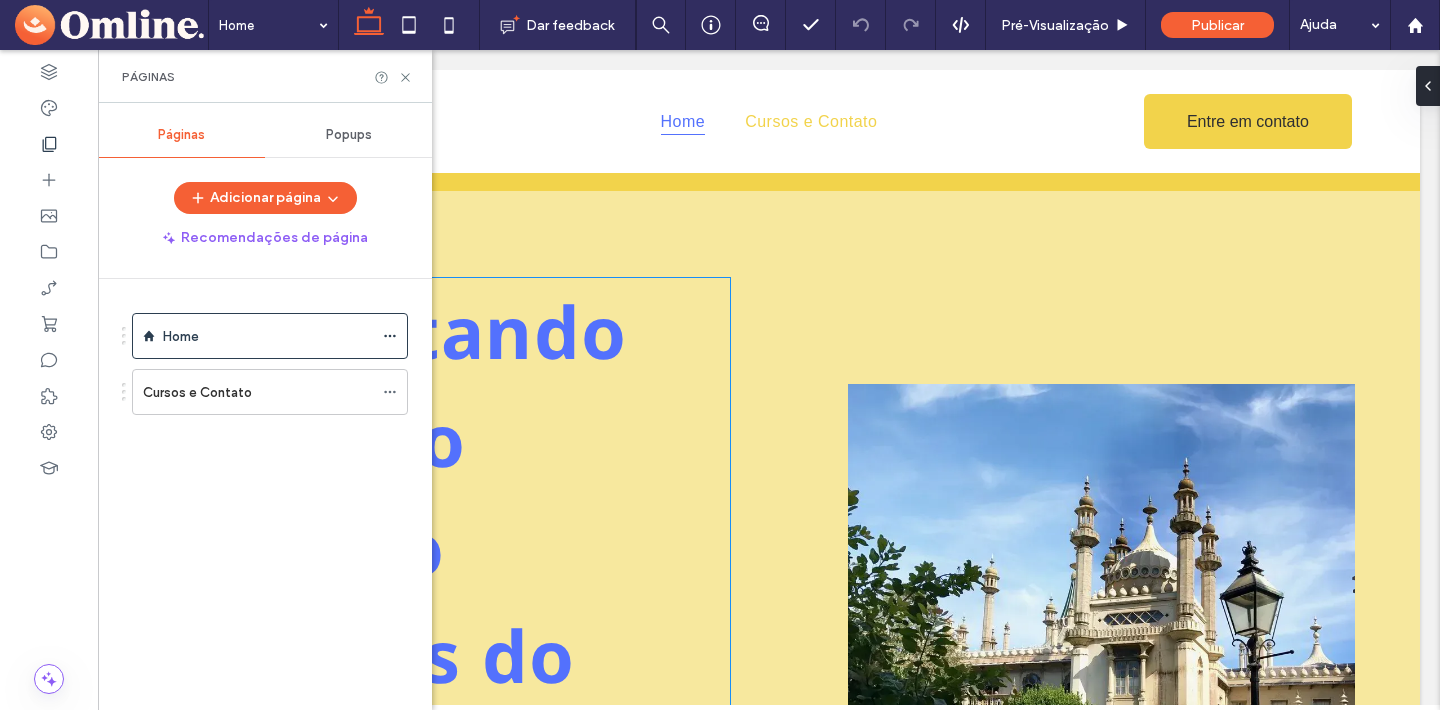 scroll, scrollTop: 3, scrollLeft: 0, axis: vertical 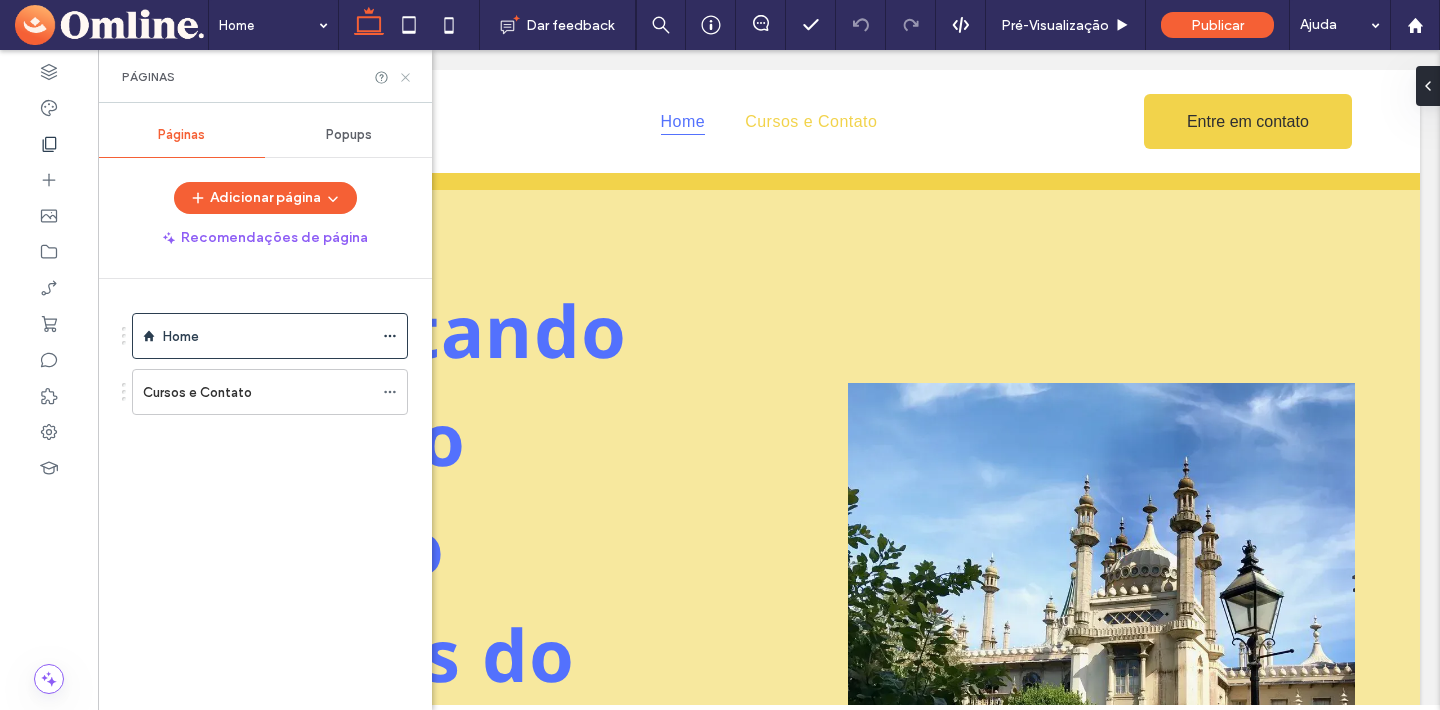click 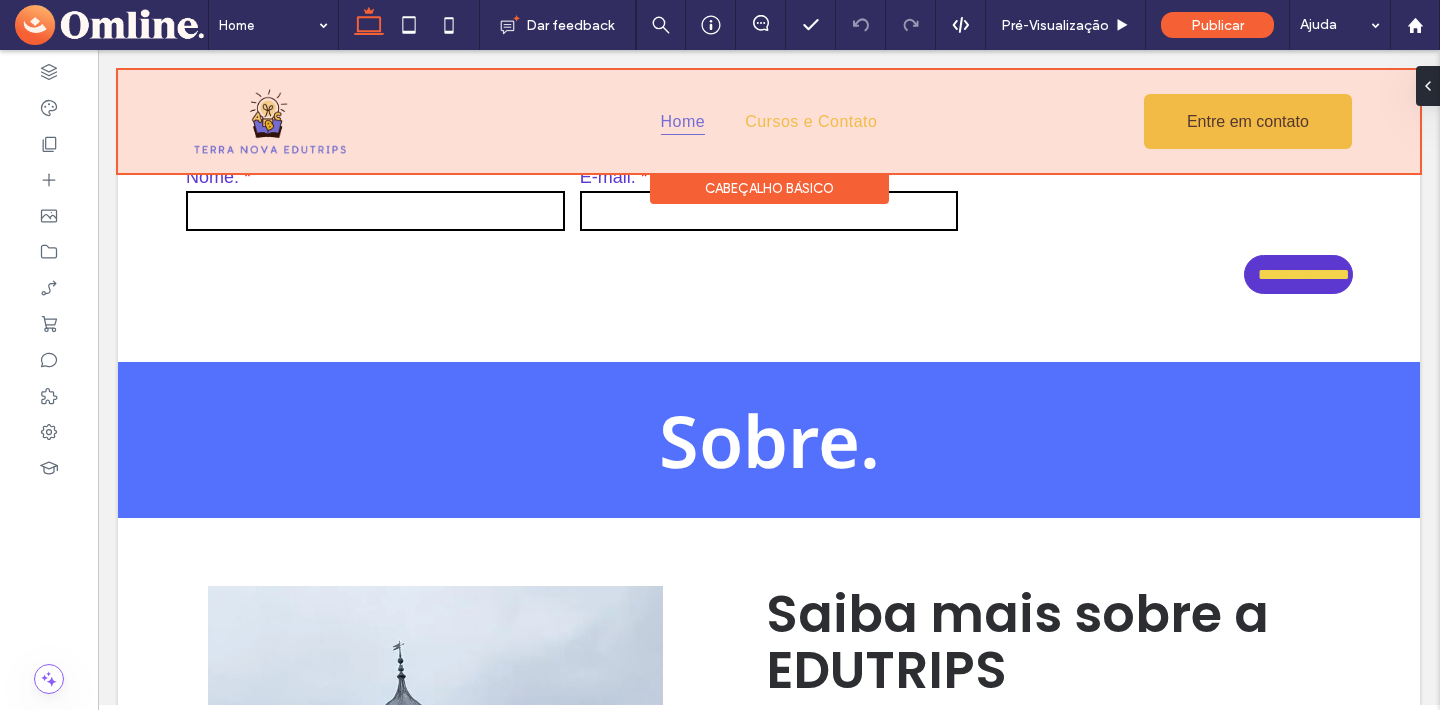 scroll, scrollTop: 957, scrollLeft: 0, axis: vertical 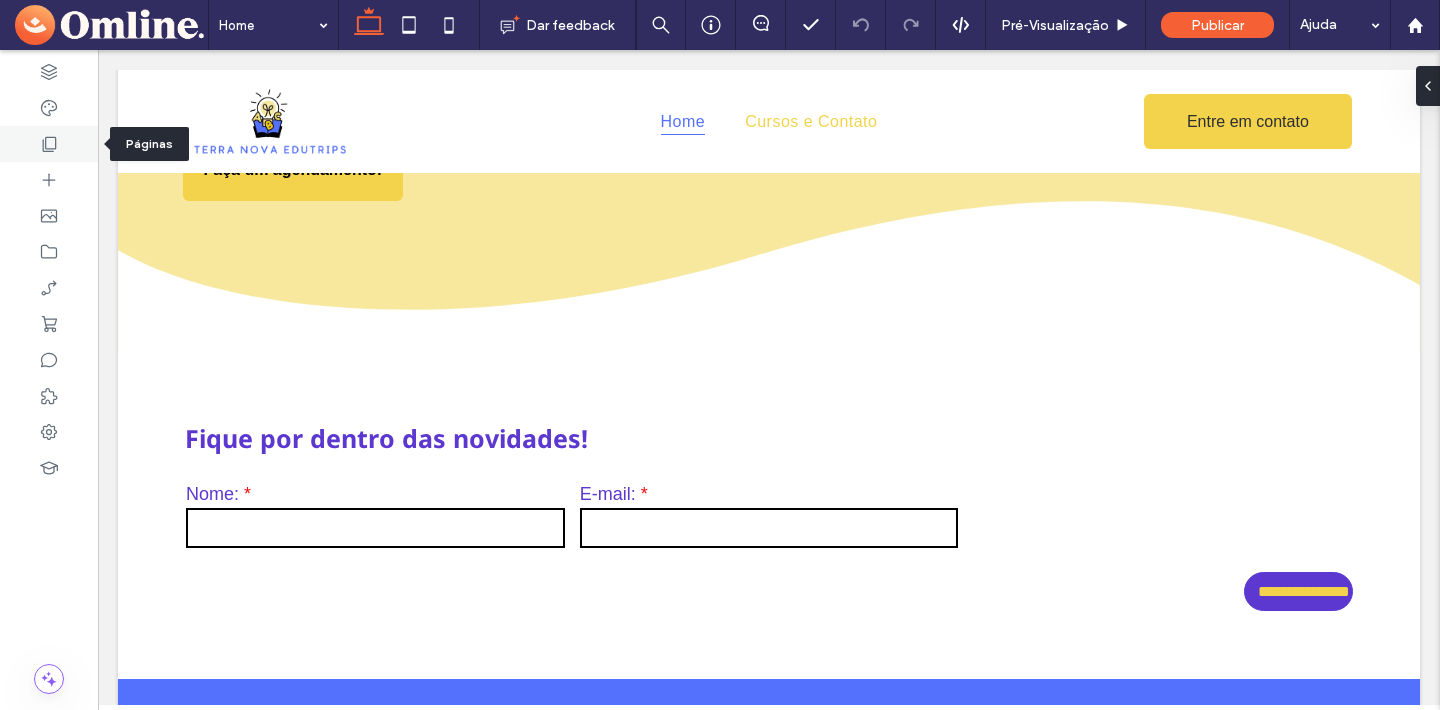 click 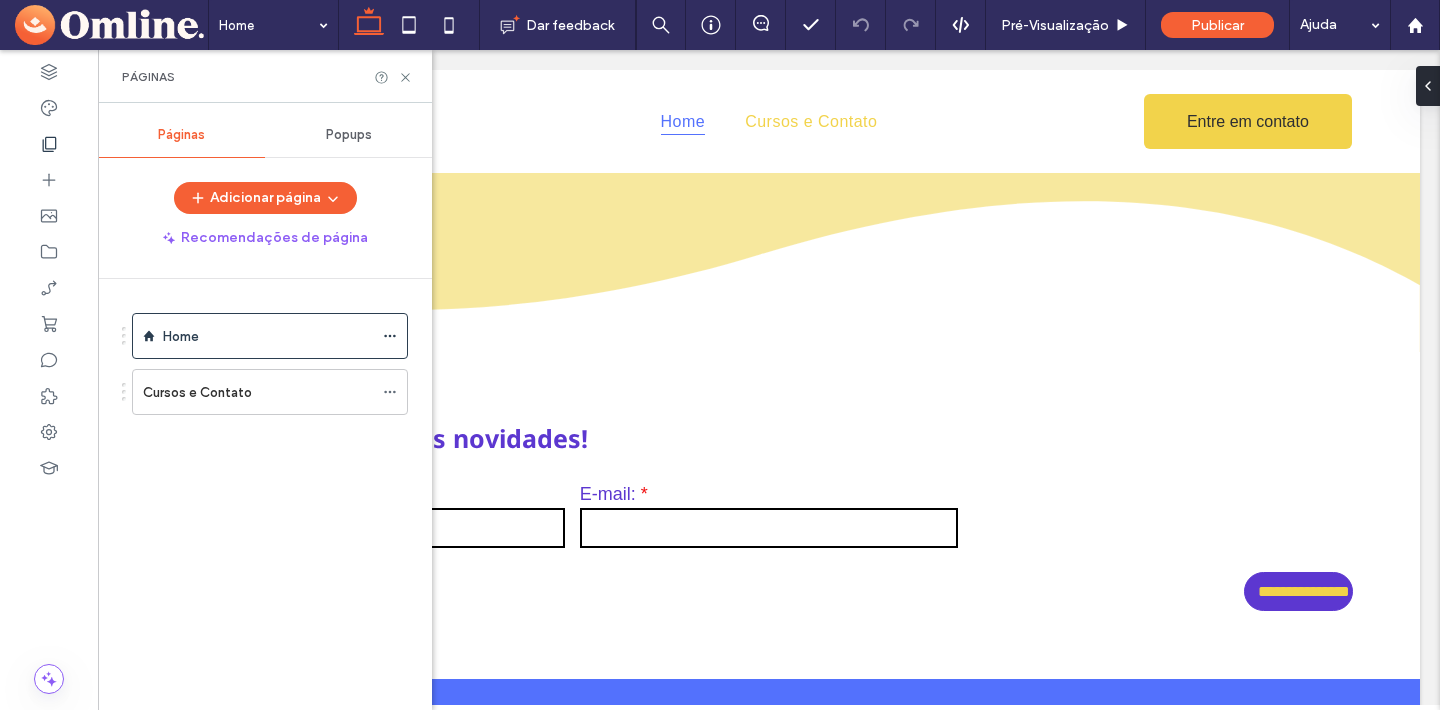 click on "Cursos e Contato" at bounding box center [258, 392] 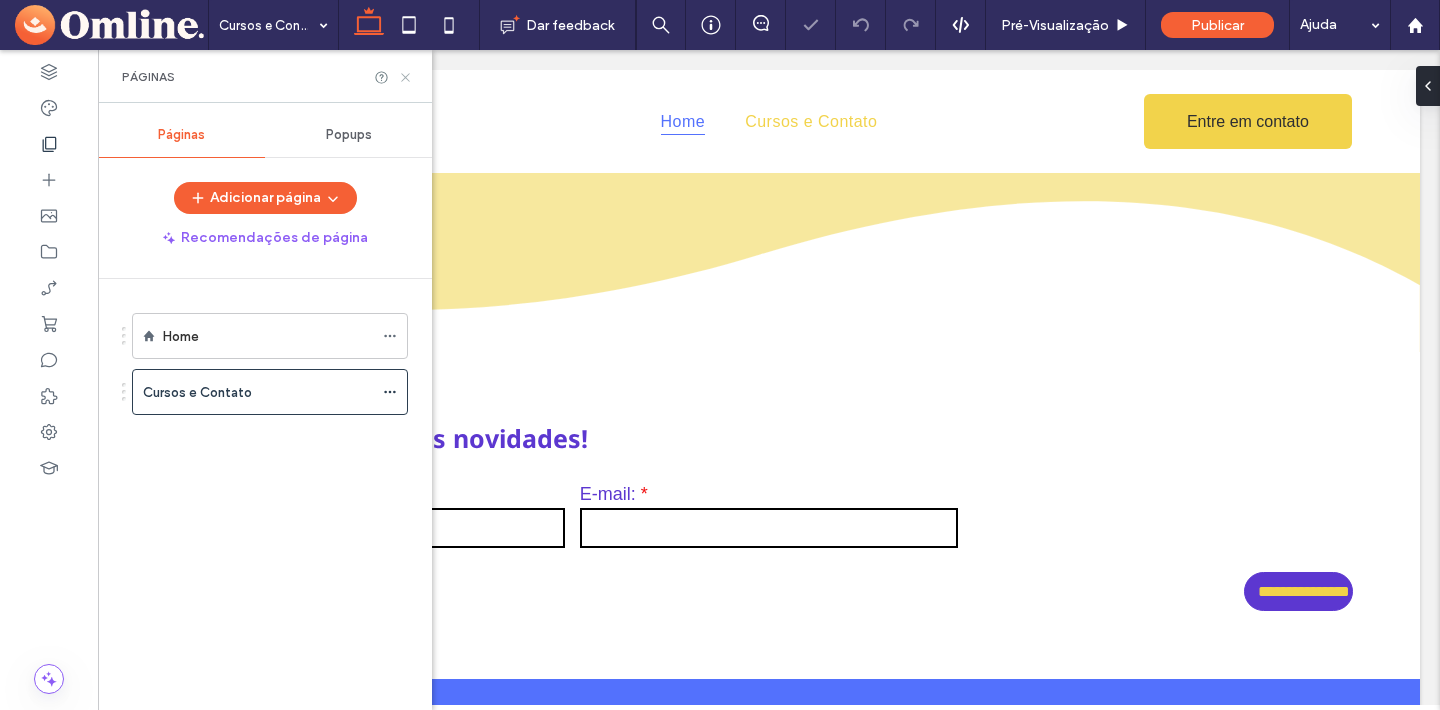 click 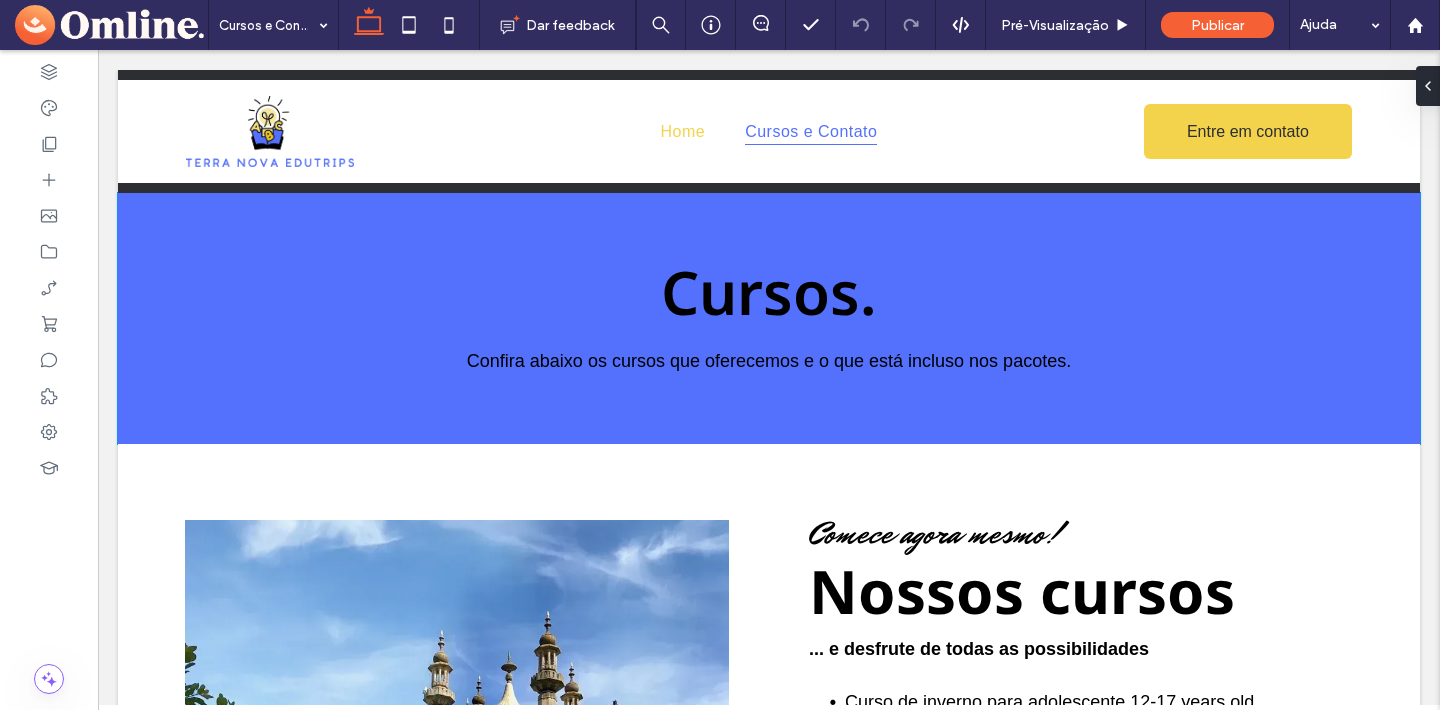 scroll, scrollTop: 0, scrollLeft: 0, axis: both 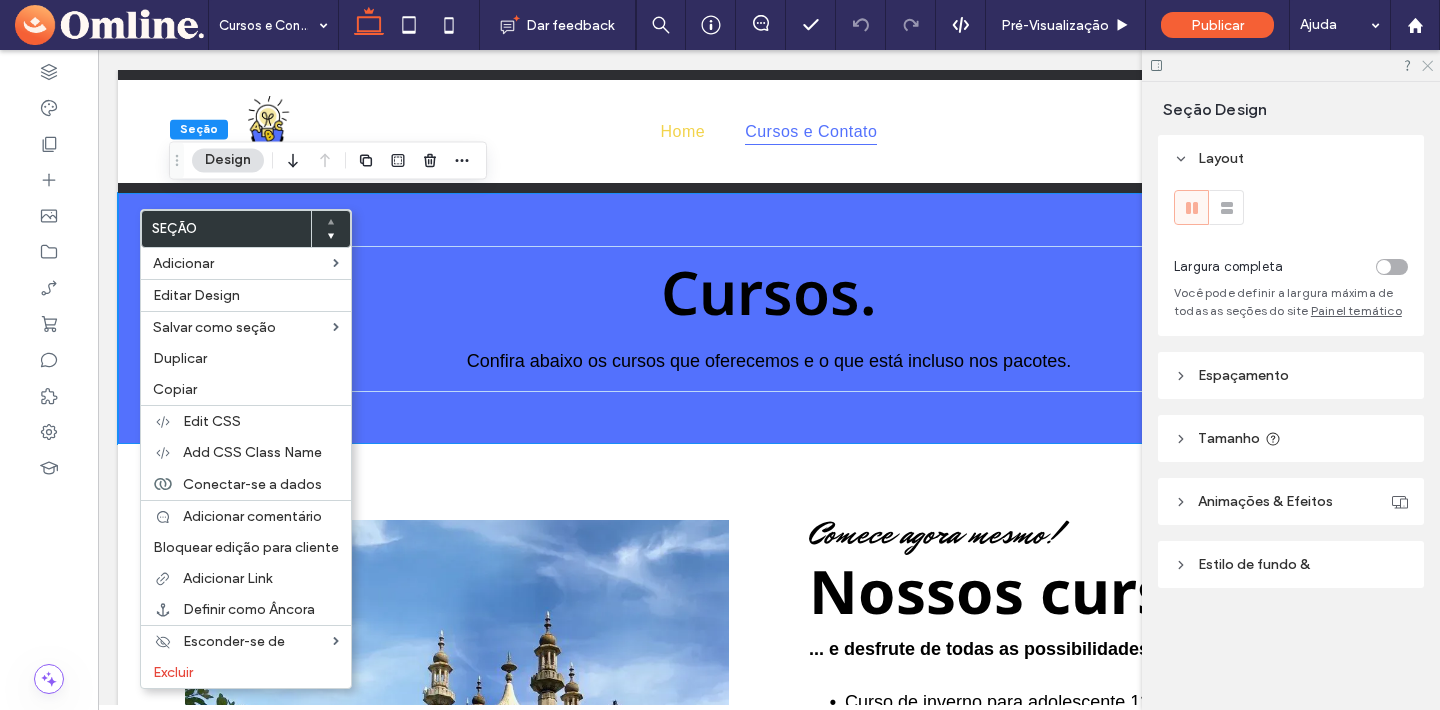 click 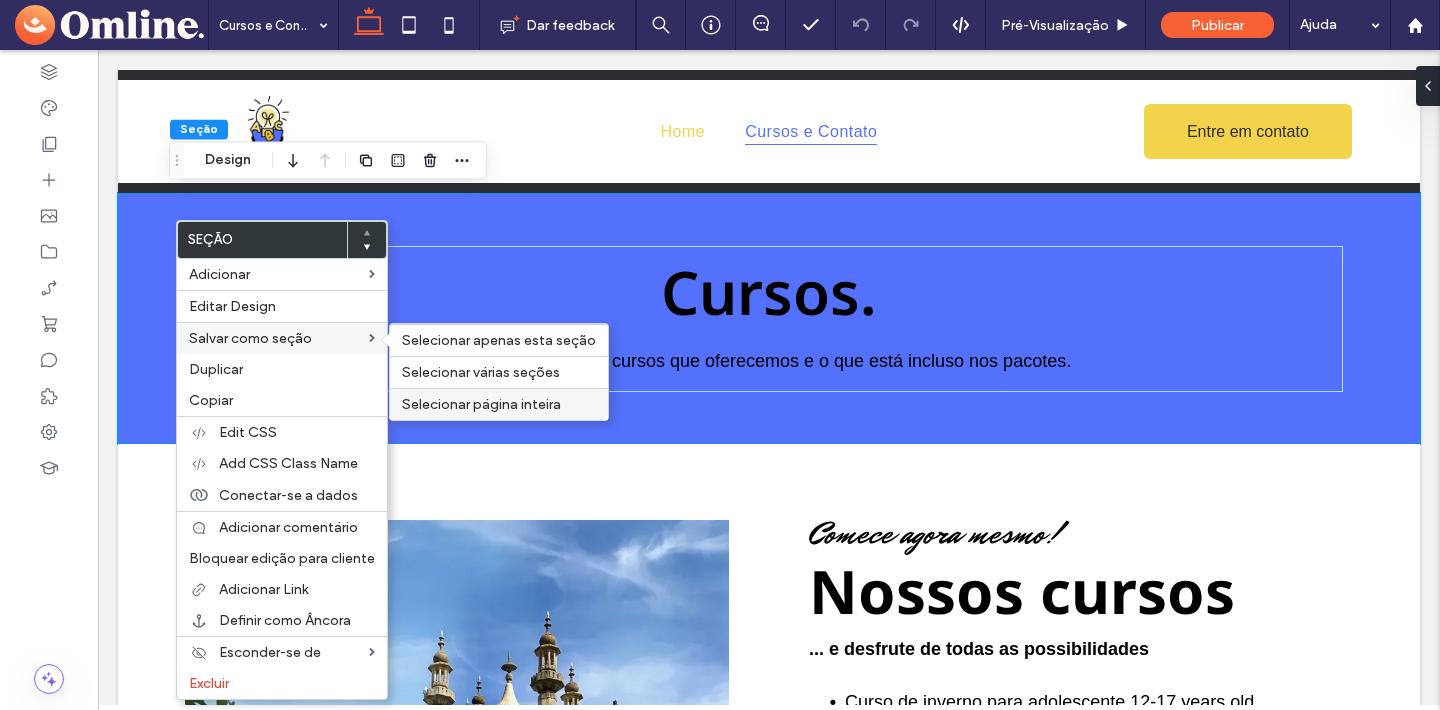 click on "Selecionar página inteira" at bounding box center (481, 404) 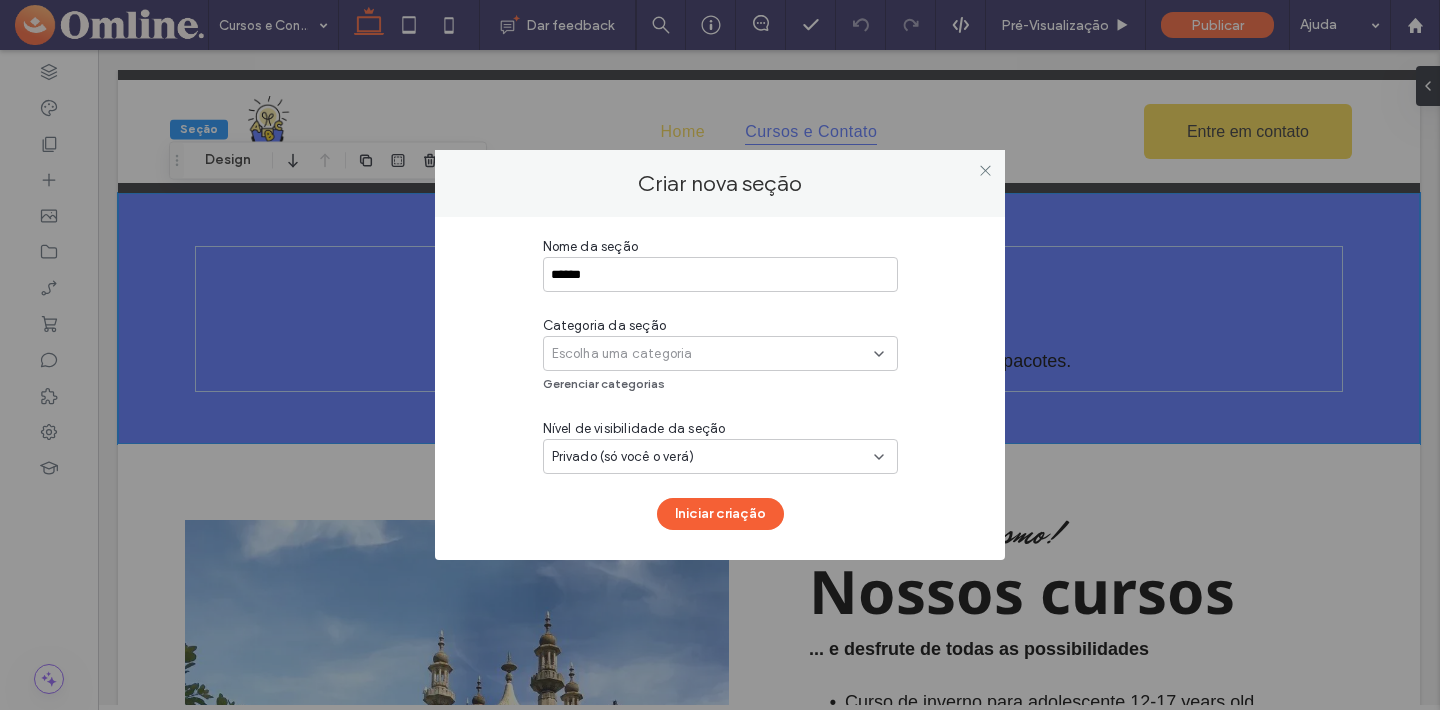 type on "******" 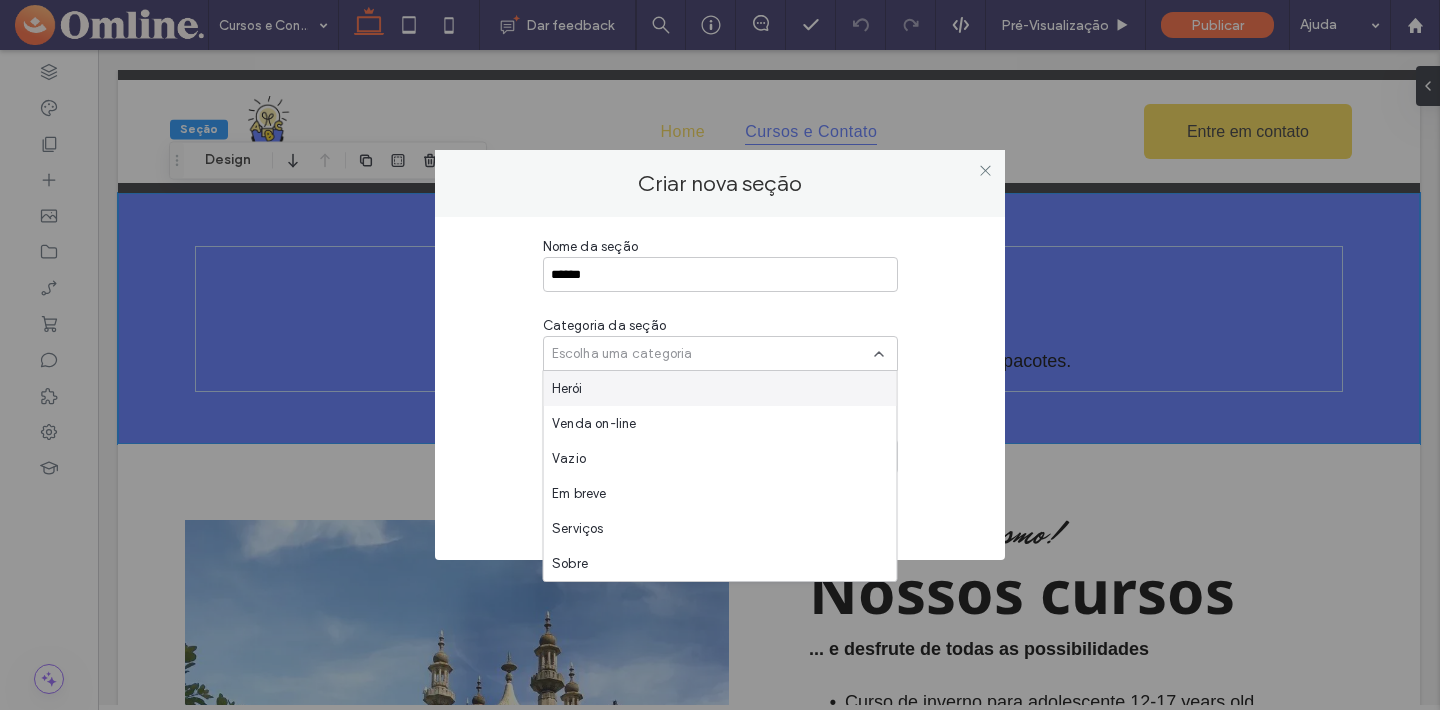 click on "Nome da seção ****** Categoria da seção Escolha uma categoria Gerenciar categorias Nível de visibilidade da seção Privado (só você o verá) Iniciar criação" at bounding box center [720, 383] 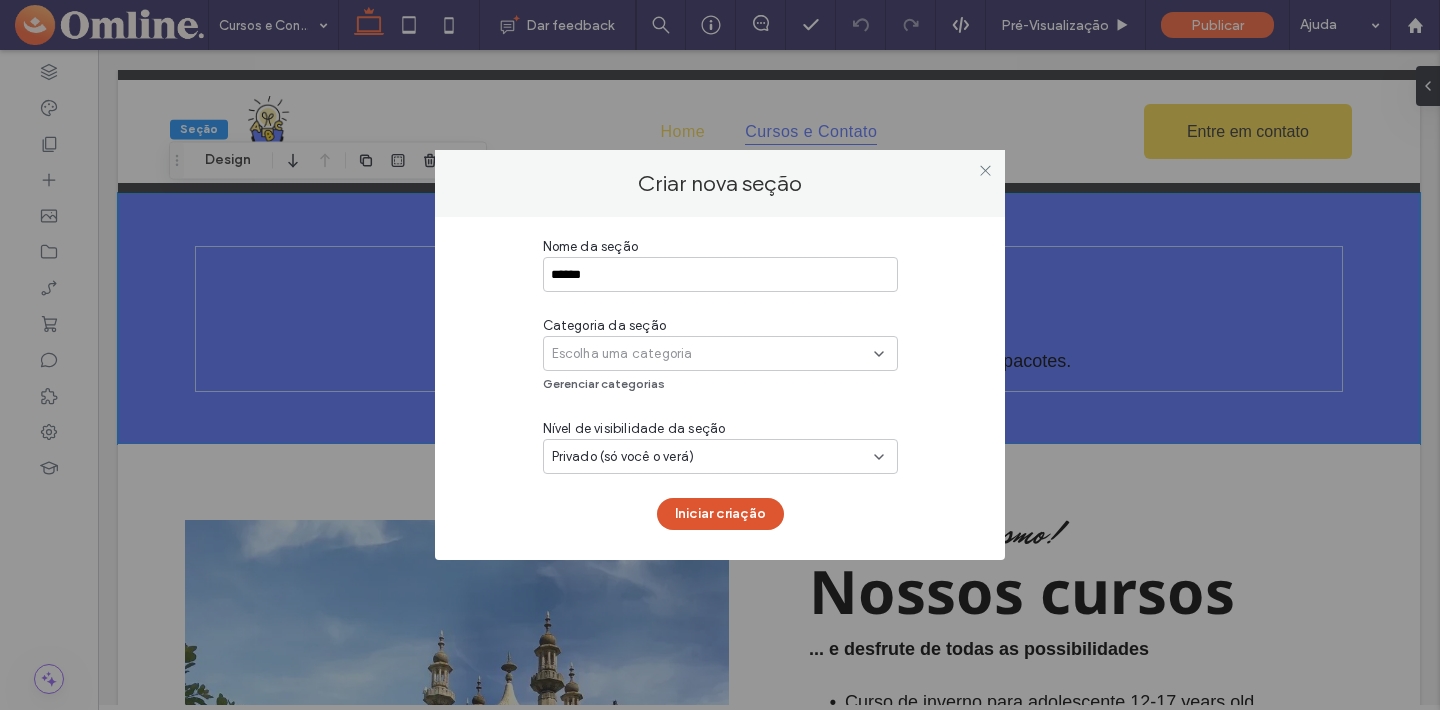 click on "Iniciar criação" at bounding box center [720, 514] 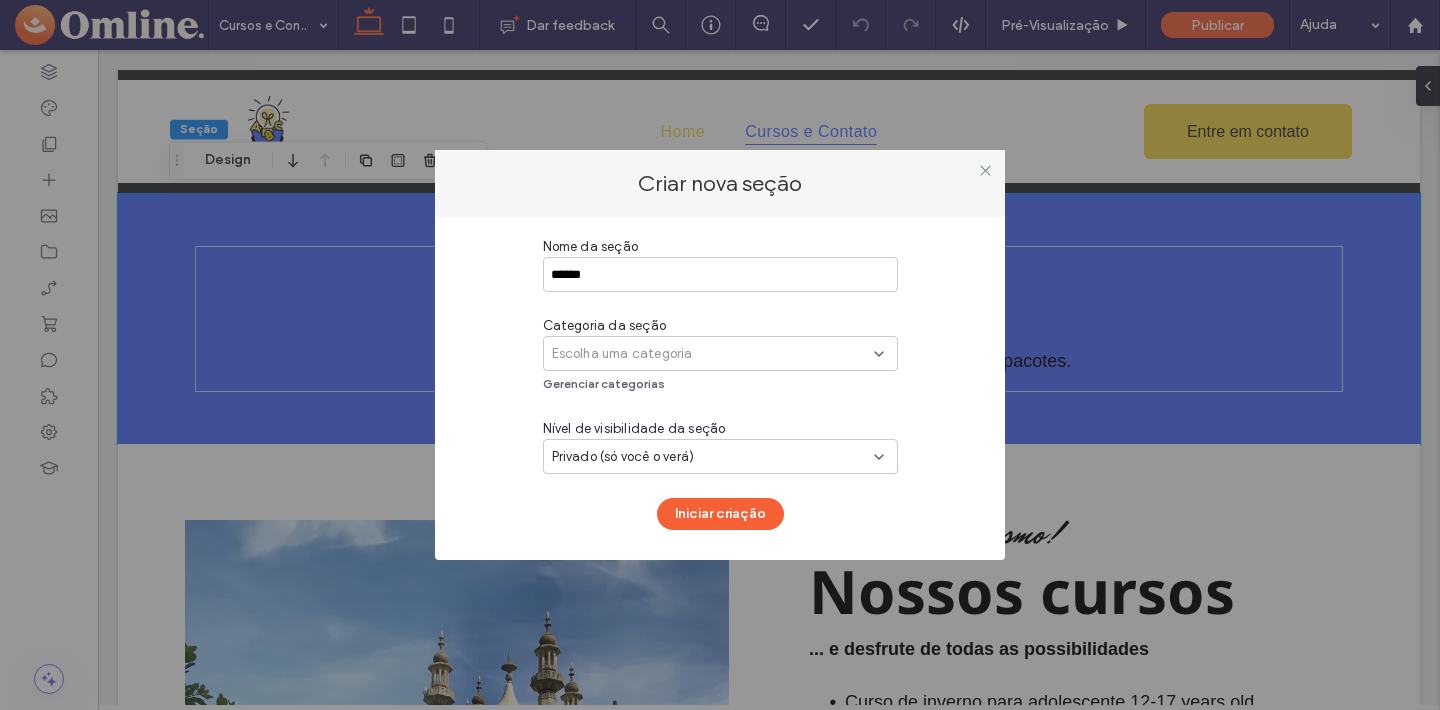 click 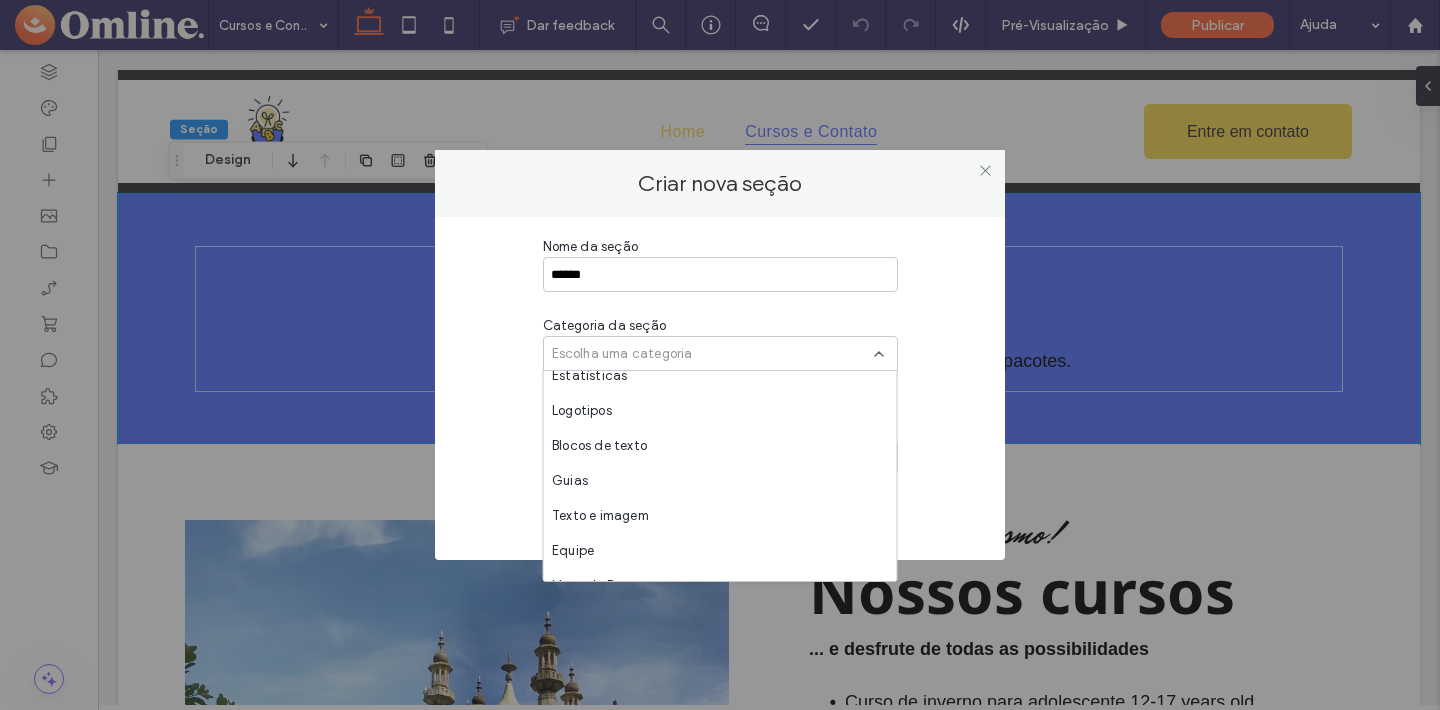 scroll, scrollTop: 217, scrollLeft: 0, axis: vertical 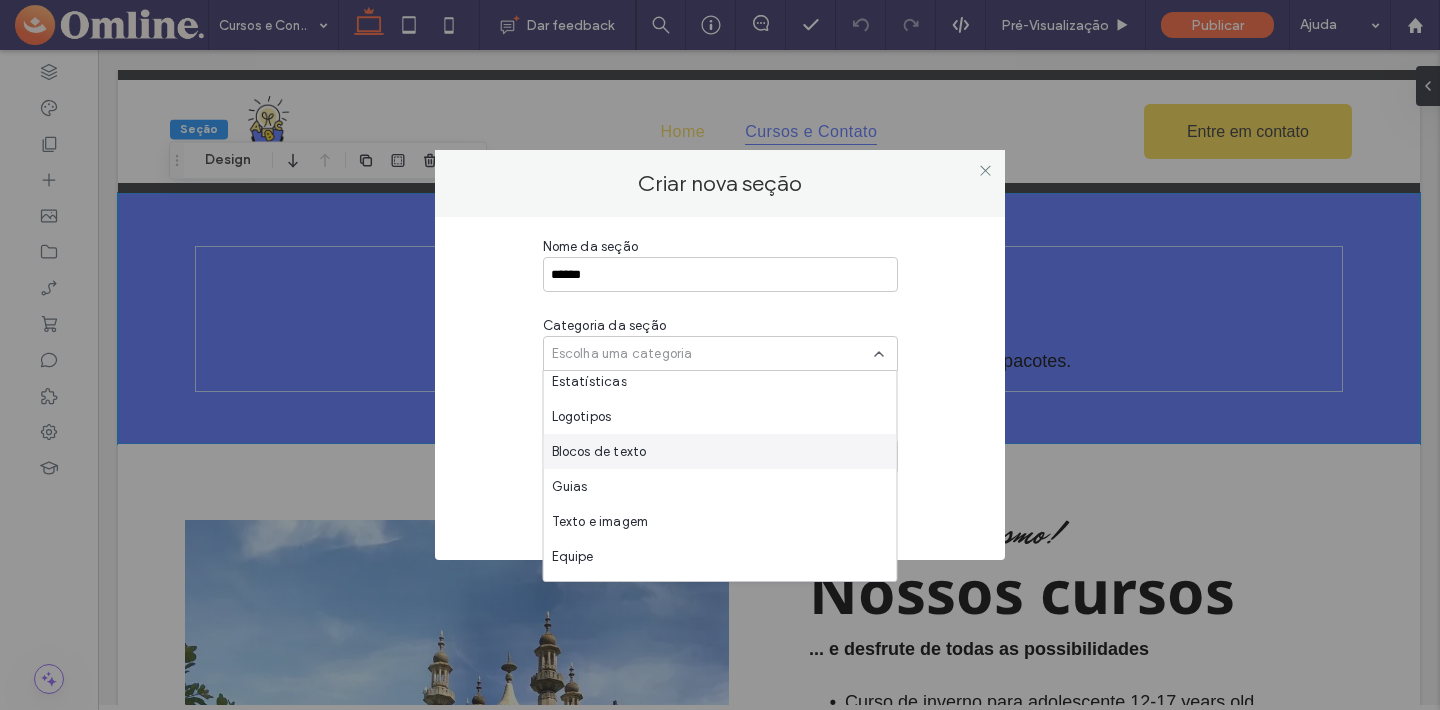 click on "Nome da seção ****** Categoria da seção Escolha uma categoria Gerenciar categorias Nível de visibilidade da seção Privado (só você o verá) Iniciar criação" at bounding box center (720, 383) 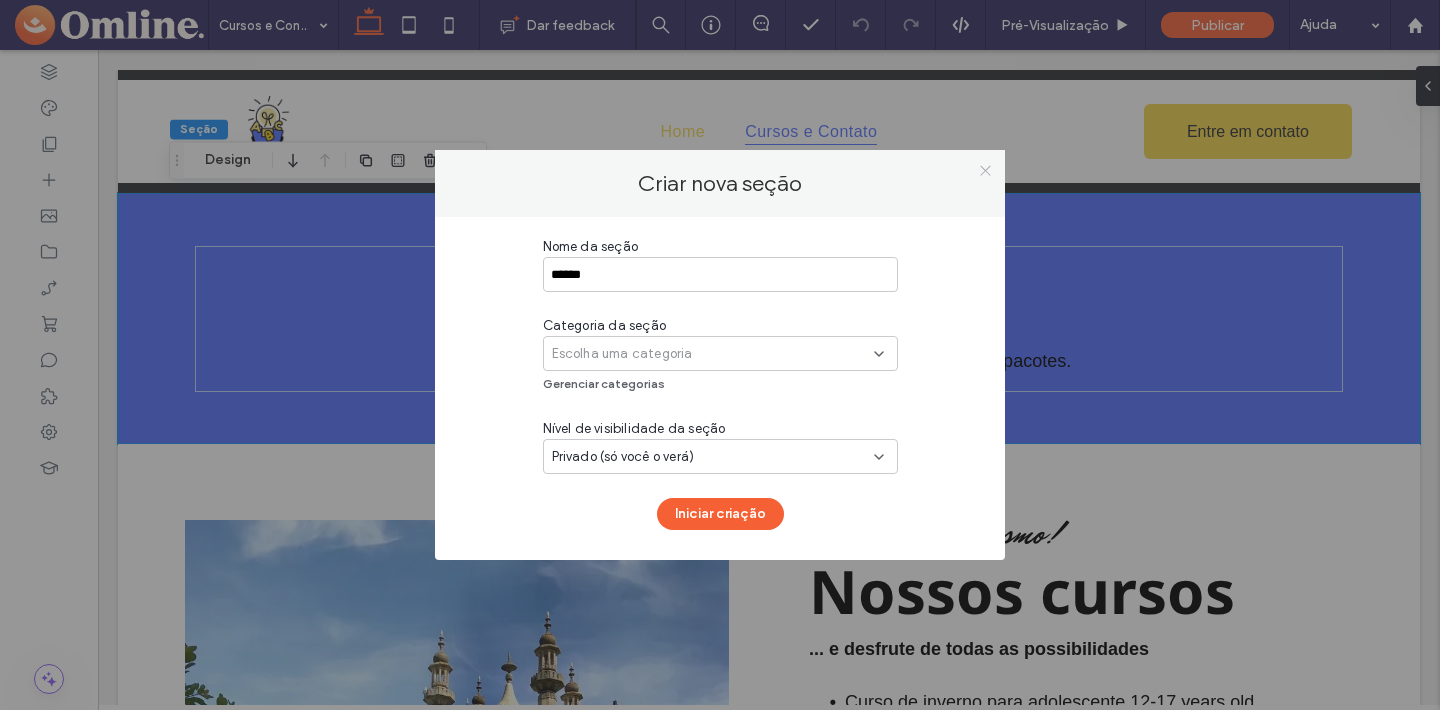 click 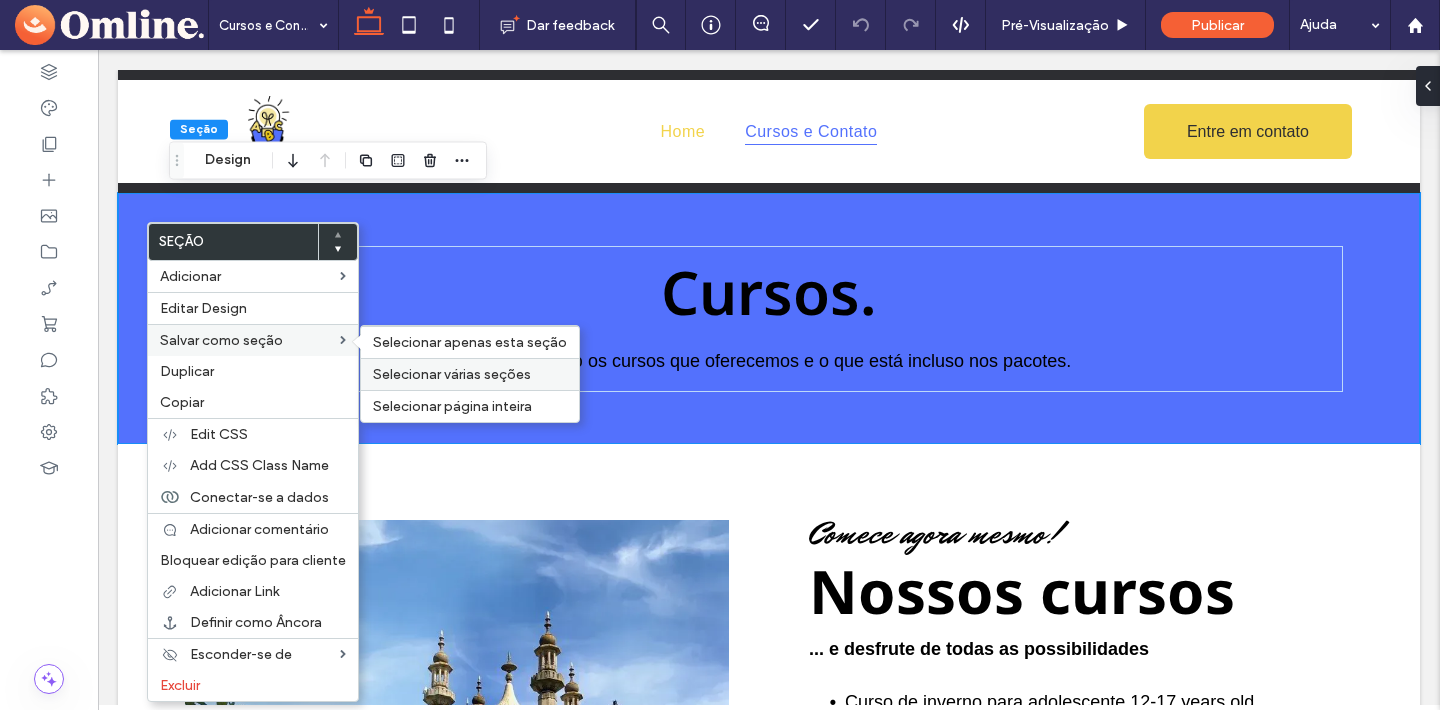 click on "Selecionar várias seções" at bounding box center (452, 374) 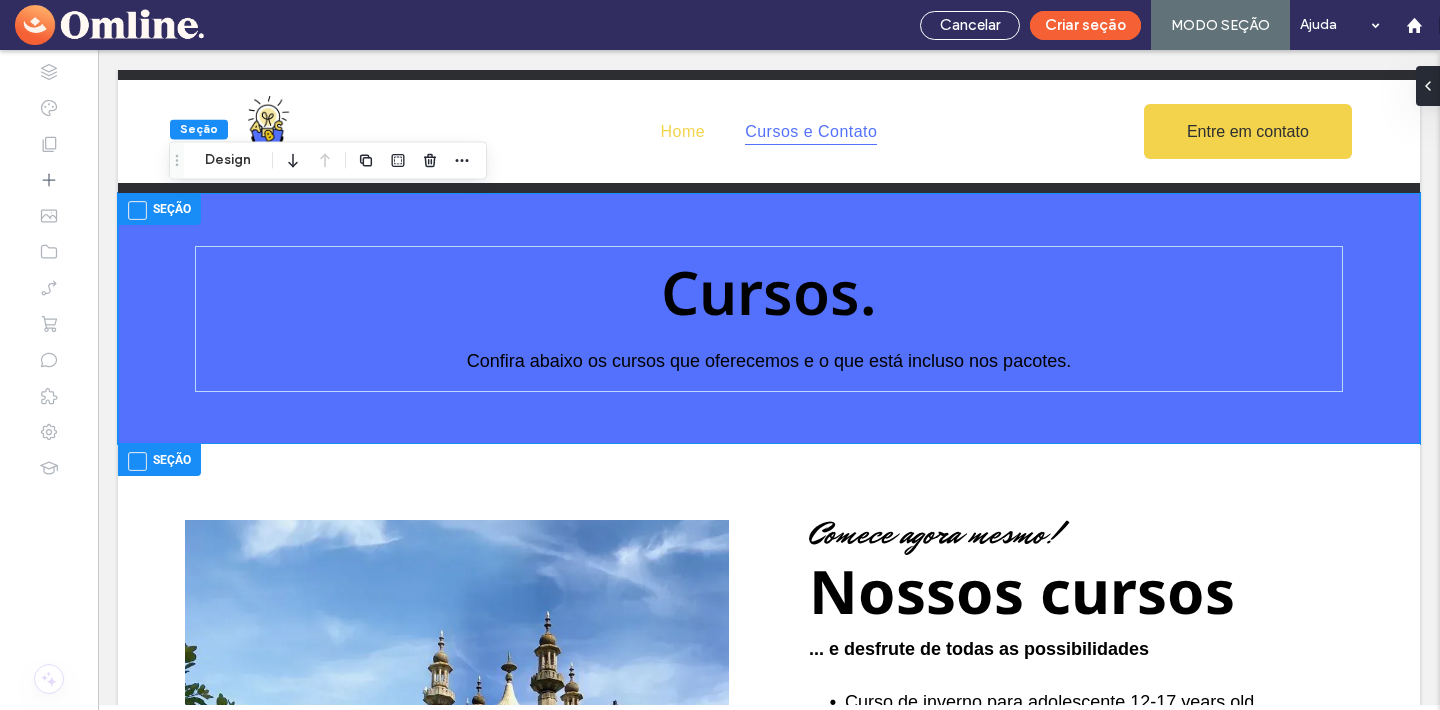 click at bounding box center (137, 461) 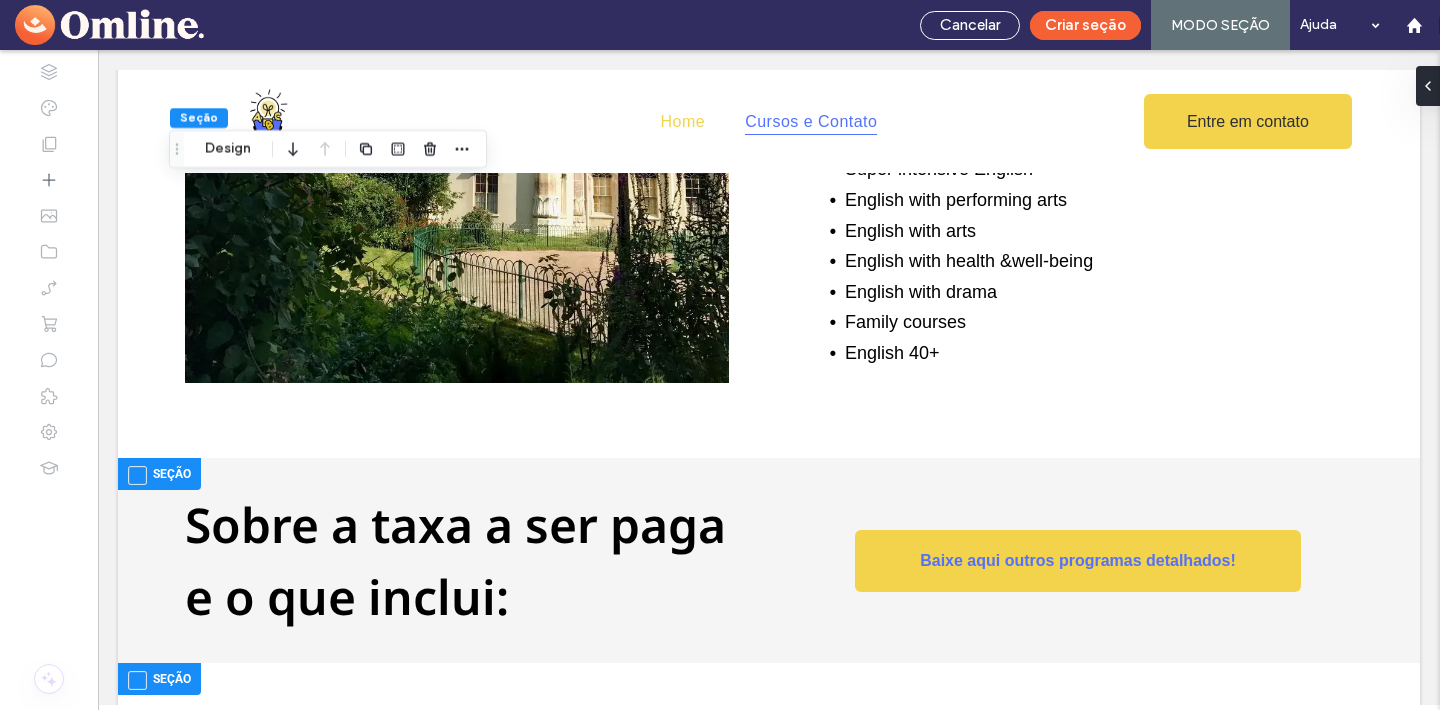 scroll, scrollTop: 749, scrollLeft: 0, axis: vertical 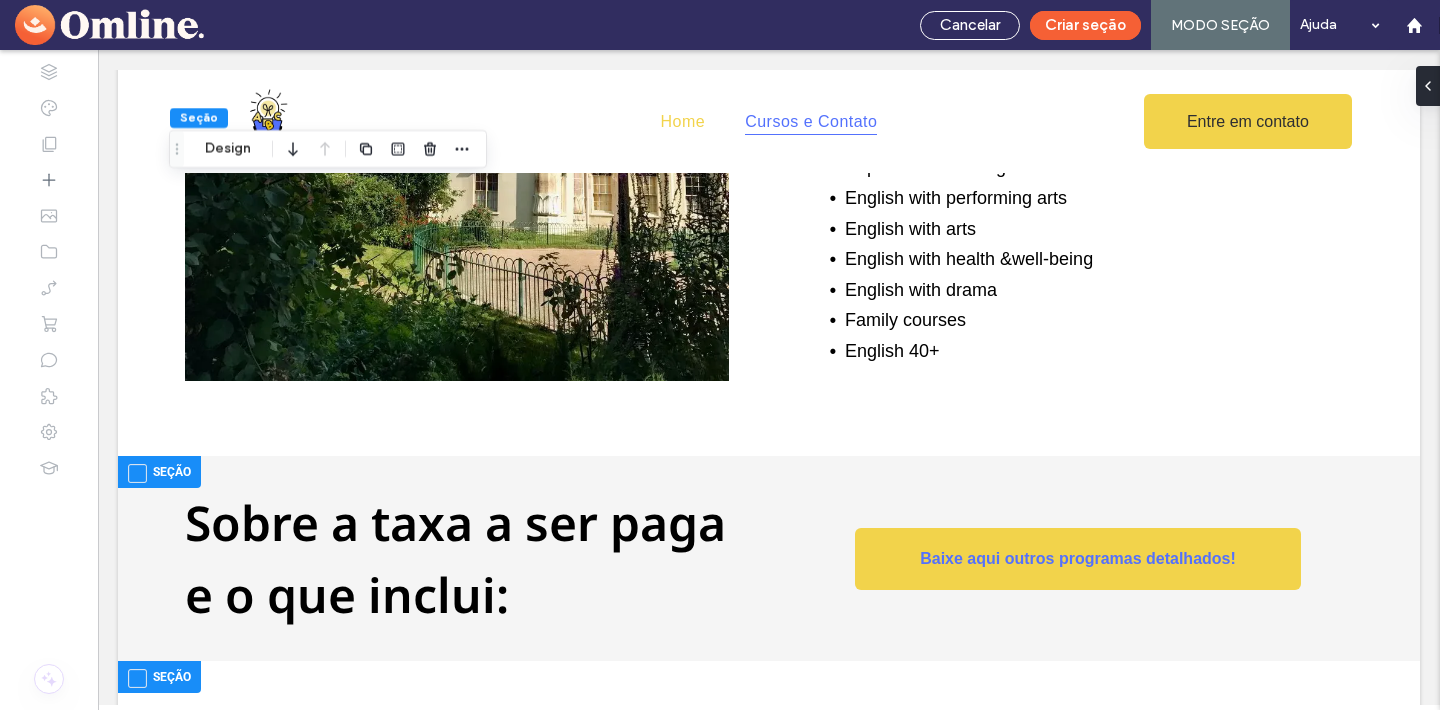click at bounding box center (137, 473) 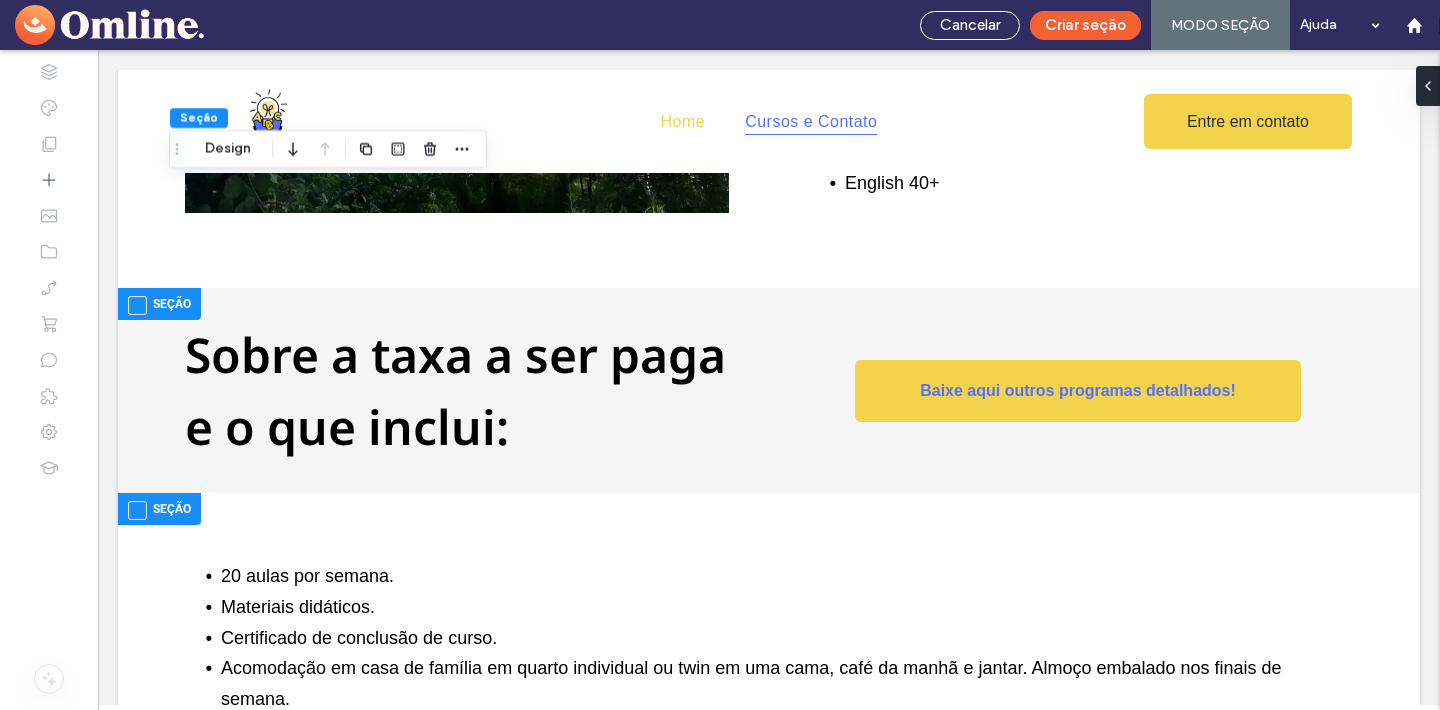 scroll, scrollTop: 955, scrollLeft: 0, axis: vertical 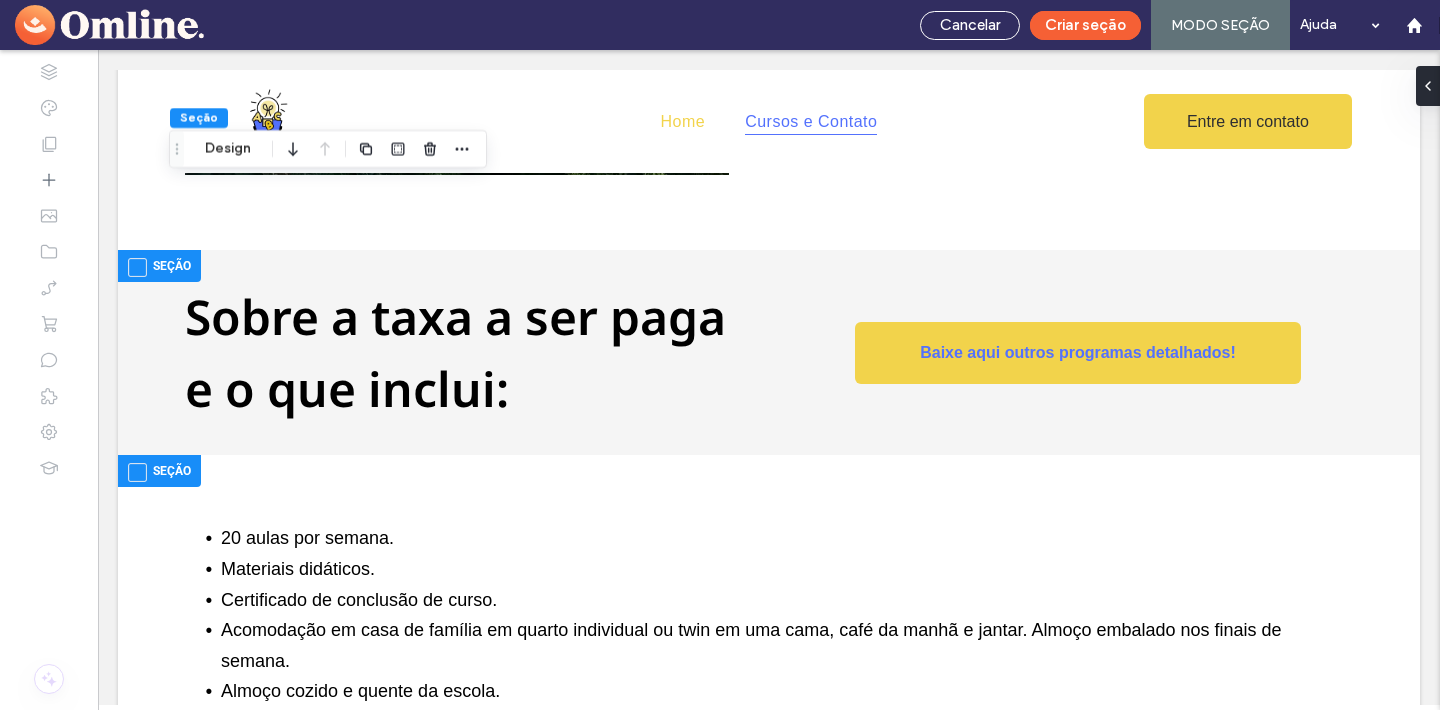 click at bounding box center [137, 472] 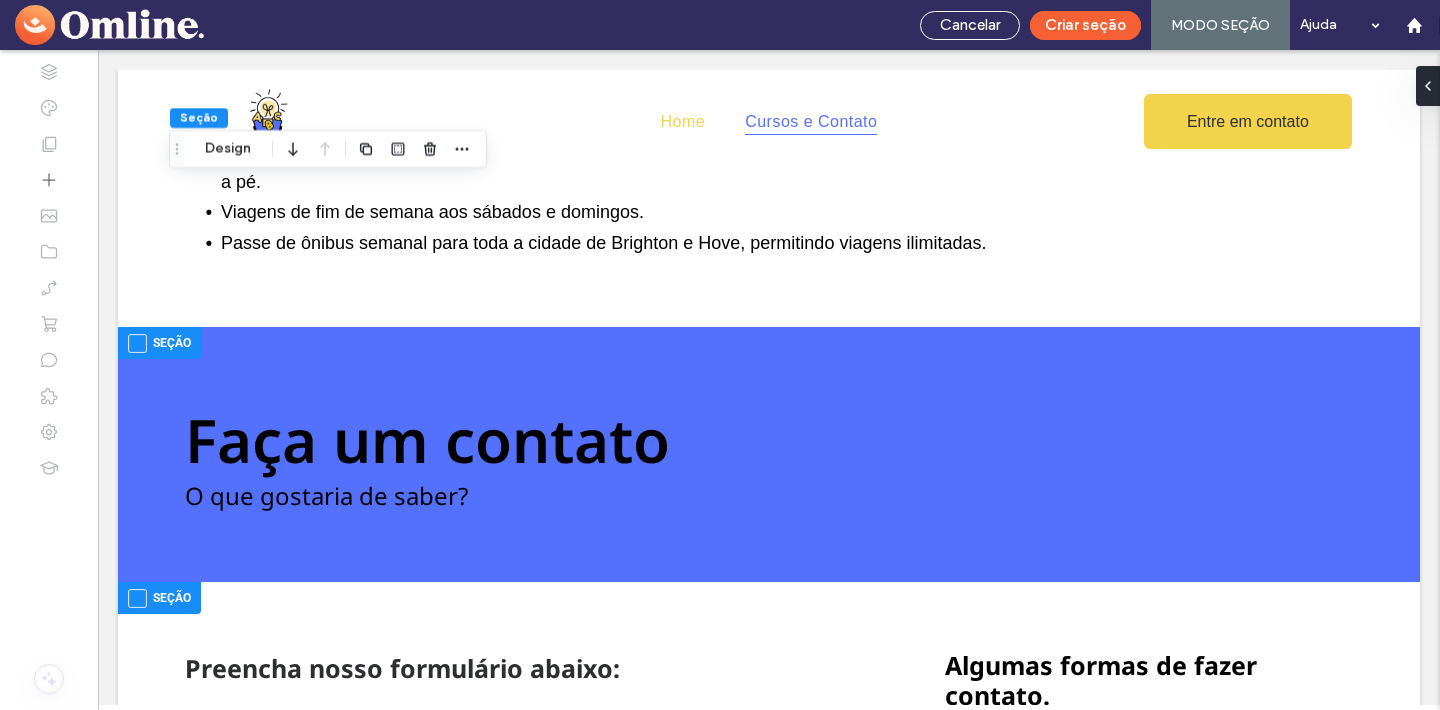 scroll, scrollTop: 2039, scrollLeft: 0, axis: vertical 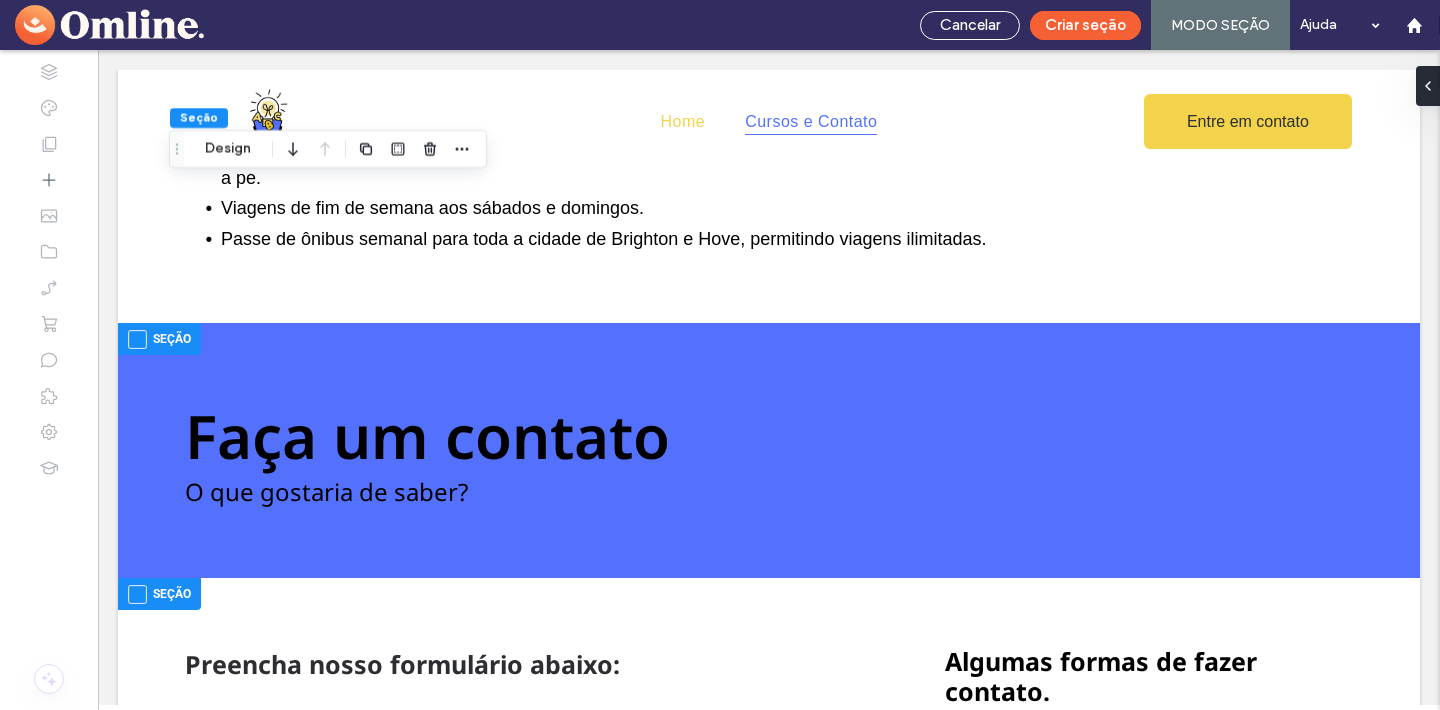 click at bounding box center (137, 339) 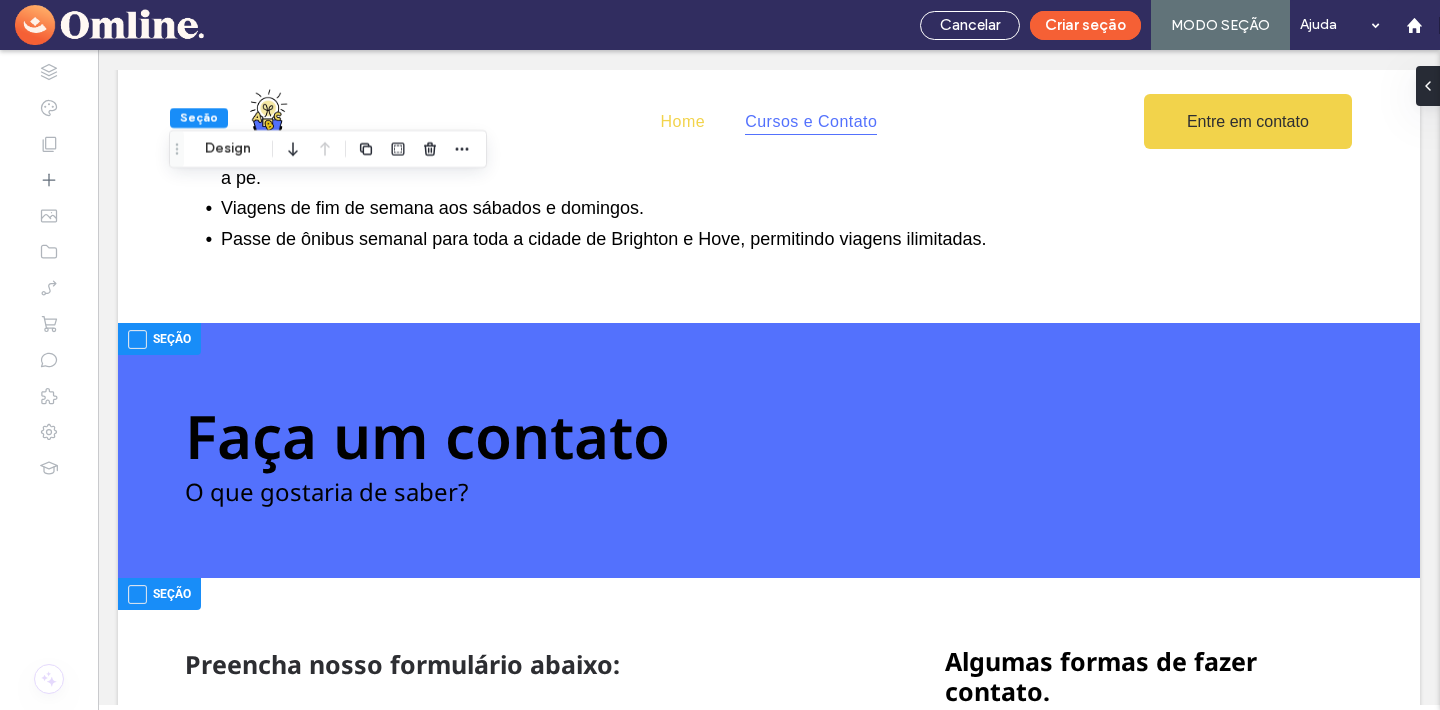 click at bounding box center (137, 594) 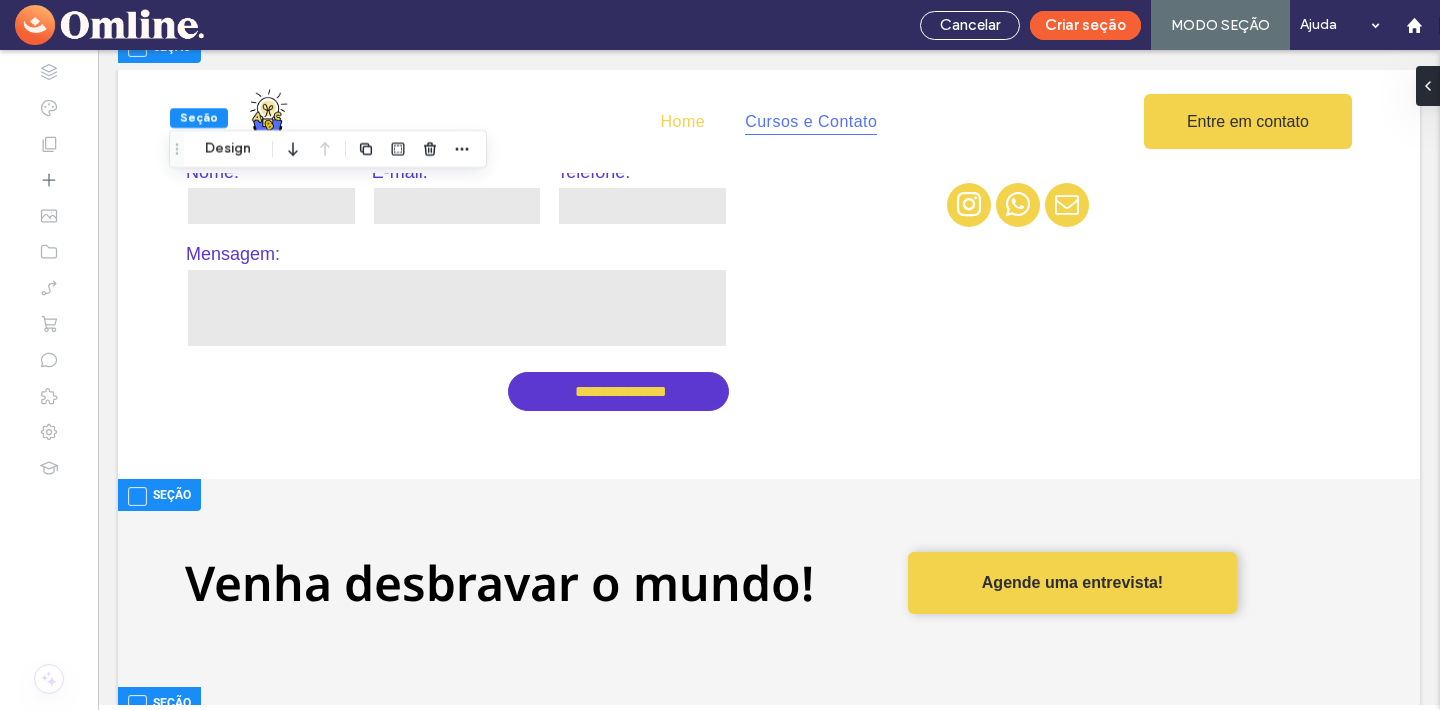 scroll, scrollTop: 2600, scrollLeft: 0, axis: vertical 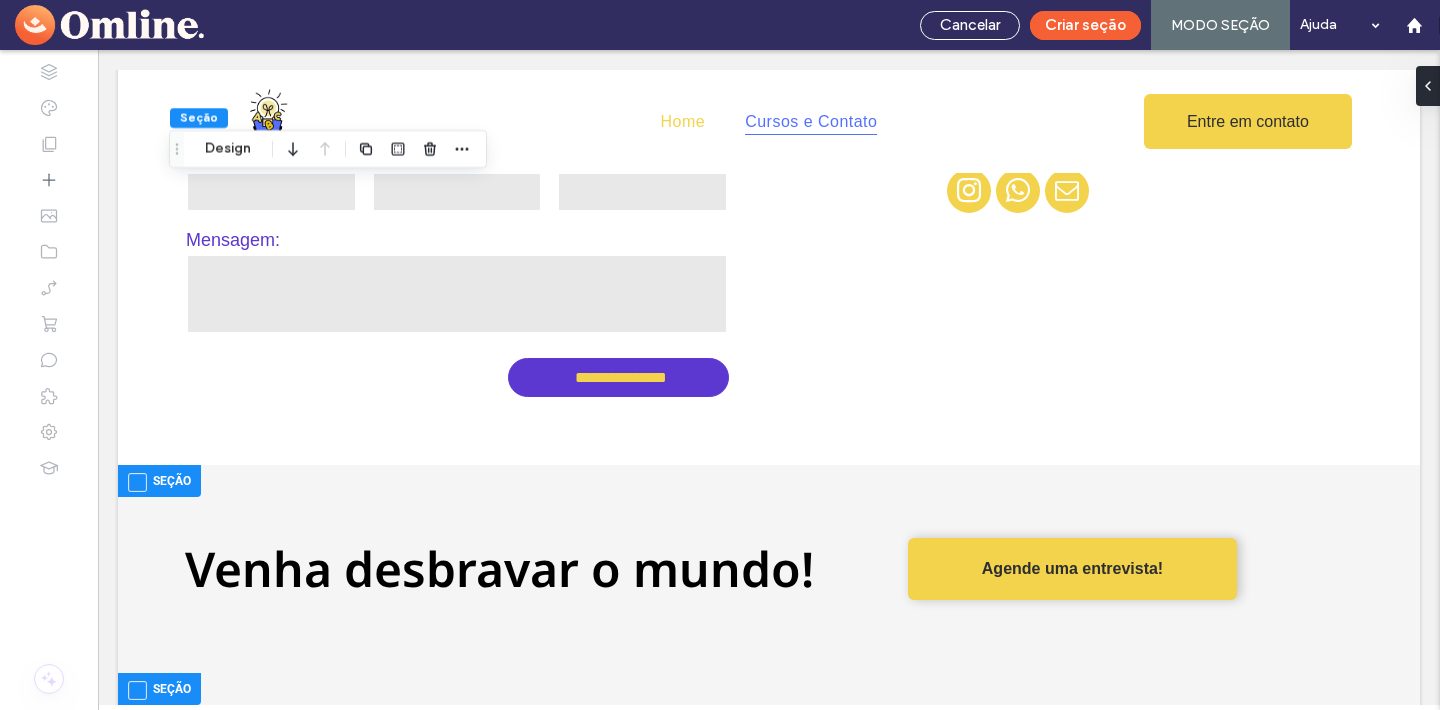 drag, startPoint x: 131, startPoint y: 481, endPoint x: 151, endPoint y: 487, distance: 20.880613 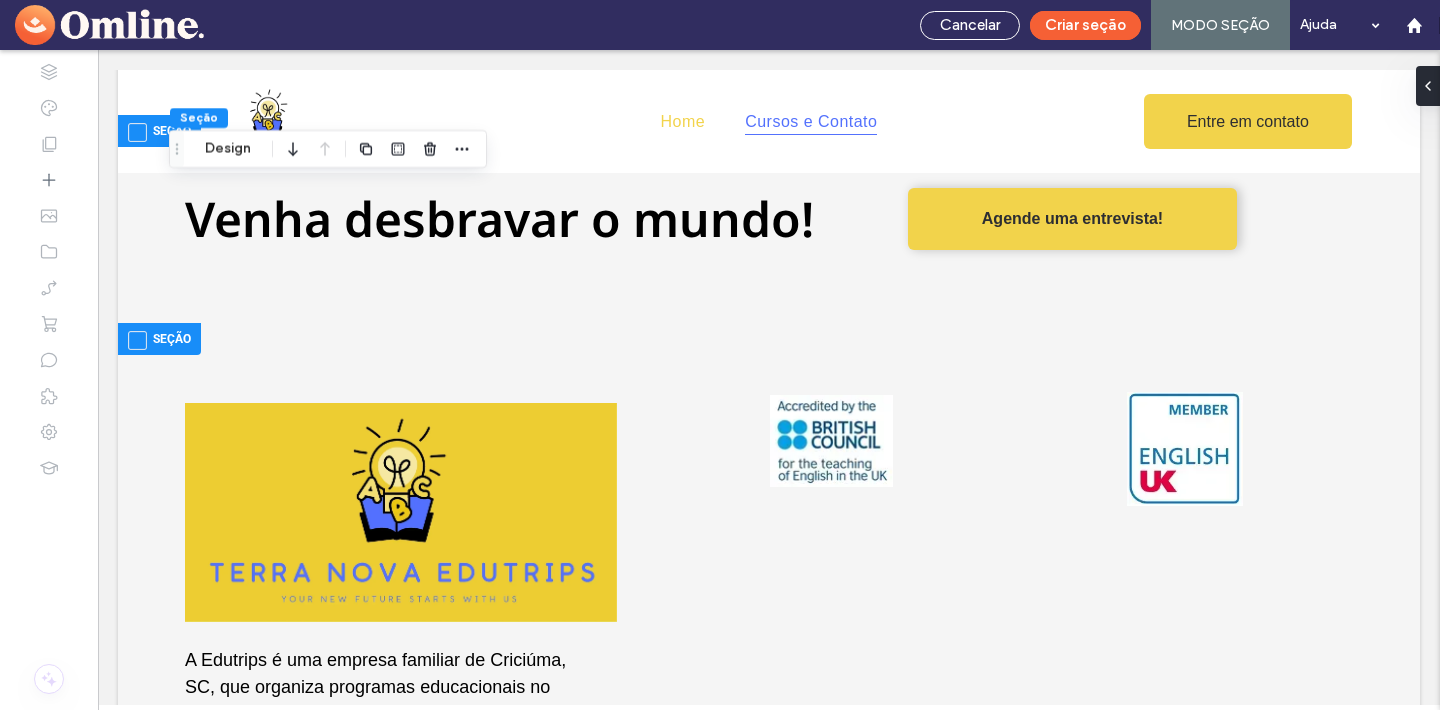 scroll, scrollTop: 2974, scrollLeft: 0, axis: vertical 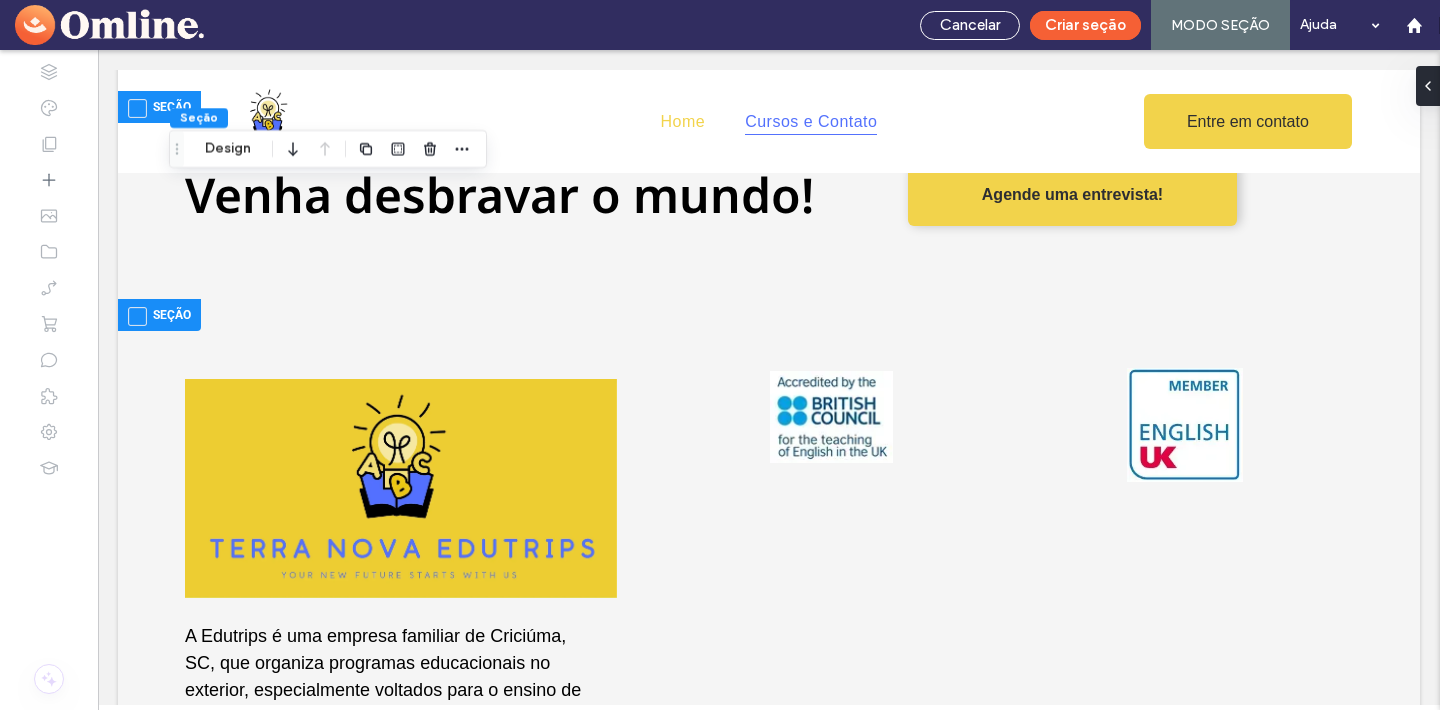 click at bounding box center (137, 316) 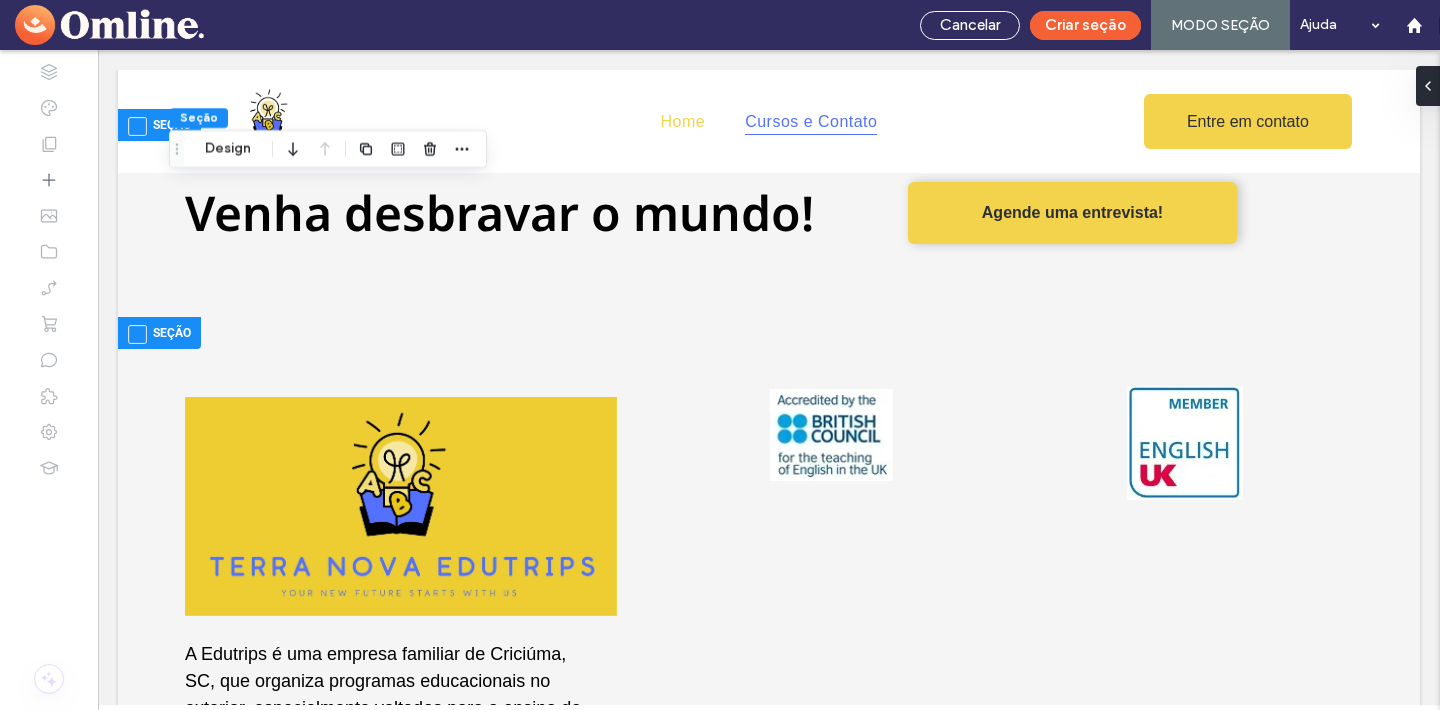 scroll, scrollTop: 2946, scrollLeft: 0, axis: vertical 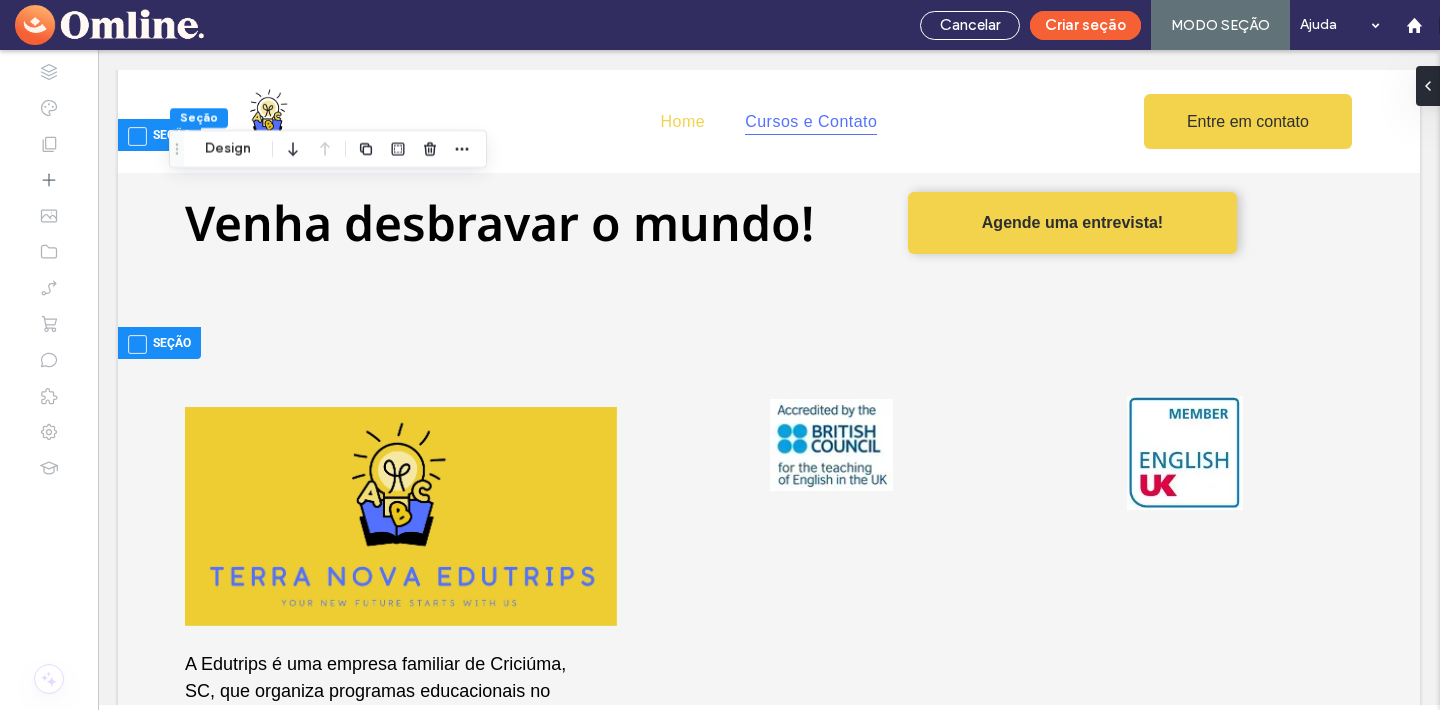 click at bounding box center [137, 344] 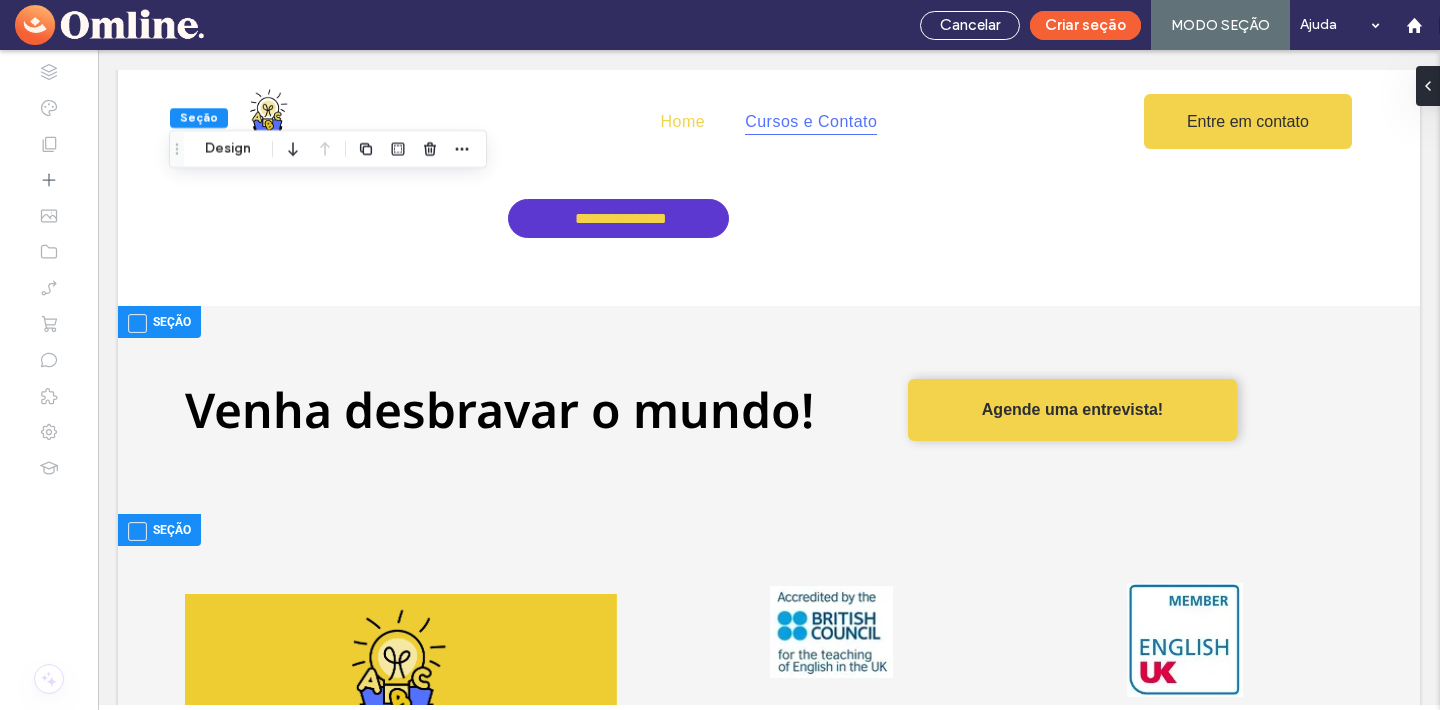 scroll, scrollTop: 2757, scrollLeft: 0, axis: vertical 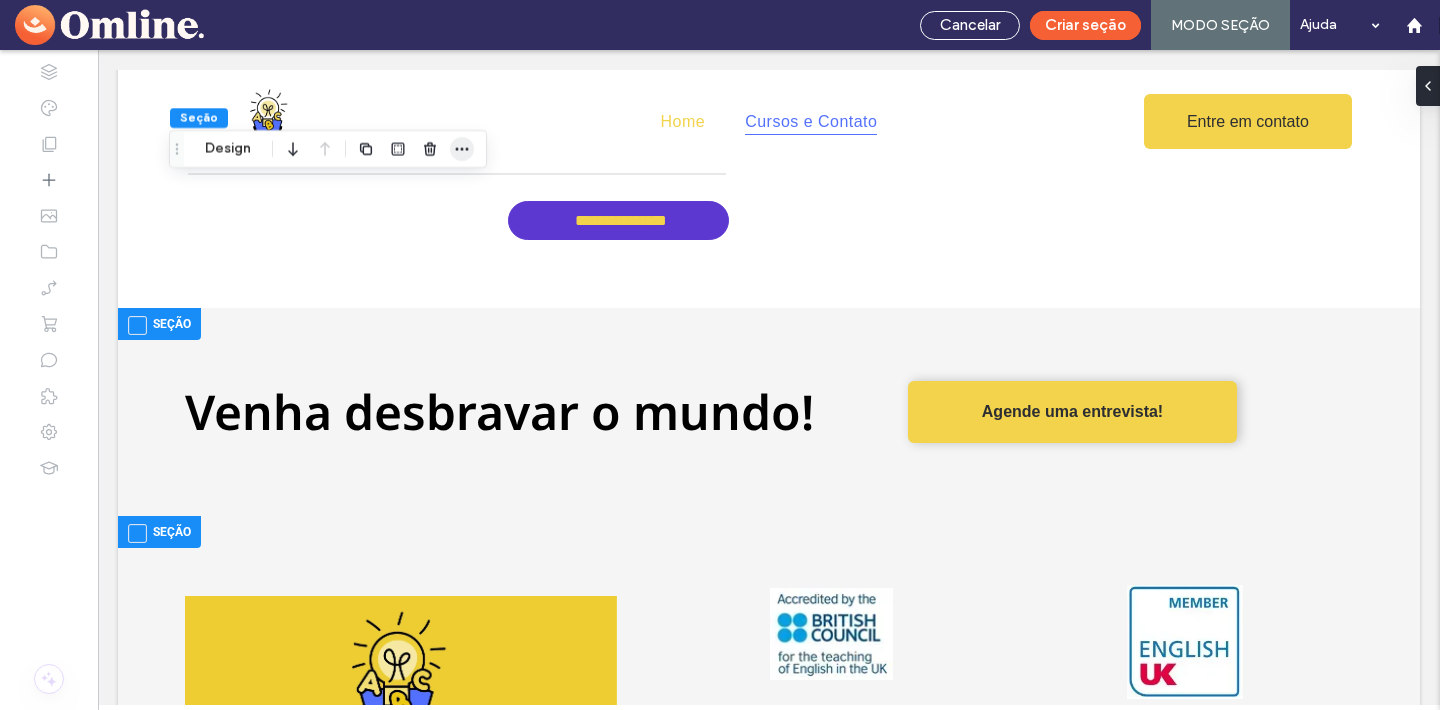 click 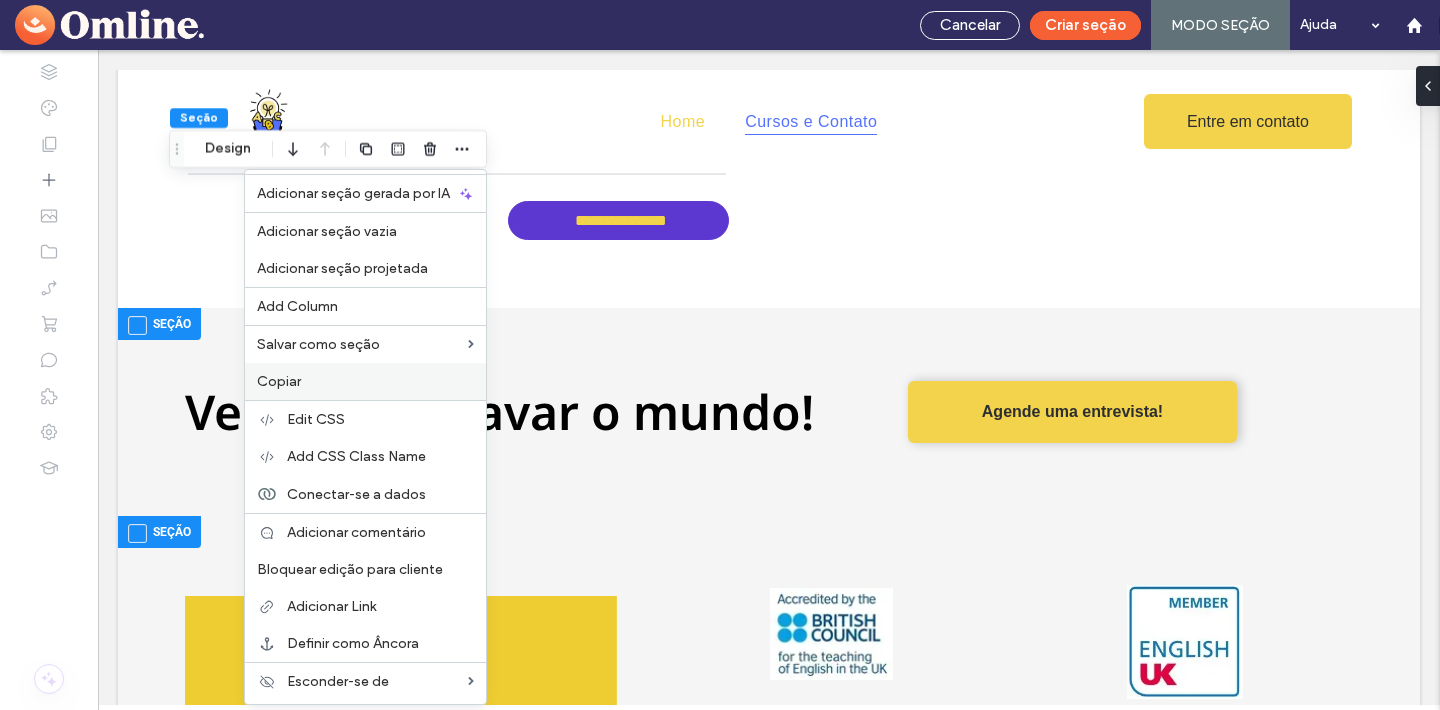 click on "Copiar" at bounding box center [365, 381] 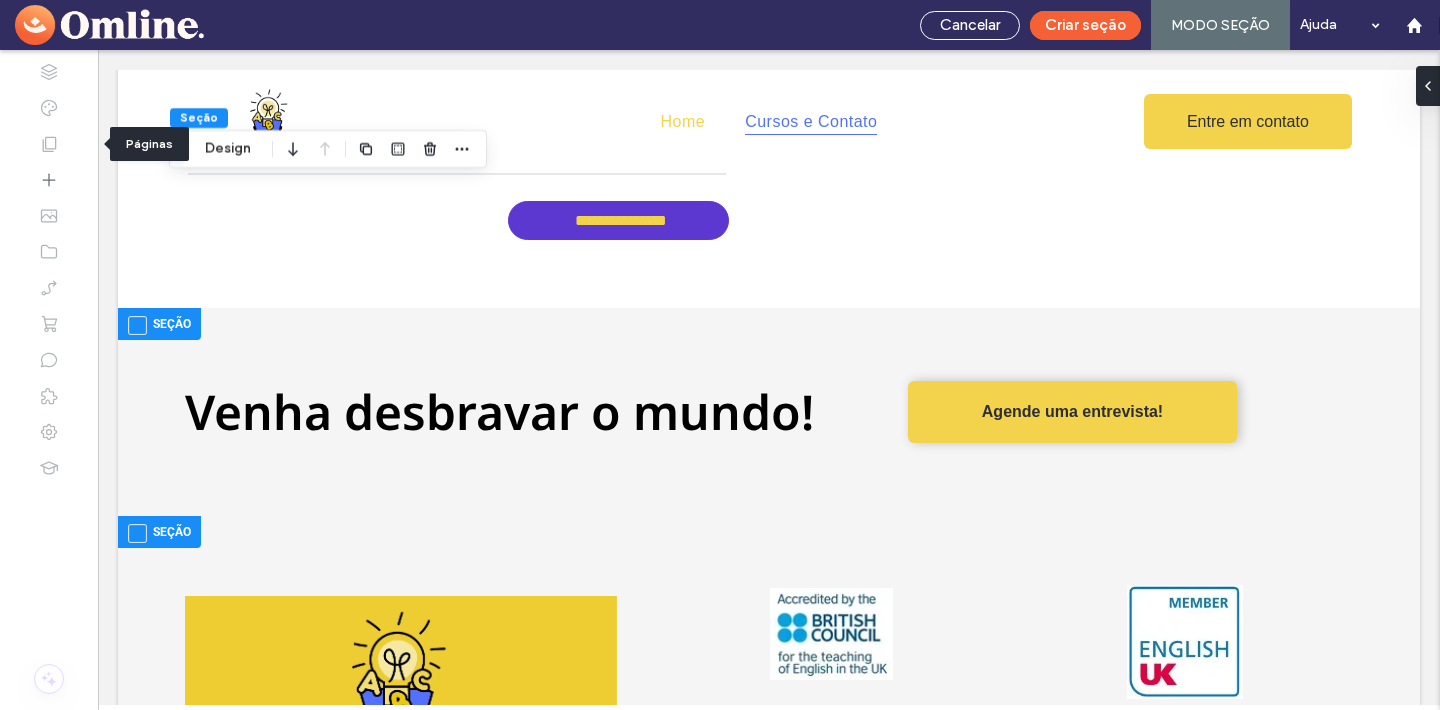 click 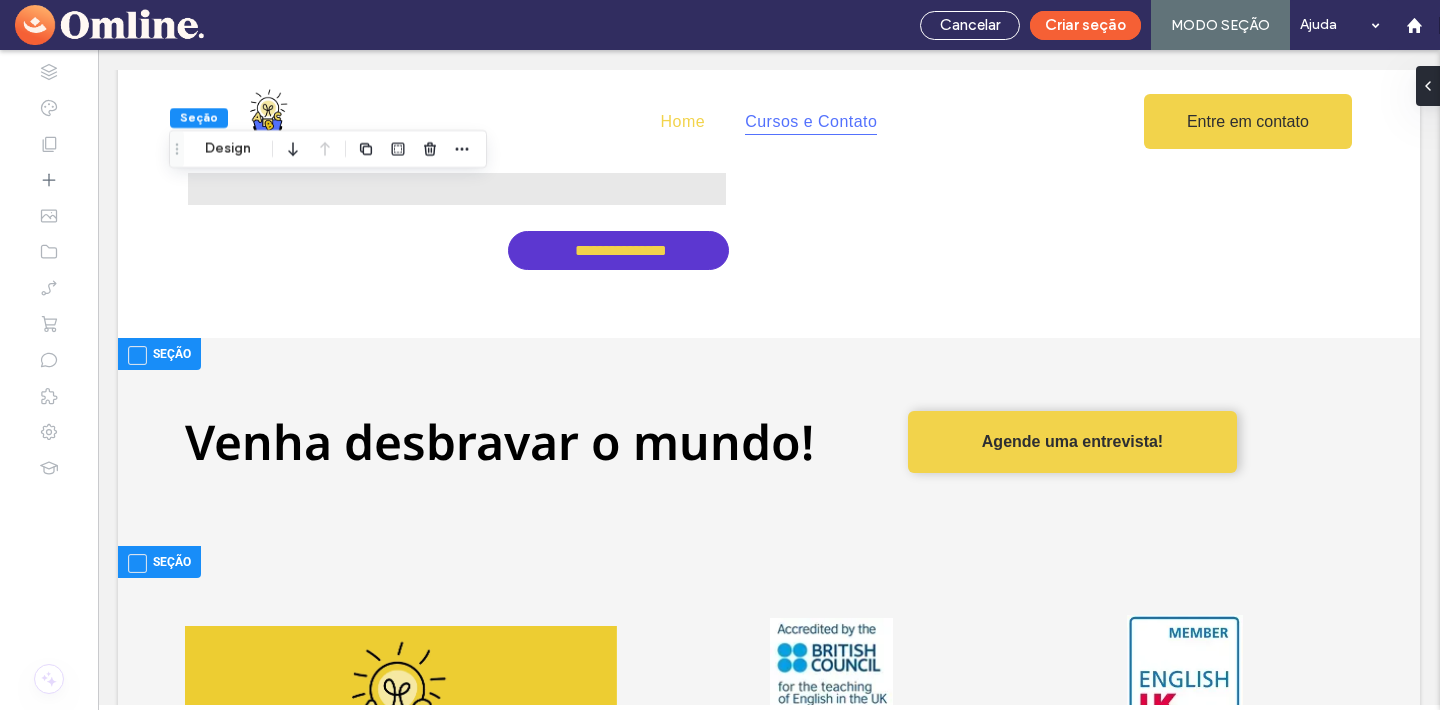 scroll, scrollTop: 2729, scrollLeft: 0, axis: vertical 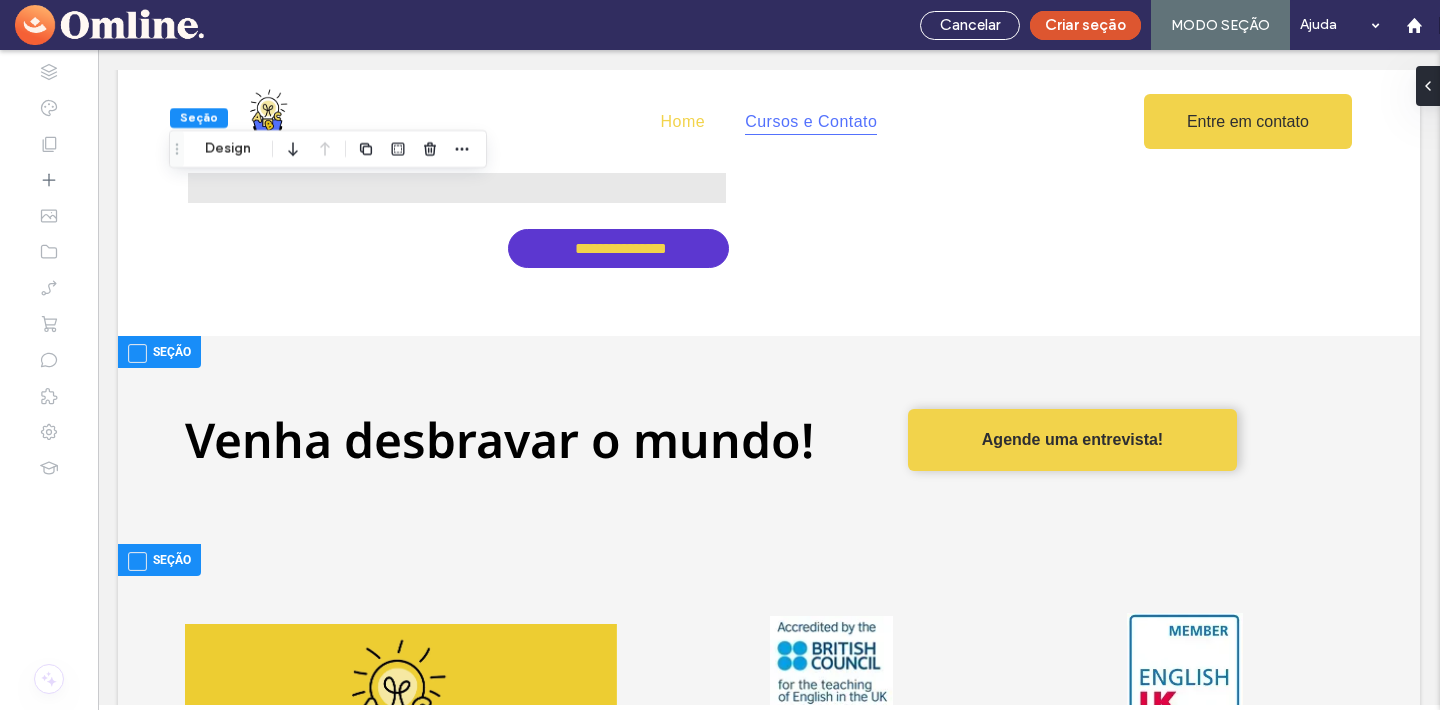 click on "Criar seção" at bounding box center (1085, 25) 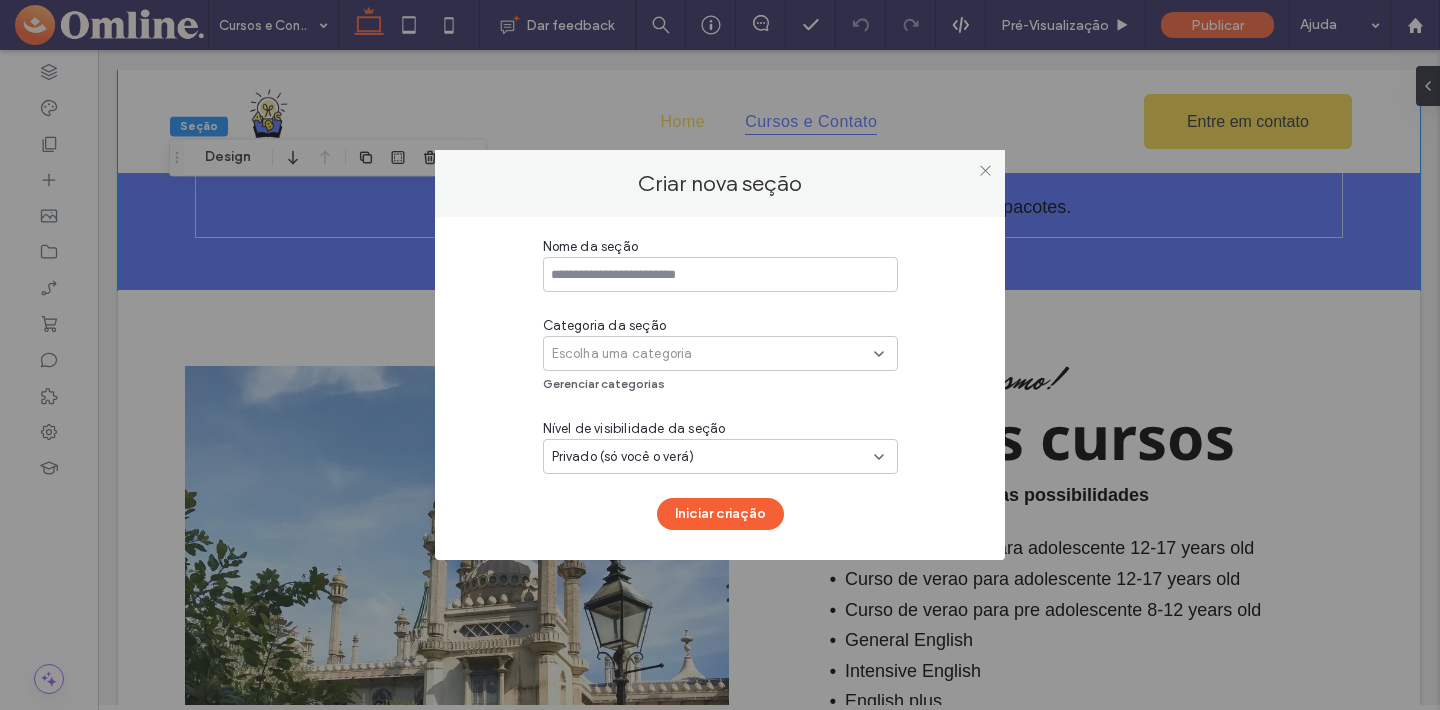 scroll, scrollTop: 0, scrollLeft: 0, axis: both 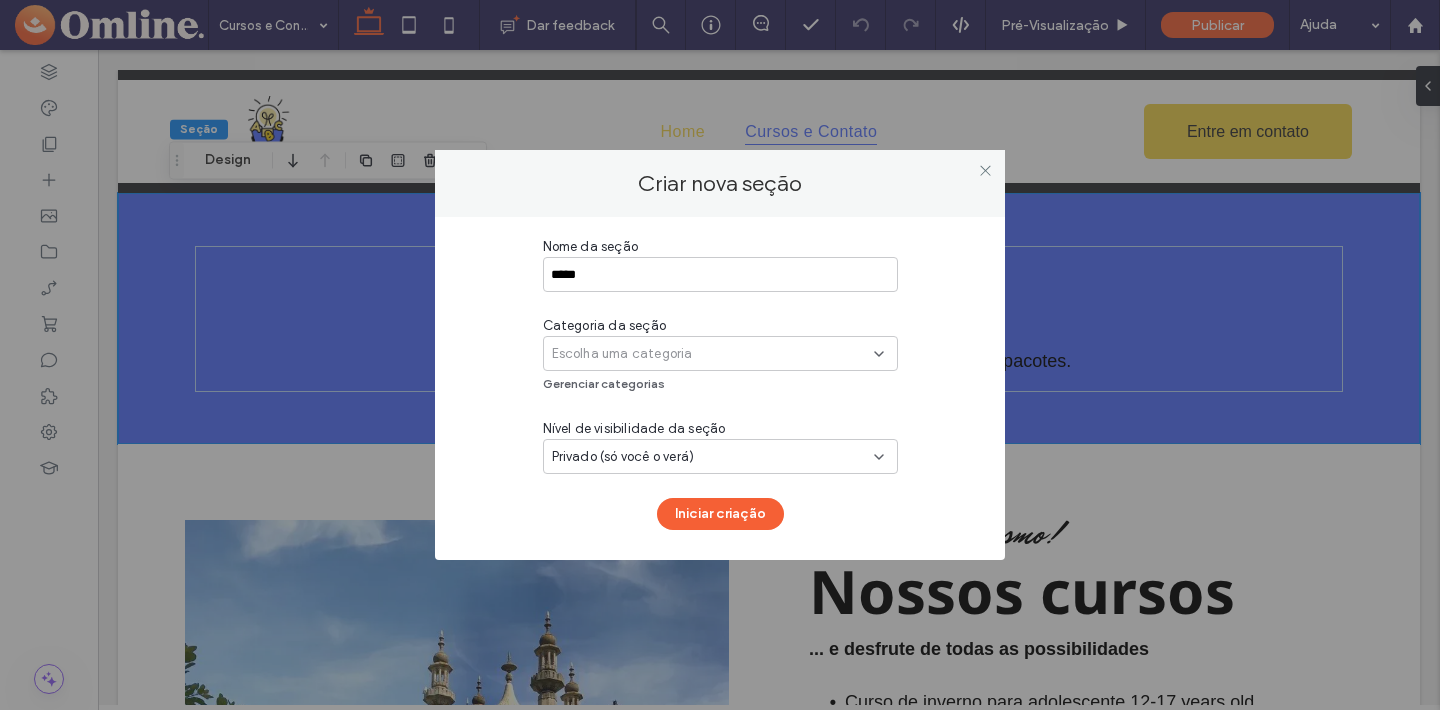 type on "*****" 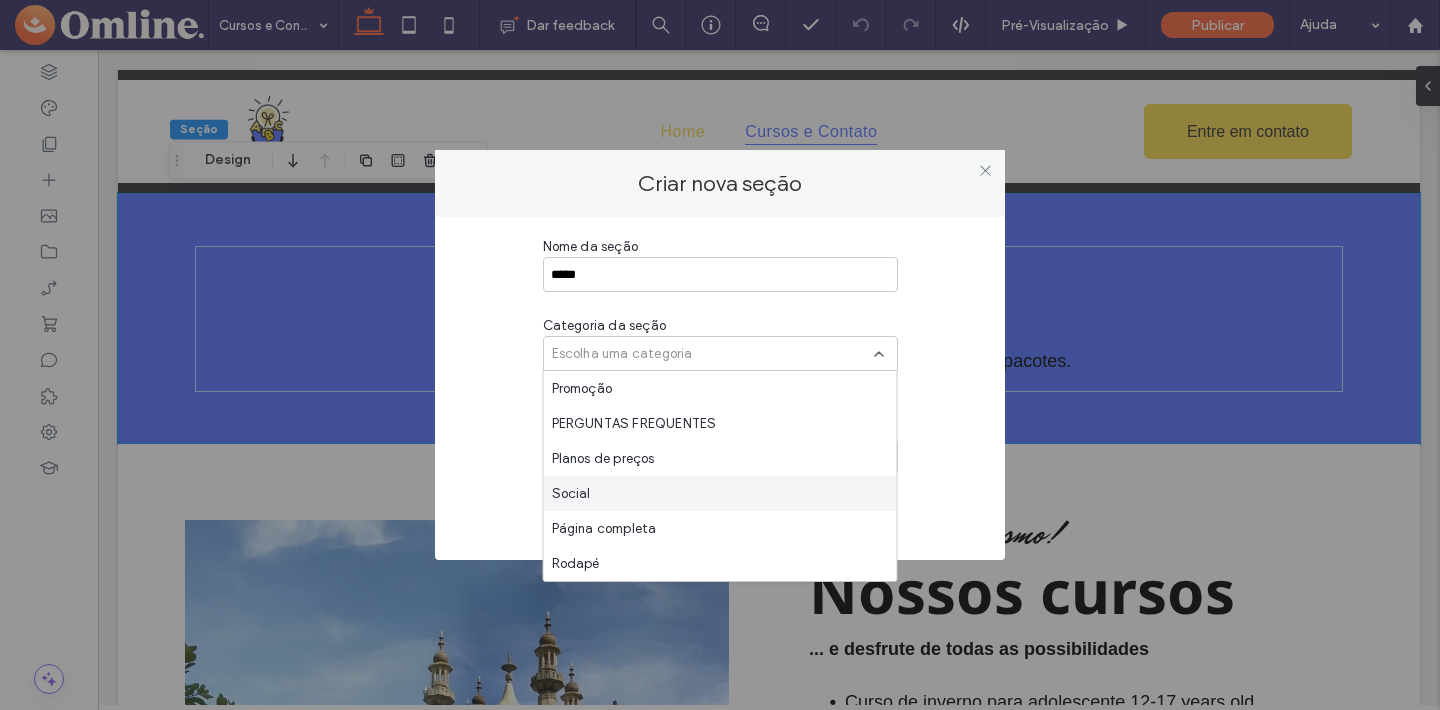 scroll, scrollTop: 0, scrollLeft: 0, axis: both 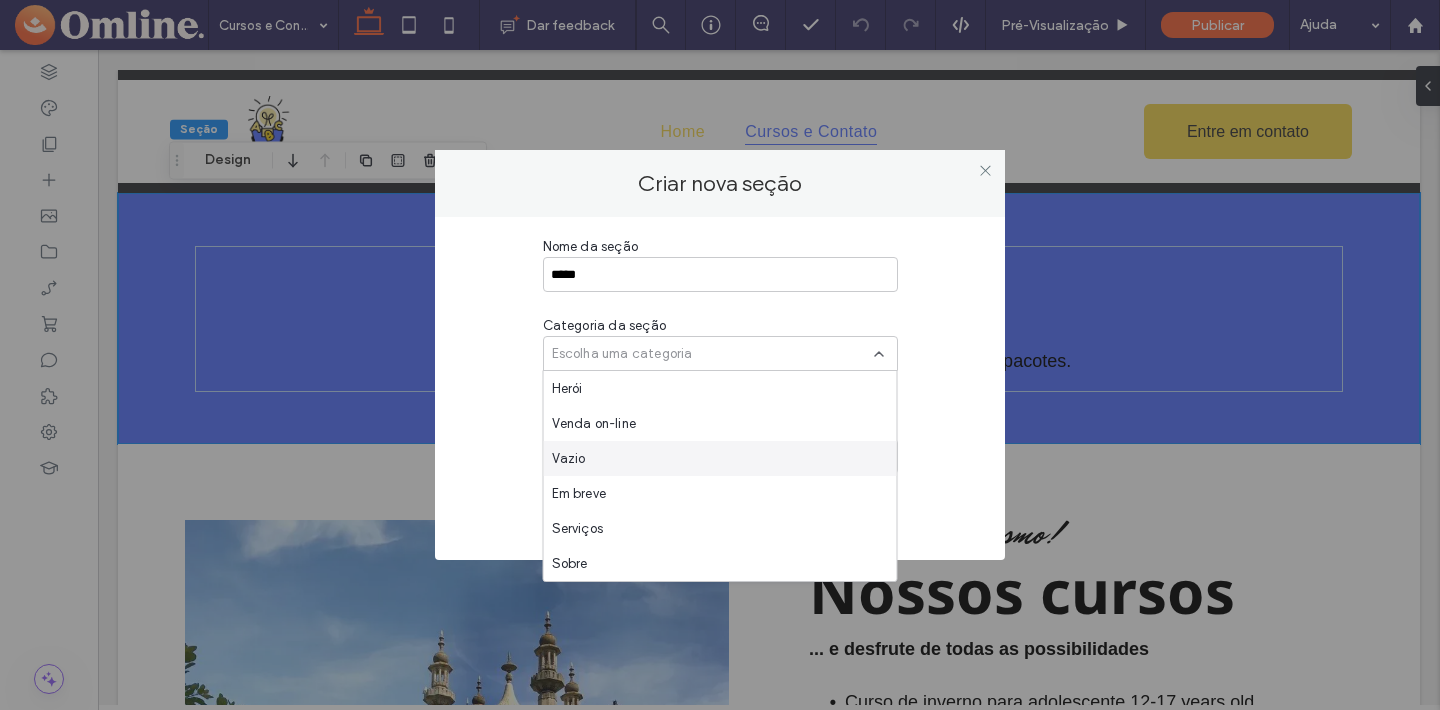 click on "Vazio" at bounding box center (720, 458) 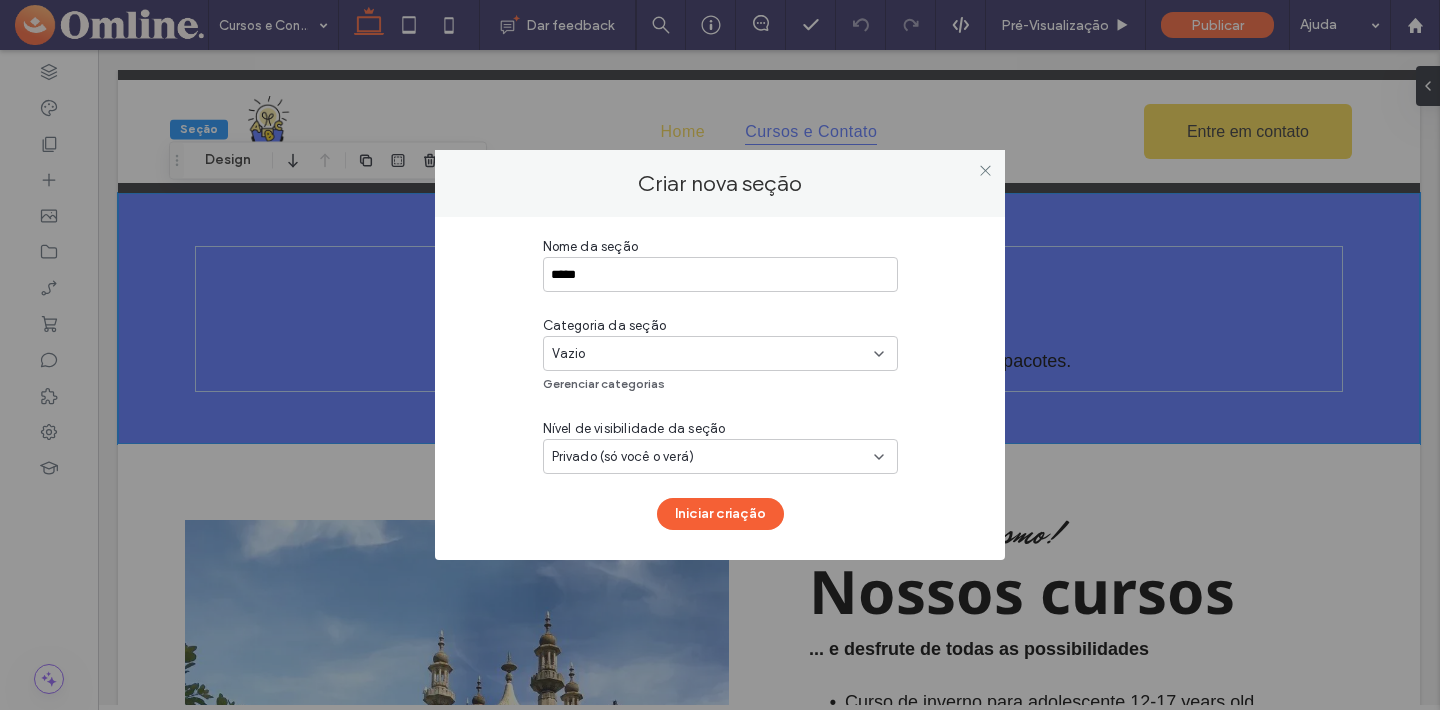click 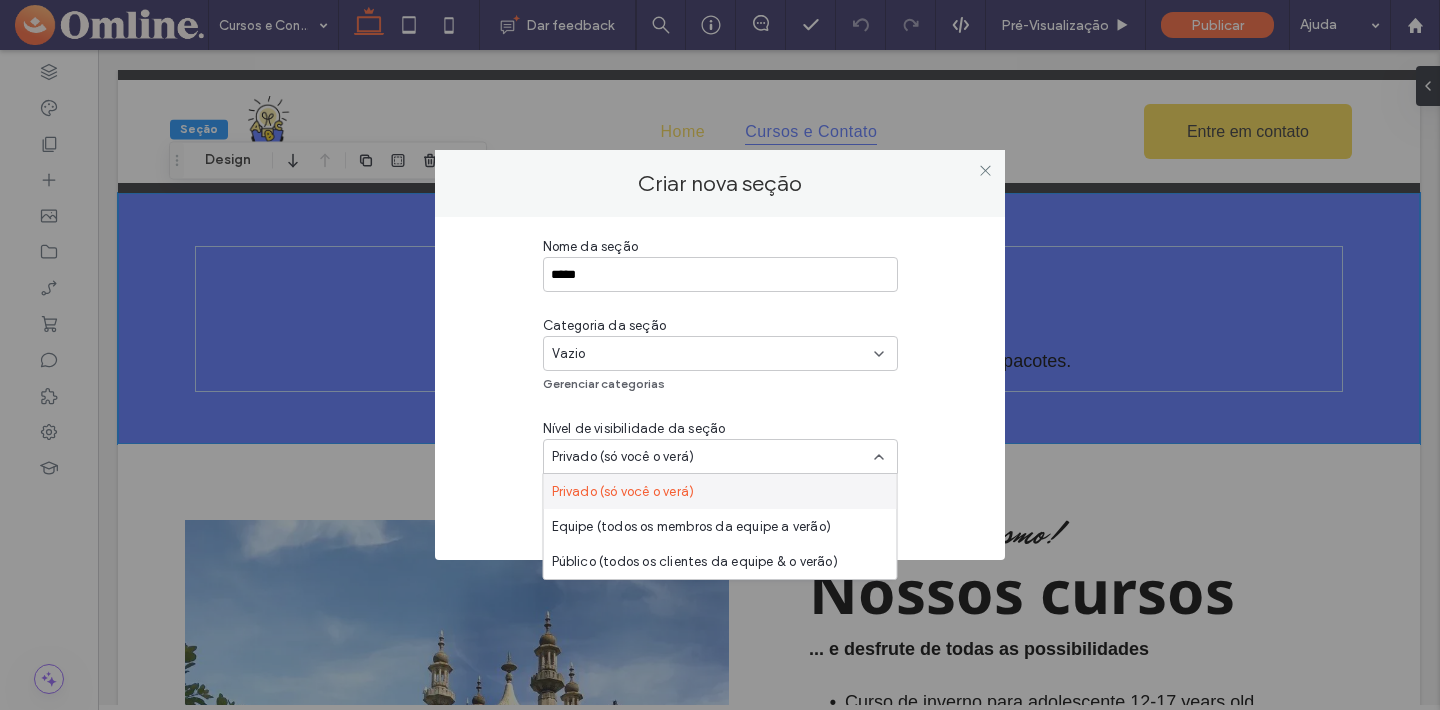 click on "Nome da seção ***** Categoria da seção Vazio Gerenciar categorias Nível de visibilidade da seção Privado (só você o verá) Iniciar criação" at bounding box center (720, 383) 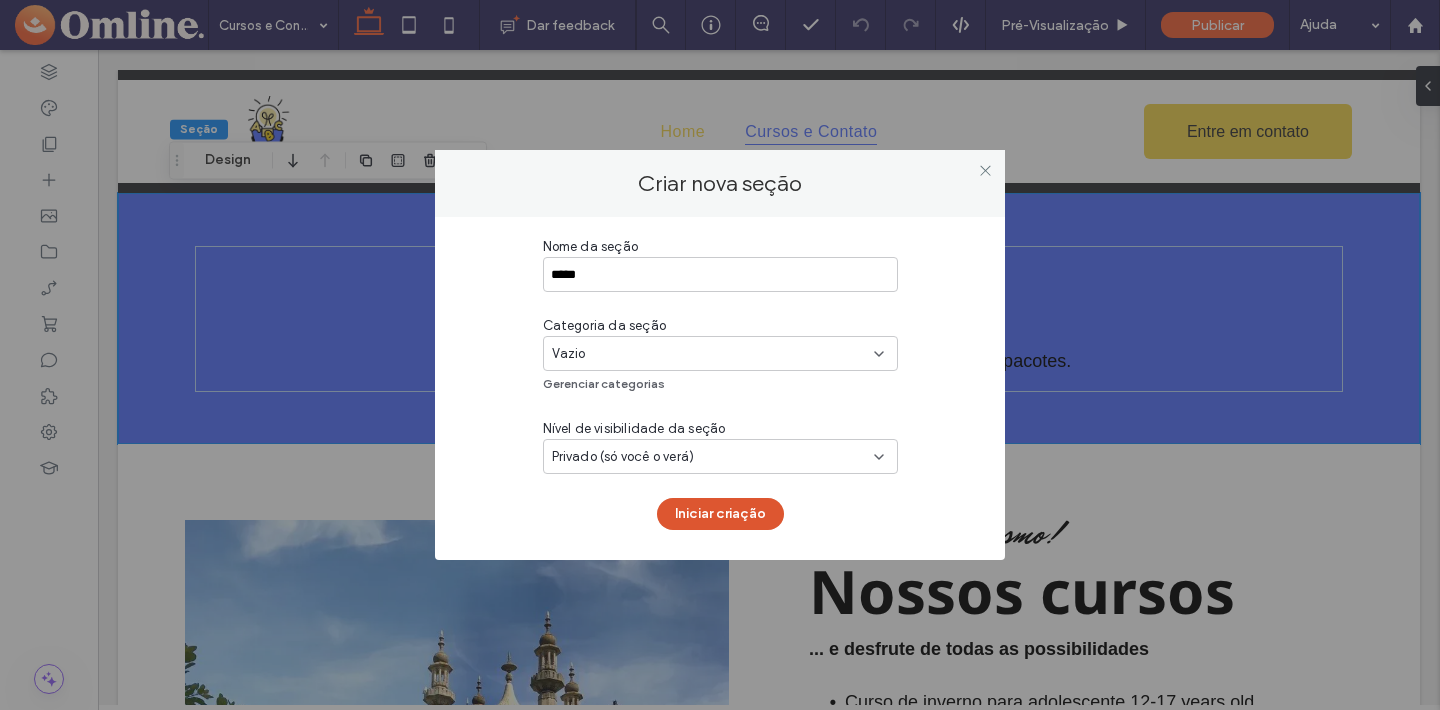 click on "Iniciar criação" at bounding box center (720, 514) 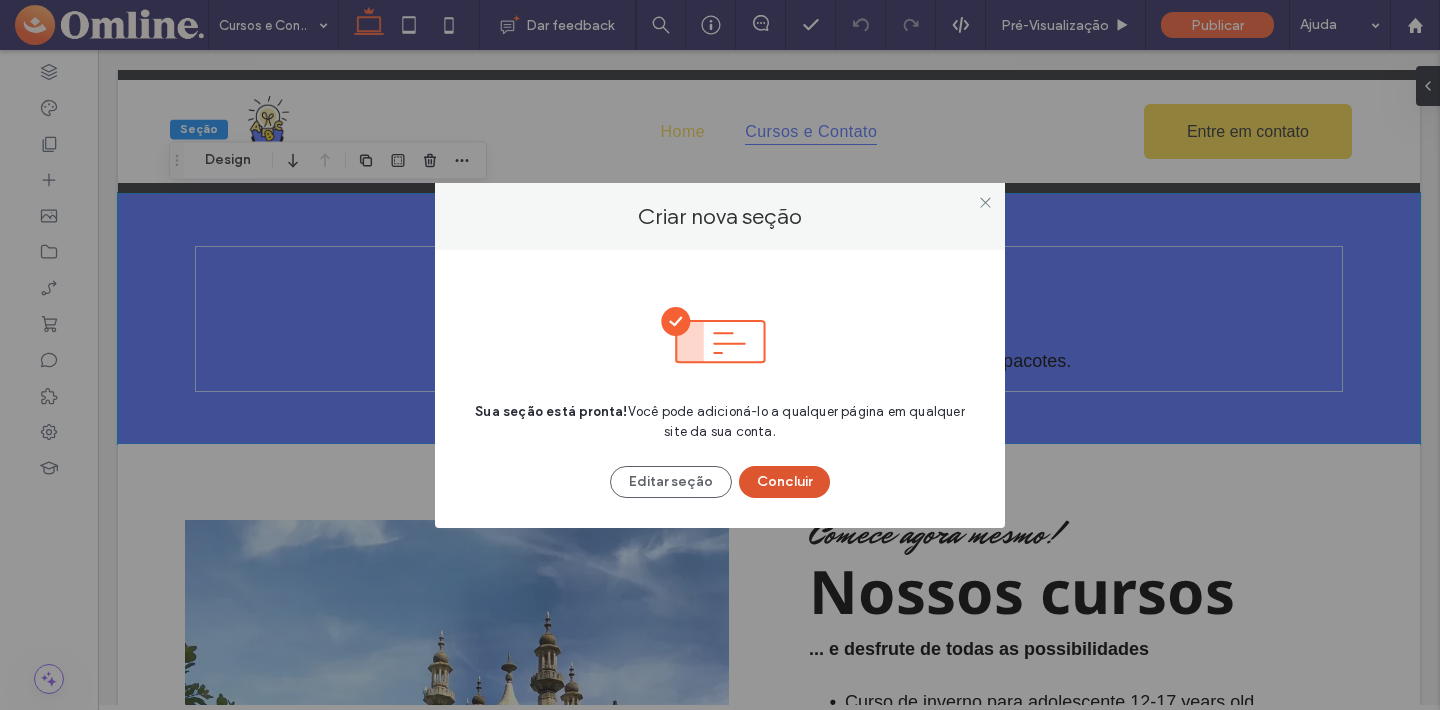 click on "Concluir" at bounding box center (784, 482) 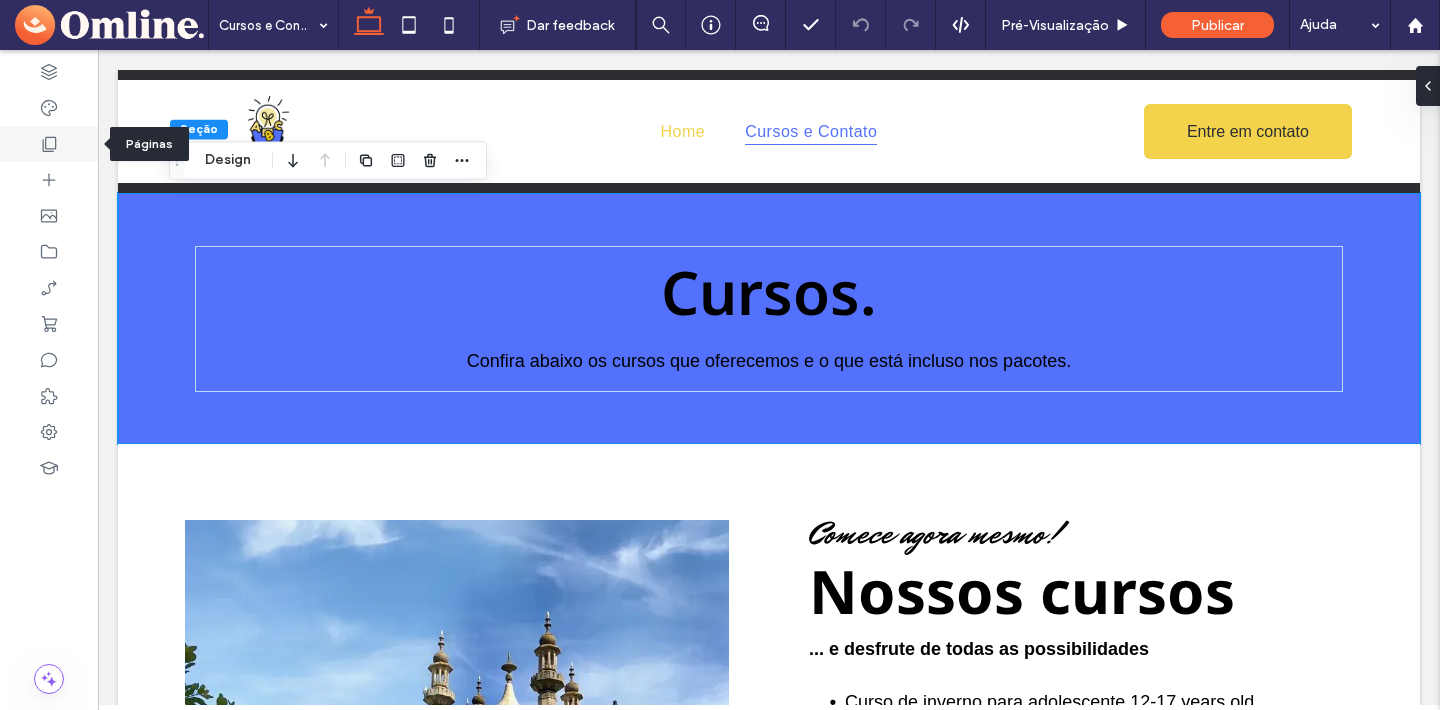 click 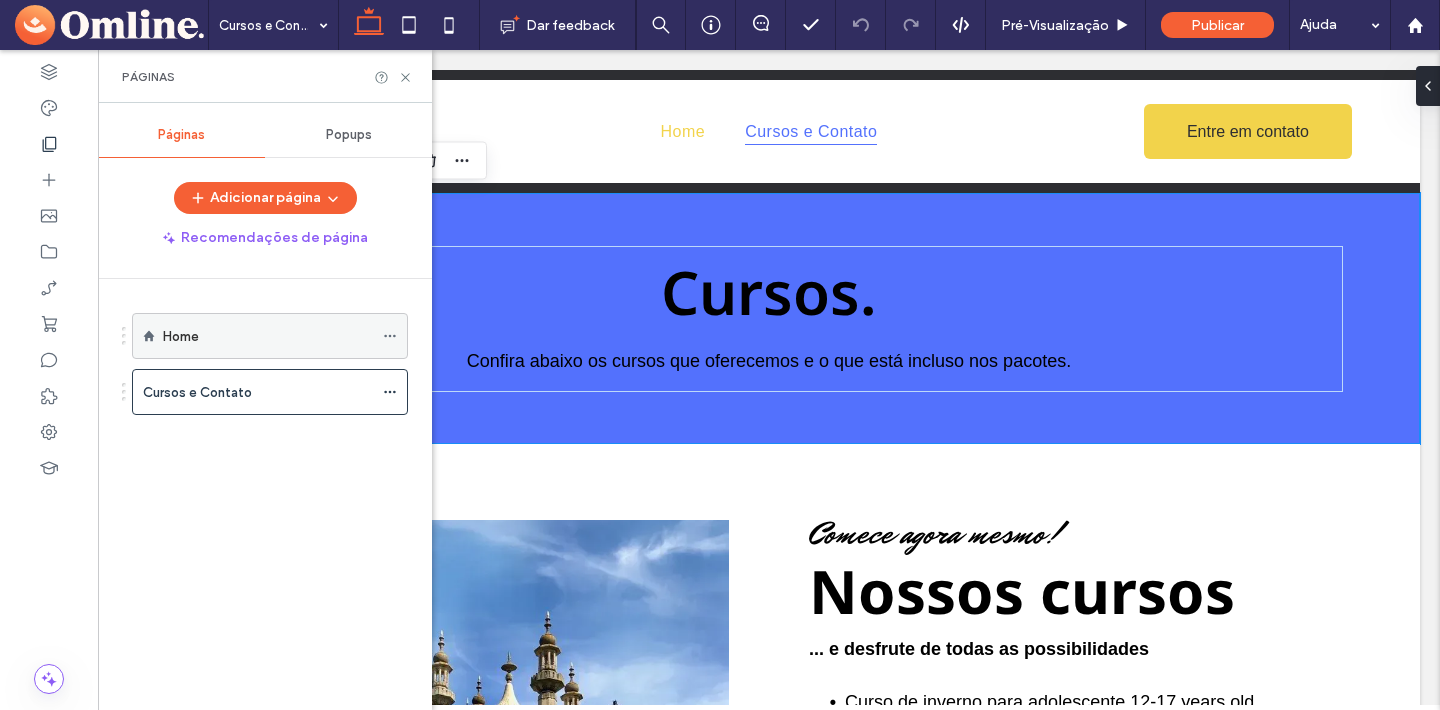 click on "Home" at bounding box center [268, 336] 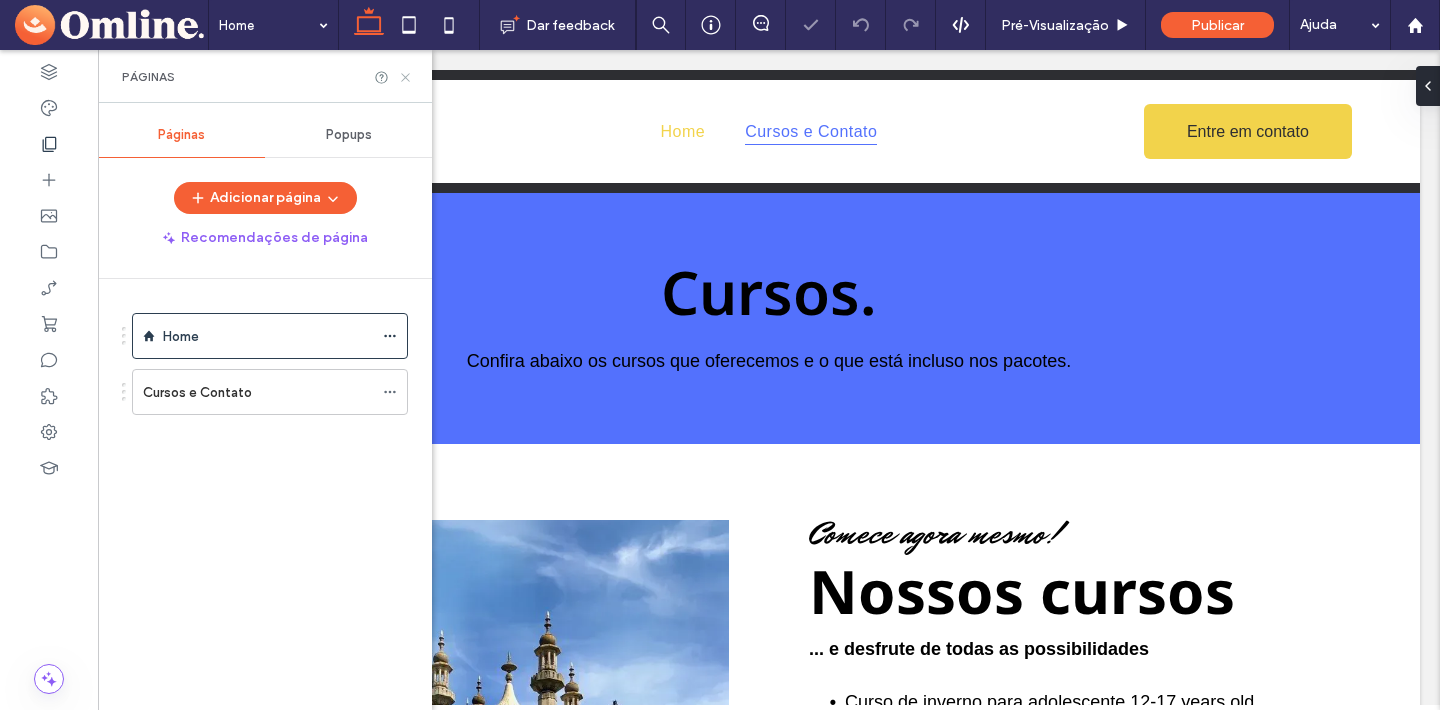 click 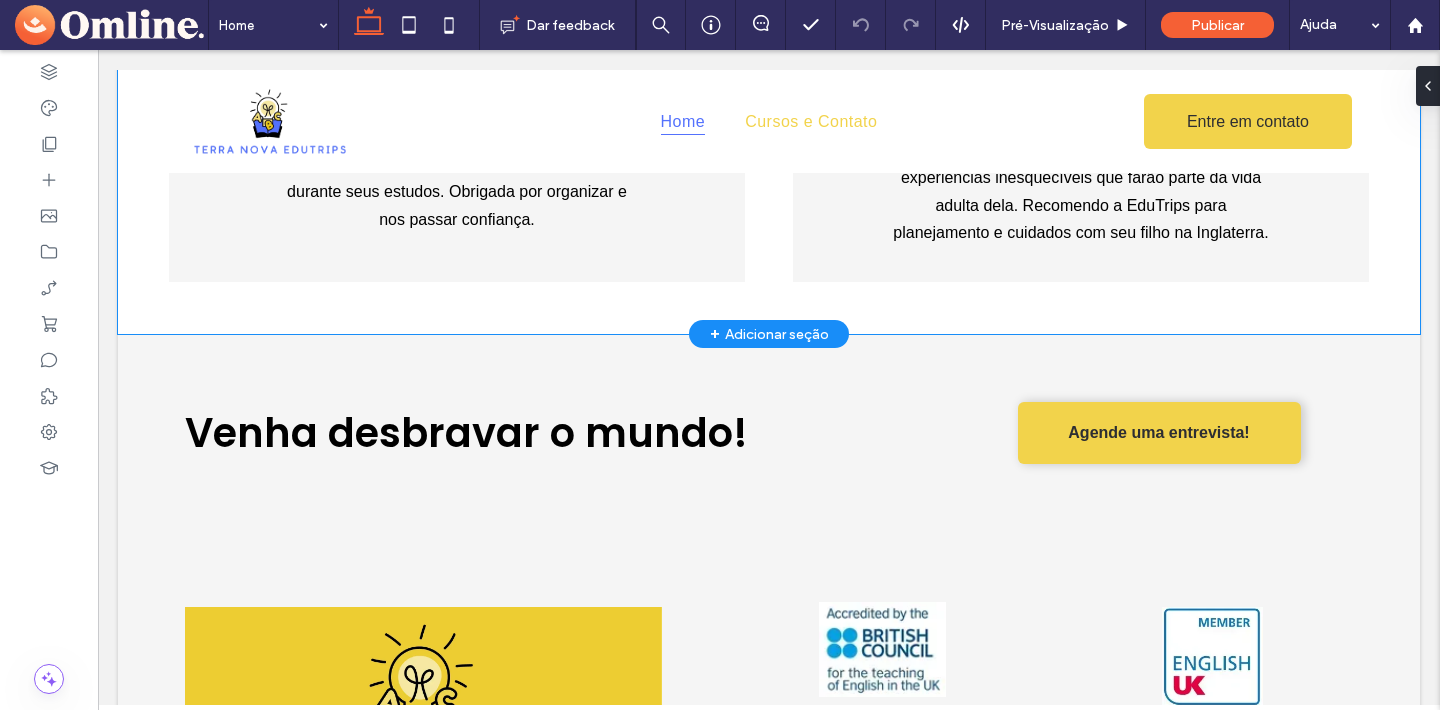 scroll, scrollTop: 5597, scrollLeft: 0, axis: vertical 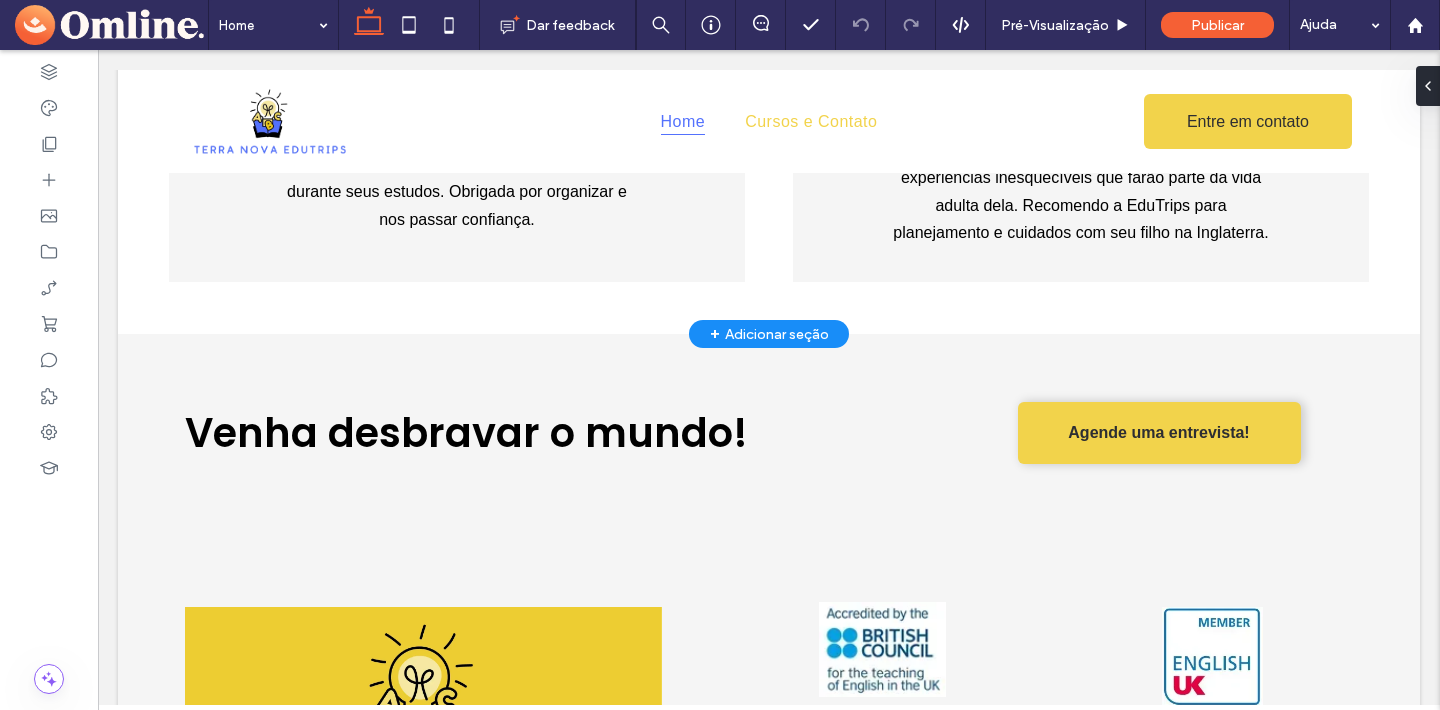 click on "+ Adicionar seção" at bounding box center (769, 334) 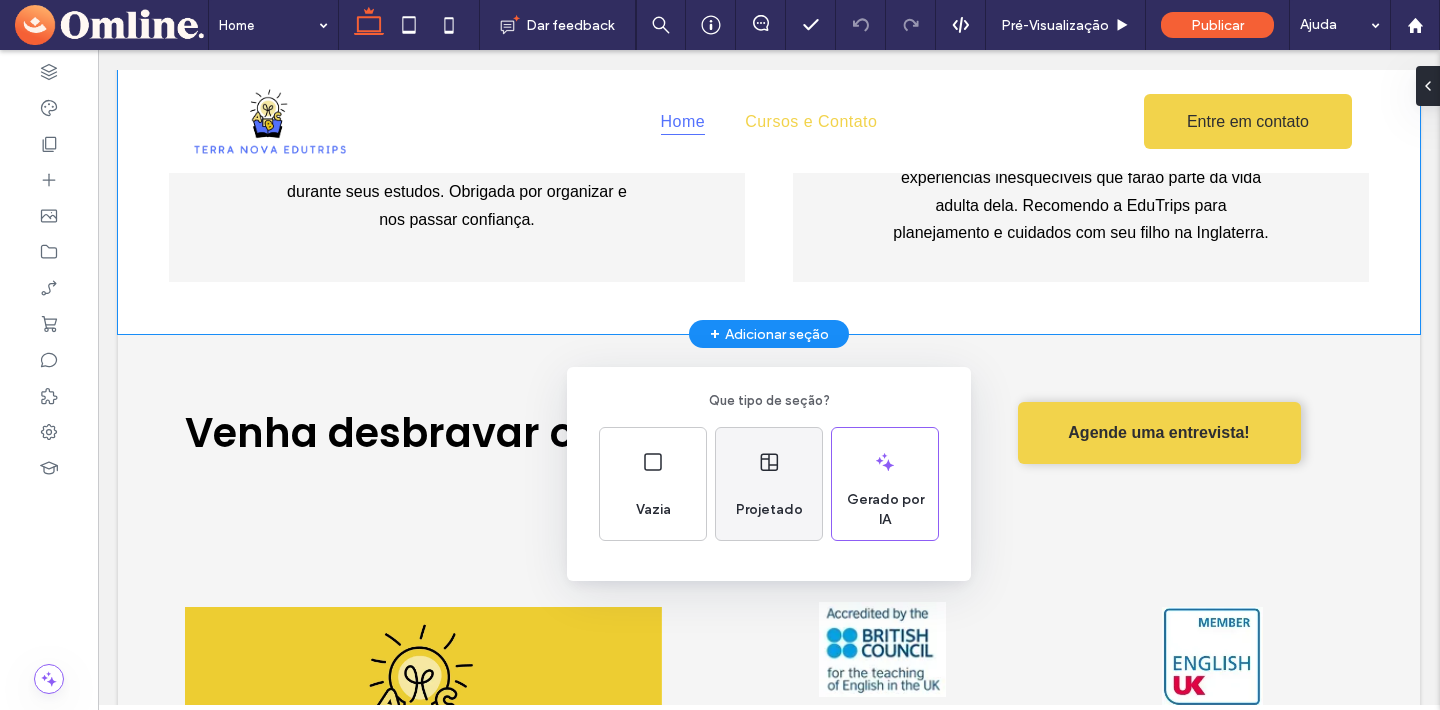 click 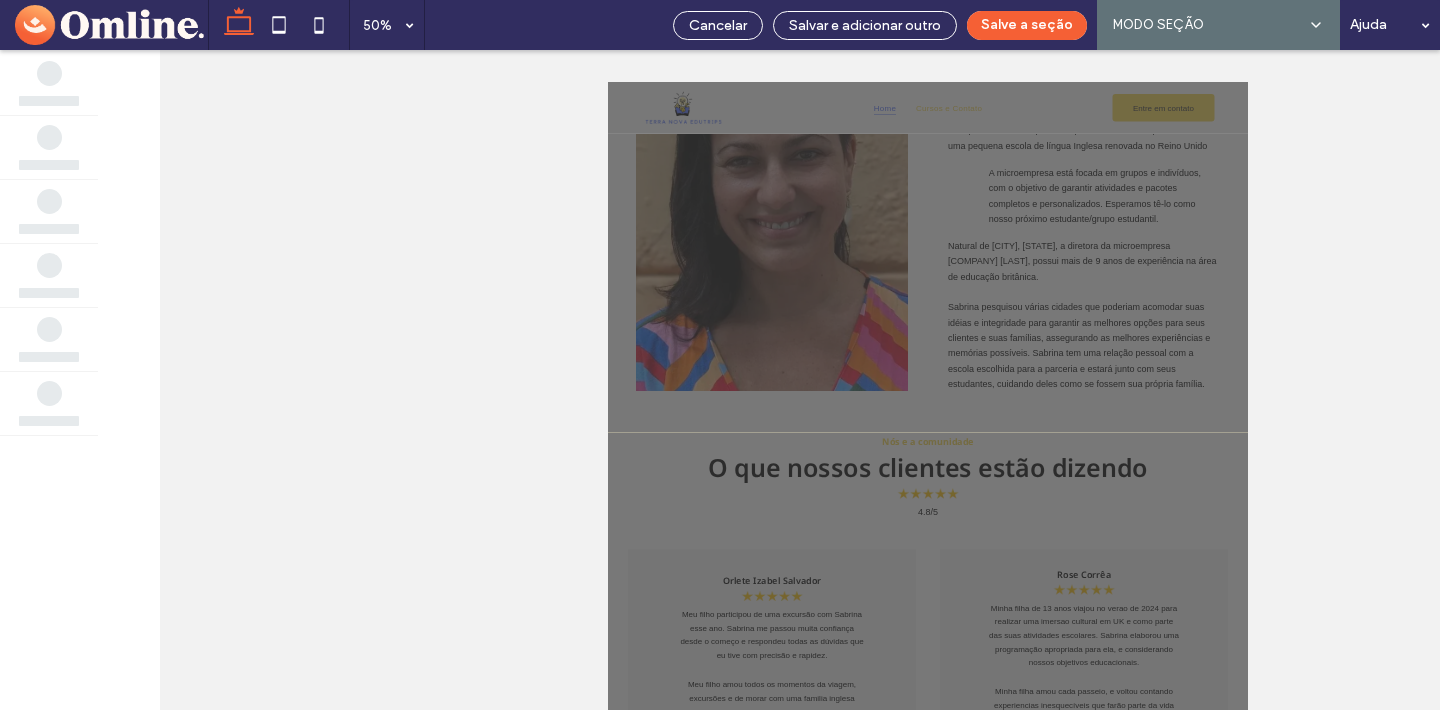 scroll, scrollTop: 4449, scrollLeft: 0, axis: vertical 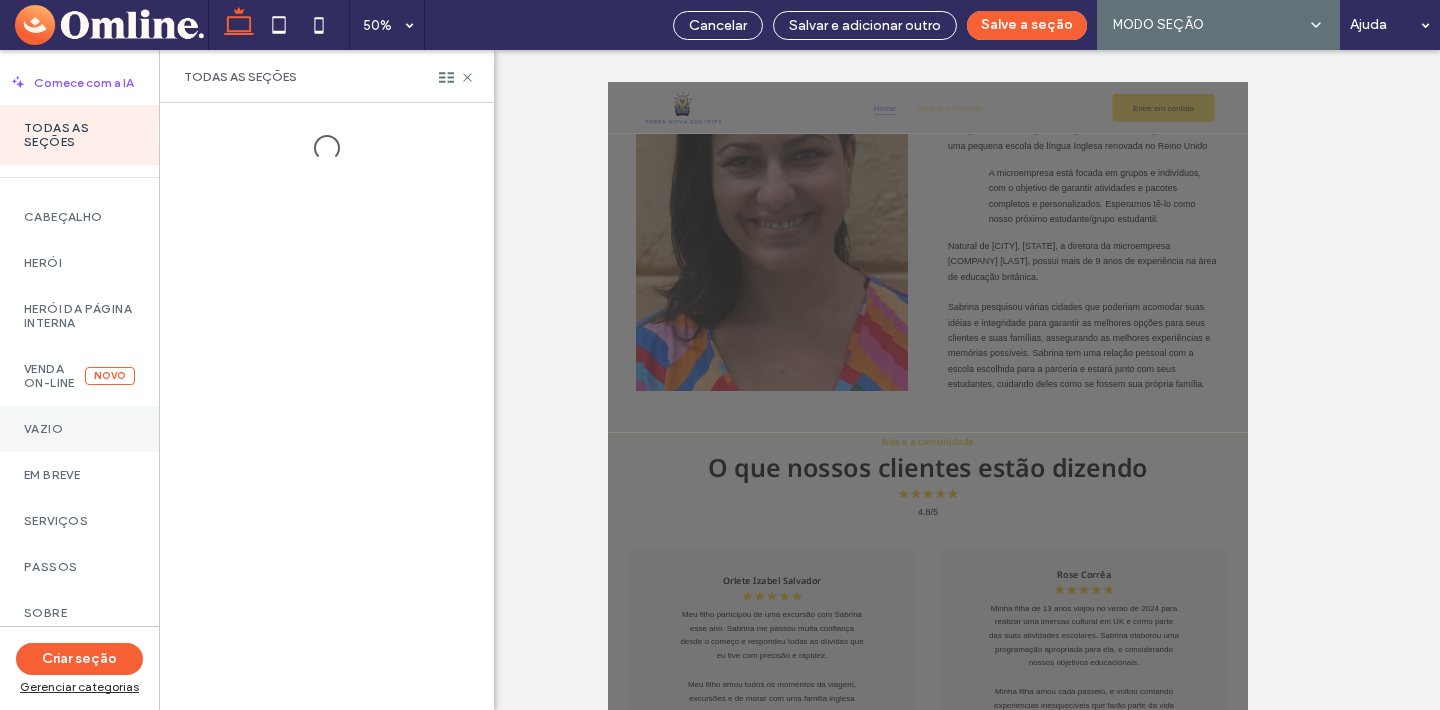 click on "Vazio" at bounding box center [79, 429] 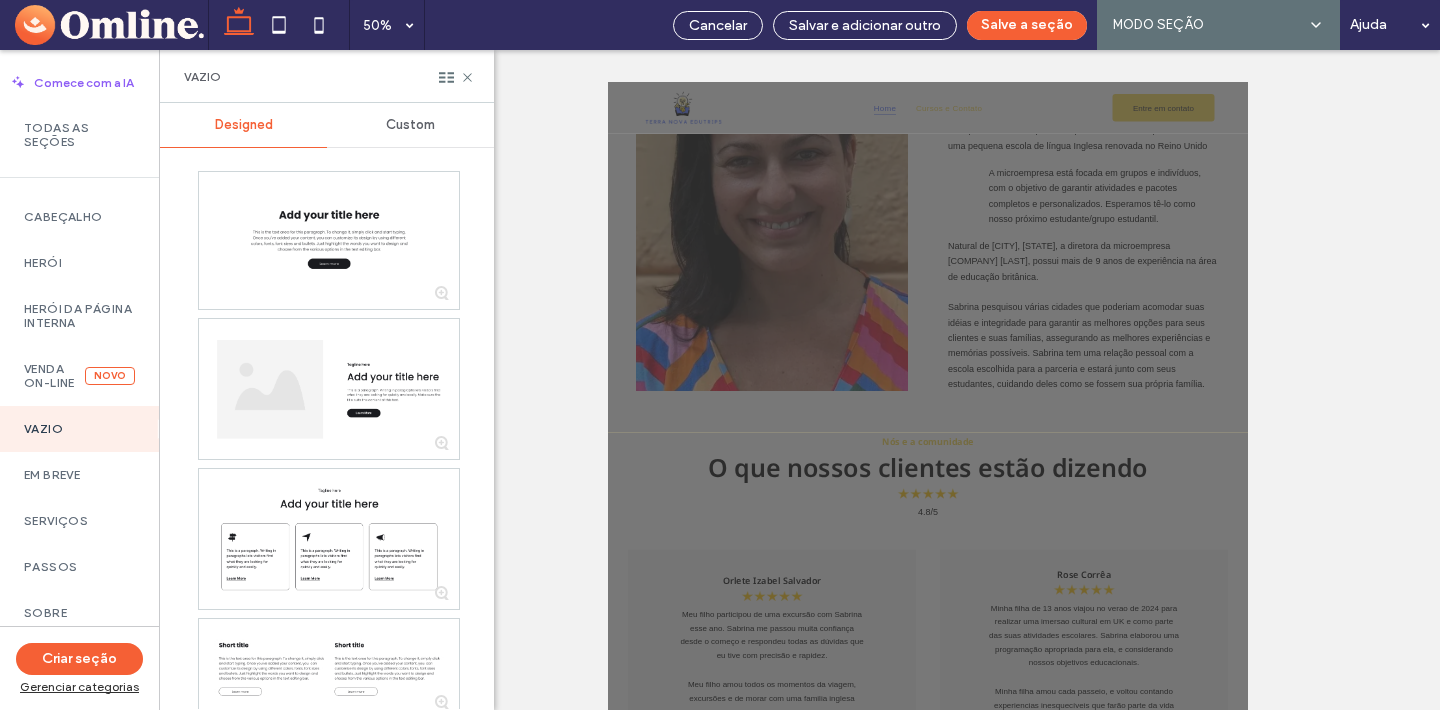 click on "Custom" at bounding box center [410, 125] 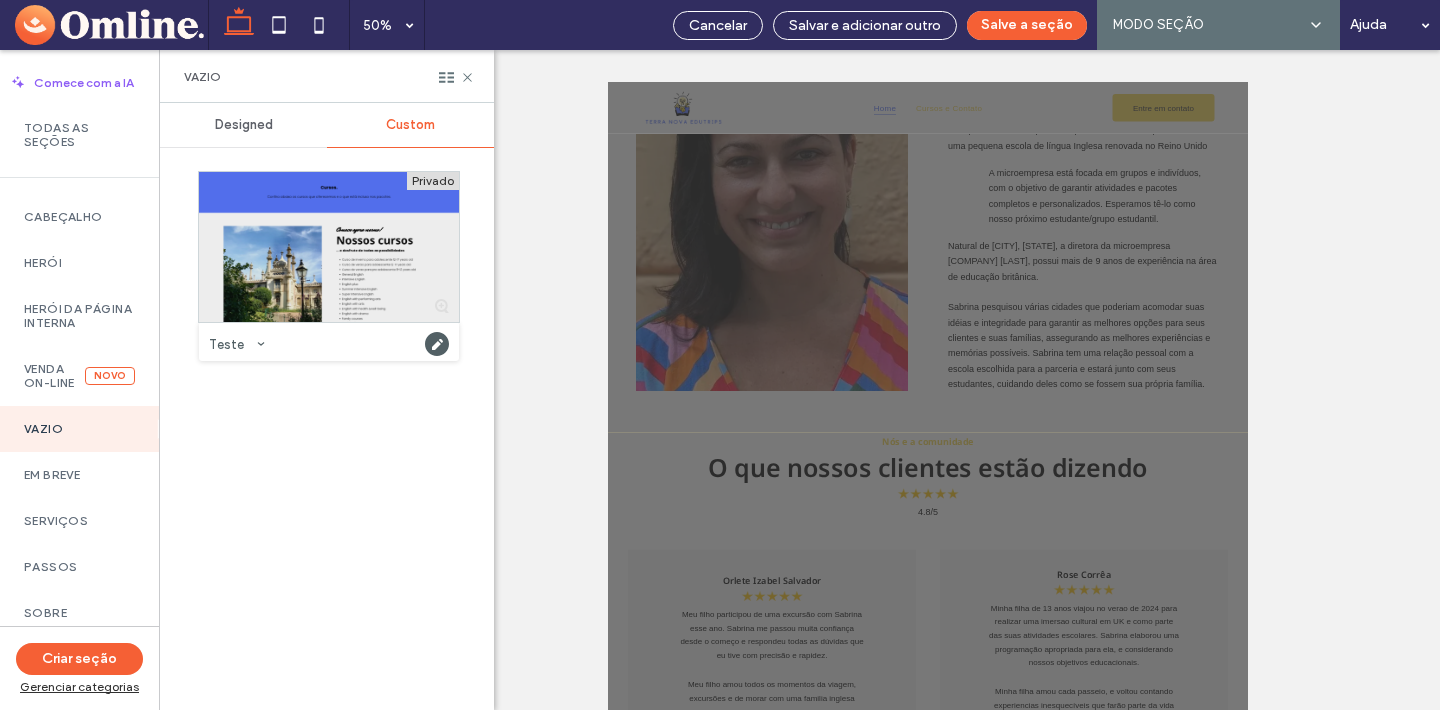 click at bounding box center (329, 247) 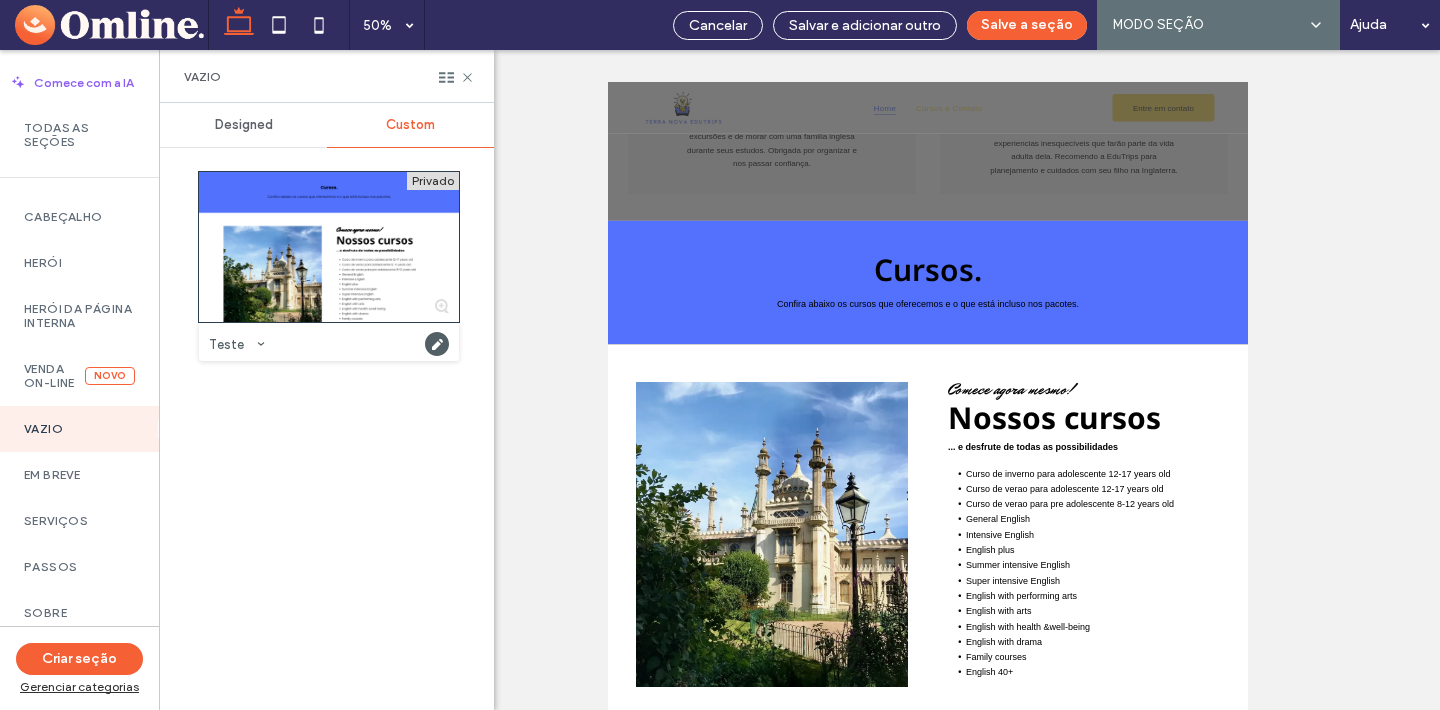 scroll, scrollTop: 5571, scrollLeft: 0, axis: vertical 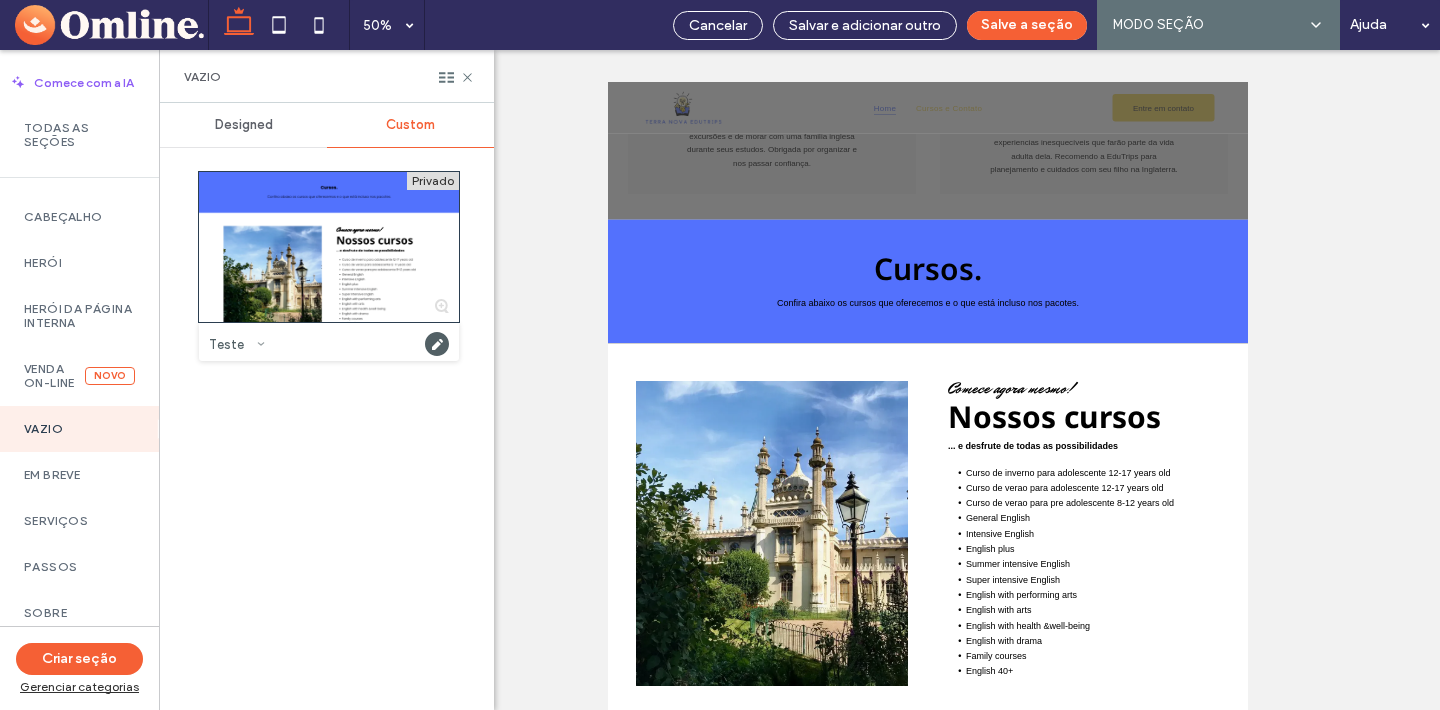 click 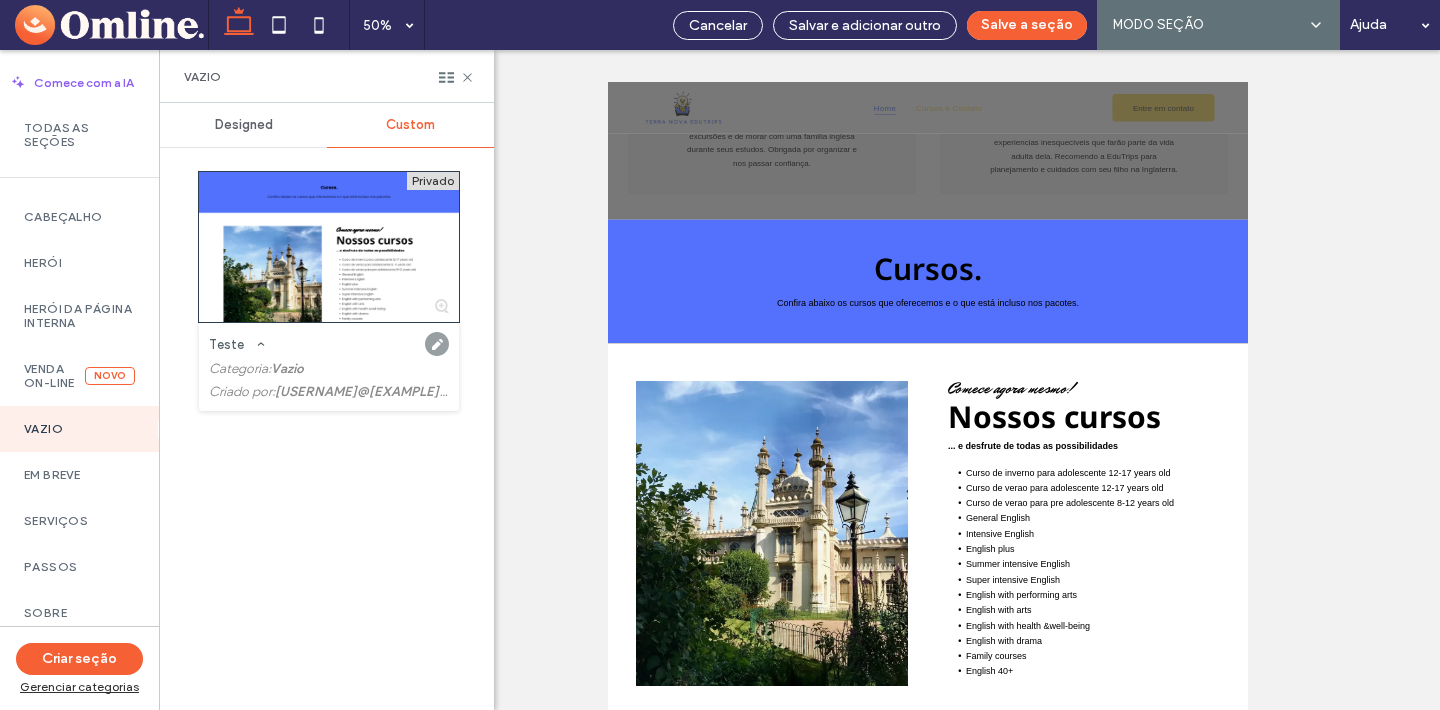 click 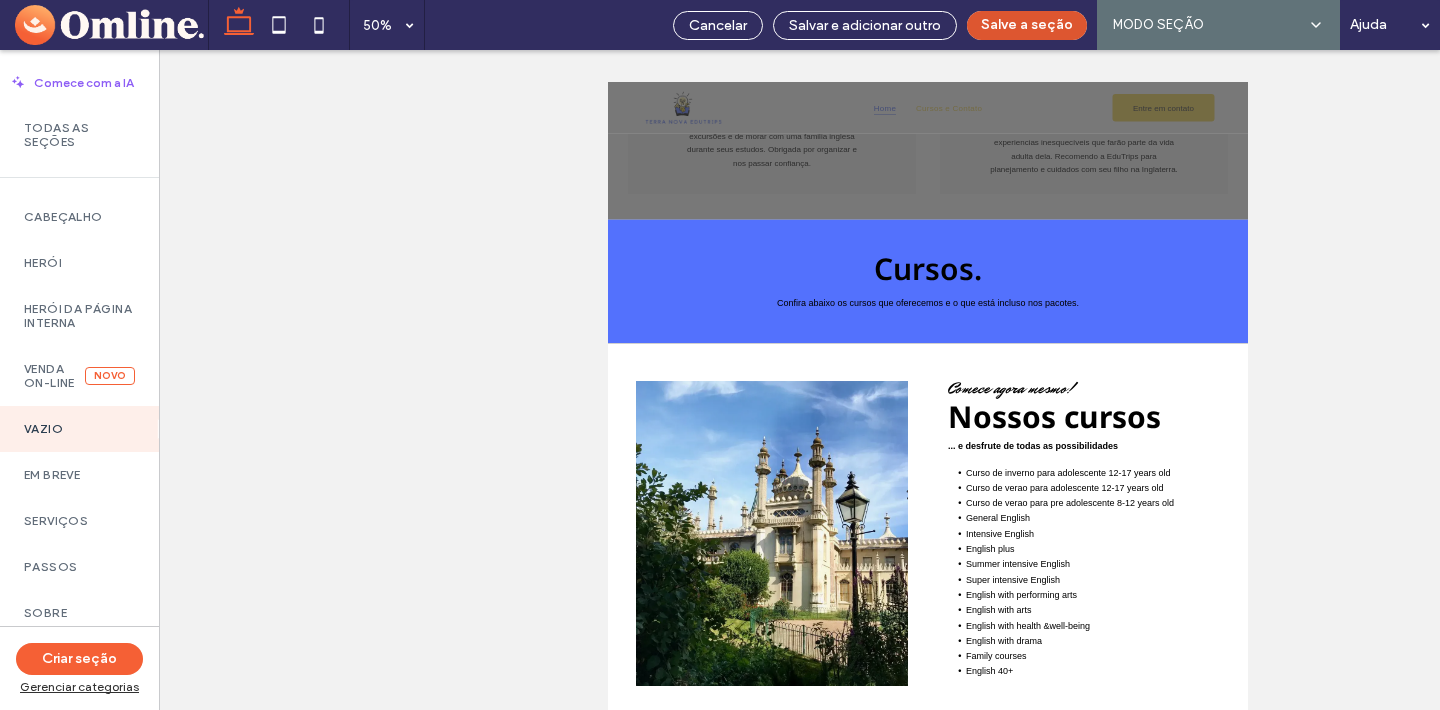click on "Salve a seção" at bounding box center [1027, 25] 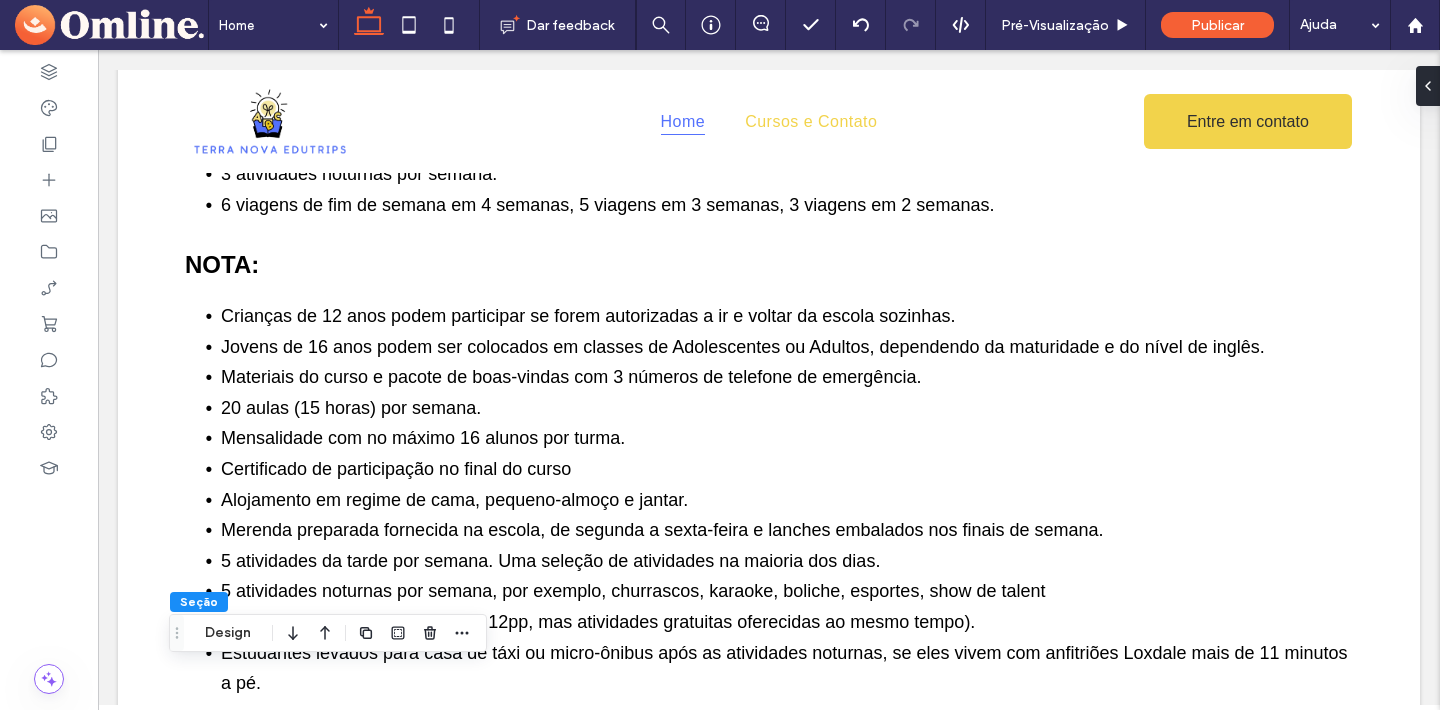 scroll, scrollTop: 0, scrollLeft: 0, axis: both 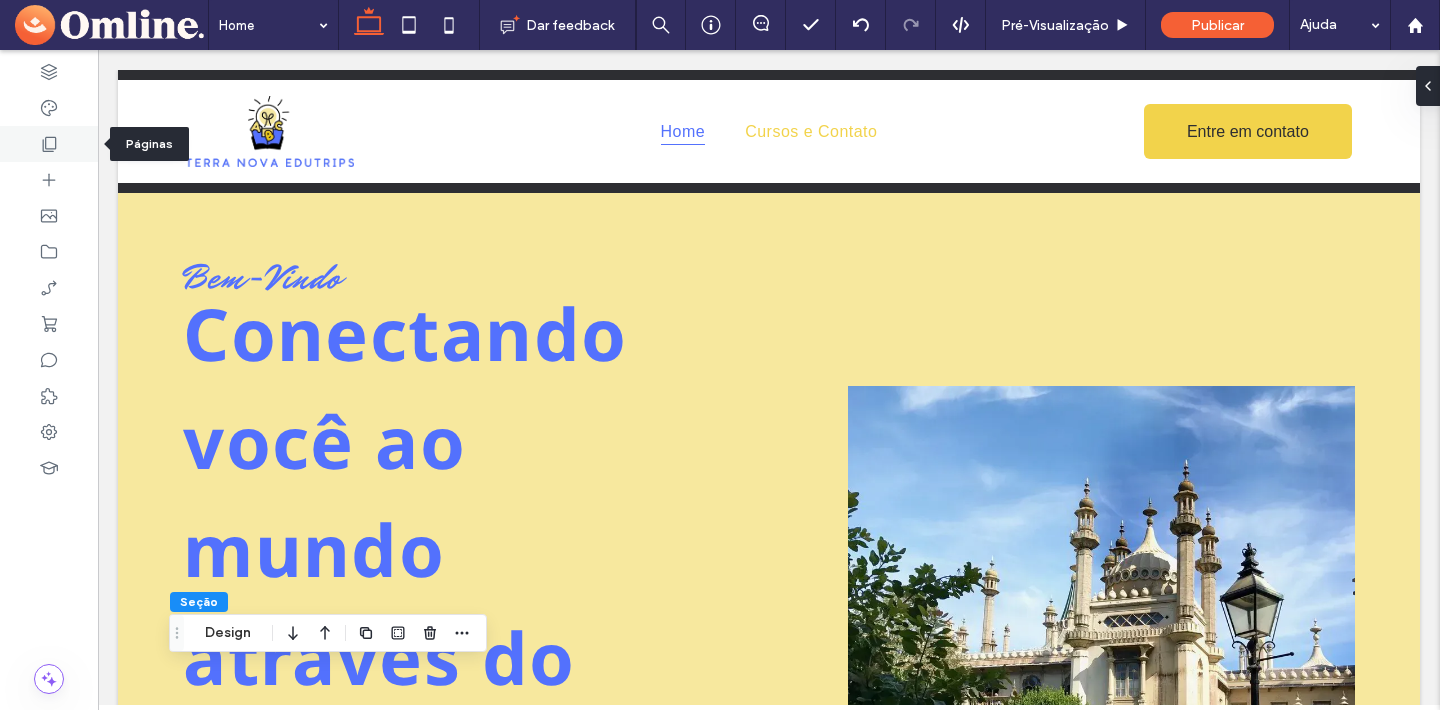 click 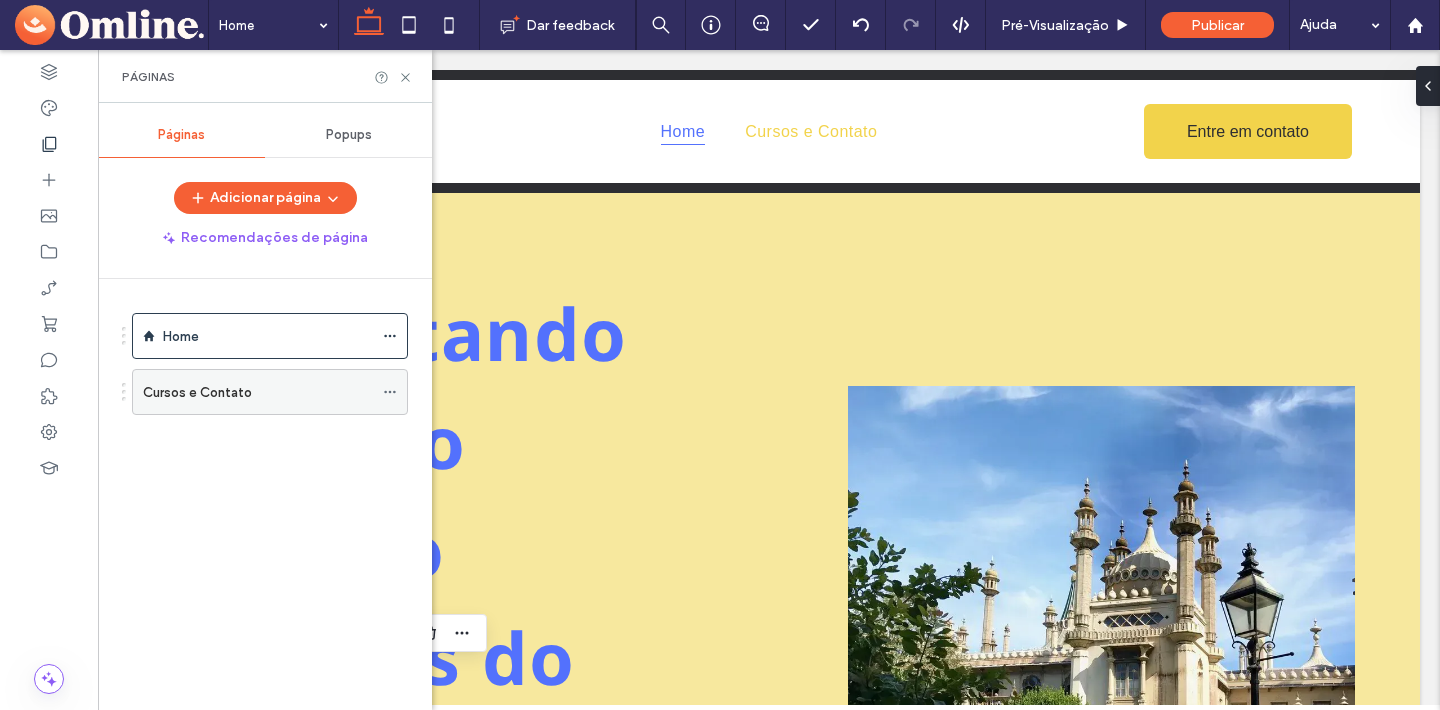 click 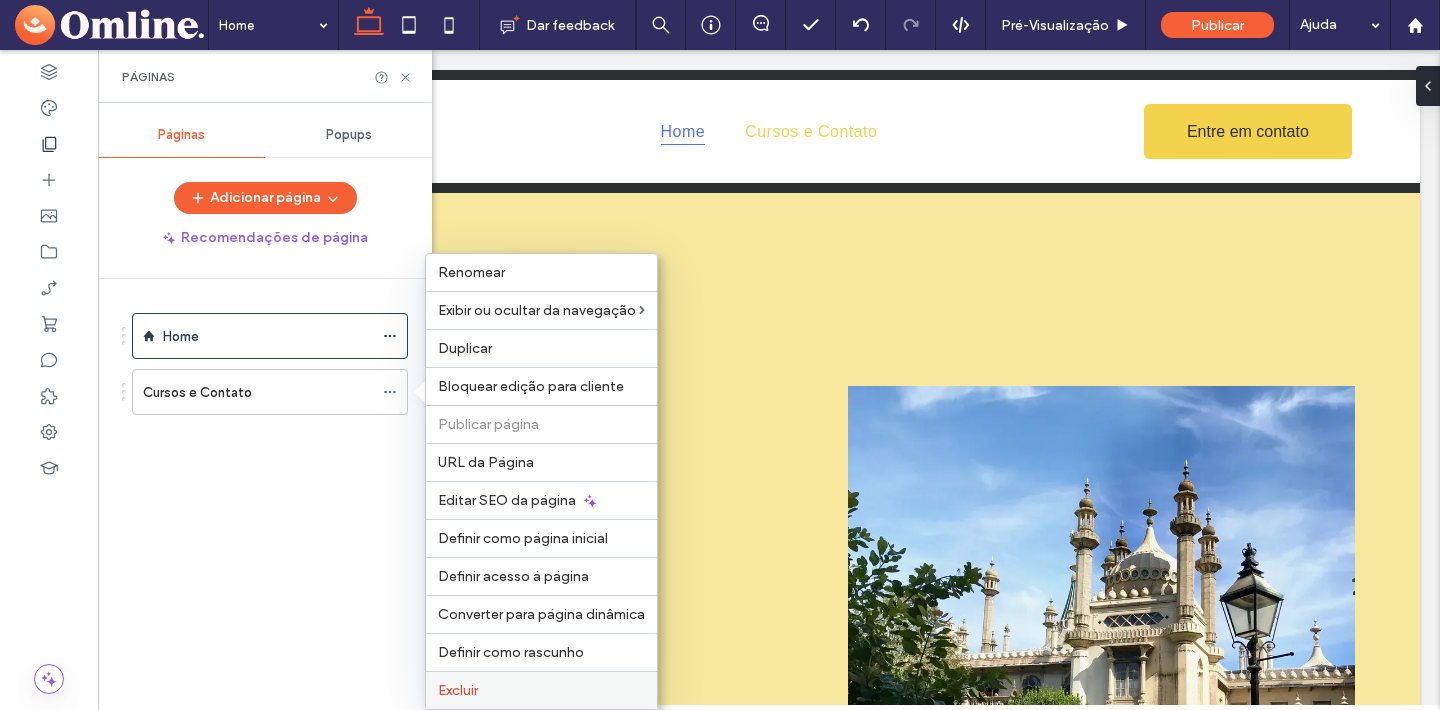 click on "Excluir" at bounding box center (541, 690) 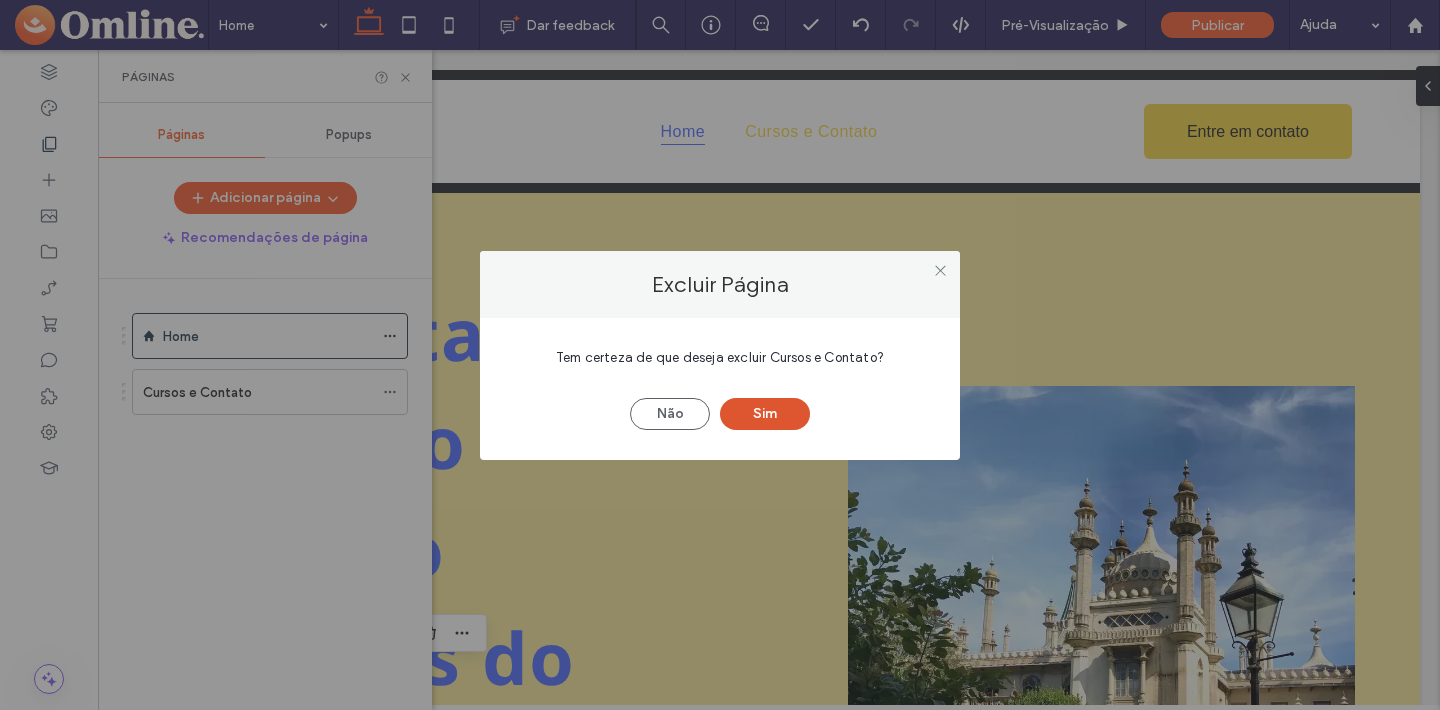 click on "Sim" at bounding box center [765, 414] 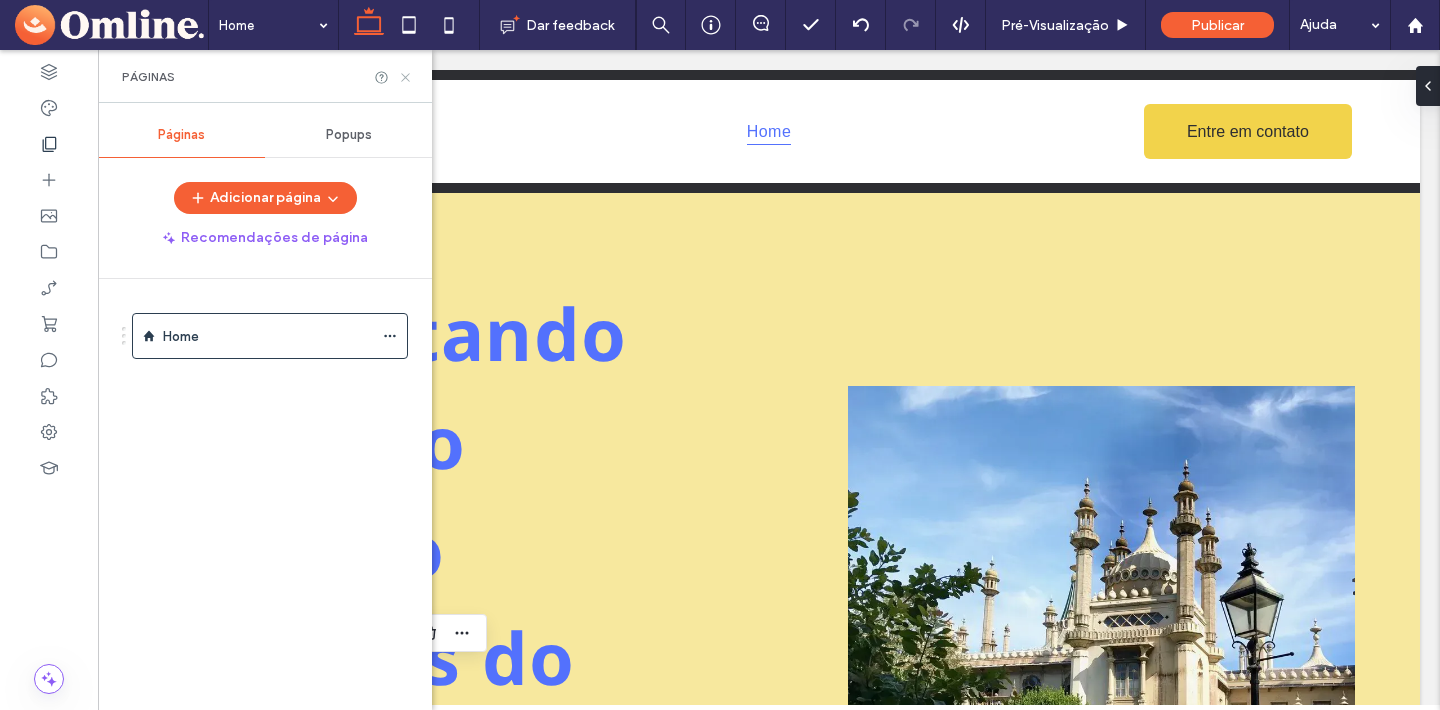 click 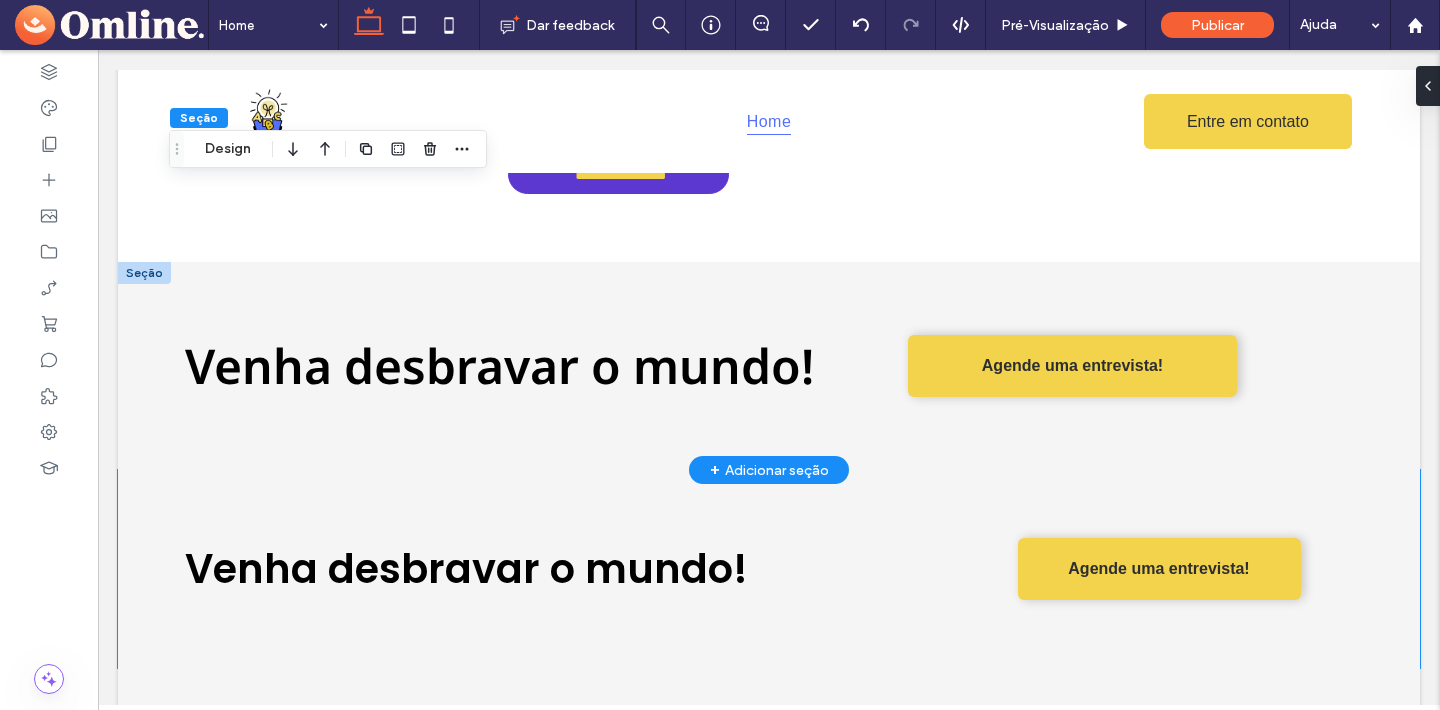 scroll, scrollTop: 8562, scrollLeft: 0, axis: vertical 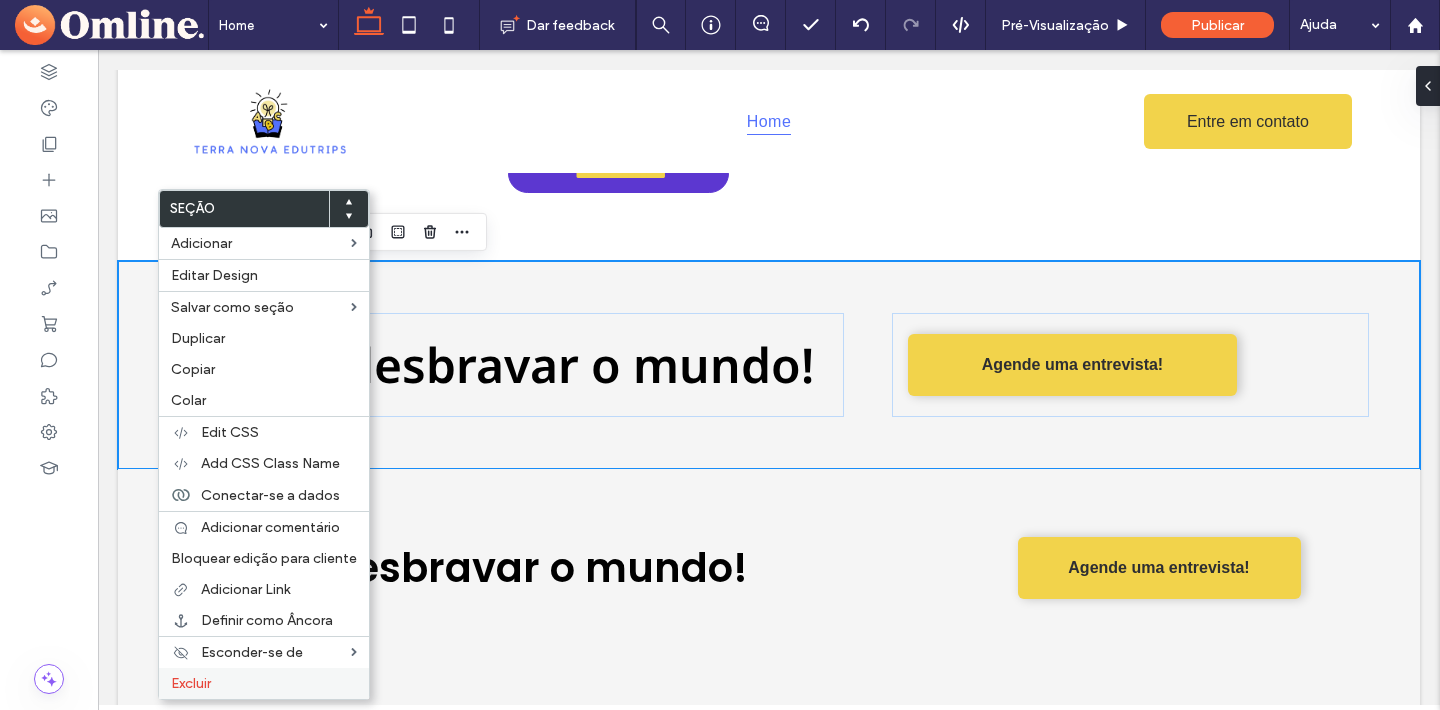 click on "Excluir" at bounding box center (191, 683) 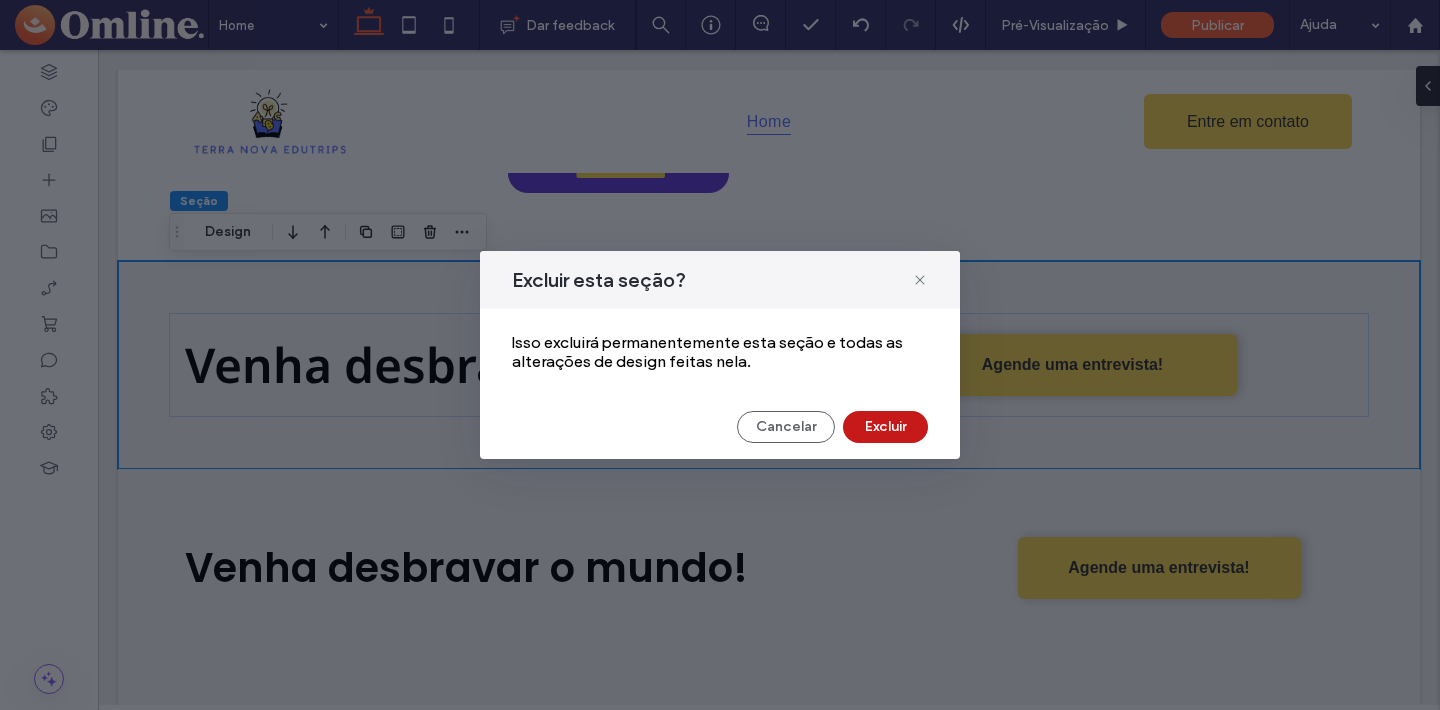 click on "Excluir" at bounding box center (885, 427) 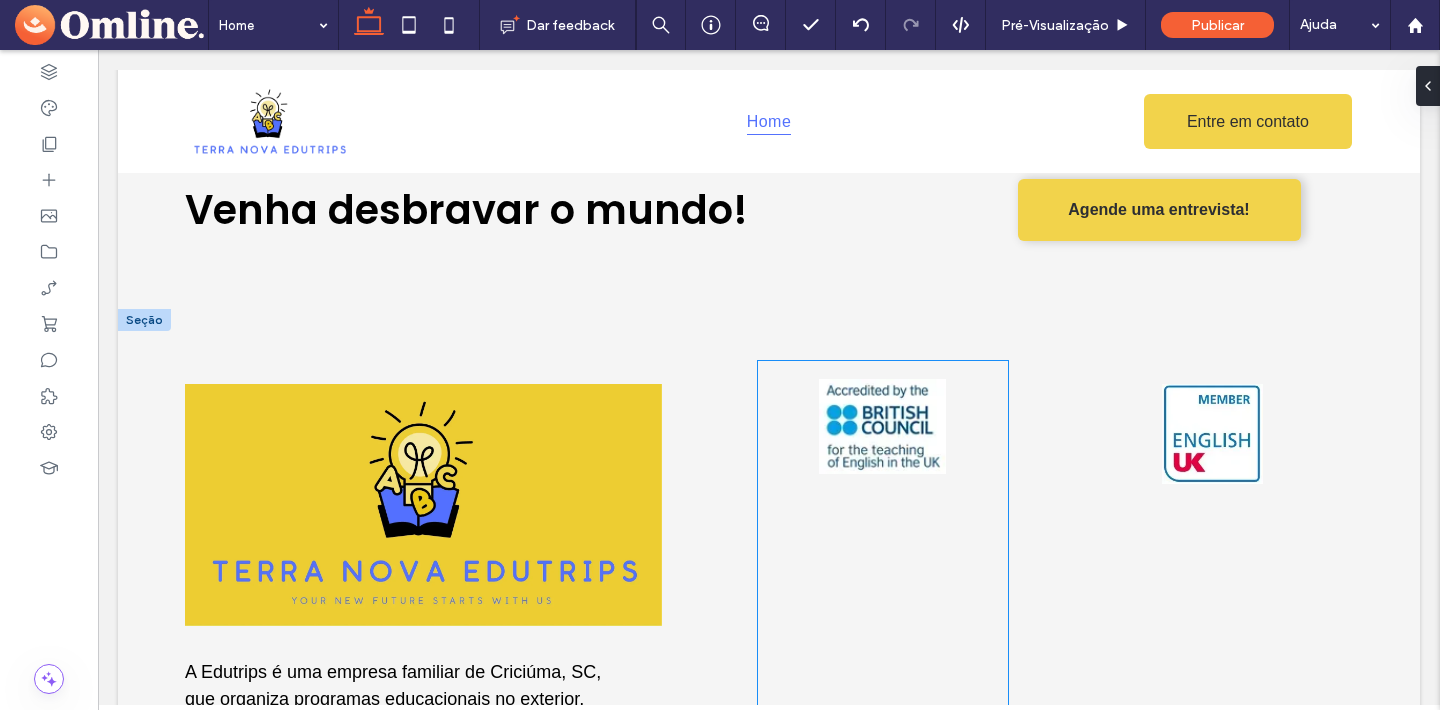 scroll, scrollTop: 8711, scrollLeft: 0, axis: vertical 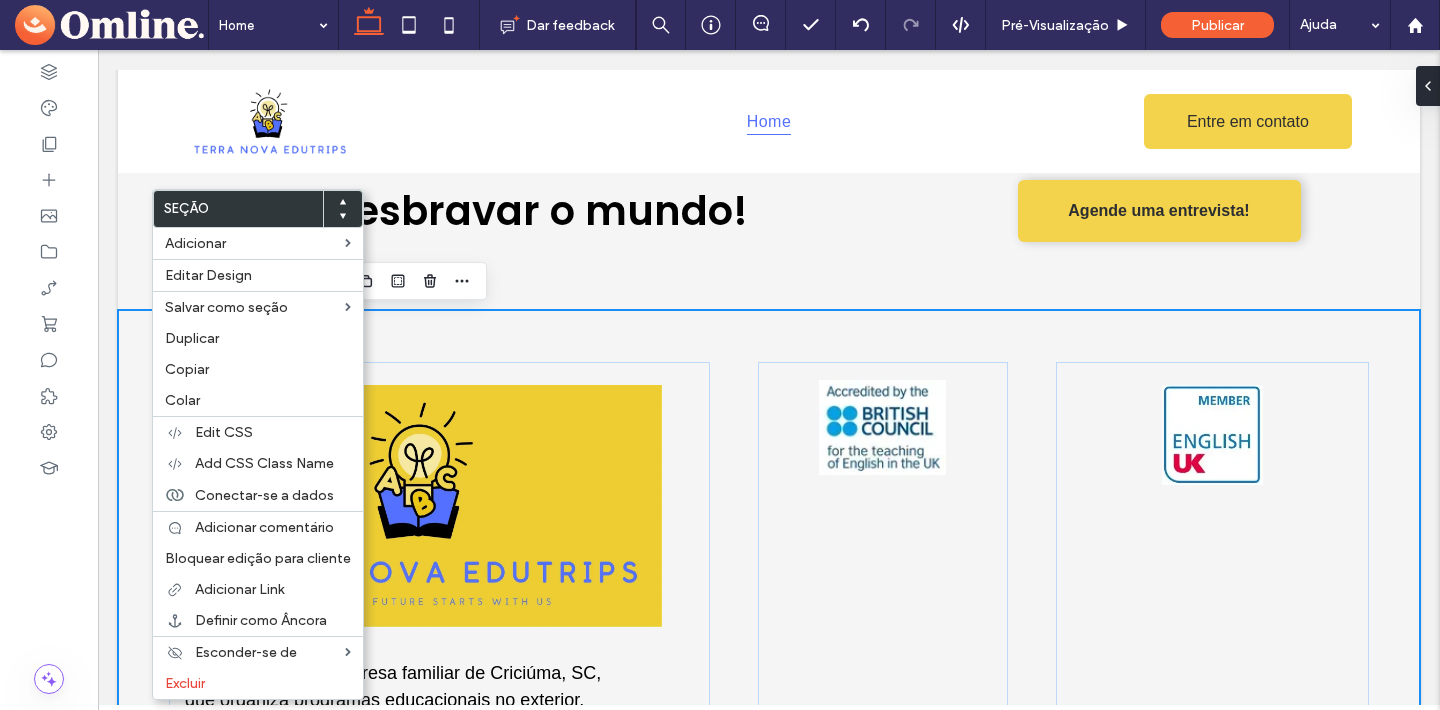 click 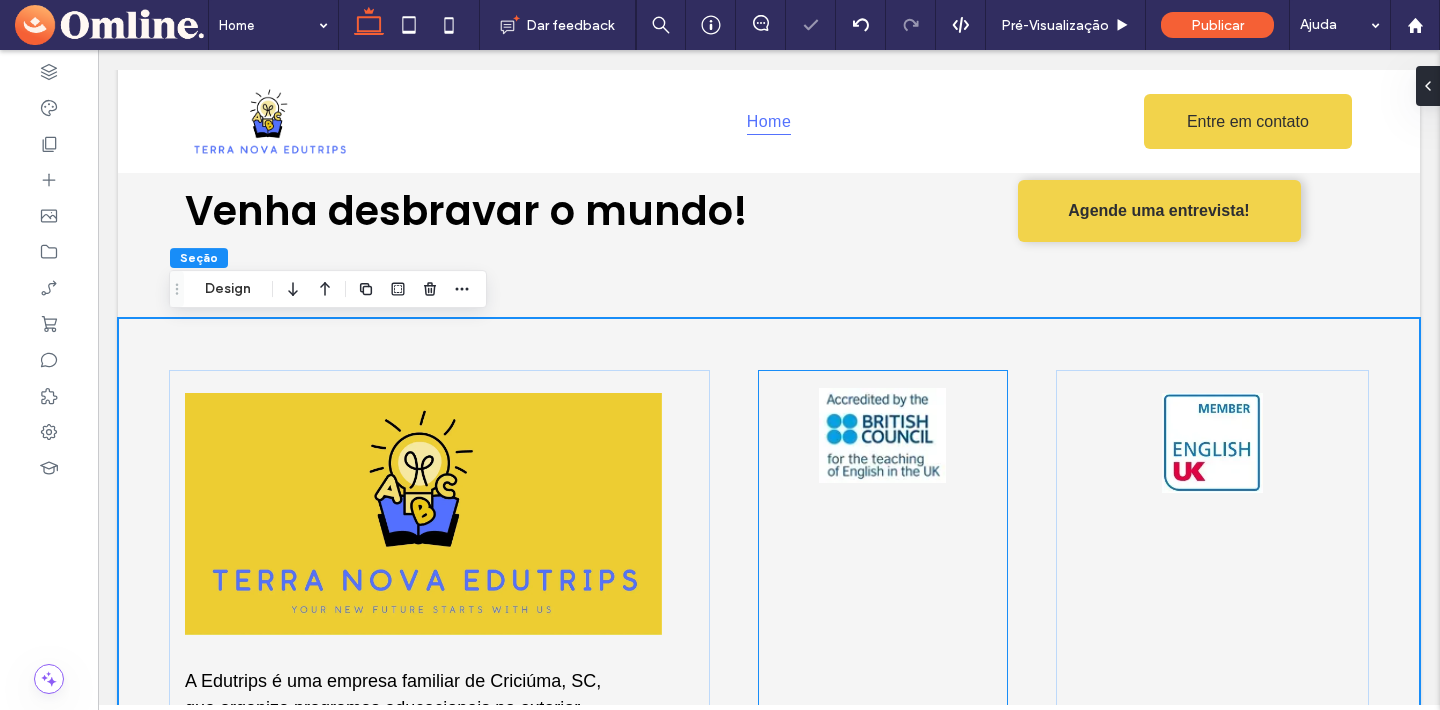 scroll, scrollTop: 8977, scrollLeft: 0, axis: vertical 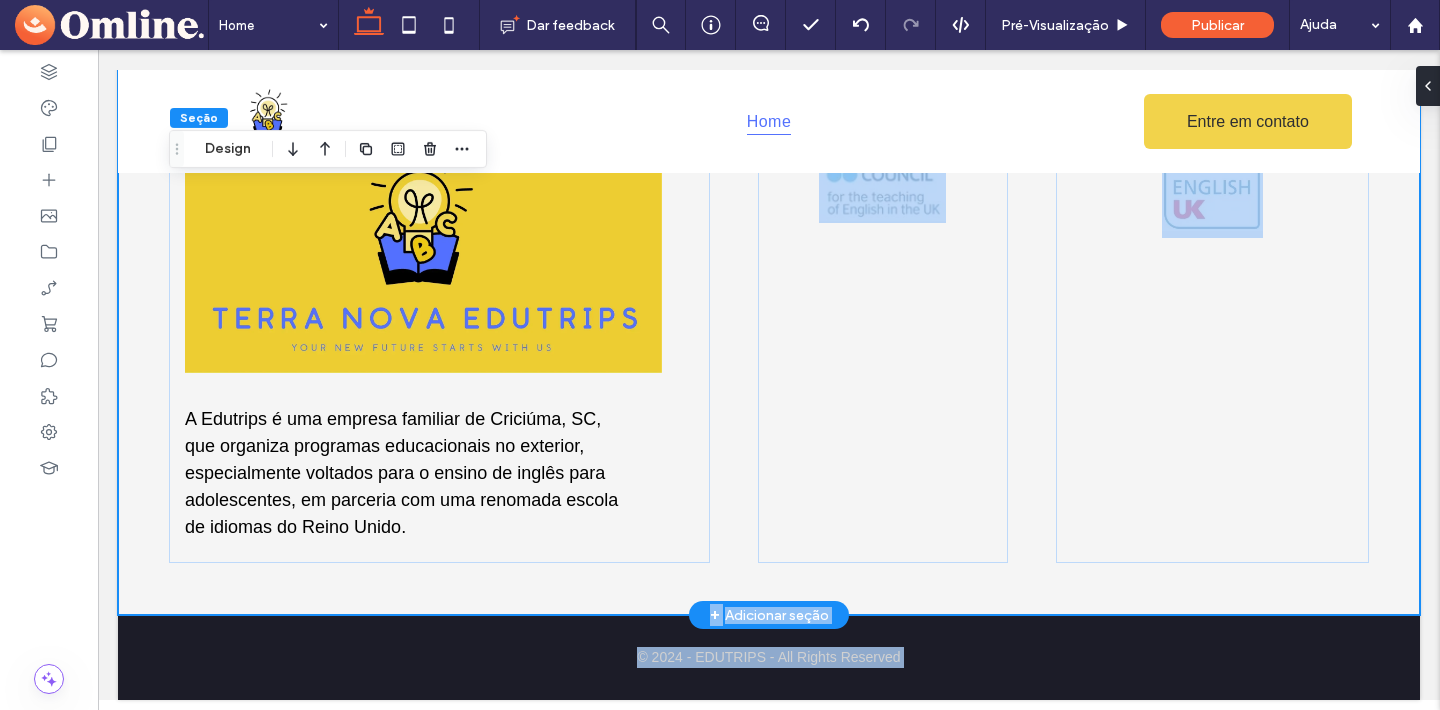 drag, startPoint x: 727, startPoint y: 599, endPoint x: 728, endPoint y: 530, distance: 69.00725 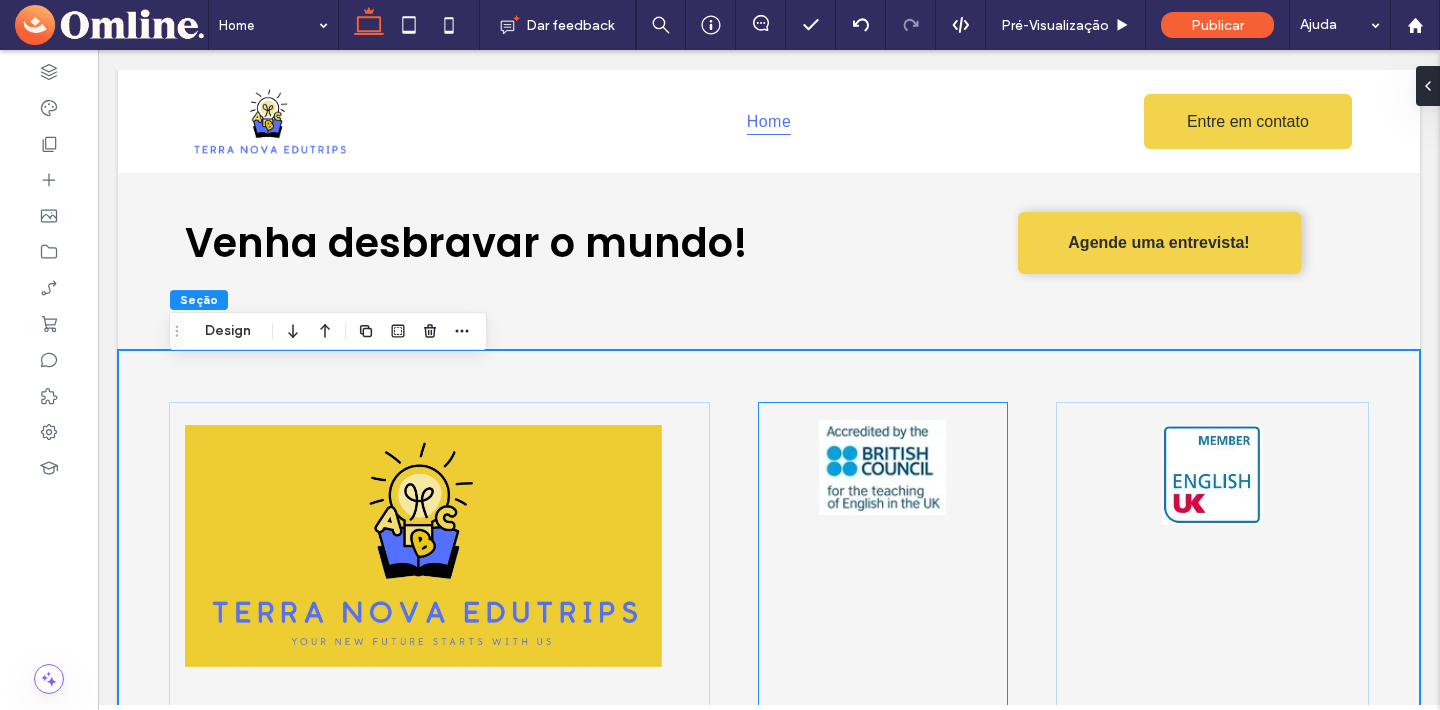 scroll, scrollTop: 8658, scrollLeft: 0, axis: vertical 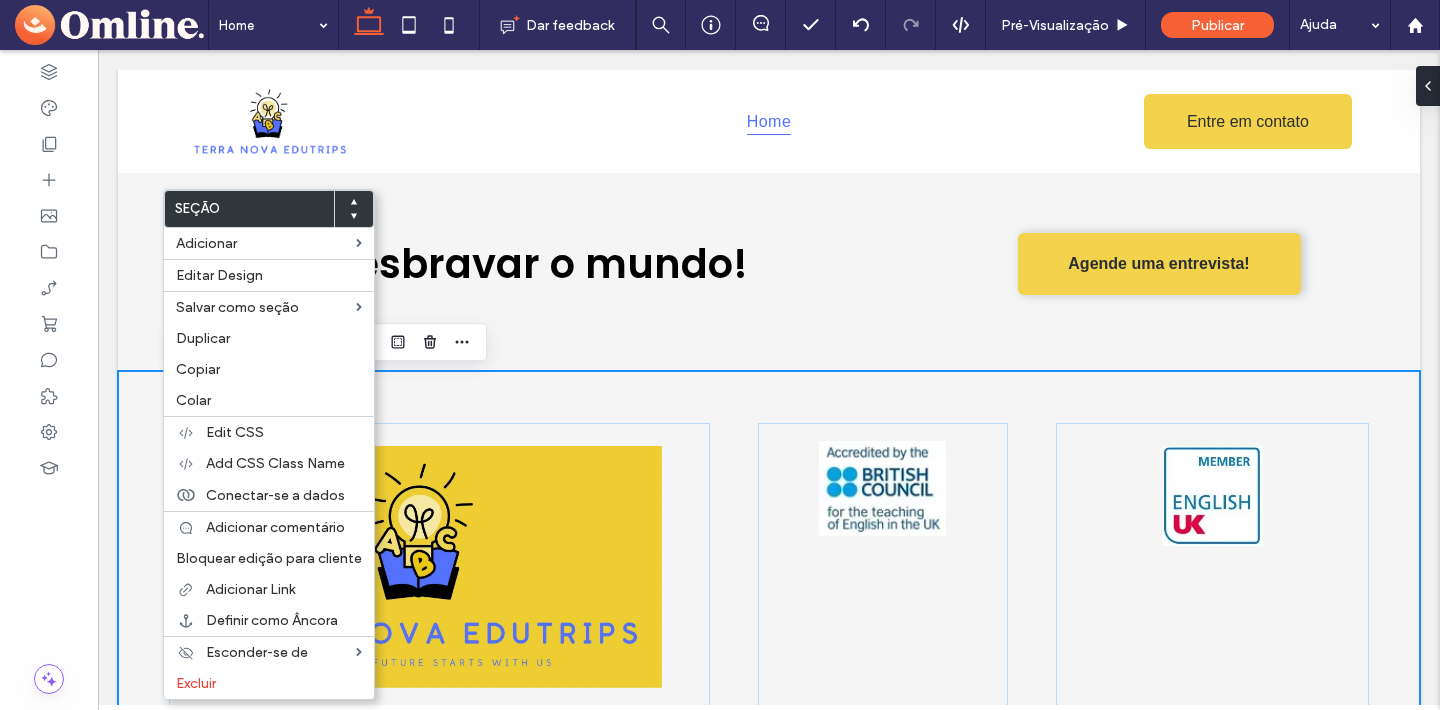 click on "A Edutrips é uma empresa familiar de Criciúma, SC, que organiza programas educacionais no exterior, especialmente voltados para o ensino de inglês para adolescentes, em parceria com uma renomada escola de idiomas do Reino Unido." at bounding box center (769, 650) 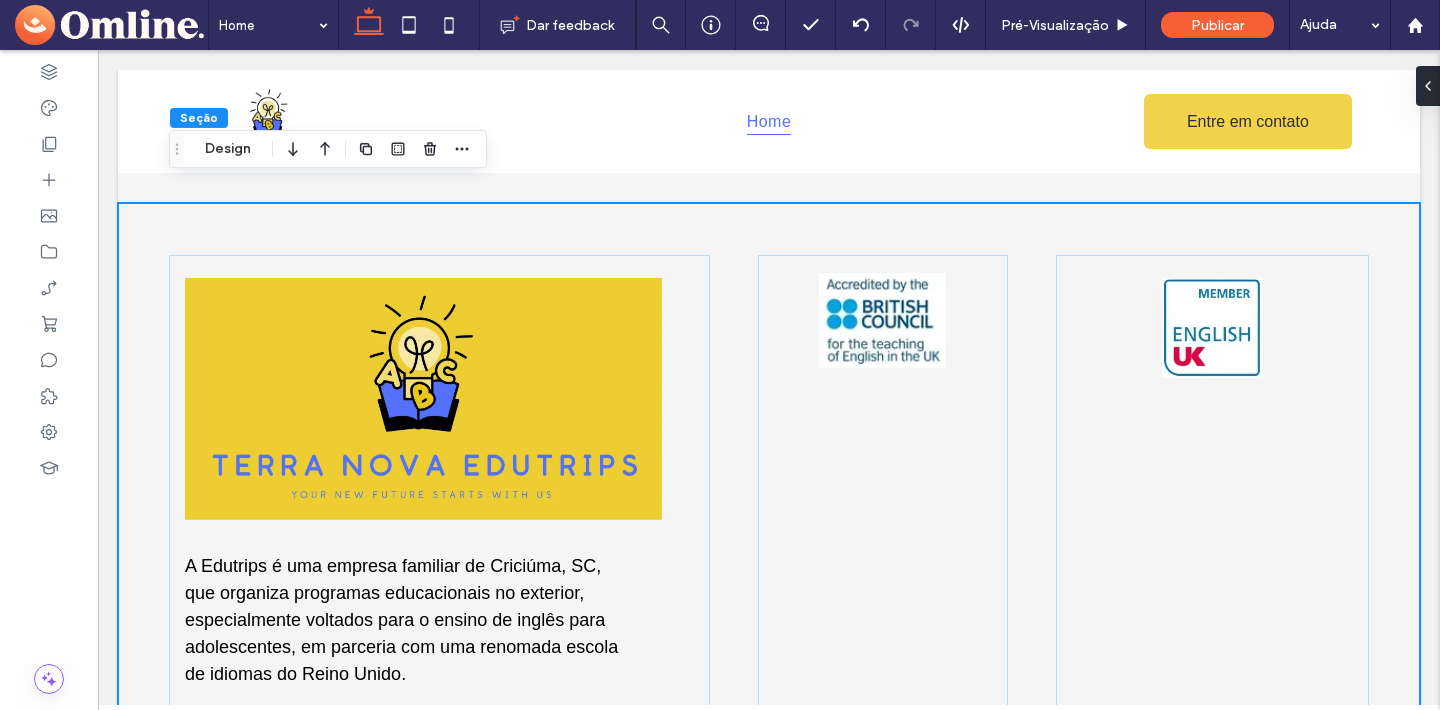scroll, scrollTop: 8822, scrollLeft: 0, axis: vertical 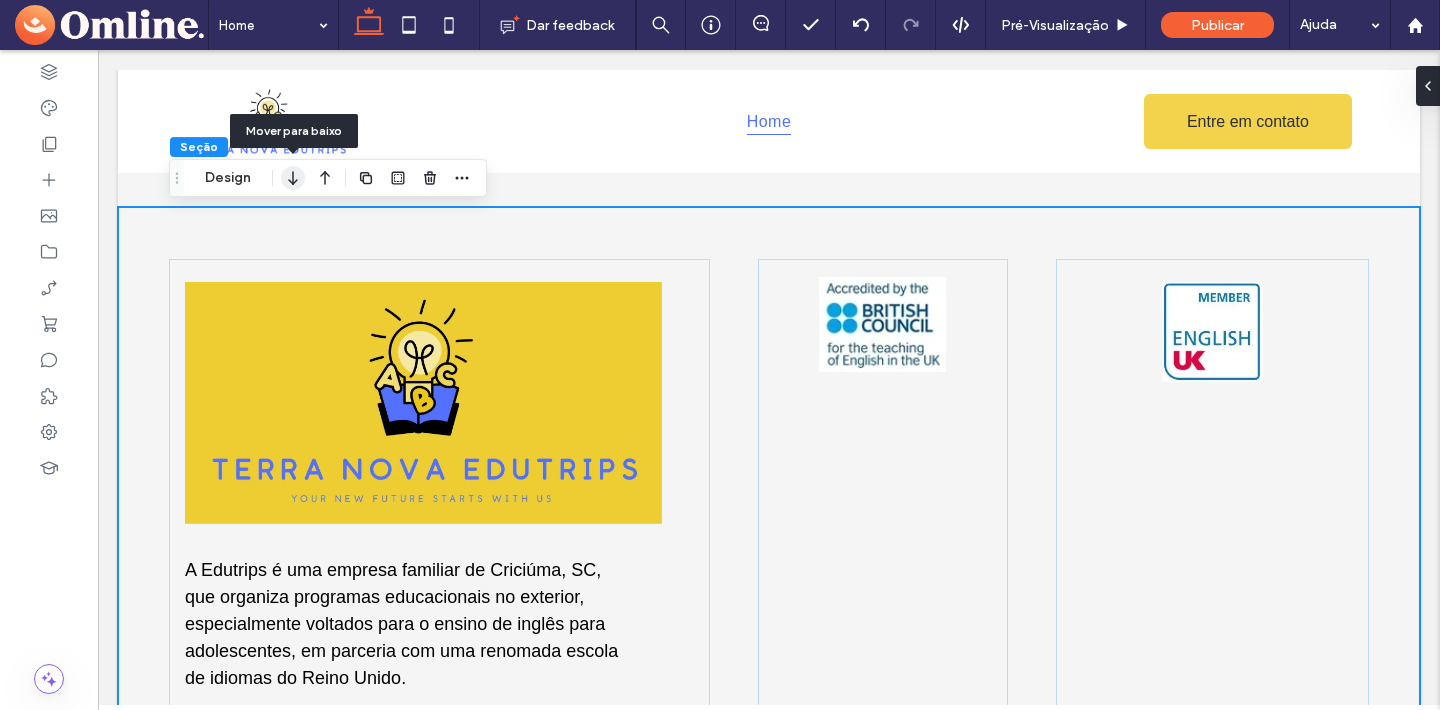 click 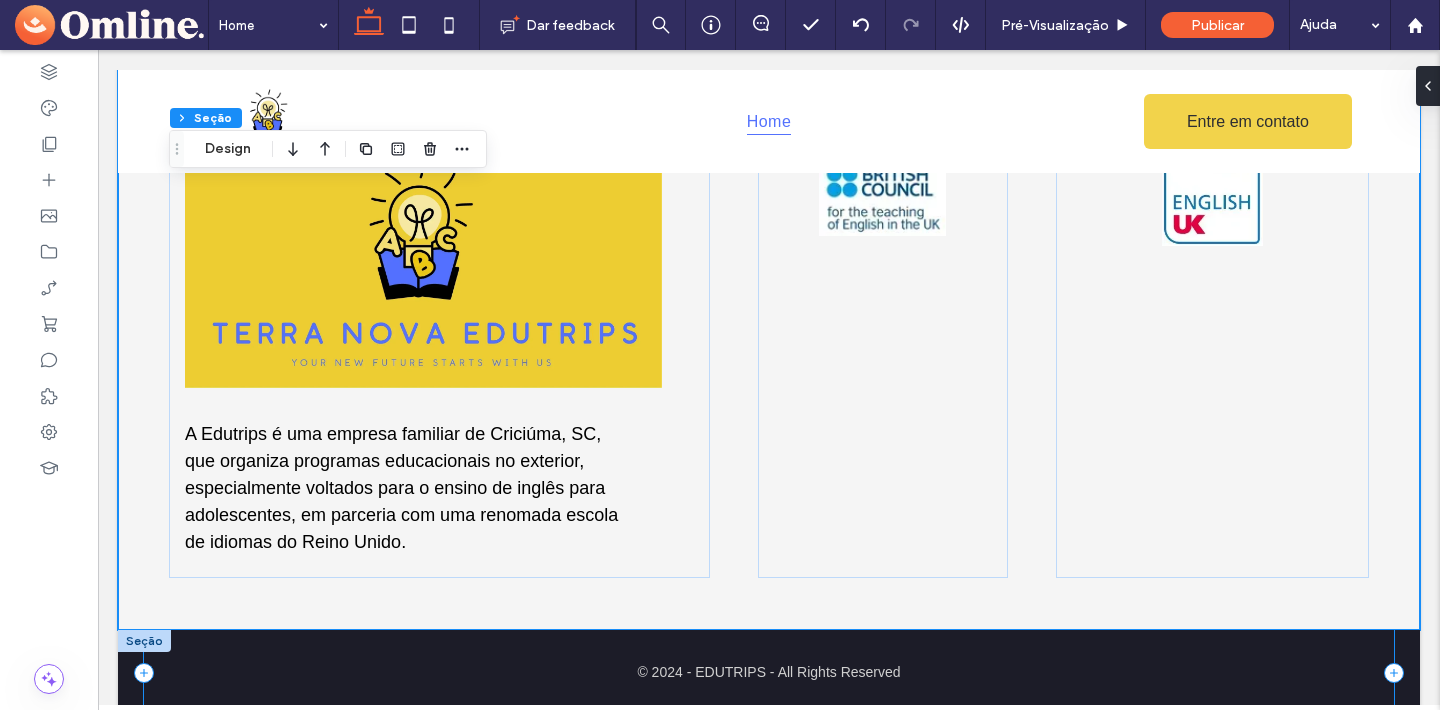 scroll, scrollTop: 8977, scrollLeft: 0, axis: vertical 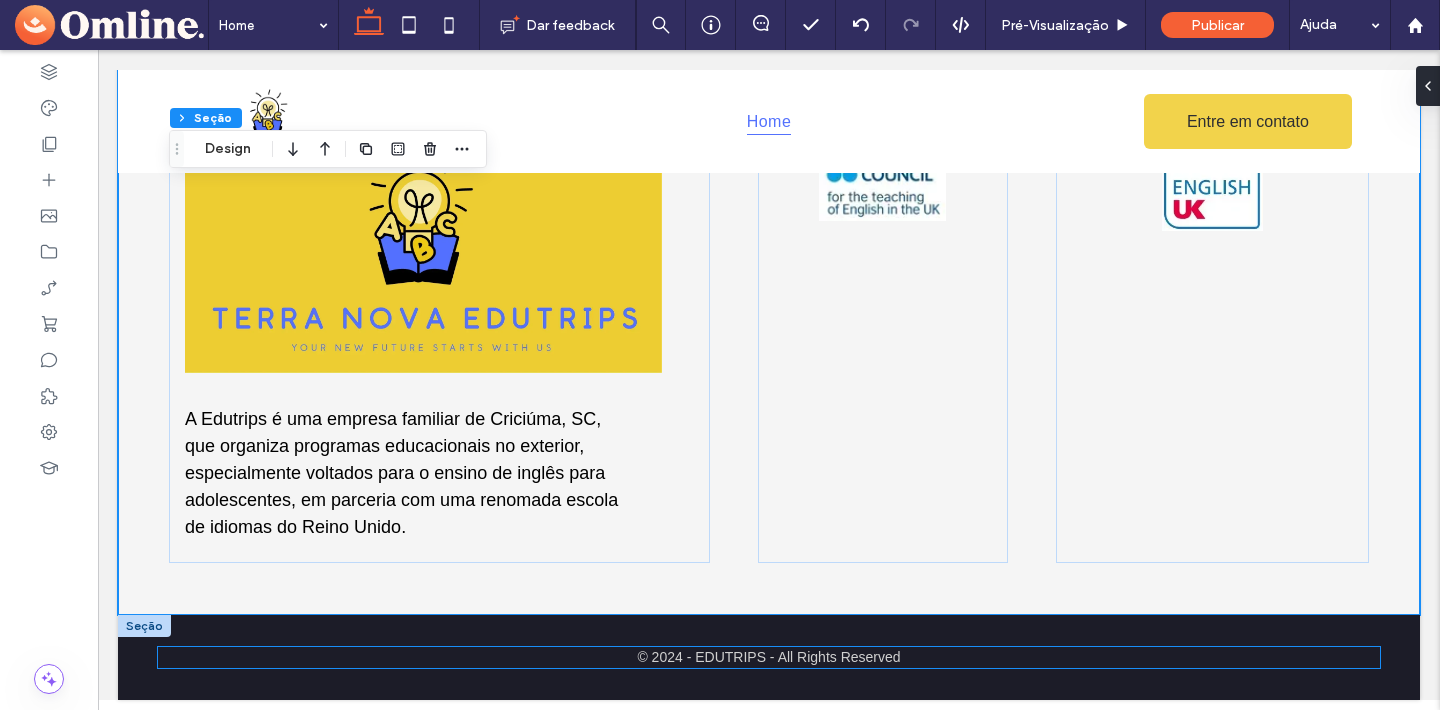 click on "© 2024 - EDUTRIPS - All Rights Reserved" at bounding box center [769, 657] 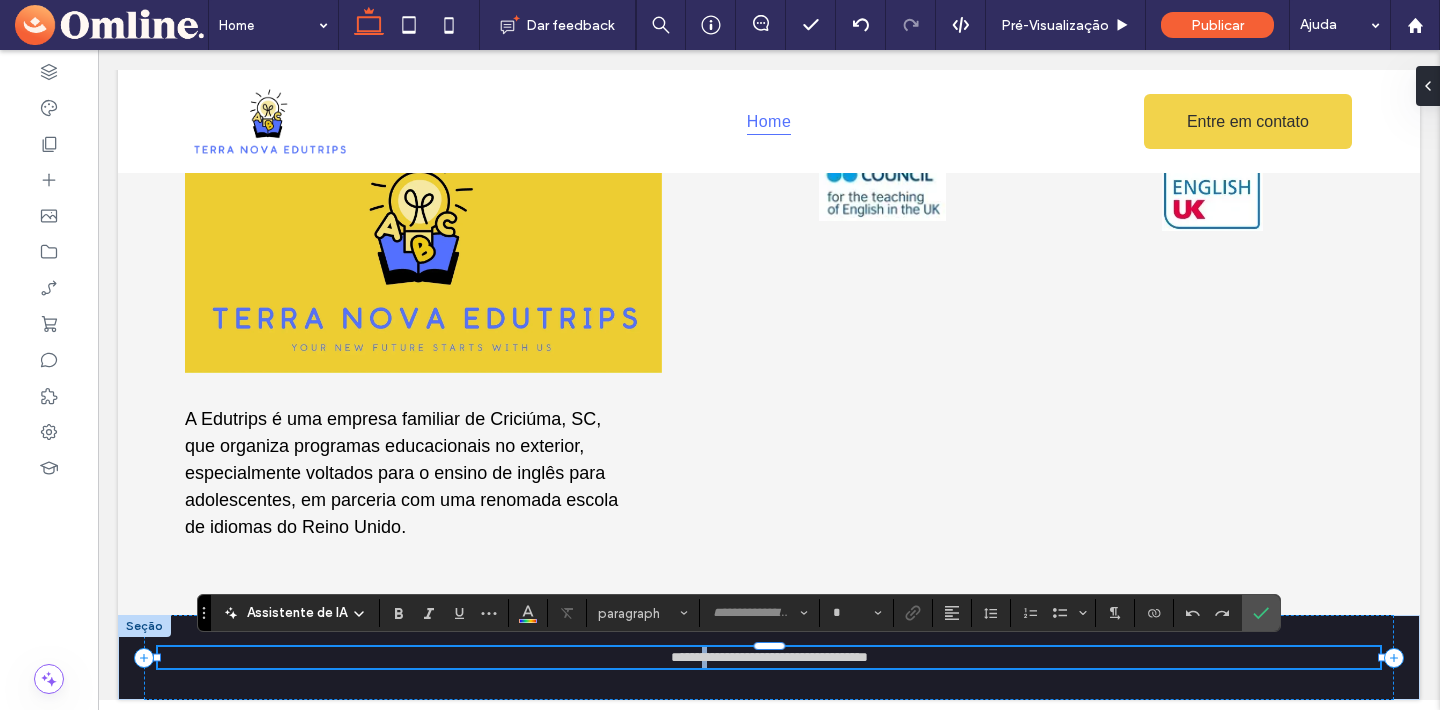type on "*****" 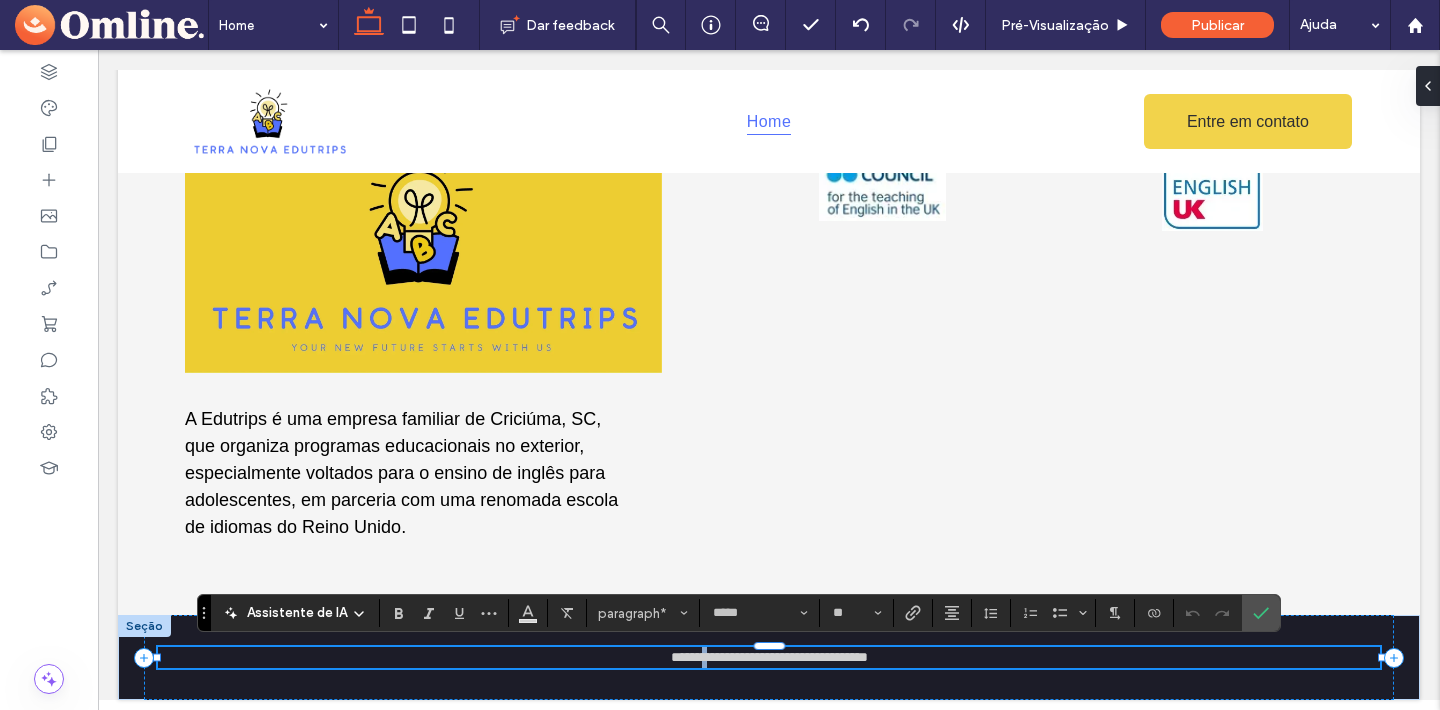 type 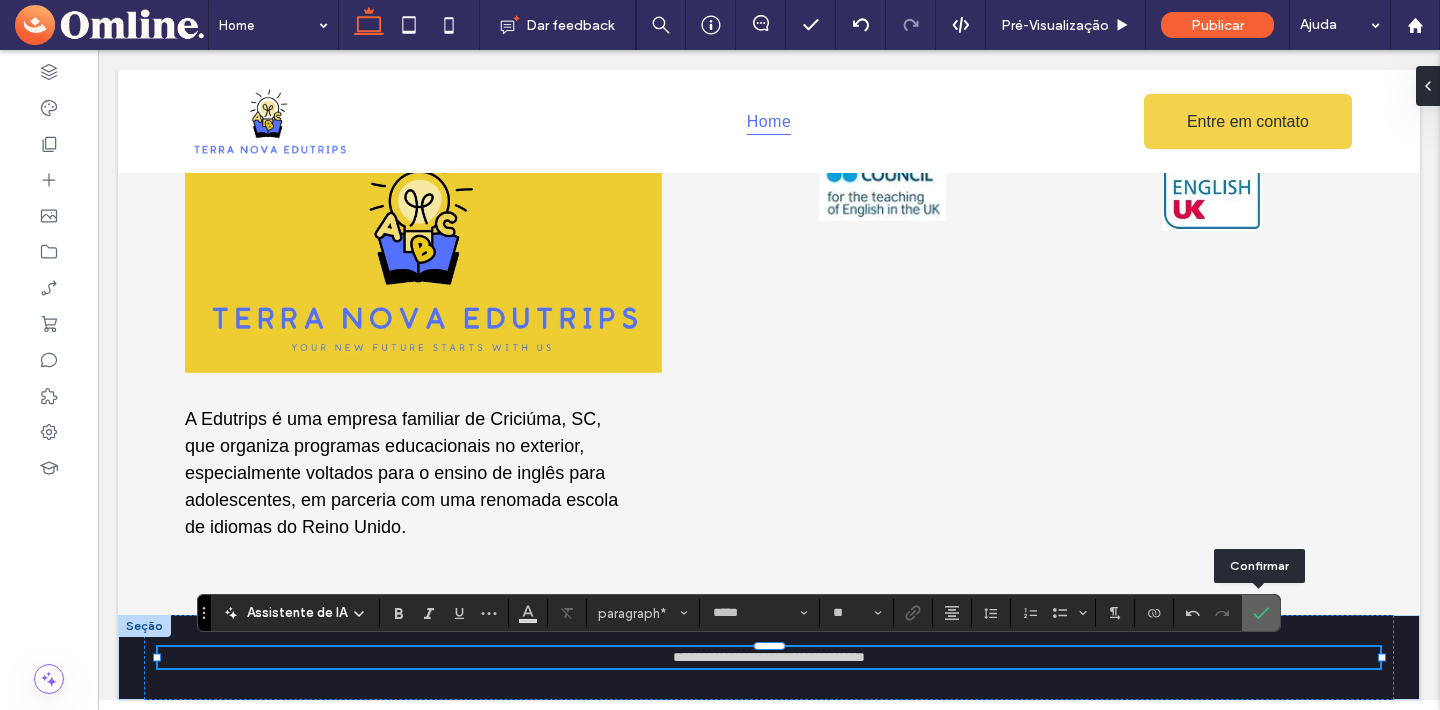 drag, startPoint x: 1259, startPoint y: 616, endPoint x: 1056, endPoint y: 452, distance: 260.96936 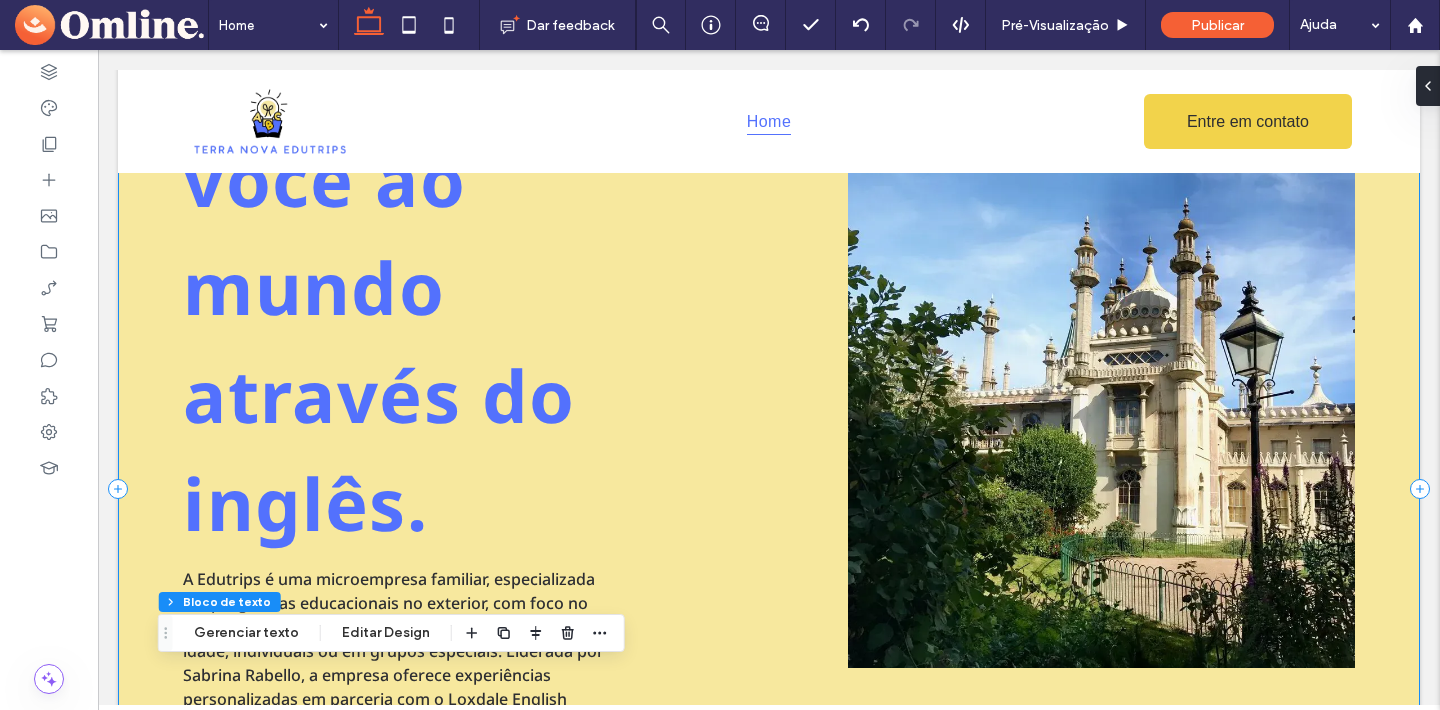 scroll, scrollTop: 278, scrollLeft: 0, axis: vertical 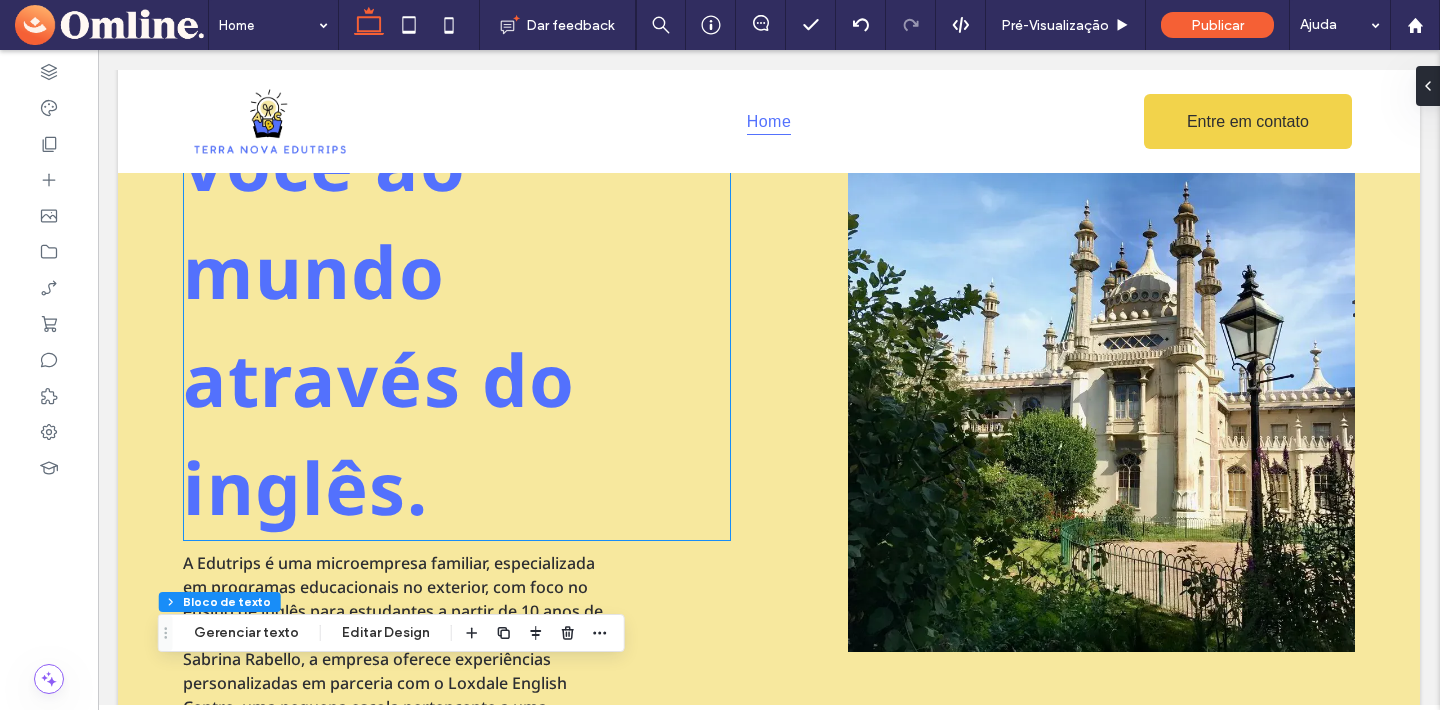 click on "Conectando você ao mundo através do inglês." at bounding box center [405, 271] 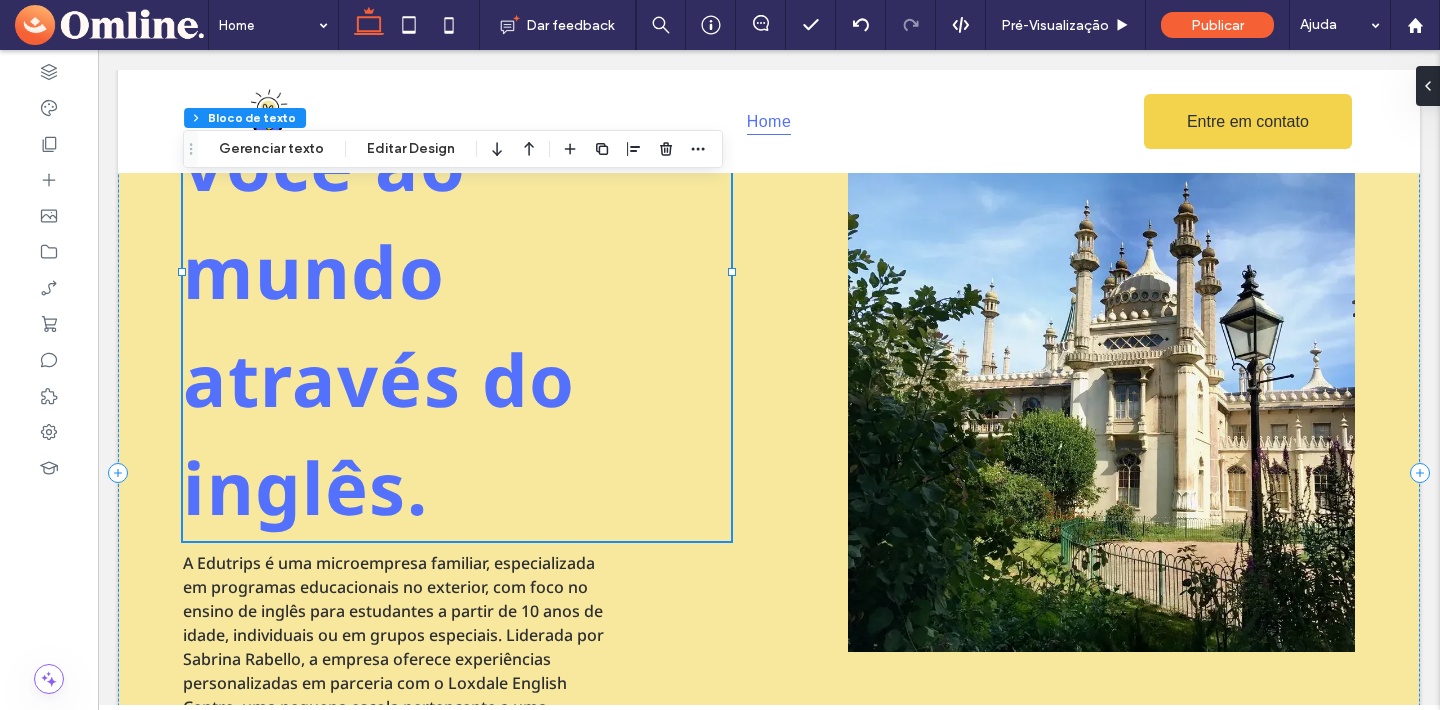 click on "Conectando você ao mundo através do inglês." at bounding box center (405, 271) 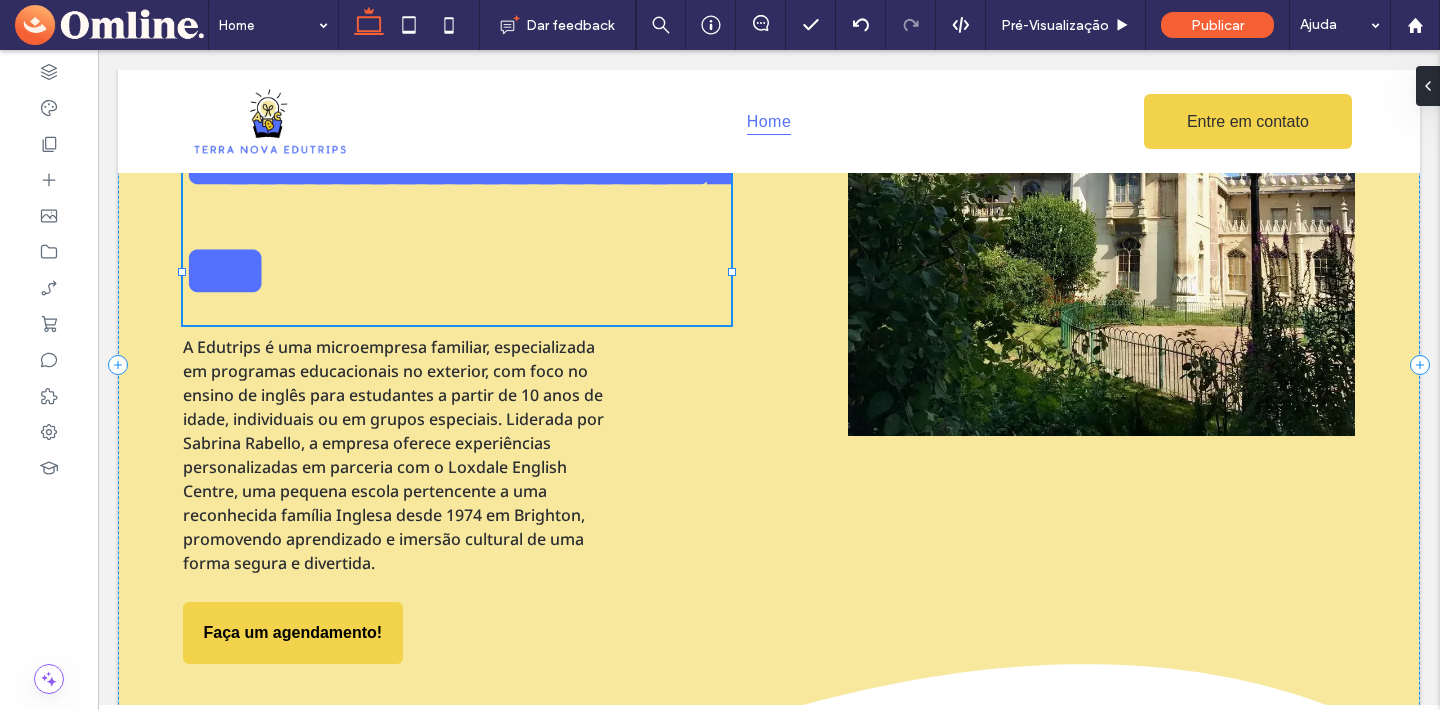 scroll, scrollTop: 173, scrollLeft: 0, axis: vertical 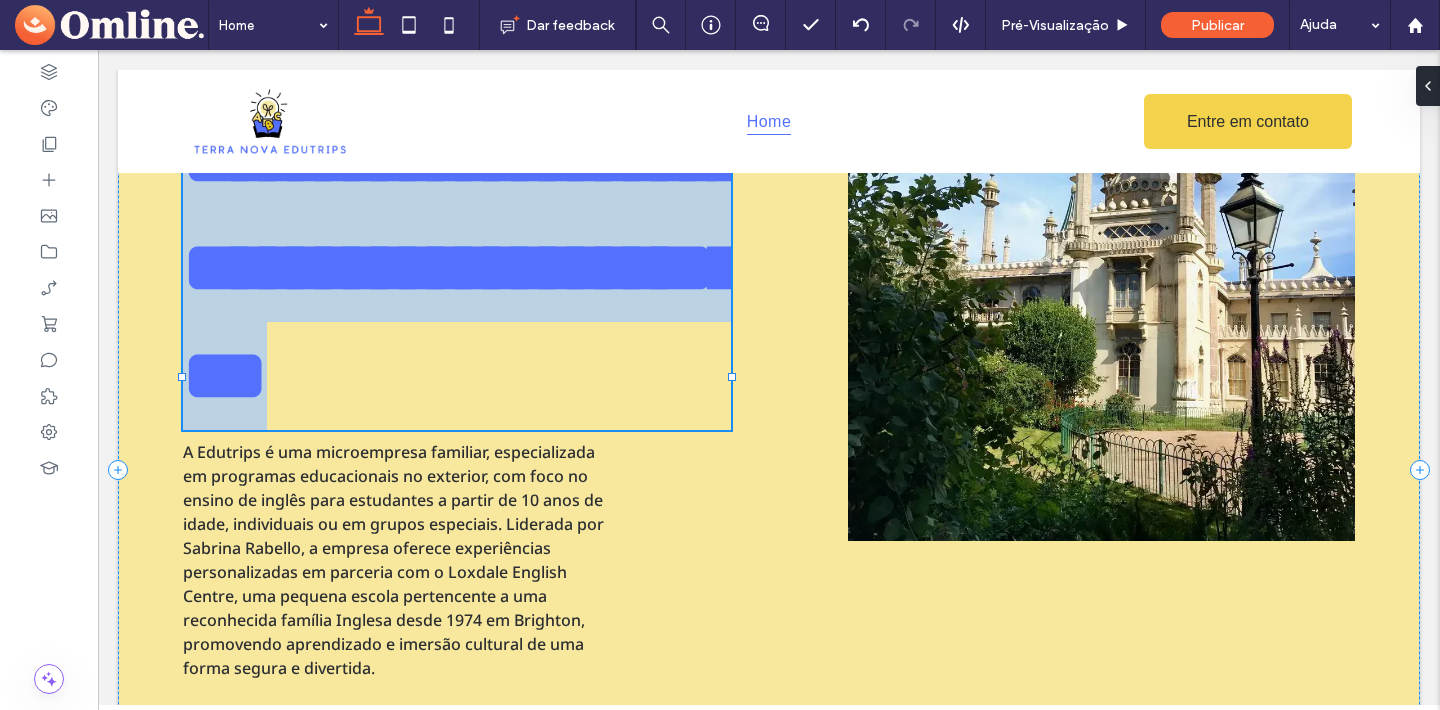 type on "*********" 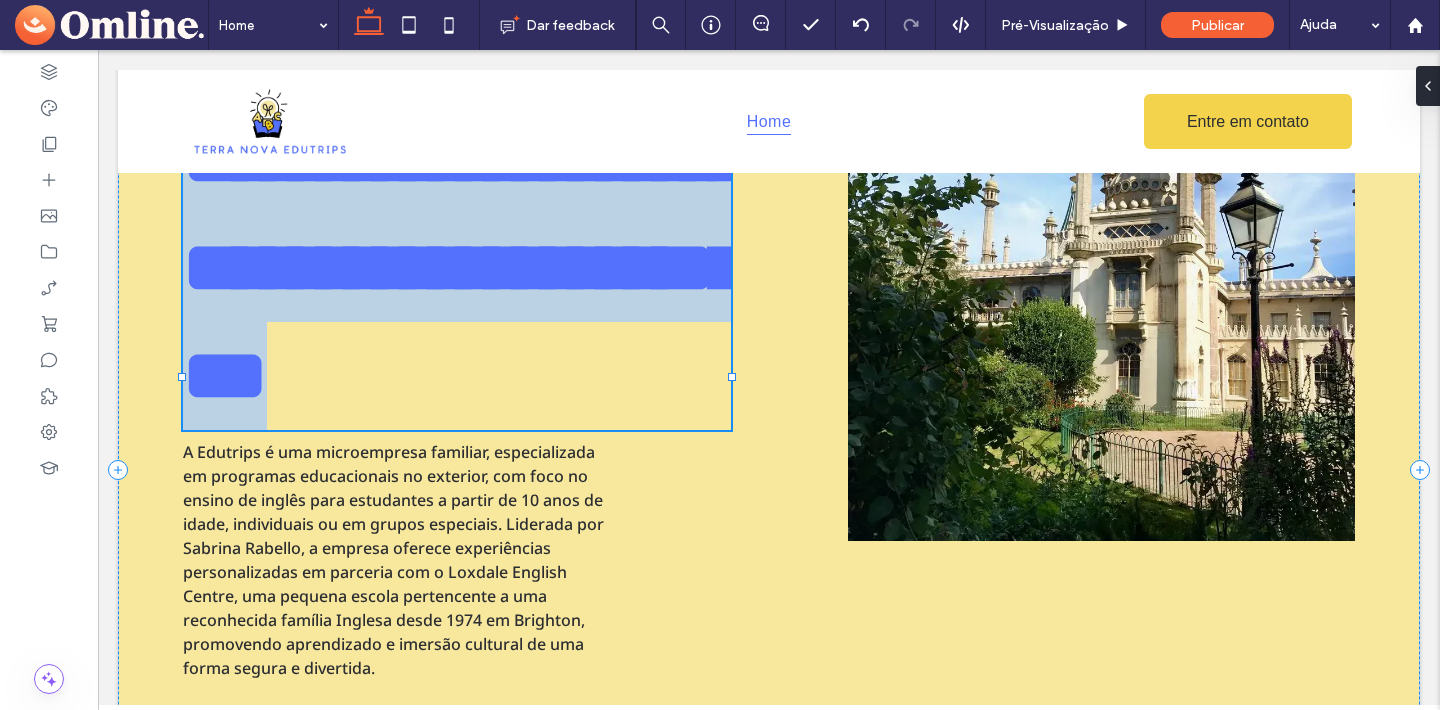 type on "**" 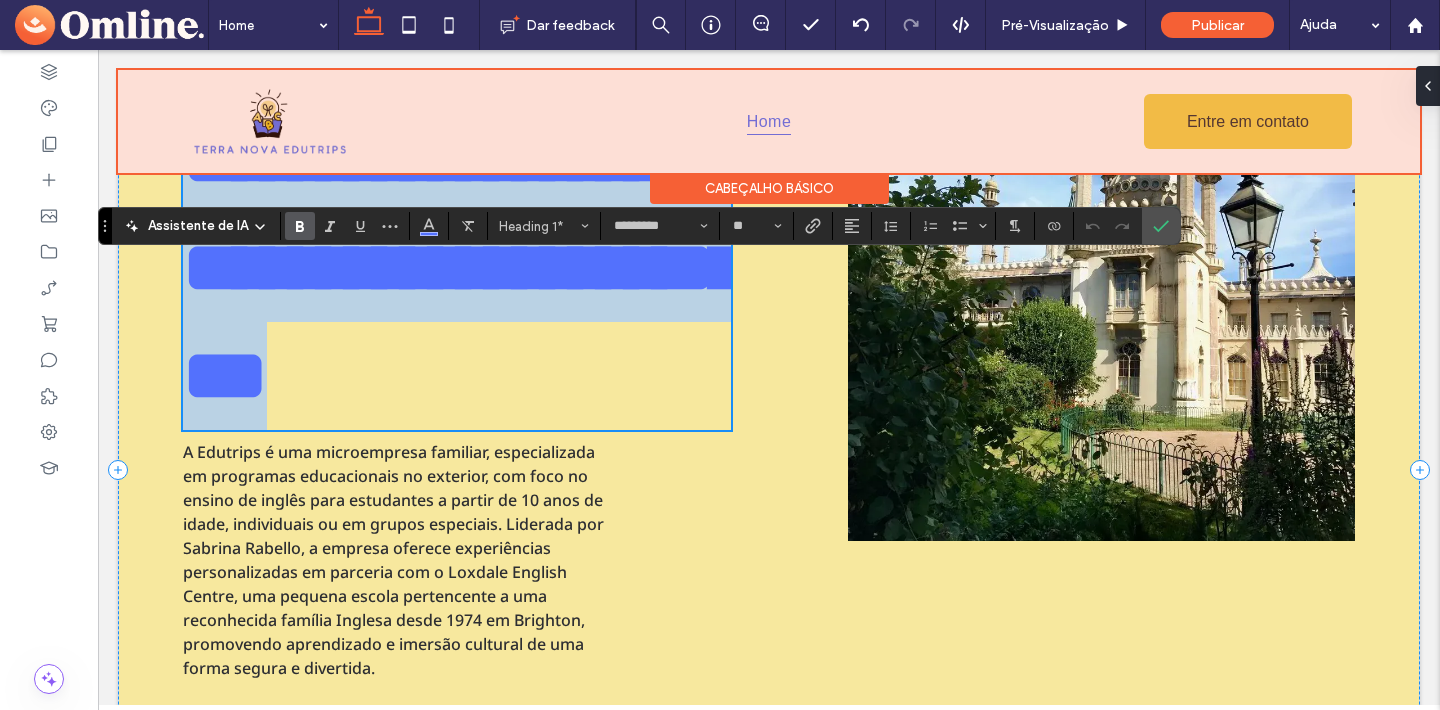 scroll, scrollTop: 20, scrollLeft: 0, axis: vertical 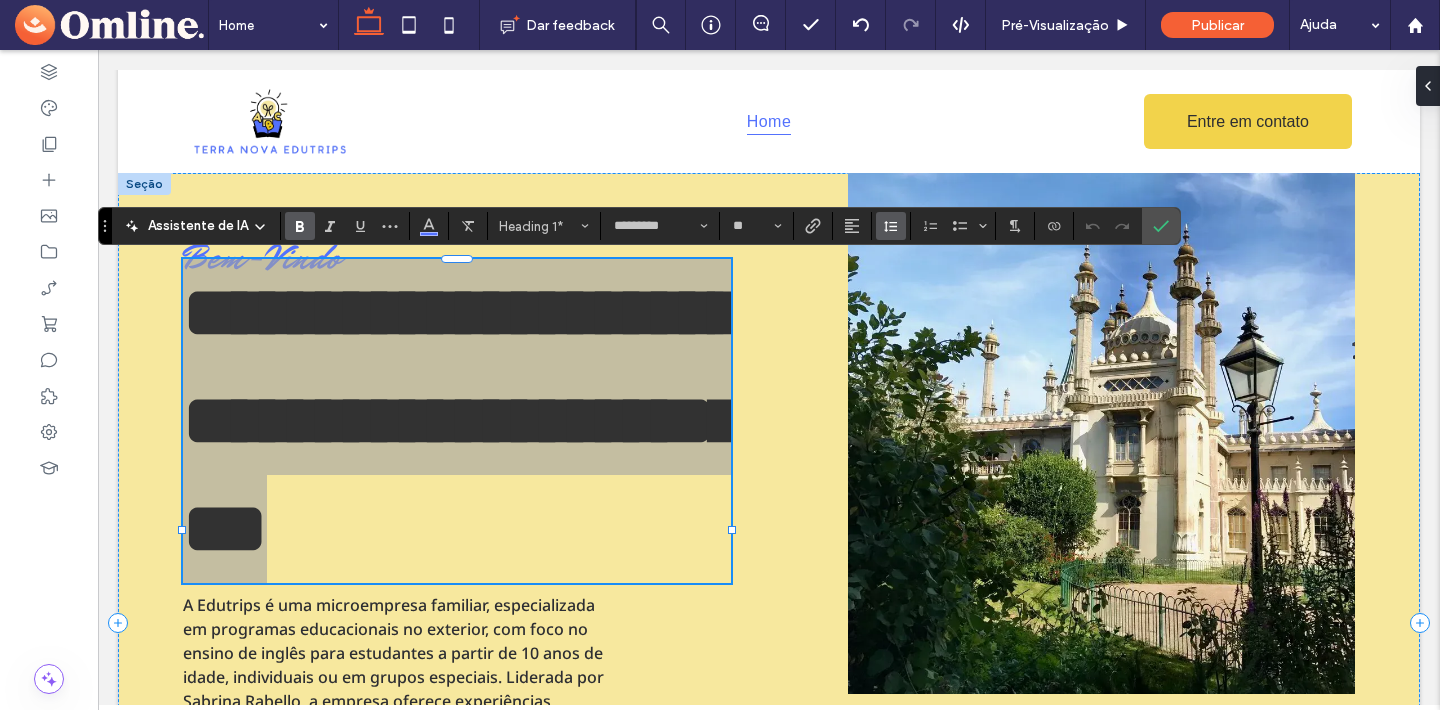 click 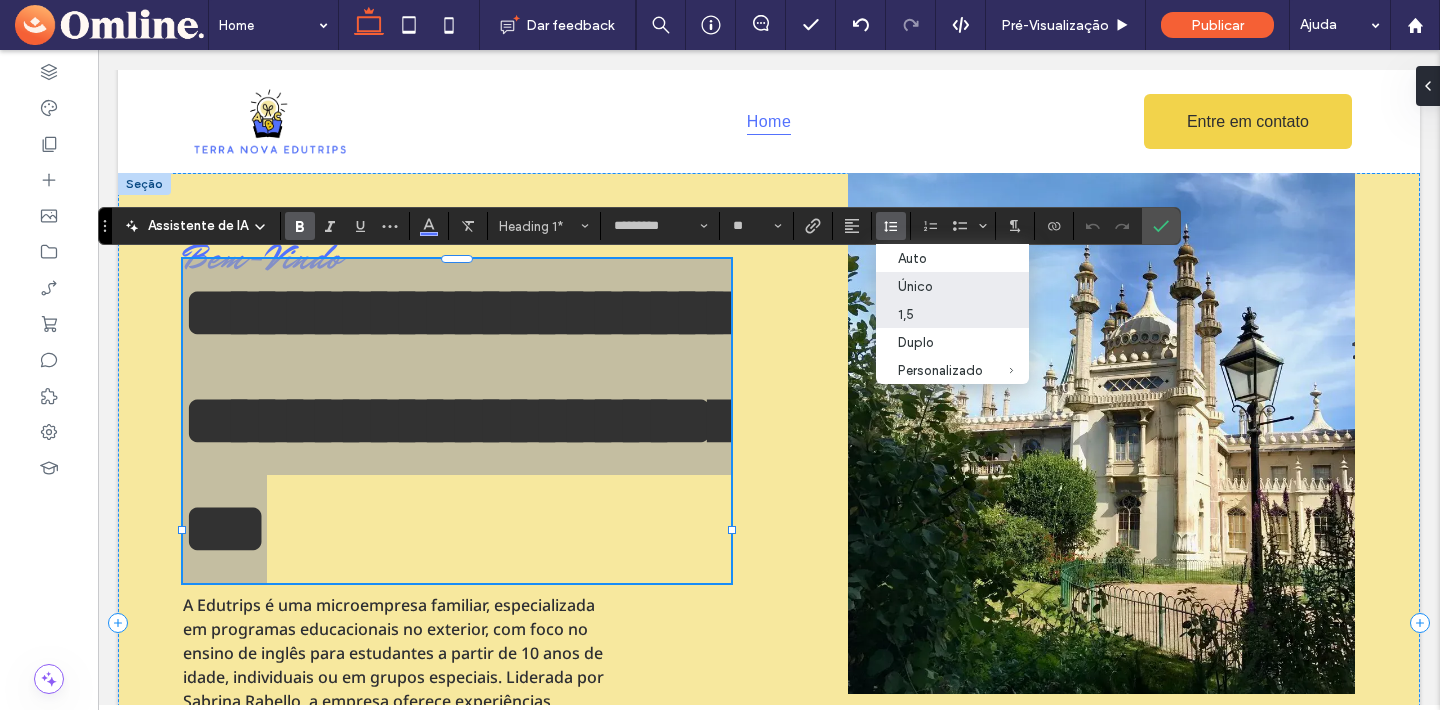 click on "Único" at bounding box center (940, 286) 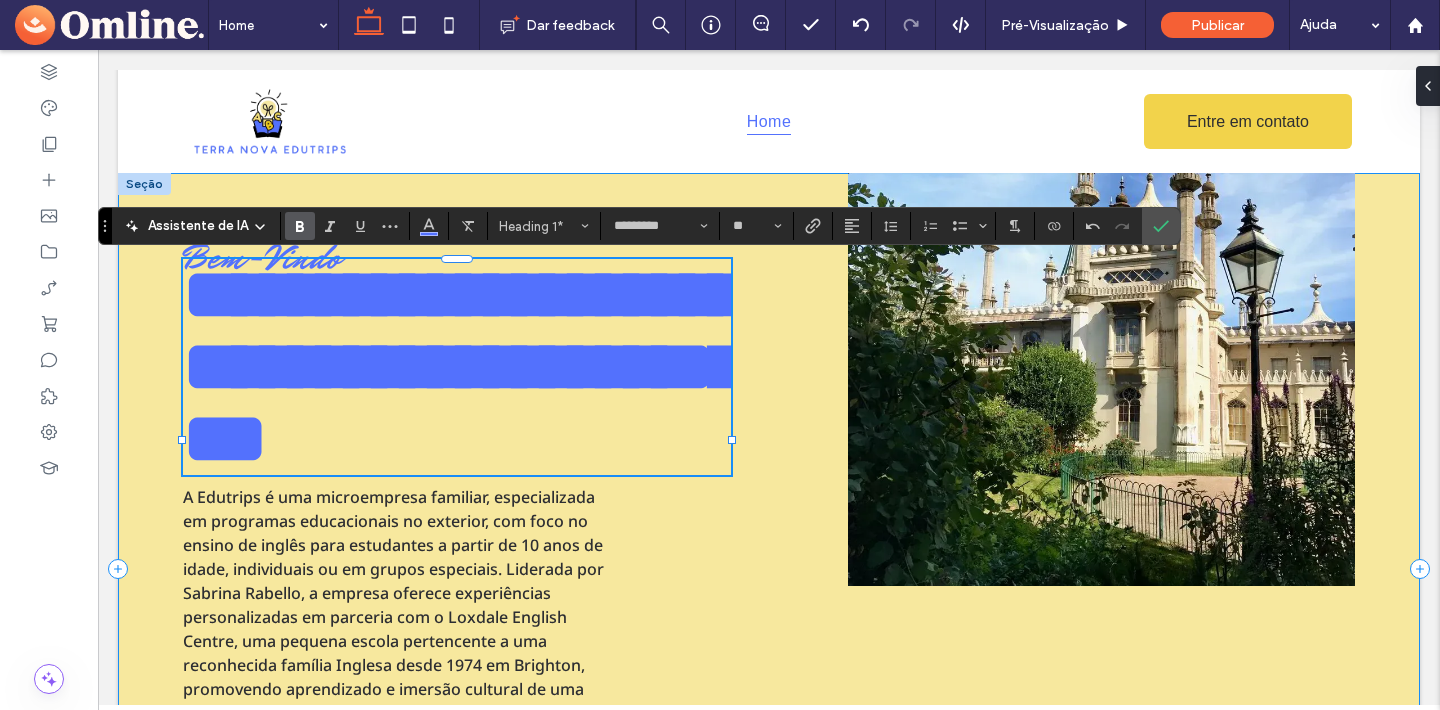 click on "**********" at bounding box center [769, 569] 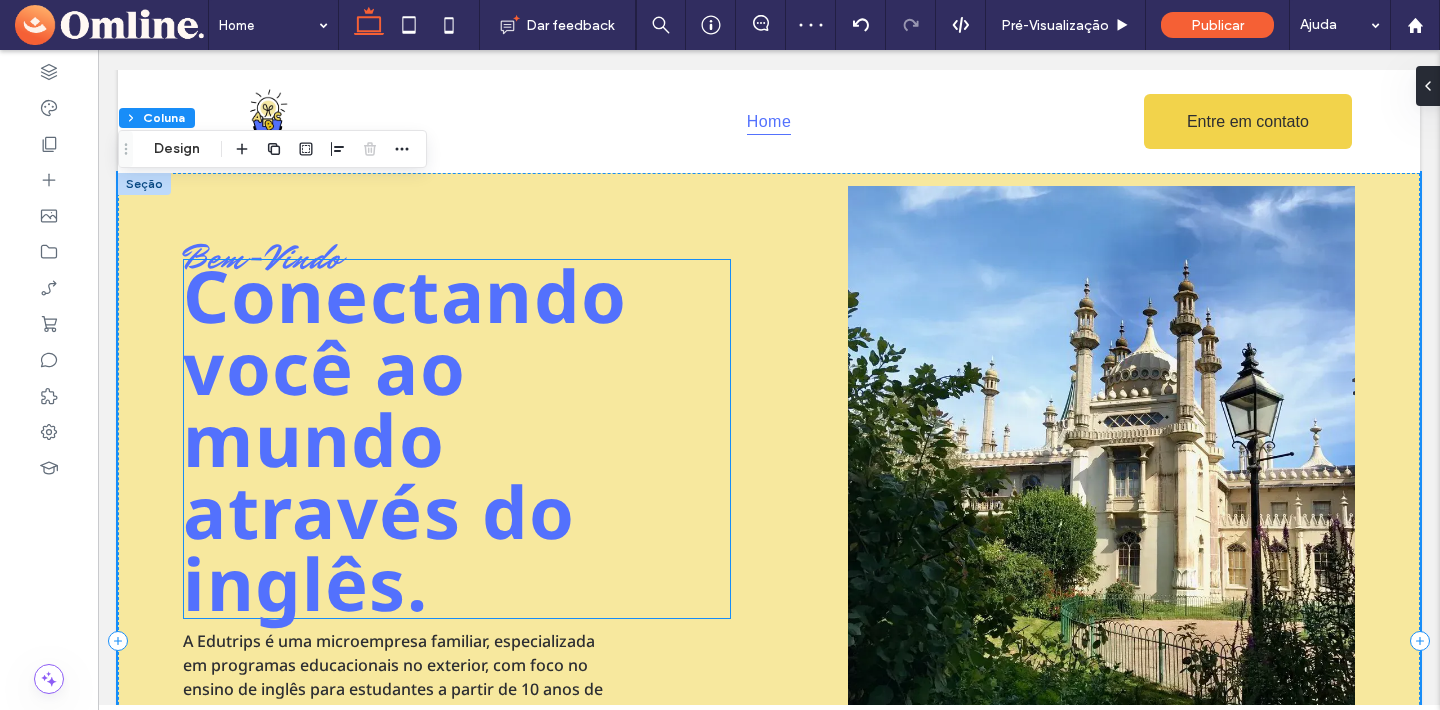 click on "Conectando você ao mundo através do inglês." at bounding box center [405, 439] 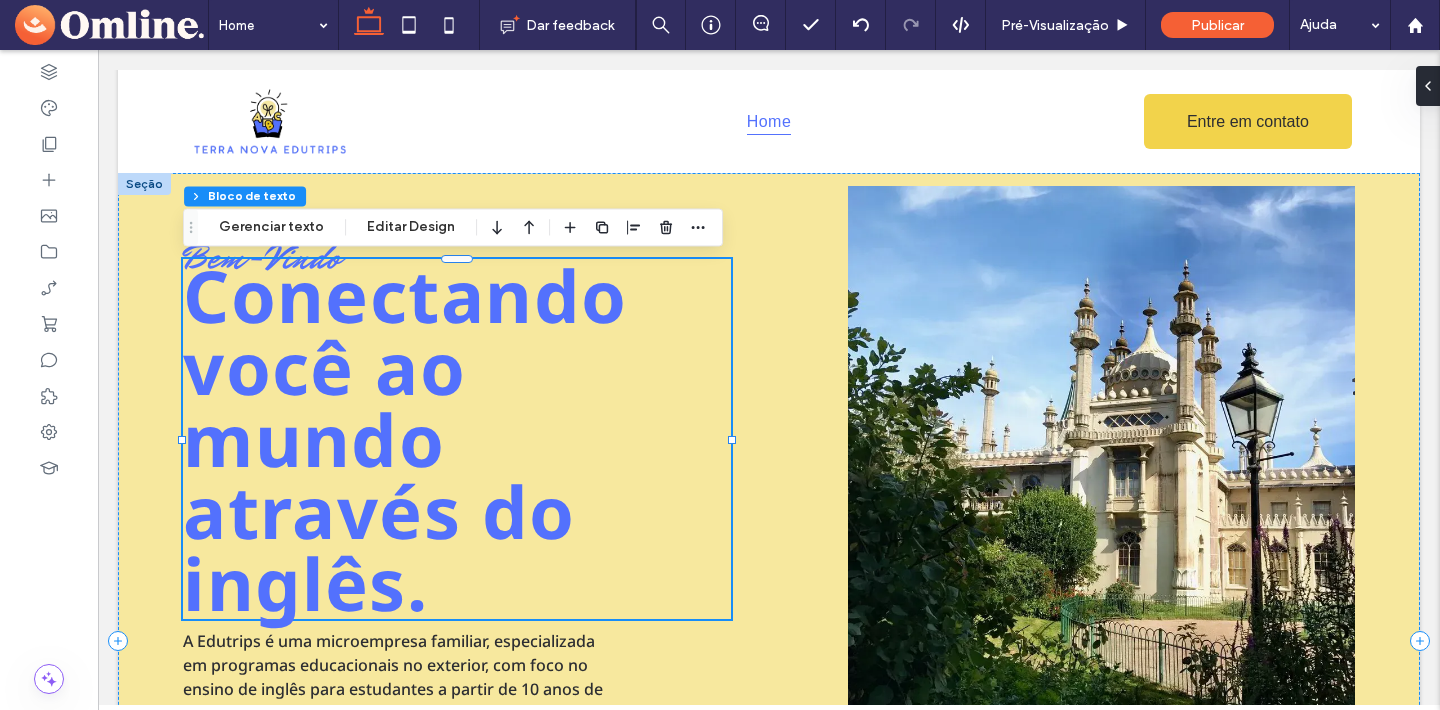 click on "Conectando você ao mundo através do inglês." at bounding box center (457, 439) 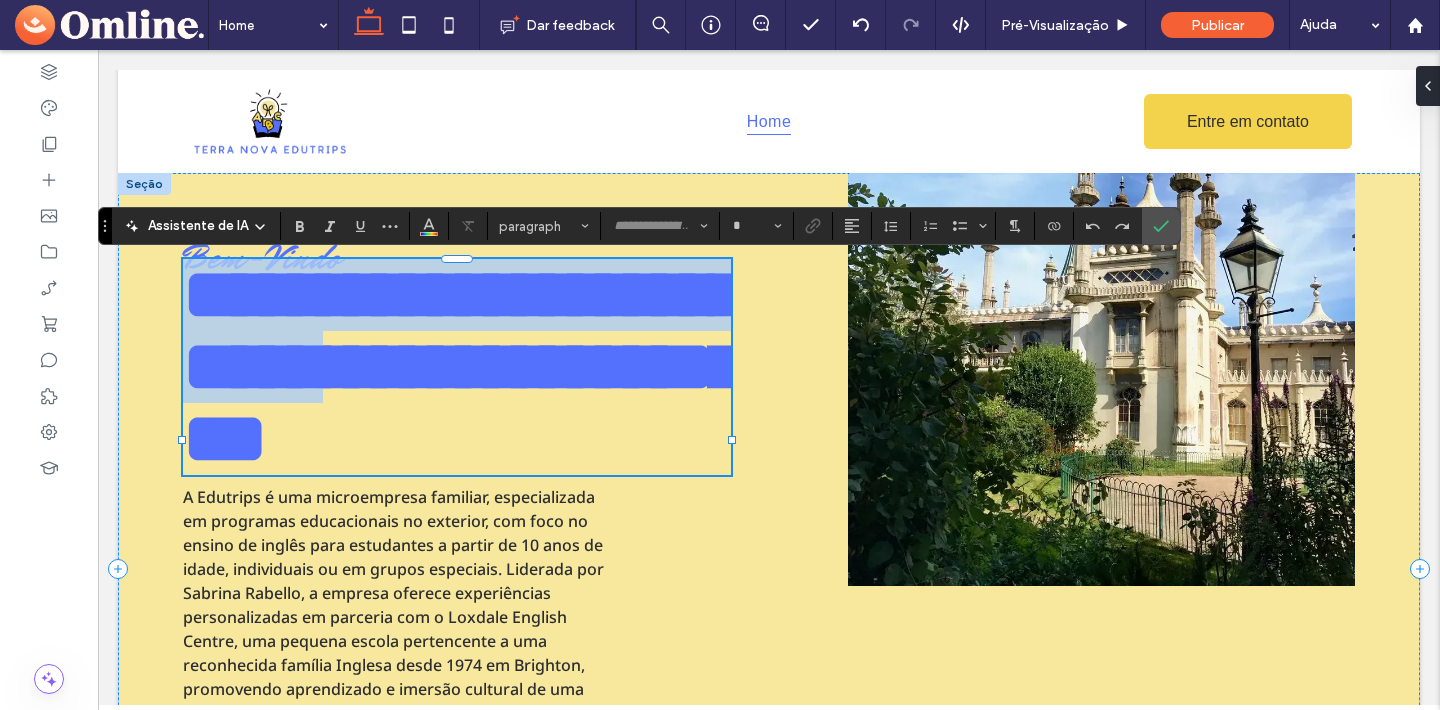 type on "*********" 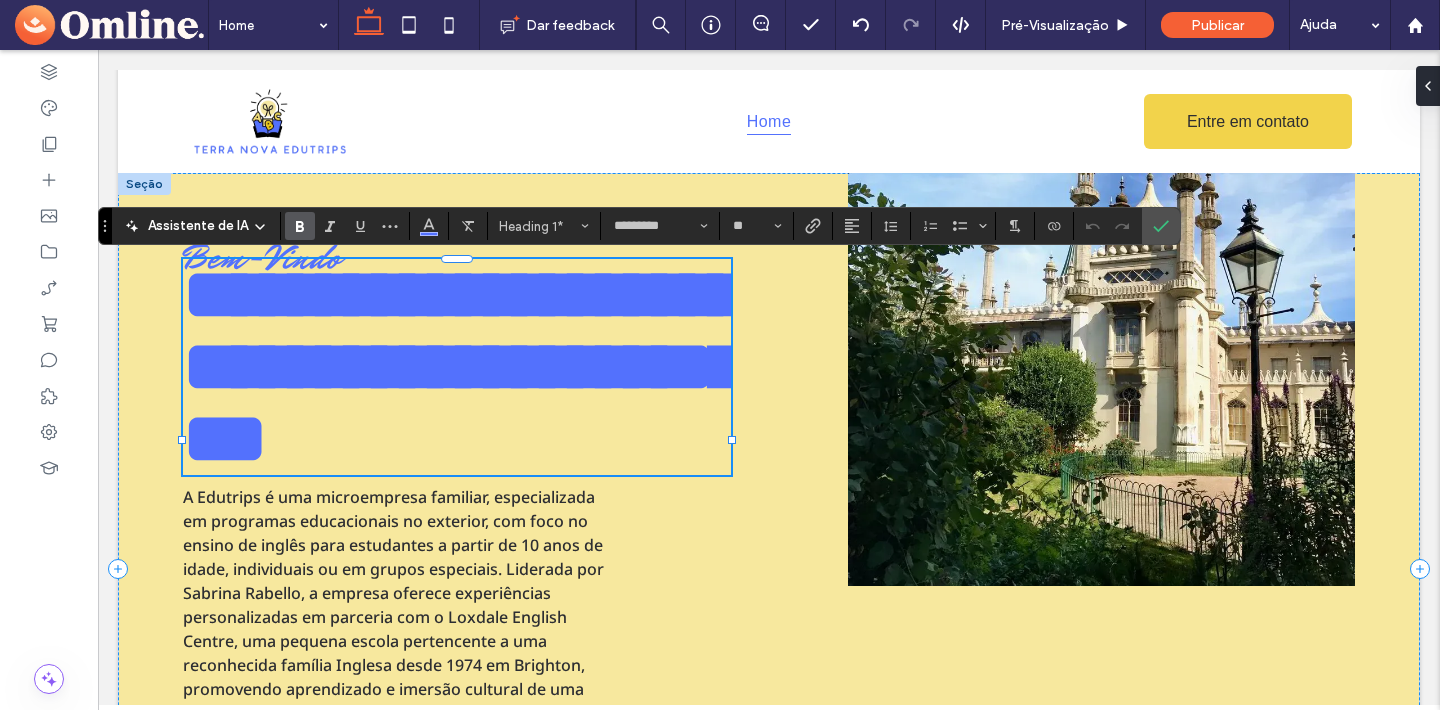 click on "**********" at bounding box center (463, 366) 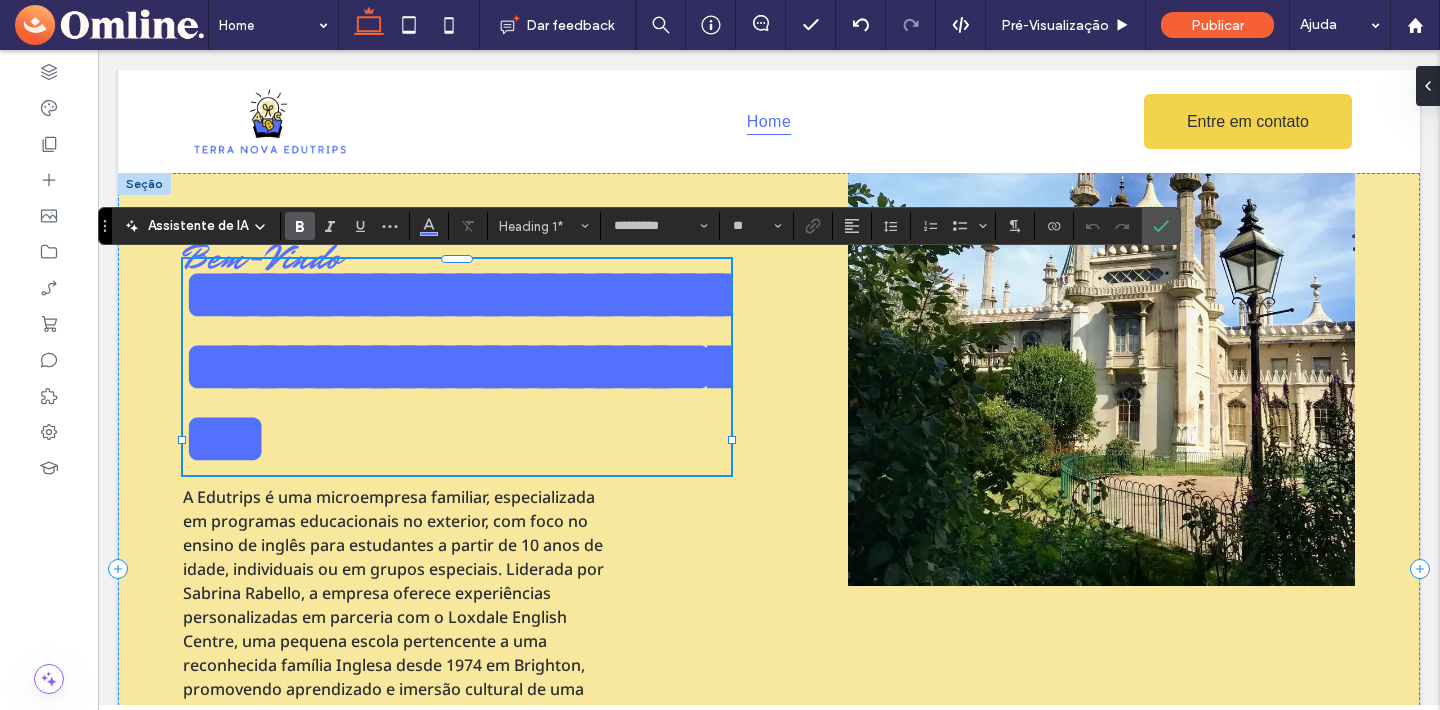 scroll, scrollTop: 13, scrollLeft: 0, axis: vertical 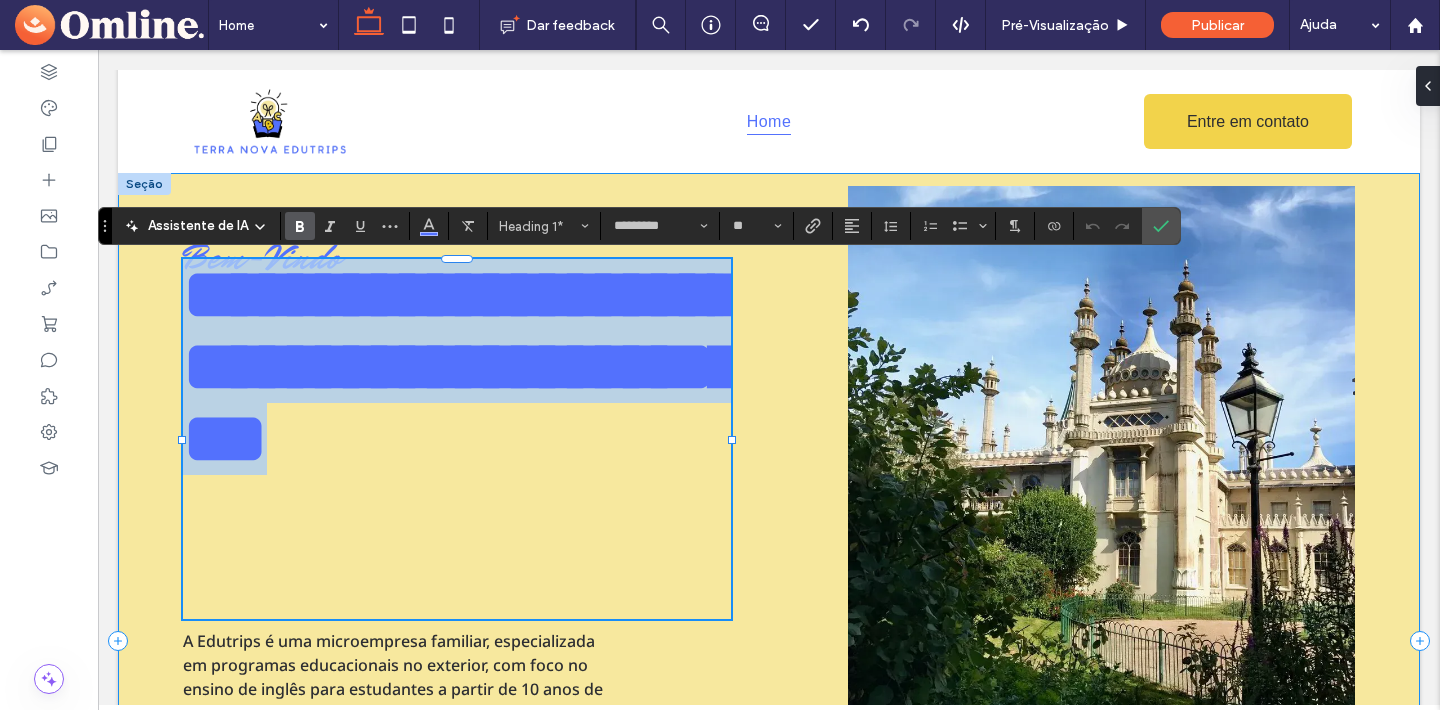 drag, startPoint x: 438, startPoint y: 600, endPoint x: 433, endPoint y: 281, distance: 319.03918 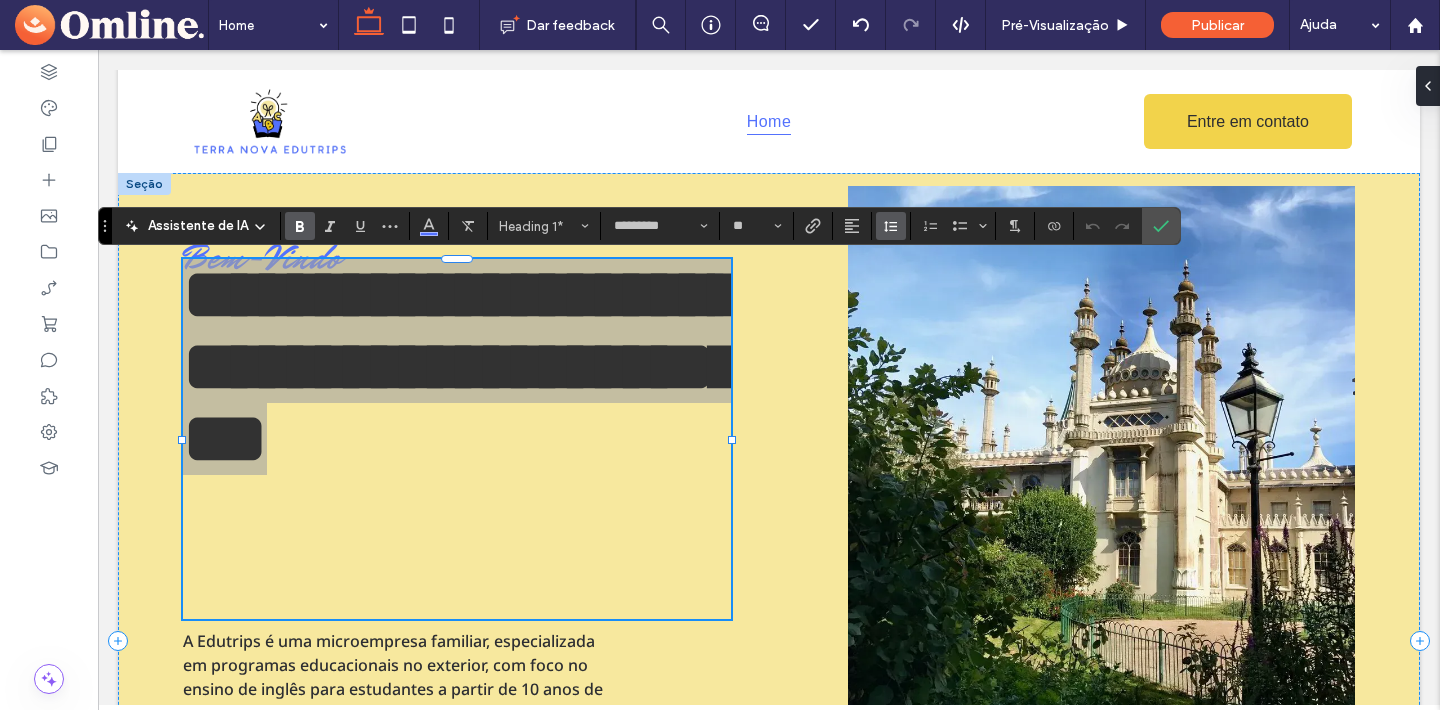click 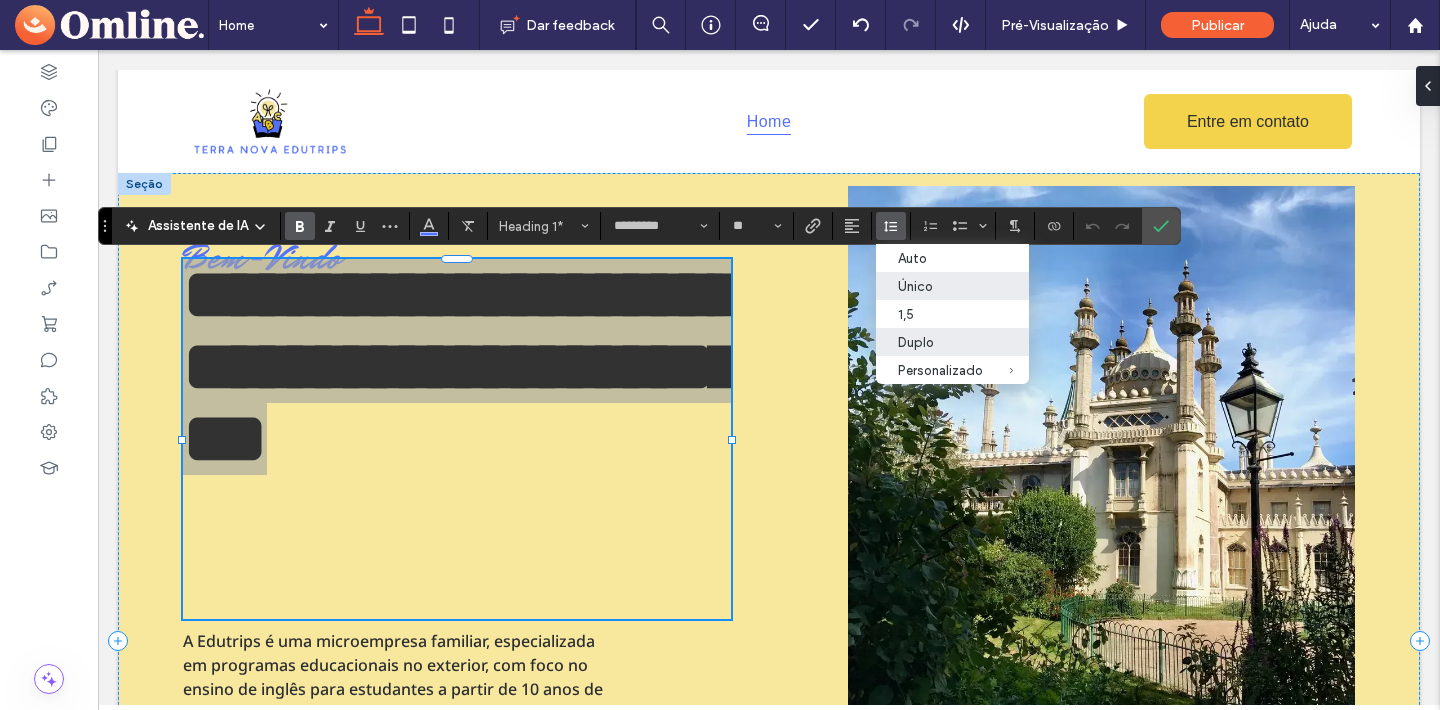 click on "Duplo" at bounding box center [940, 342] 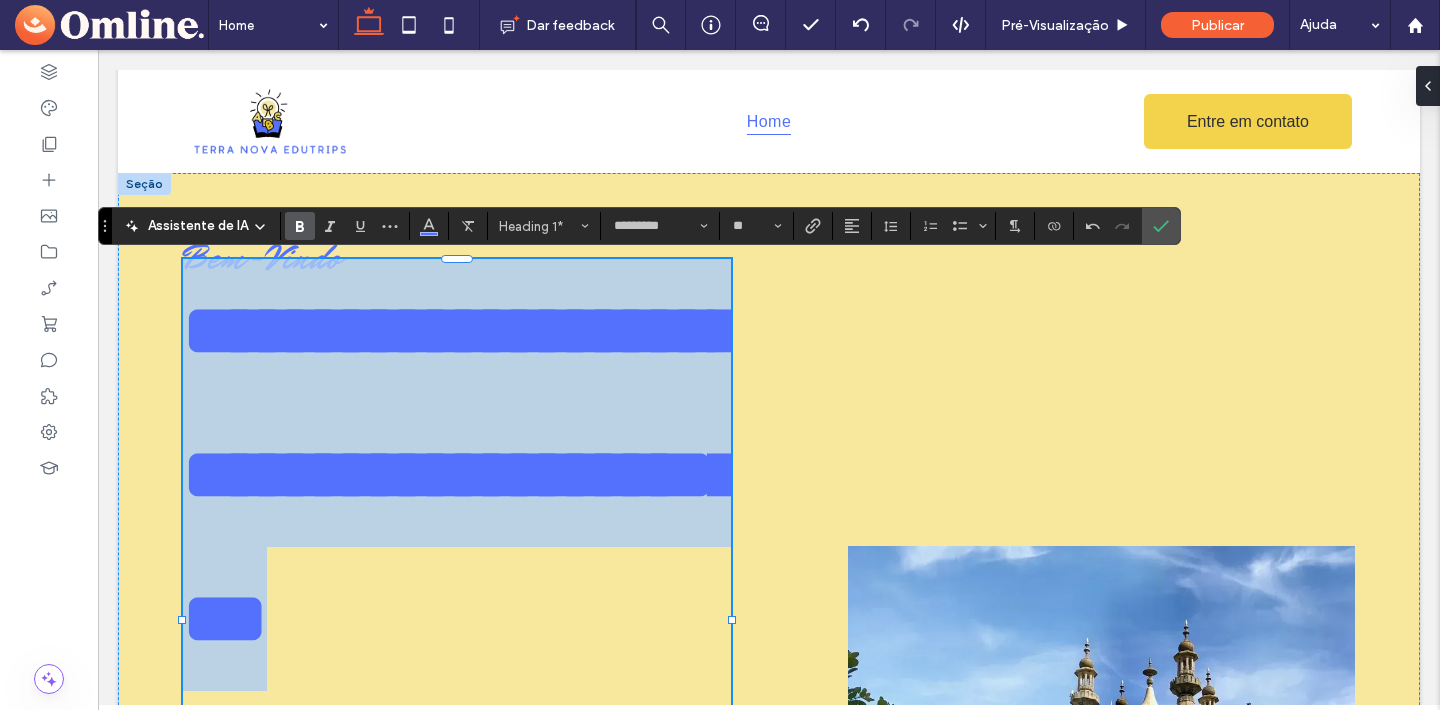click on "**********" at bounding box center [463, 474] 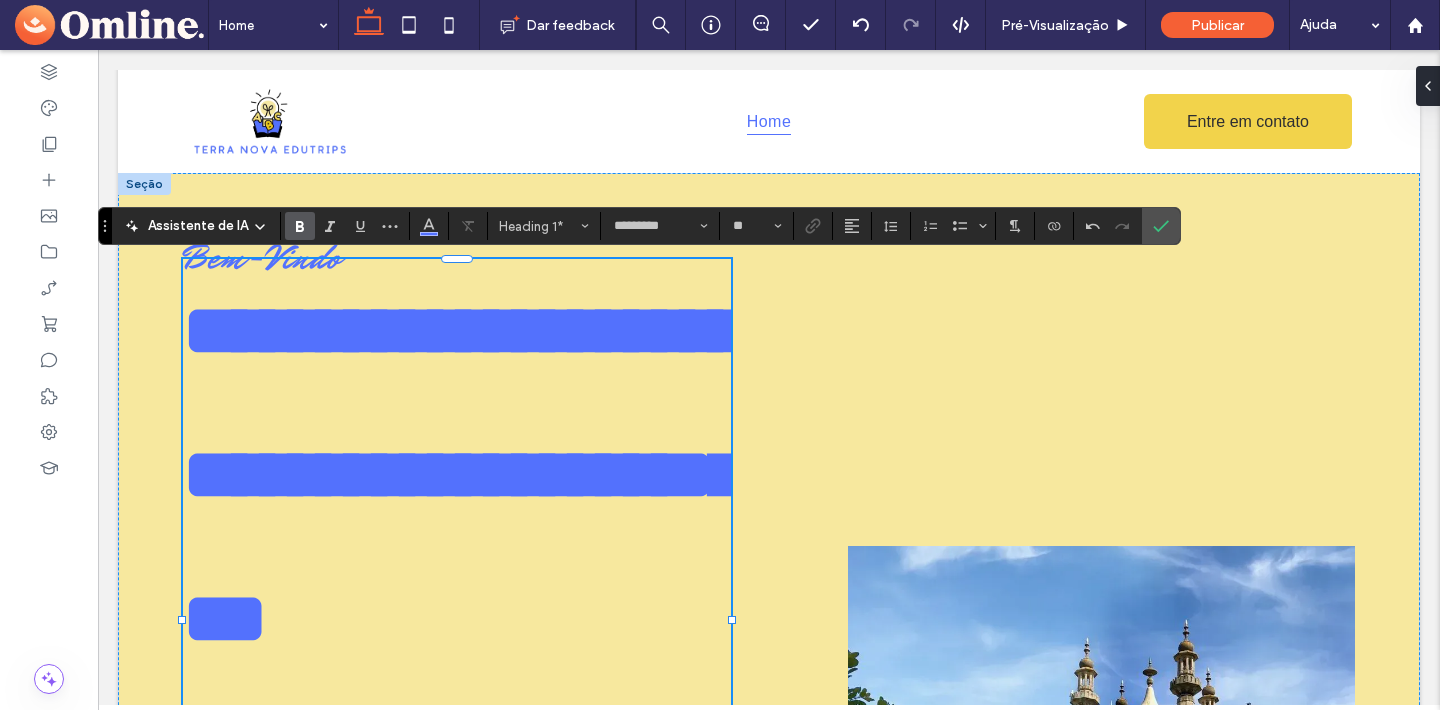 type 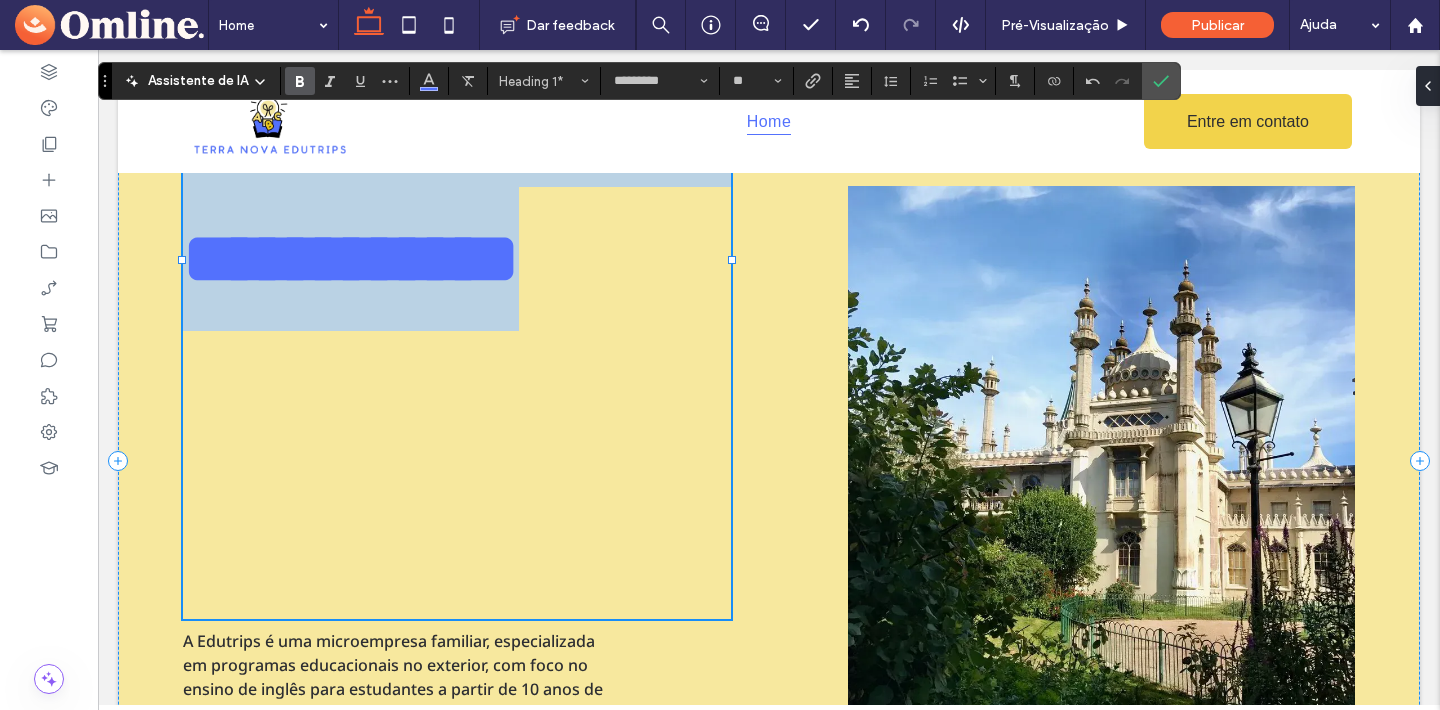 scroll, scrollTop: 618, scrollLeft: 0, axis: vertical 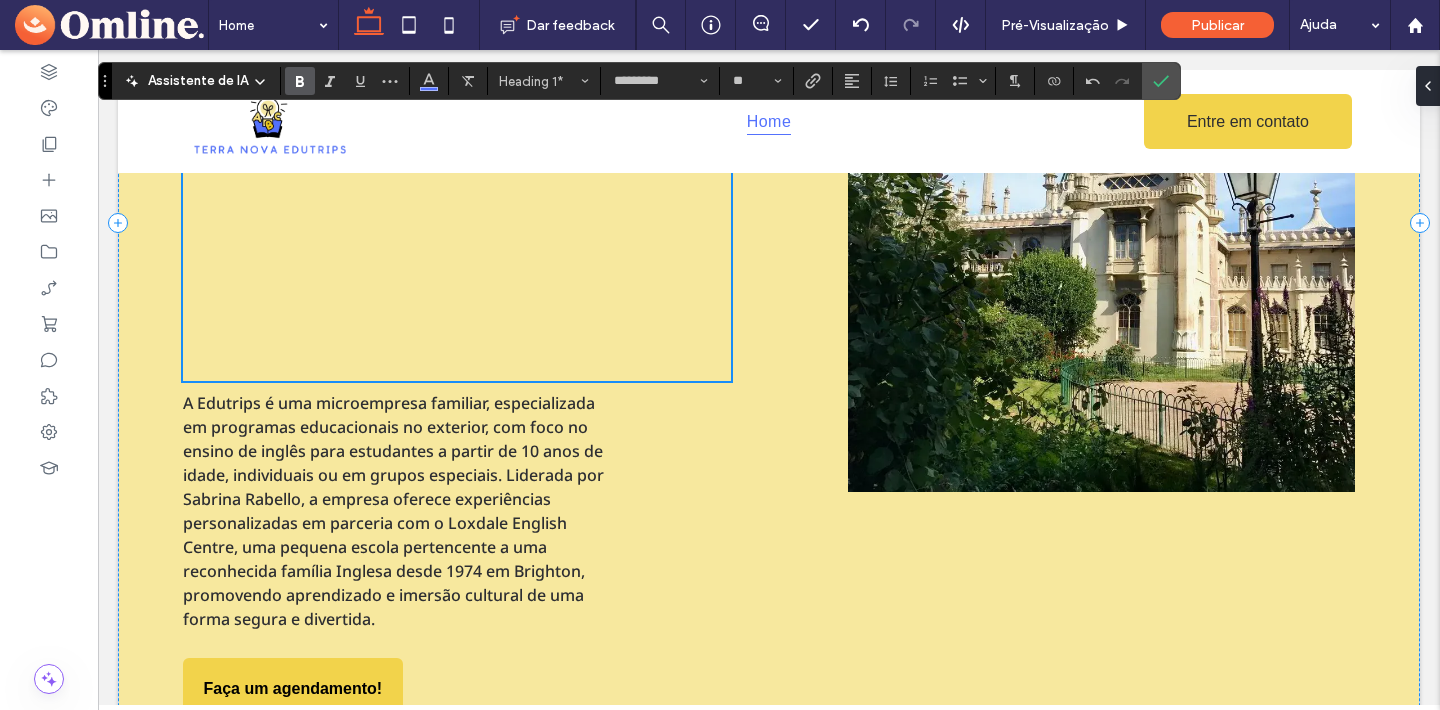 drag, startPoint x: 190, startPoint y: 329, endPoint x: 461, endPoint y: 291, distance: 273.65125 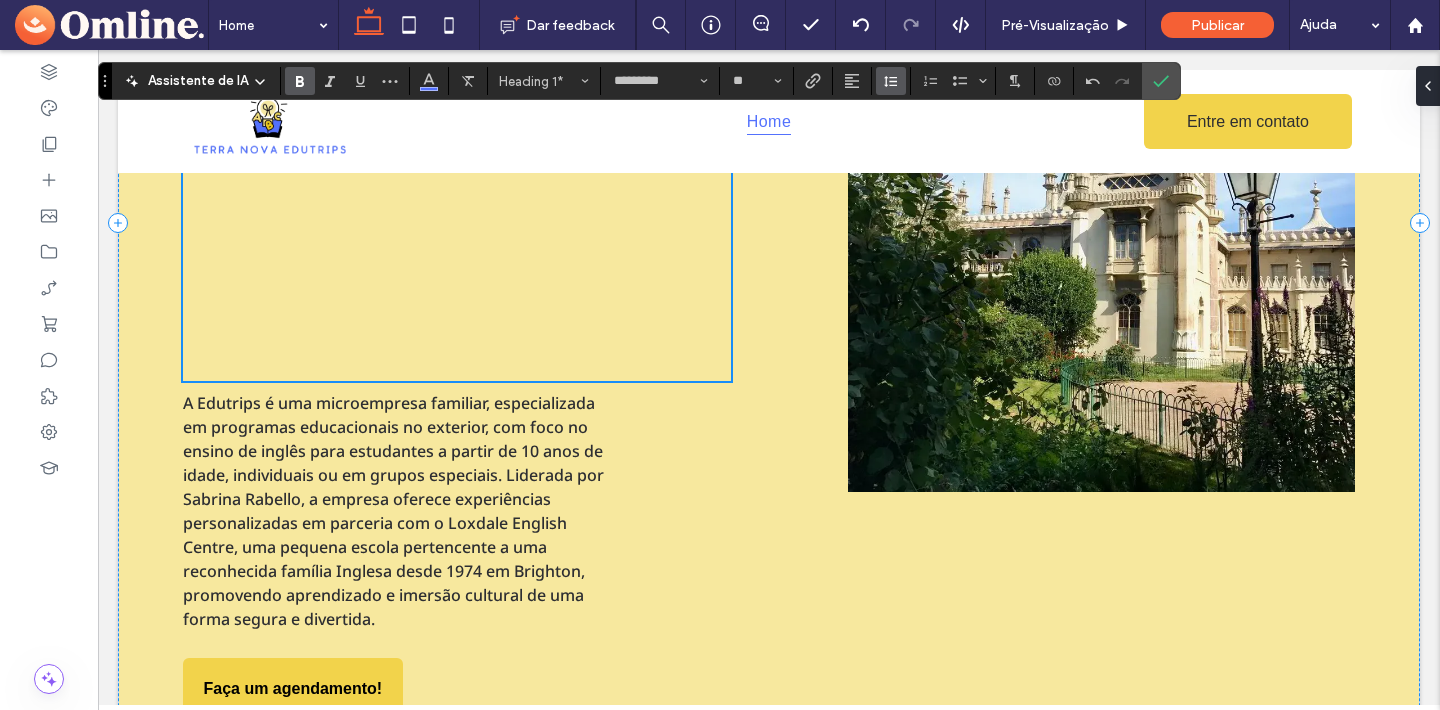 click 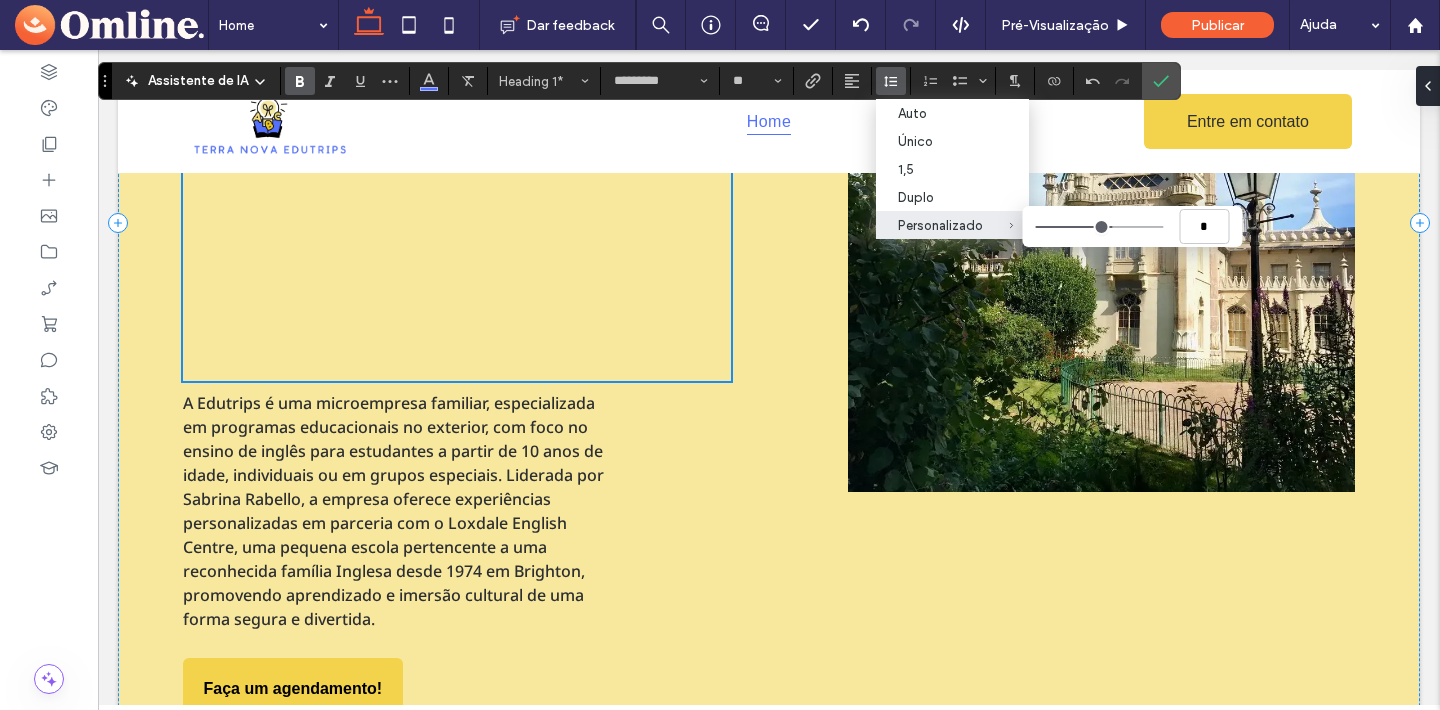 type on "***" 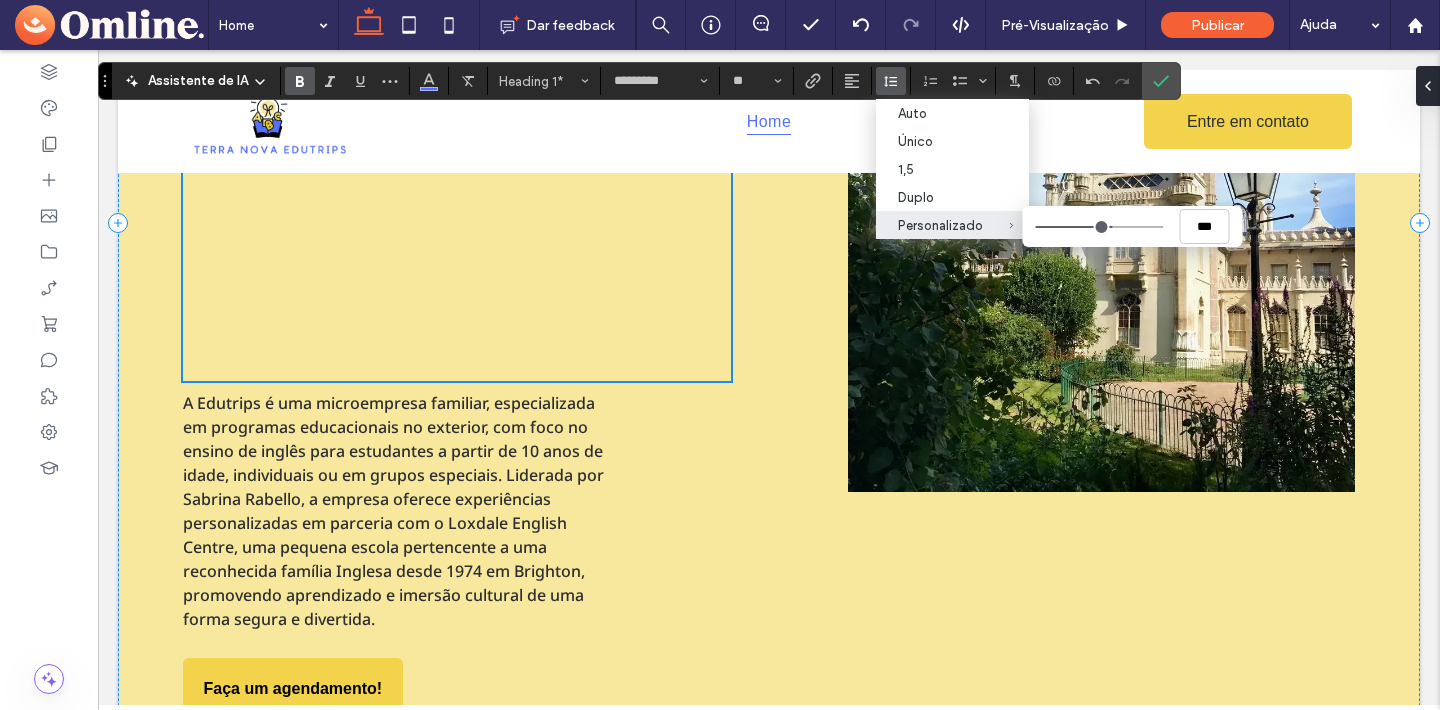 type on "***" 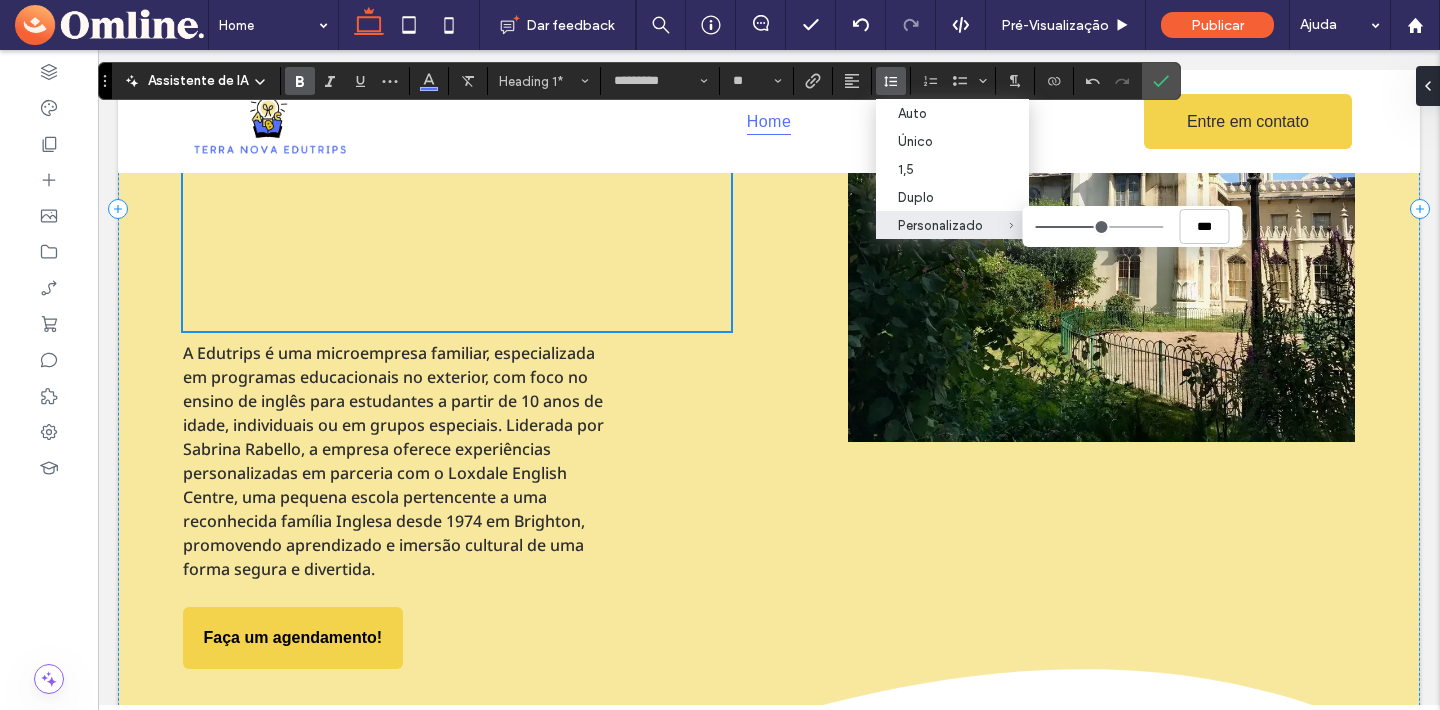 type on "***" 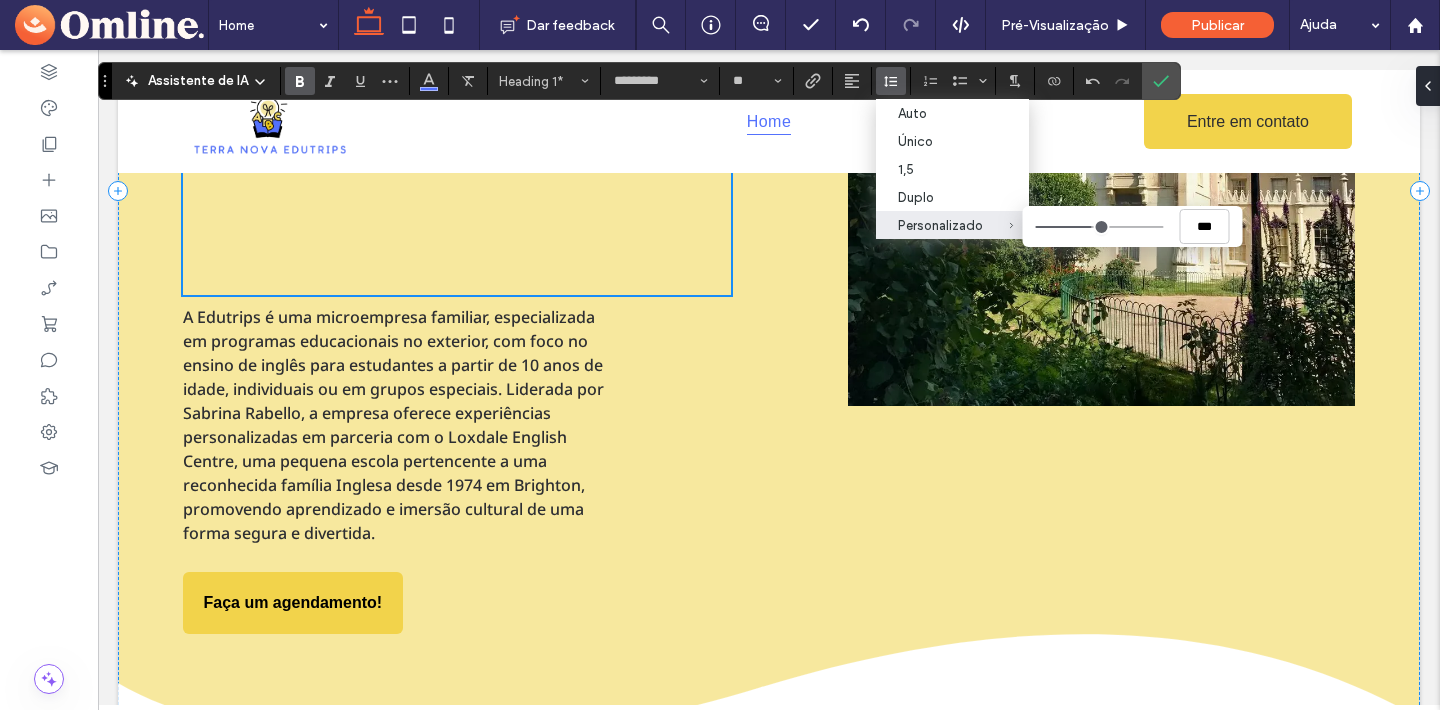 type on "***" 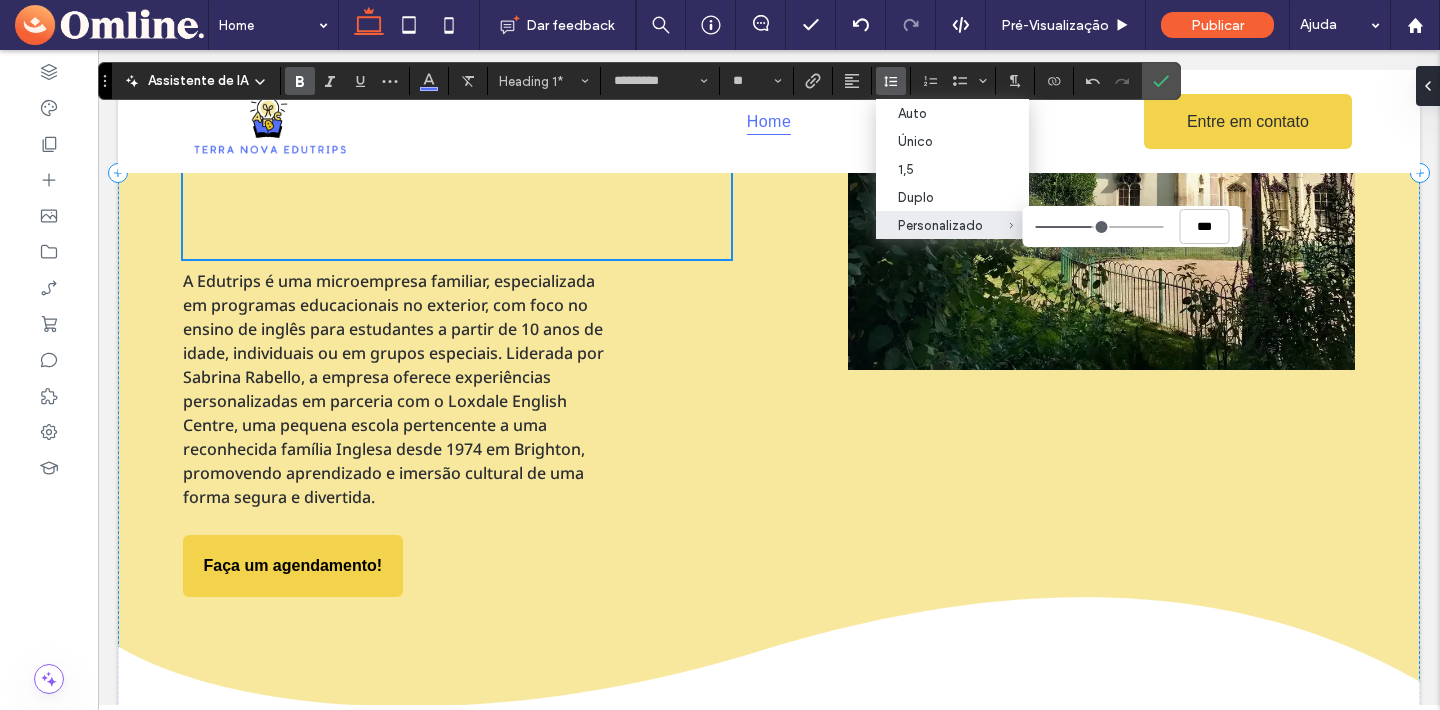 type on "***" 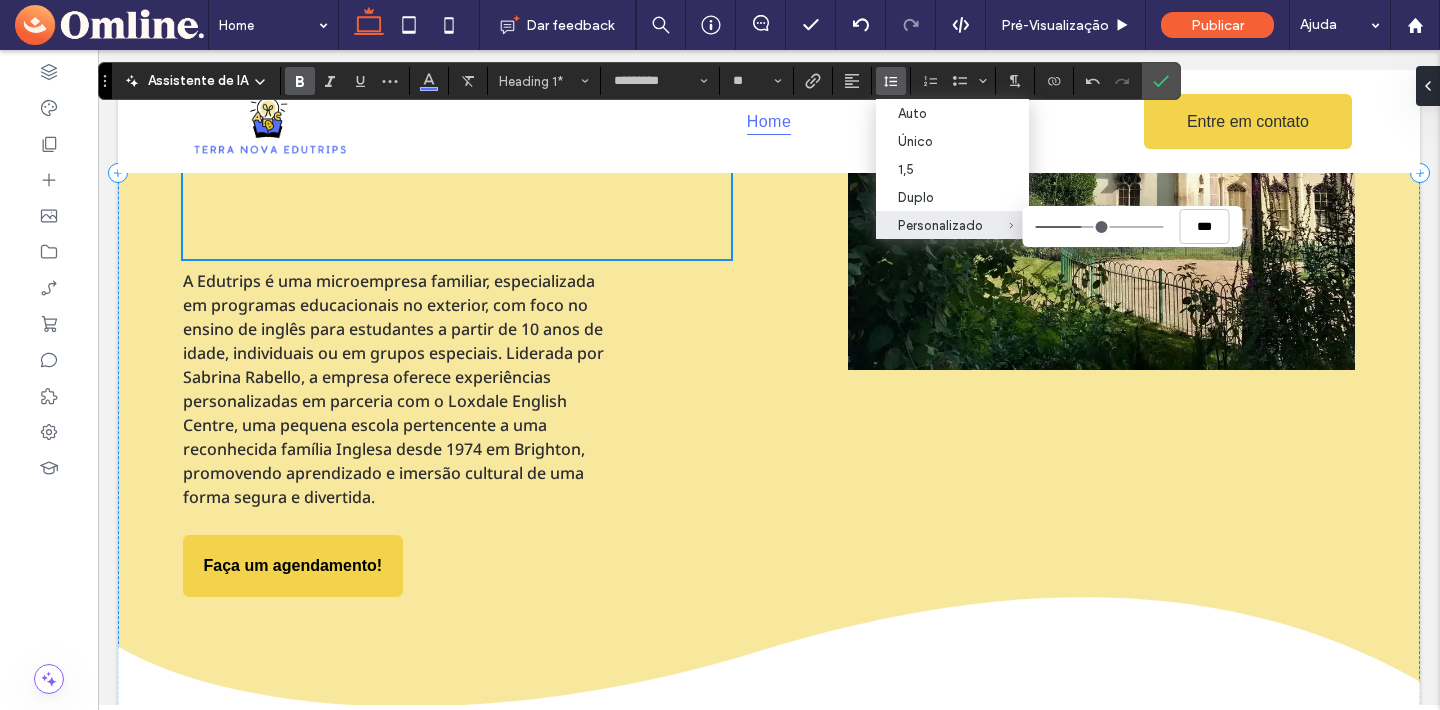 type on "***" 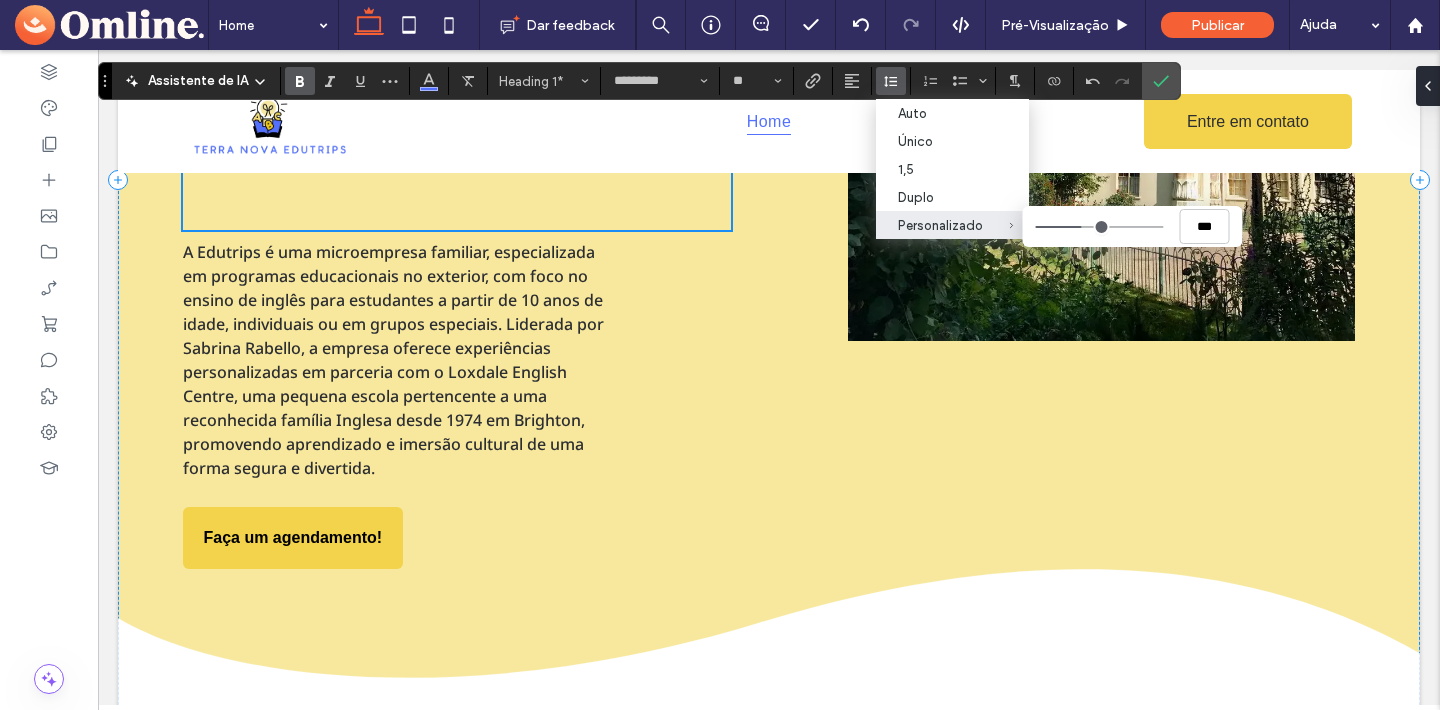 type on "***" 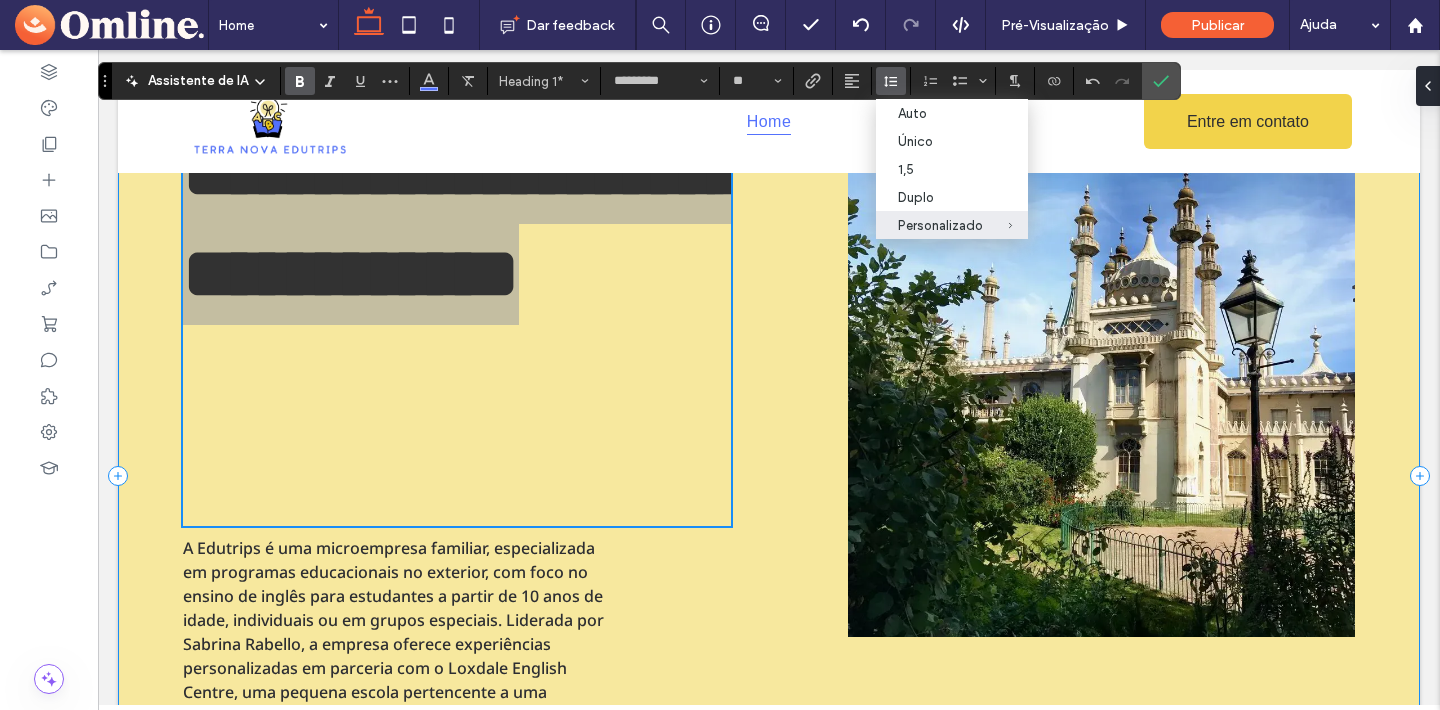 scroll, scrollTop: 182, scrollLeft: 0, axis: vertical 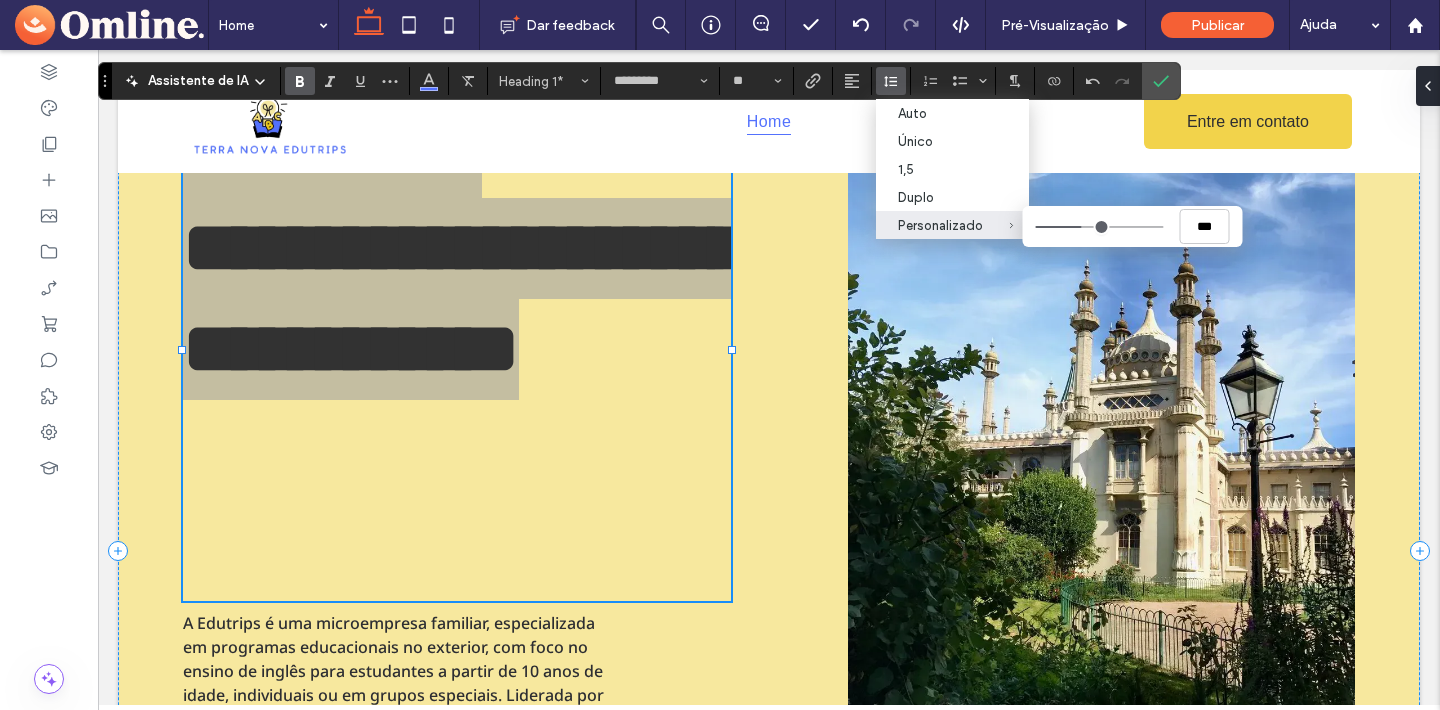type on "***" 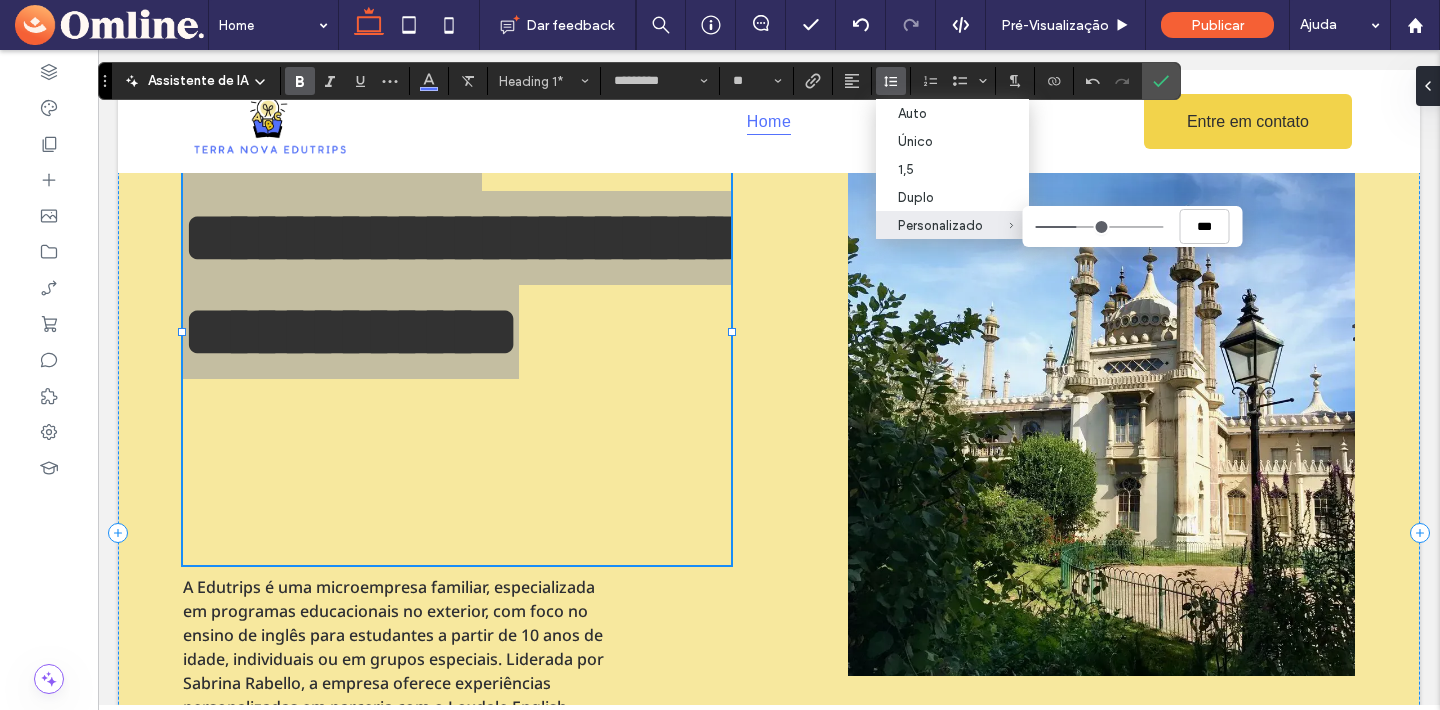 type on "***" 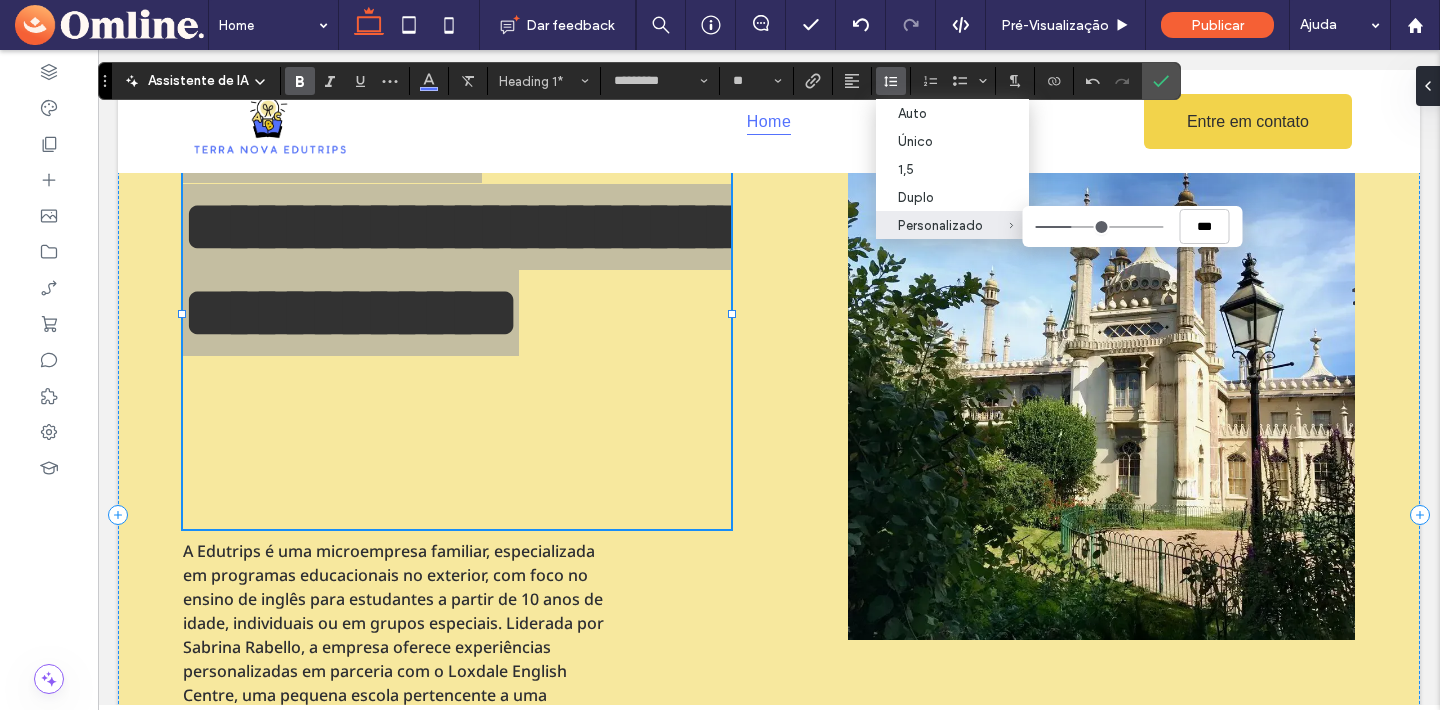 type on "***" 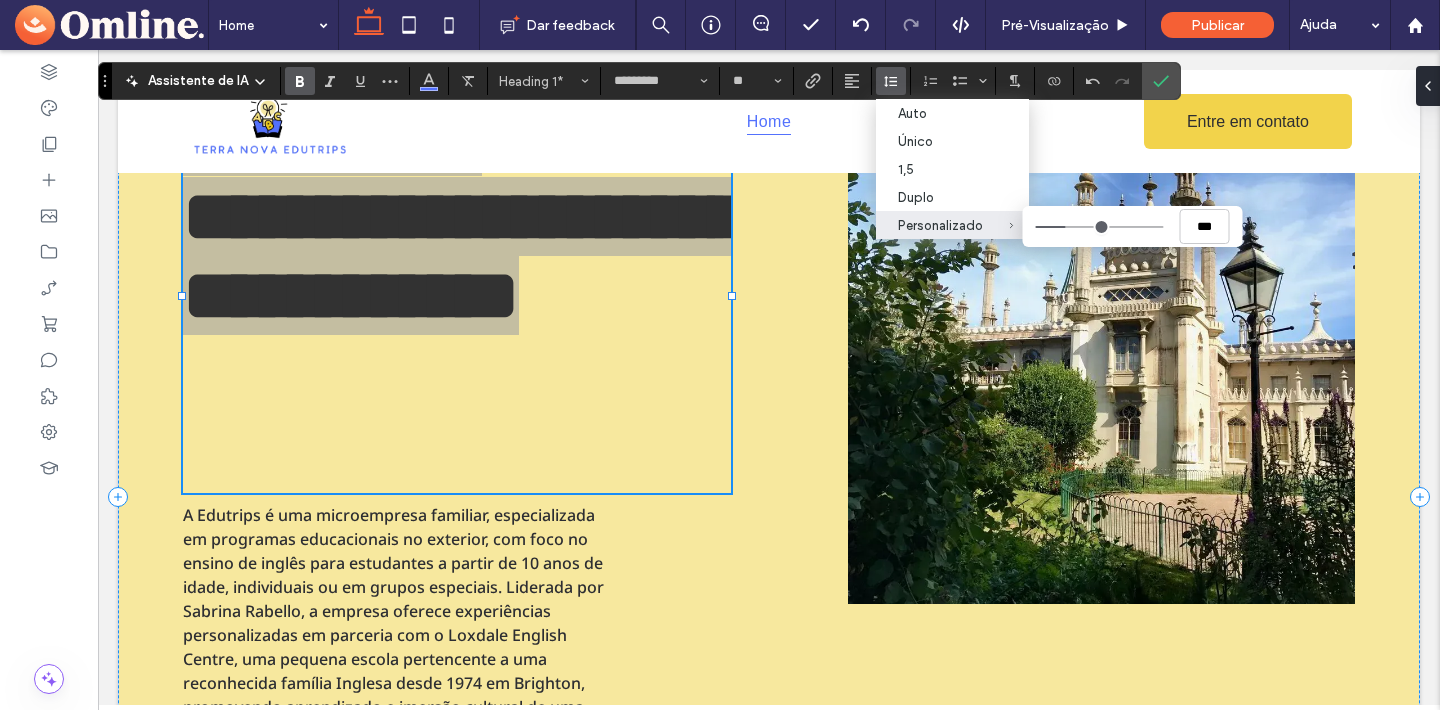 type on "***" 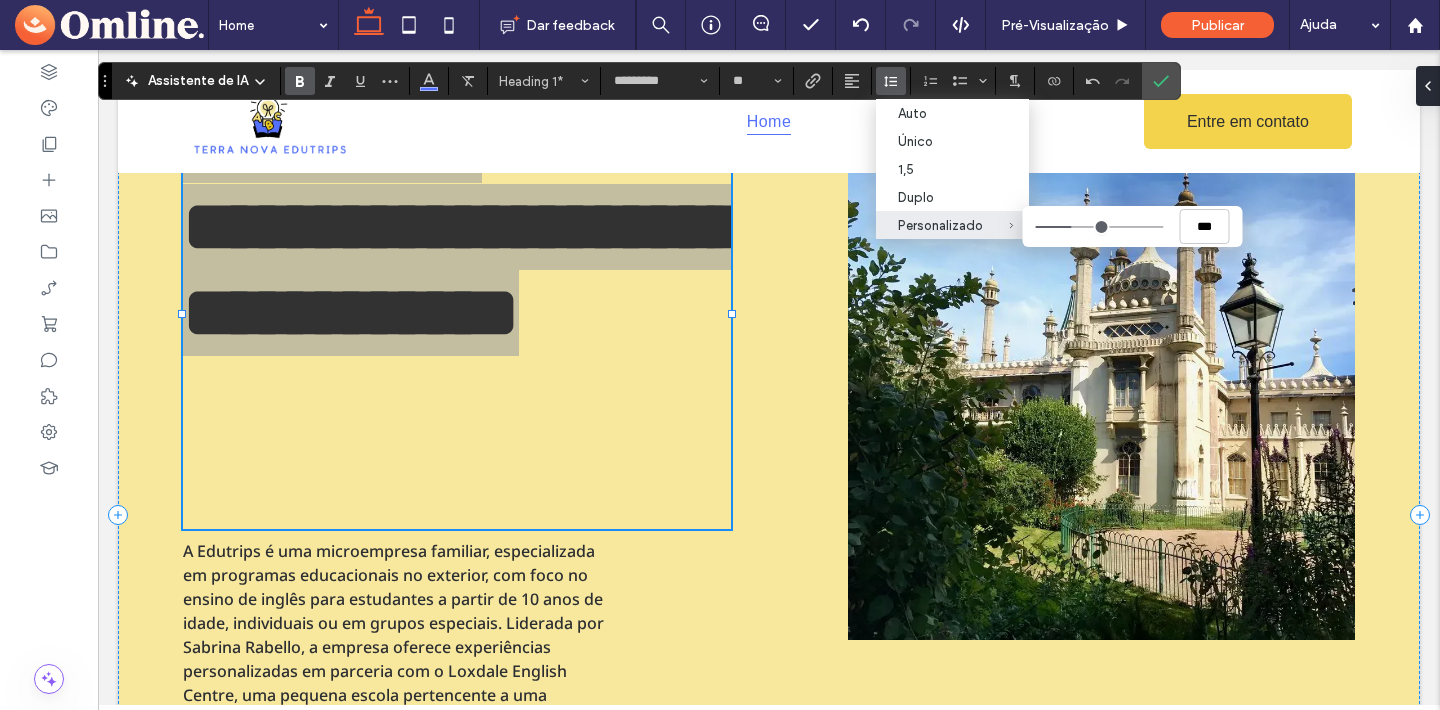 type on "***" 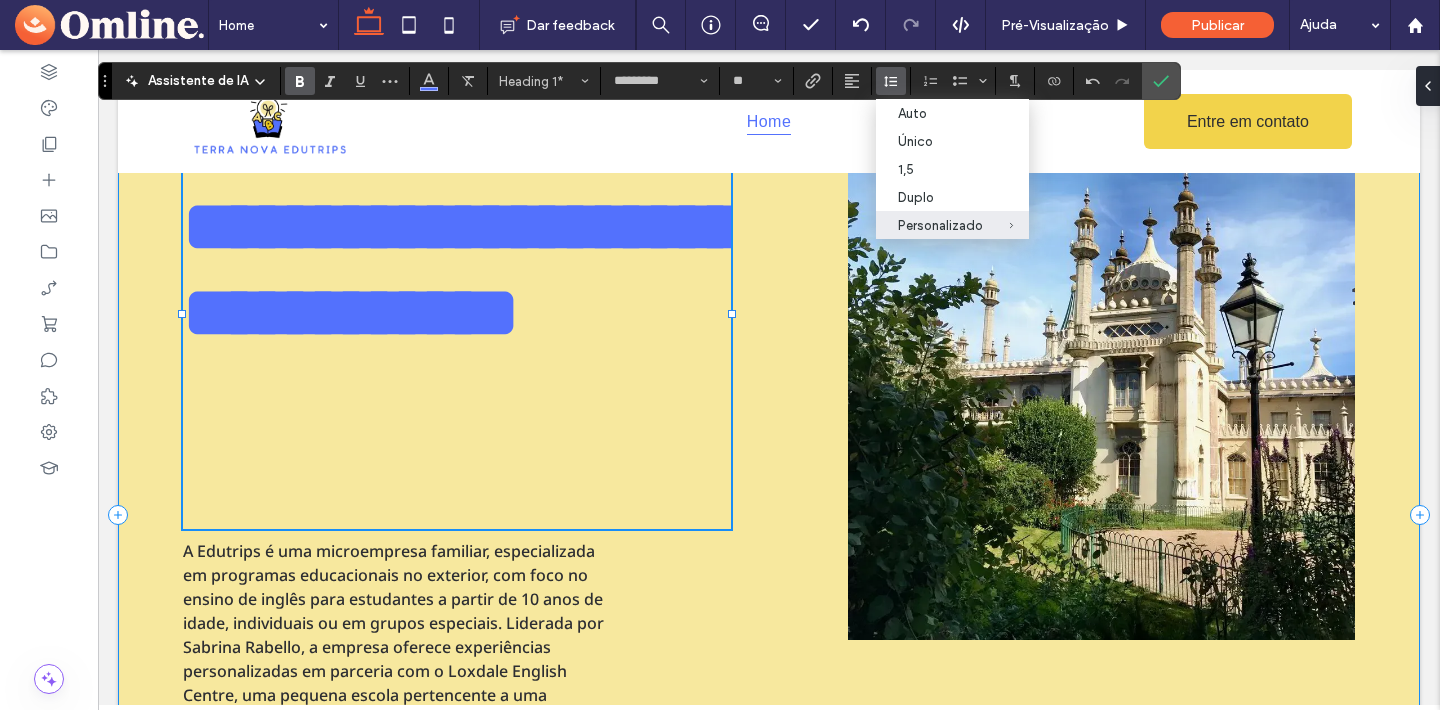 click on "**********" at bounding box center (769, 515) 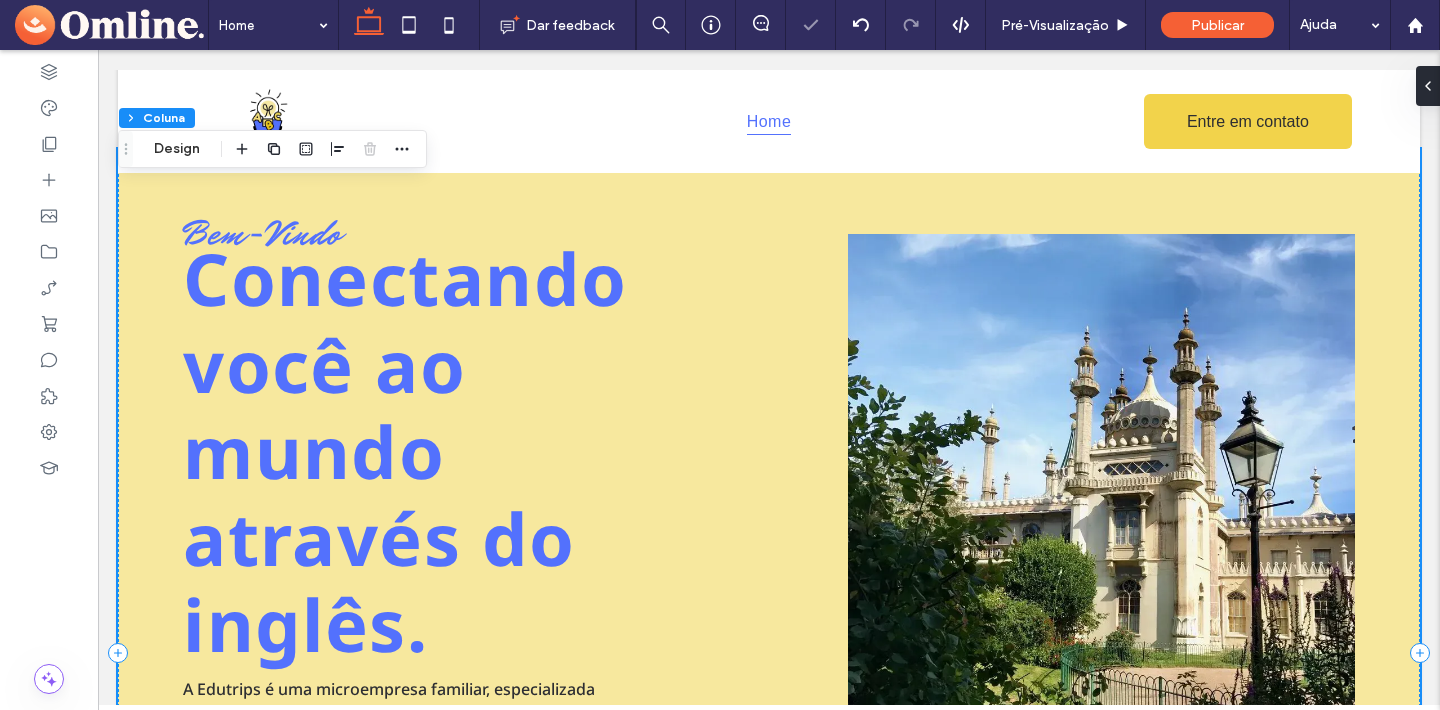 scroll, scrollTop: 45, scrollLeft: 0, axis: vertical 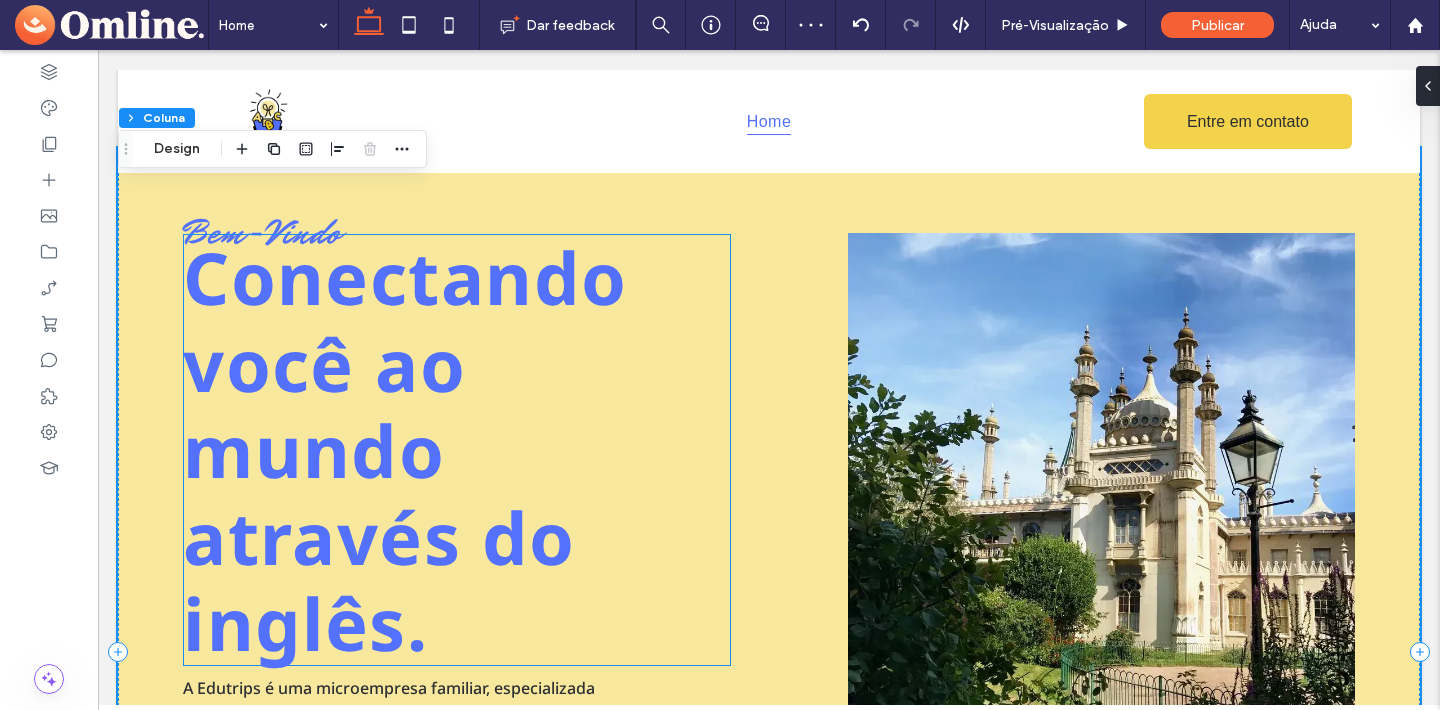 click on "você ao mundo através do inglês." at bounding box center (379, 493) 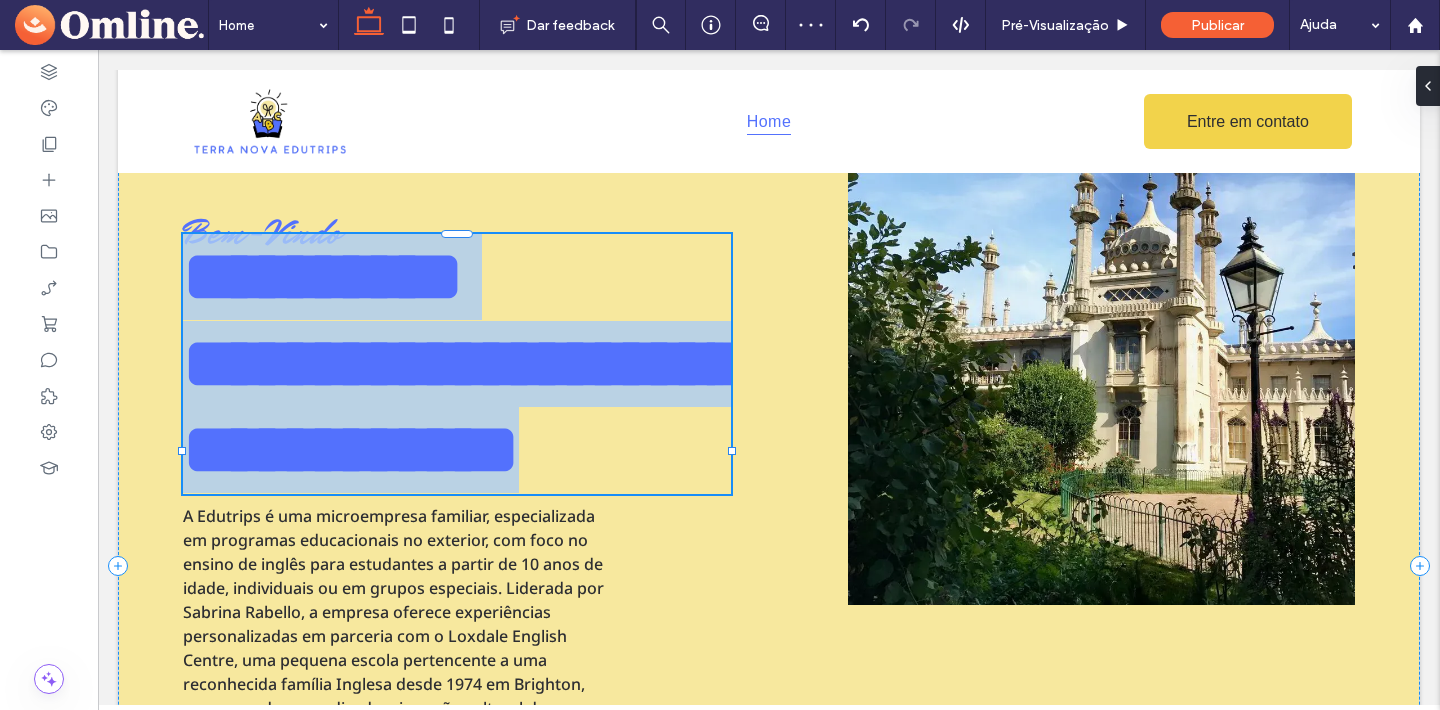 type on "*********" 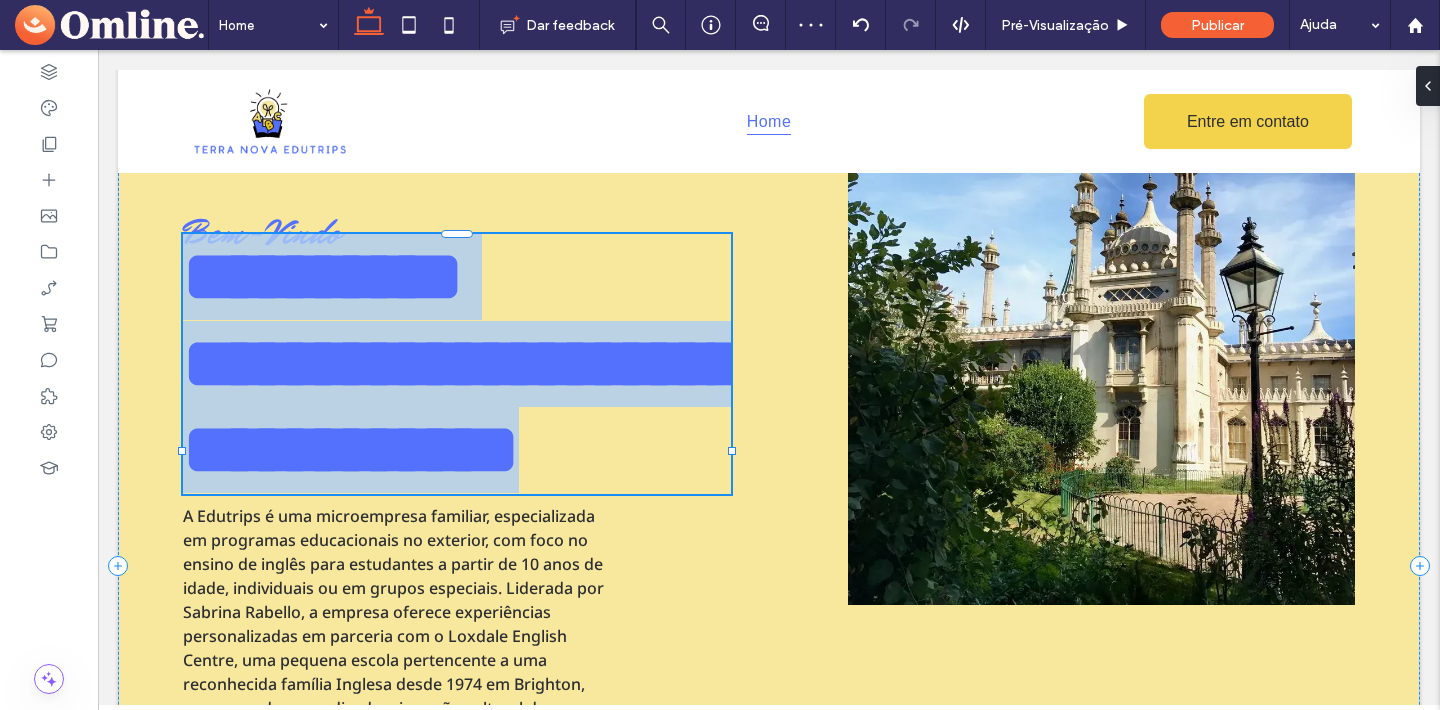 type on "**" 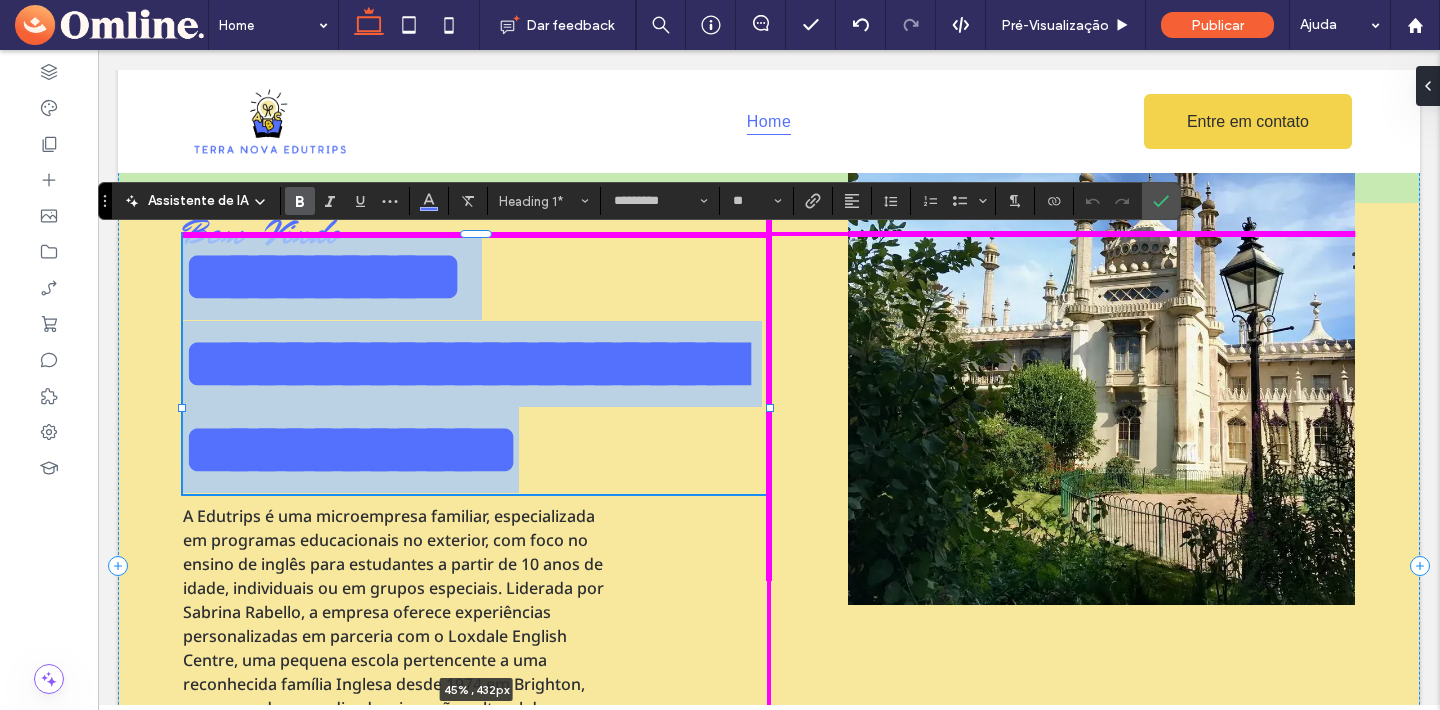 drag, startPoint x: 732, startPoint y: 453, endPoint x: 1333, endPoint y: 216, distance: 646.0418 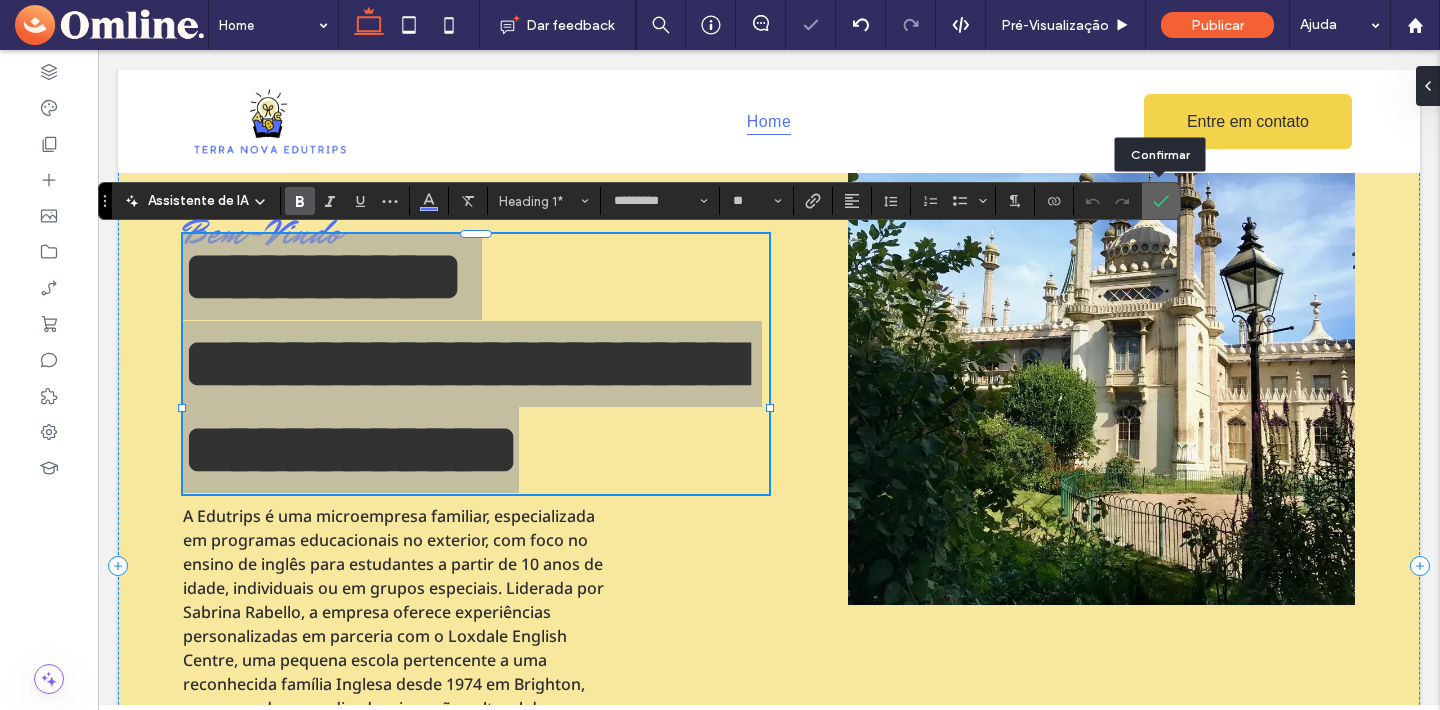 click at bounding box center [1161, 201] 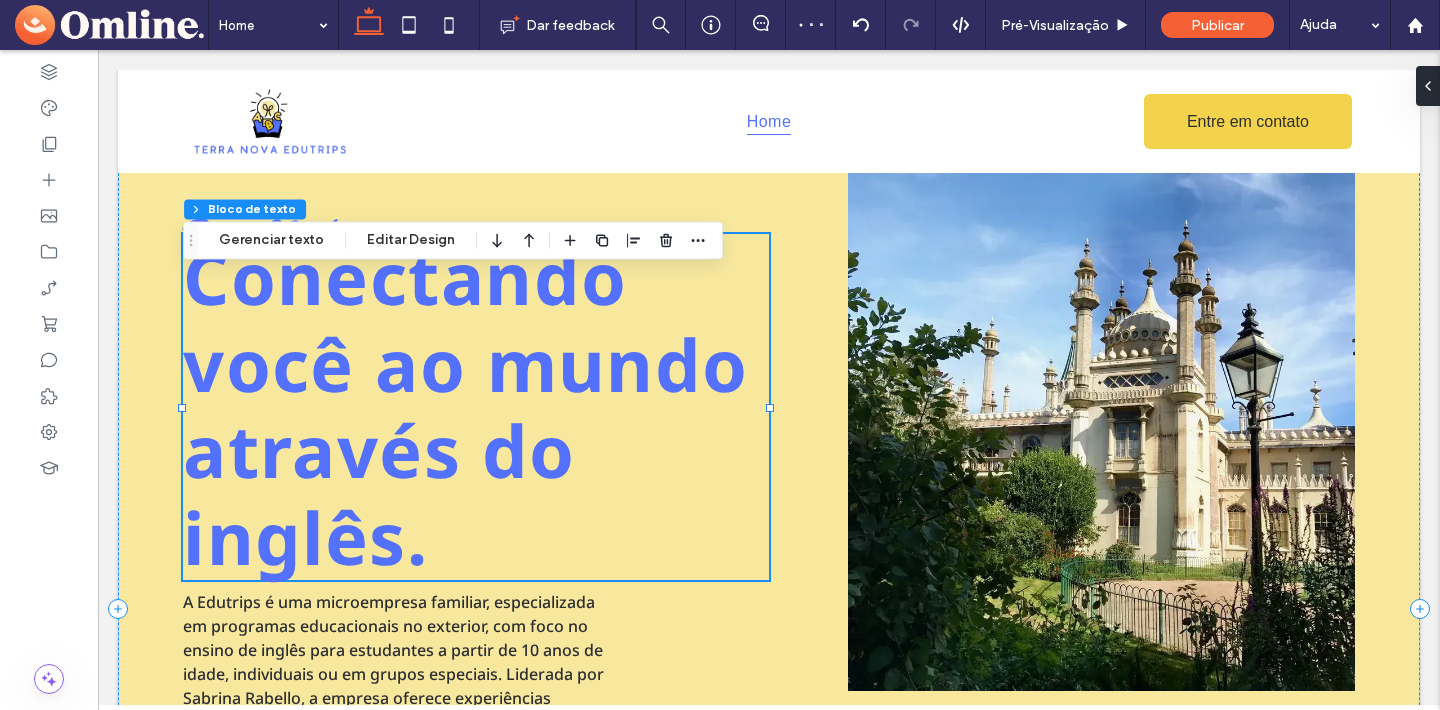 scroll, scrollTop: 0, scrollLeft: 0, axis: both 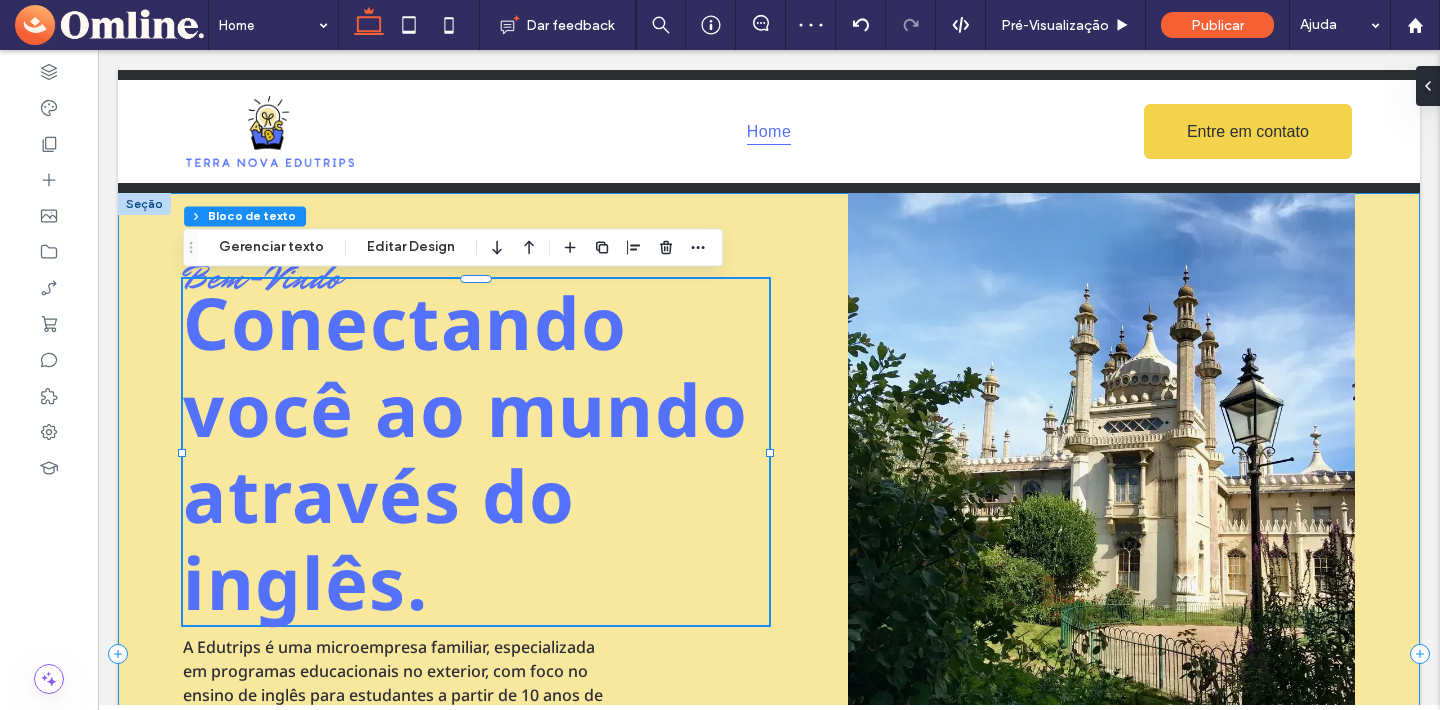 click on "Bem-Vindo ﻿
Conectando você ao mundo através do inglês.
45% , 432px
A Edutrips é uma microempresa familiar, especializada em programas educacionais no exterior, com foco no ensino de inglês para estudantes a partir de 10 anos de idade, individuais ou em grupos especiais. Liderada por Sabrina Rabello, a empresa oferece experiências personalizadas em parceria com o Loxdale English Centre, uma pequena escola pertencente a uma reconhecida família Inglesa desde 1974 em Brighton, promovendo aprendizado e imersão cultural de uma forma segura e divertida.
Faça um agendamento!" at bounding box center [769, 653] 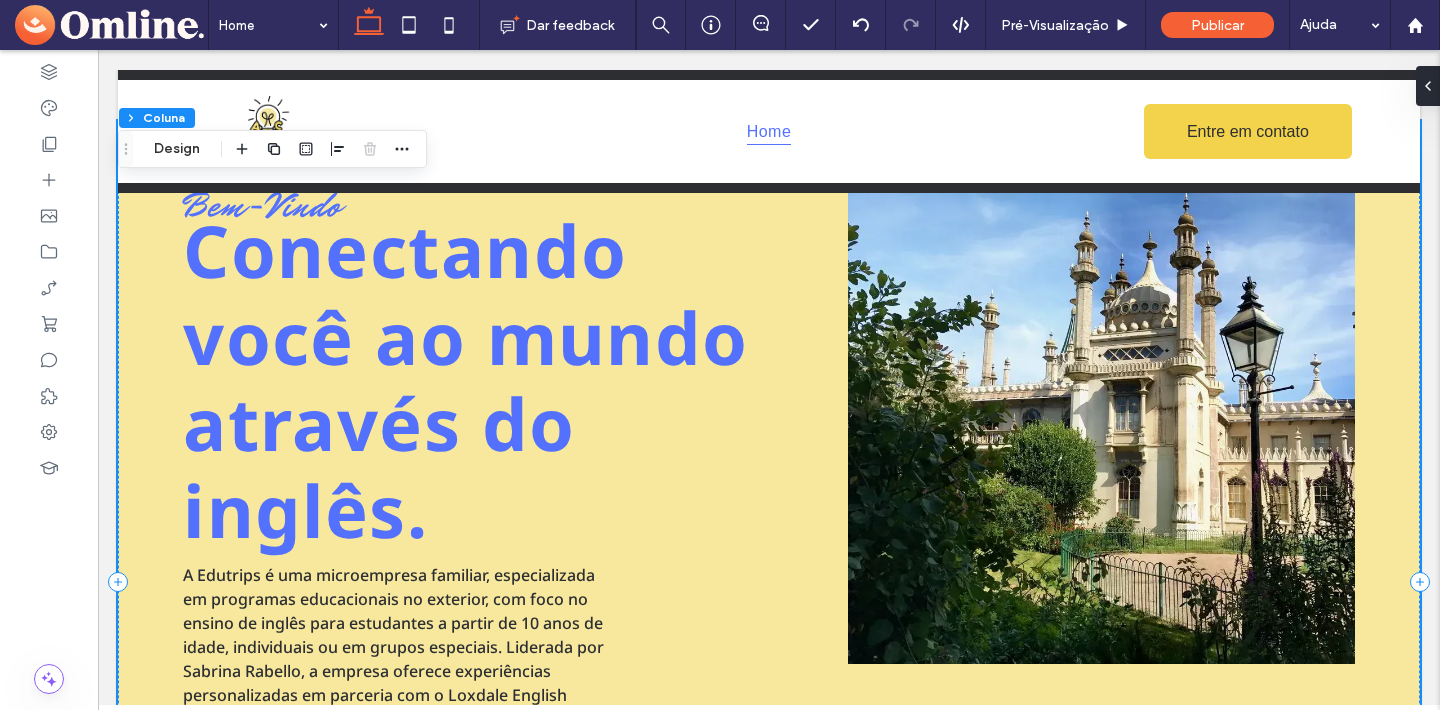 scroll, scrollTop: 0, scrollLeft: 0, axis: both 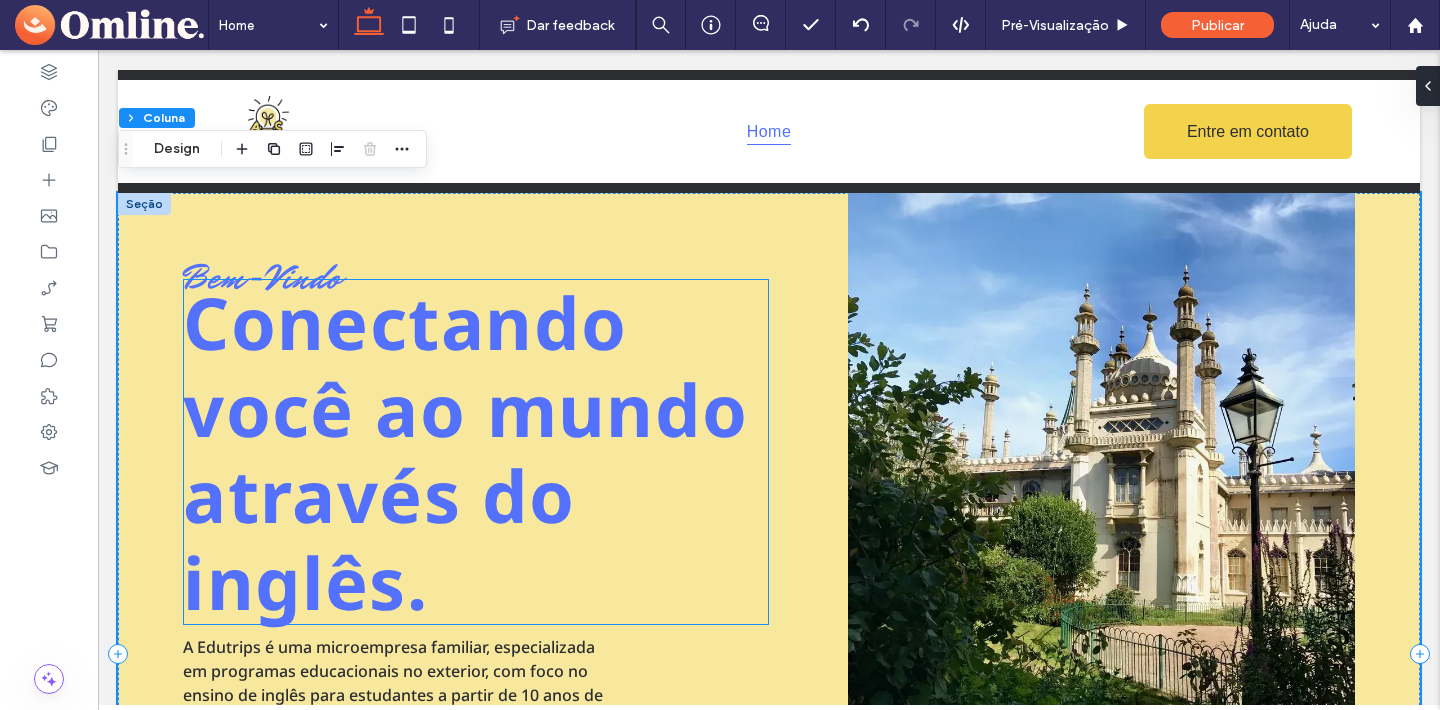 click on "Conectando" at bounding box center (405, 322) 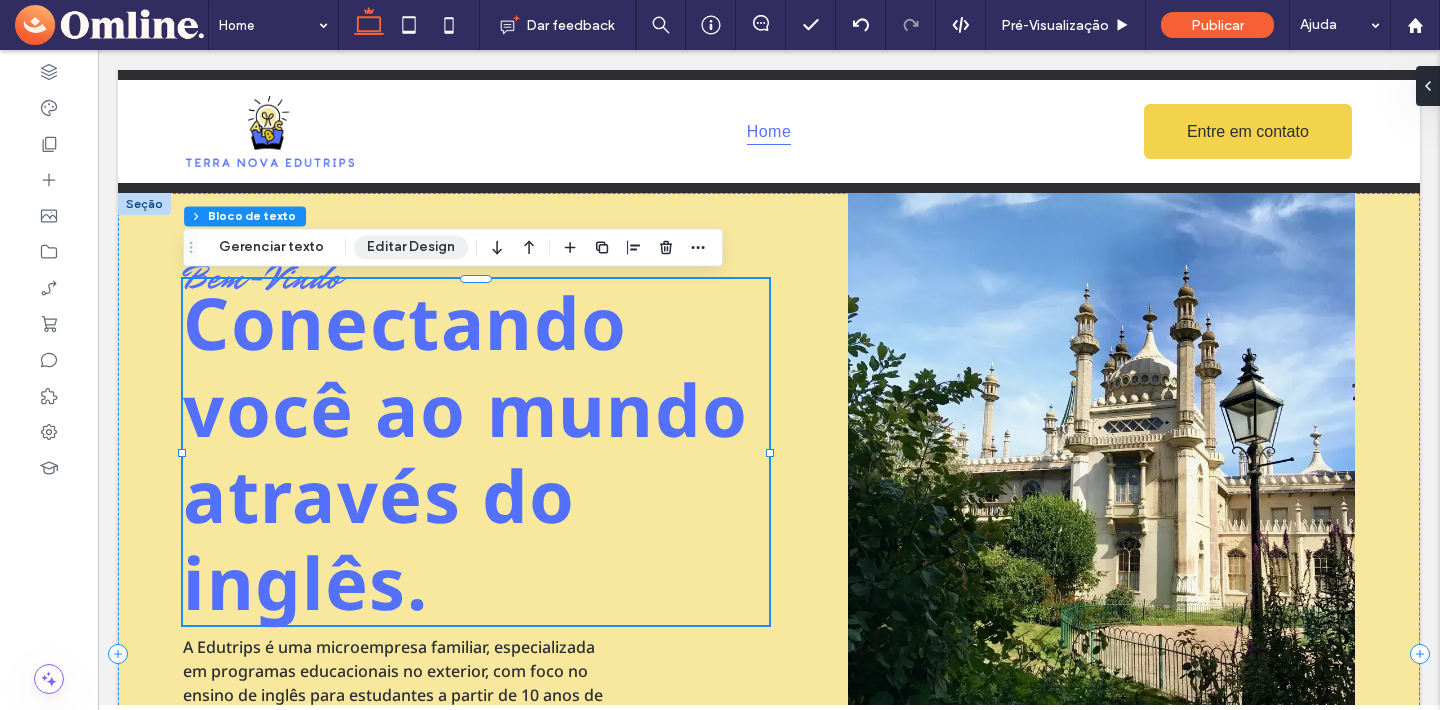 click on "Editar Design" at bounding box center [411, 247] 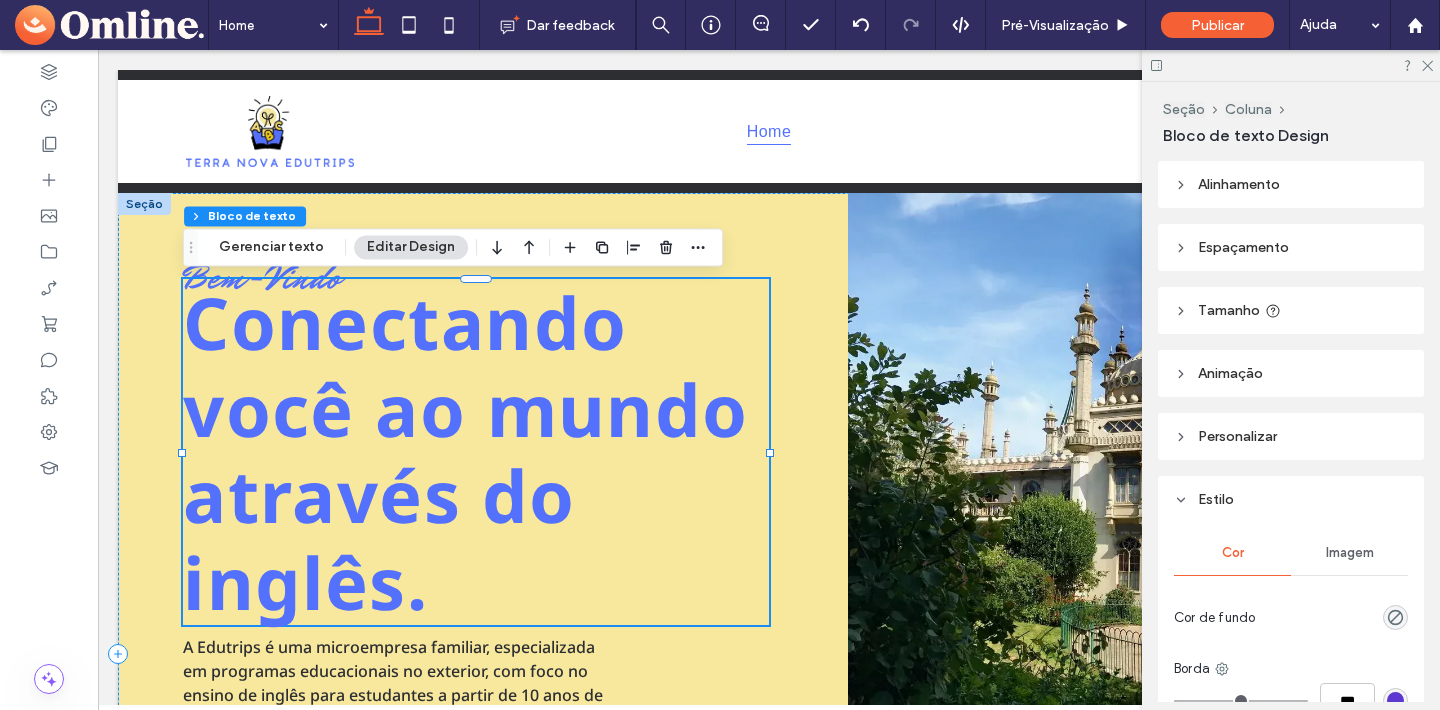 click on "Espaçamento" at bounding box center [1291, 247] 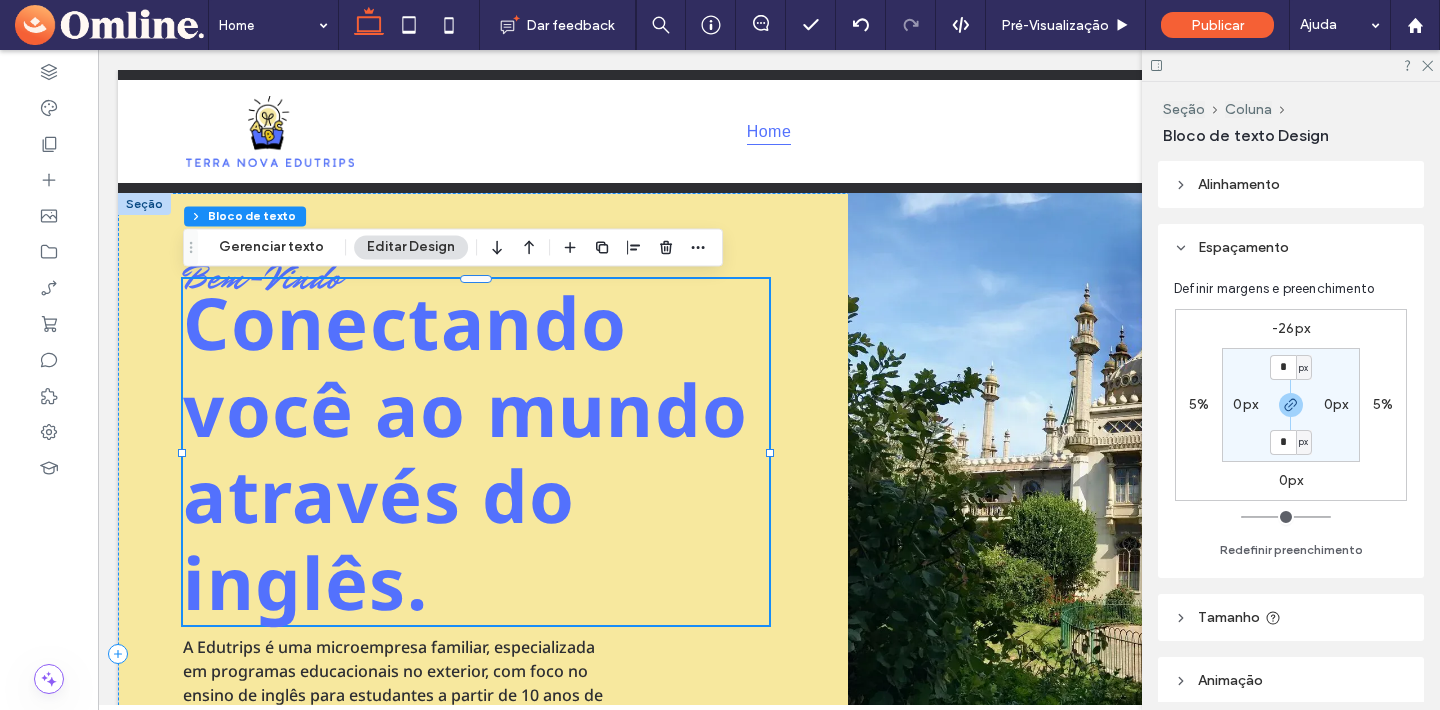 click on "-26px" at bounding box center (1291, 328) 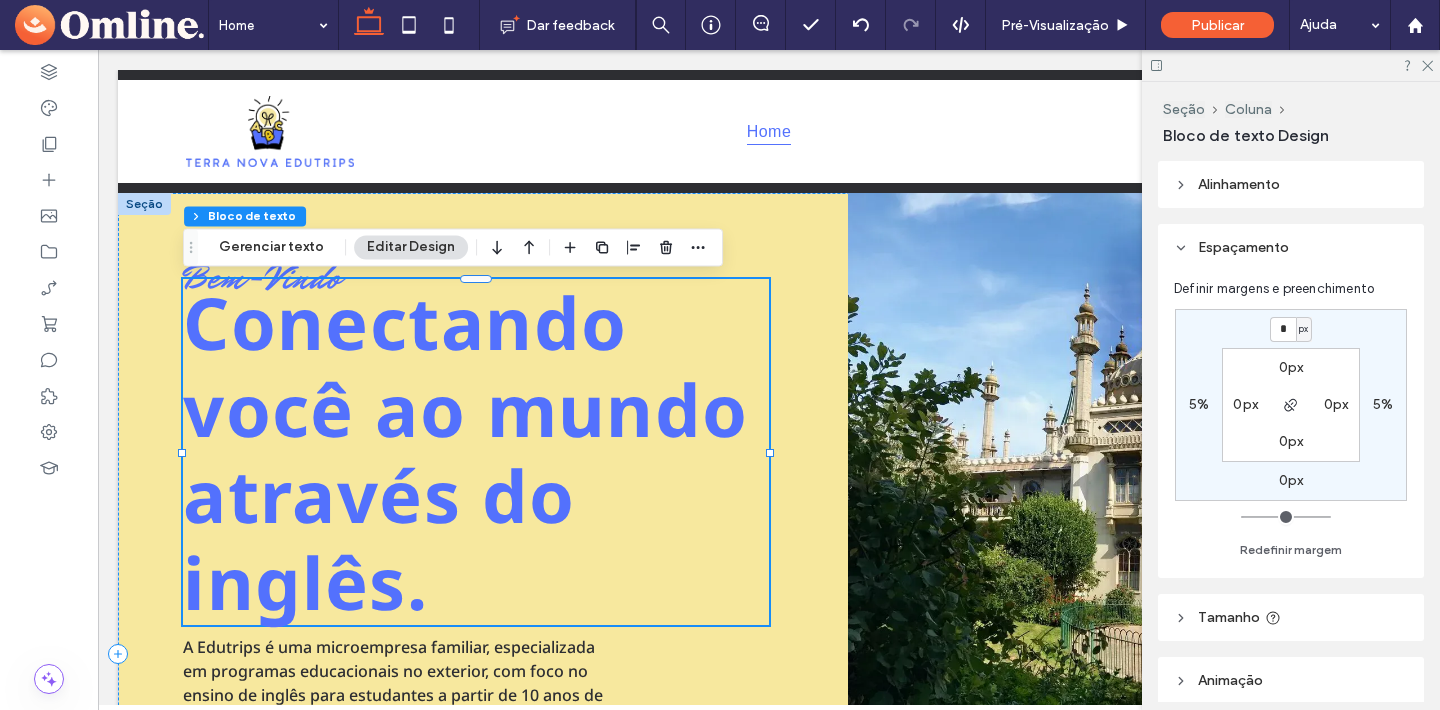 type on "*" 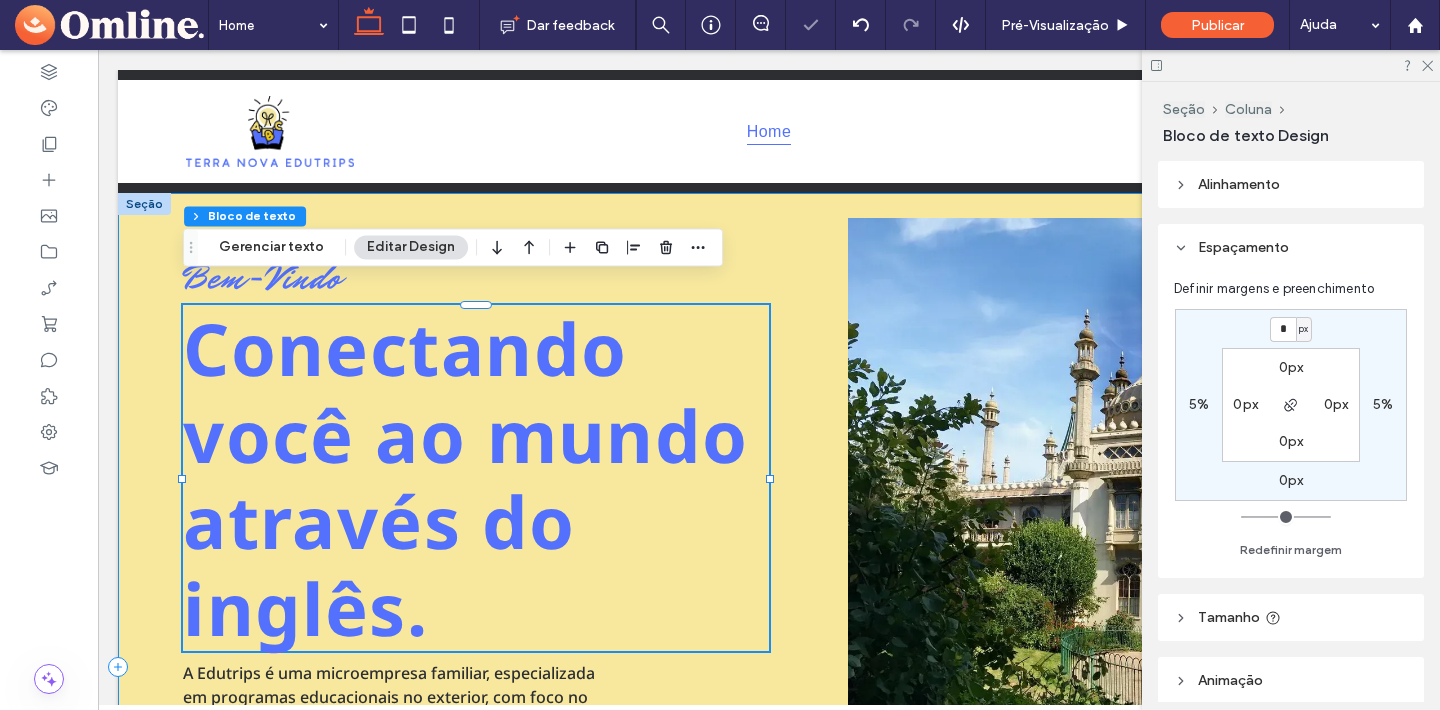 click on "Bem-Vindo ﻿
Conectando você ao mundo através do inglês.
A Edutrips é uma microempresa familiar, especializada em programas educacionais no exterior, com foco no ensino de inglês para estudantes a partir de 10 anos de idade, individuais ou em grupos especiais. Liderada por Sabrina Rabello, a empresa oferece experiências personalizadas em parceria com o Loxdale English Centre, uma pequena escola pertencente a uma reconhecida família Inglesa desde 1974 em Brighton, promovendo aprendizado e imersão cultural de uma forma segura e divertida.
Faça um agendamento!" at bounding box center (769, 666) 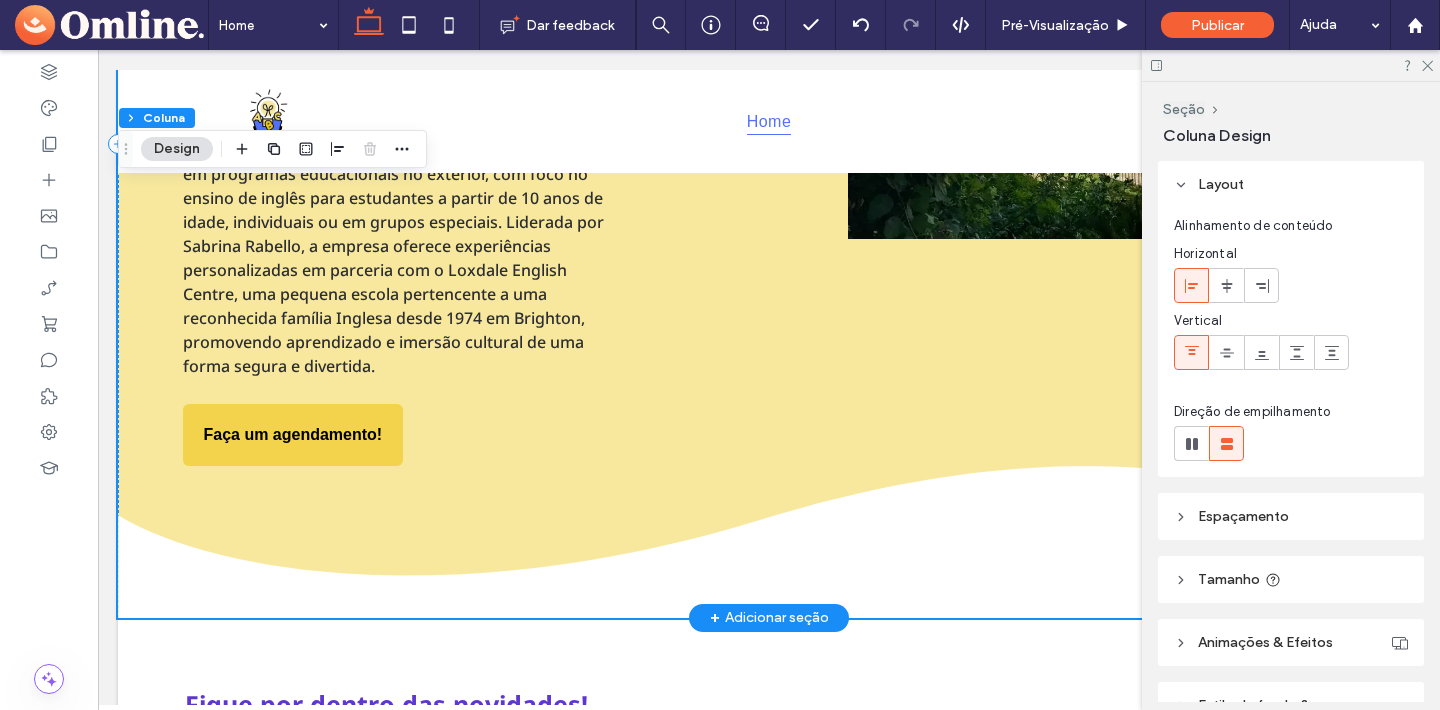 scroll, scrollTop: 513, scrollLeft: 0, axis: vertical 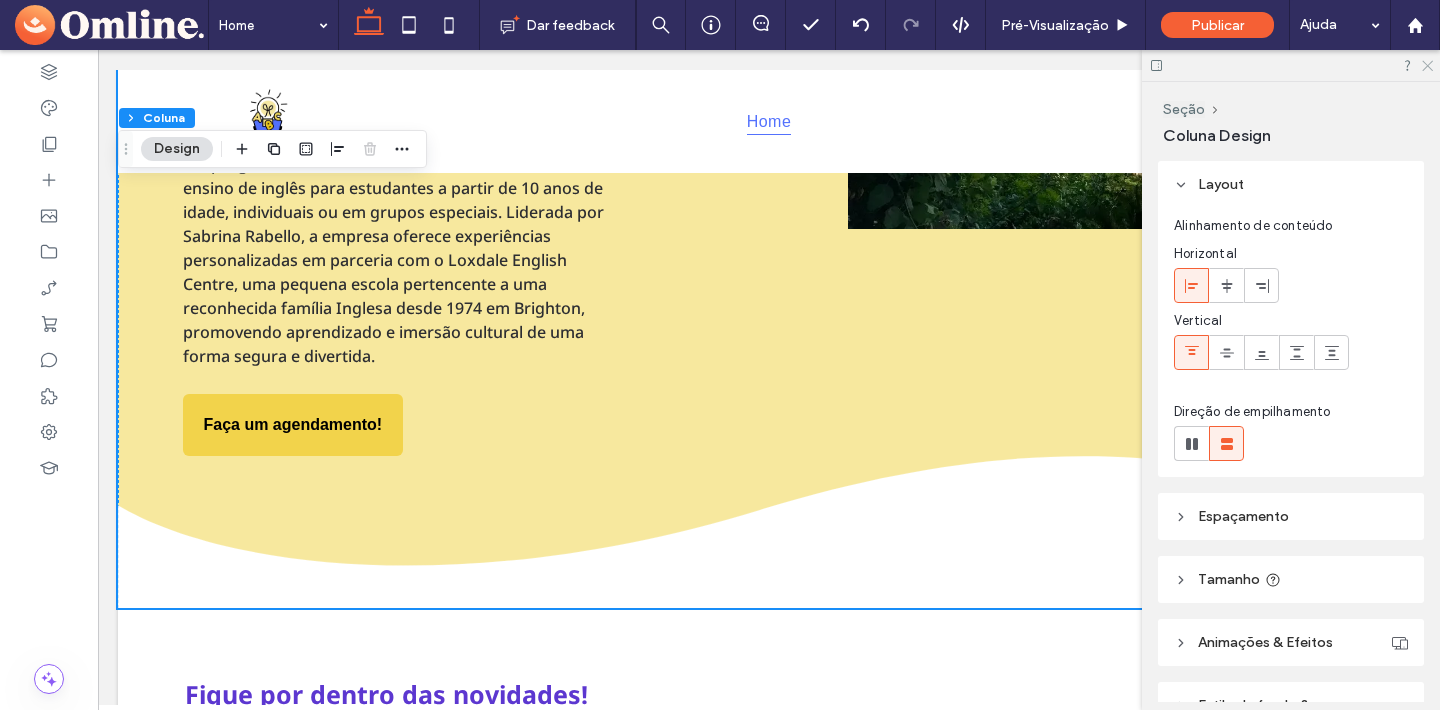 click 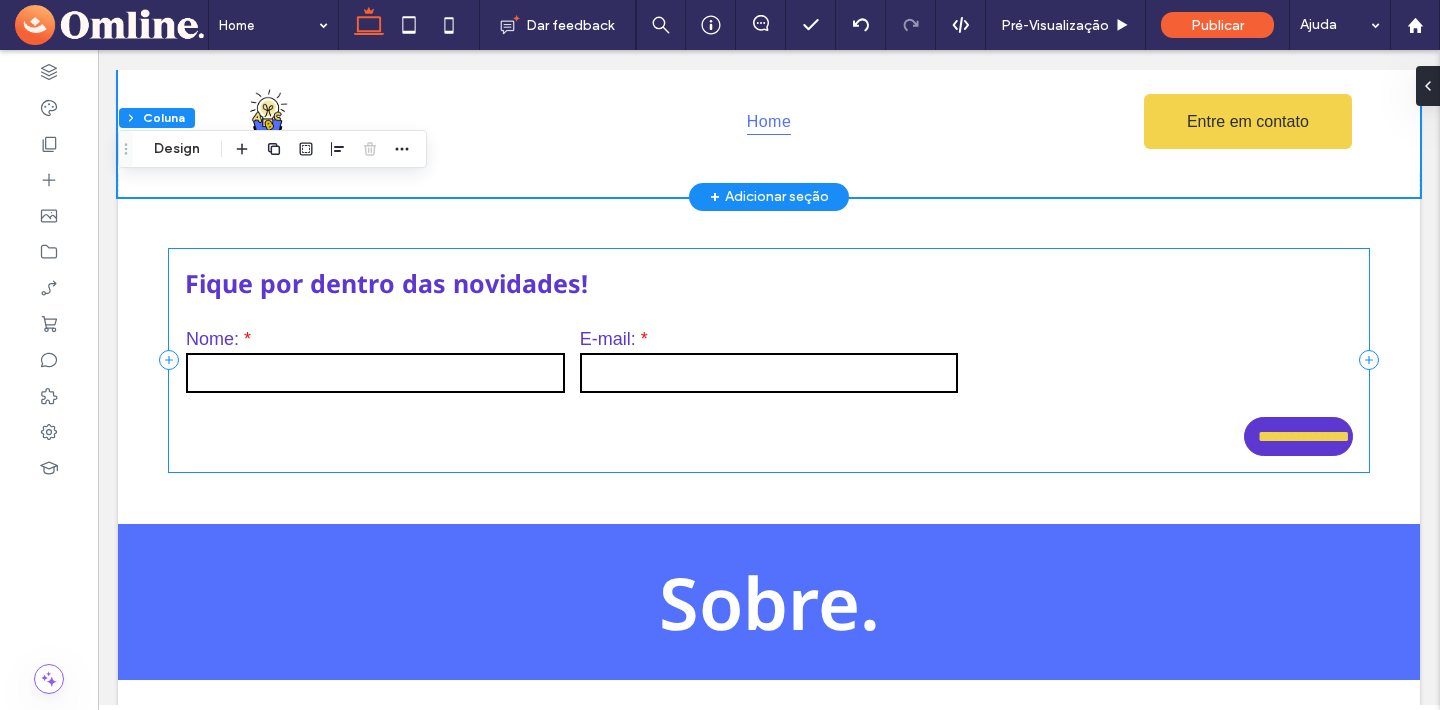 scroll, scrollTop: 922, scrollLeft: 0, axis: vertical 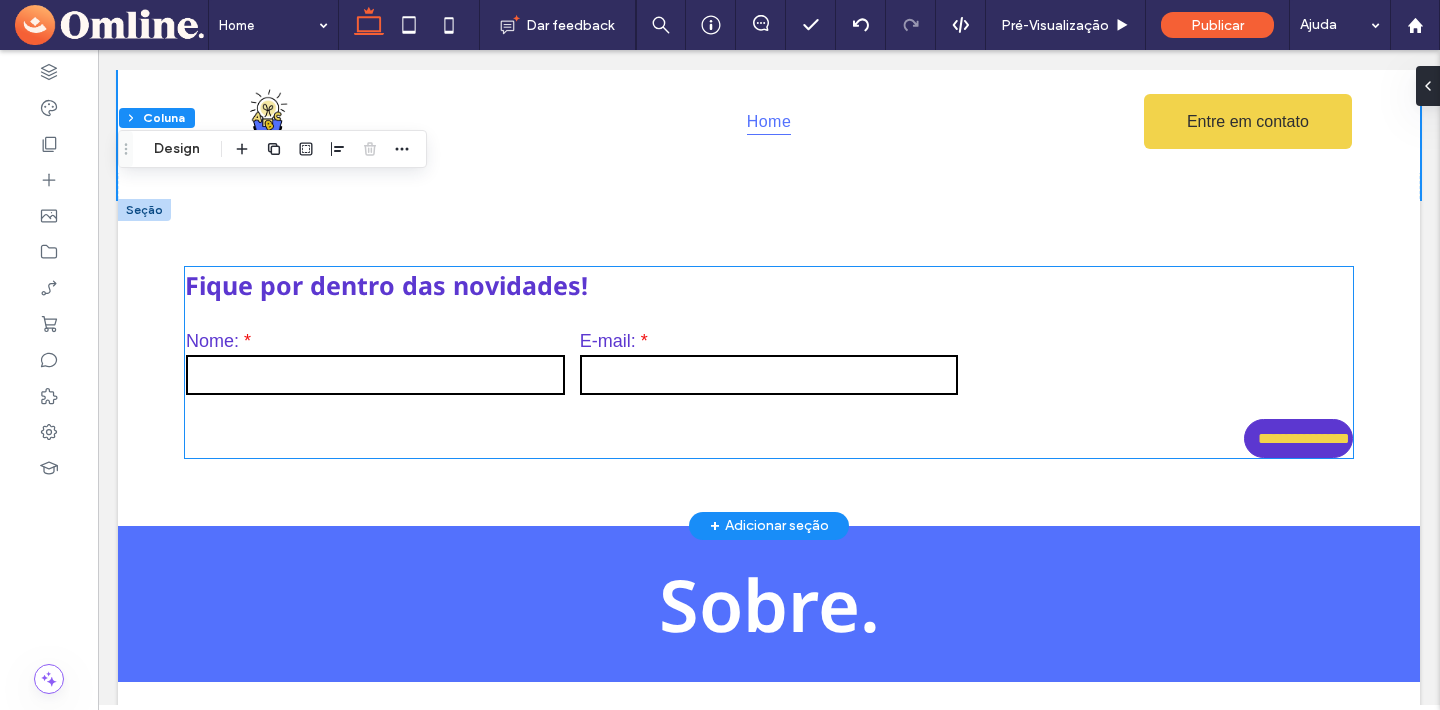 click on "Nome:
E-mail:" at bounding box center [769, 364] 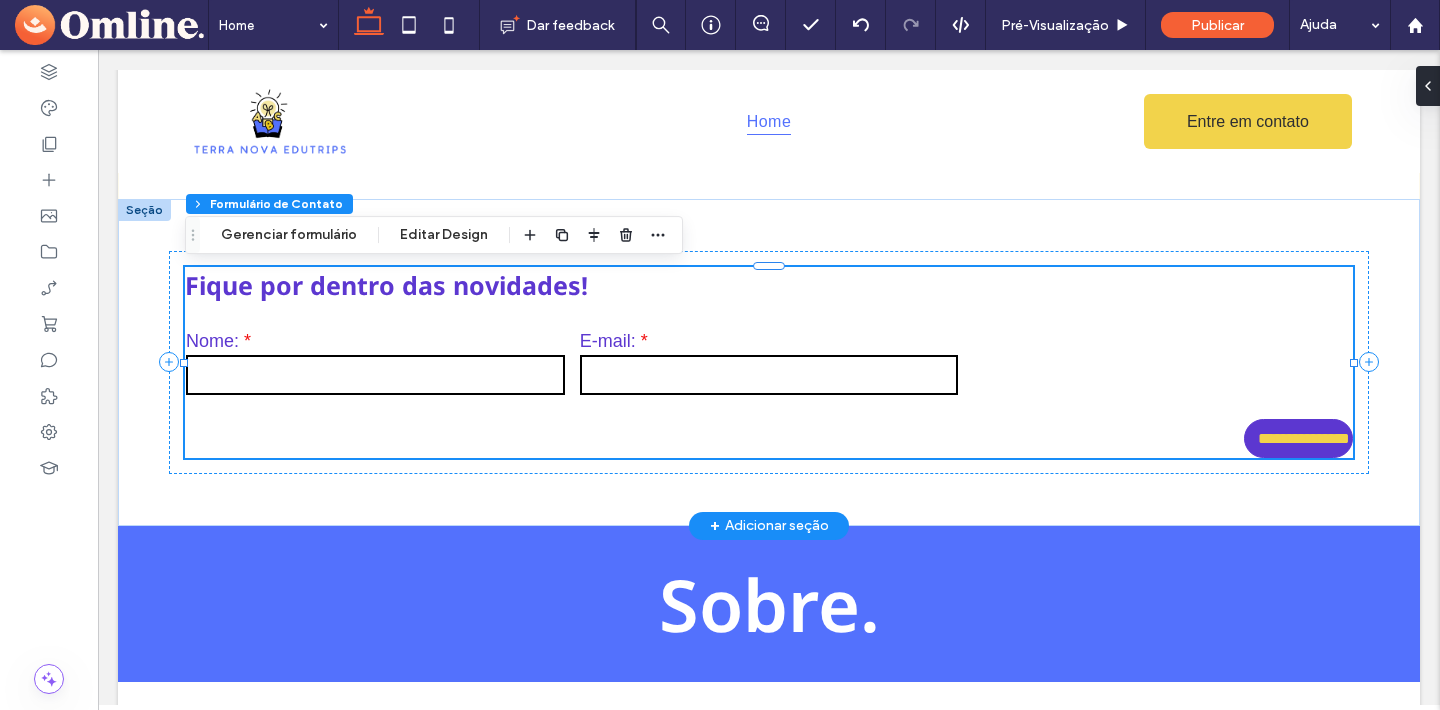 type on "*" 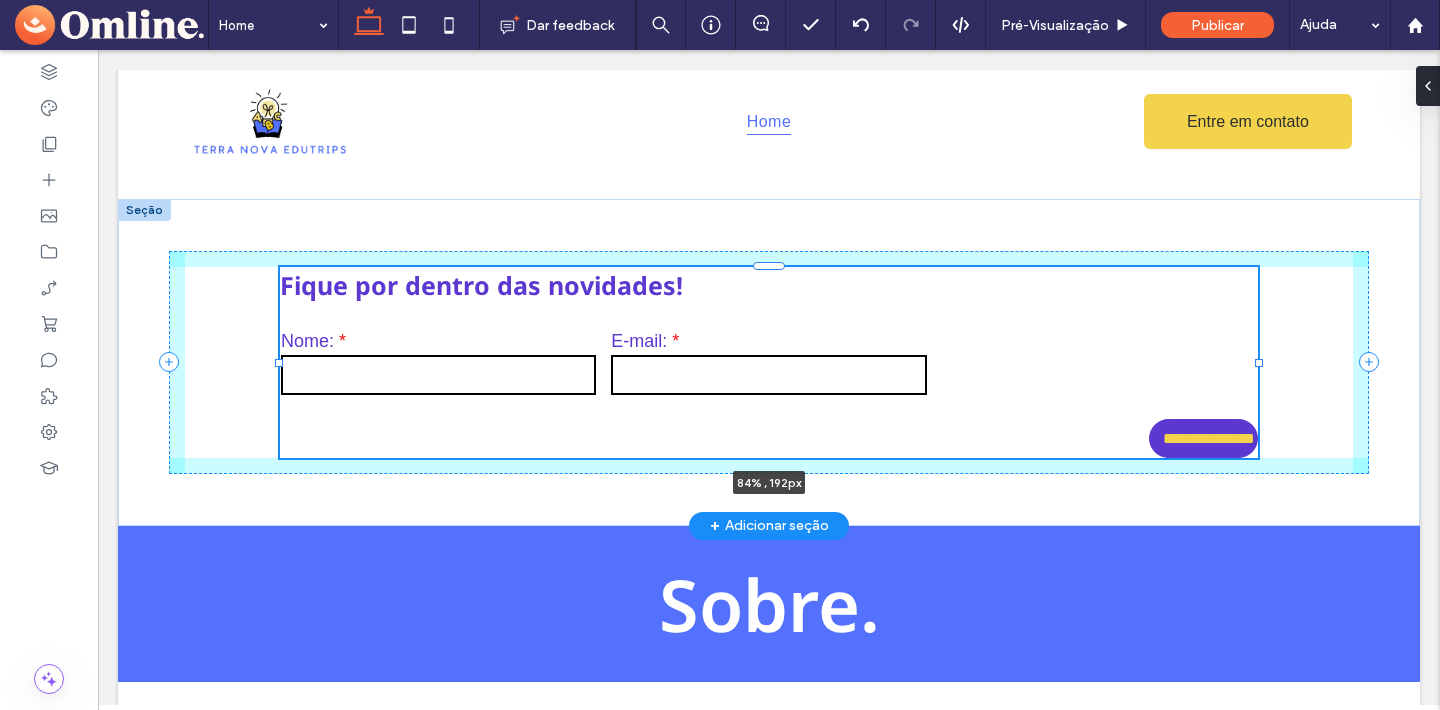 drag, startPoint x: 1353, startPoint y: 366, endPoint x: 1258, endPoint y: 380, distance: 96.02604 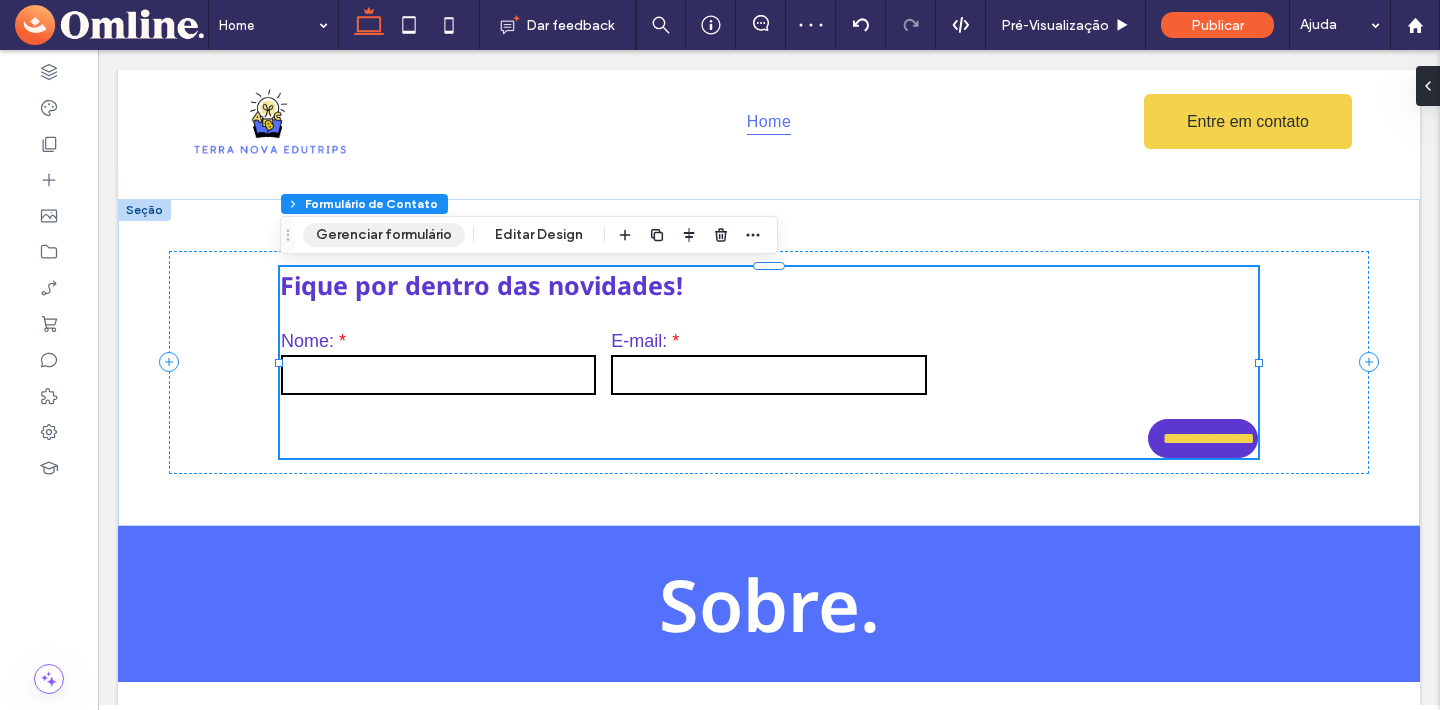 click on "Gerenciar formulário" at bounding box center (384, 235) 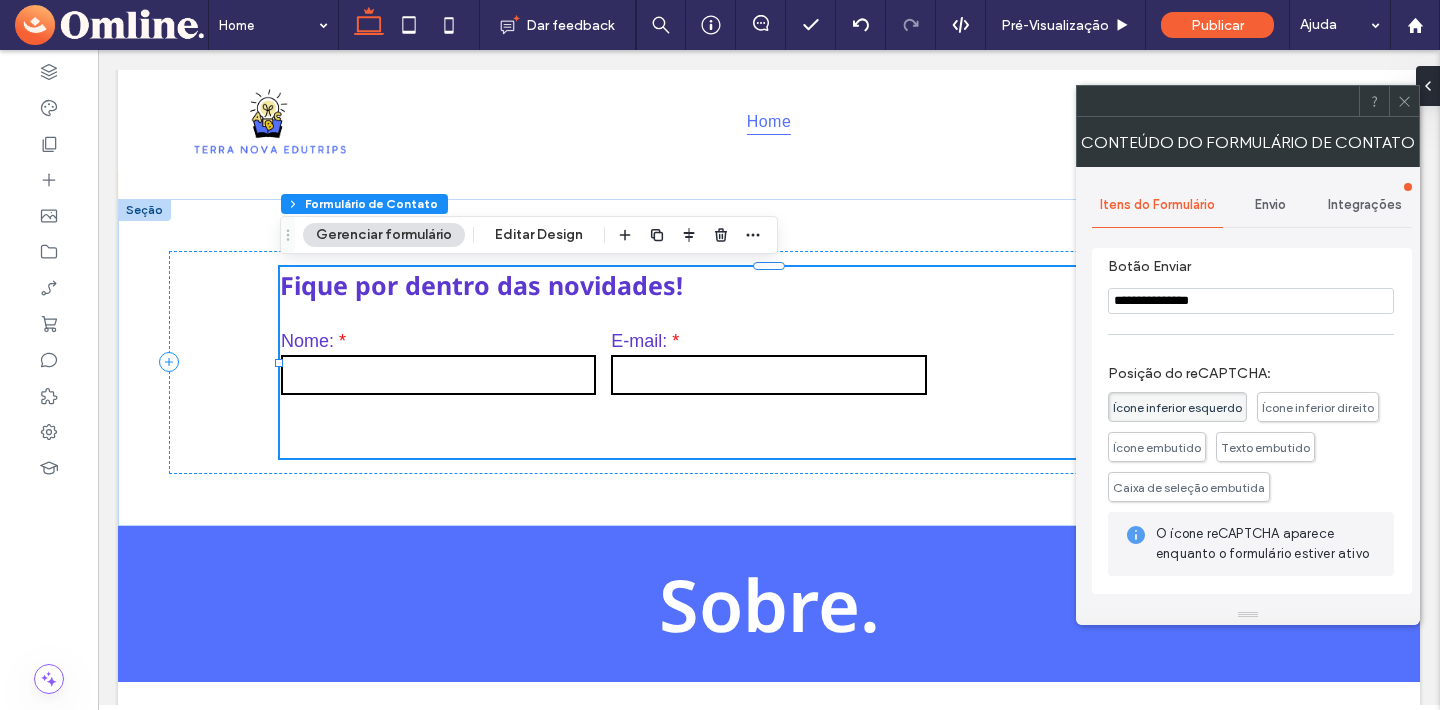 scroll, scrollTop: 258, scrollLeft: 0, axis: vertical 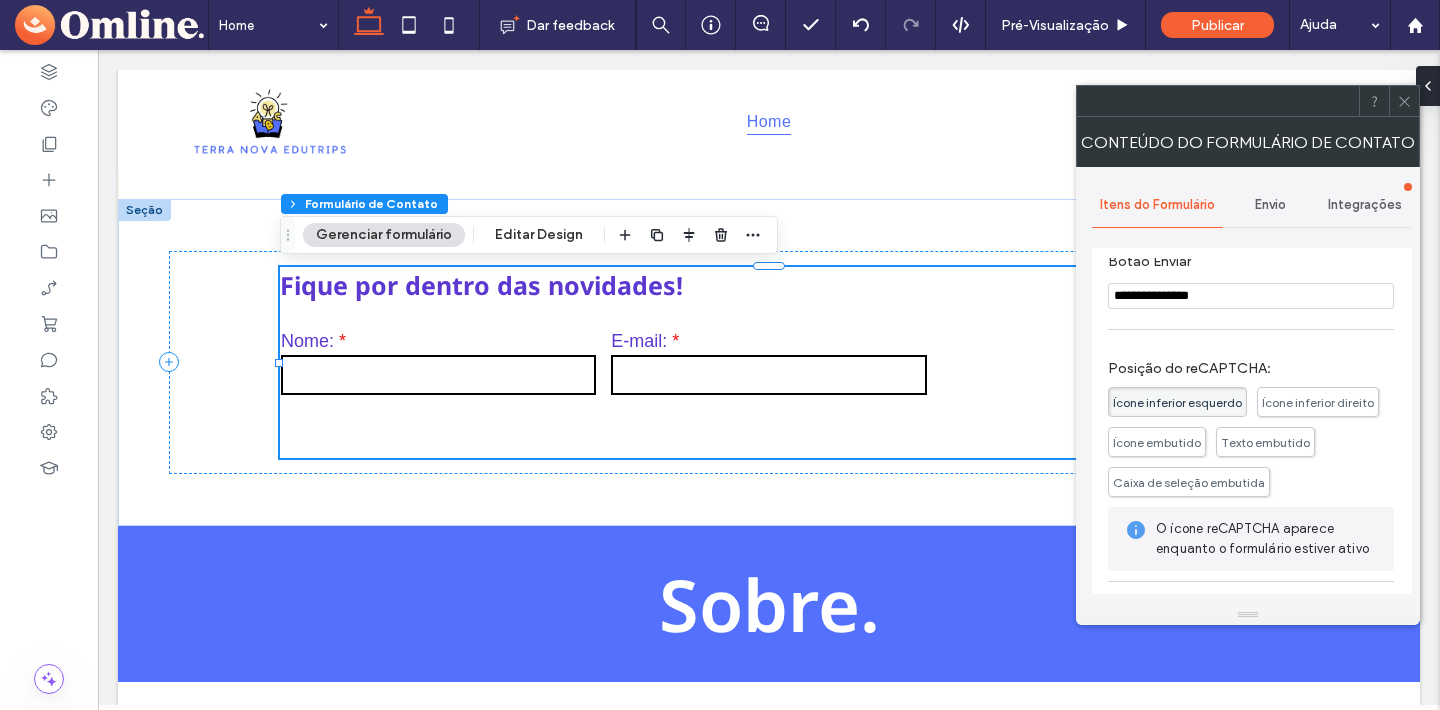click on "Ícone inferior direito" at bounding box center (1318, 402) 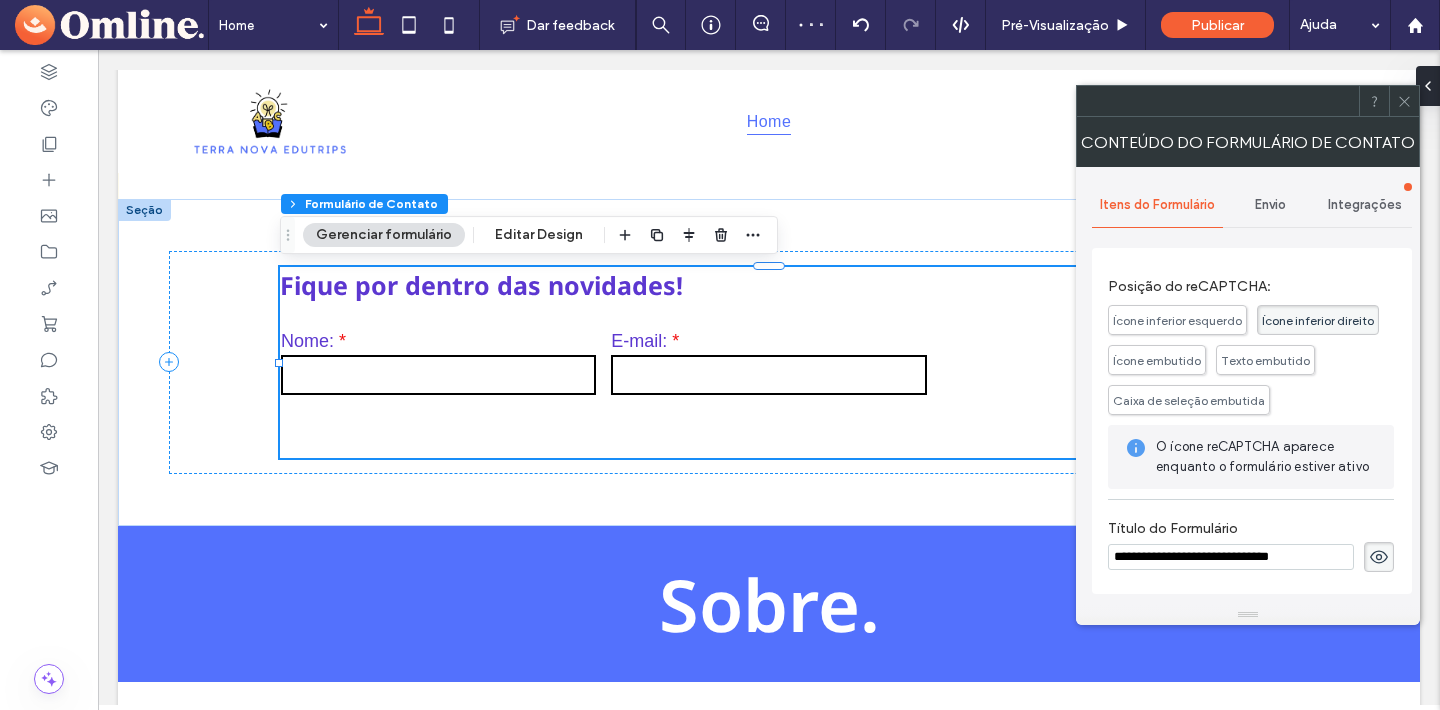 scroll, scrollTop: 382, scrollLeft: 0, axis: vertical 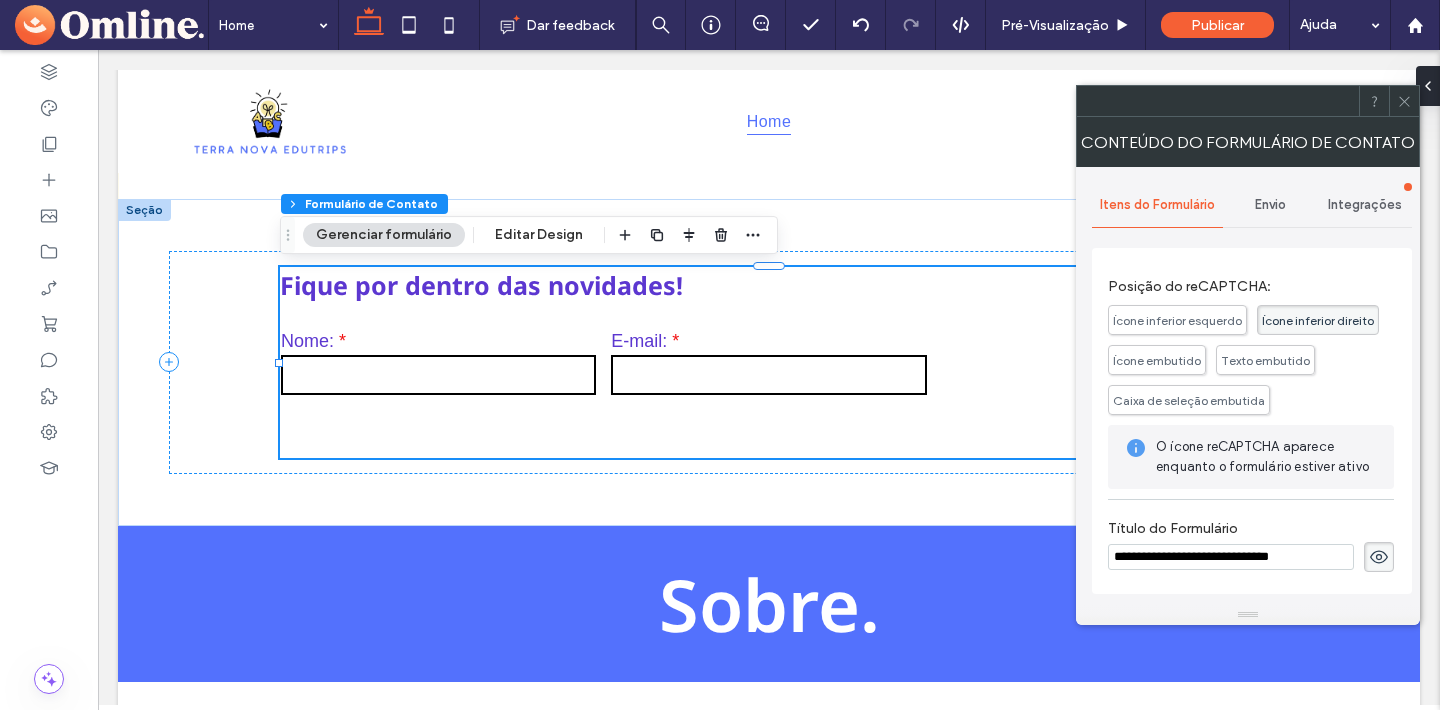 click on "Texto embutido" at bounding box center (1265, 360) 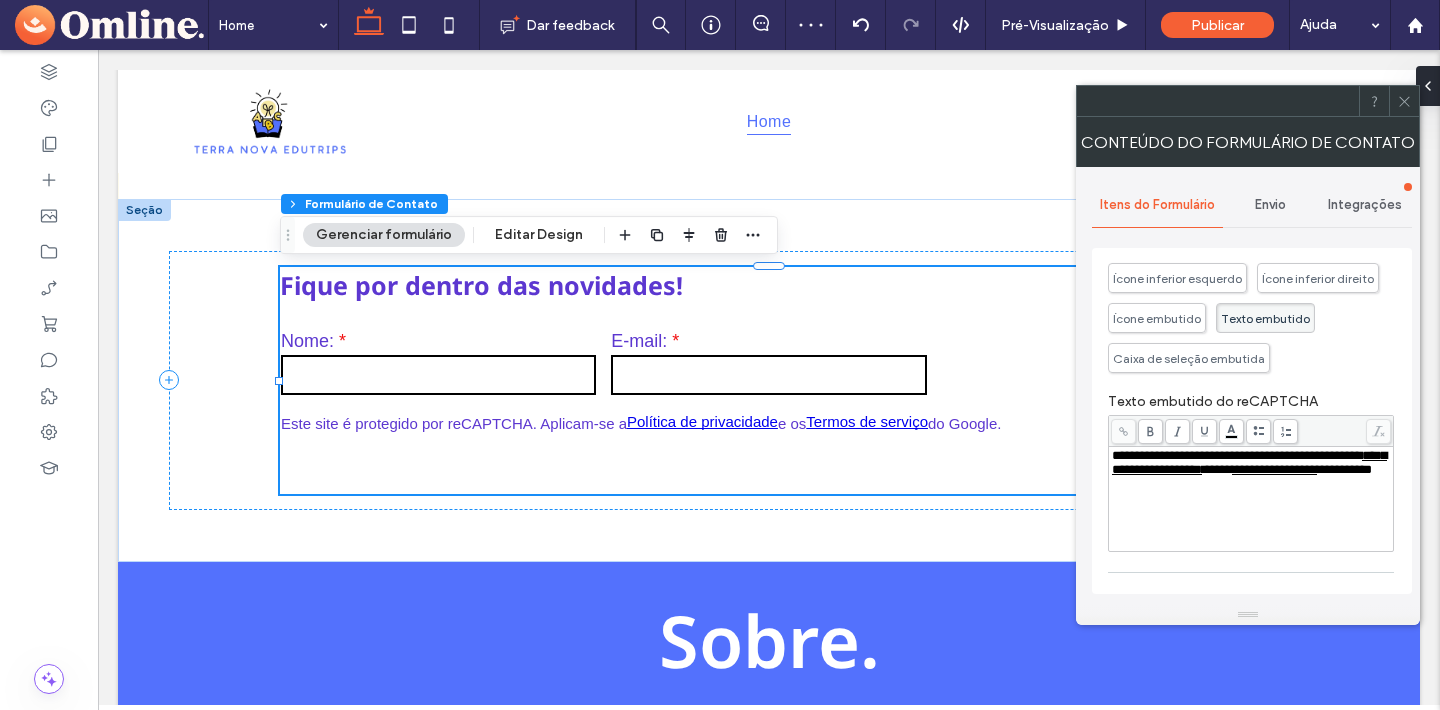 click on "Ícone inferior esquerdo" at bounding box center [1177, 278] 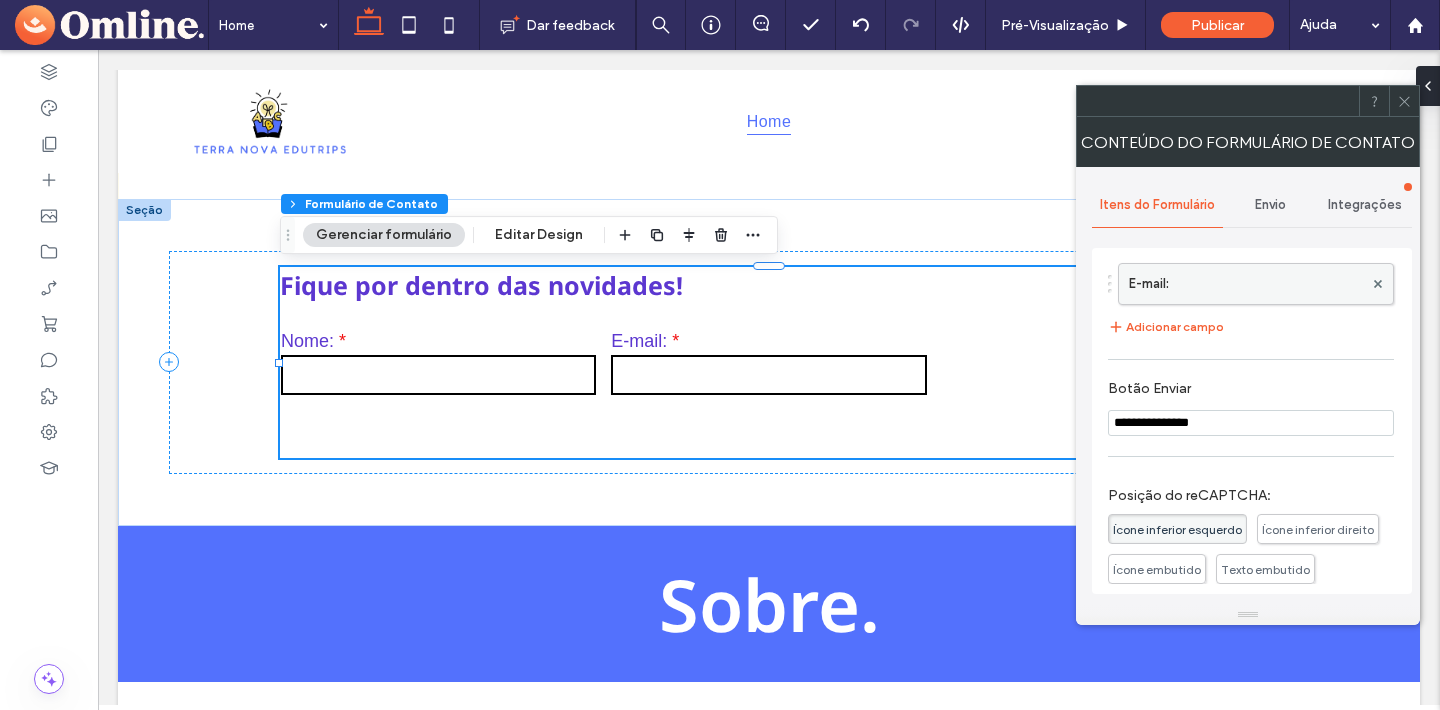 scroll, scrollTop: 151, scrollLeft: 0, axis: vertical 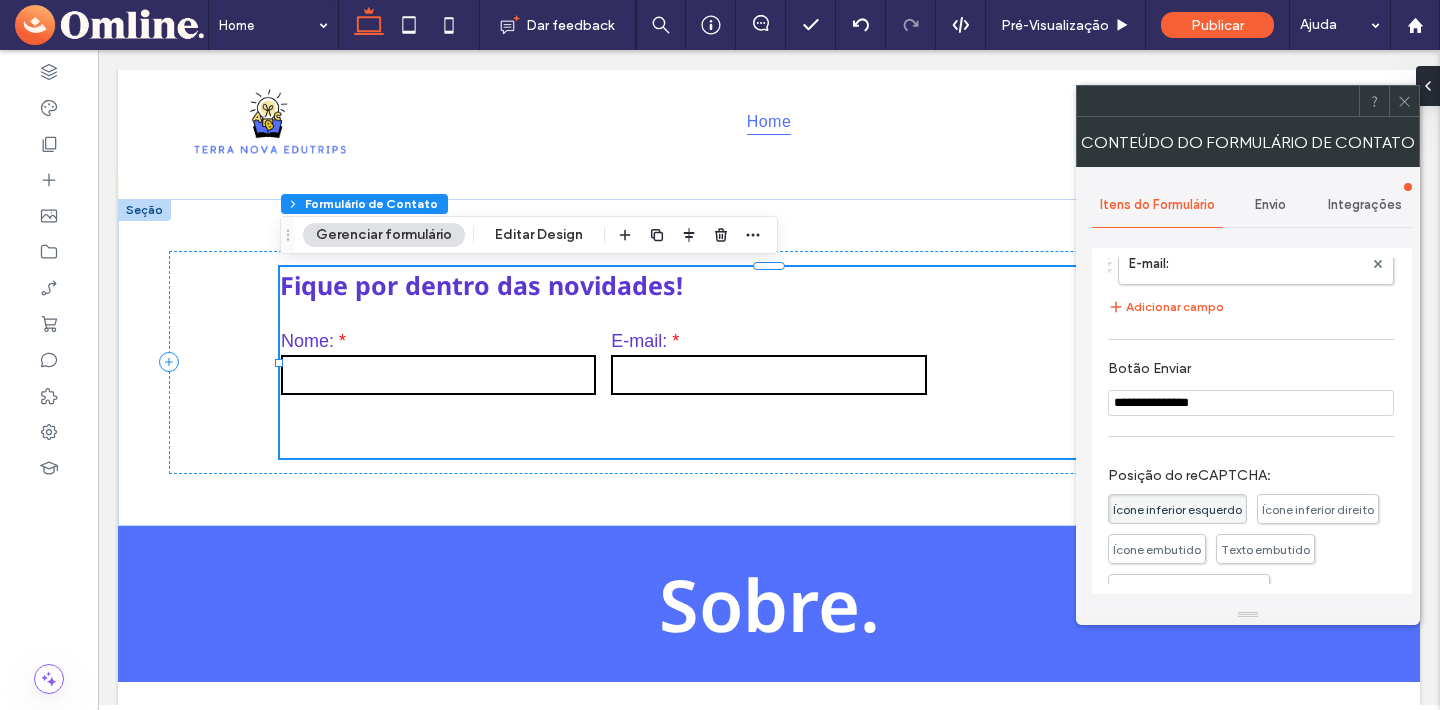 click on "Envio" at bounding box center (1270, 205) 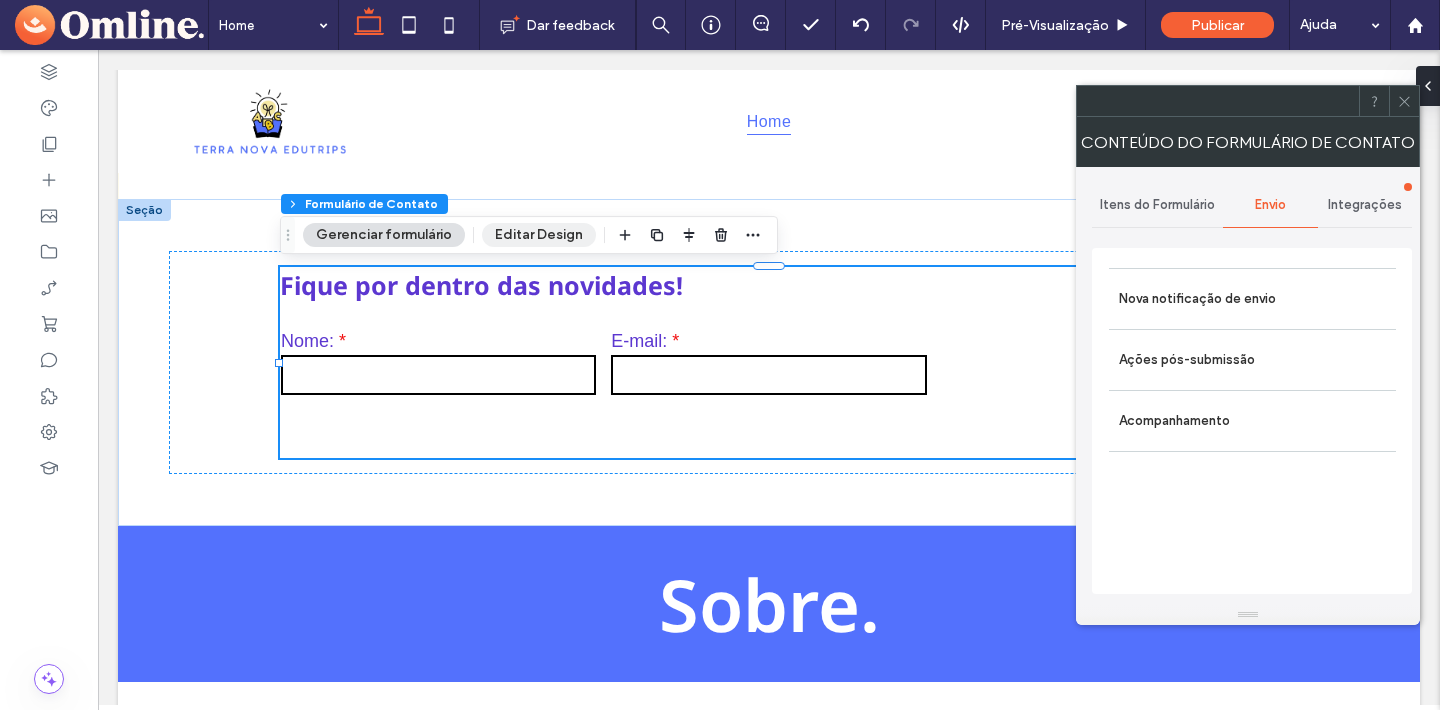 click on "Editar Design" at bounding box center (539, 235) 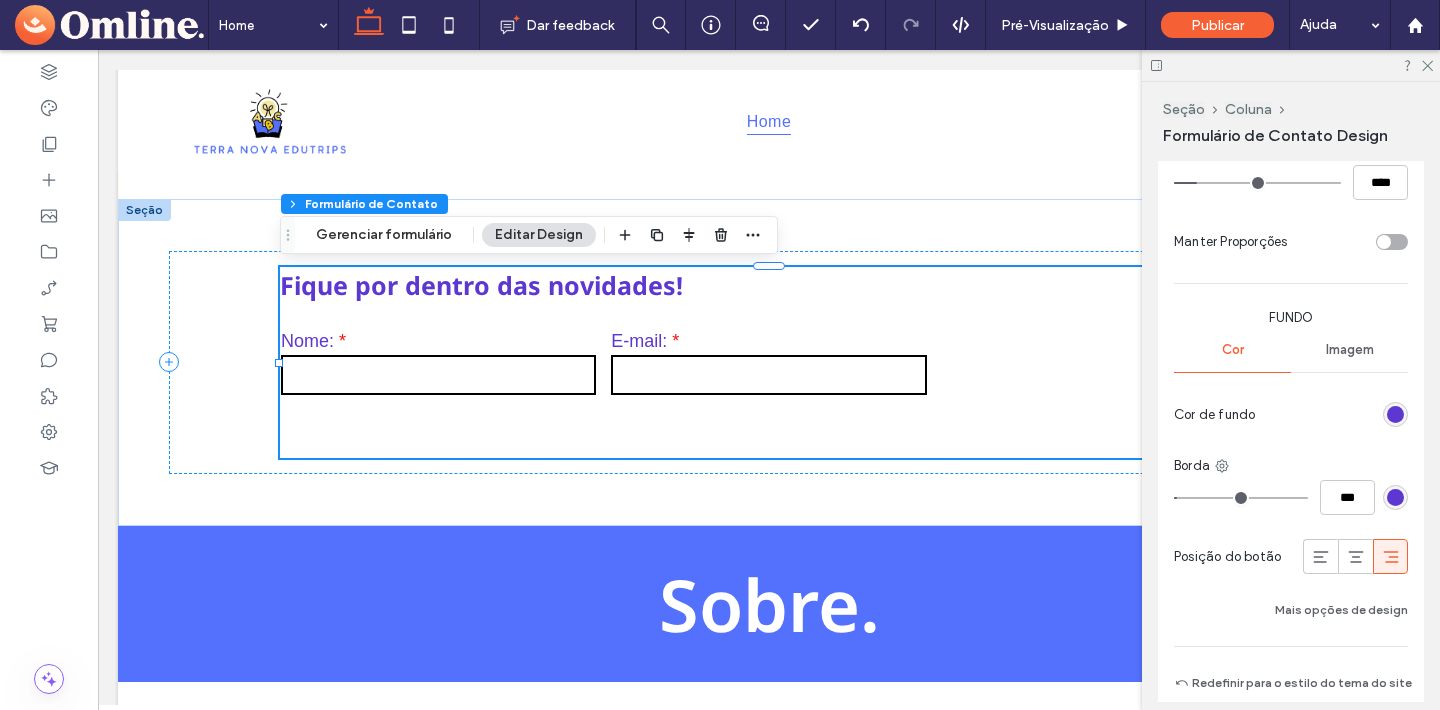 scroll, scrollTop: 1422, scrollLeft: 0, axis: vertical 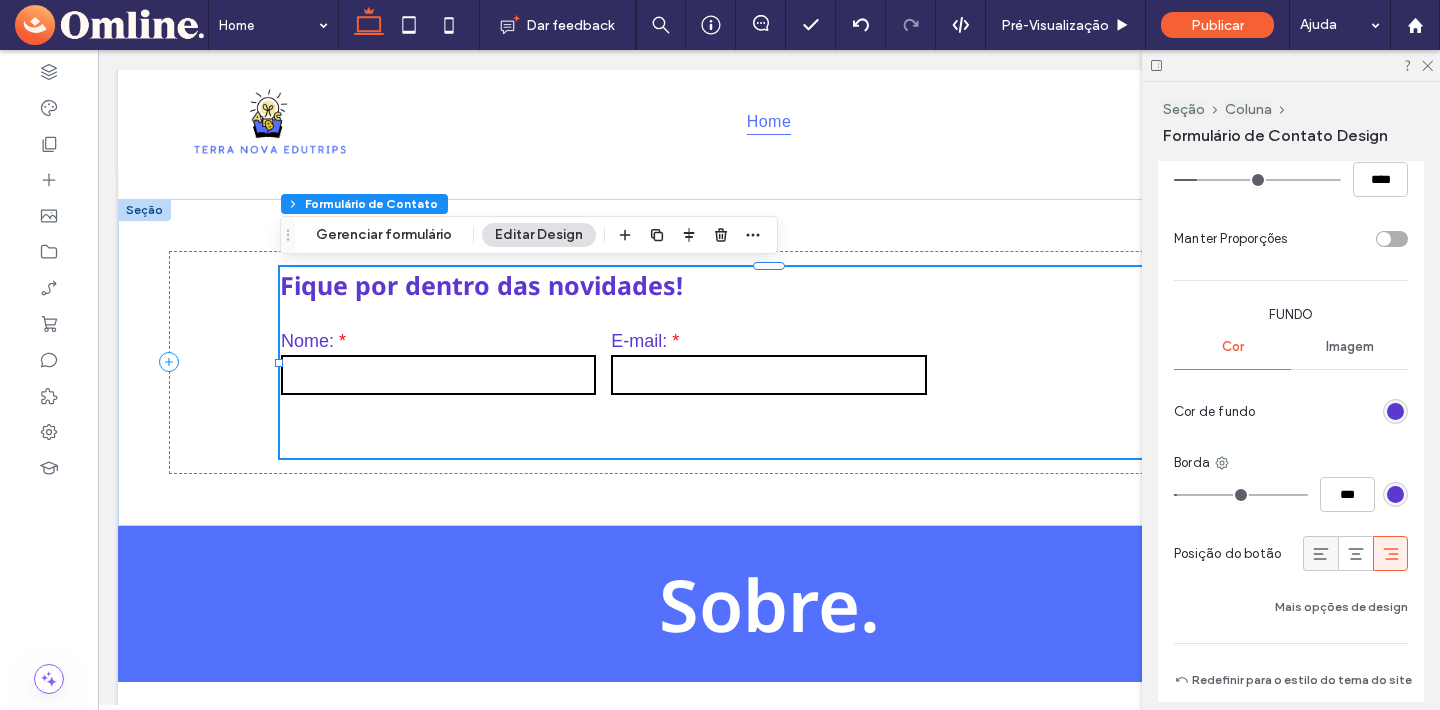click 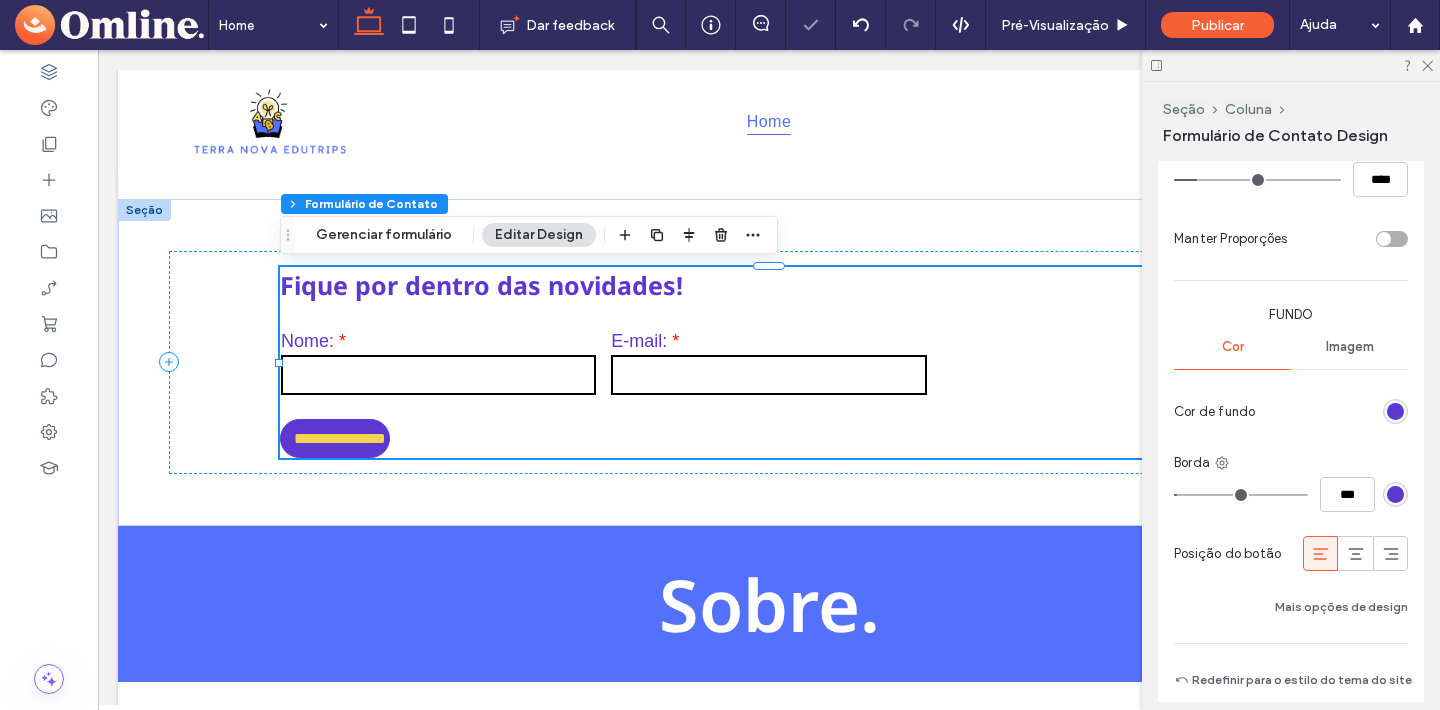 type on "***" 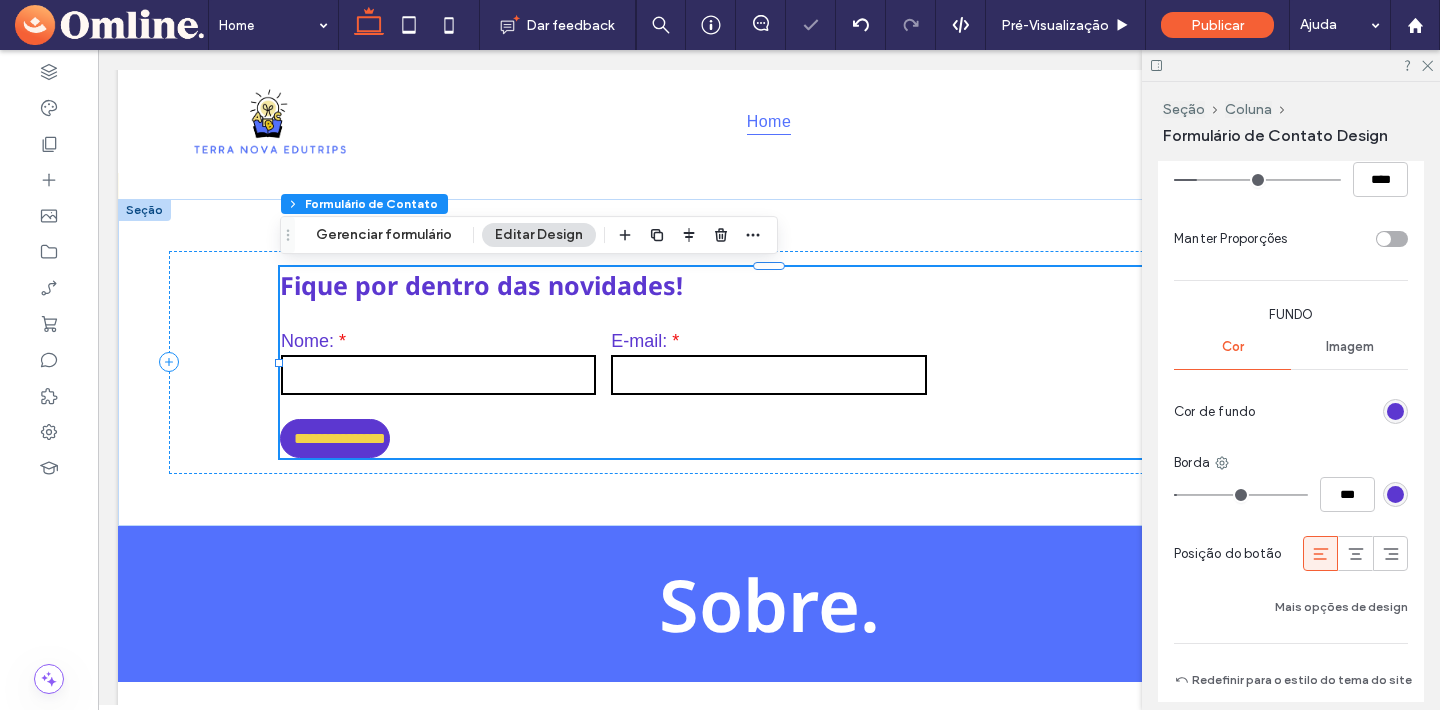 type on "**" 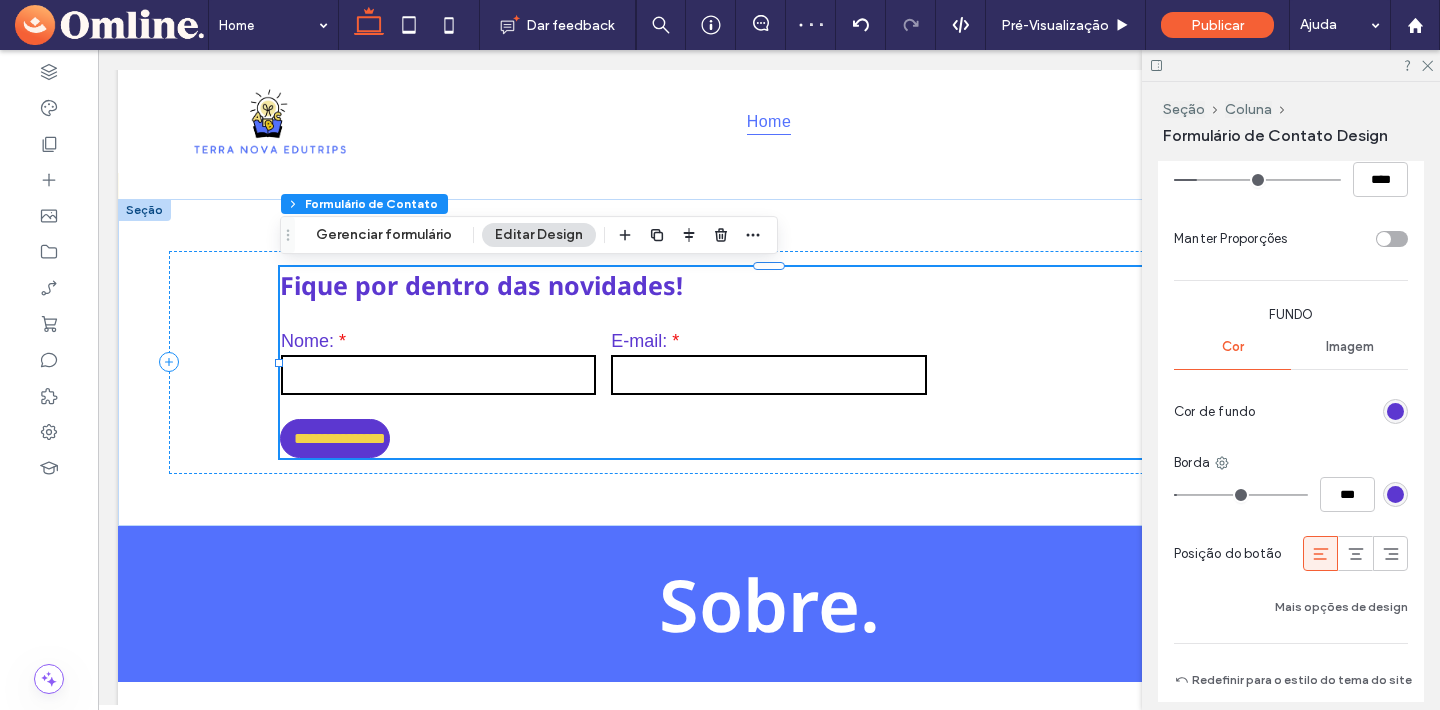 scroll, scrollTop: 1424, scrollLeft: 0, axis: vertical 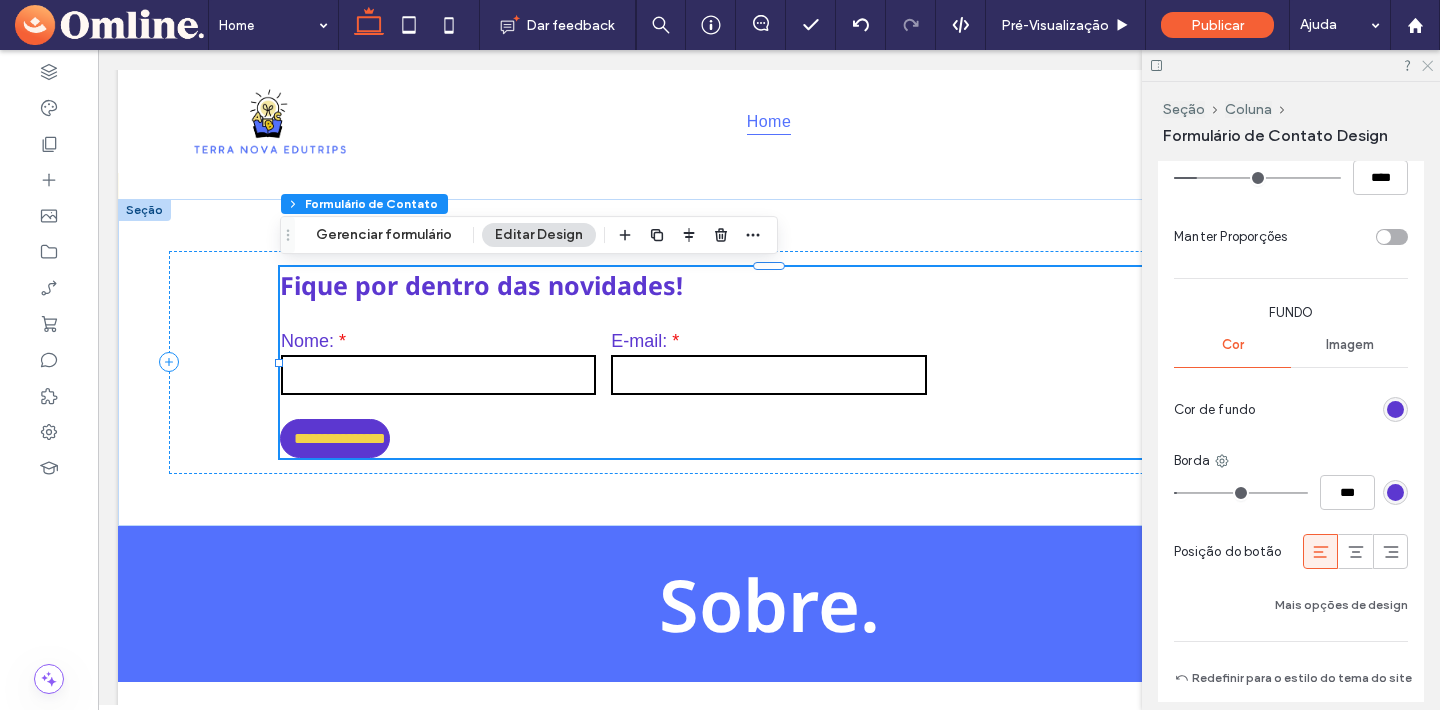 click 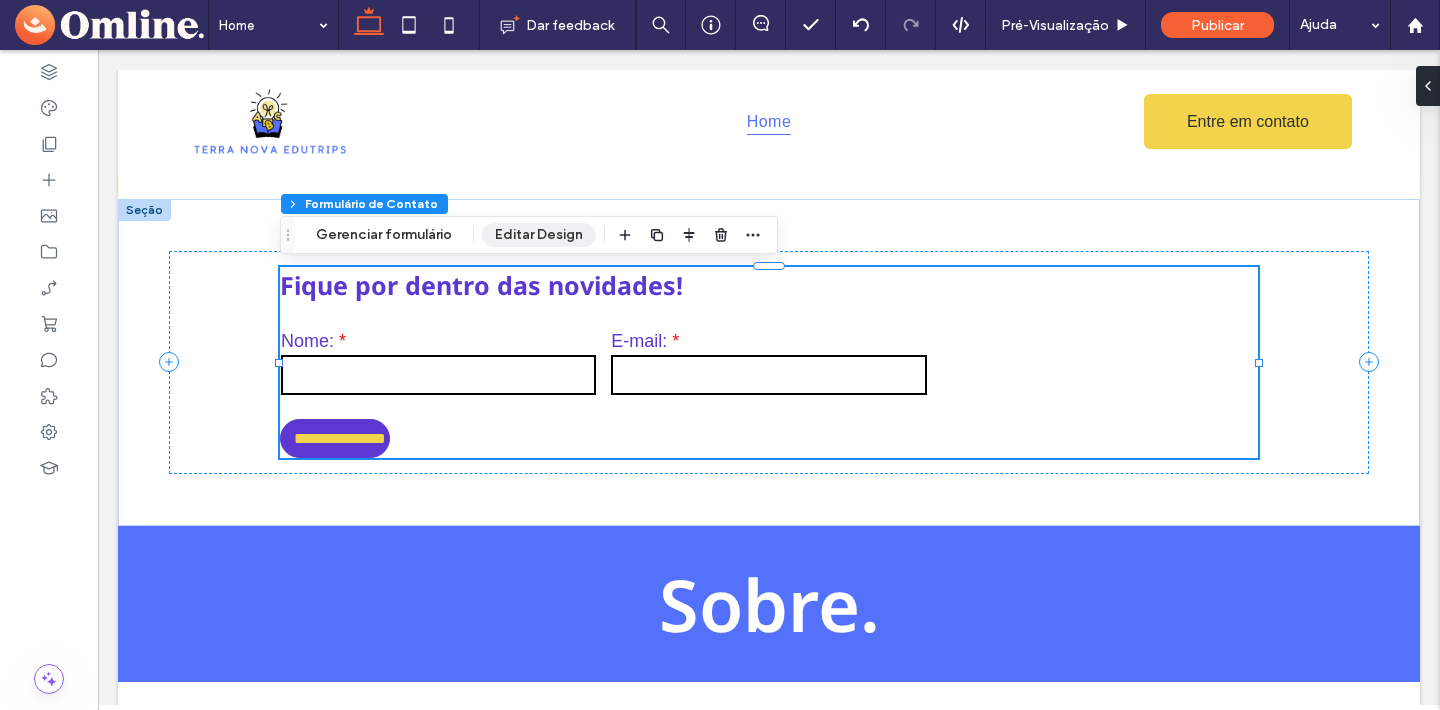 click on "Editar Design" at bounding box center (539, 235) 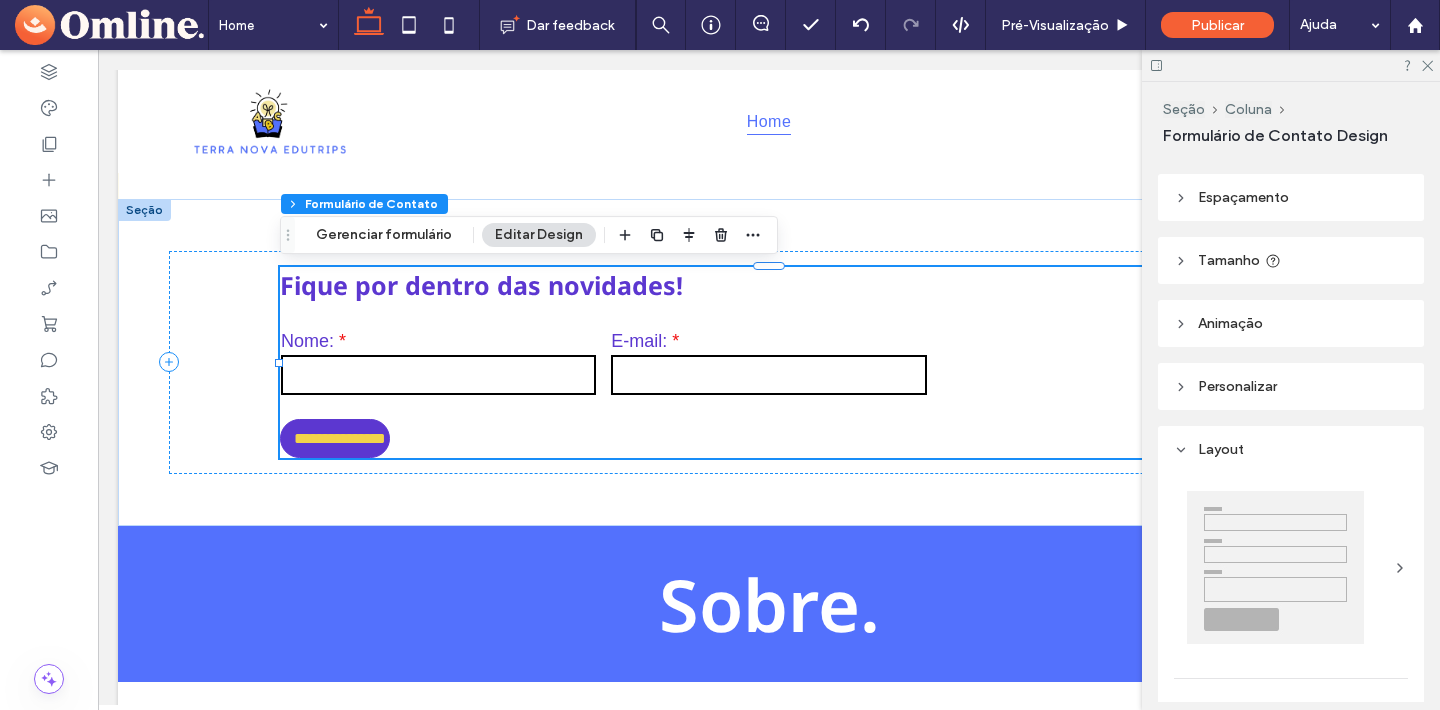 scroll, scrollTop: 49, scrollLeft: 0, axis: vertical 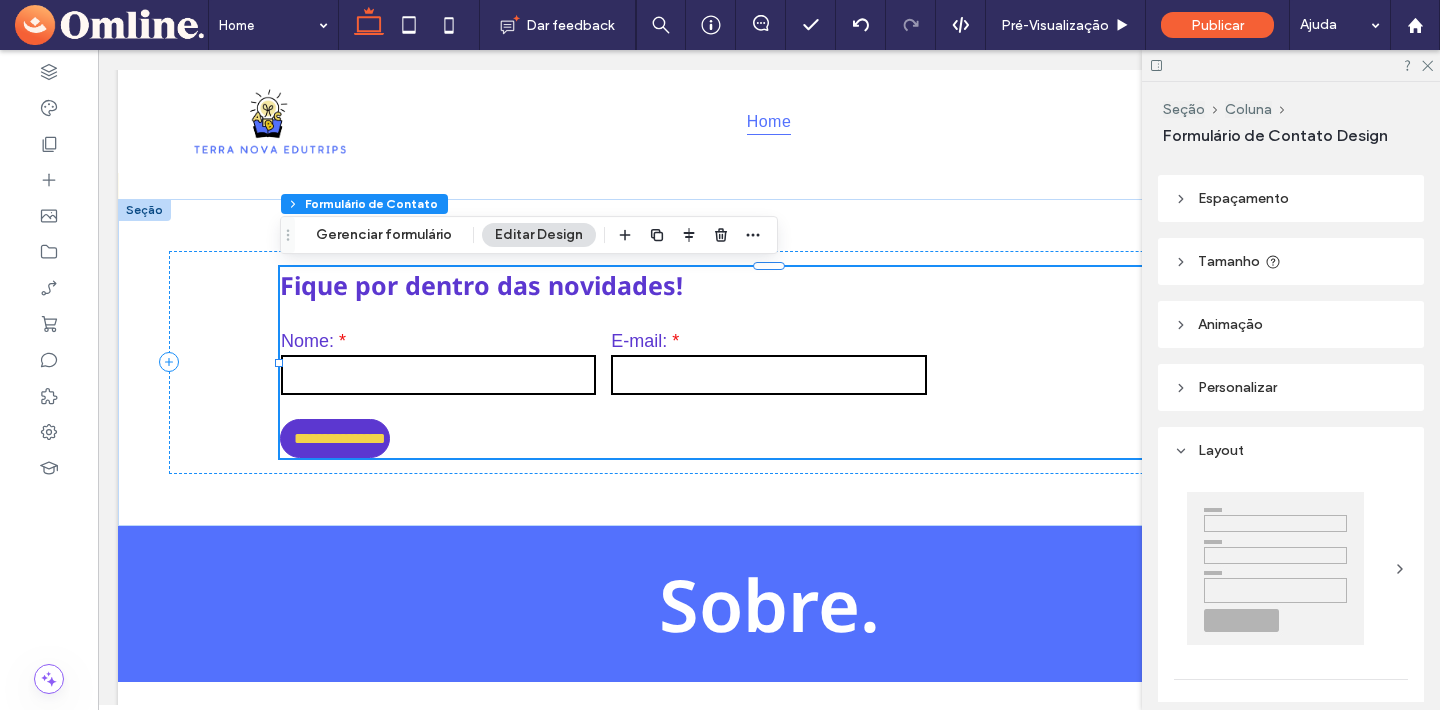 click 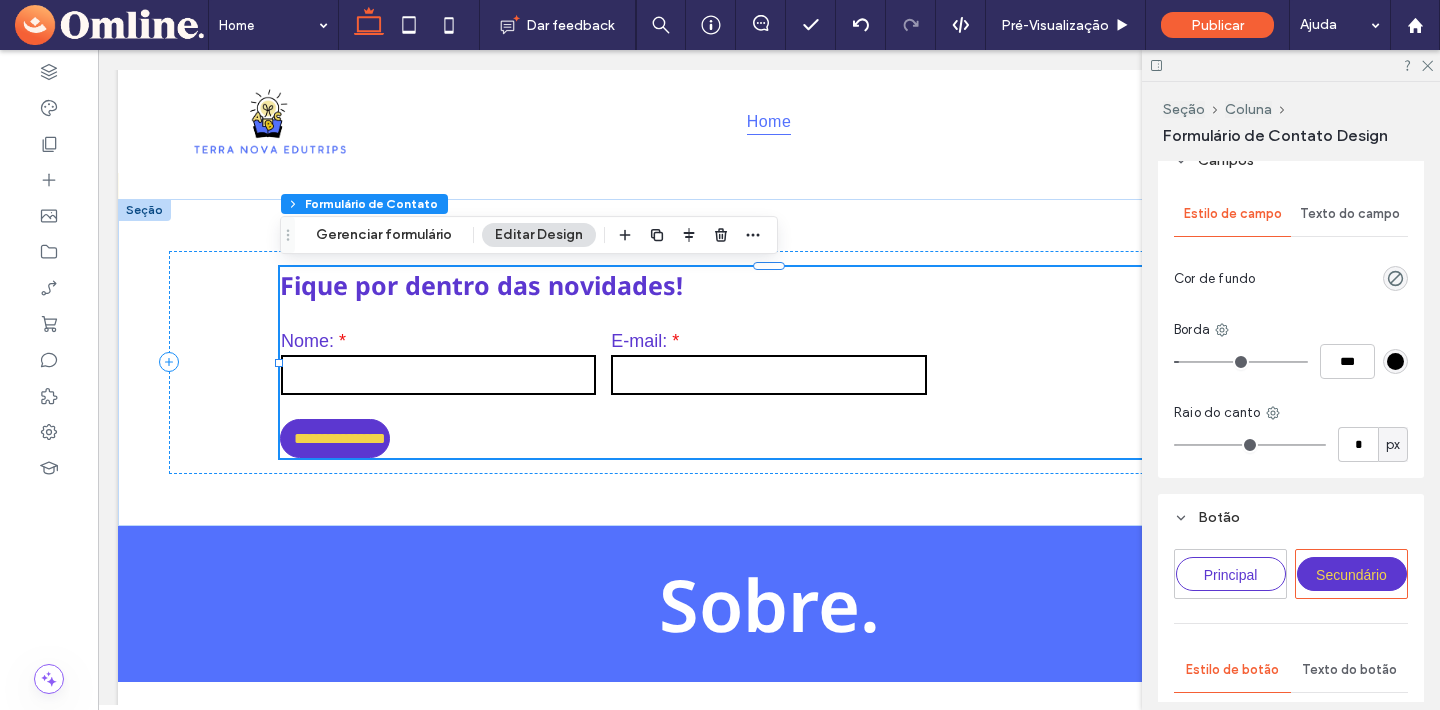 scroll, scrollTop: 844, scrollLeft: 0, axis: vertical 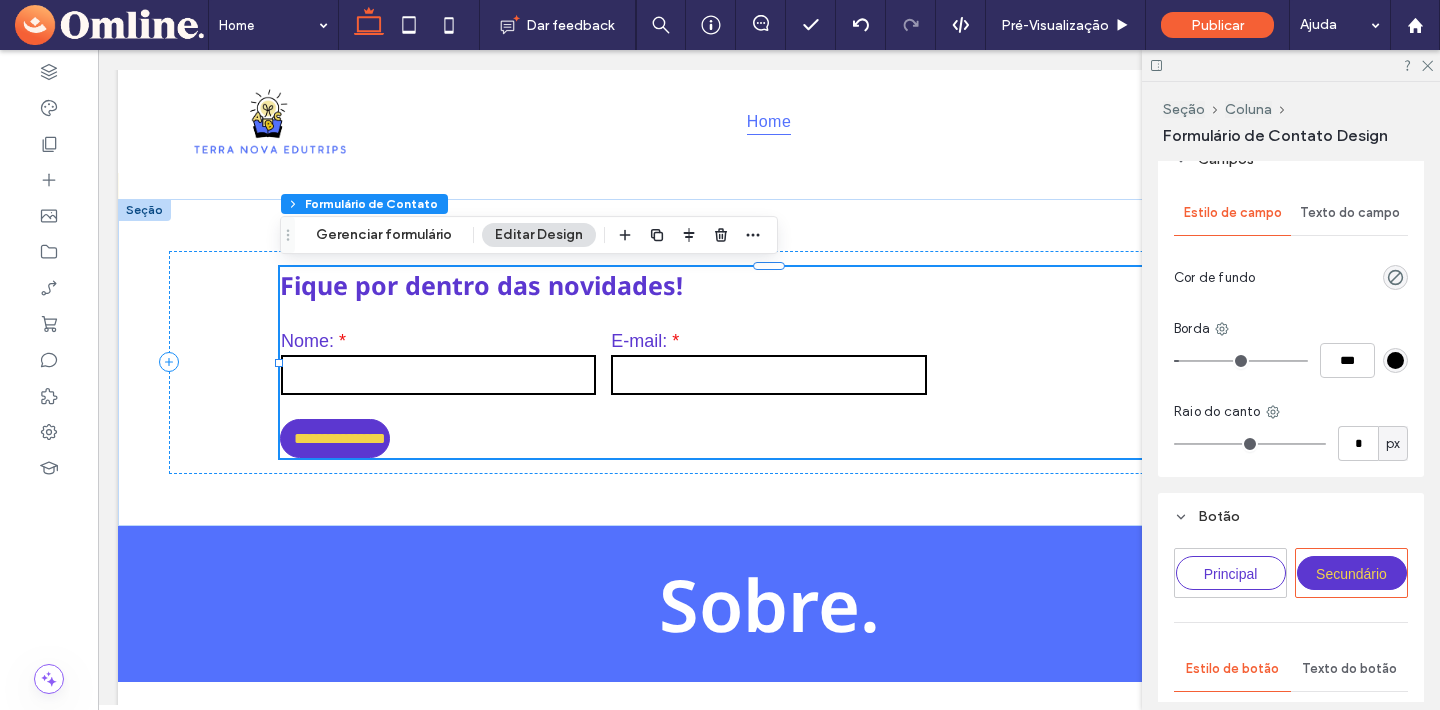 click at bounding box center (1395, 360) 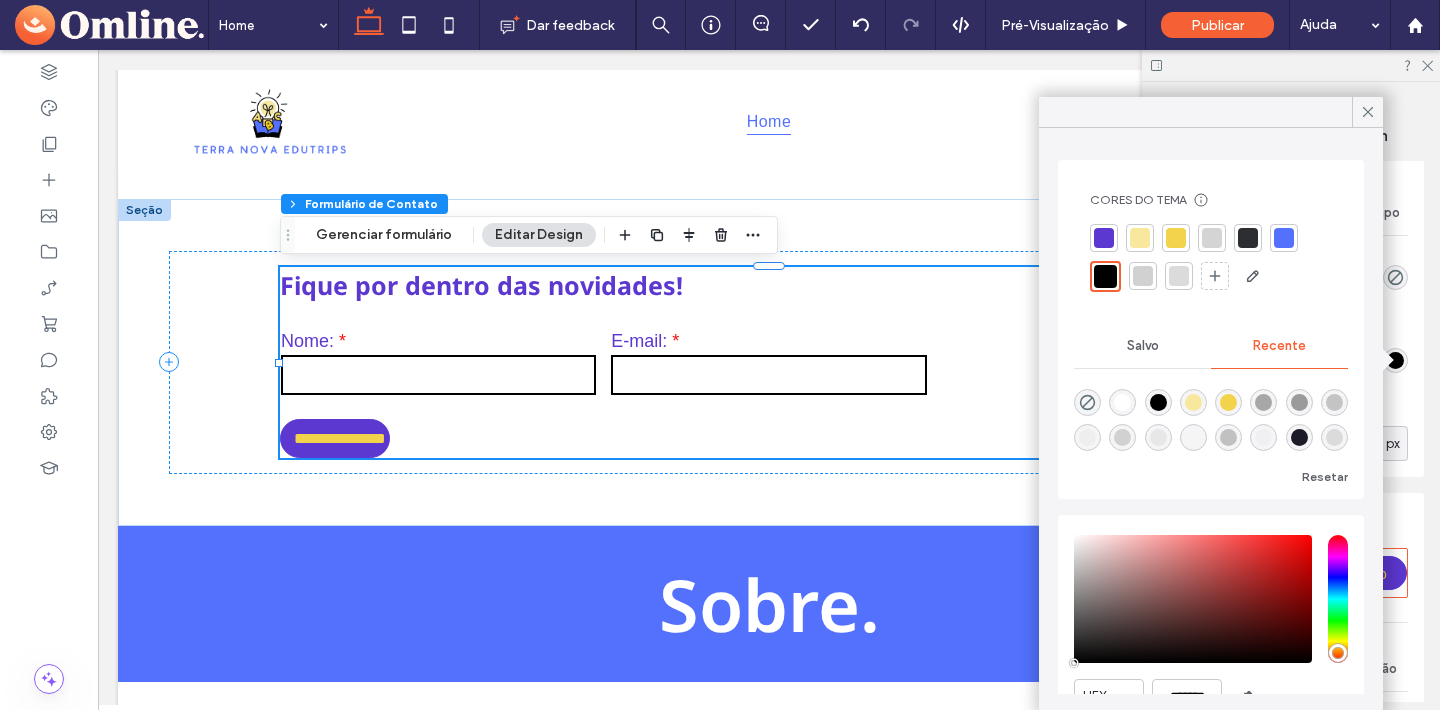 scroll, scrollTop: 845, scrollLeft: 0, axis: vertical 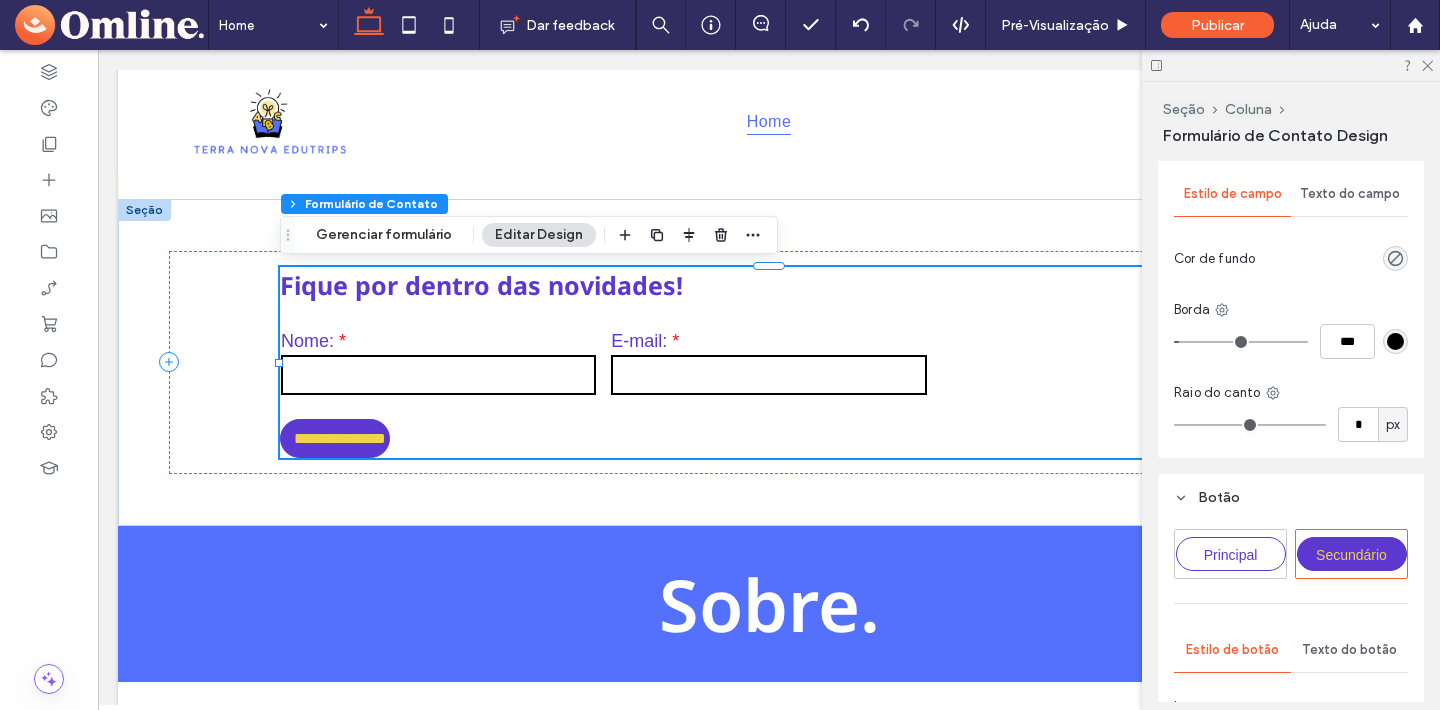 click at bounding box center [1395, 341] 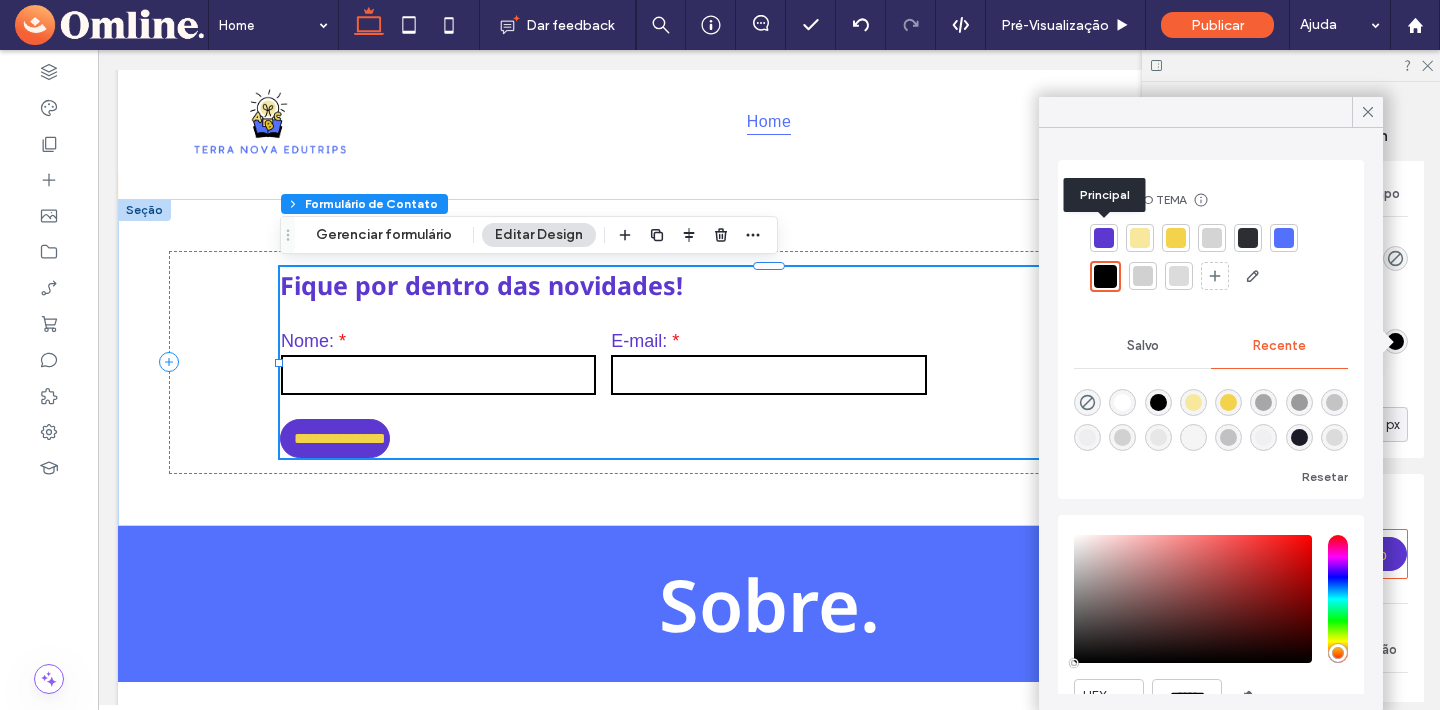 click at bounding box center (1104, 238) 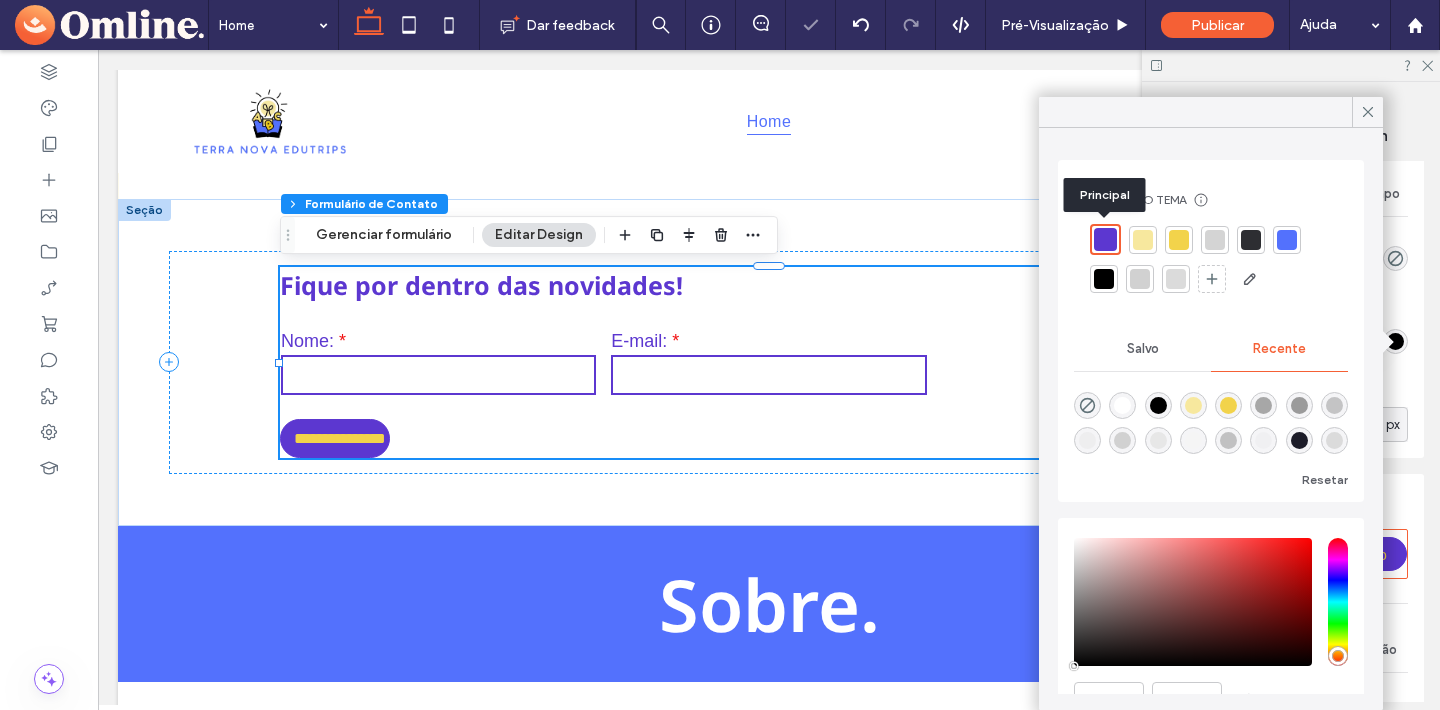 type on "***" 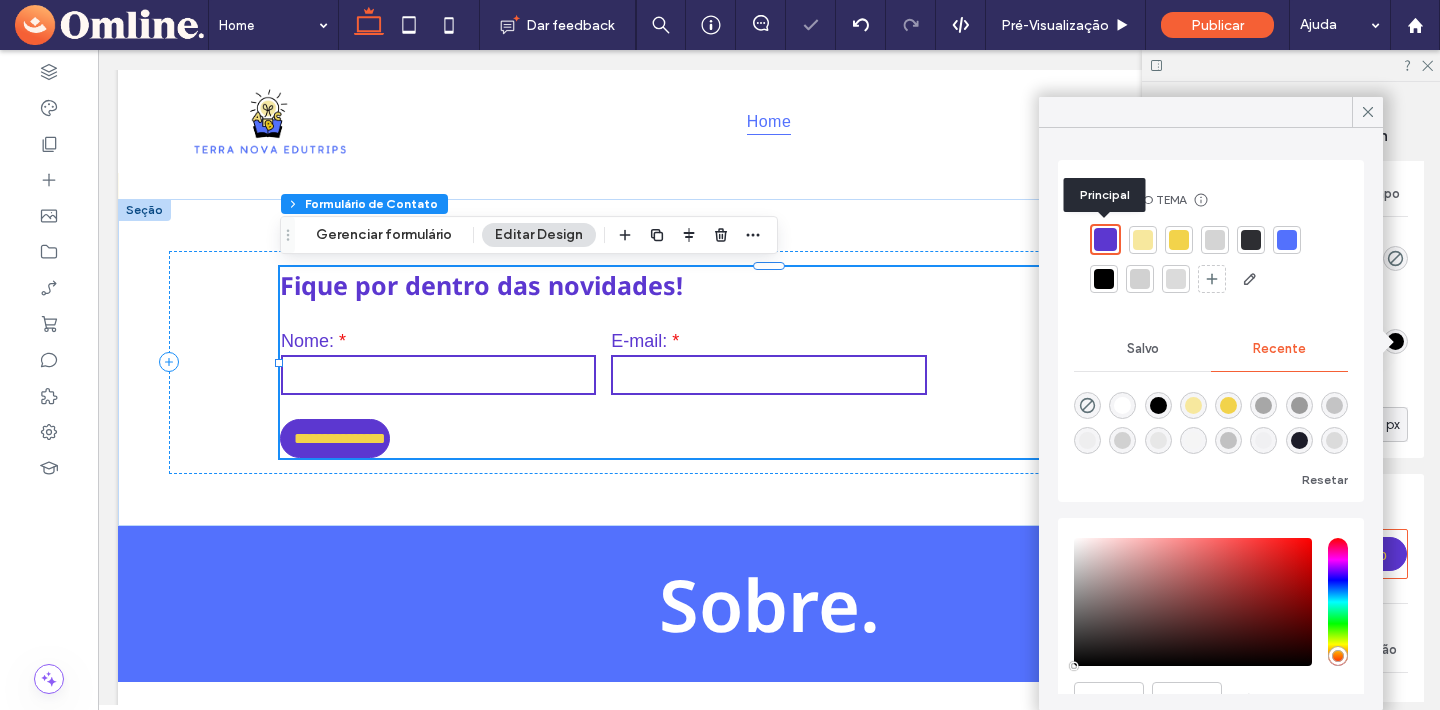 type on "**" 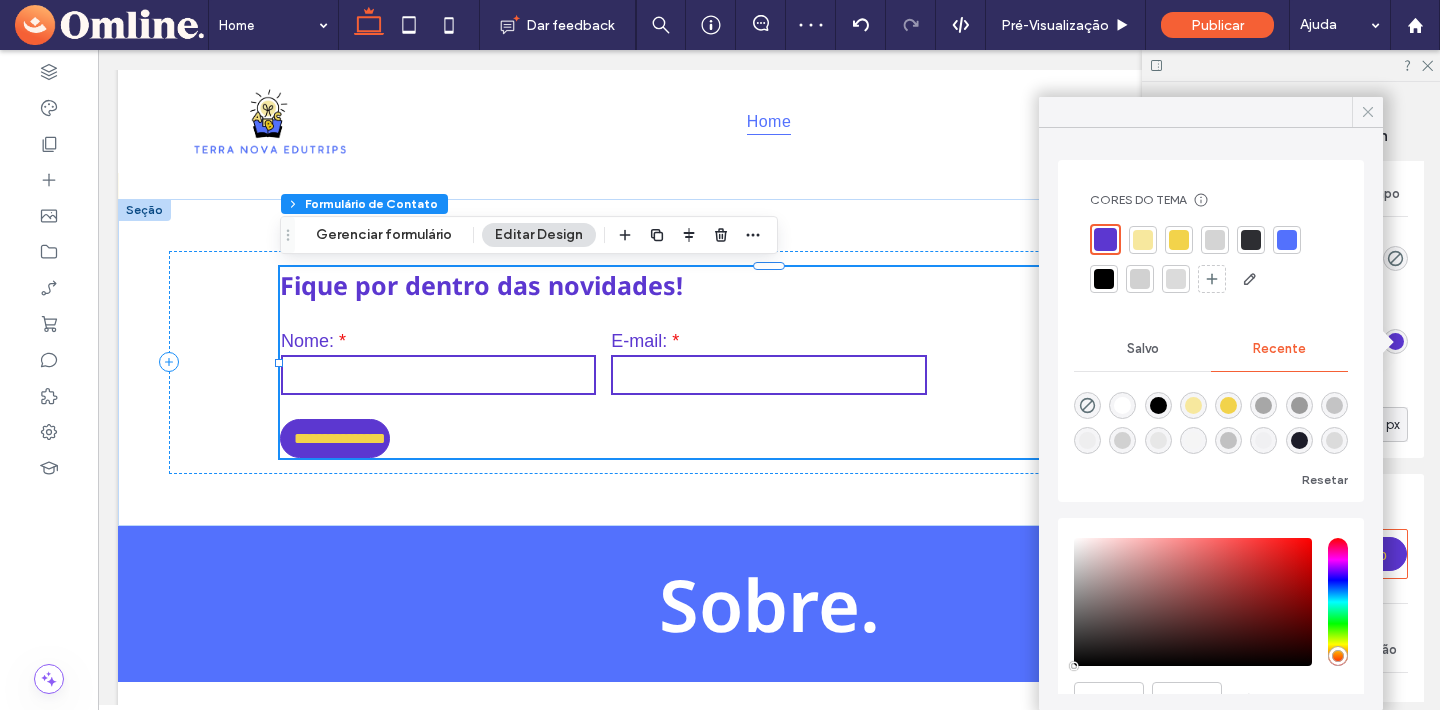 click 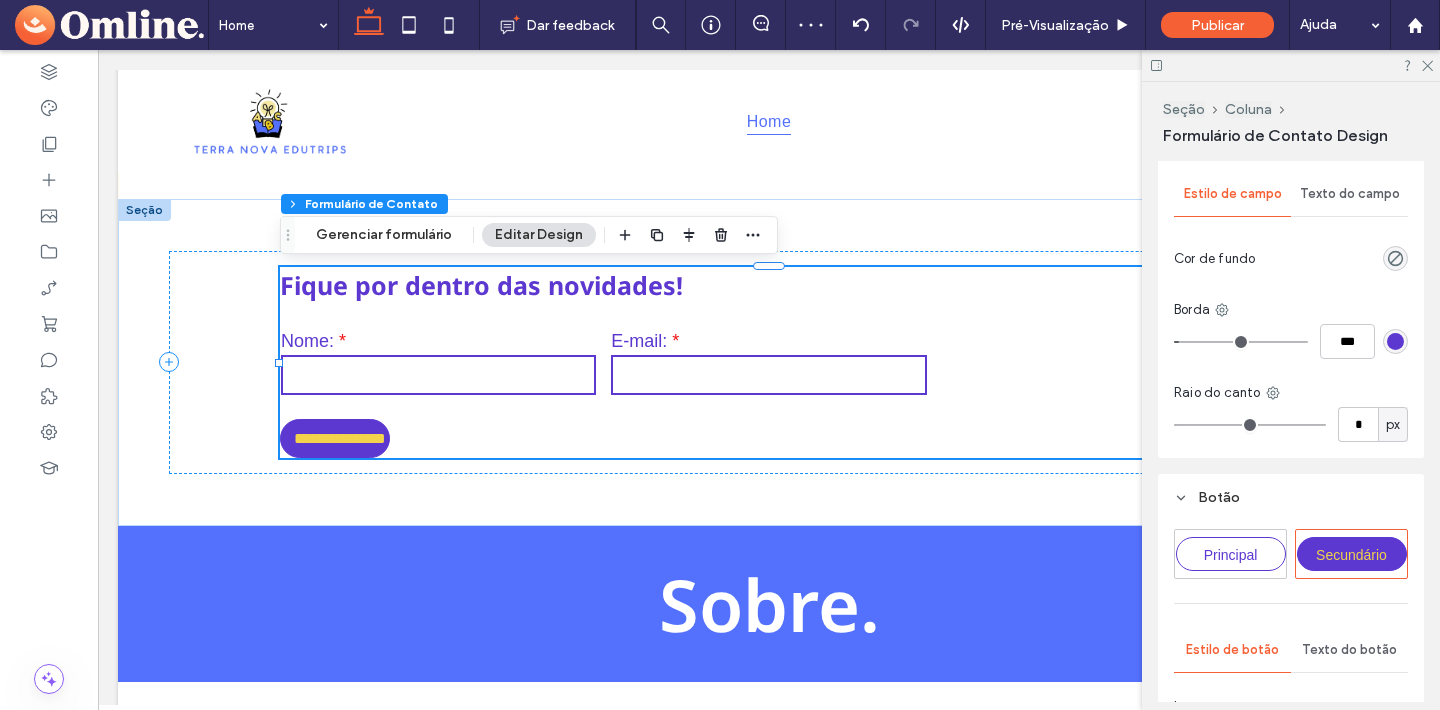 click on "Estilo de campo Texto do campo Cor de fundo Borda *** Raio do canto * px" at bounding box center [1291, 311] 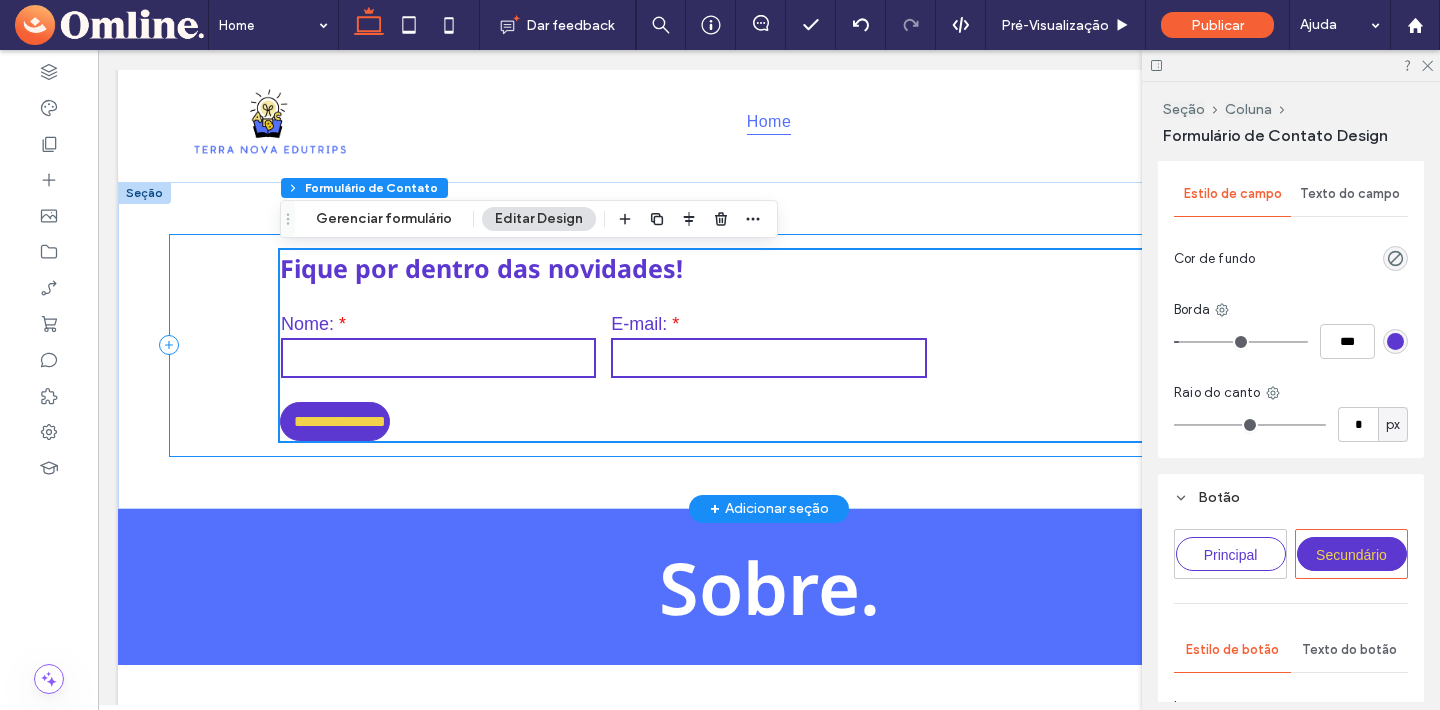 scroll, scrollTop: 940, scrollLeft: 0, axis: vertical 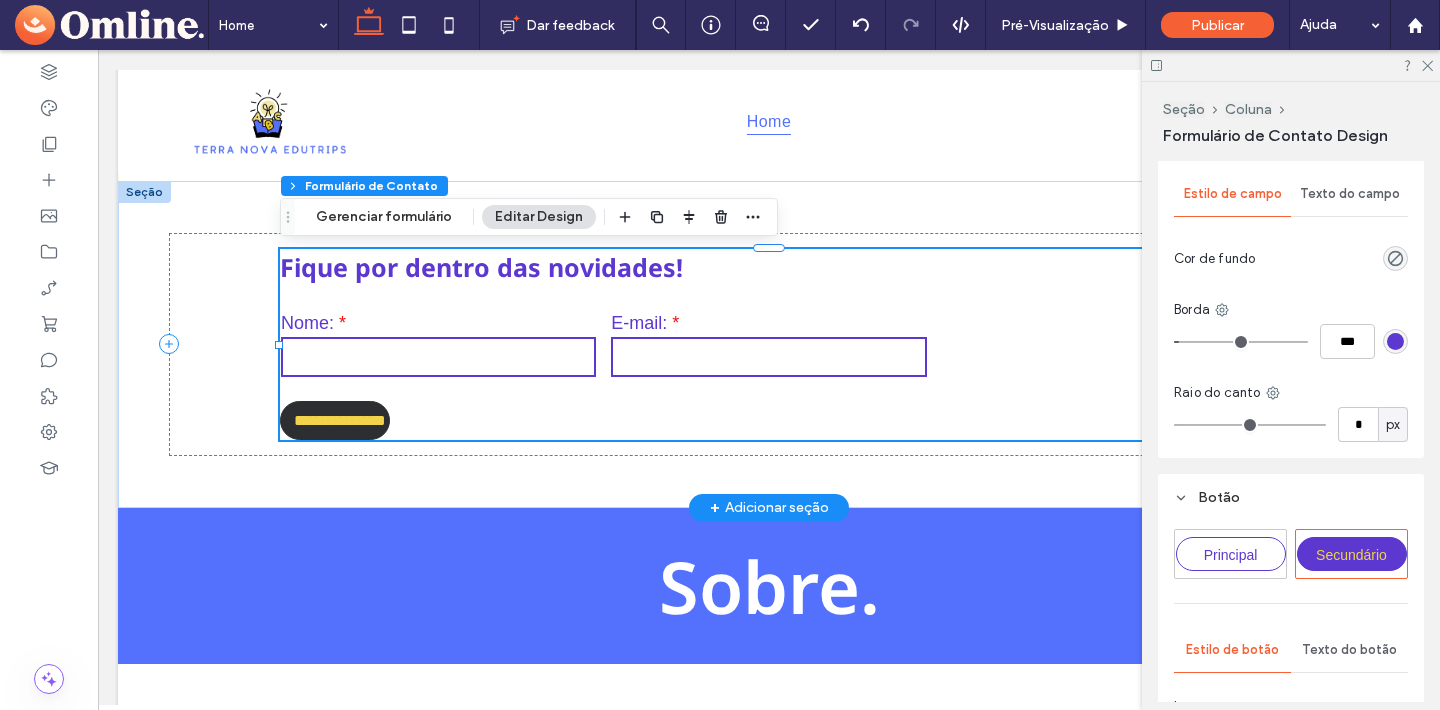 click on "**********" at bounding box center [336, 420] 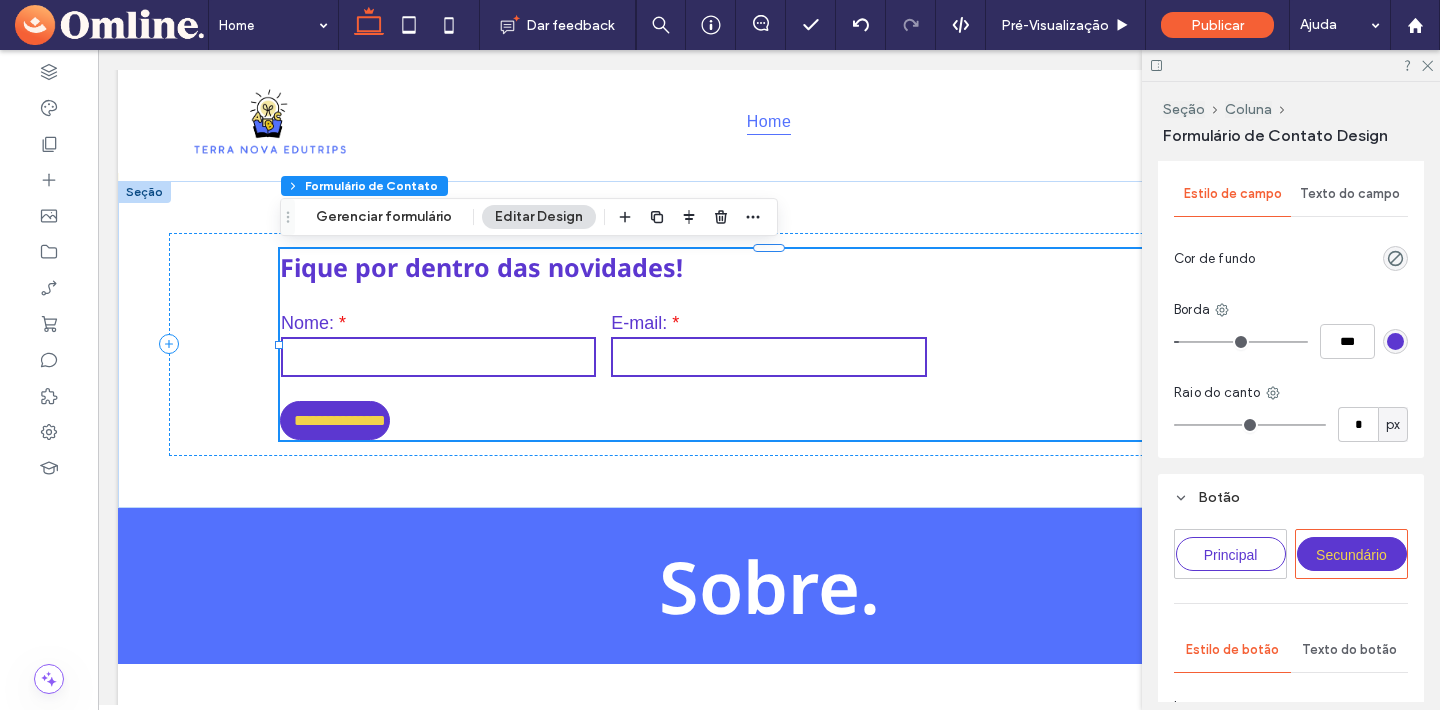 click on "Texto do campo" at bounding box center [1350, 194] 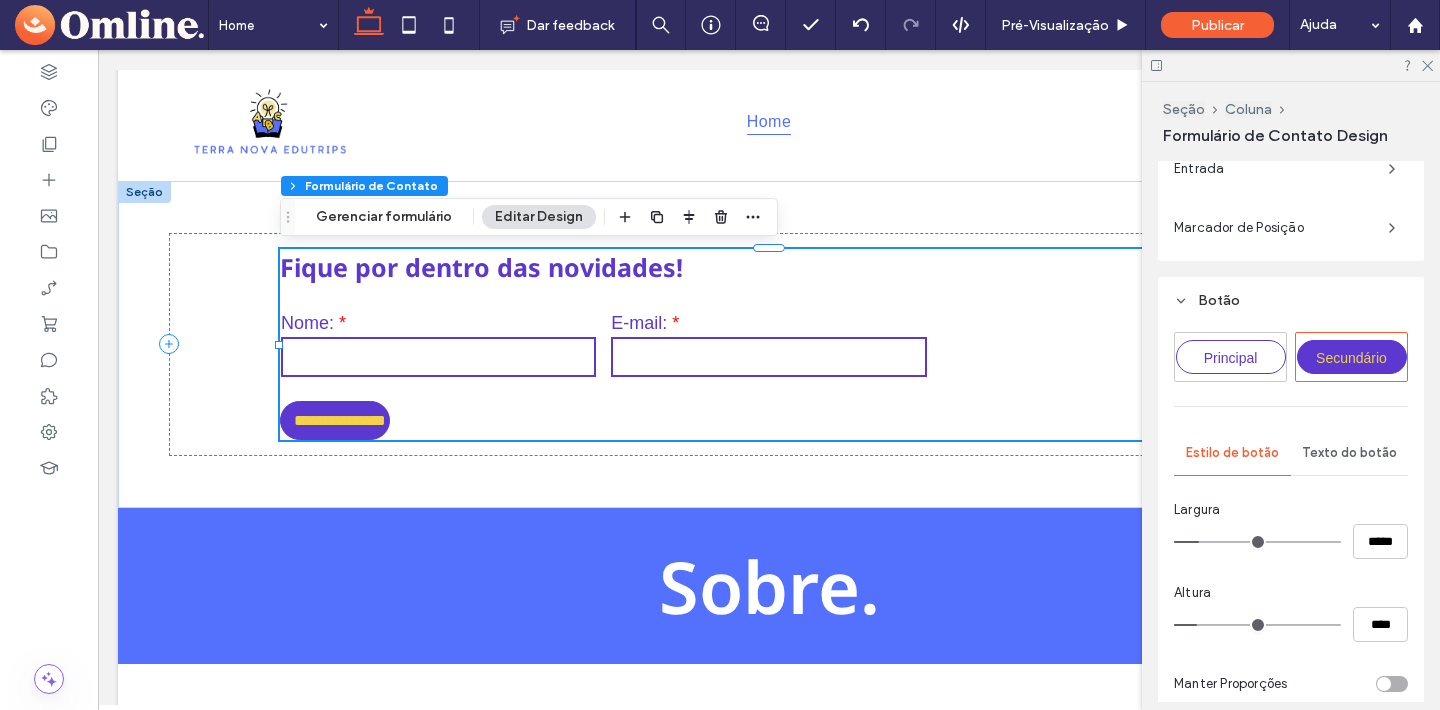 scroll, scrollTop: 1019, scrollLeft: 0, axis: vertical 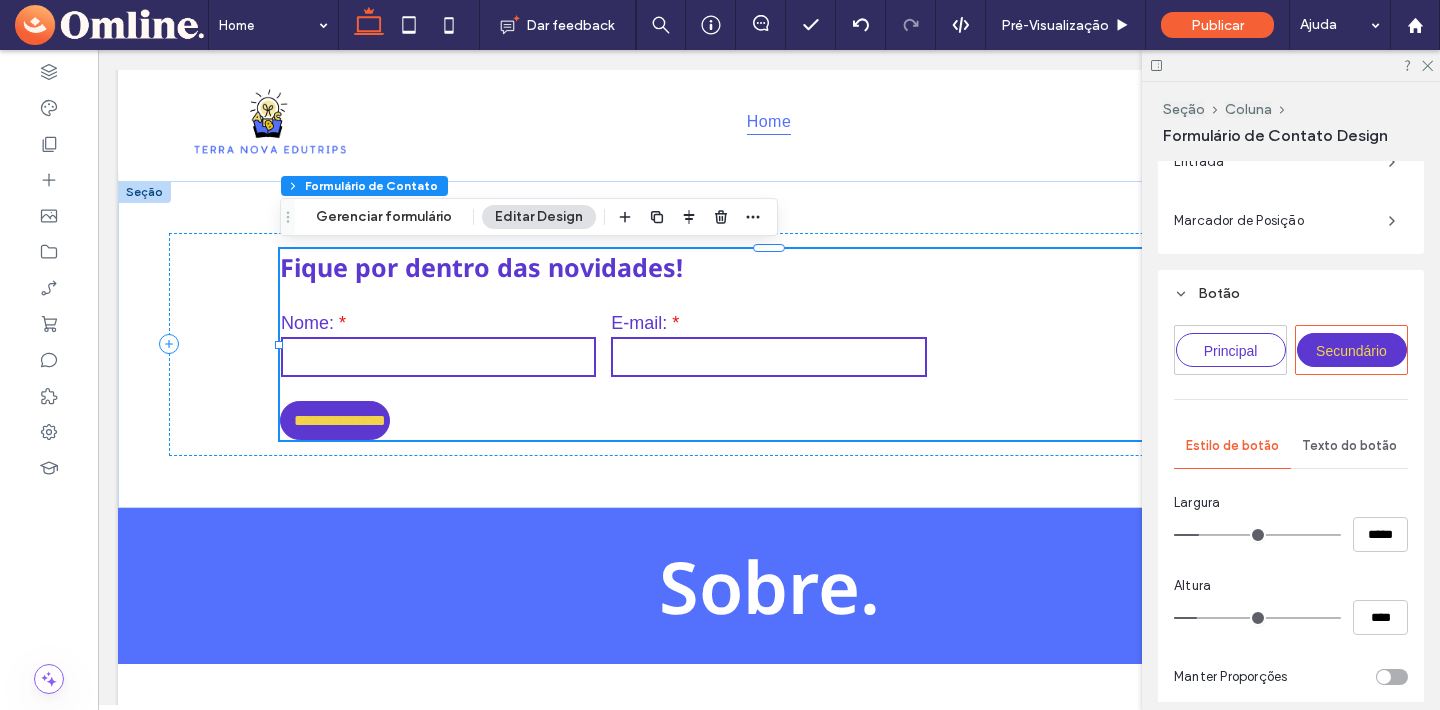 click on "Texto do botão" at bounding box center (1349, 446) 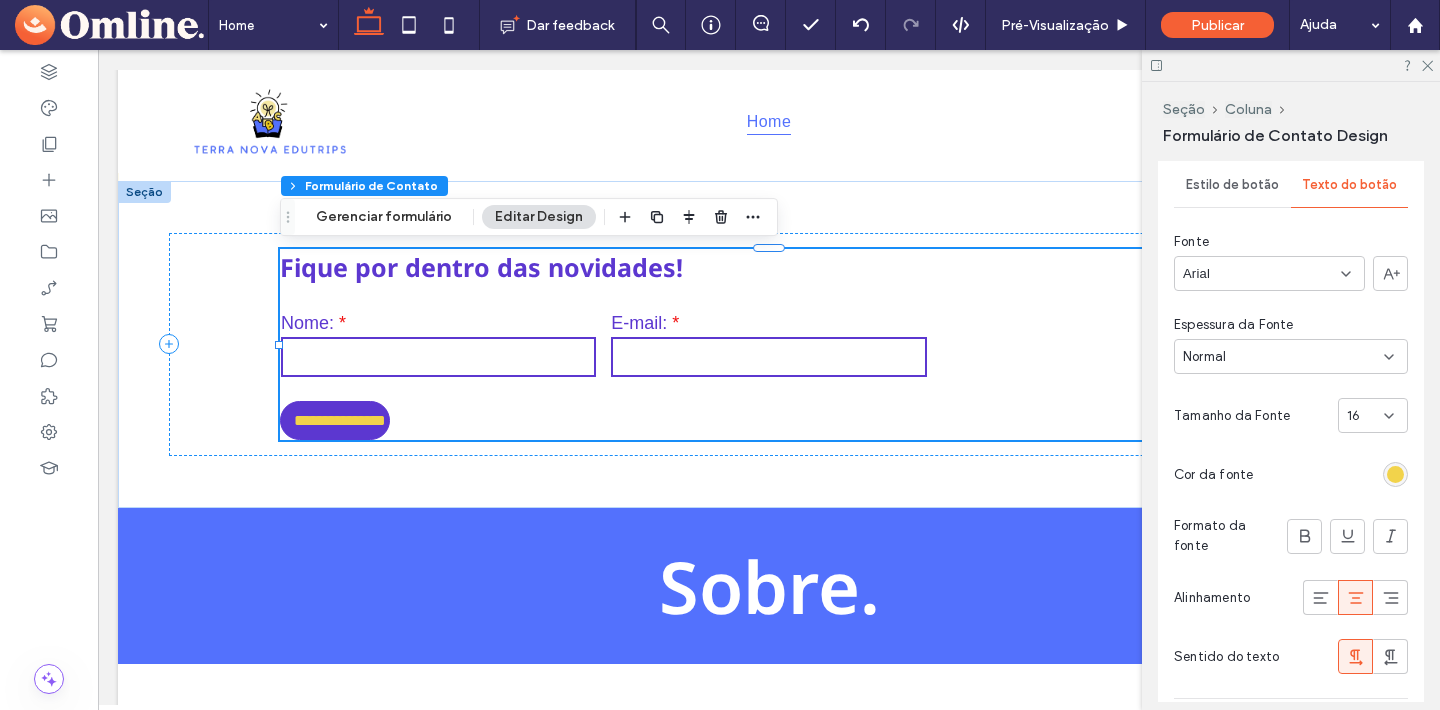 scroll, scrollTop: 1284, scrollLeft: 0, axis: vertical 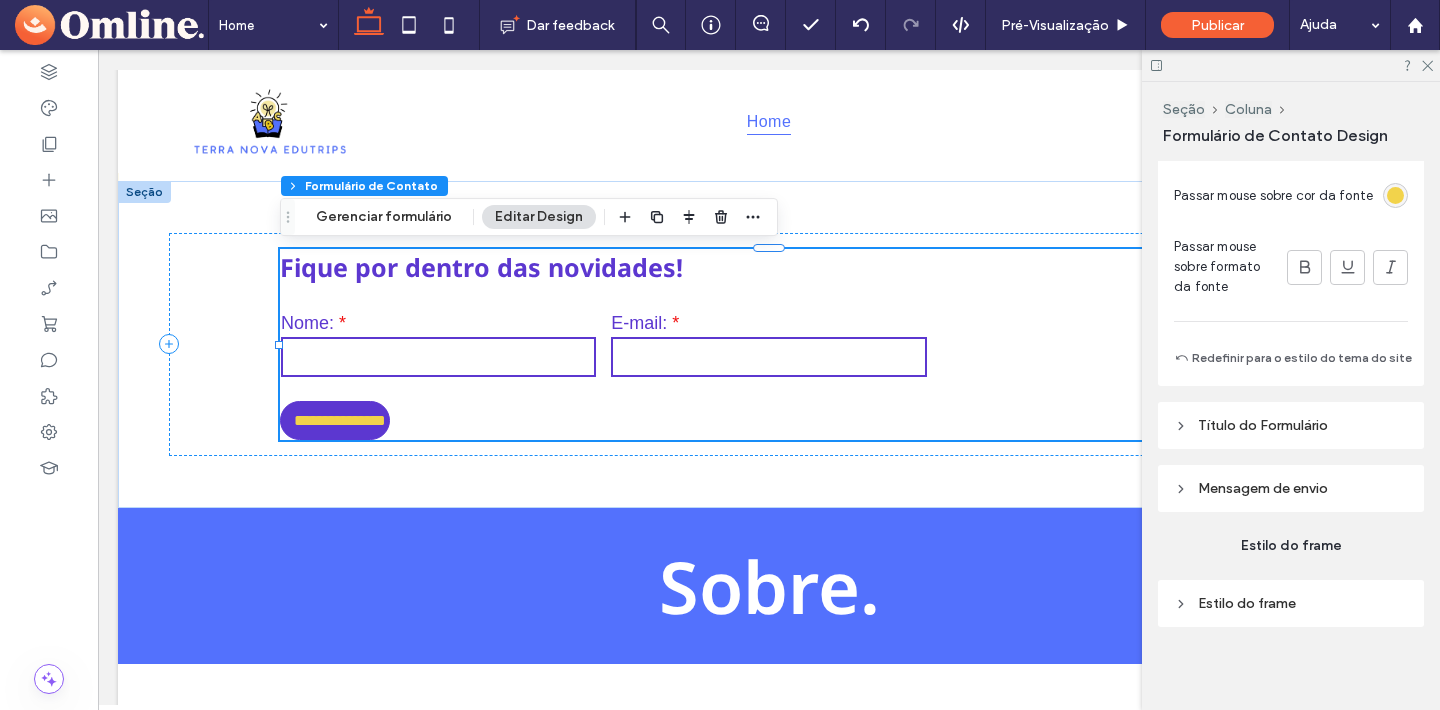 click on "Mensagem de envio" at bounding box center [1291, 488] 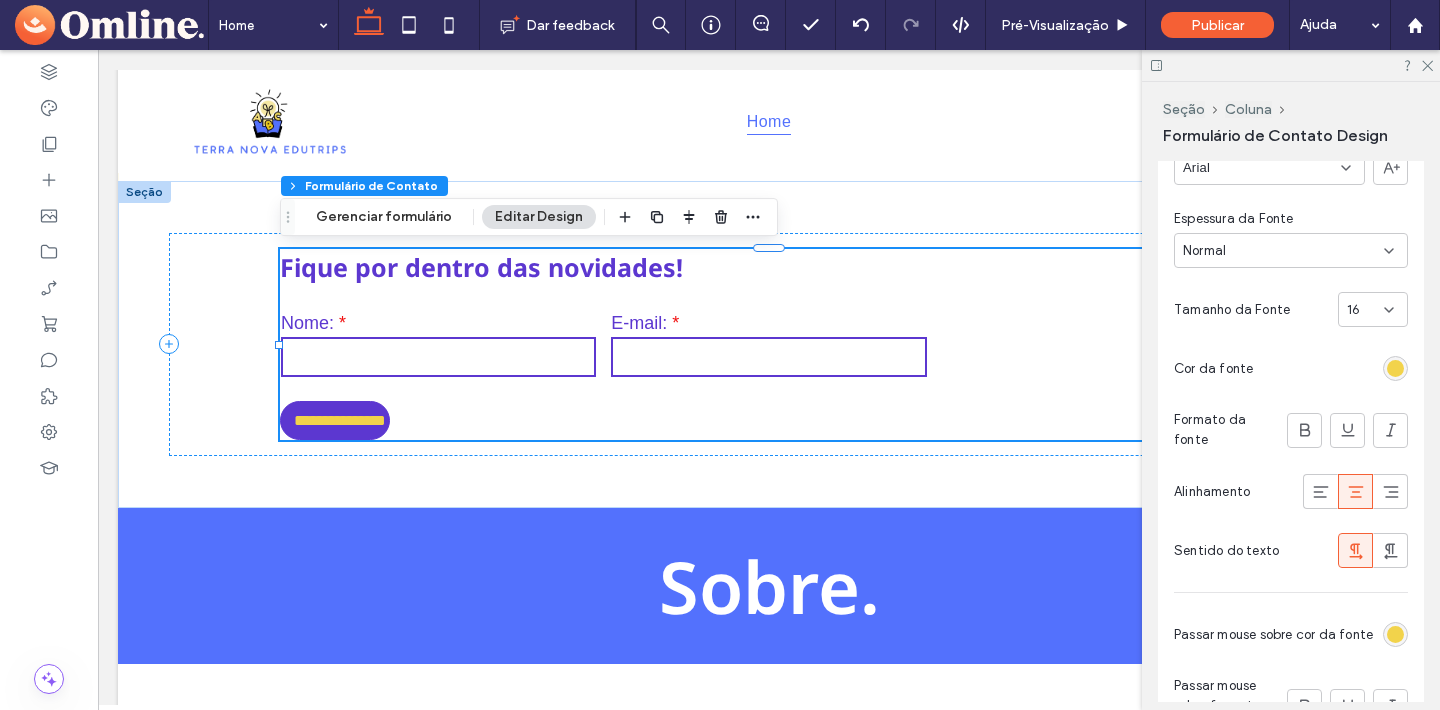 scroll, scrollTop: 1176, scrollLeft: 0, axis: vertical 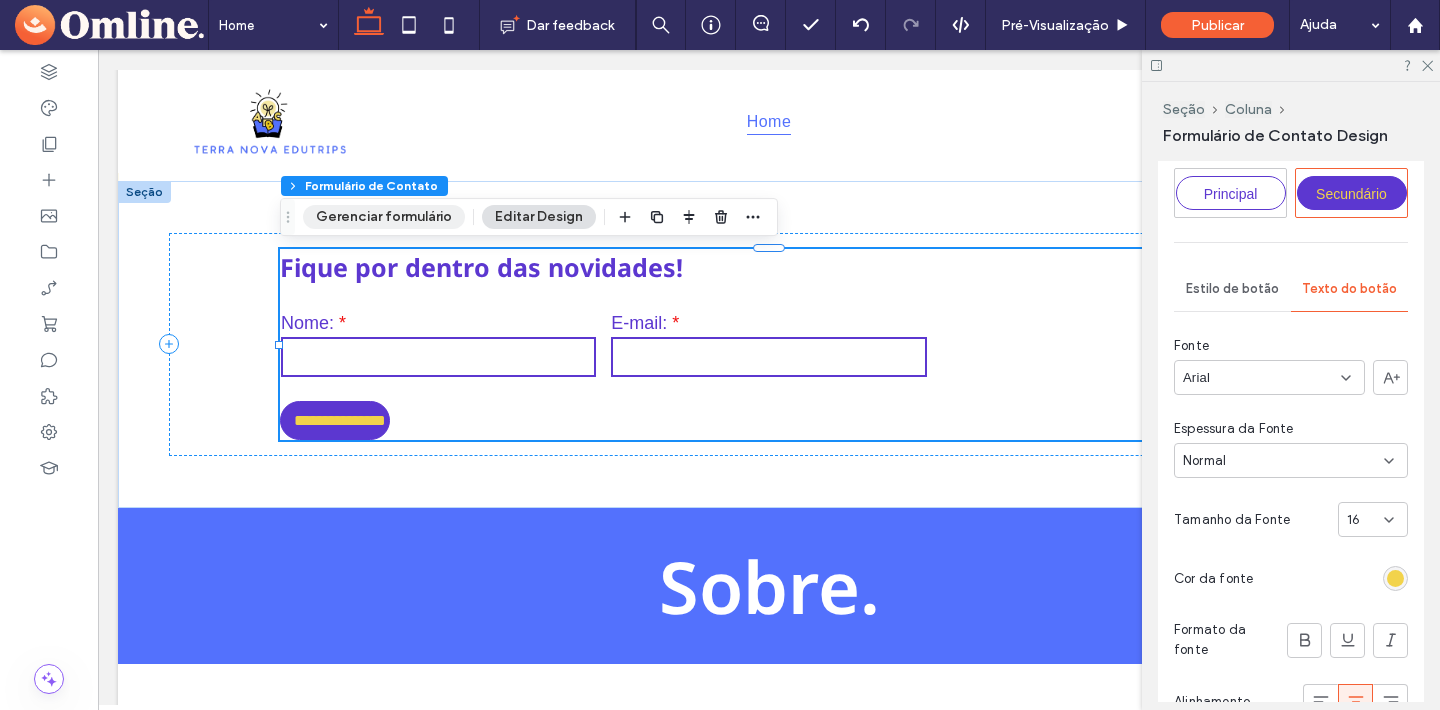 click on "Gerenciar formulário" at bounding box center (384, 217) 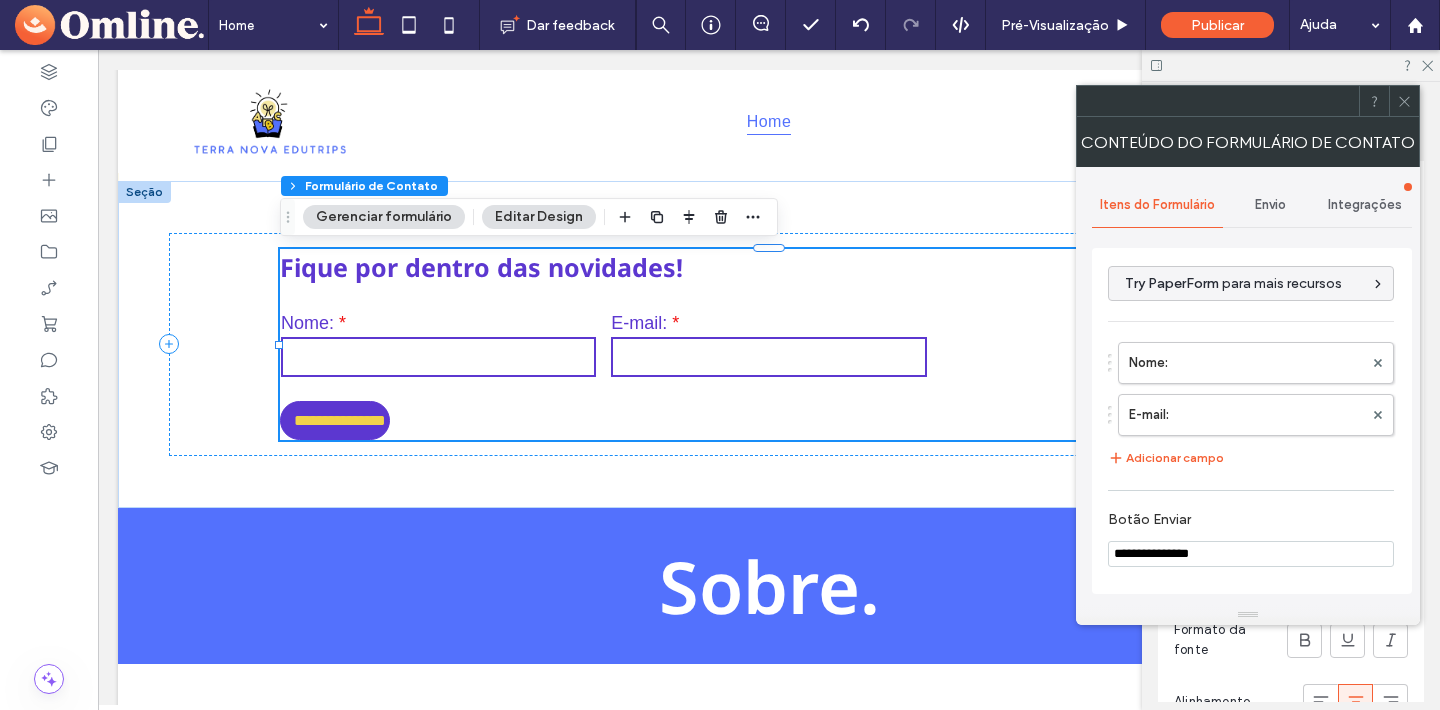drag, startPoint x: 1224, startPoint y: 555, endPoint x: 1161, endPoint y: 562, distance: 63.387695 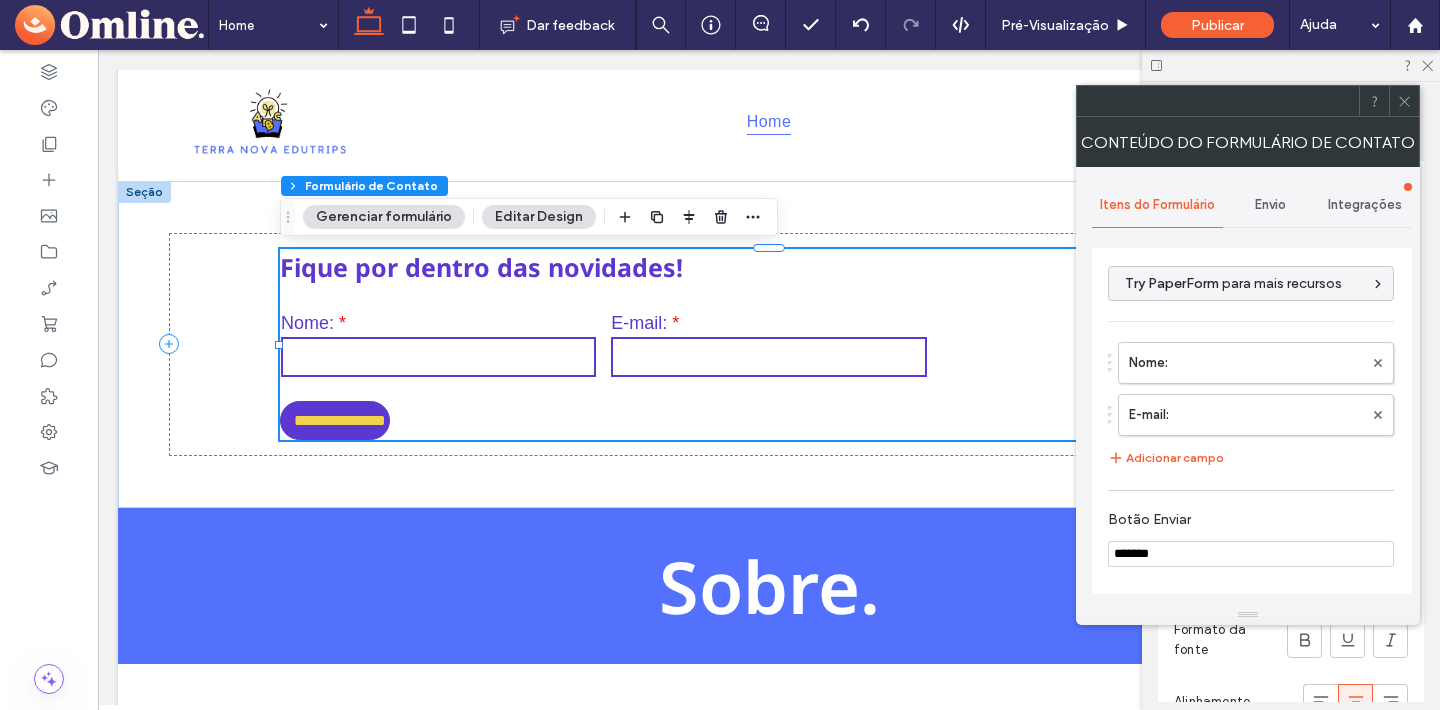 type on "******" 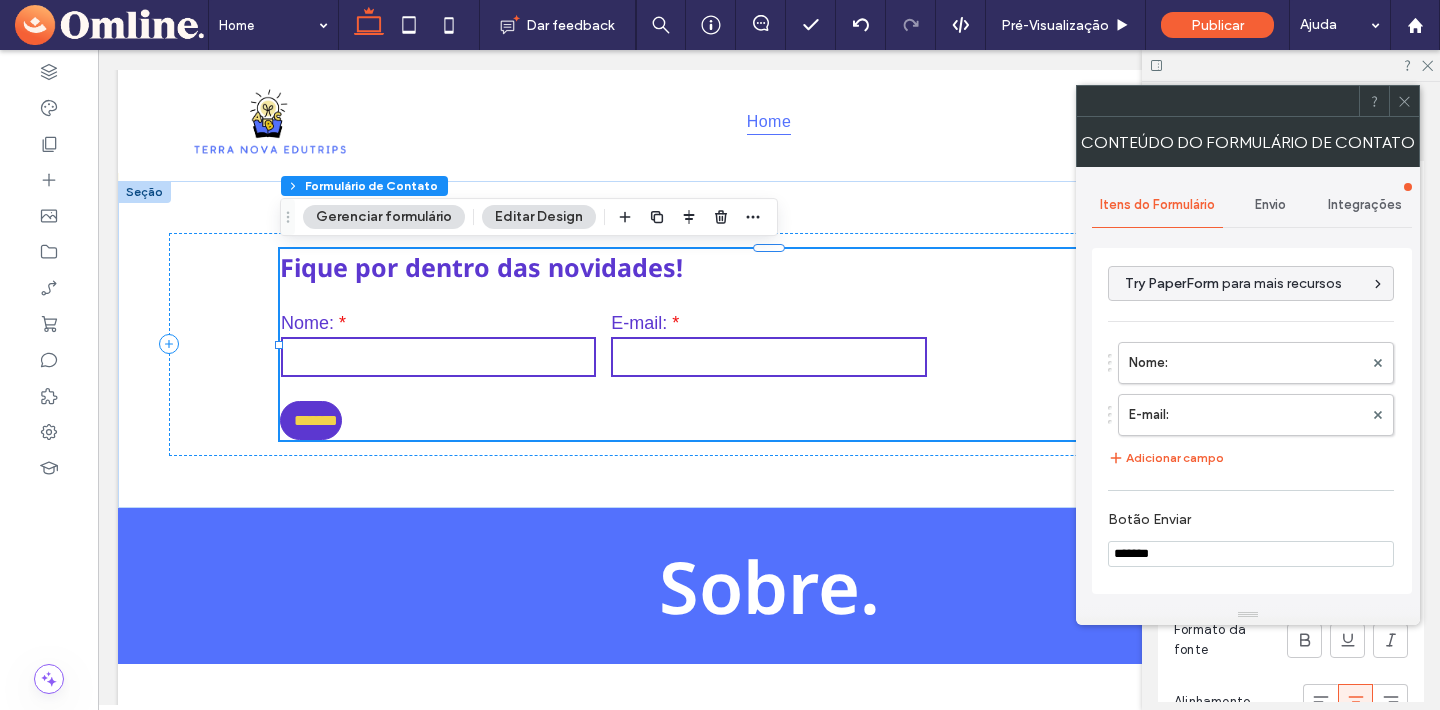 click on "******" at bounding box center (1251, 554) 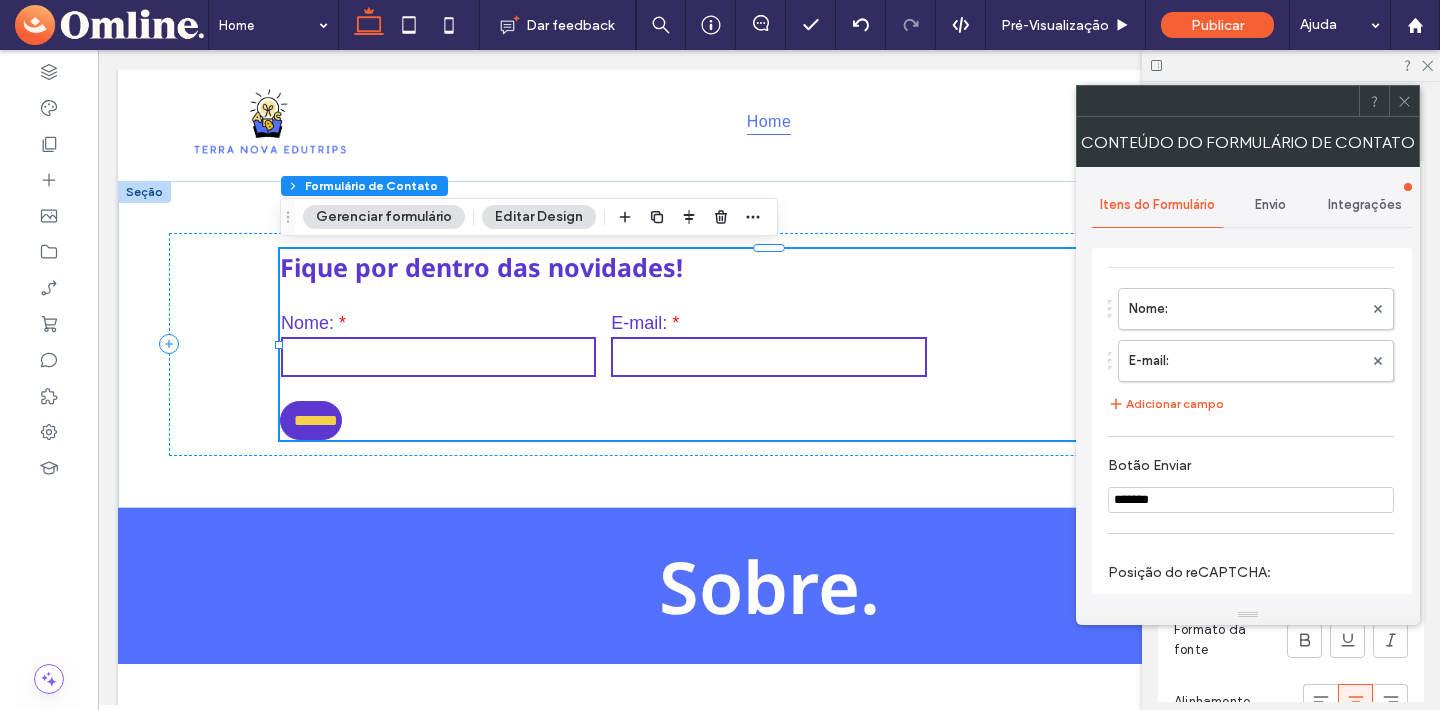 scroll, scrollTop: 0, scrollLeft: 0, axis: both 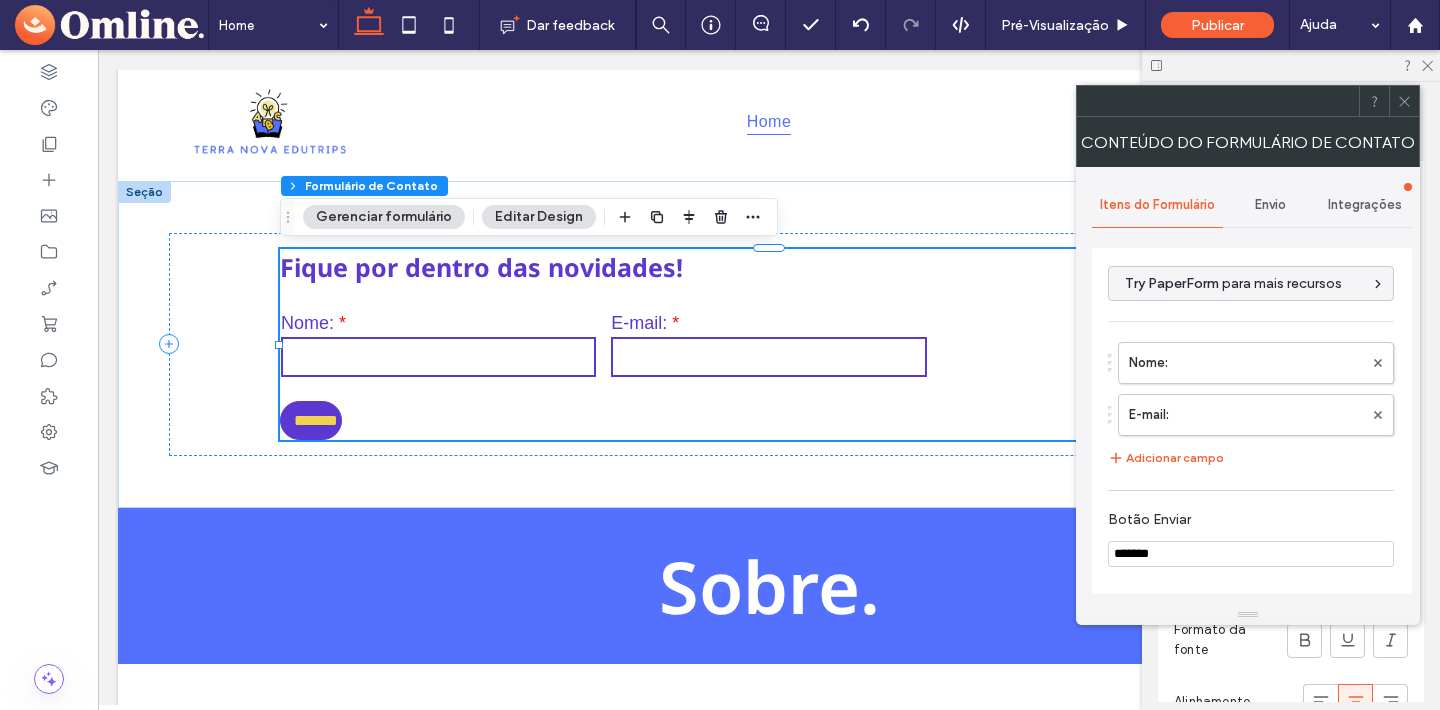 type on "******" 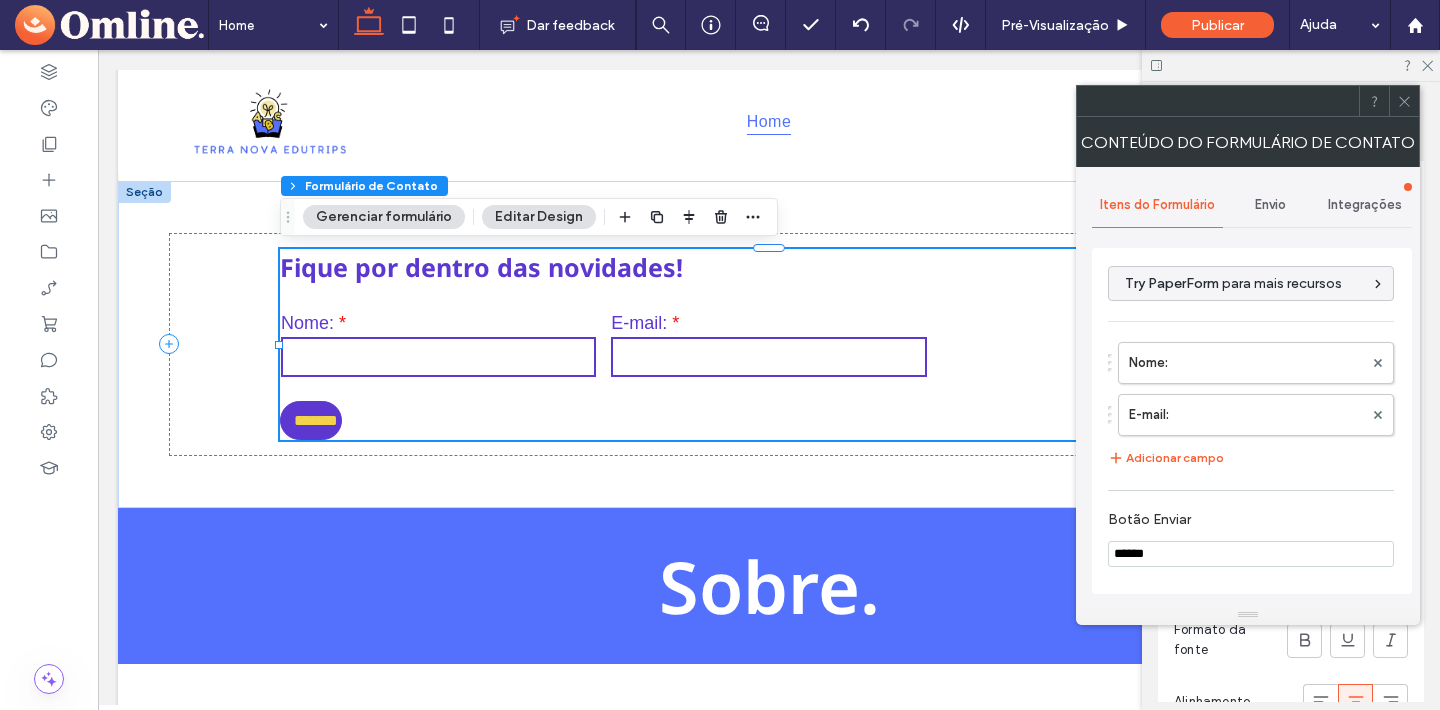 click on "Envio" at bounding box center [1270, 205] 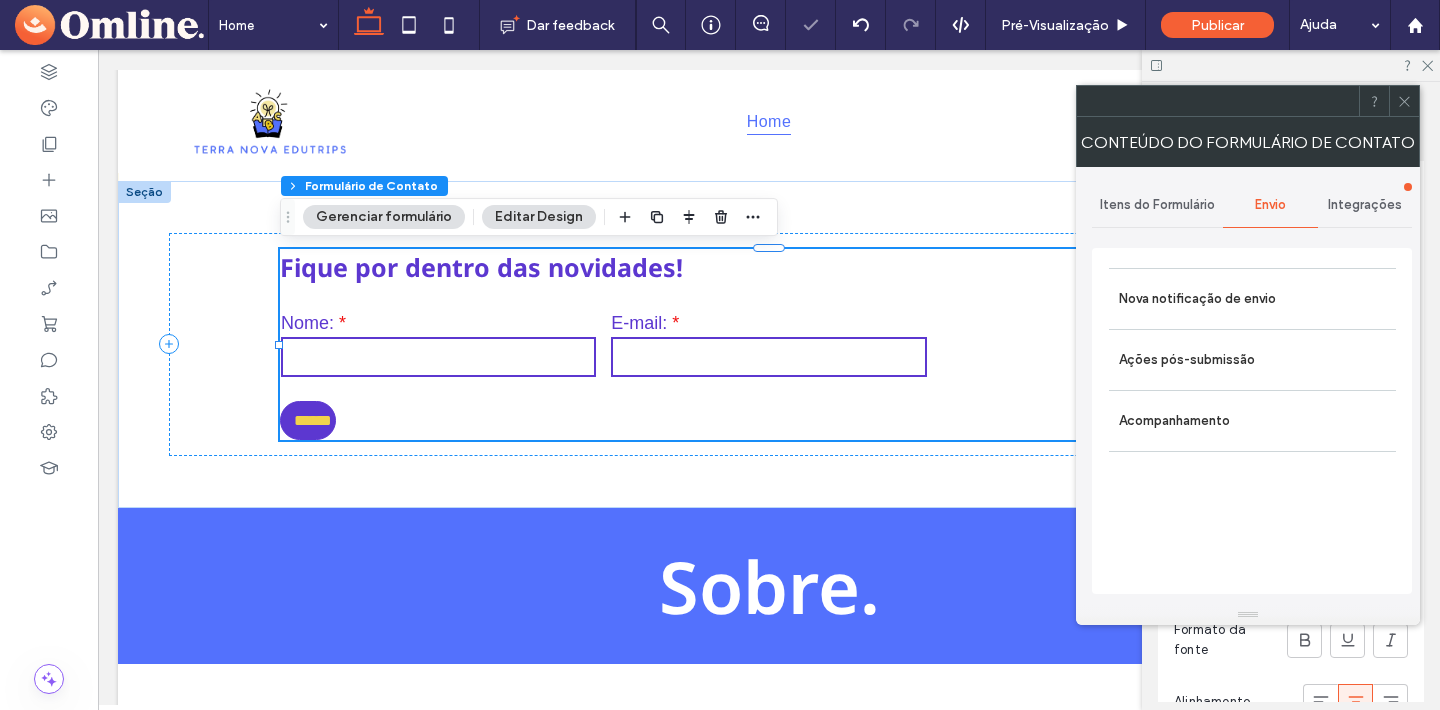 click 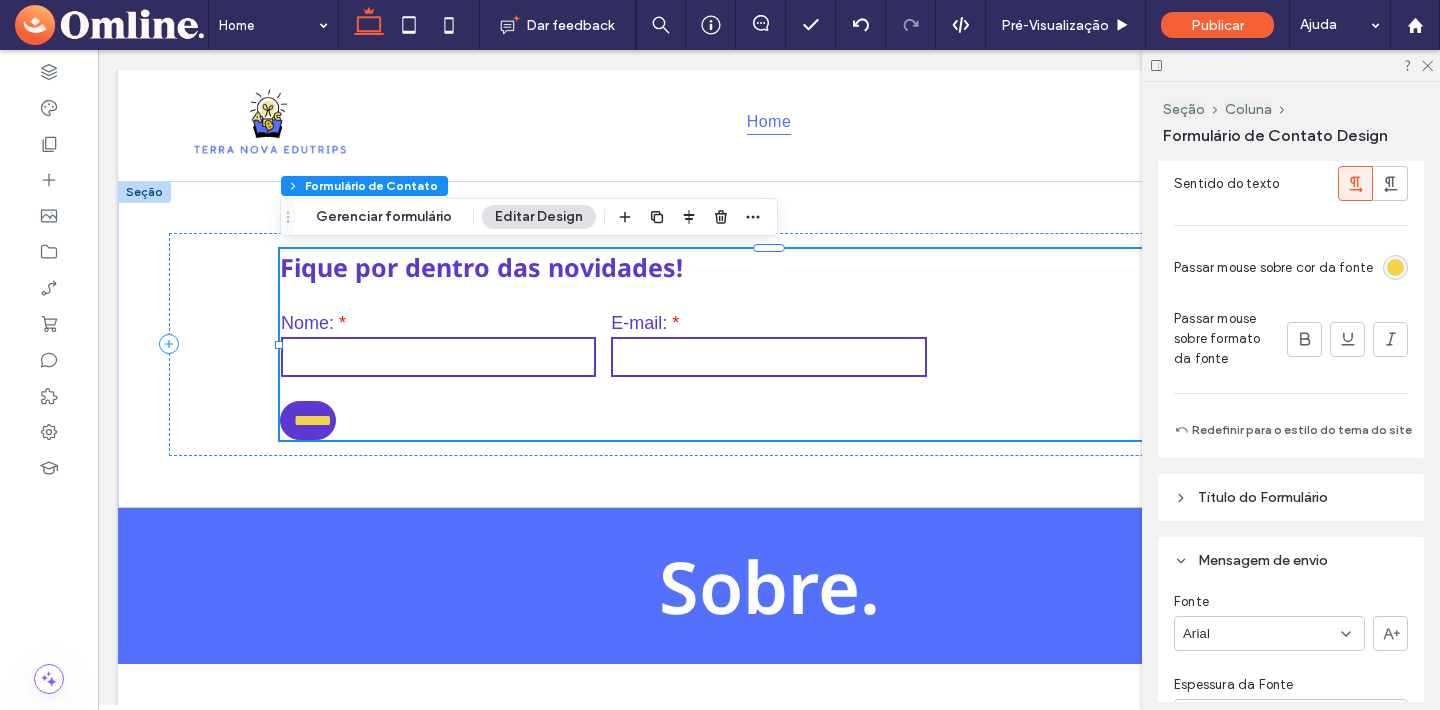scroll, scrollTop: 1754, scrollLeft: 0, axis: vertical 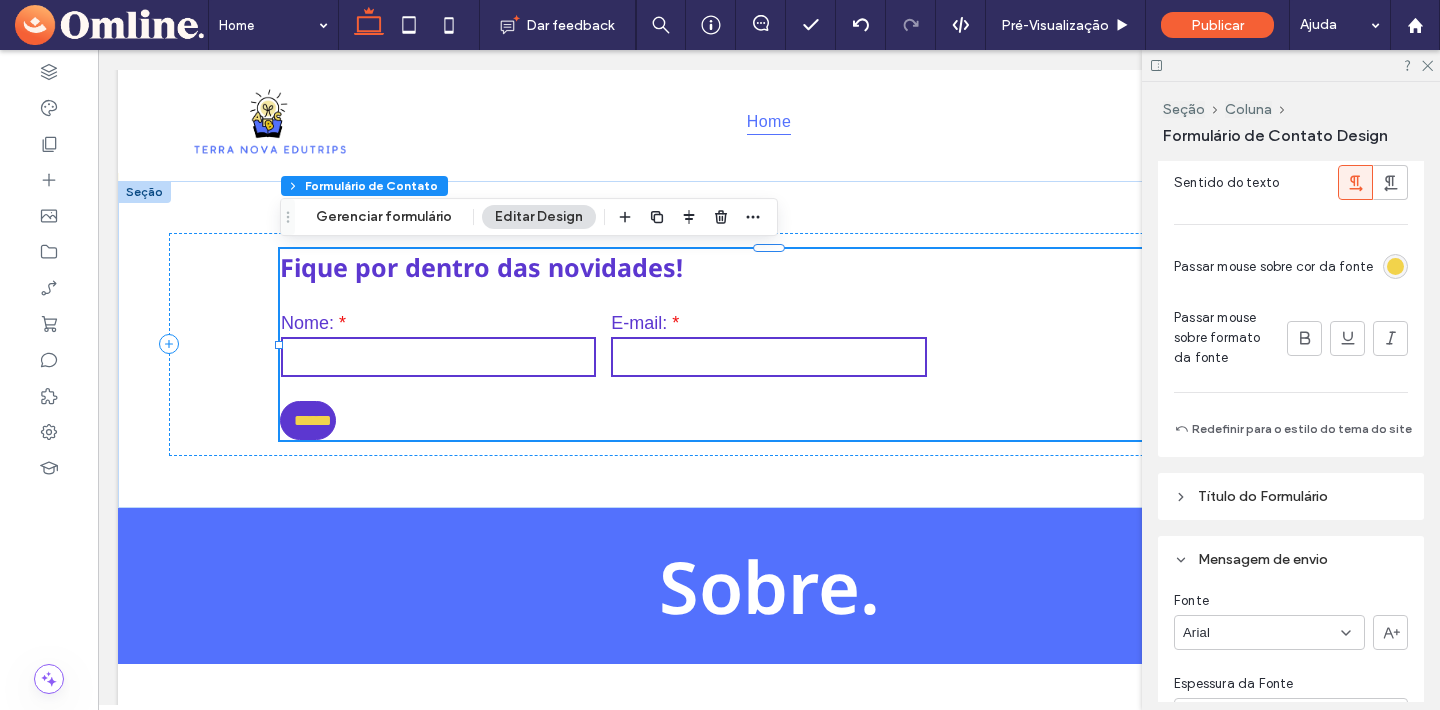 click 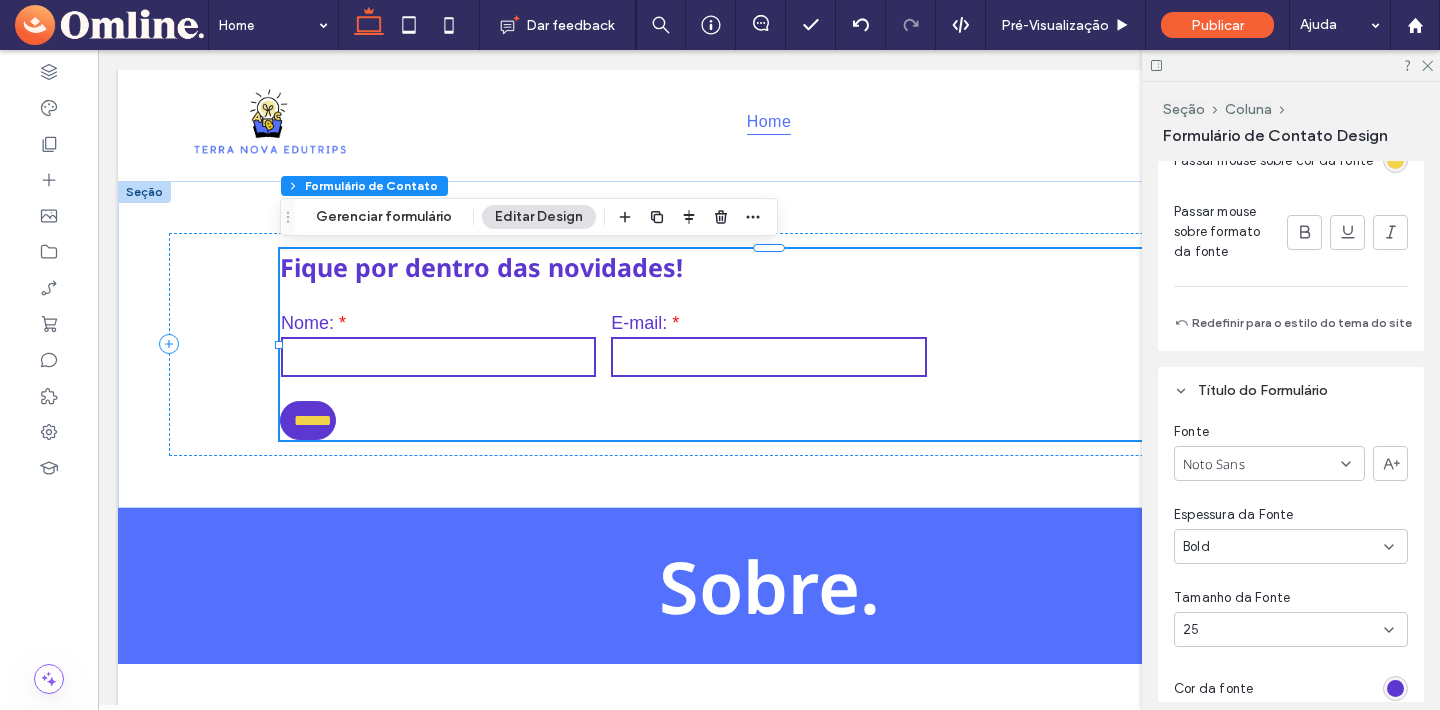 scroll, scrollTop: 1859, scrollLeft: 0, axis: vertical 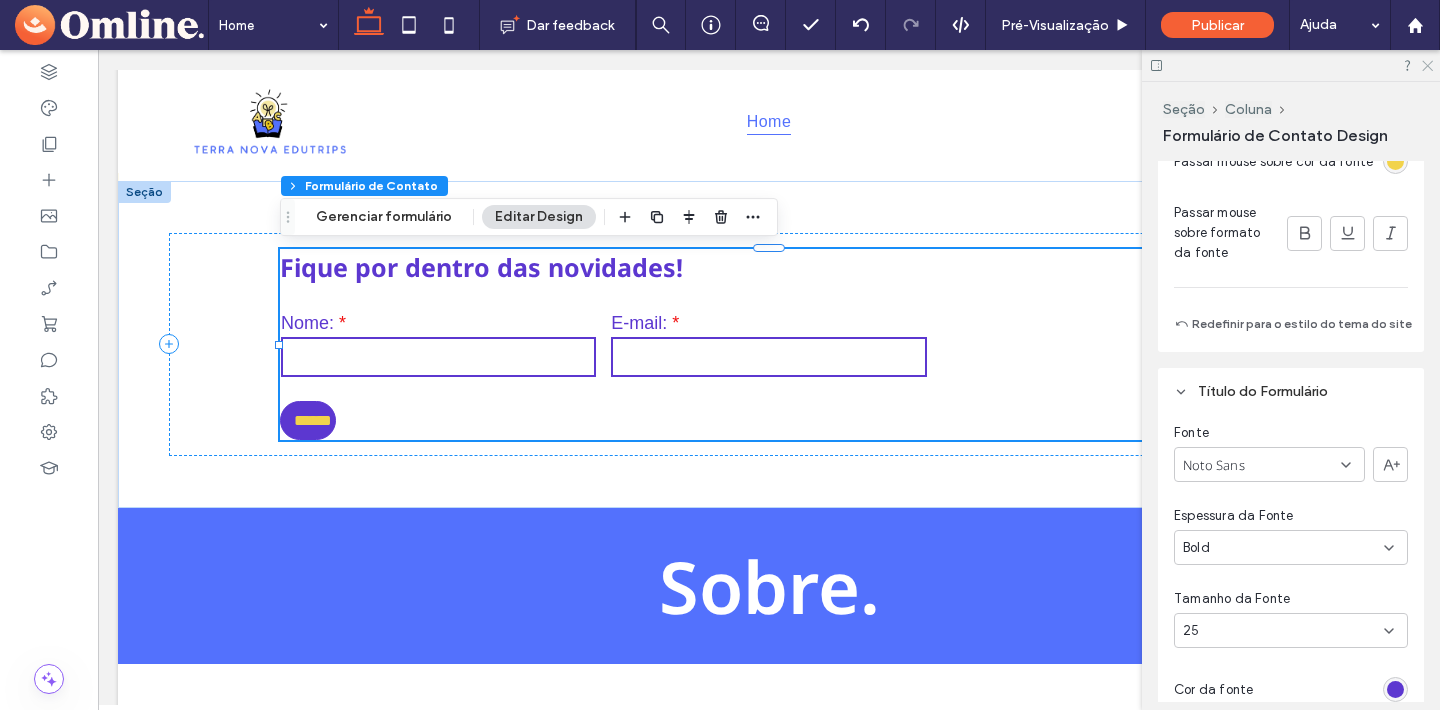 click 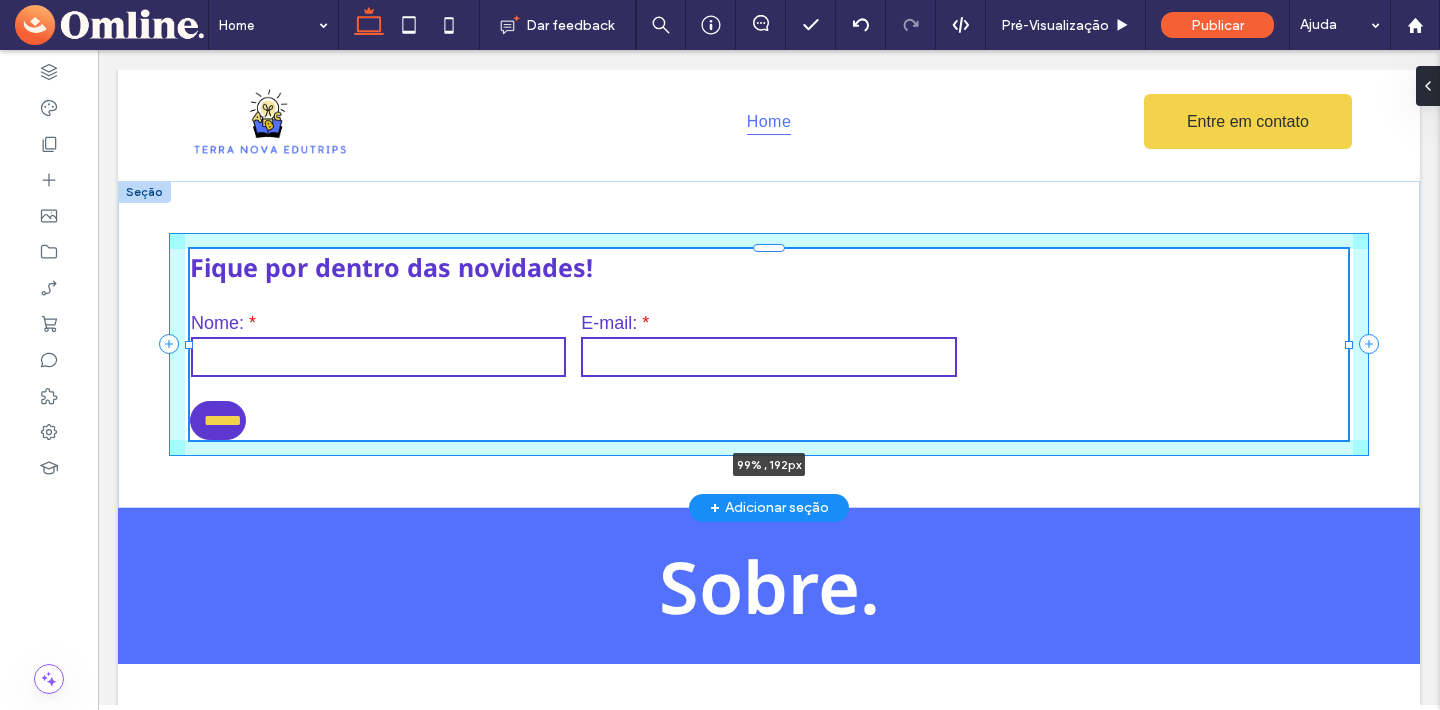 drag, startPoint x: 1258, startPoint y: 342, endPoint x: 1348, endPoint y: 357, distance: 91.24144 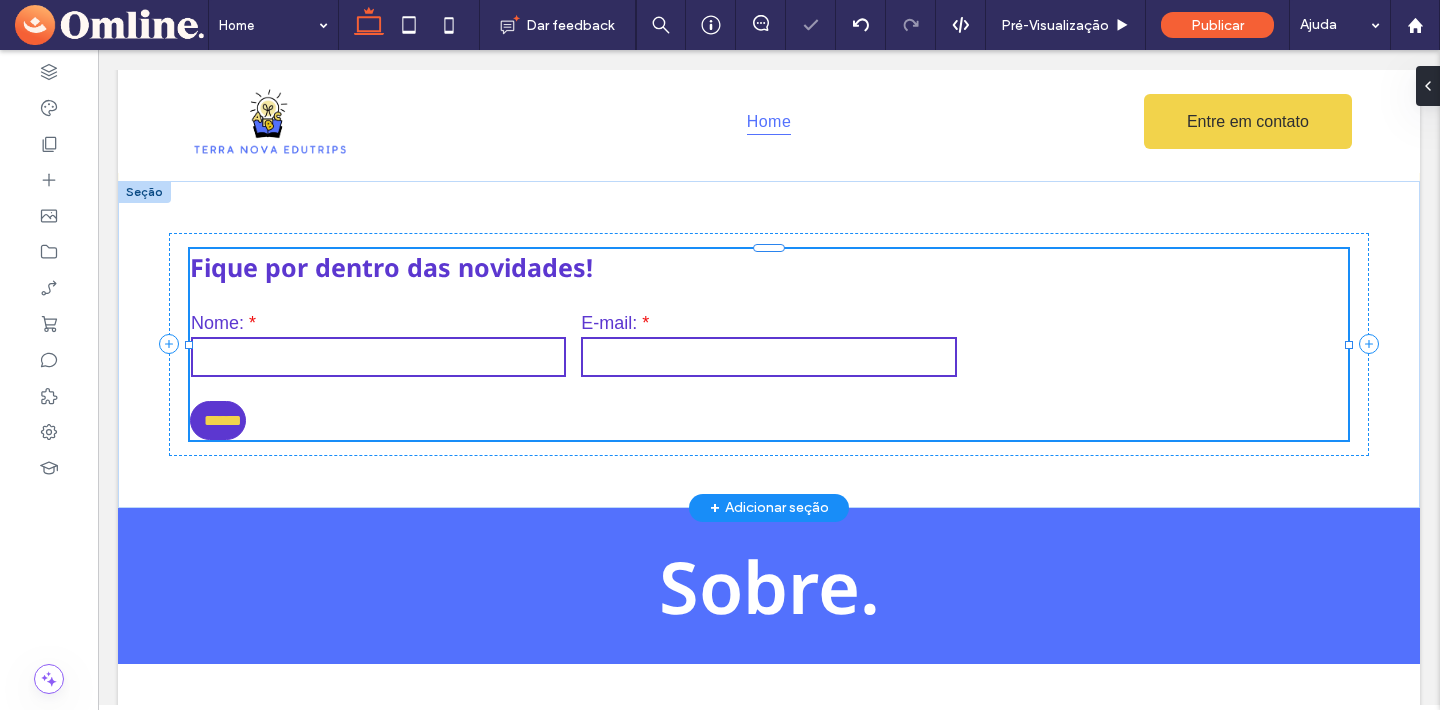 type on "**" 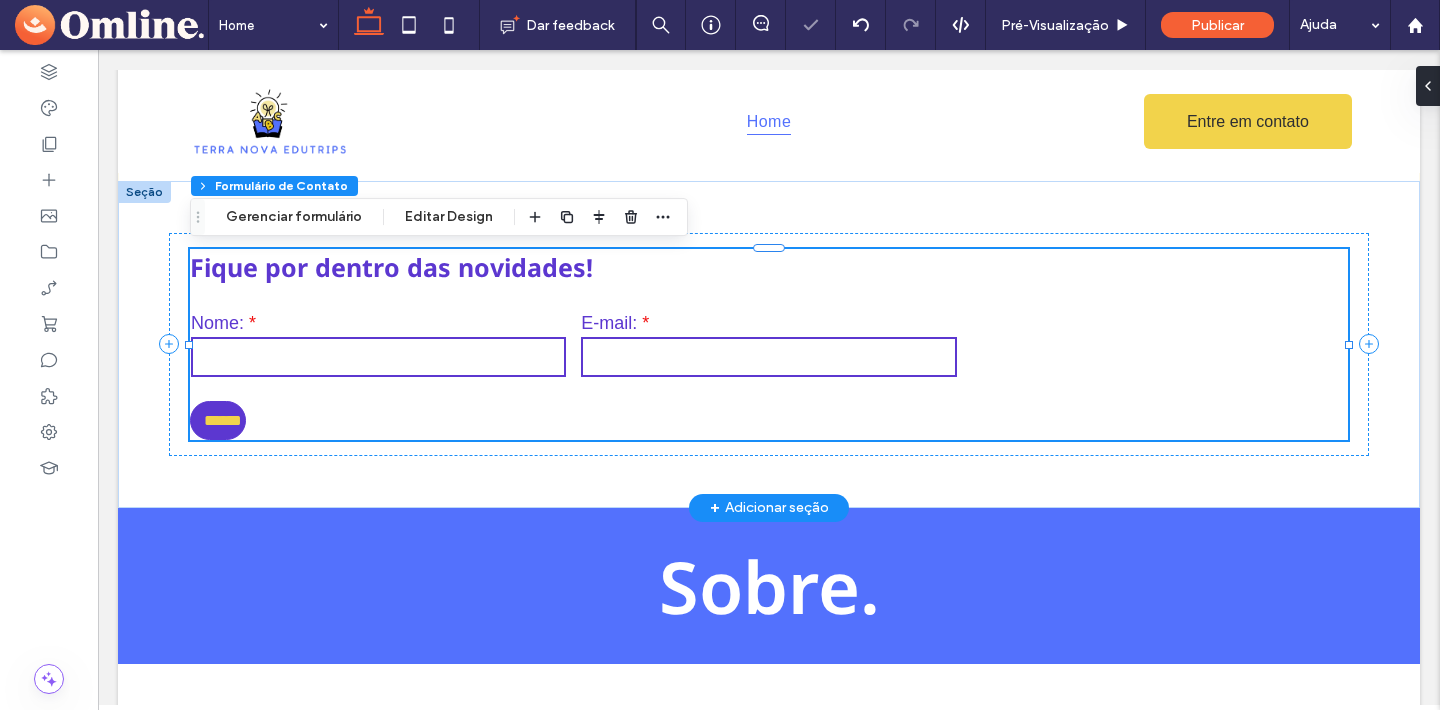 type on "****" 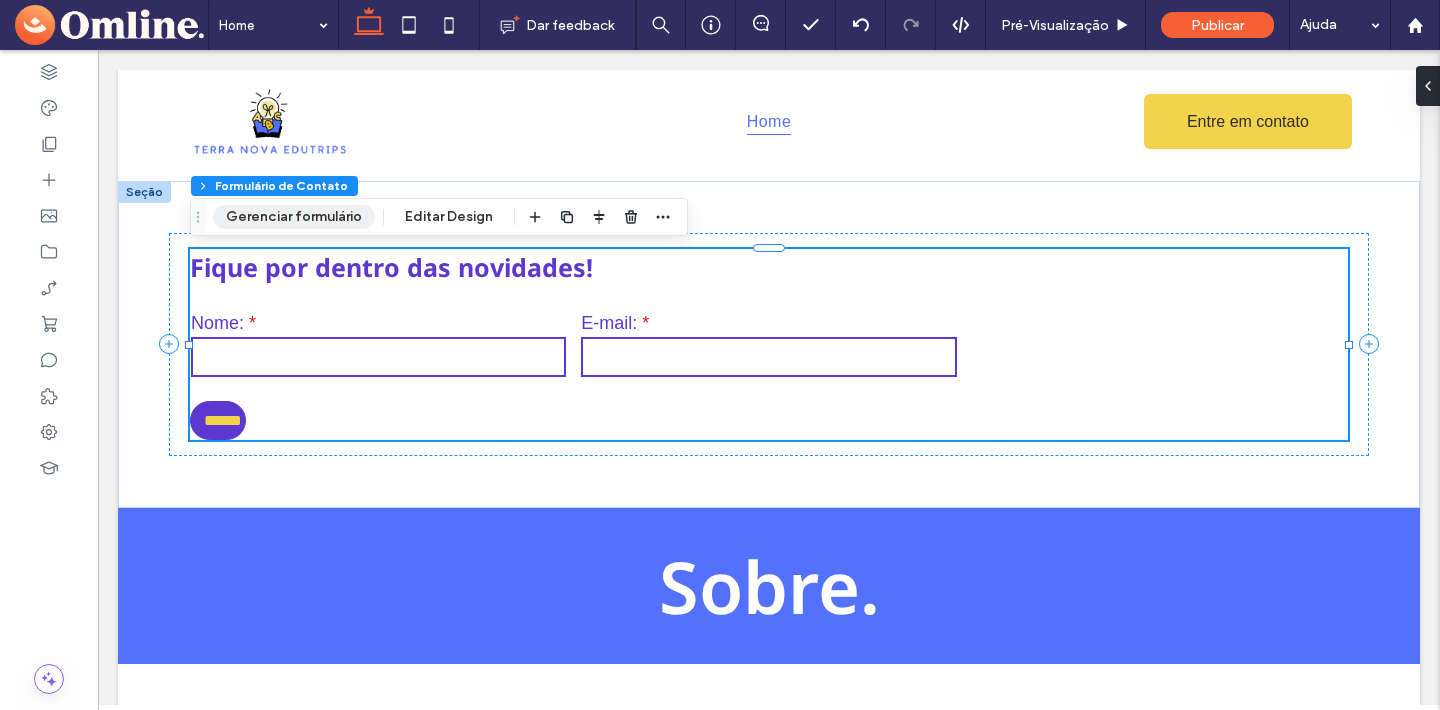 click on "Gerenciar formulário" at bounding box center (294, 217) 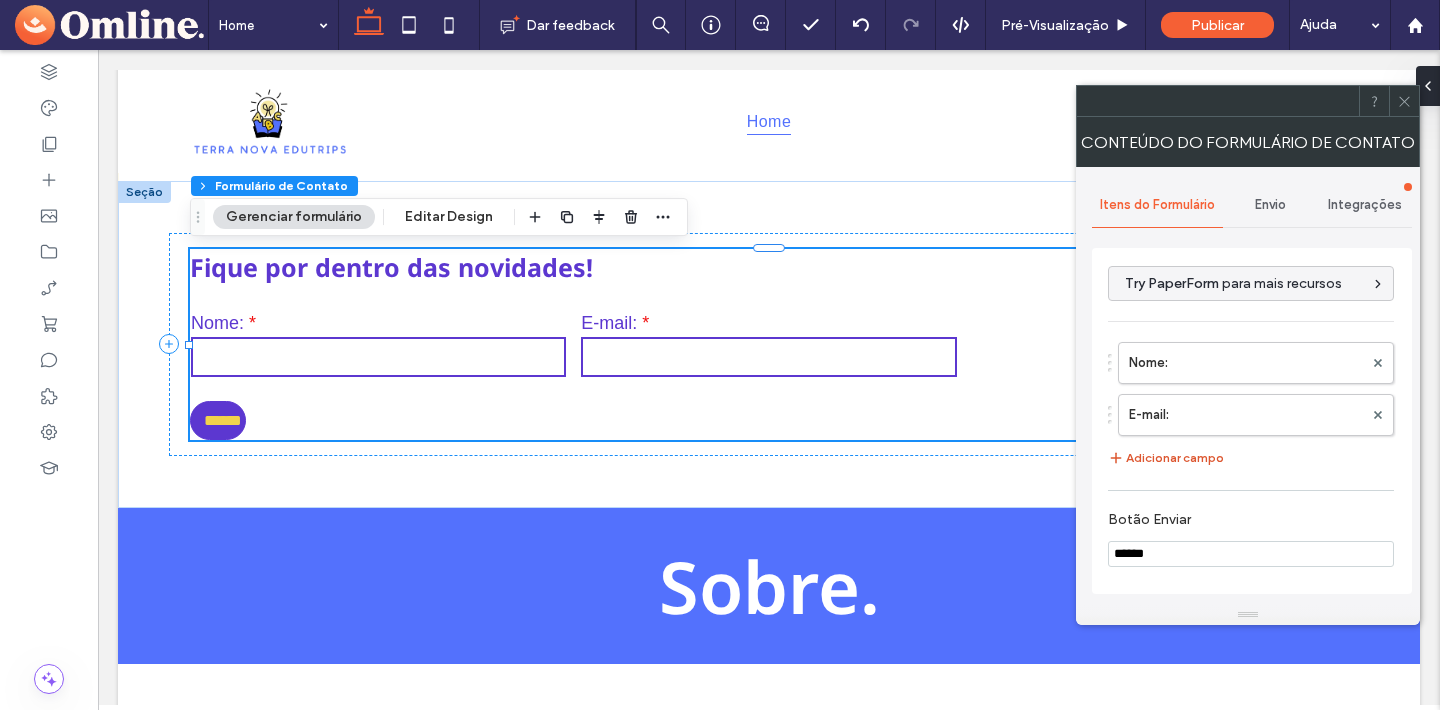 click 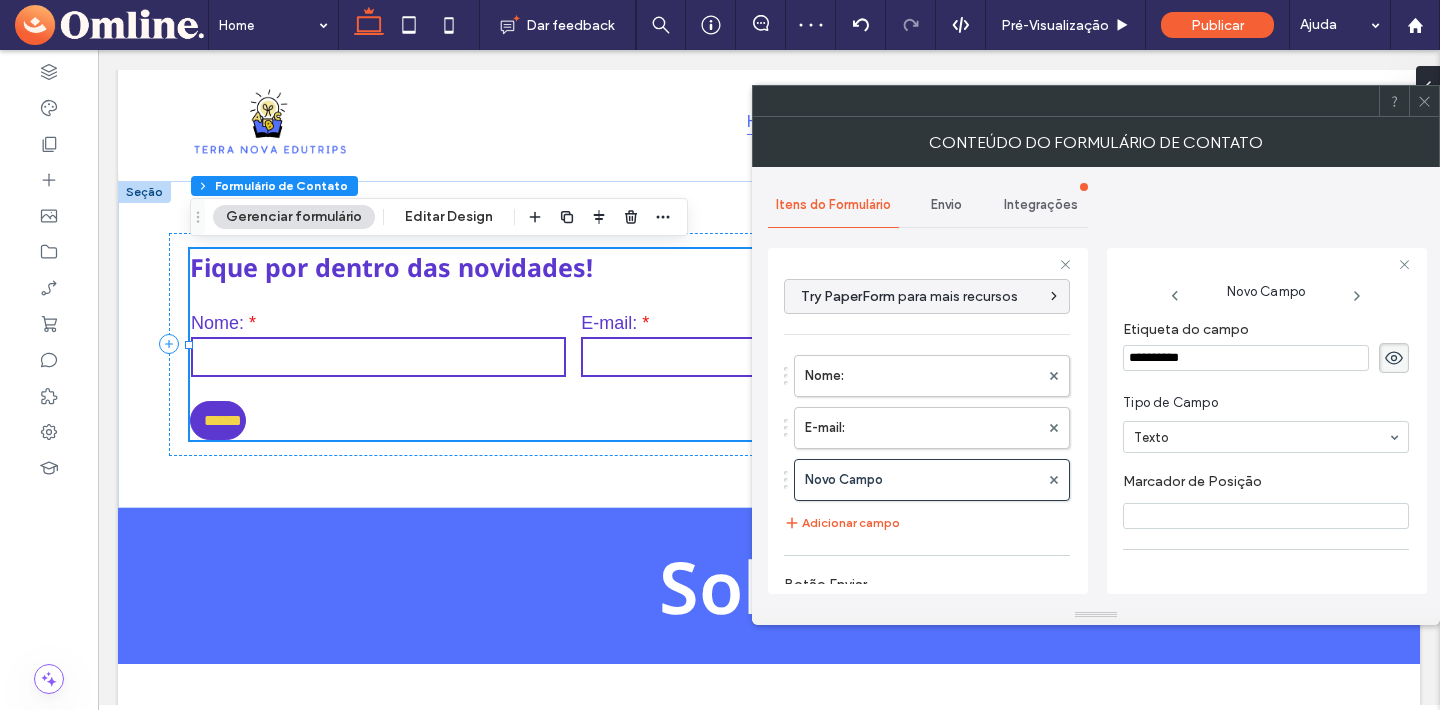 drag, startPoint x: 1219, startPoint y: 357, endPoint x: 1090, endPoint y: 359, distance: 129.0155 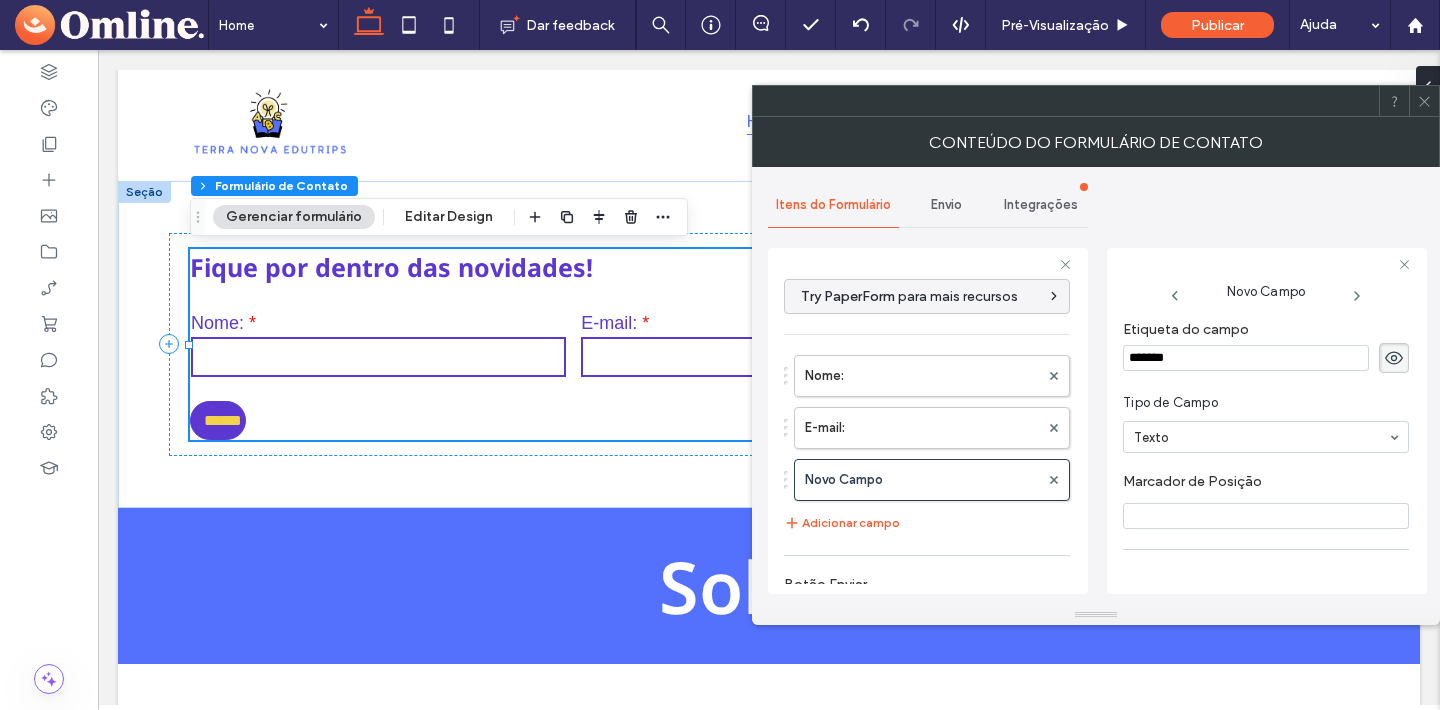 type on "********" 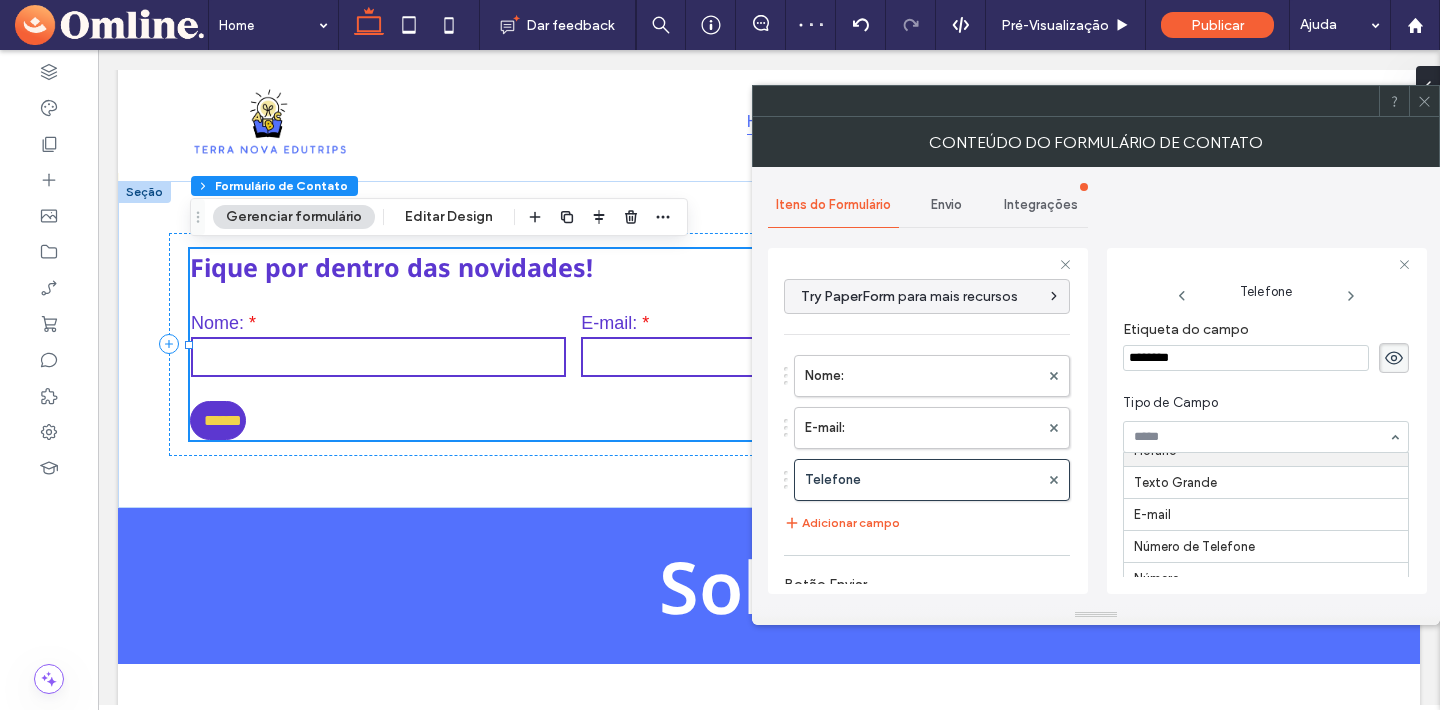 scroll, scrollTop: 230, scrollLeft: 0, axis: vertical 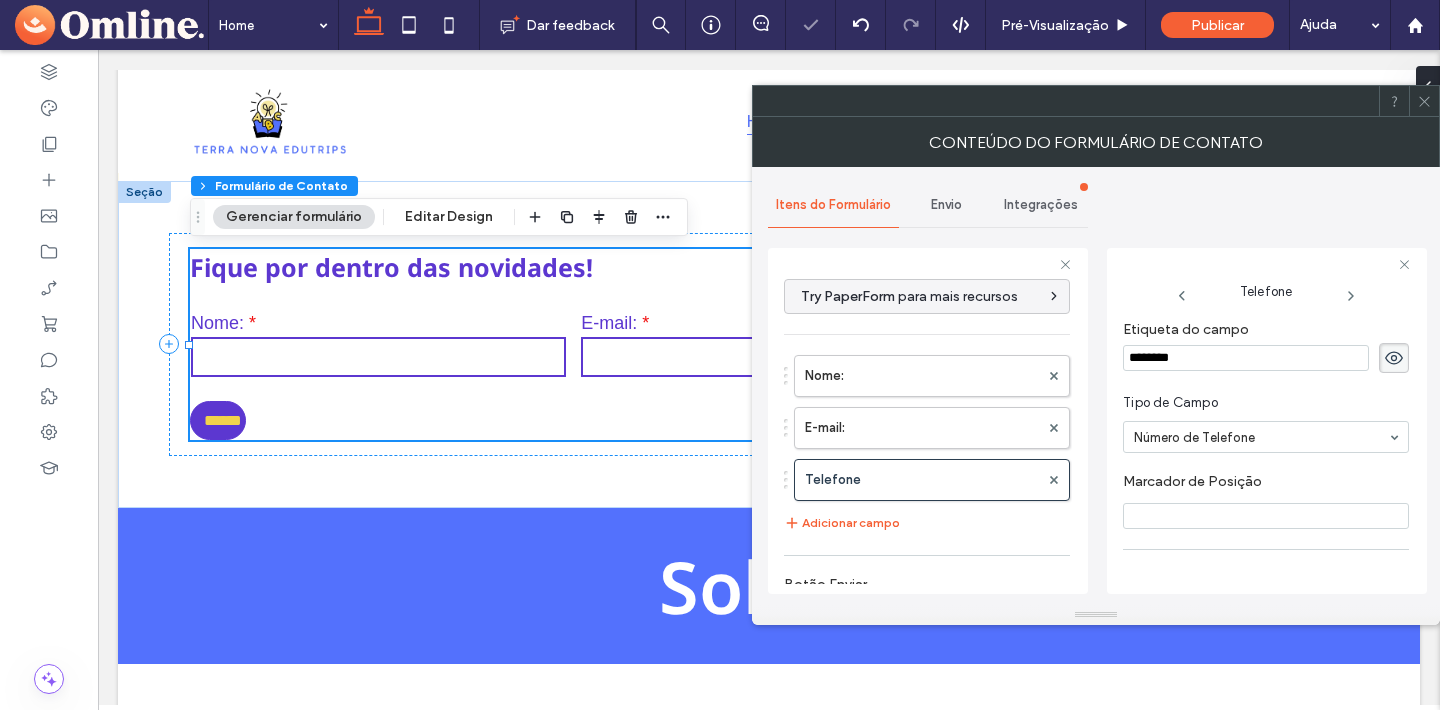 click 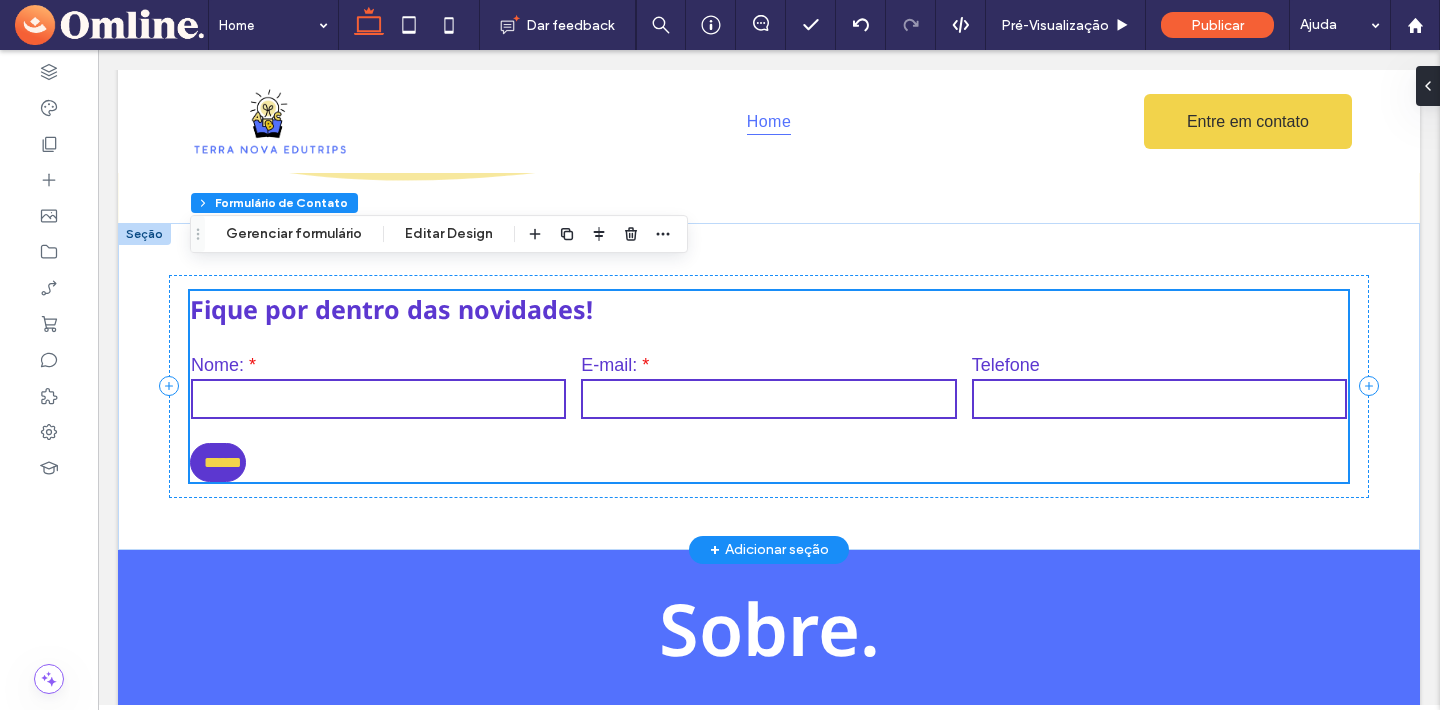 scroll, scrollTop: 927, scrollLeft: 0, axis: vertical 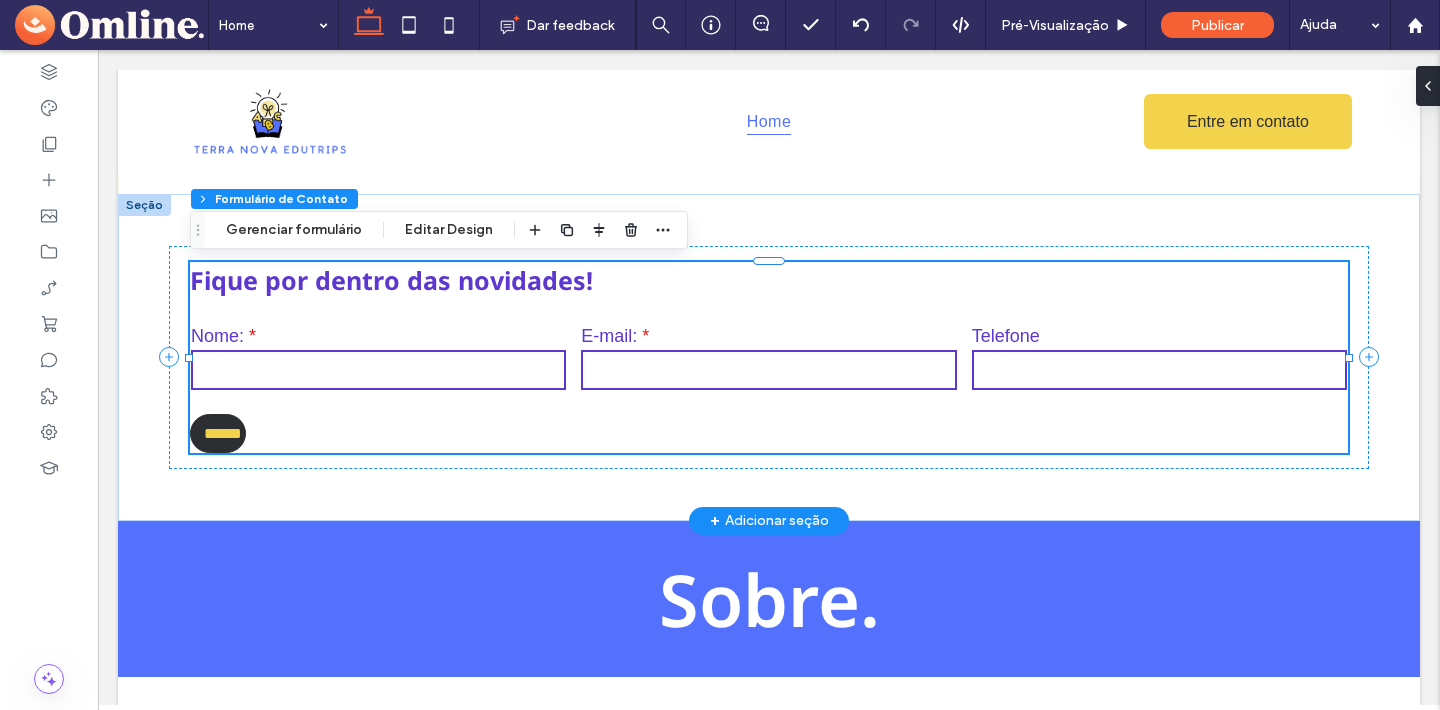 click on "******" at bounding box center (220, 433) 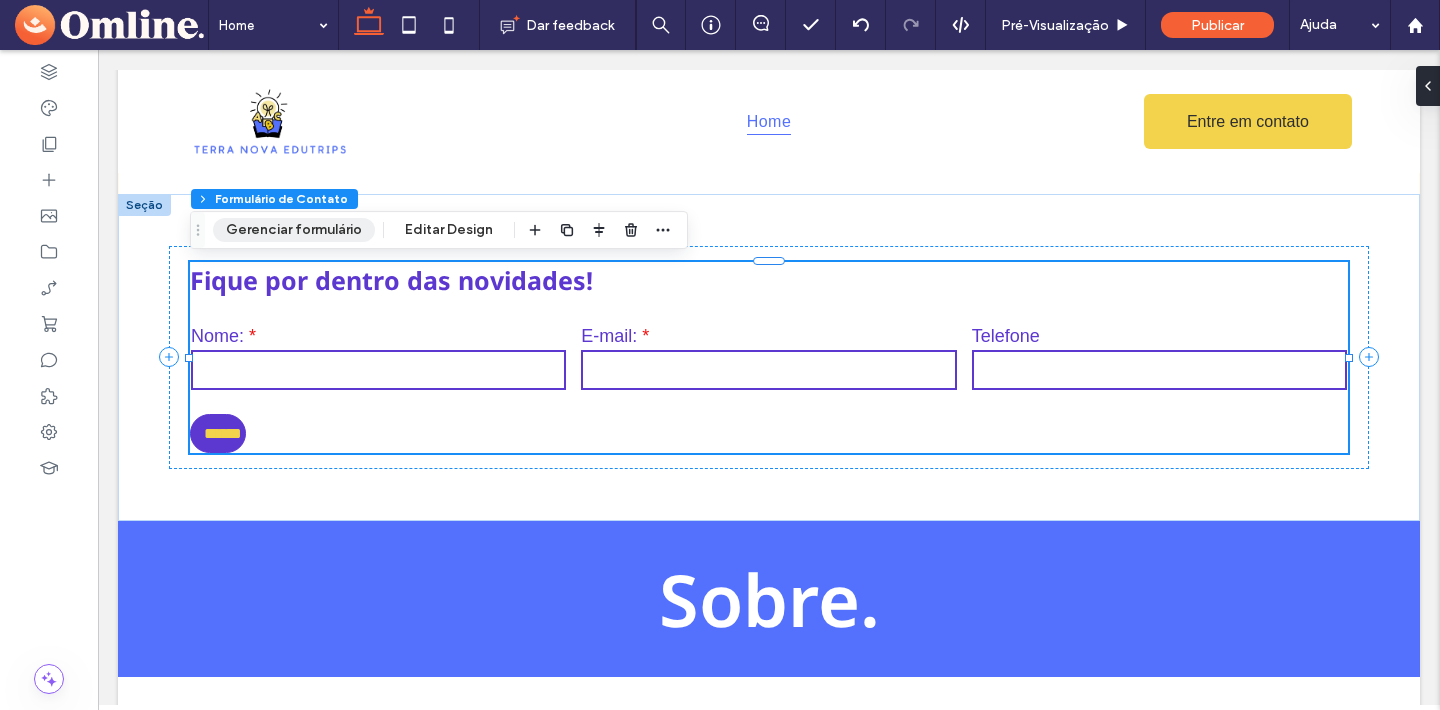 click on "Gerenciar formulário" at bounding box center [294, 230] 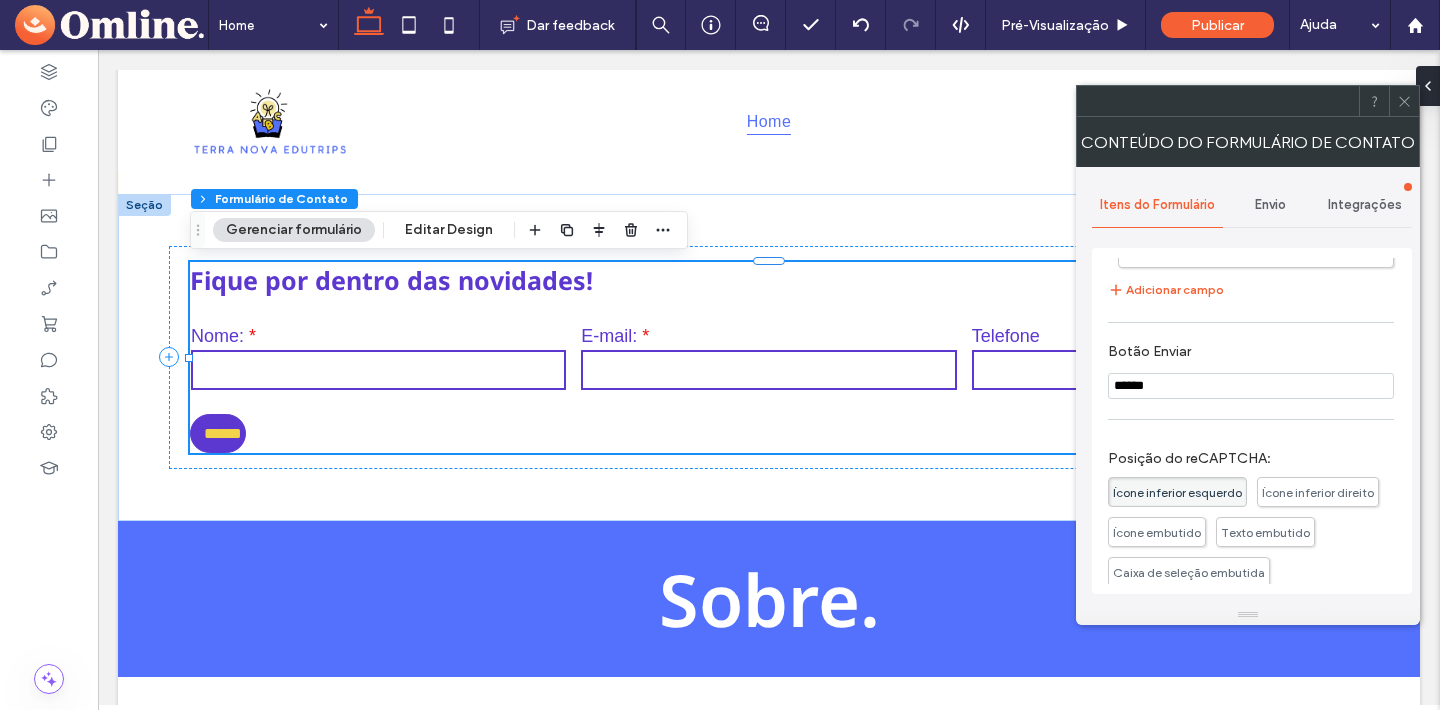 scroll, scrollTop: 217, scrollLeft: 0, axis: vertical 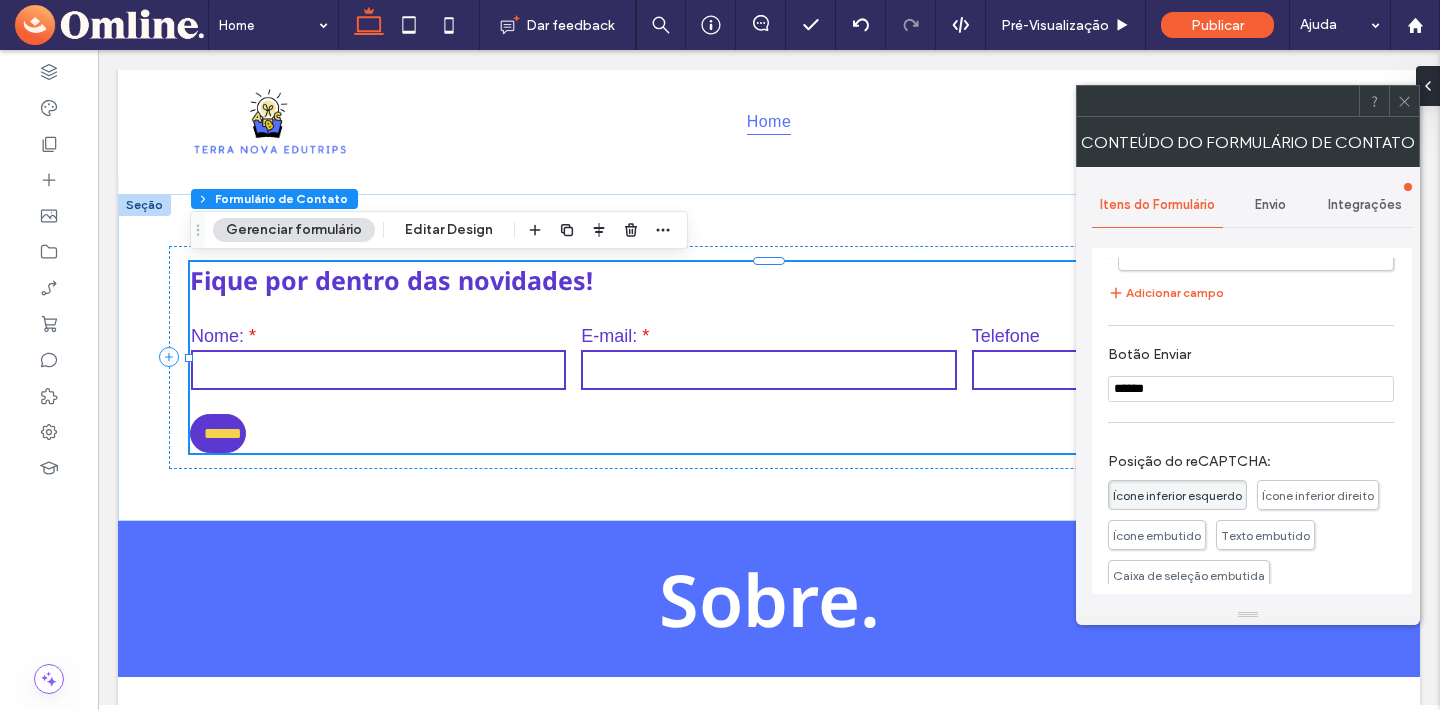click on "******" at bounding box center (1251, 389) 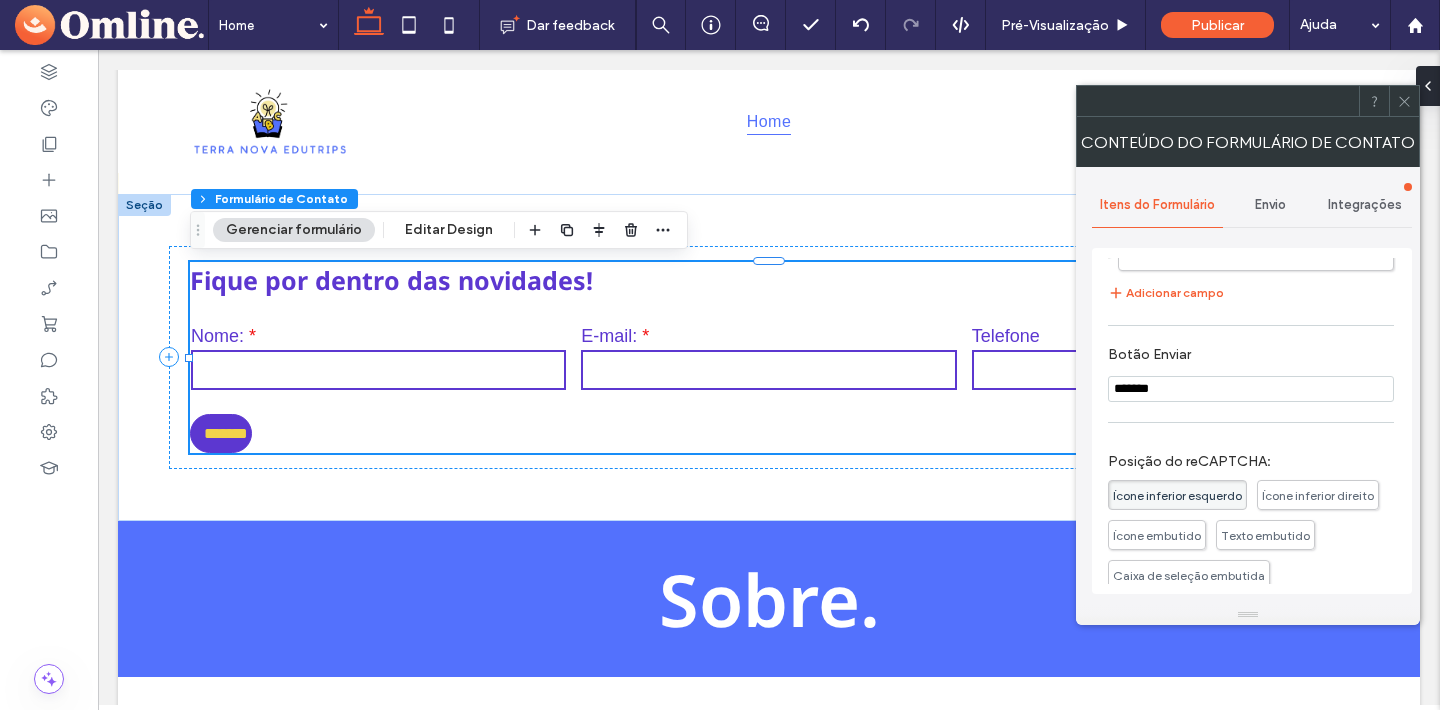 type on "********" 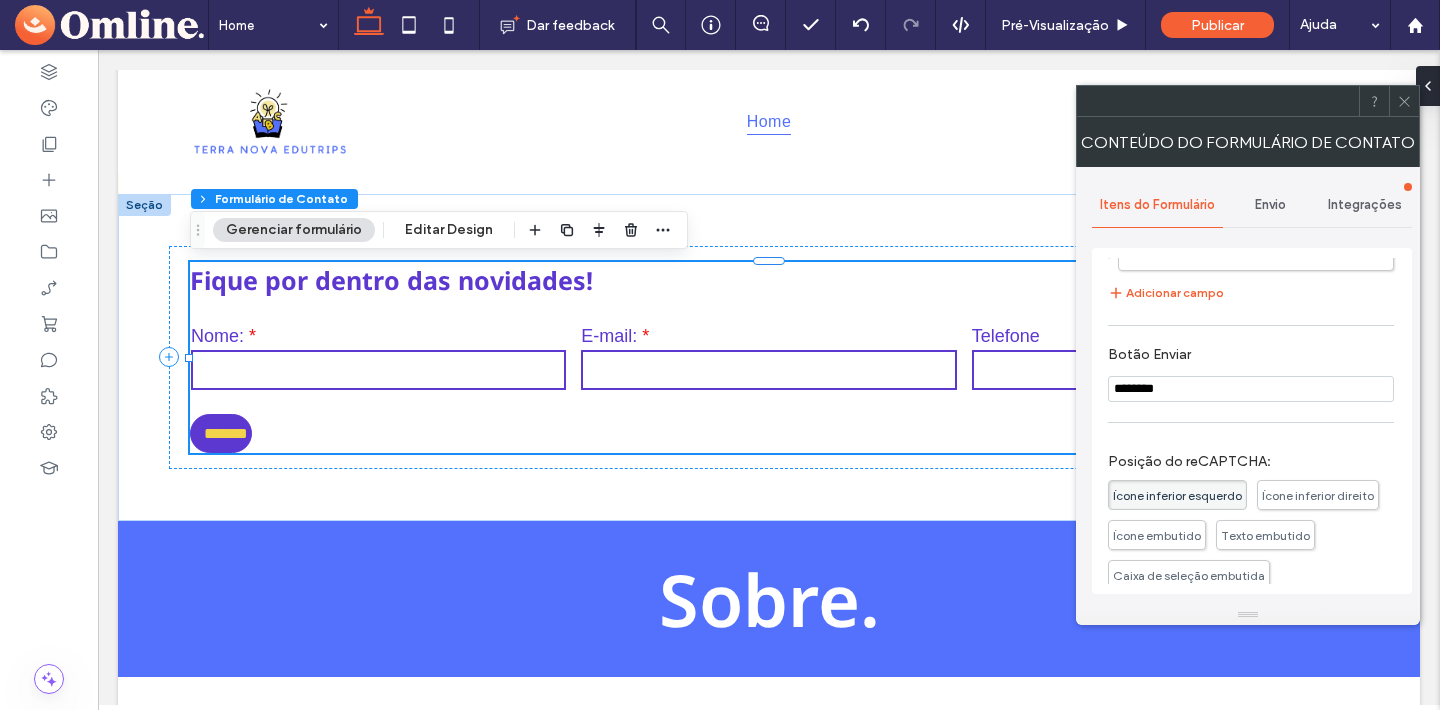 type on "********" 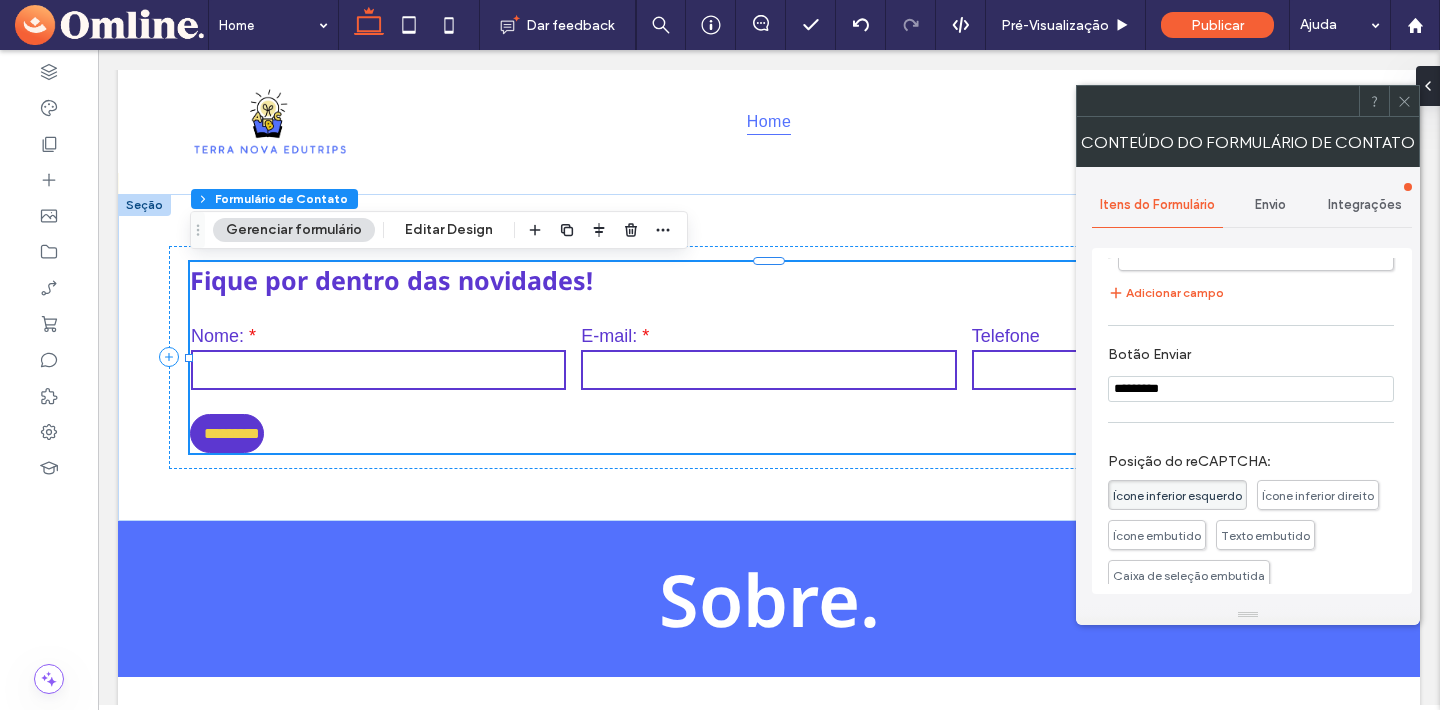 type on "**********" 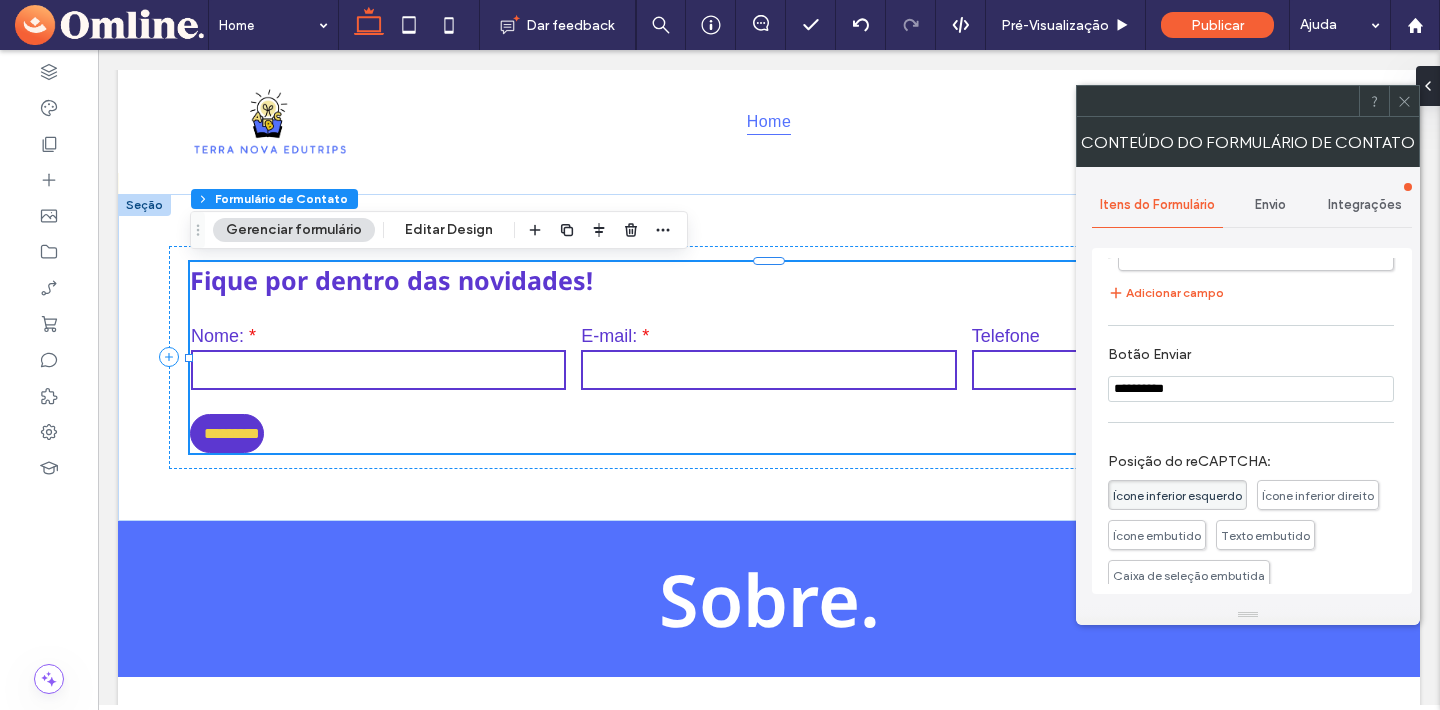 type on "**********" 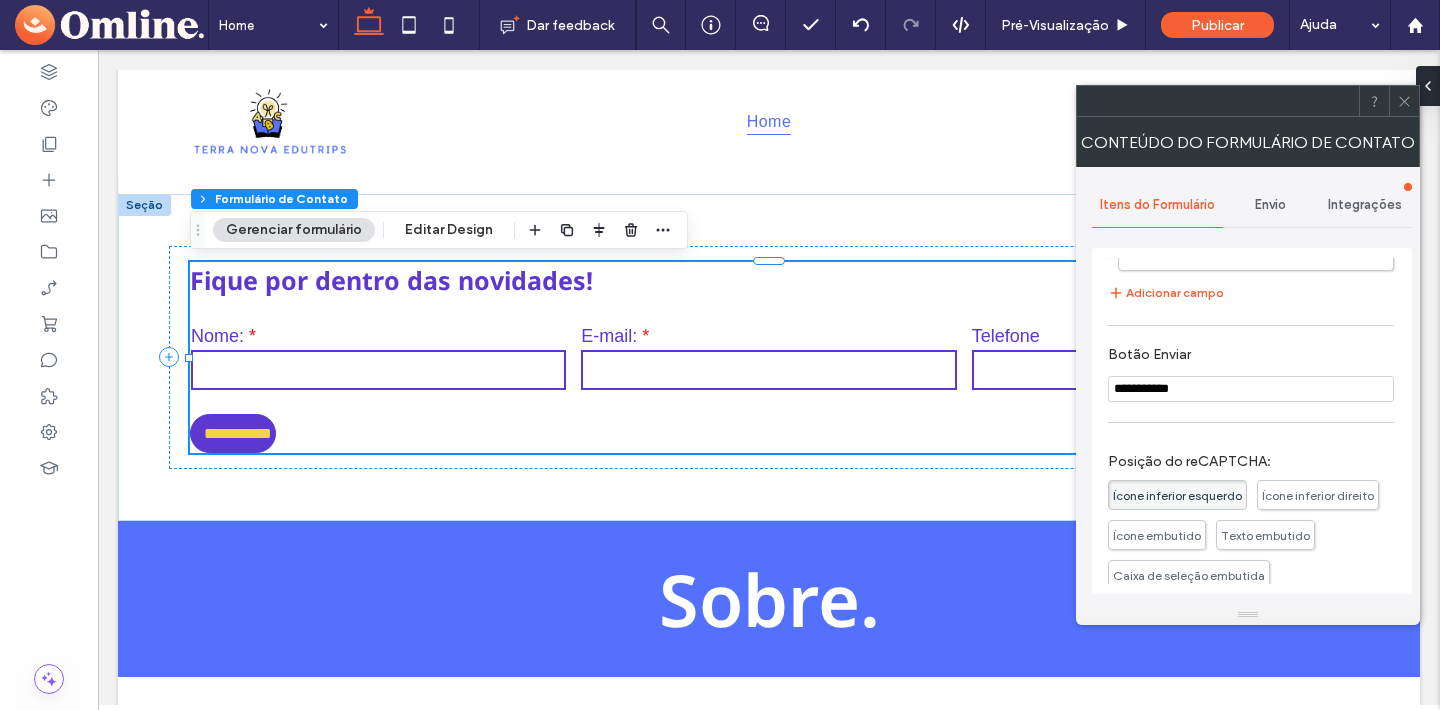 type on "**********" 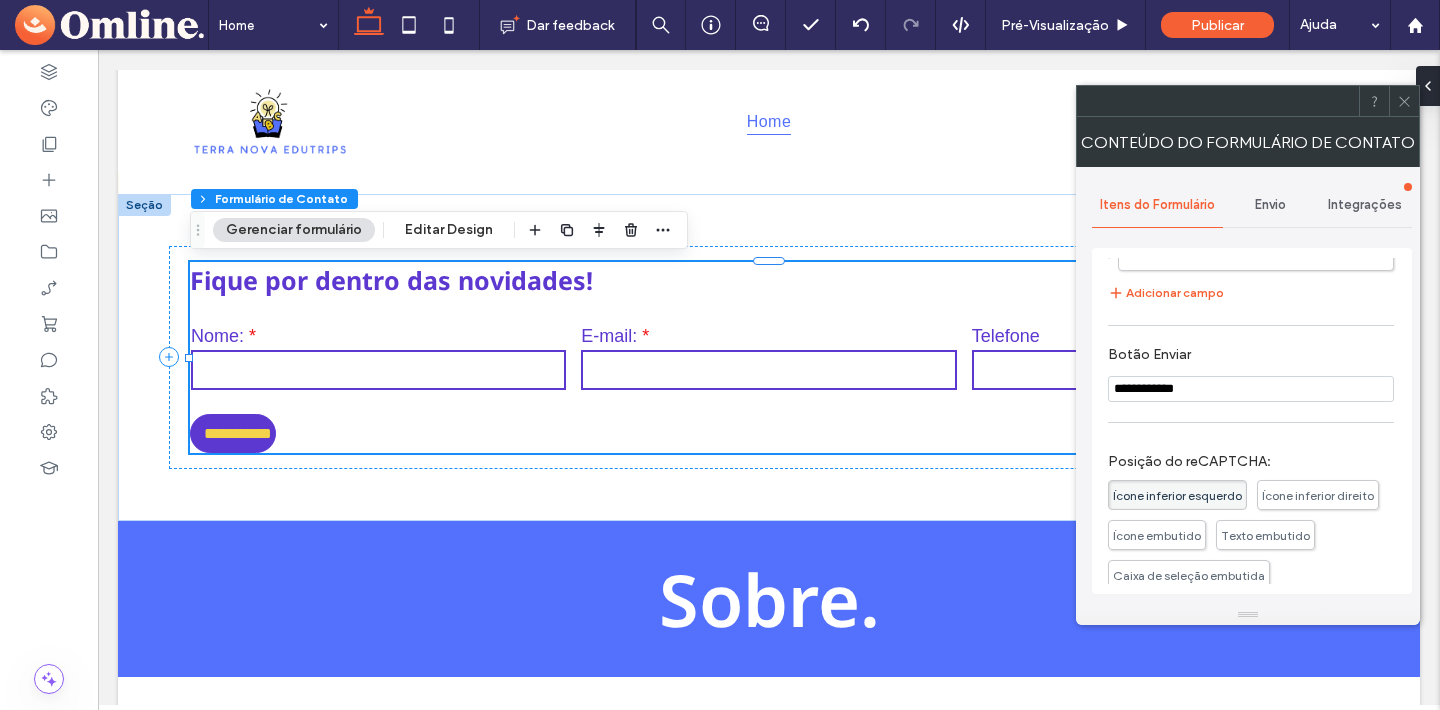 type on "**********" 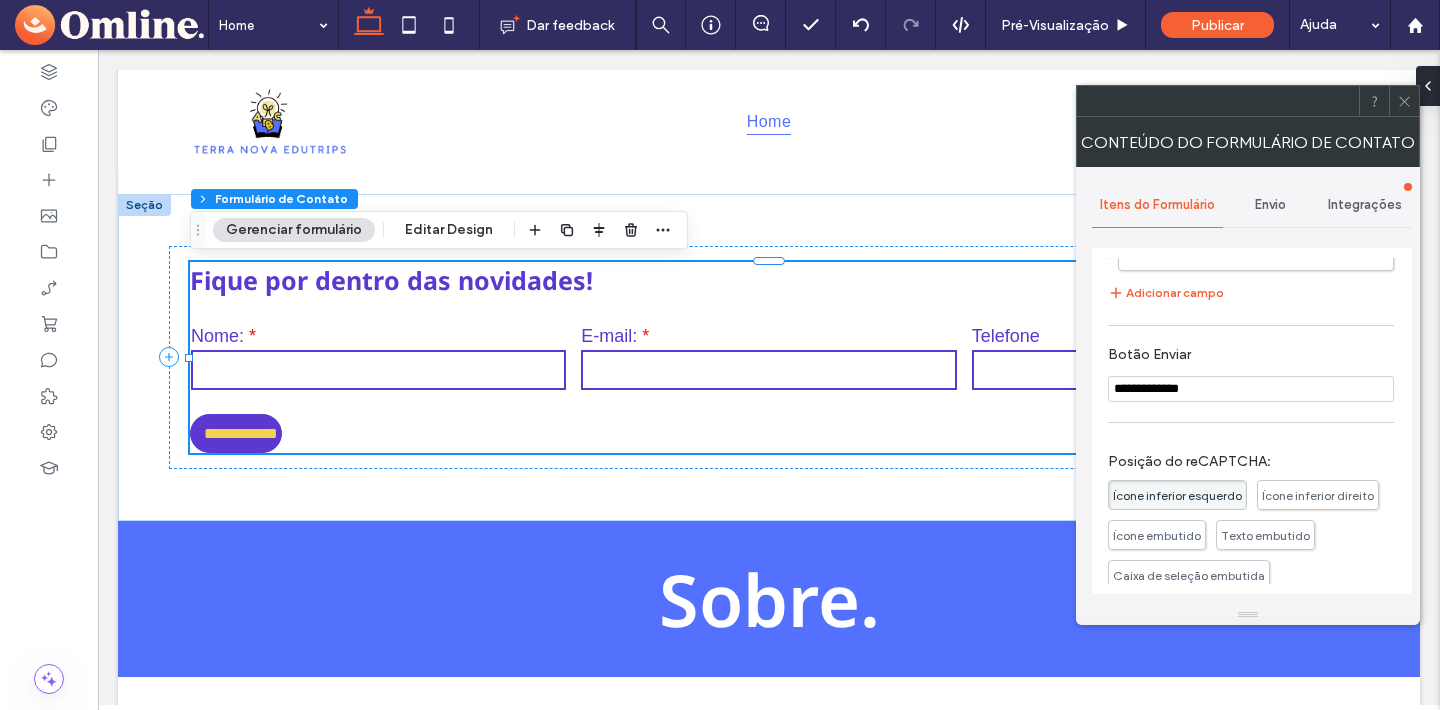 type on "**********" 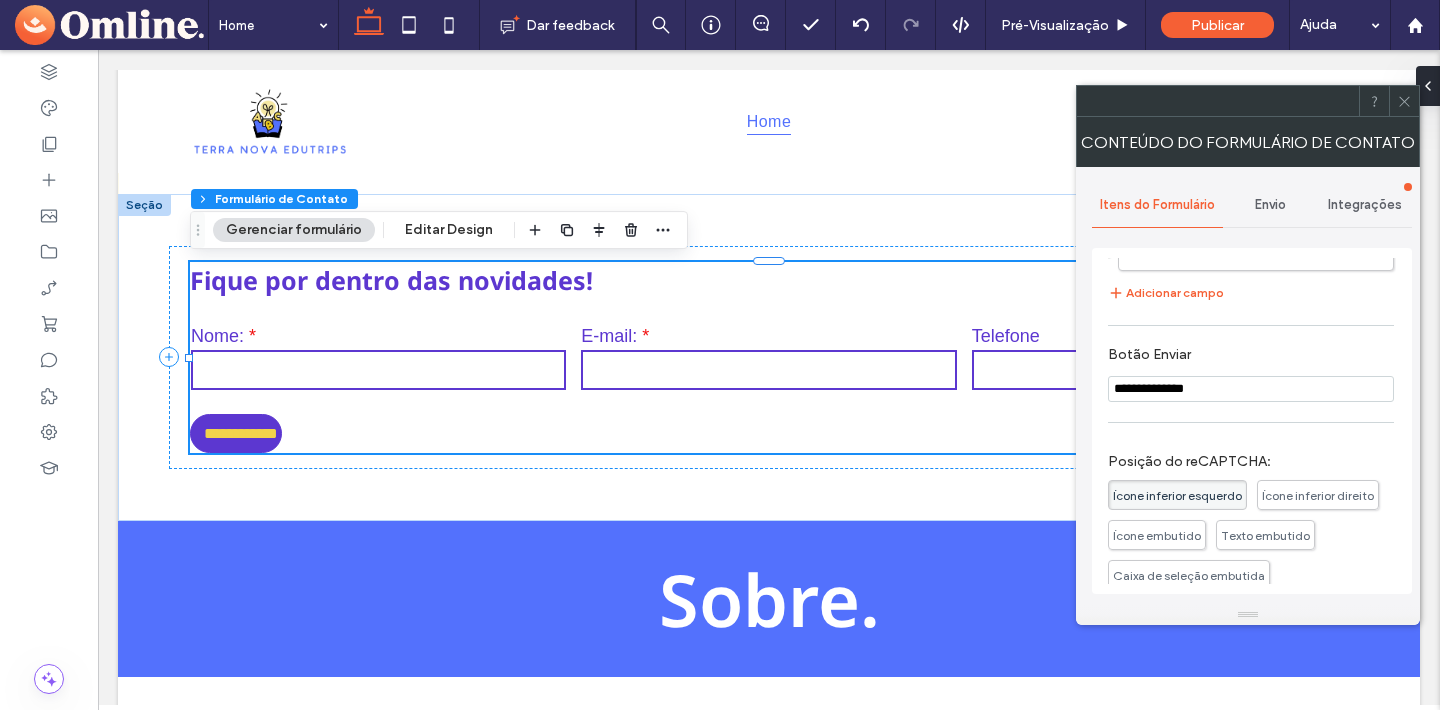type on "**********" 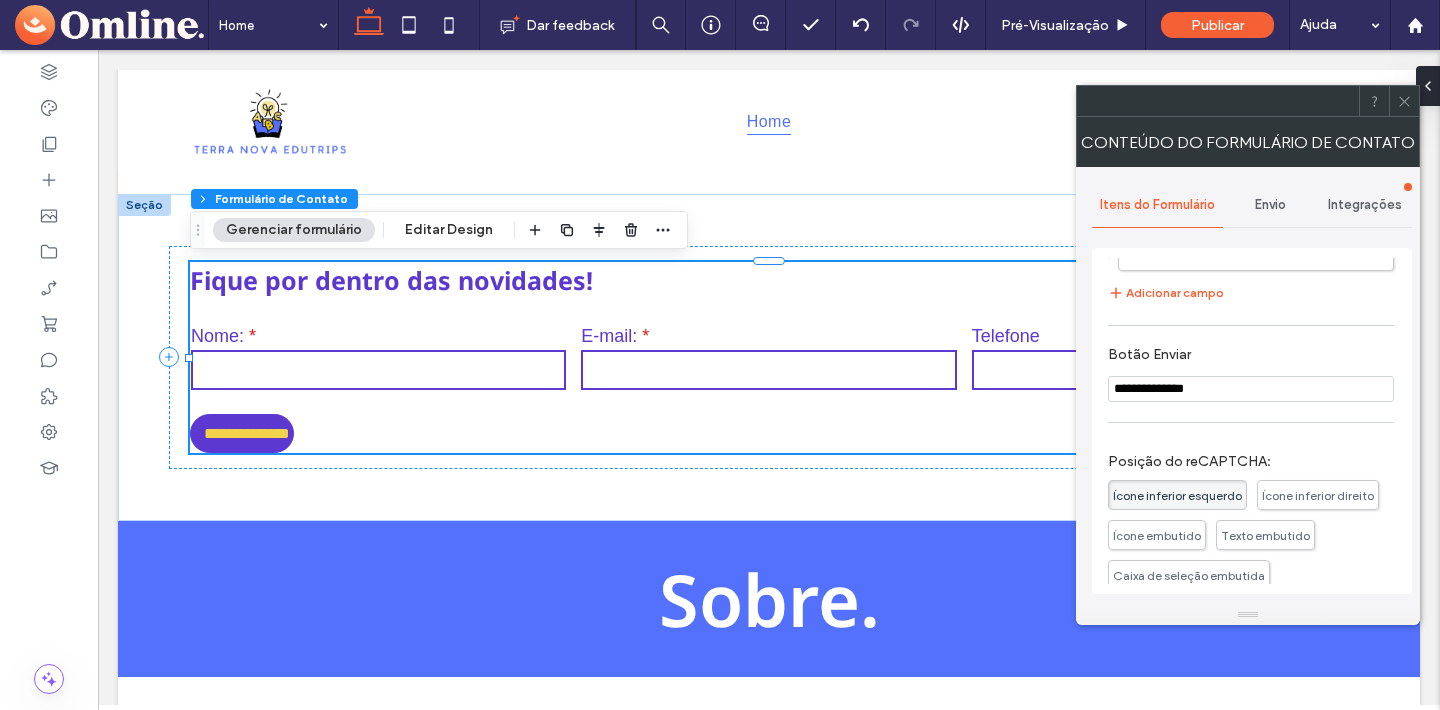 type on "**********" 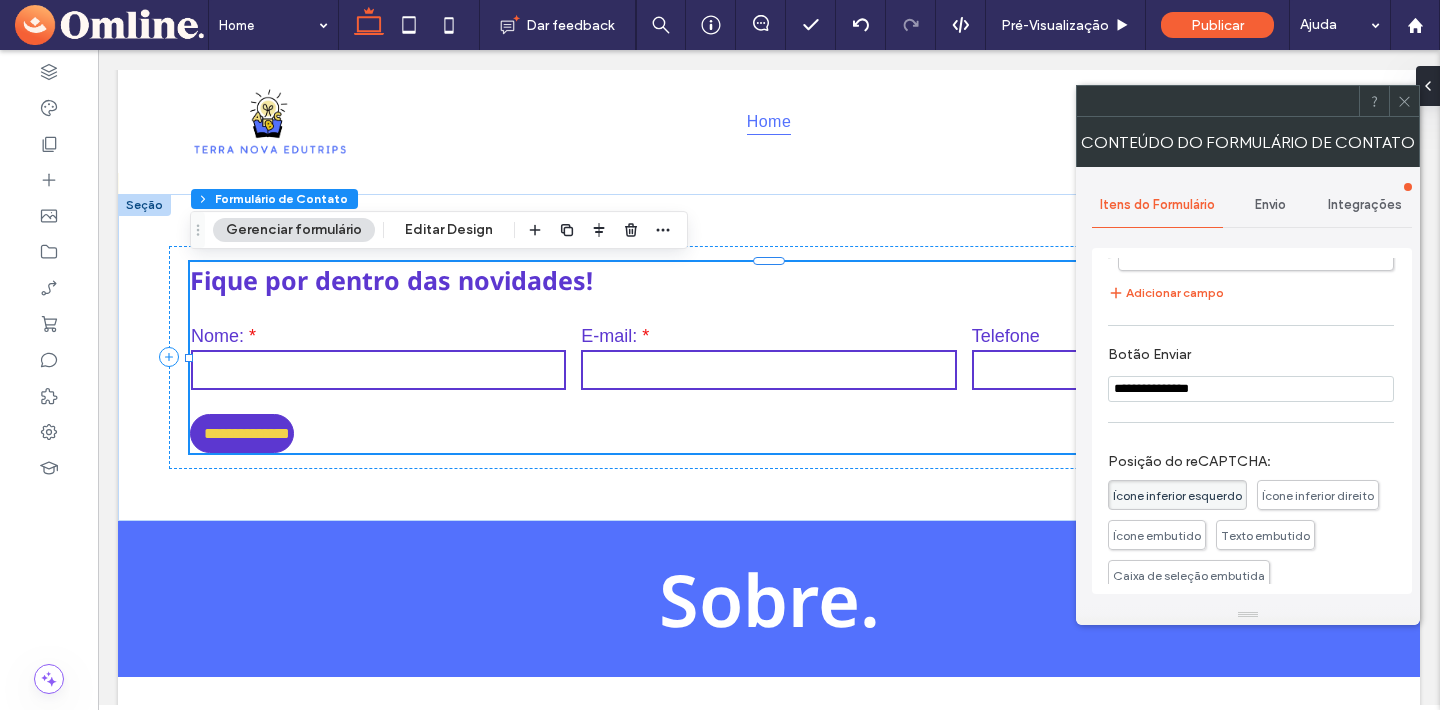 type on "**********" 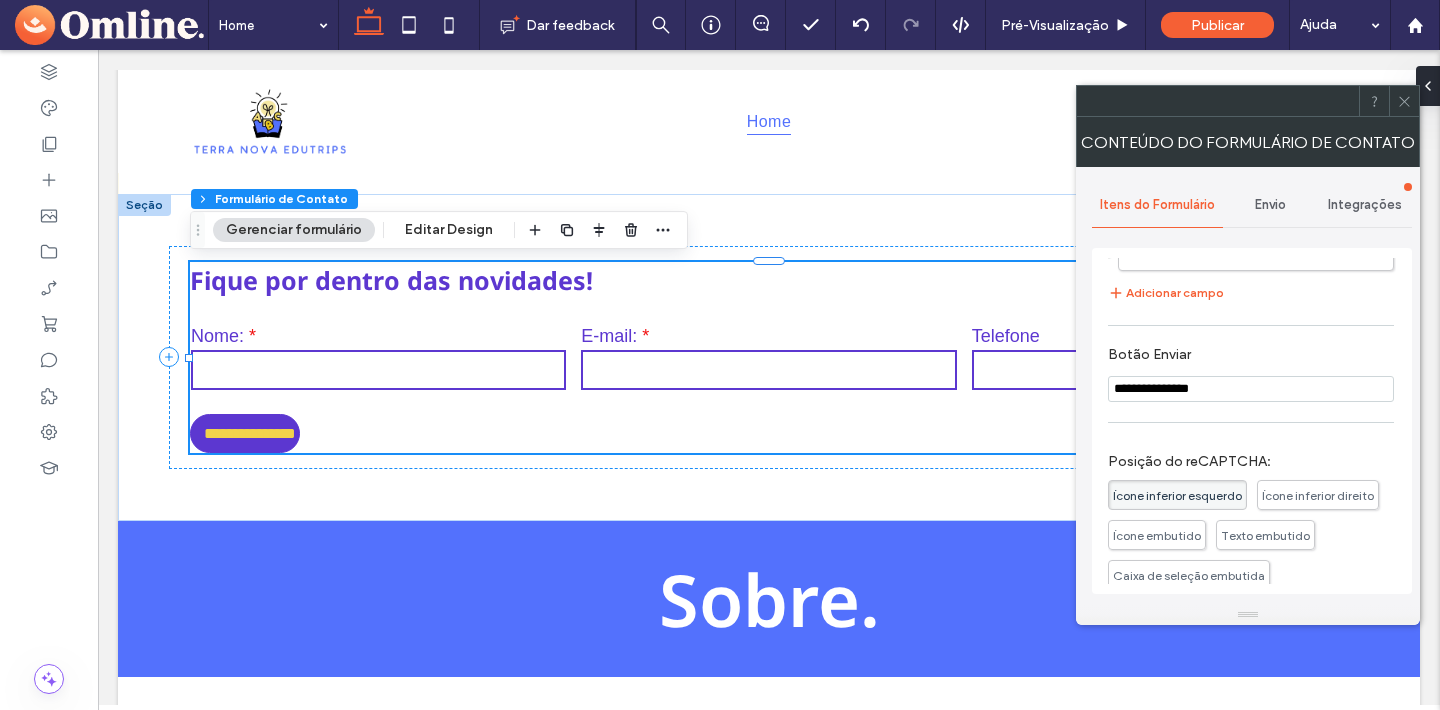 type on "**********" 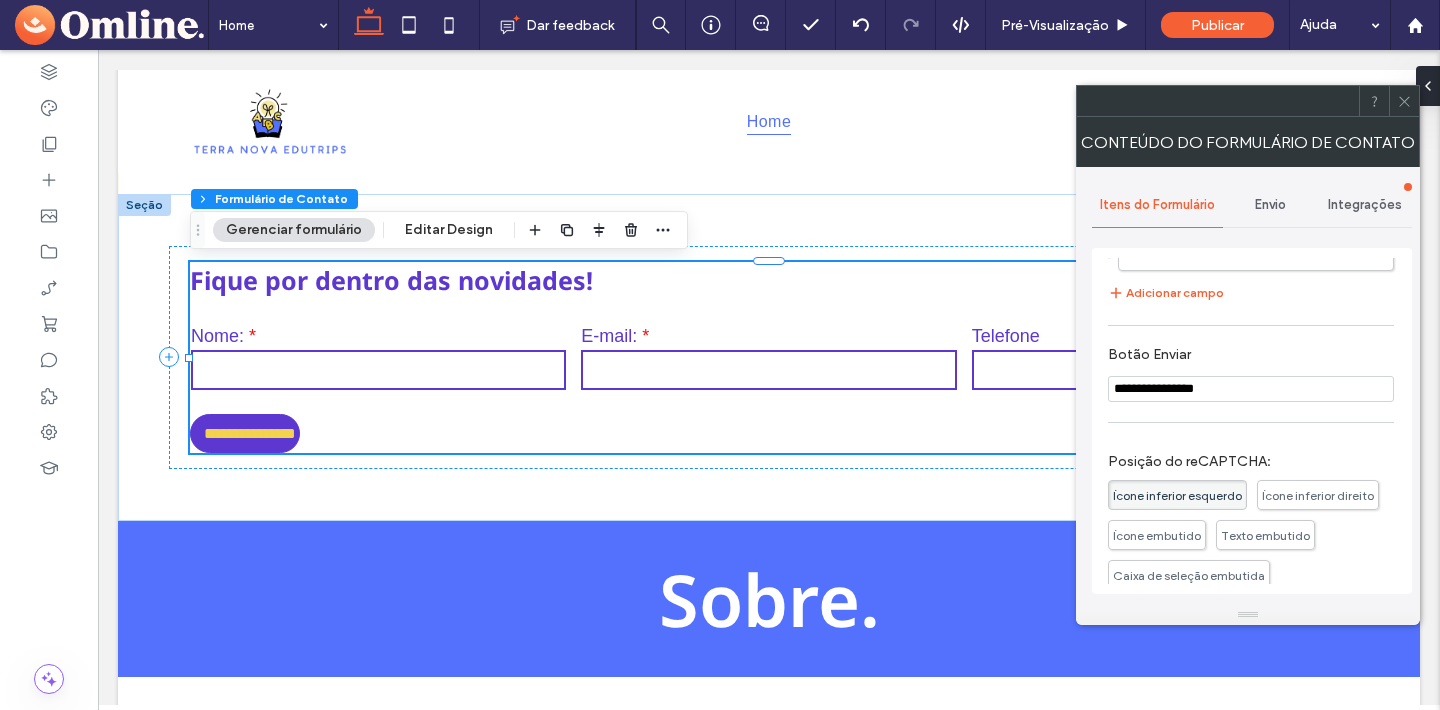 type on "**********" 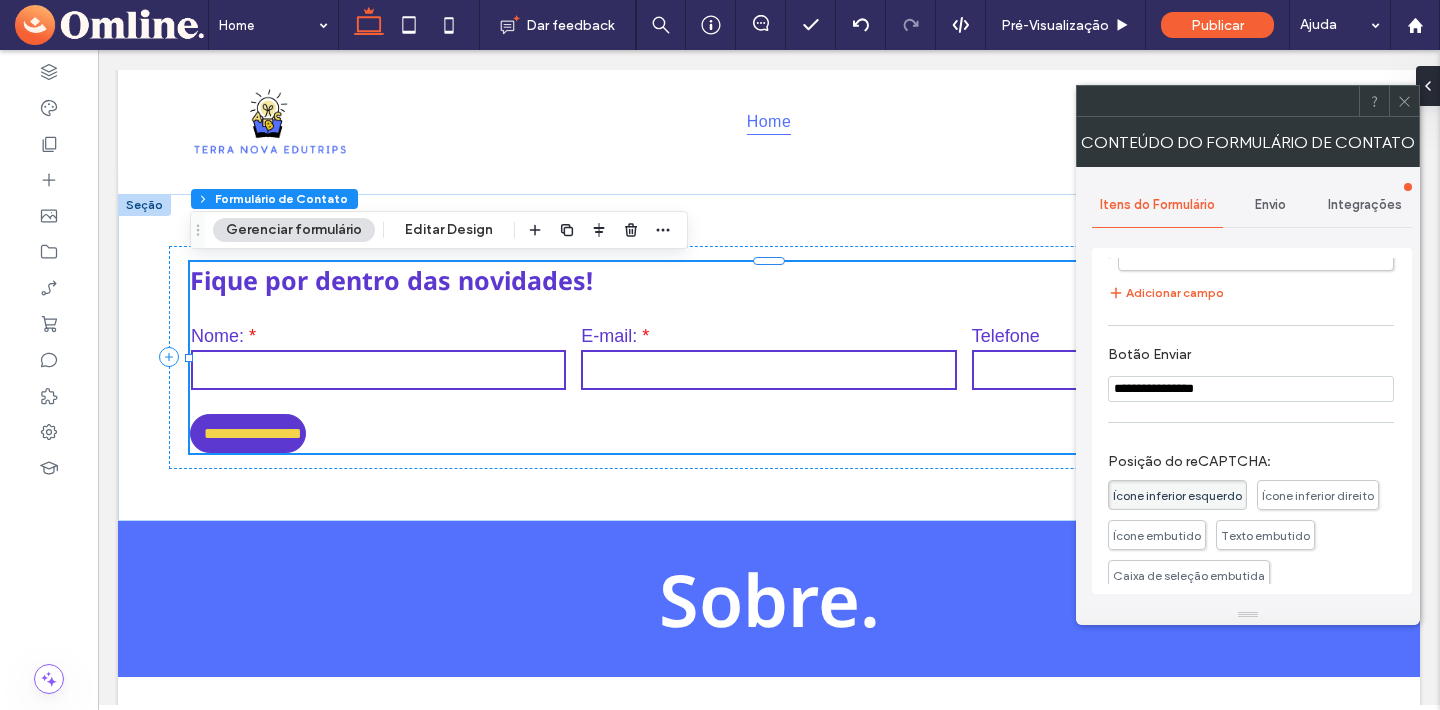 type on "**********" 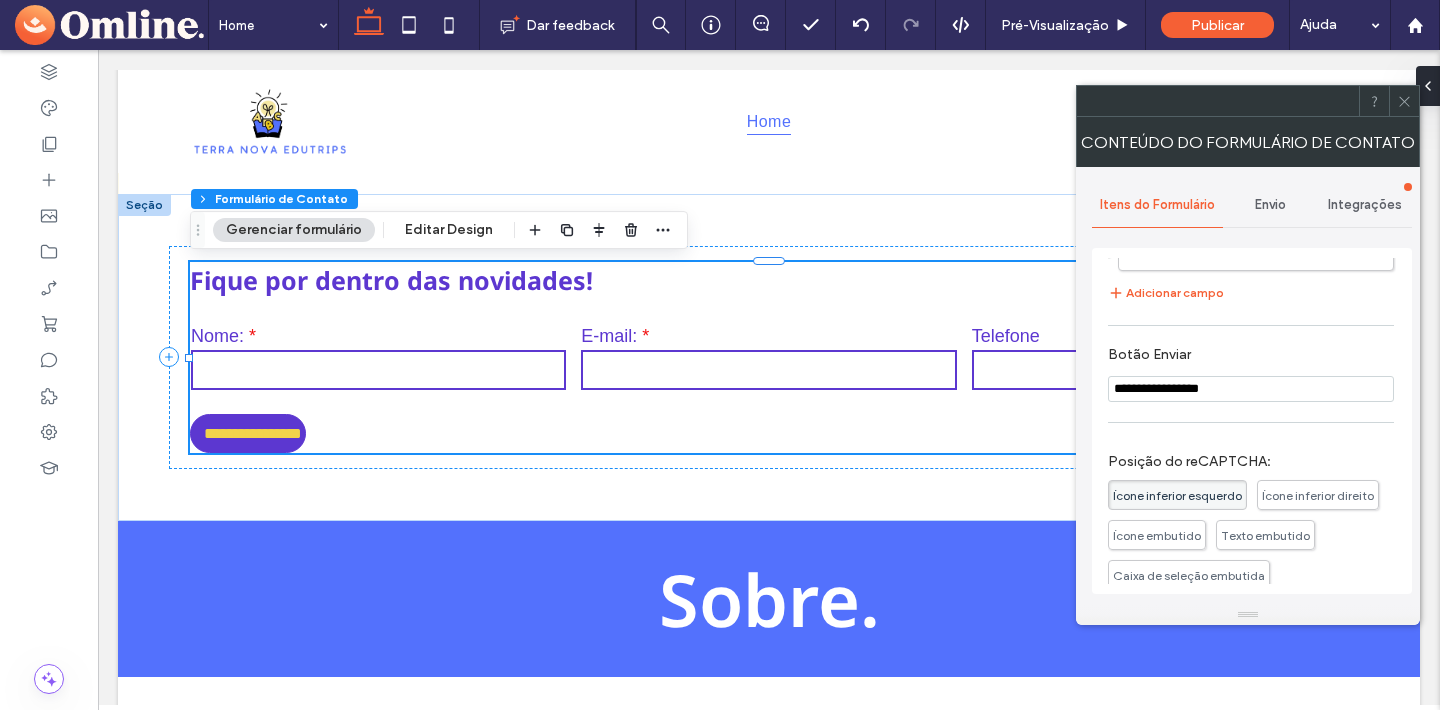 type on "**********" 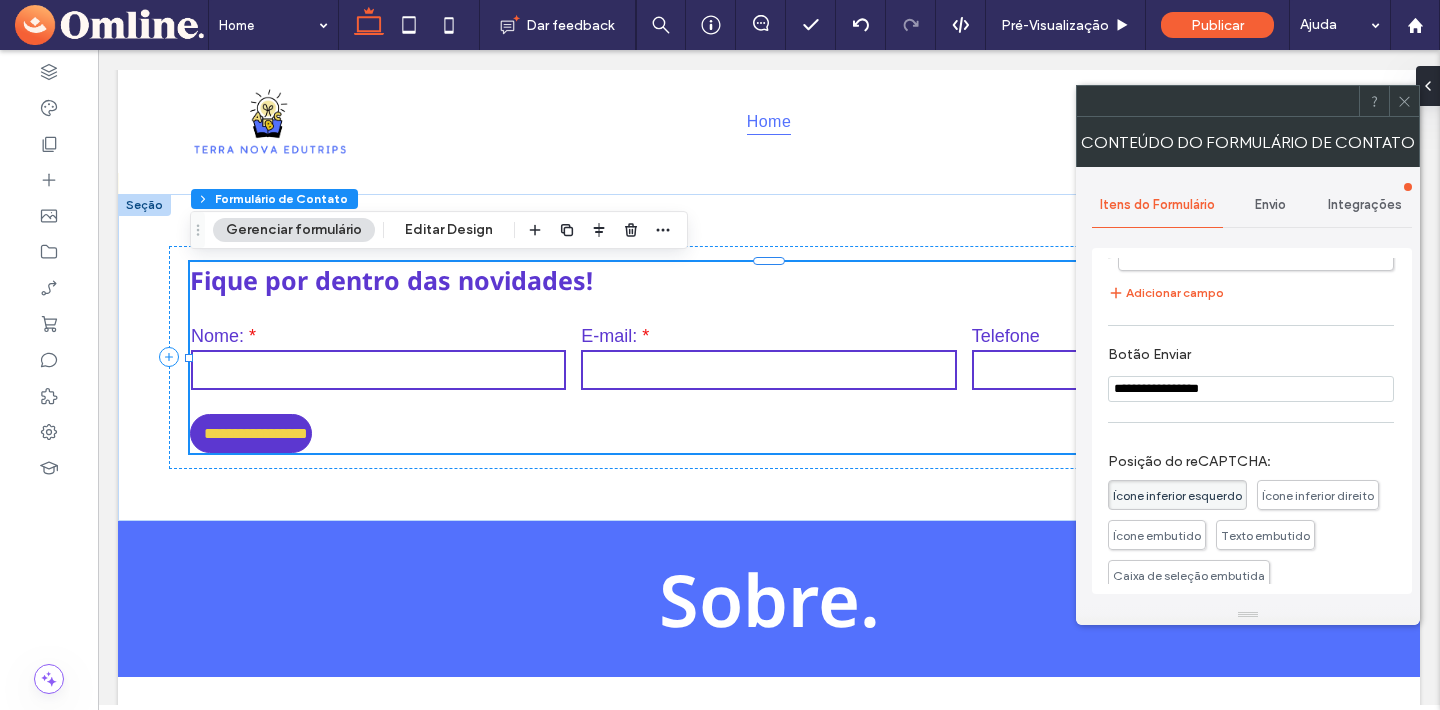 type on "**********" 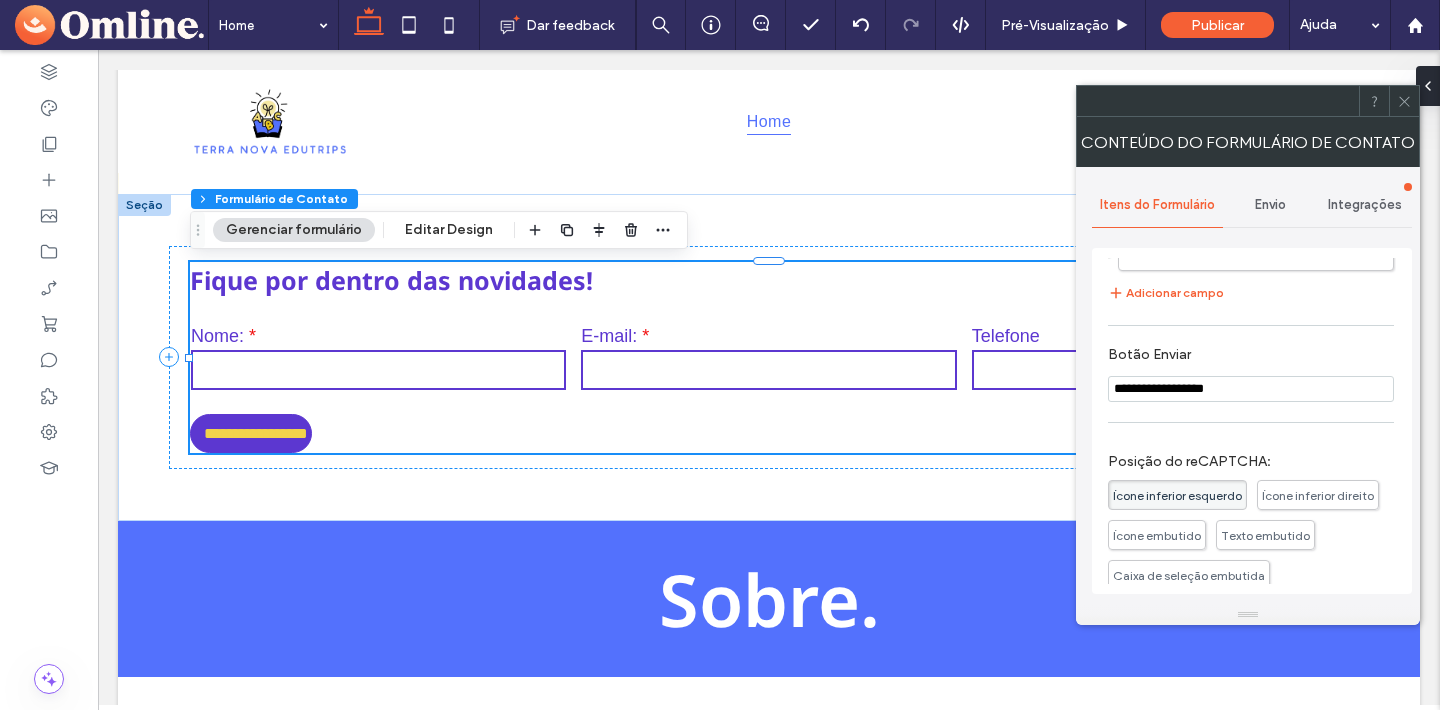 type on "**********" 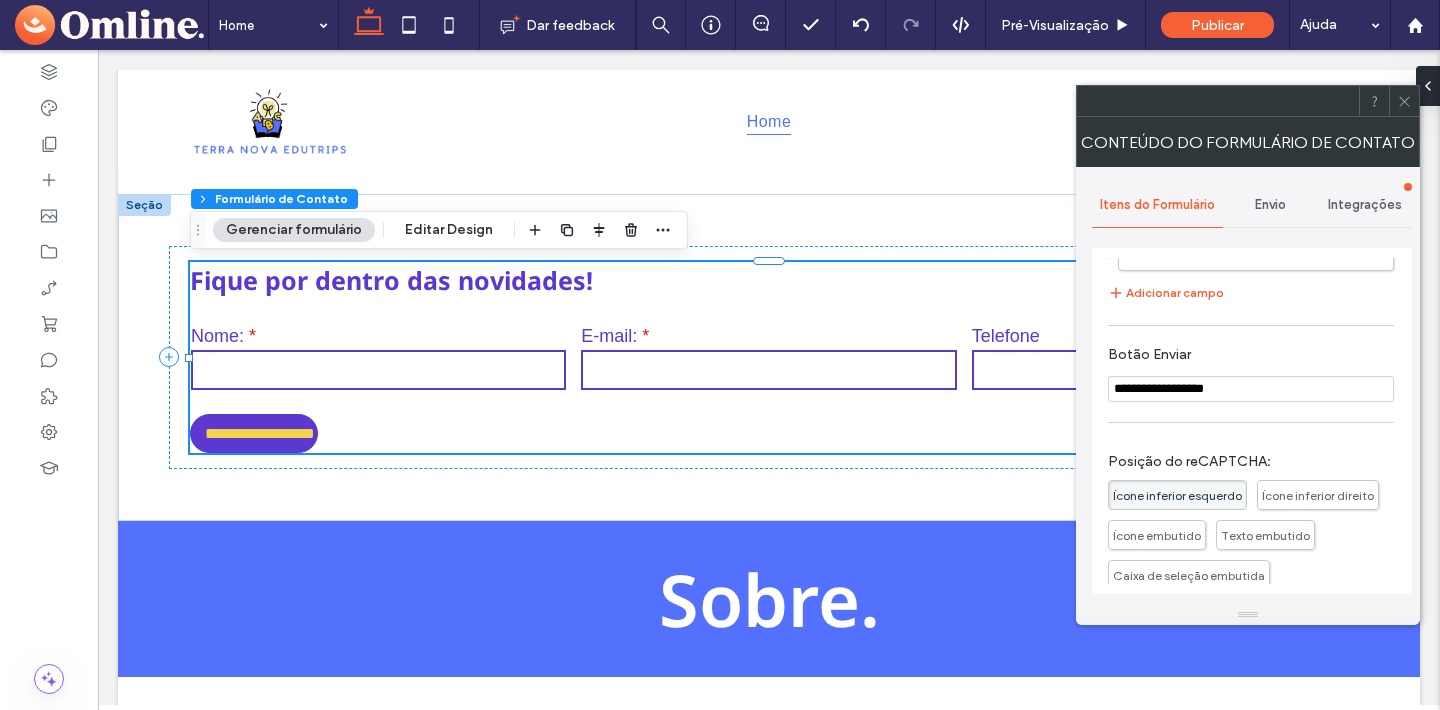 type on "**********" 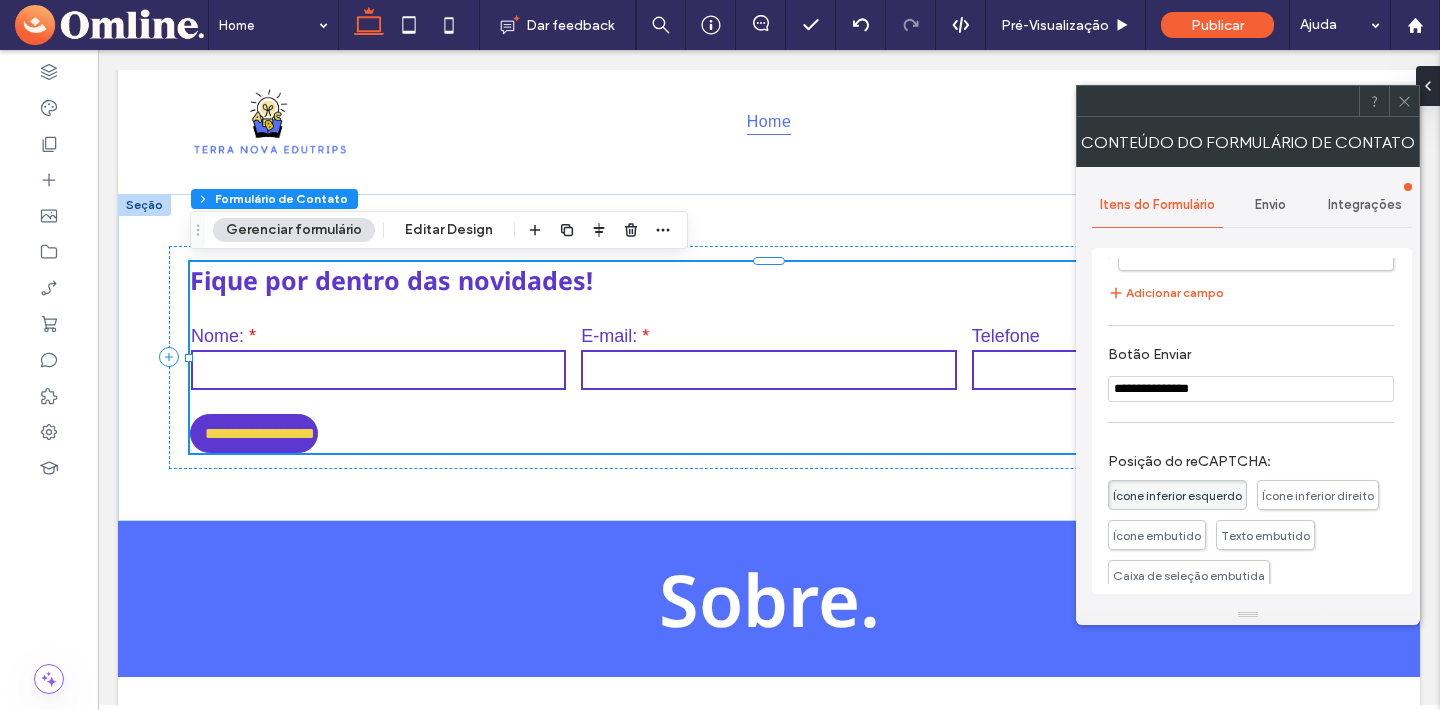 drag, startPoint x: 1409, startPoint y: 95, endPoint x: 1404, endPoint y: 179, distance: 84.14868 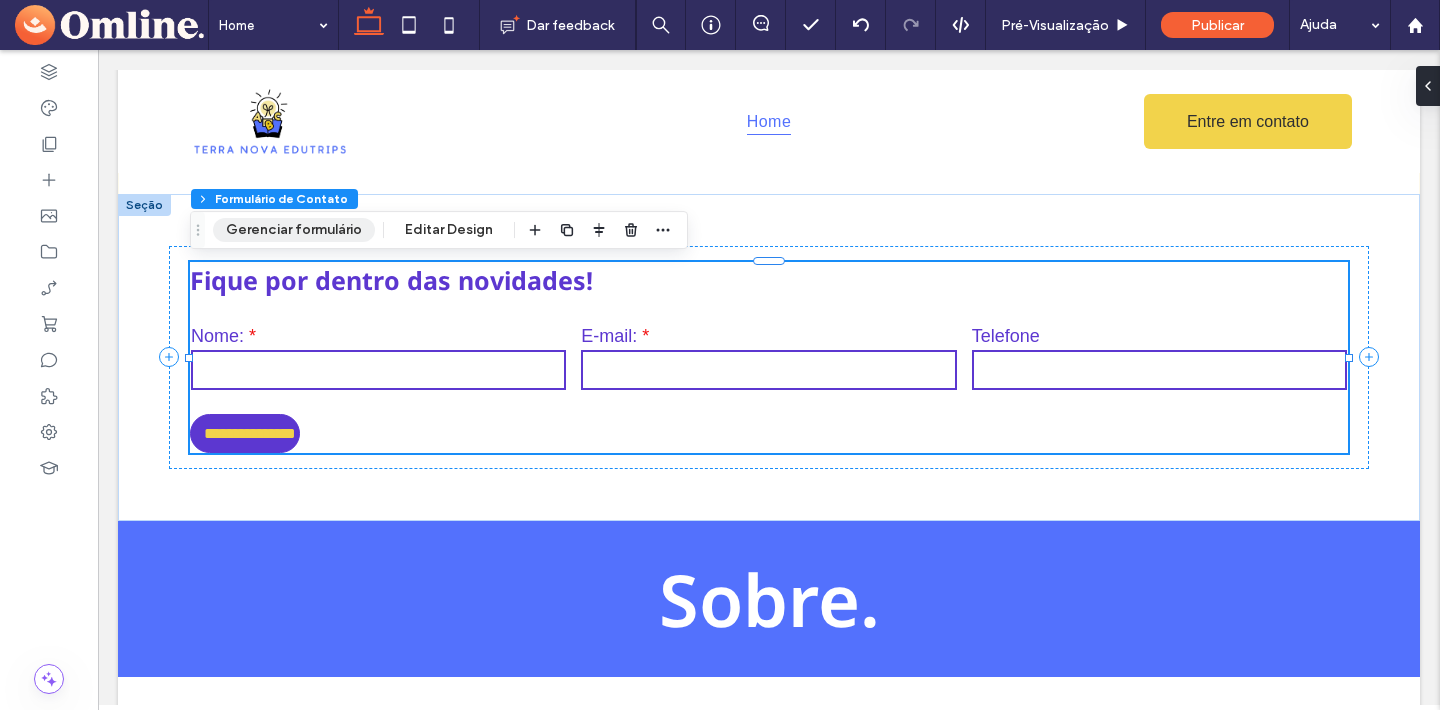 click on "Gerenciar formulário" at bounding box center [294, 230] 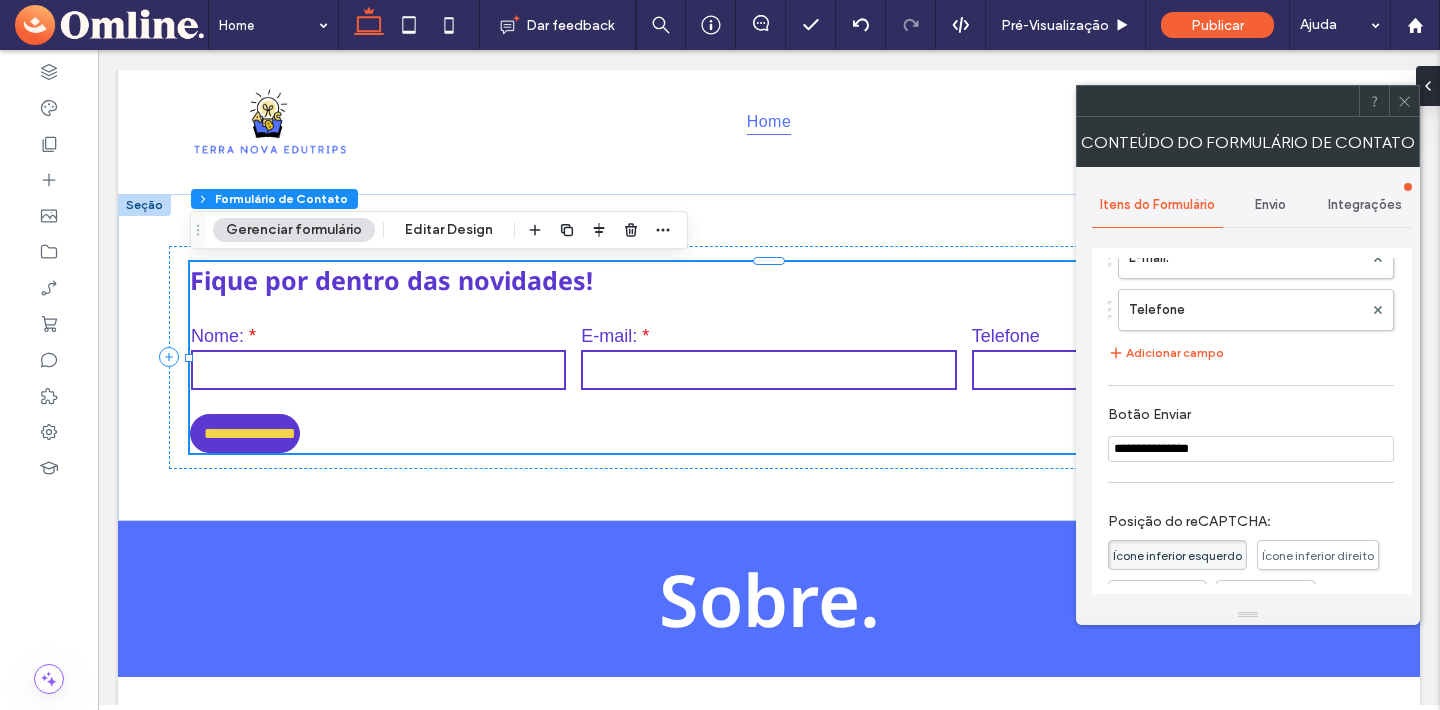 scroll, scrollTop: 170, scrollLeft: 0, axis: vertical 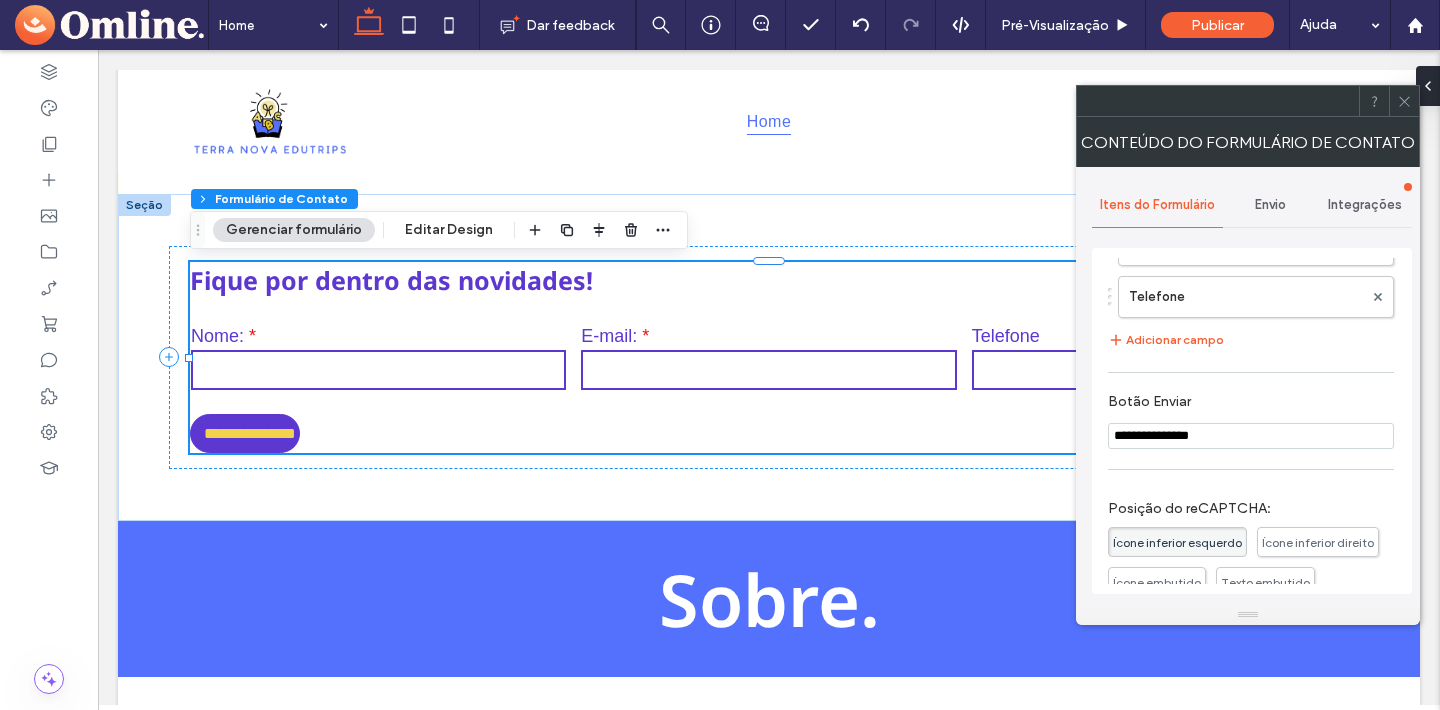 click on "**********" at bounding box center [1251, 436] 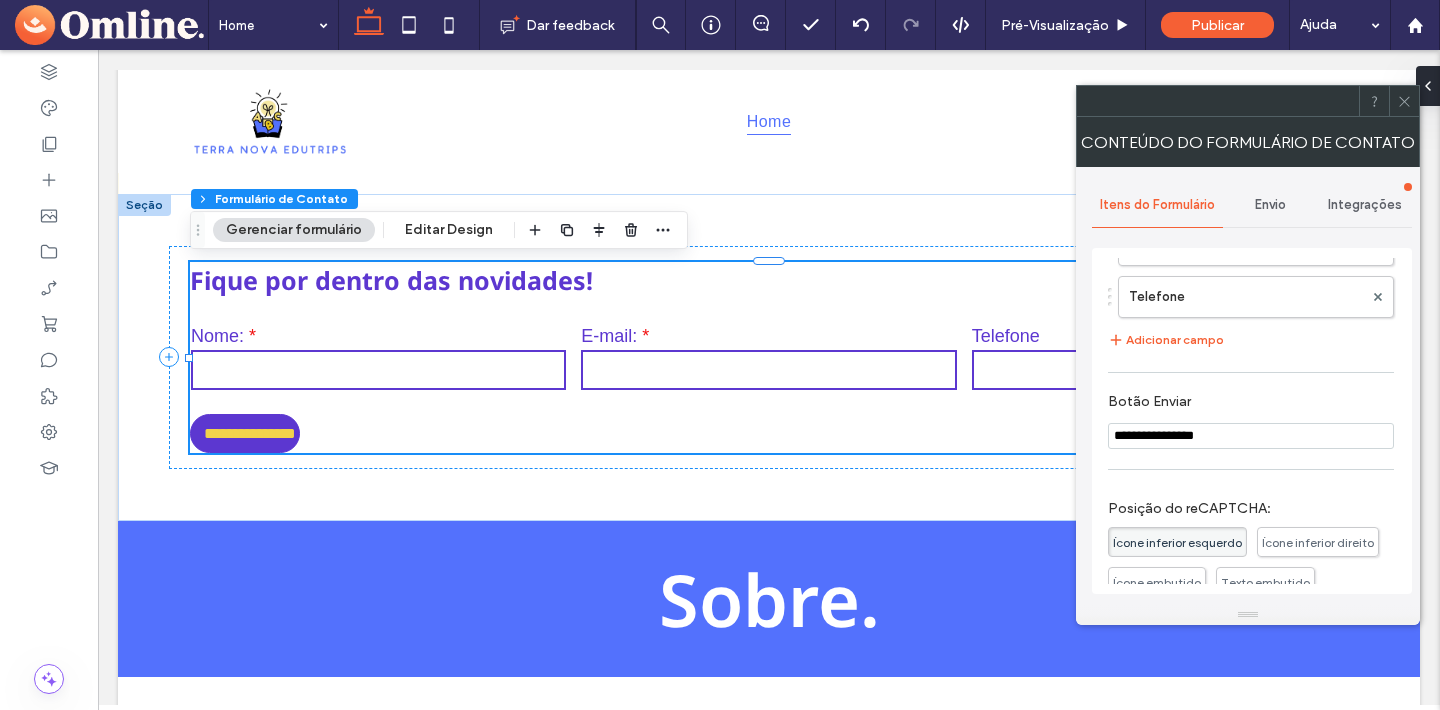 type on "**********" 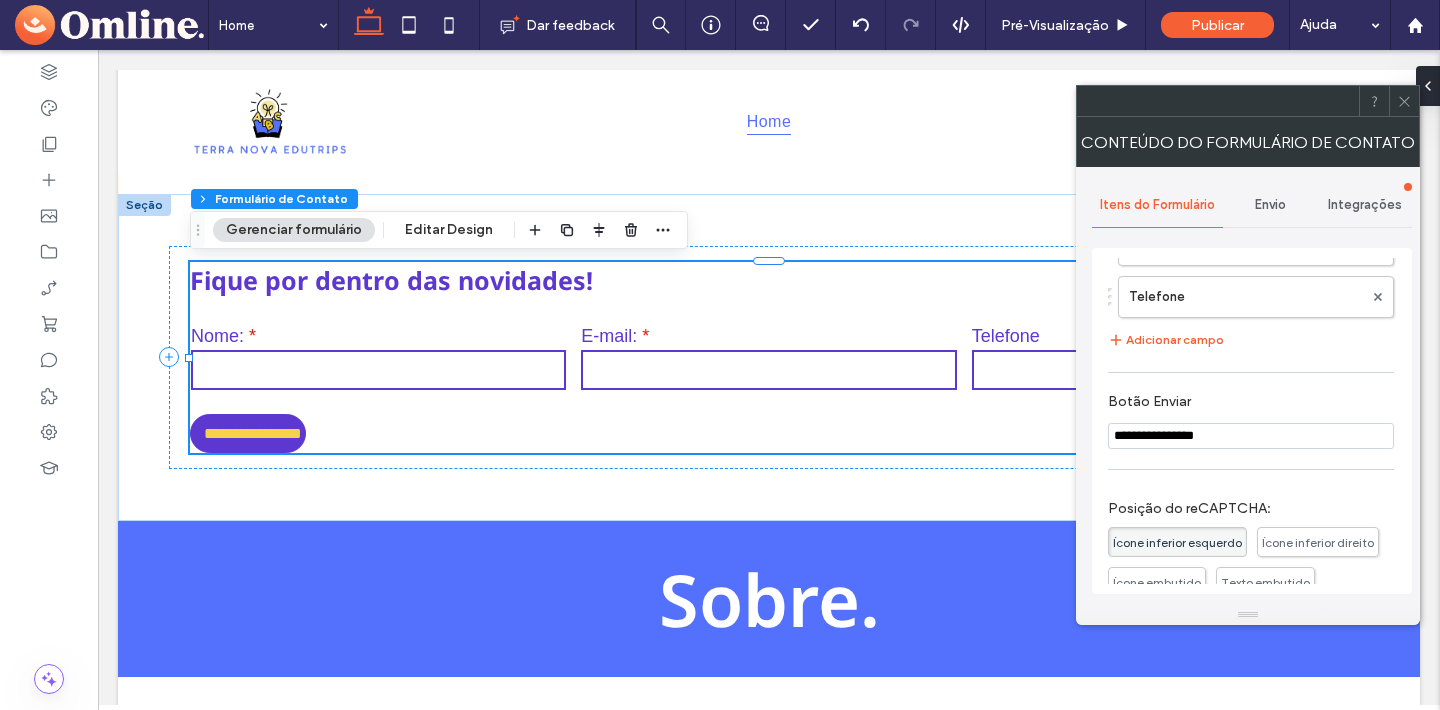type on "**********" 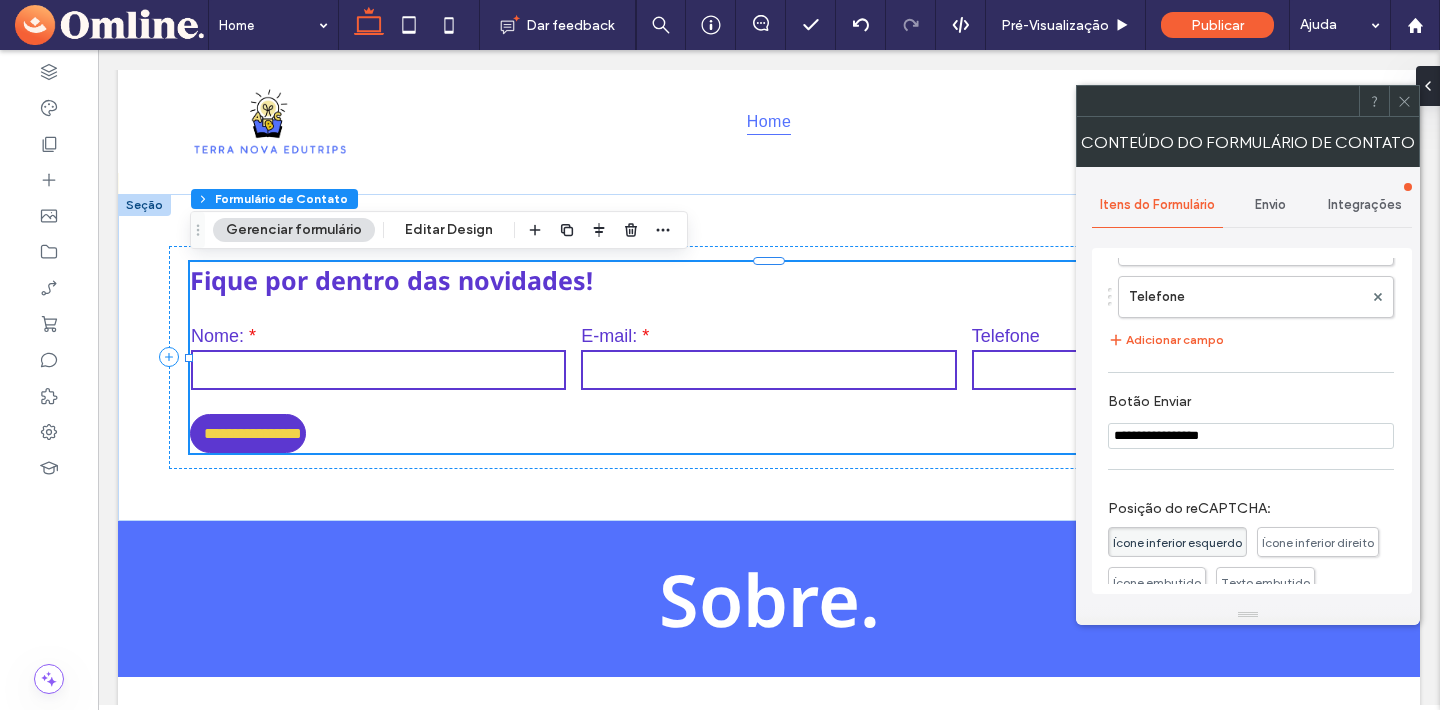 type on "**********" 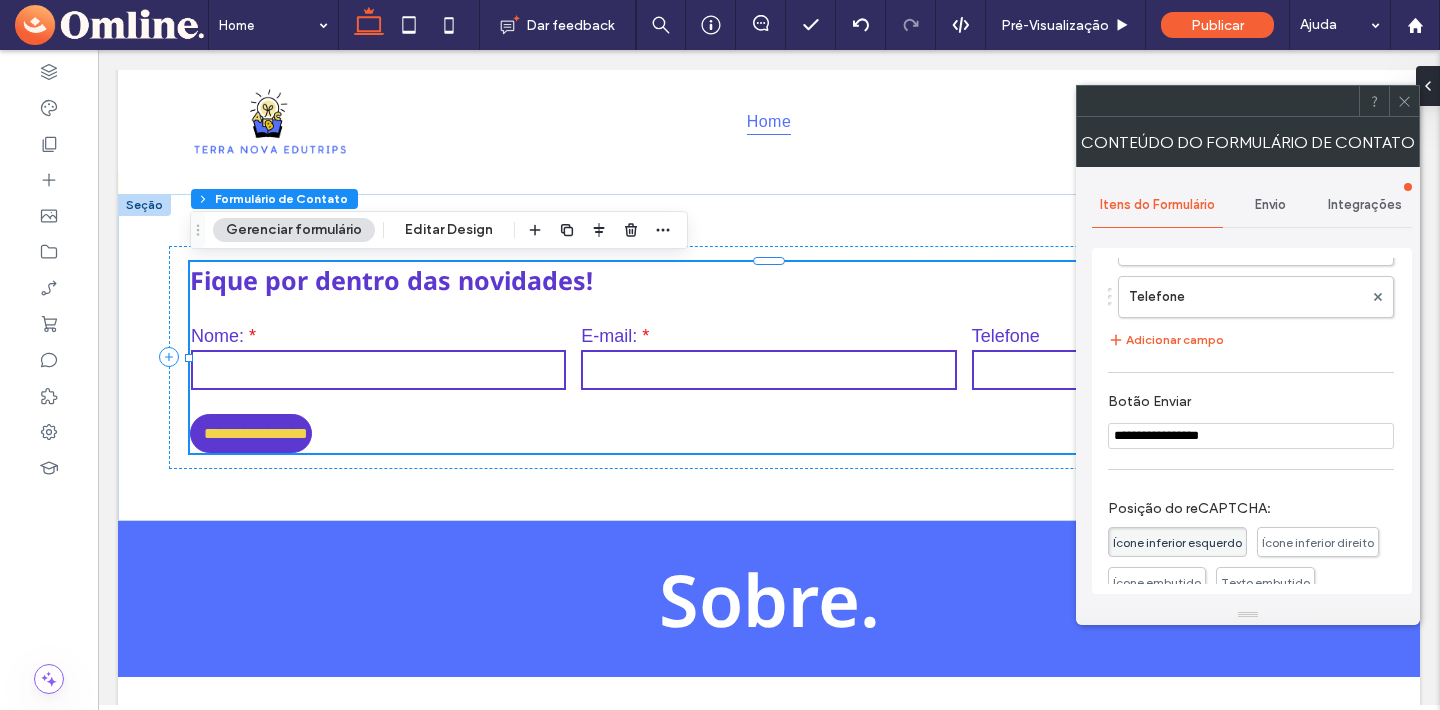 type on "**********" 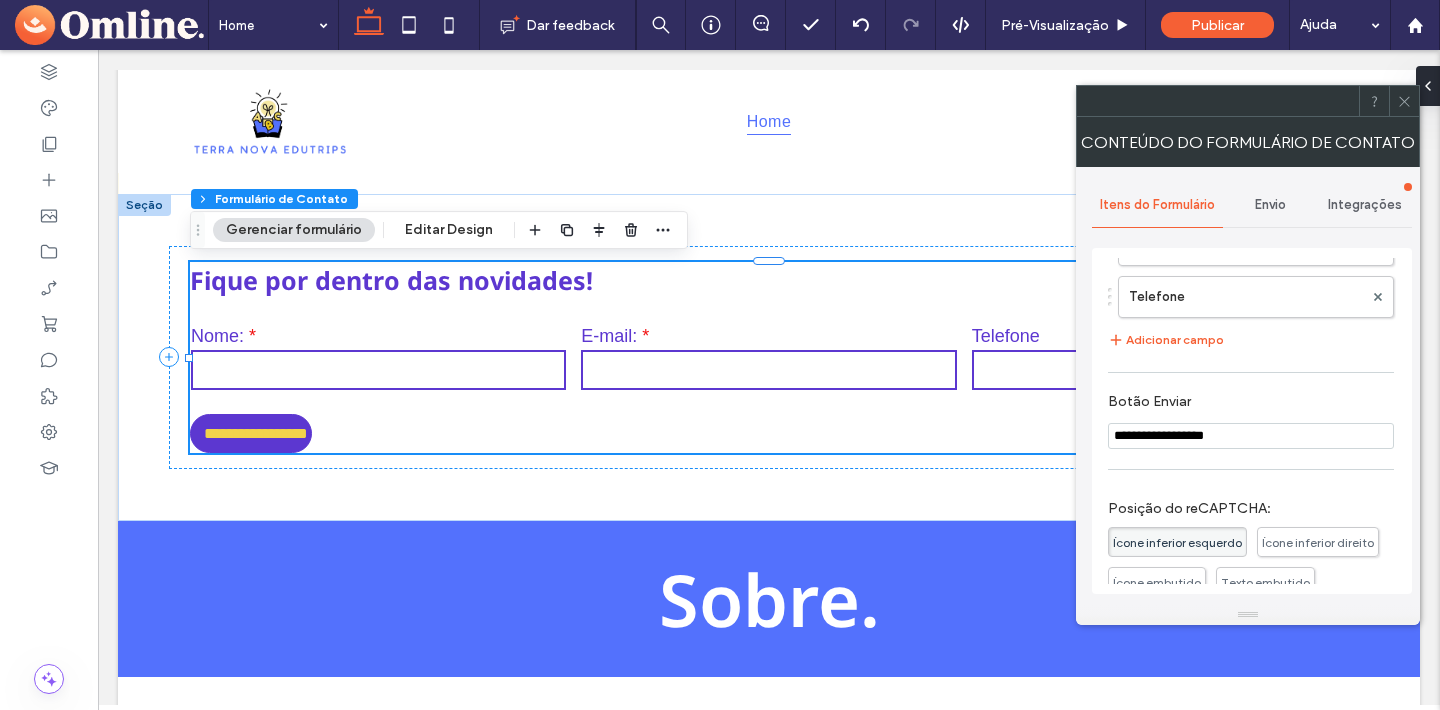 type on "**********" 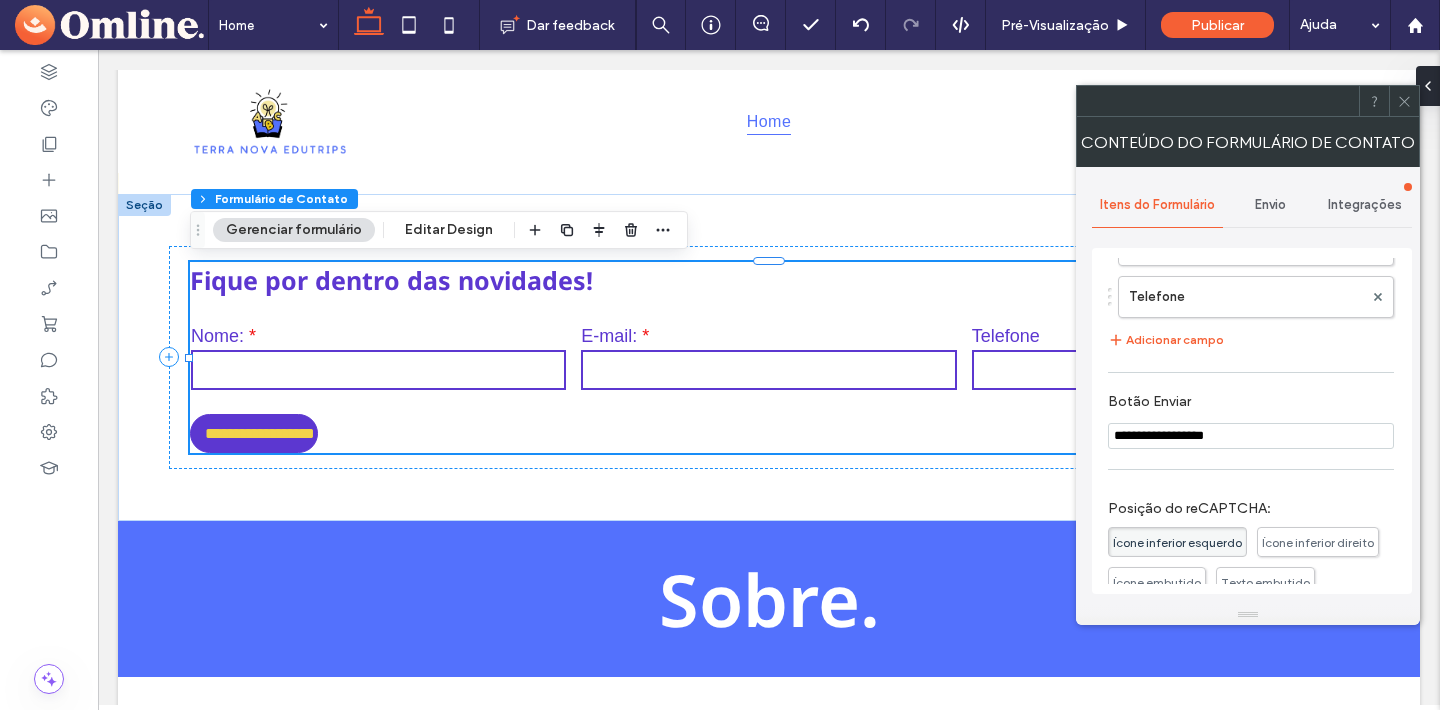 type on "**********" 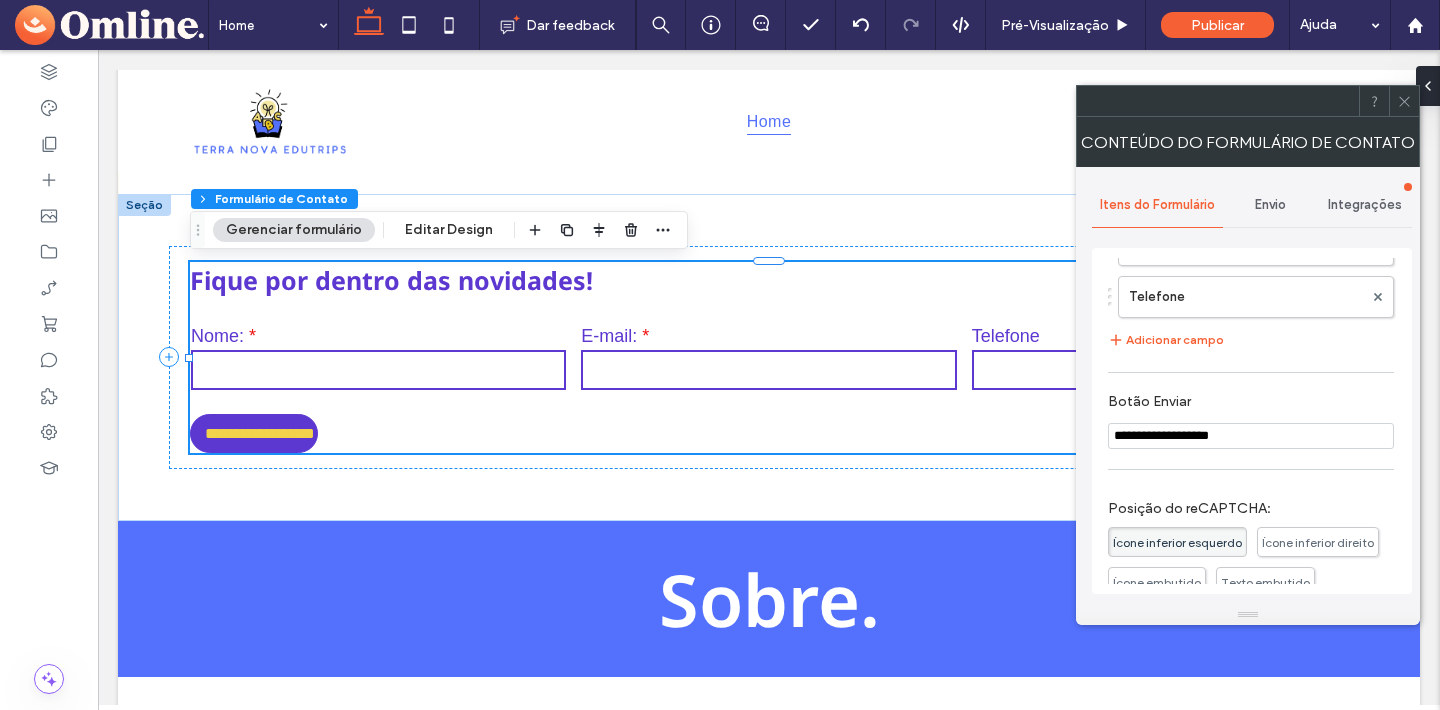 type on "**********" 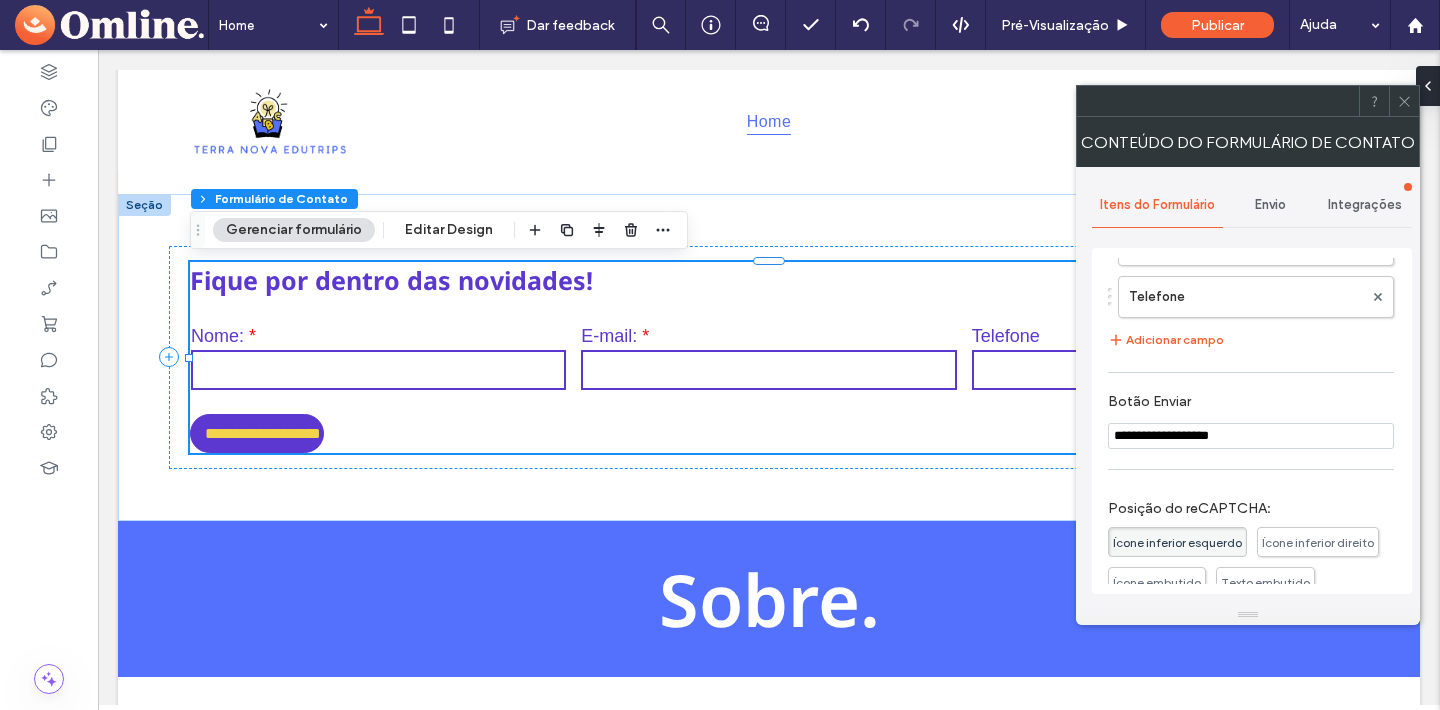 type on "**********" 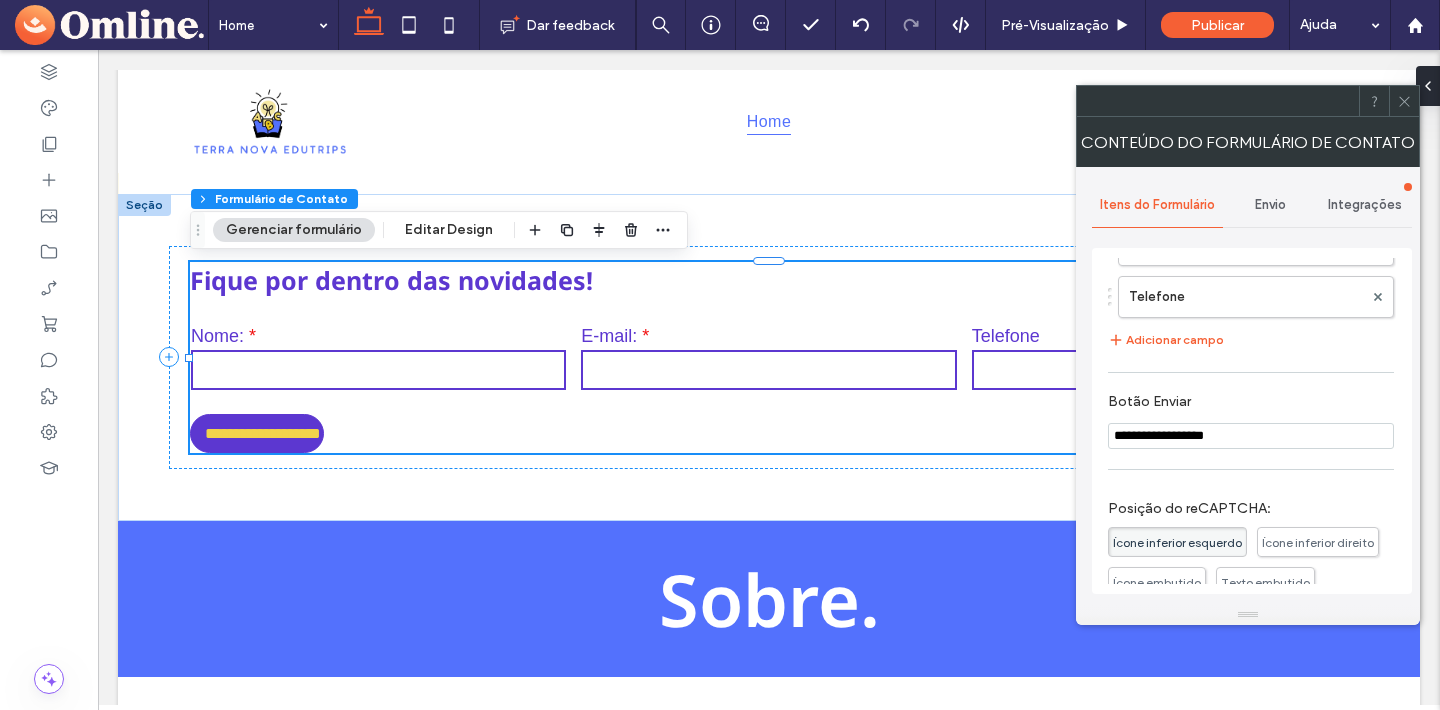 type on "**********" 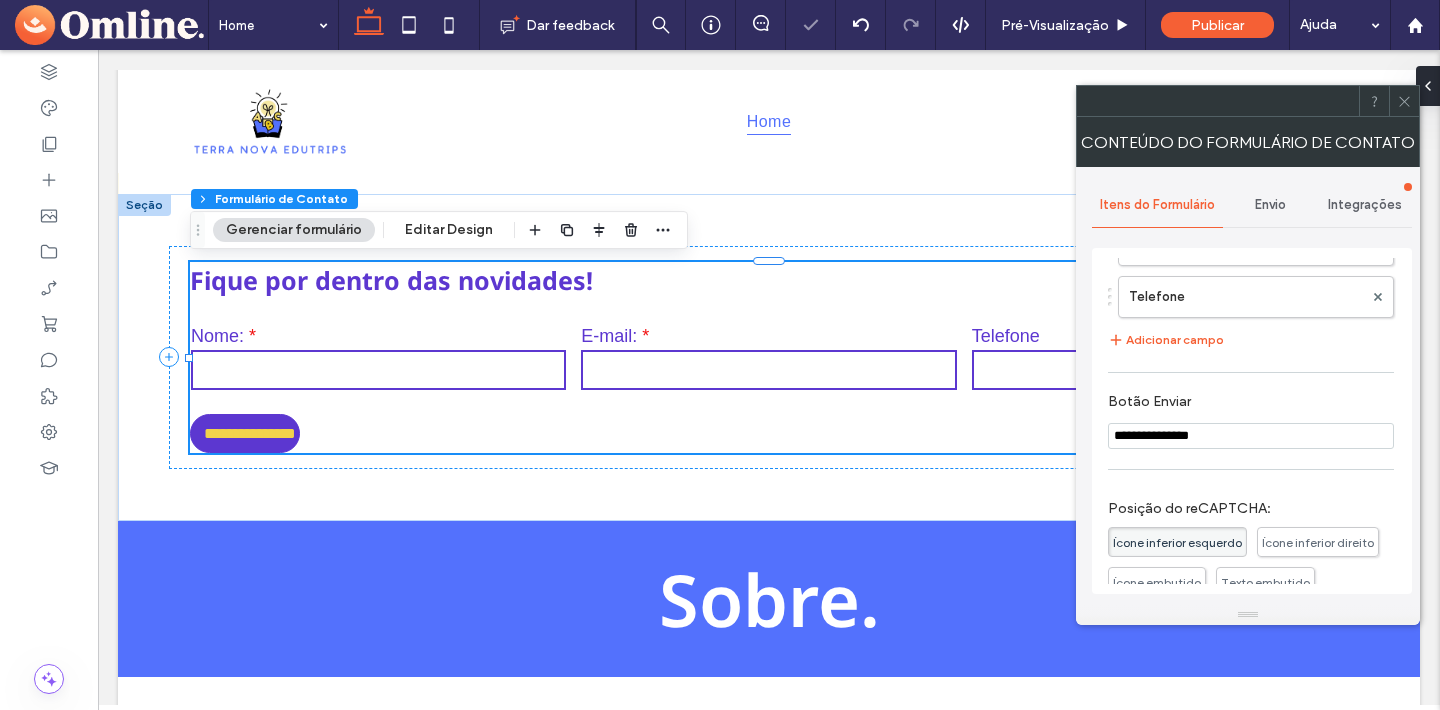 click on "Posição do reCAPTCHA: Ícone inferior esquerdo Ícone inferior direito Ícone embutido Texto embutido Caixa de seleção embutida" at bounding box center (1251, 563) 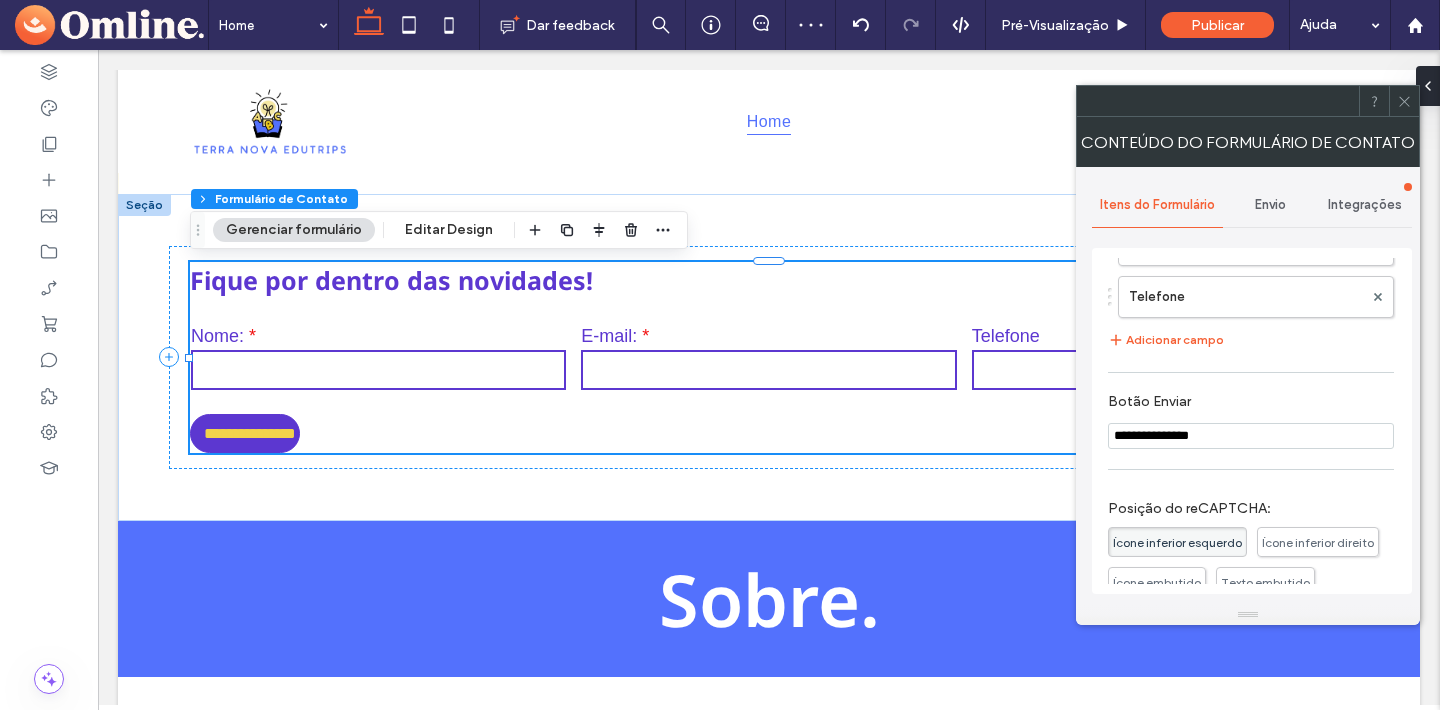 click on "**********" at bounding box center [1251, 436] 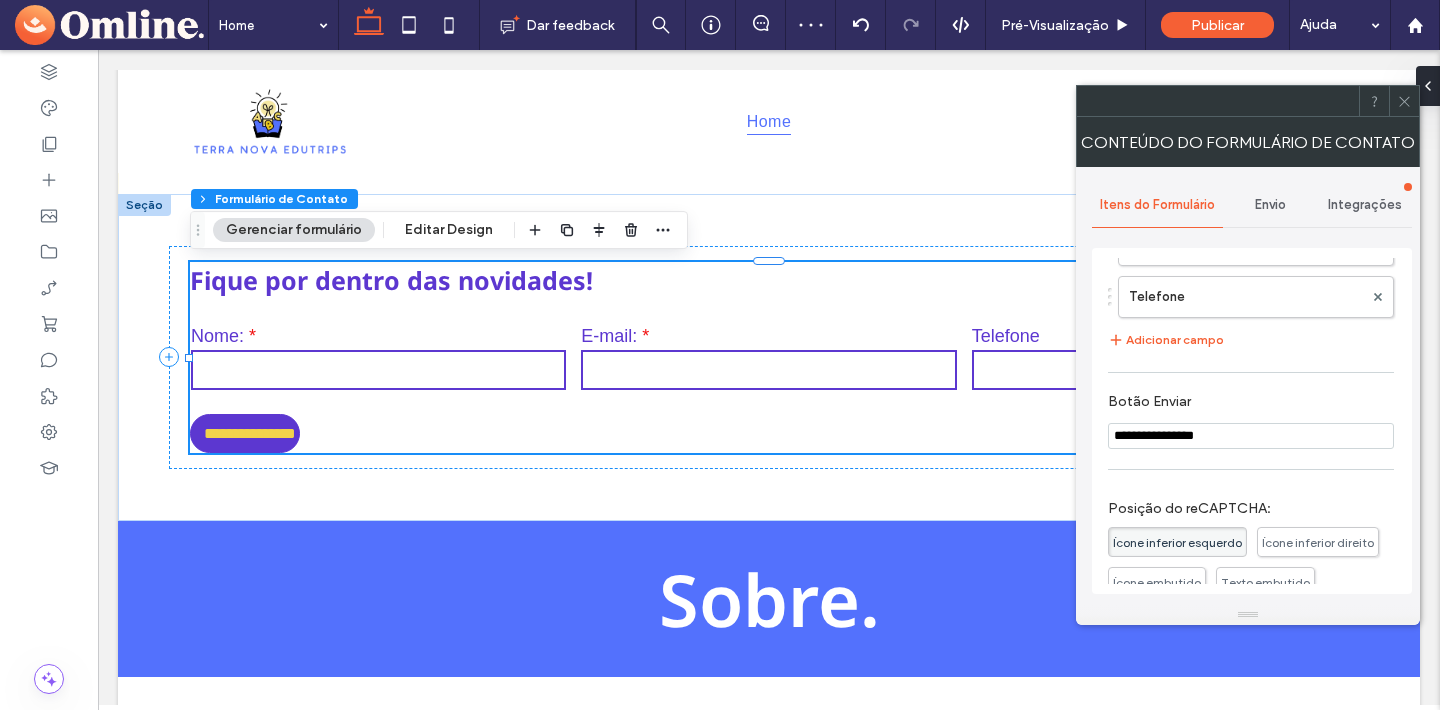 type on "**********" 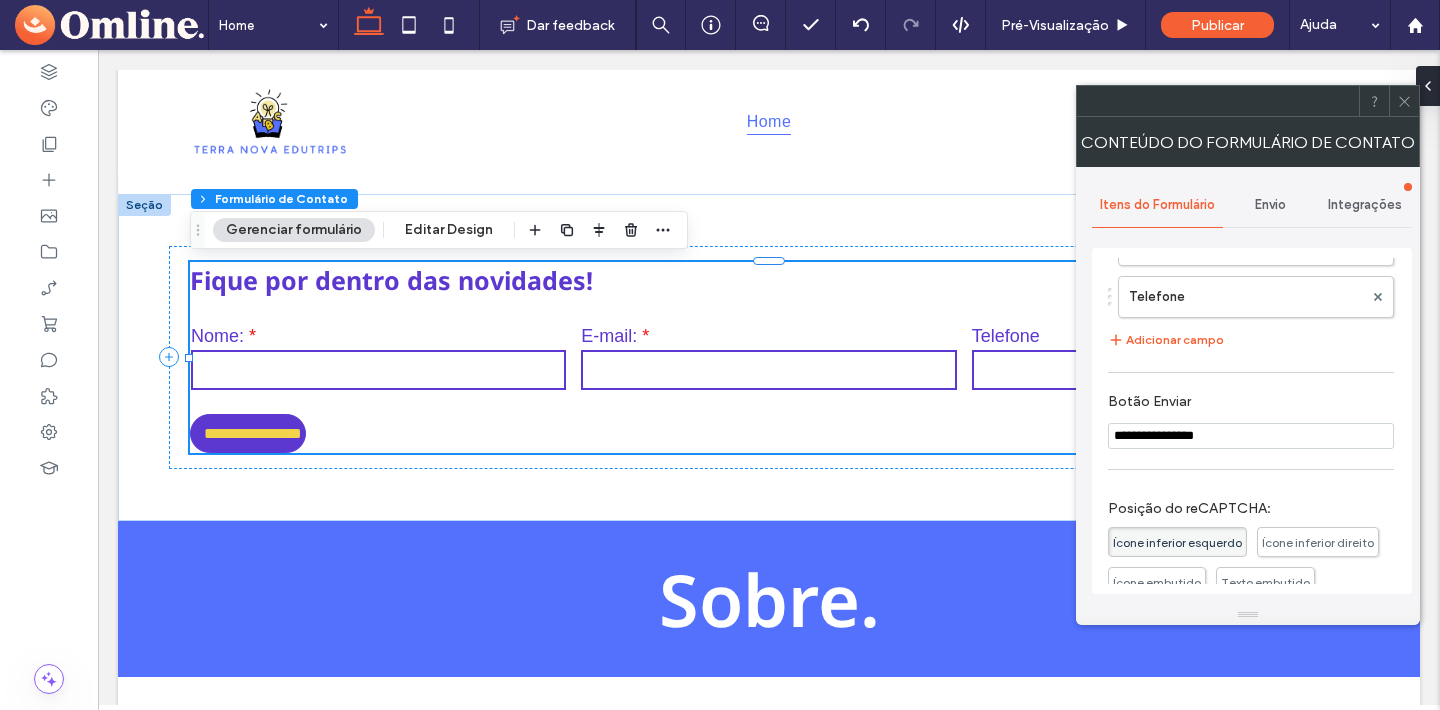 type on "**********" 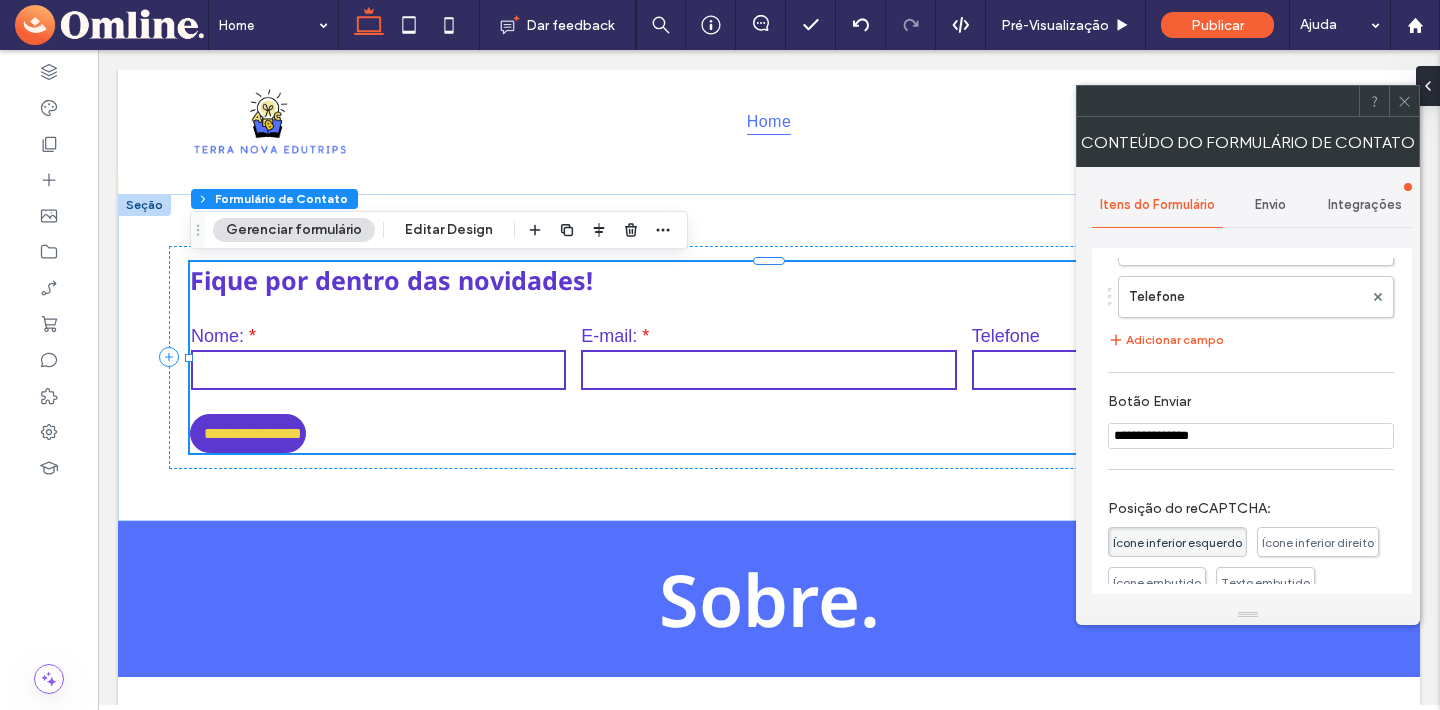 type on "**********" 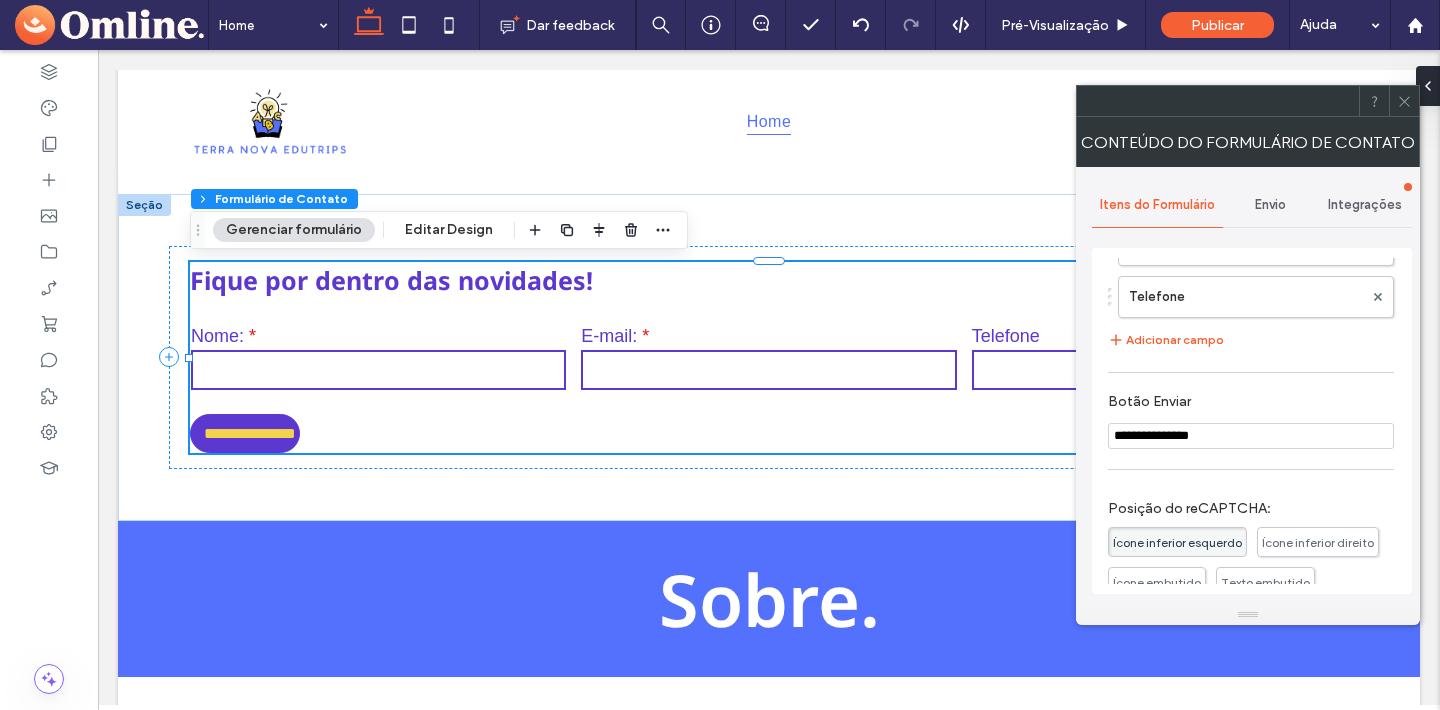 click 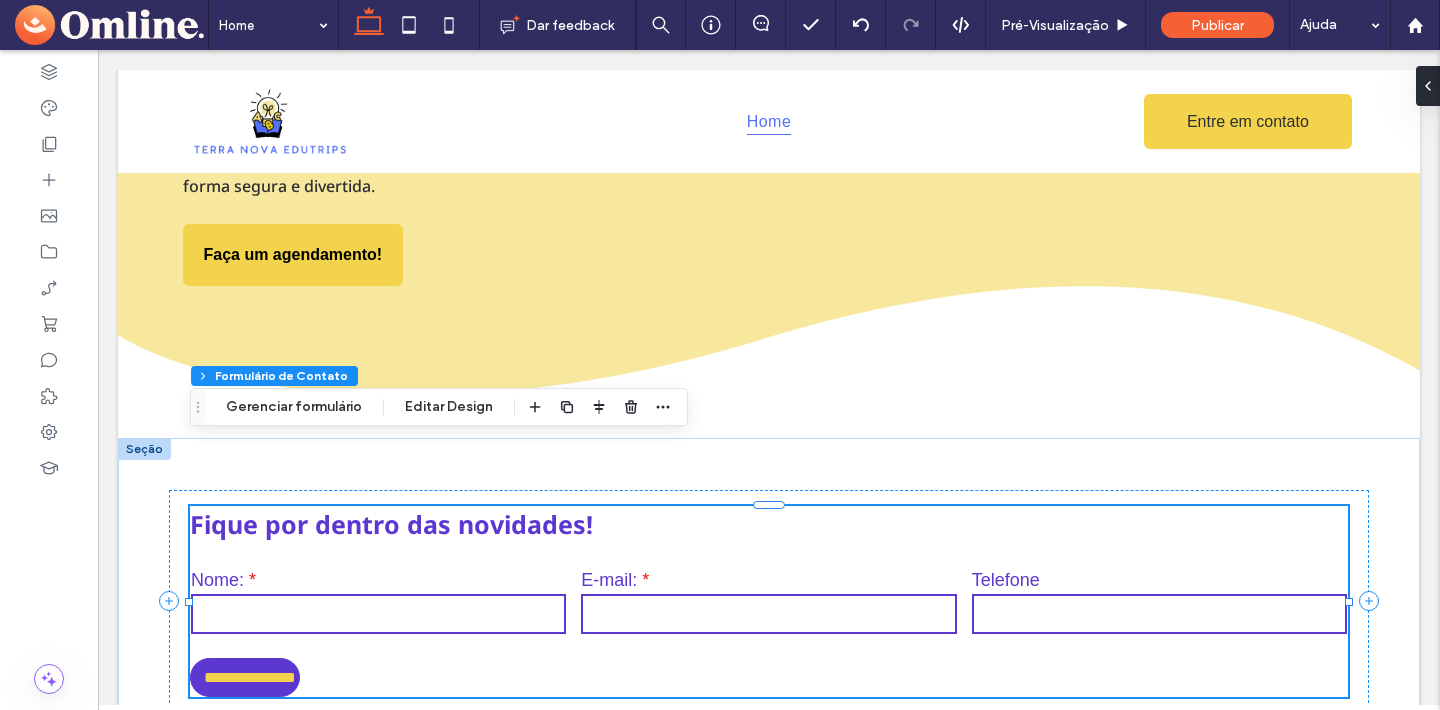 scroll, scrollTop: 750, scrollLeft: 0, axis: vertical 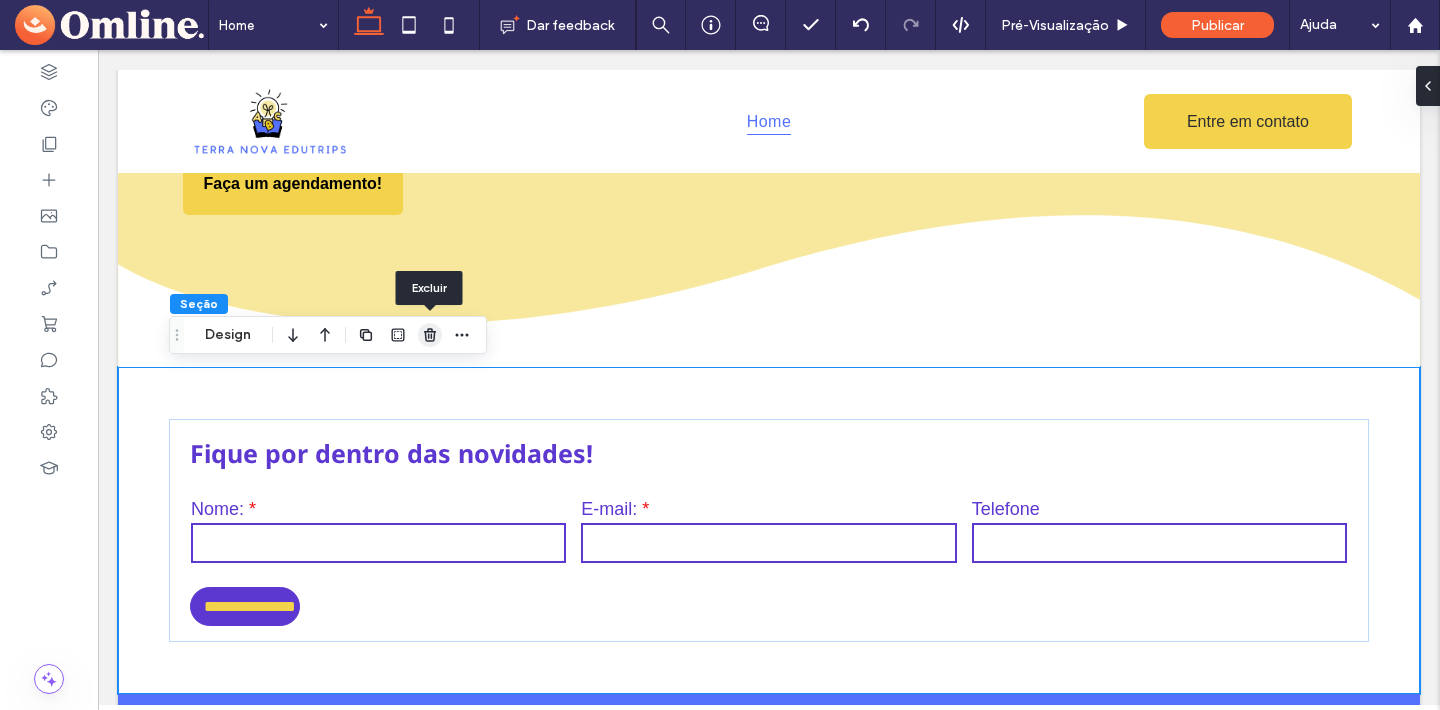 click 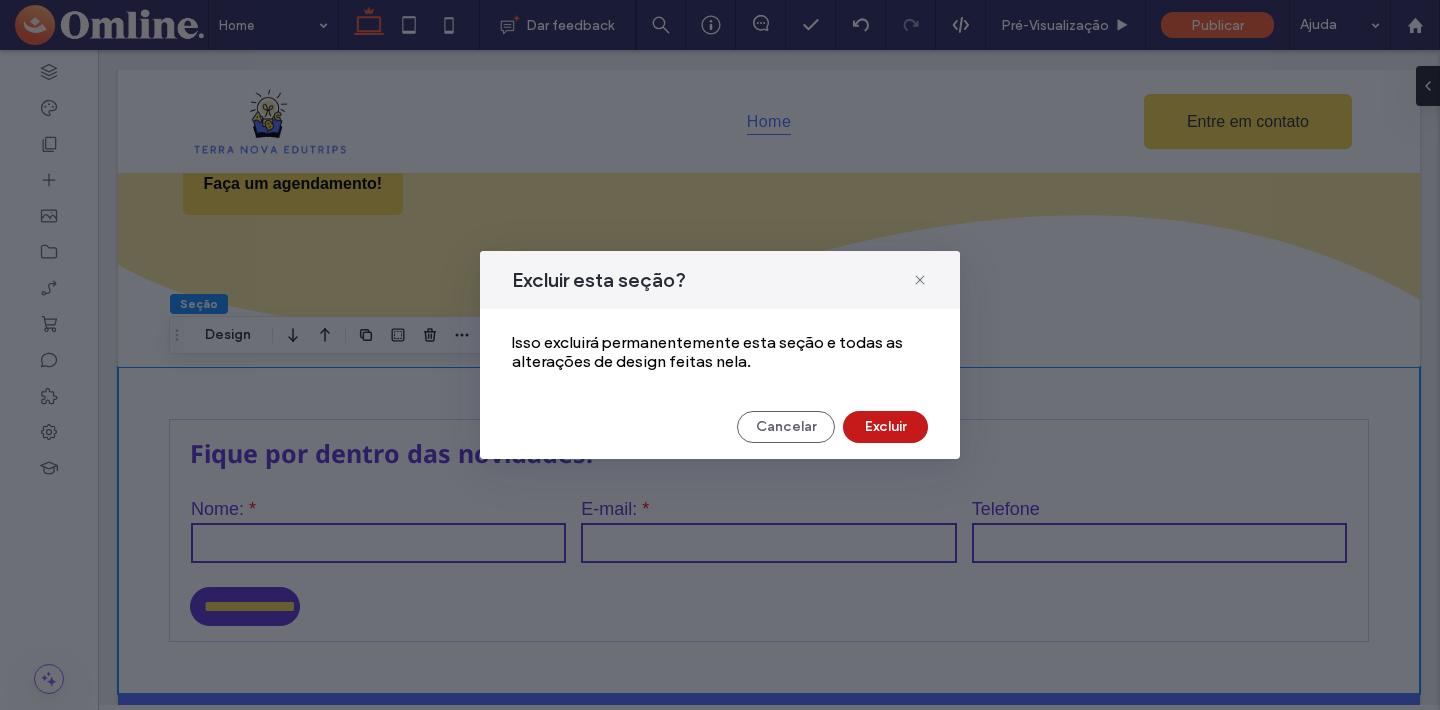 click on "Excluir" at bounding box center [885, 427] 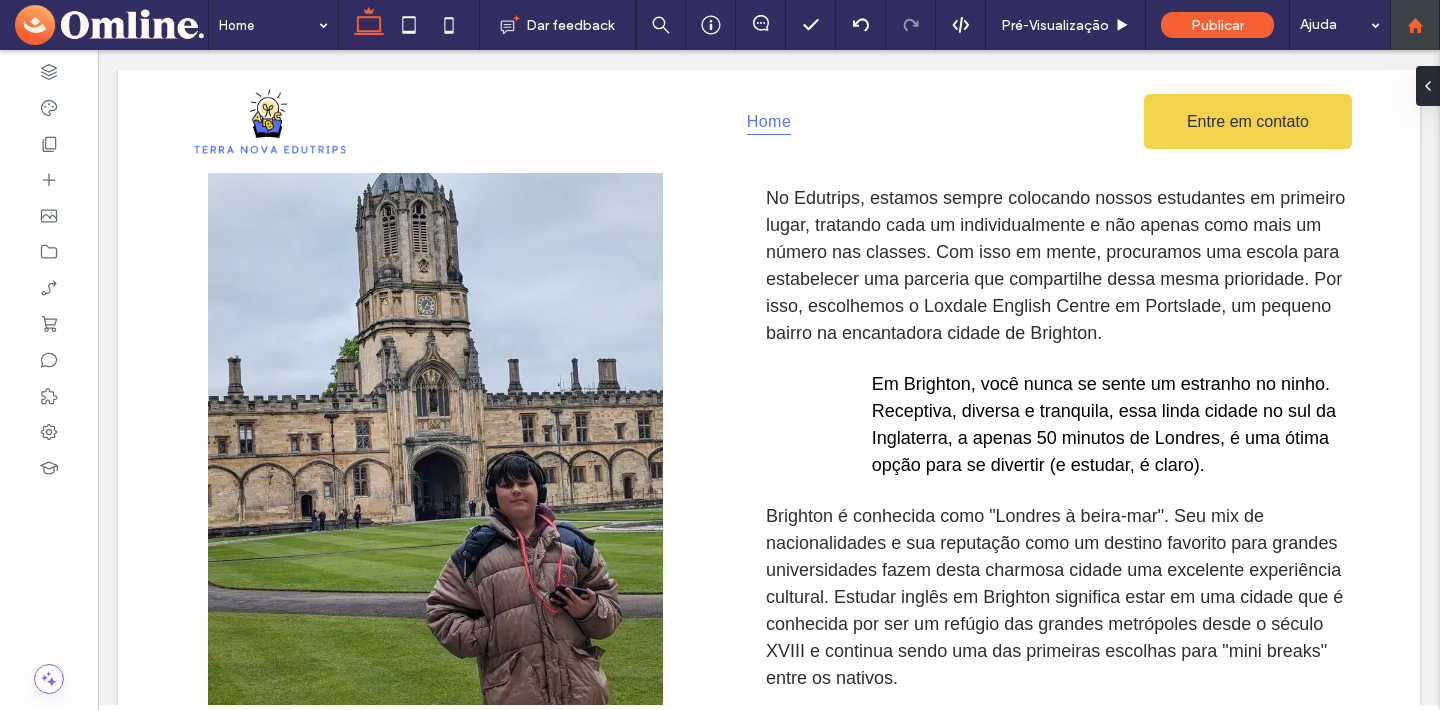 scroll, scrollTop: 1306, scrollLeft: 0, axis: vertical 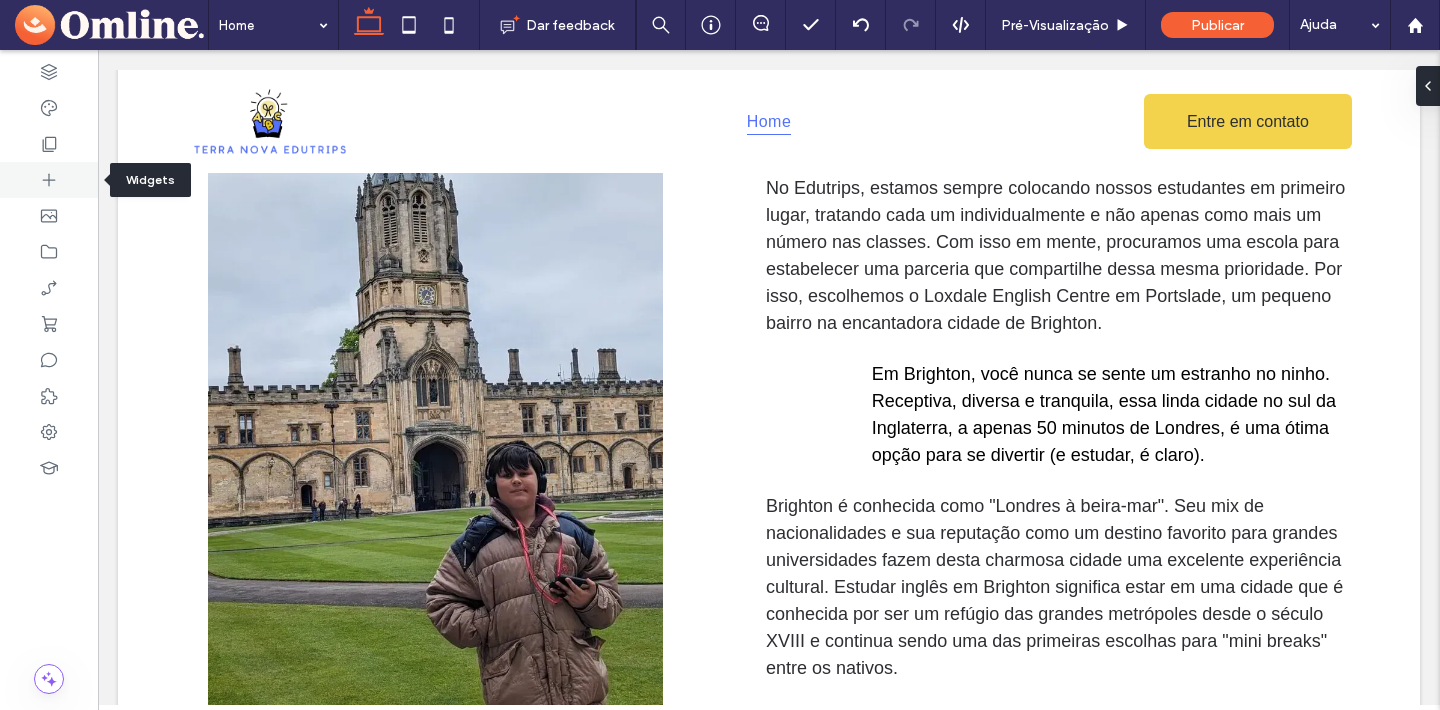 click 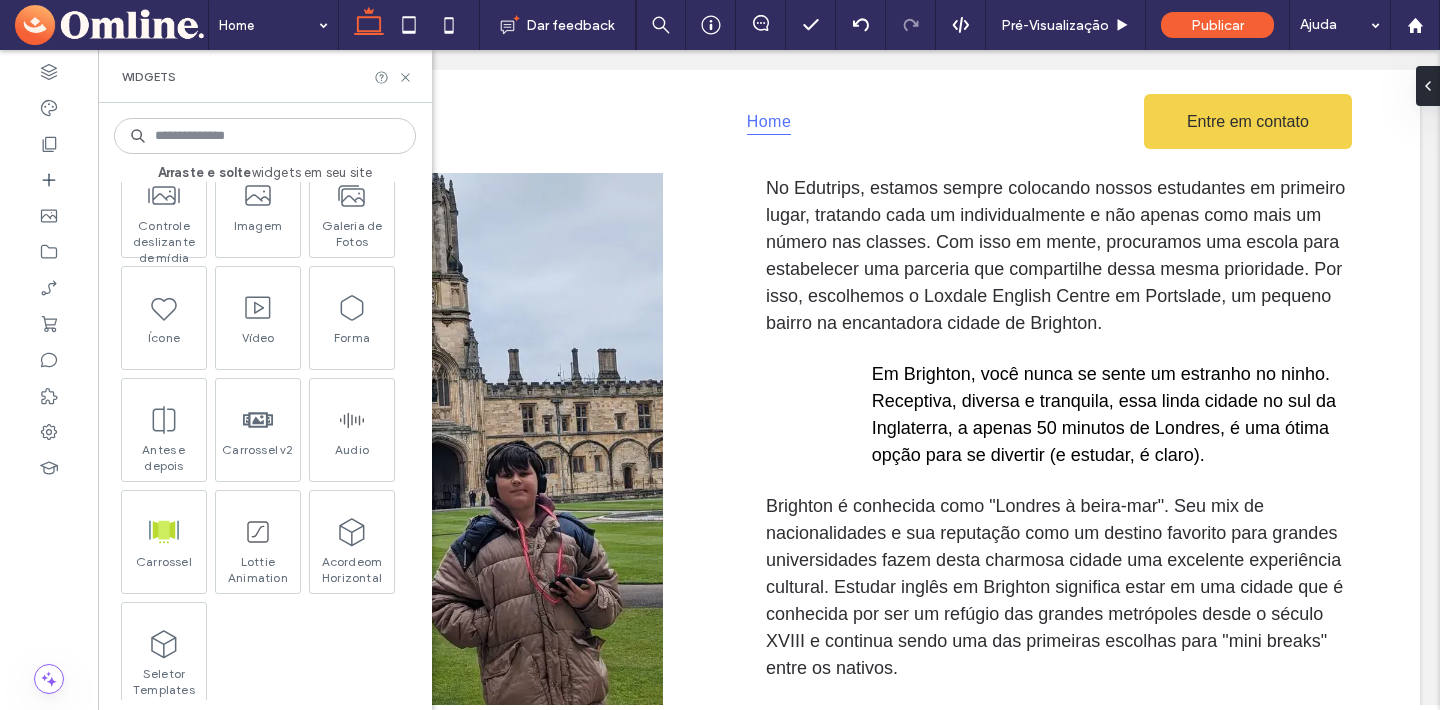 scroll, scrollTop: 2304, scrollLeft: 0, axis: vertical 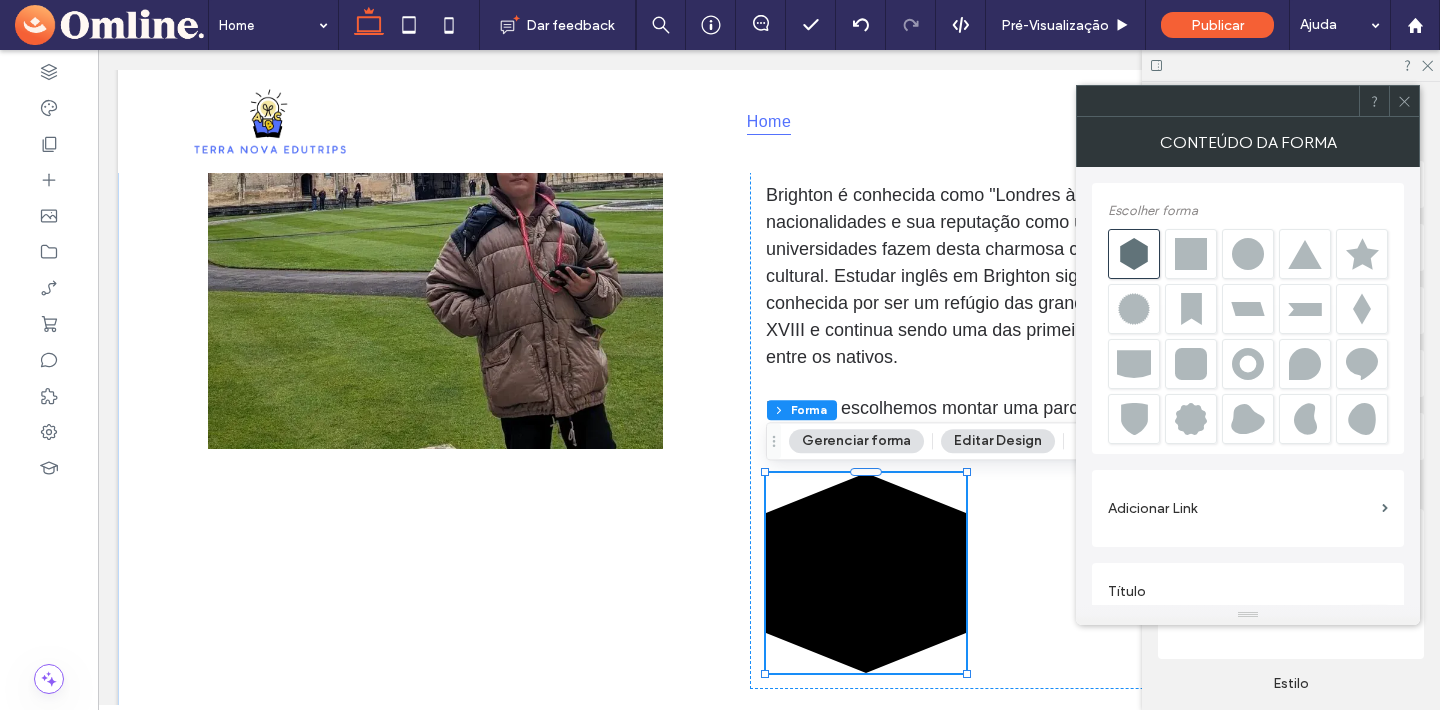 click 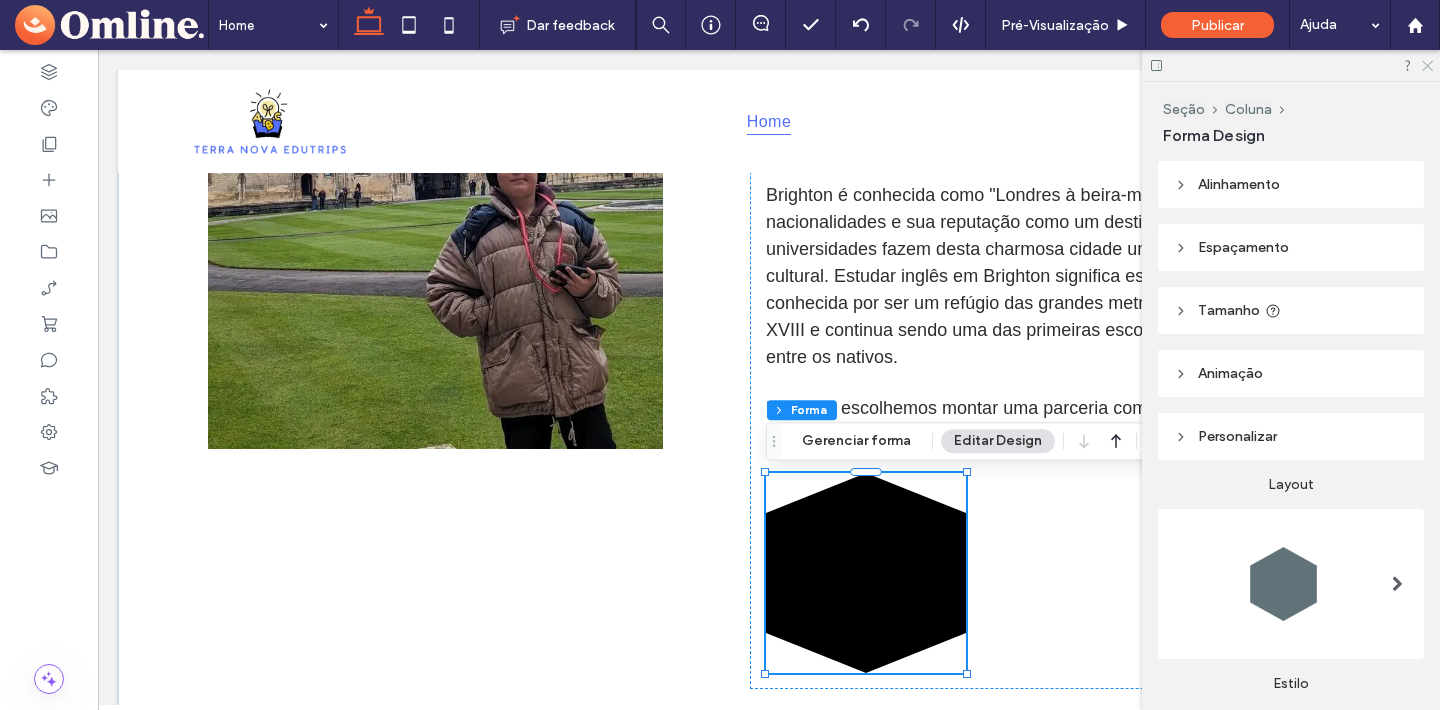click 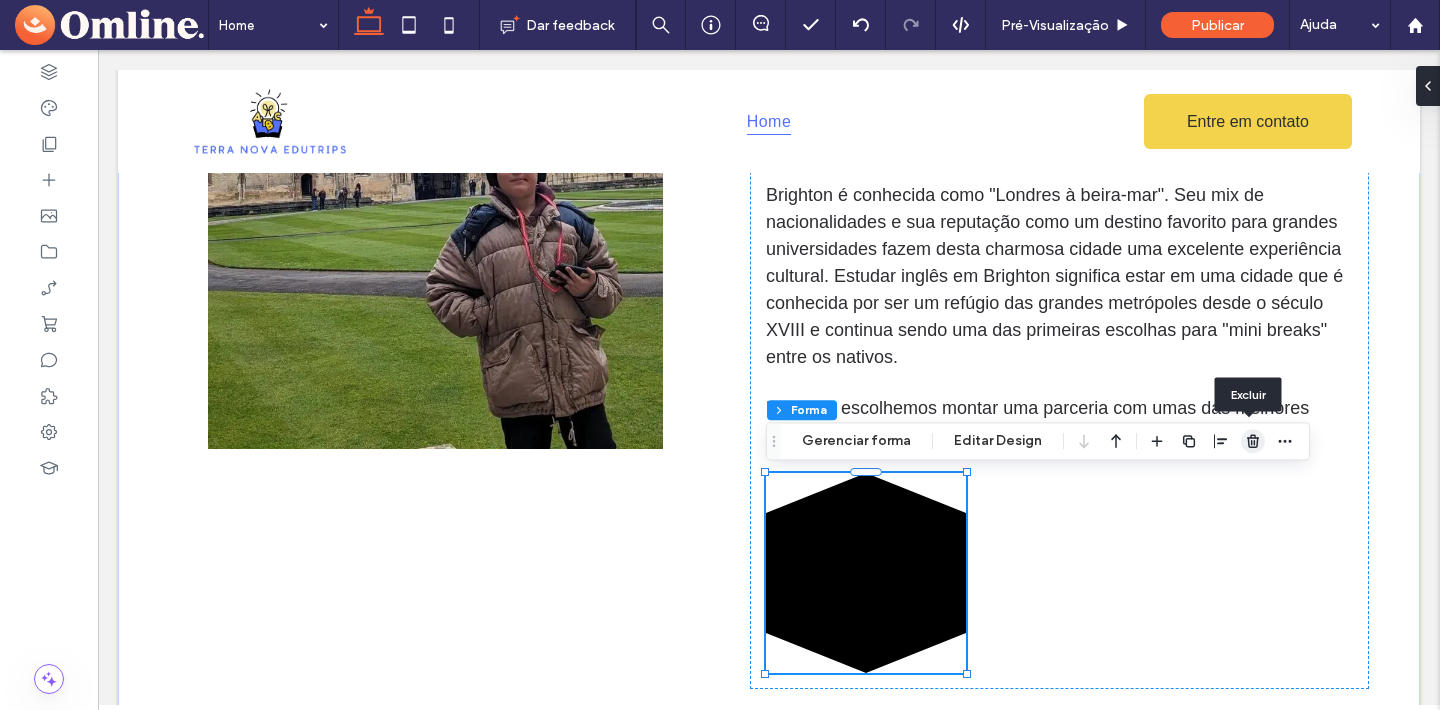 click 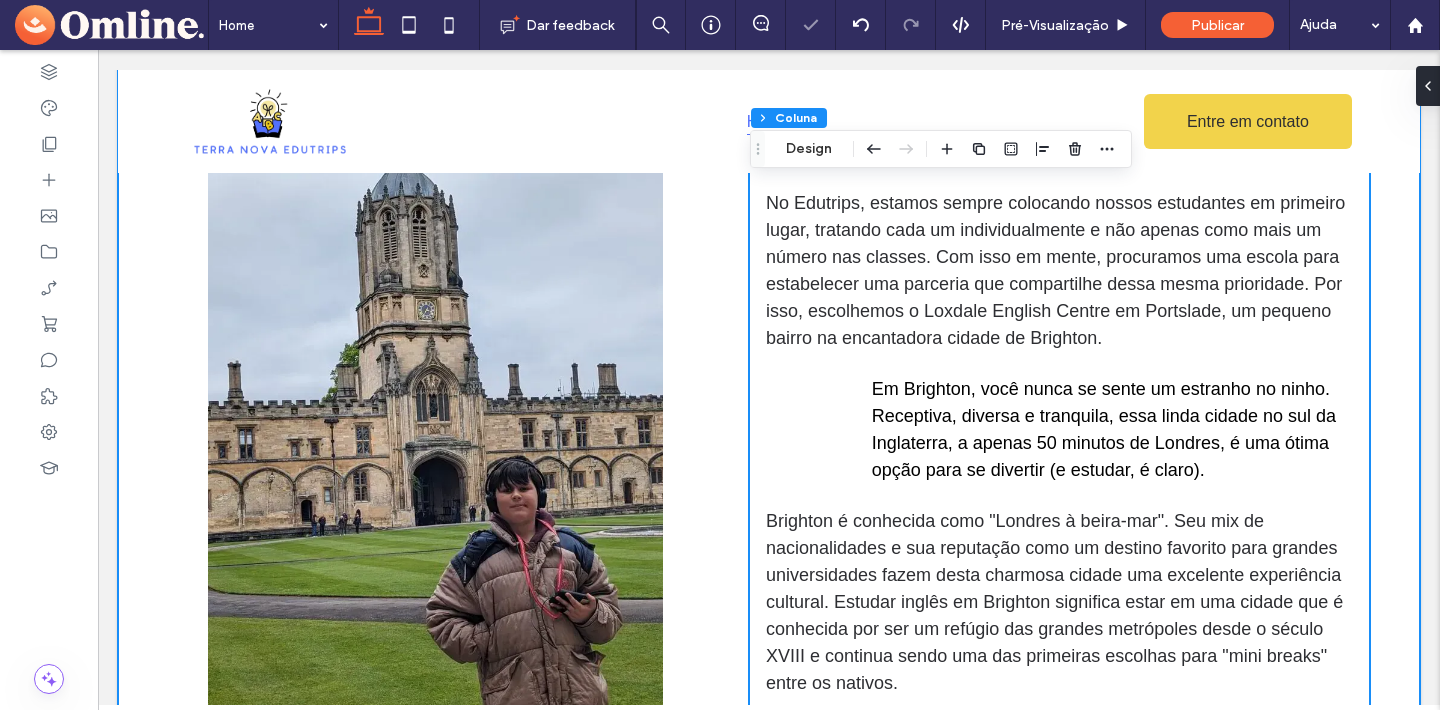 scroll, scrollTop: 1288, scrollLeft: 0, axis: vertical 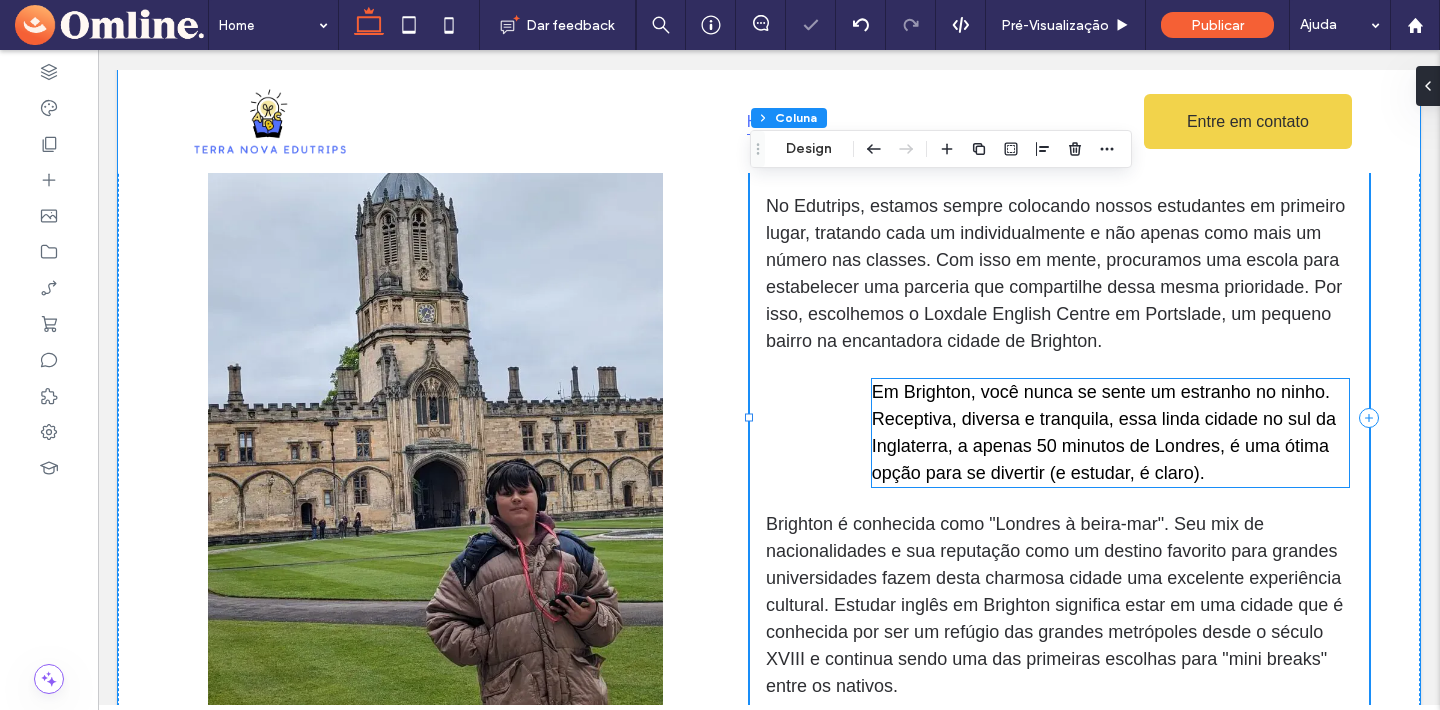 click on "Em Brighton, você nunca se sente um estranho no ninho. Receptiva, diversa e tranquila, essa linda cidade no sul da Inglaterra, a apenas 50 minutos de Londres, é uma ótima opção para se divertir (e estudar, é claro)." at bounding box center [1104, 432] 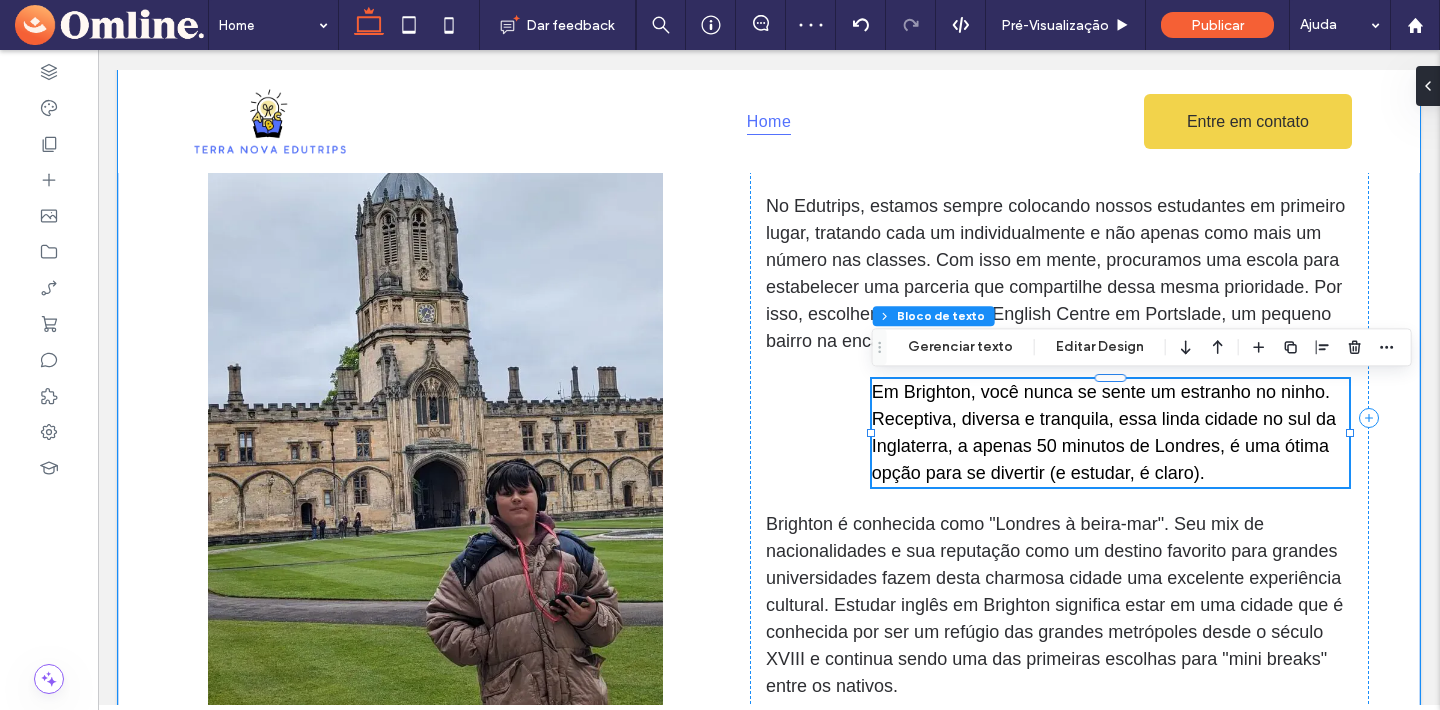 click on "Em Brighton, você nunca se sente um estranho no ninho. Receptiva, diversa e tranquila, essa linda cidade no sul da Inglaterra, a apenas 50 minutos de Londres, é uma ótima opção para se divertir (e estudar, é claro)." at bounding box center [1104, 432] 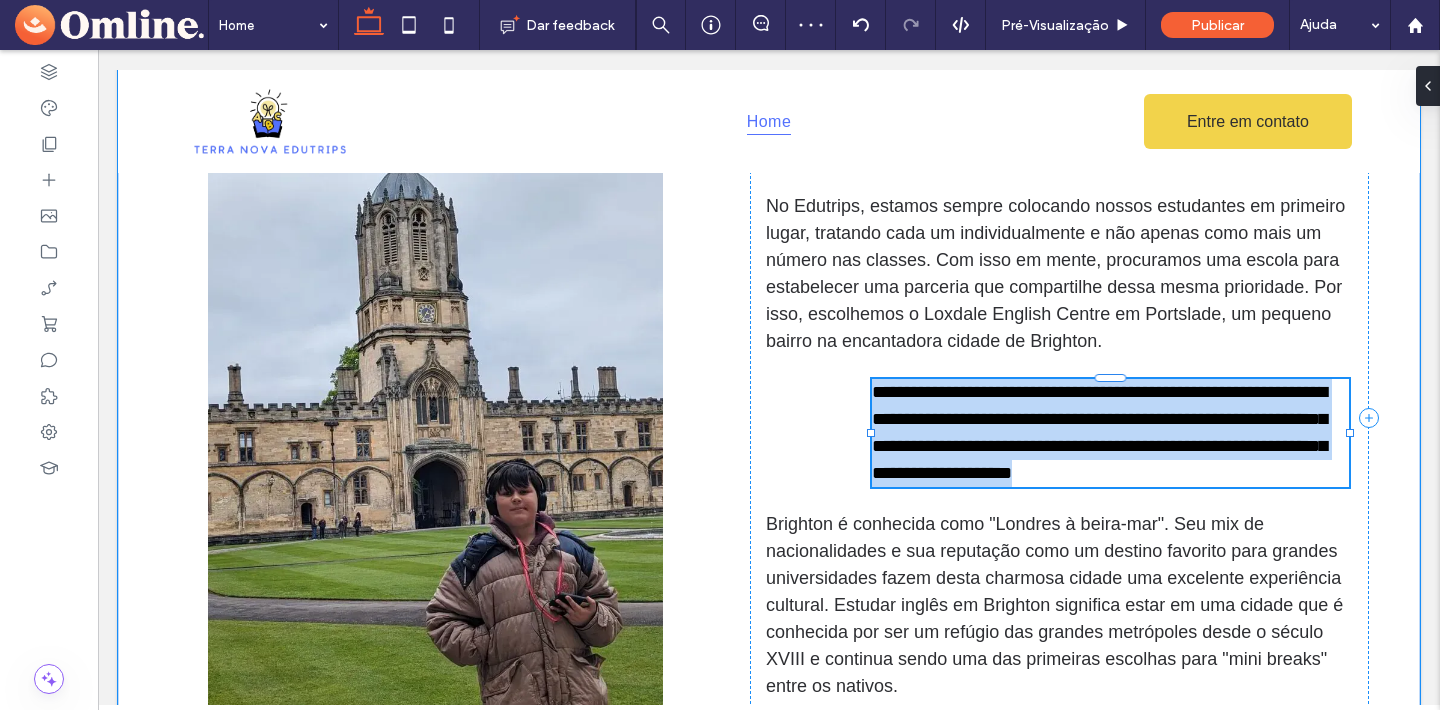 type on "*****" 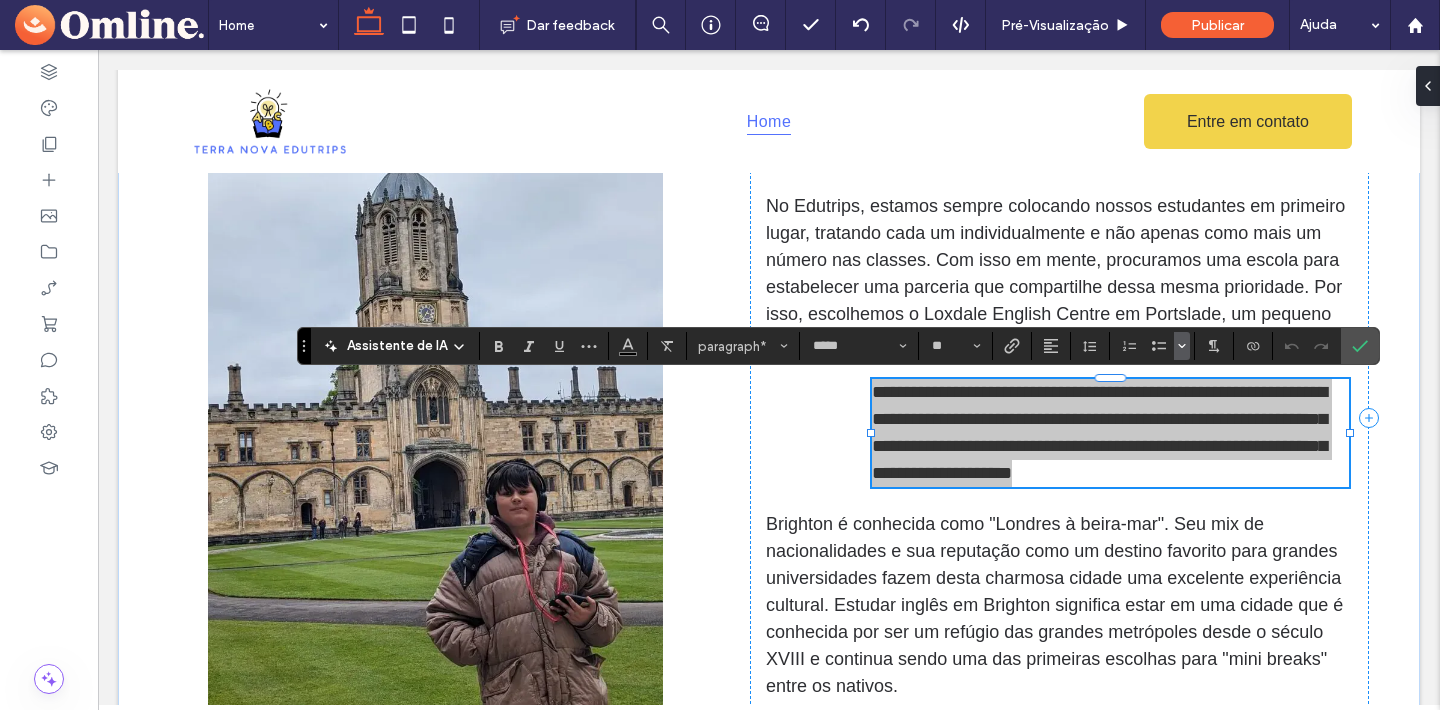 click 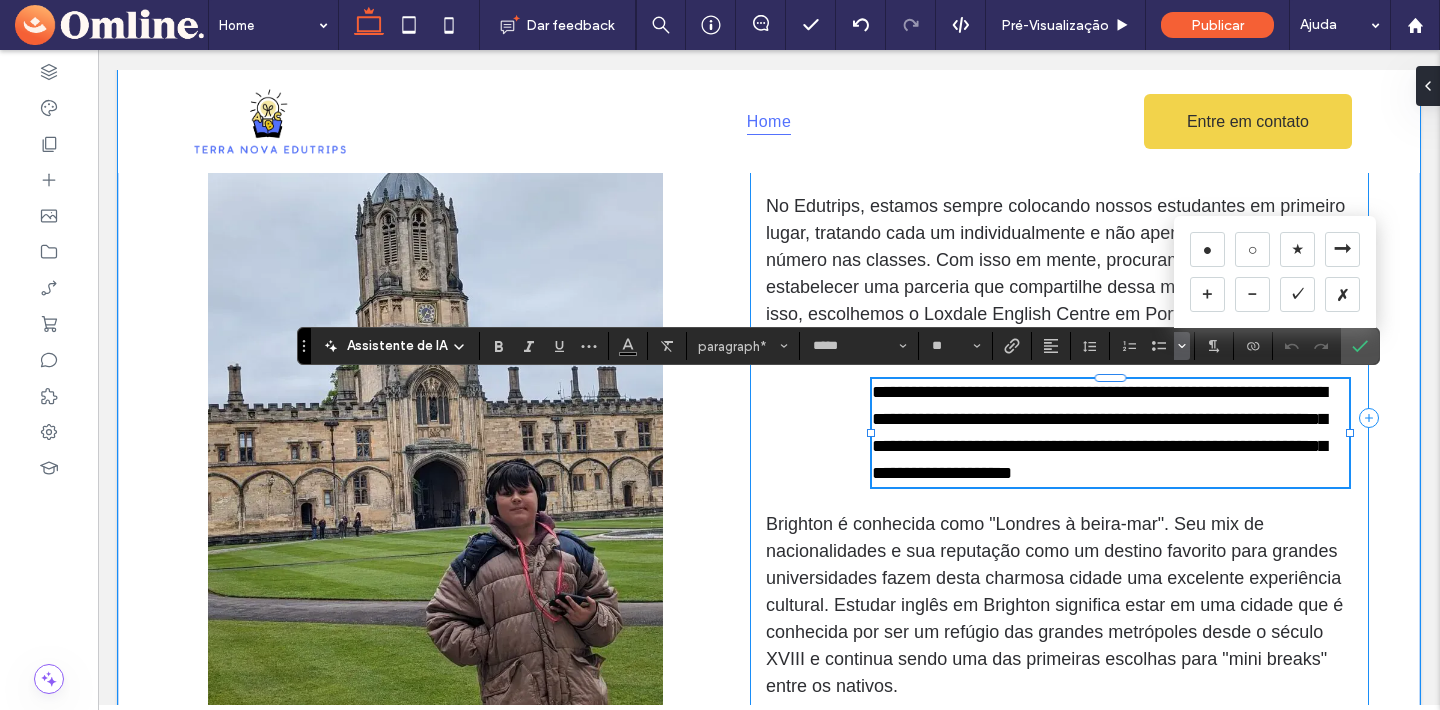 click on "**********" at bounding box center (1059, 417) 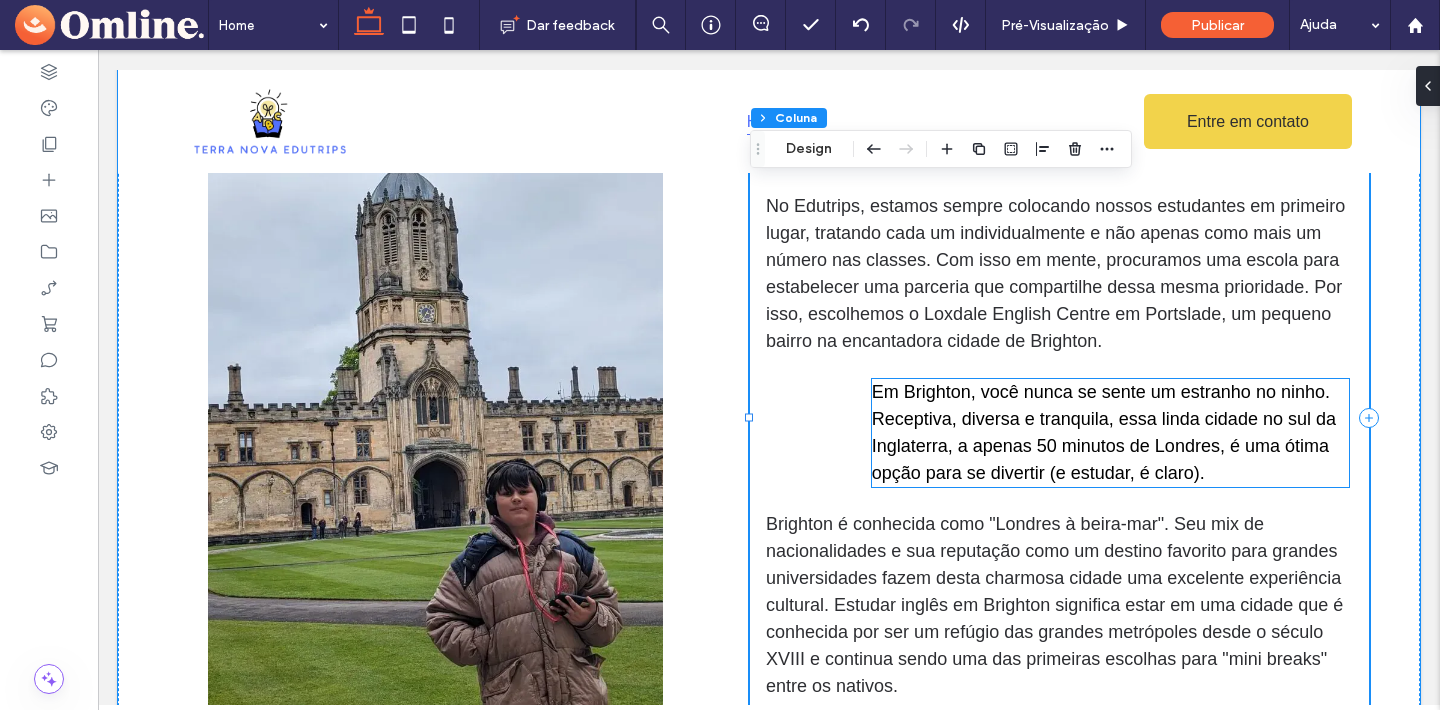 click on "Em Brighton, você nunca se sente um estranho no ninho. Receptiva, diversa e tranquila, essa linda cidade no sul da Inglaterra, a apenas 50 minutos de Londres, é uma ótima opção para se divertir (e estudar, é claro)." at bounding box center [1104, 432] 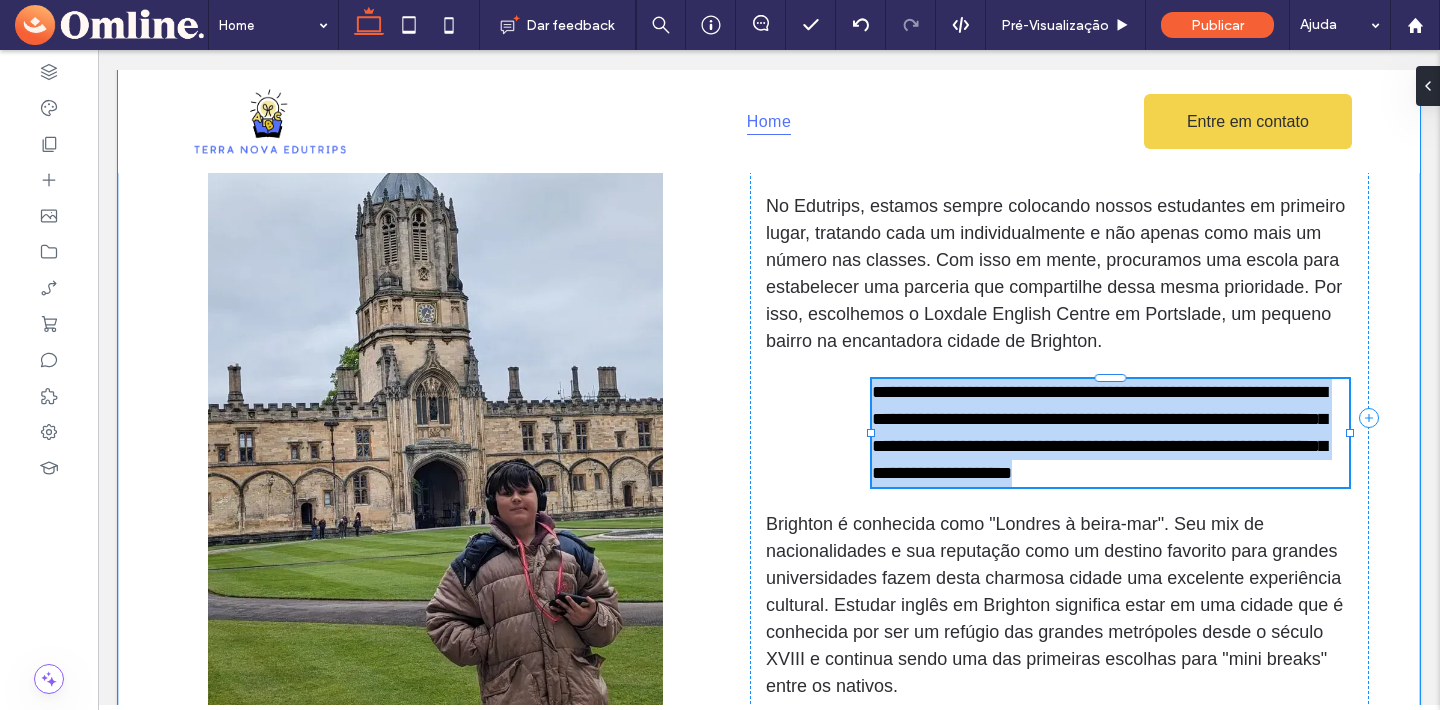 type on "*****" 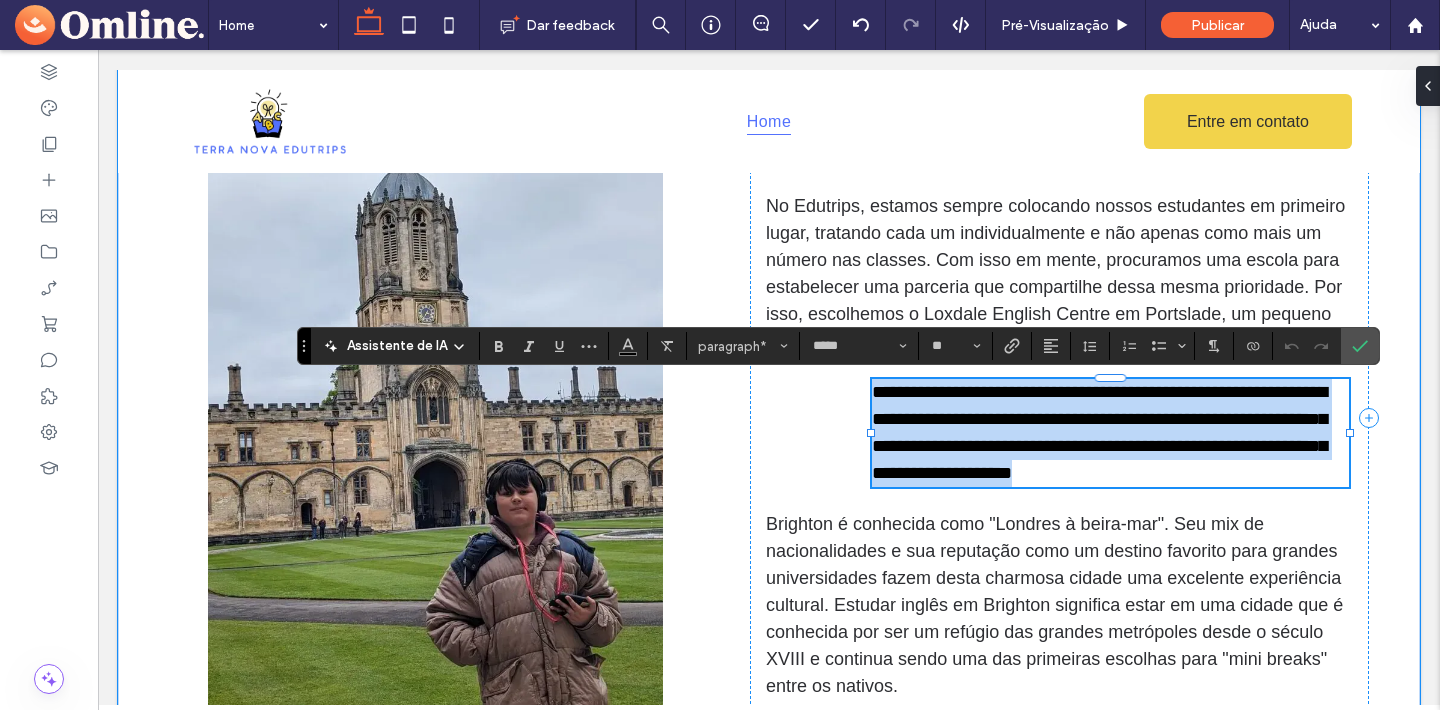 click on "**********" at bounding box center (1099, 432) 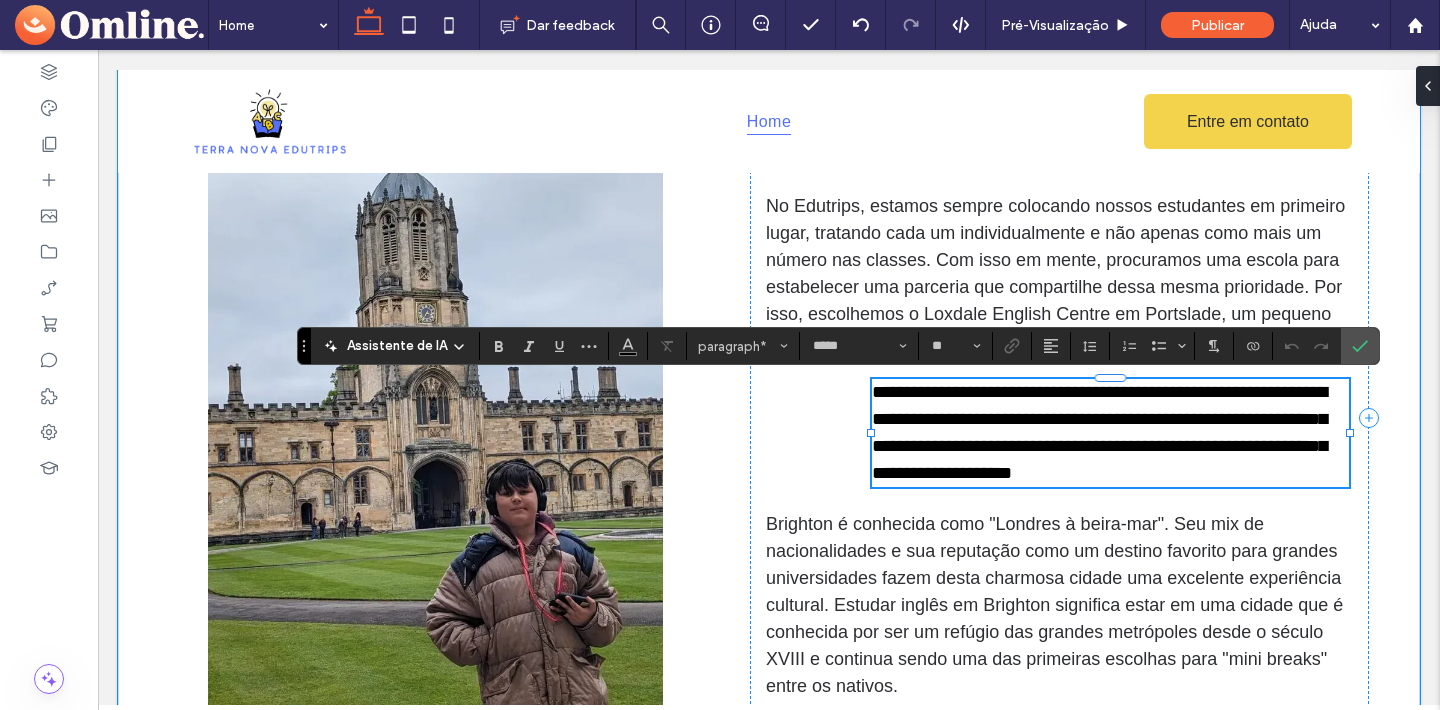 type 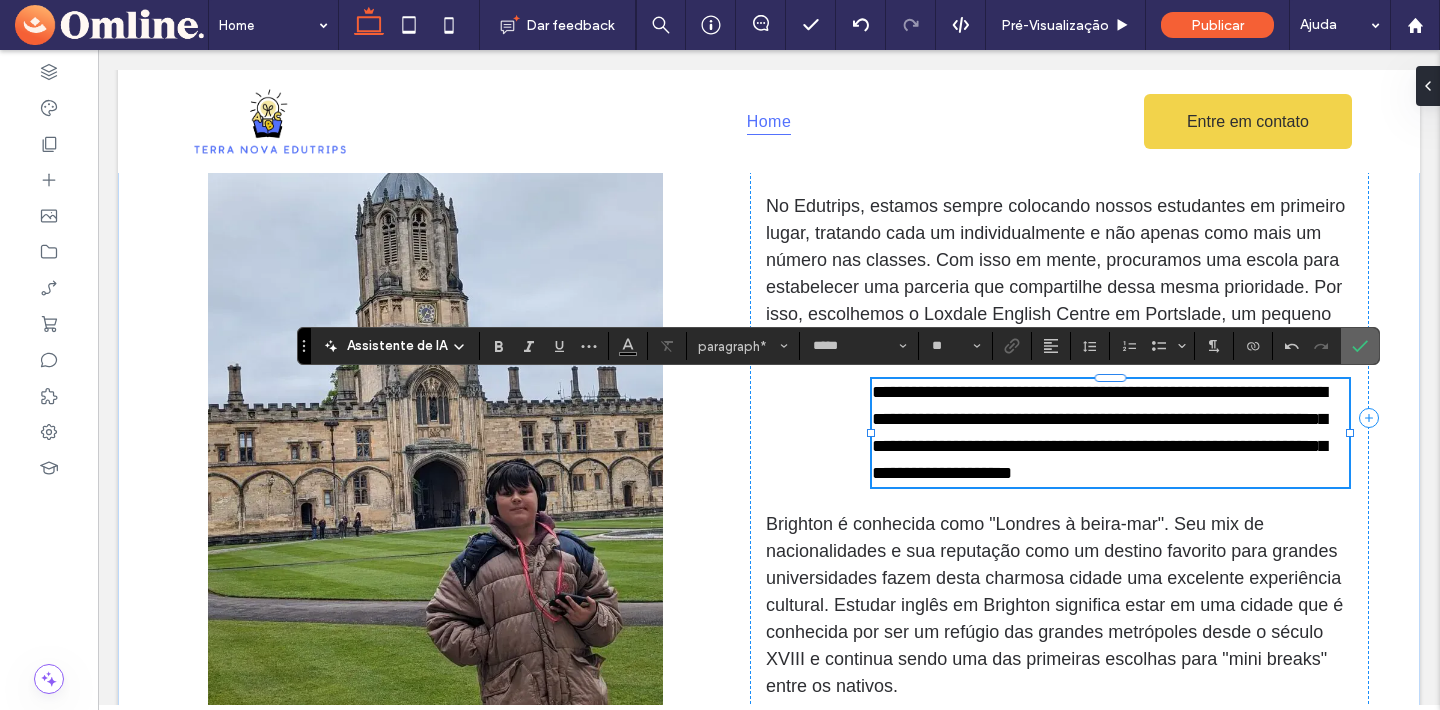 drag, startPoint x: 1139, startPoint y: 443, endPoint x: 1362, endPoint y: 349, distance: 242.00206 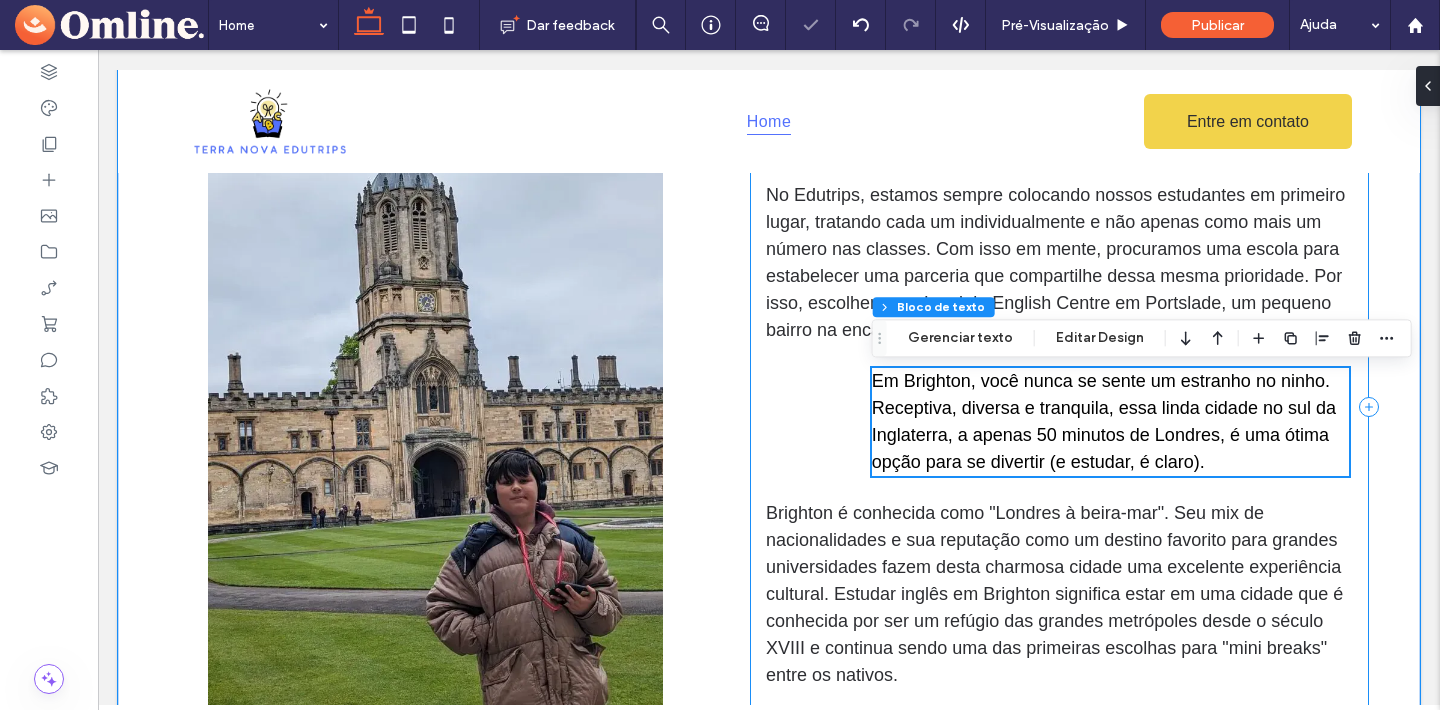 scroll, scrollTop: 1300, scrollLeft: 0, axis: vertical 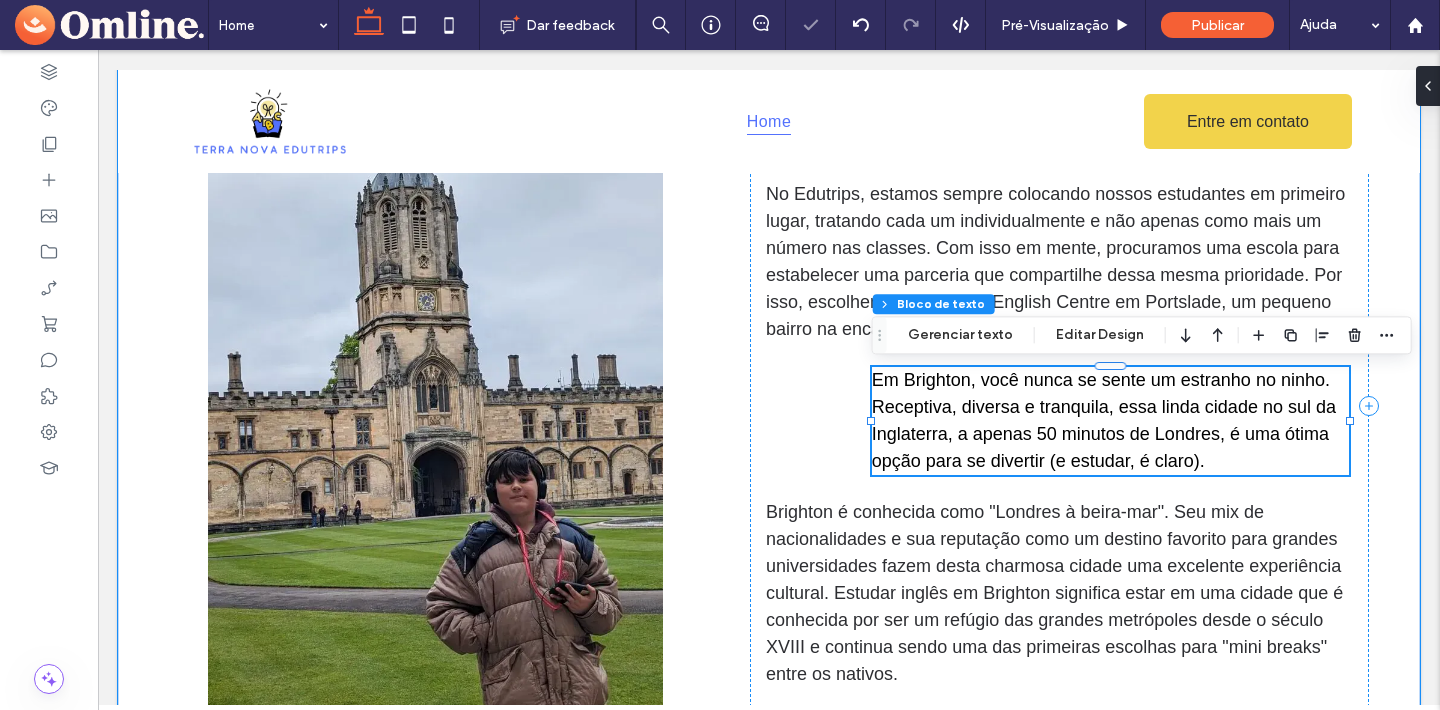 click on "Em Brighton, você nunca se sente um estranho no ninho. Receptiva, diversa e tranquila, essa linda cidade no sul da Inglaterra, a apenas 50 minutos de Londres, é uma ótima opção para se divertir (e estudar, é claro)." at bounding box center [1104, 420] 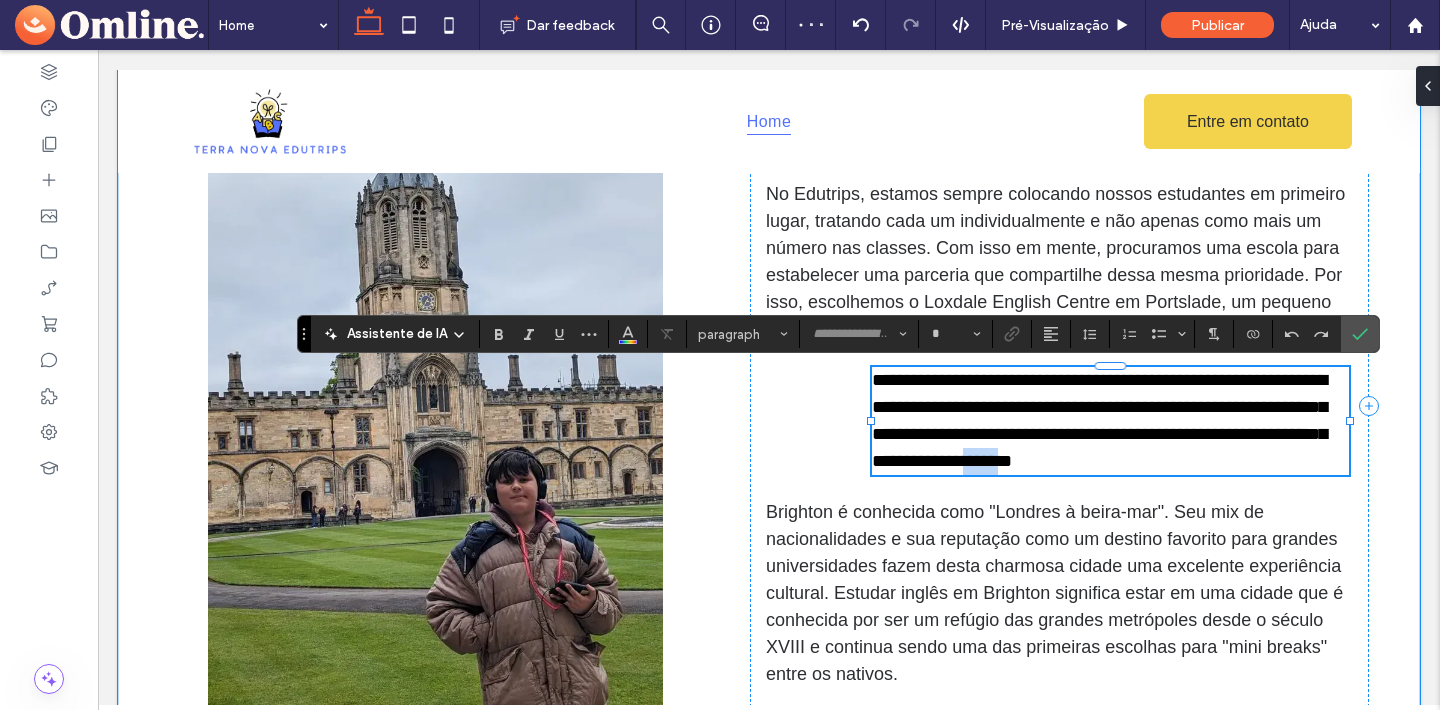 type on "*****" 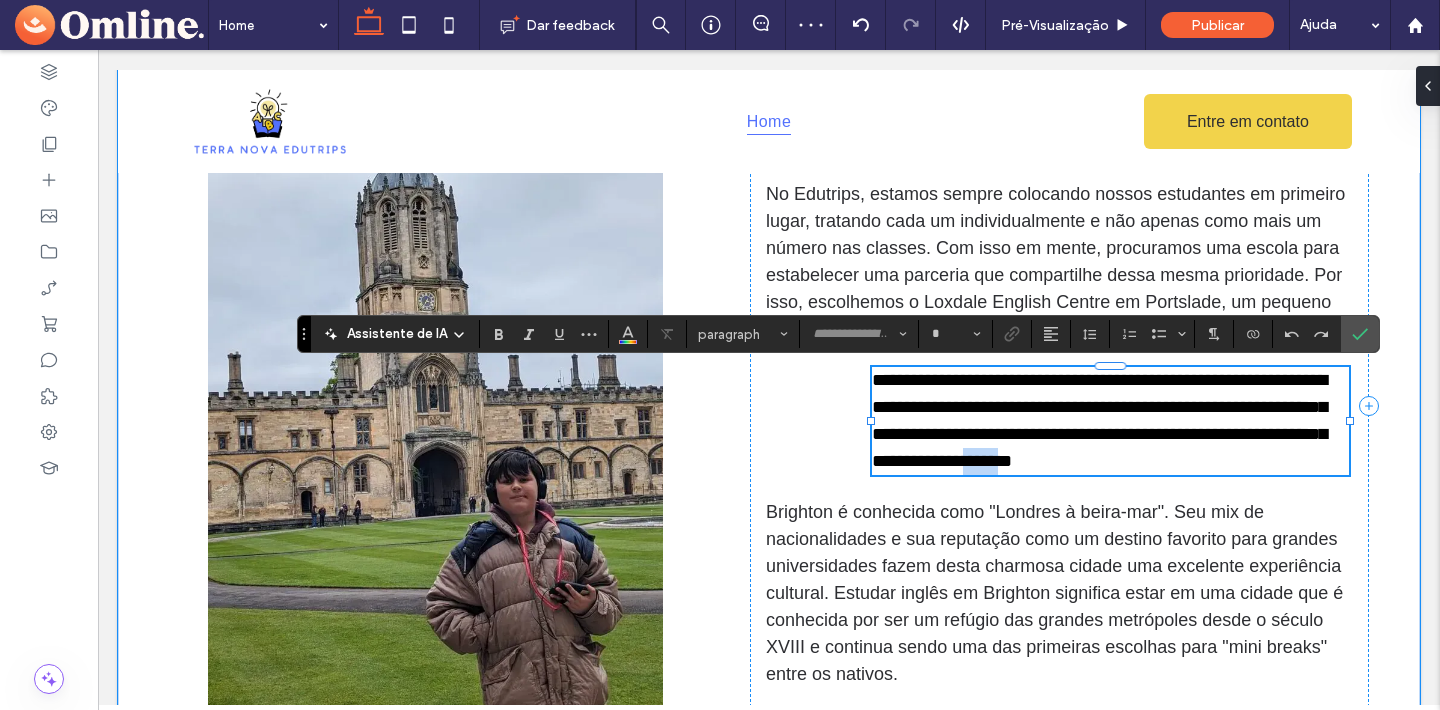 type on "**" 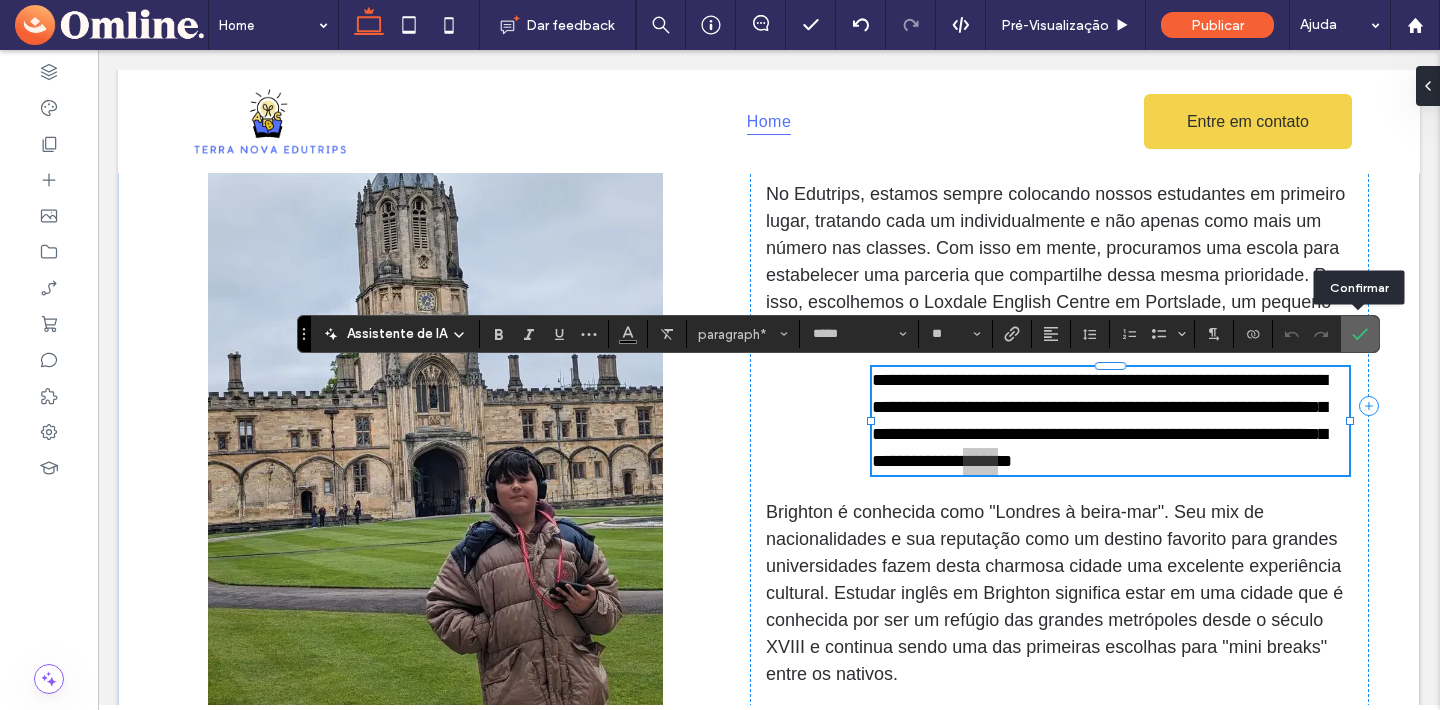 drag, startPoint x: 1363, startPoint y: 334, endPoint x: 1010, endPoint y: 404, distance: 359.8736 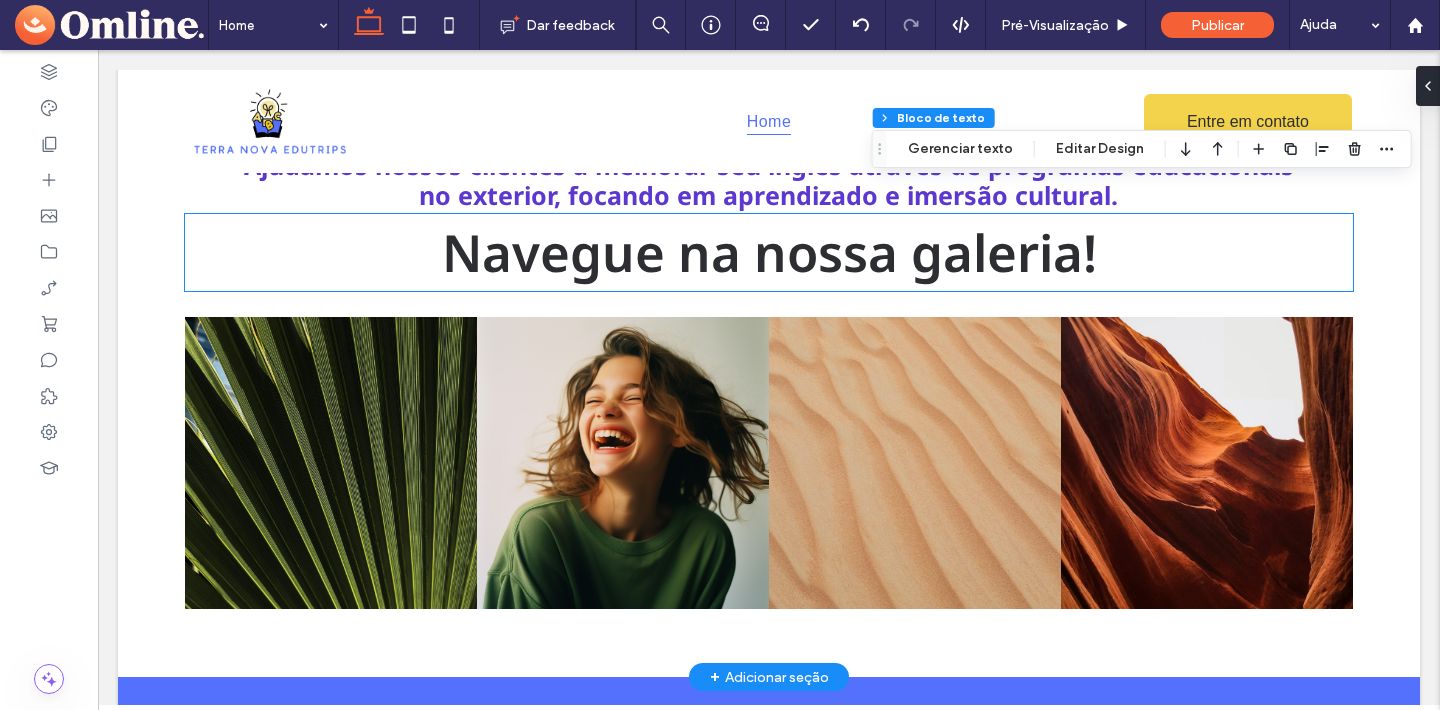 scroll, scrollTop: 2054, scrollLeft: 0, axis: vertical 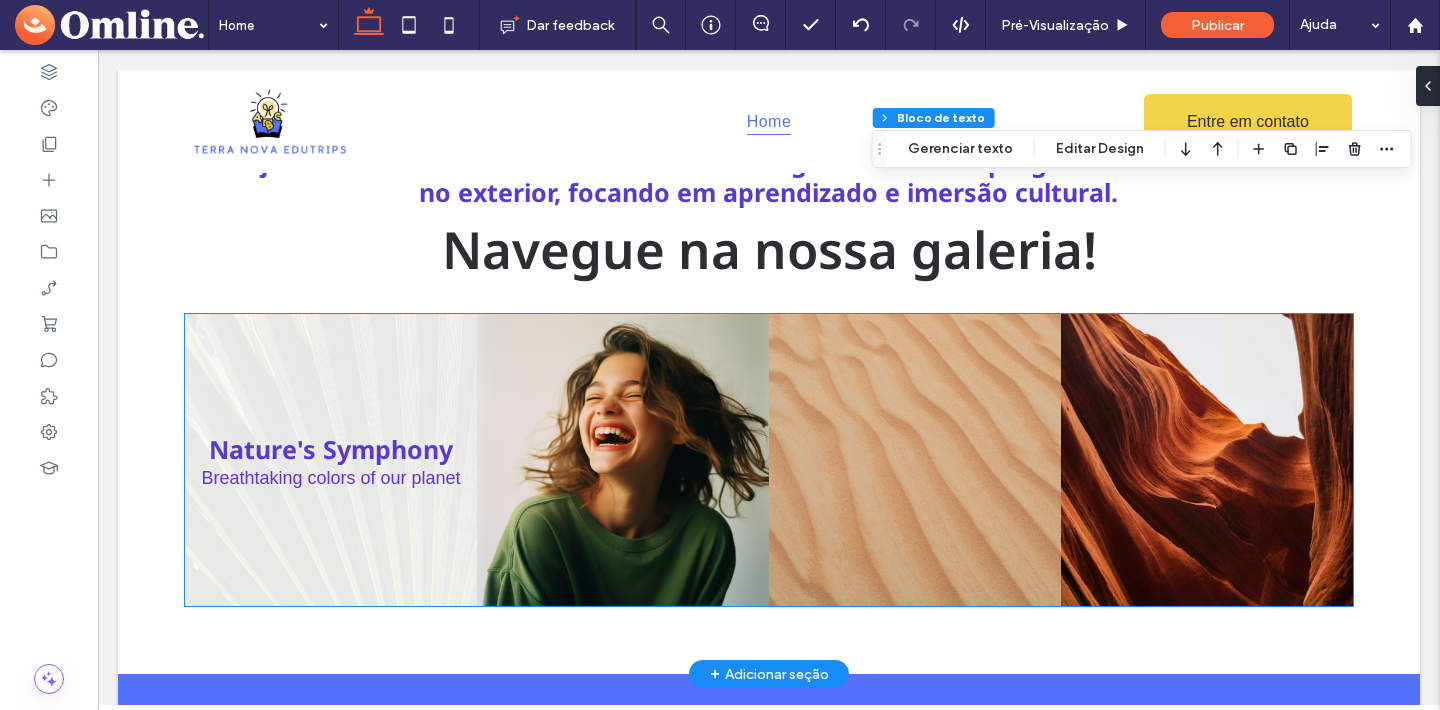 click at bounding box center [331, 460] 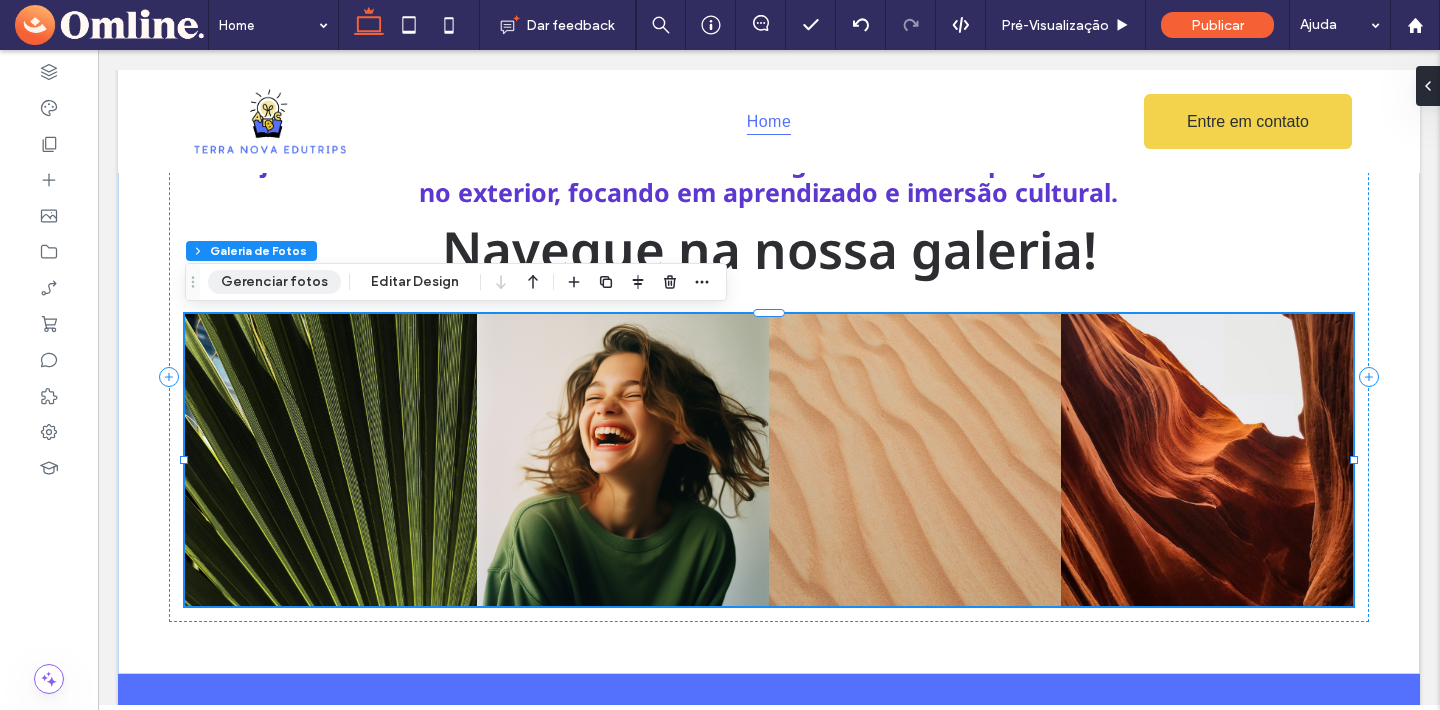 click on "Gerenciar fotos" at bounding box center [274, 282] 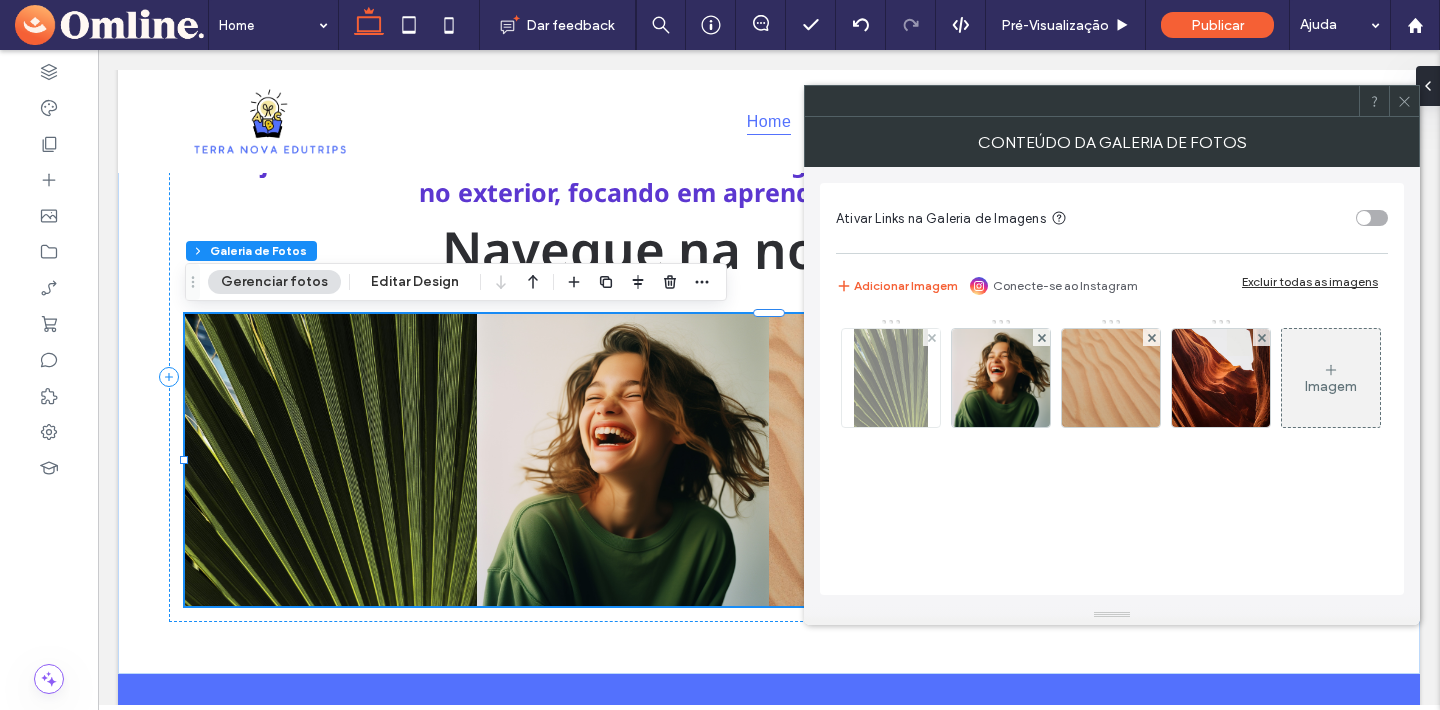 click at bounding box center (891, 378) 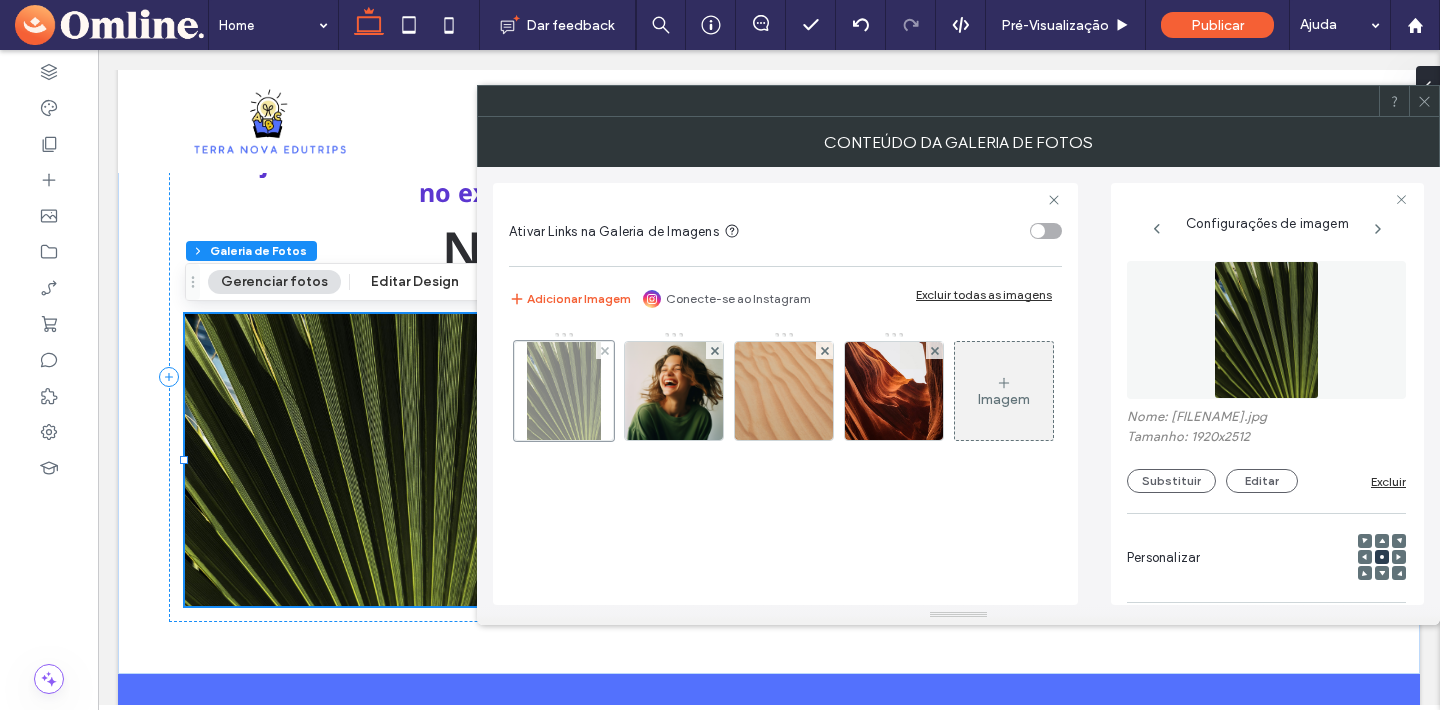 scroll, scrollTop: 0, scrollLeft: 0, axis: both 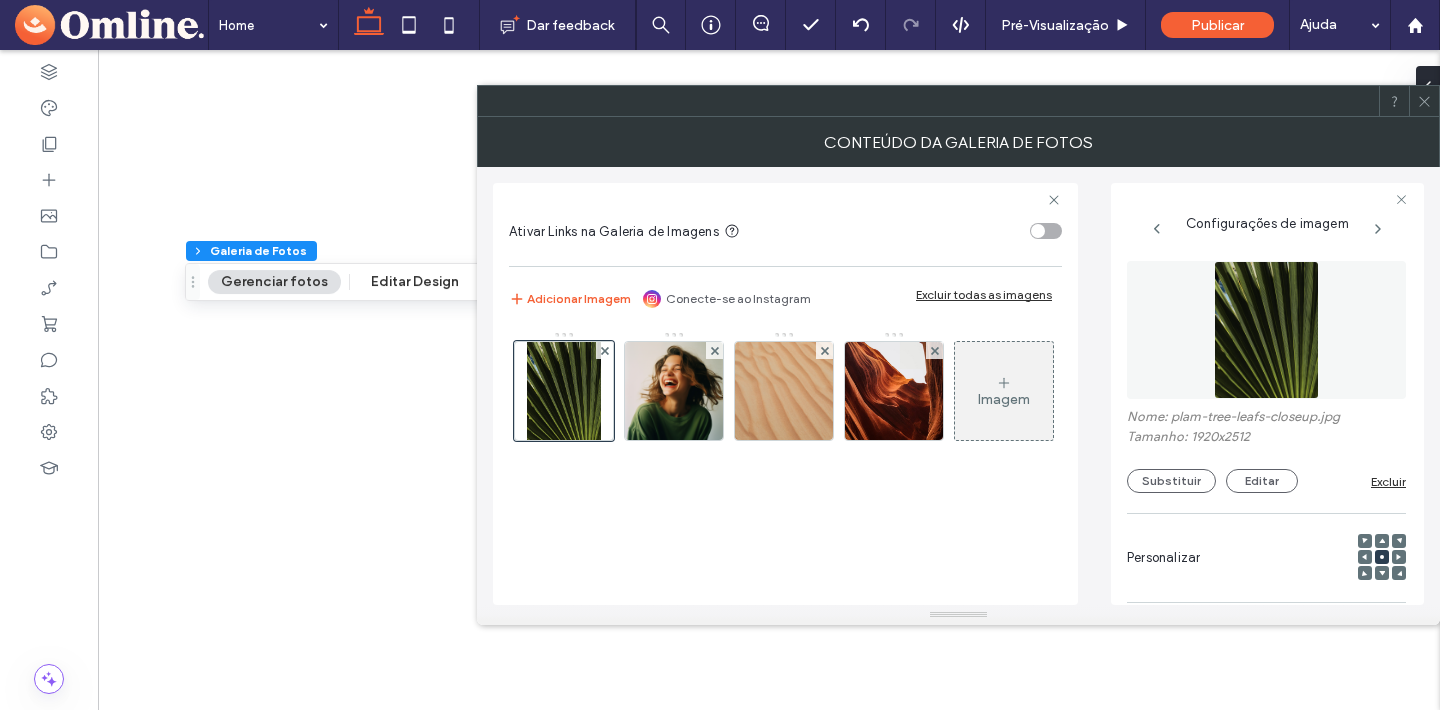 click 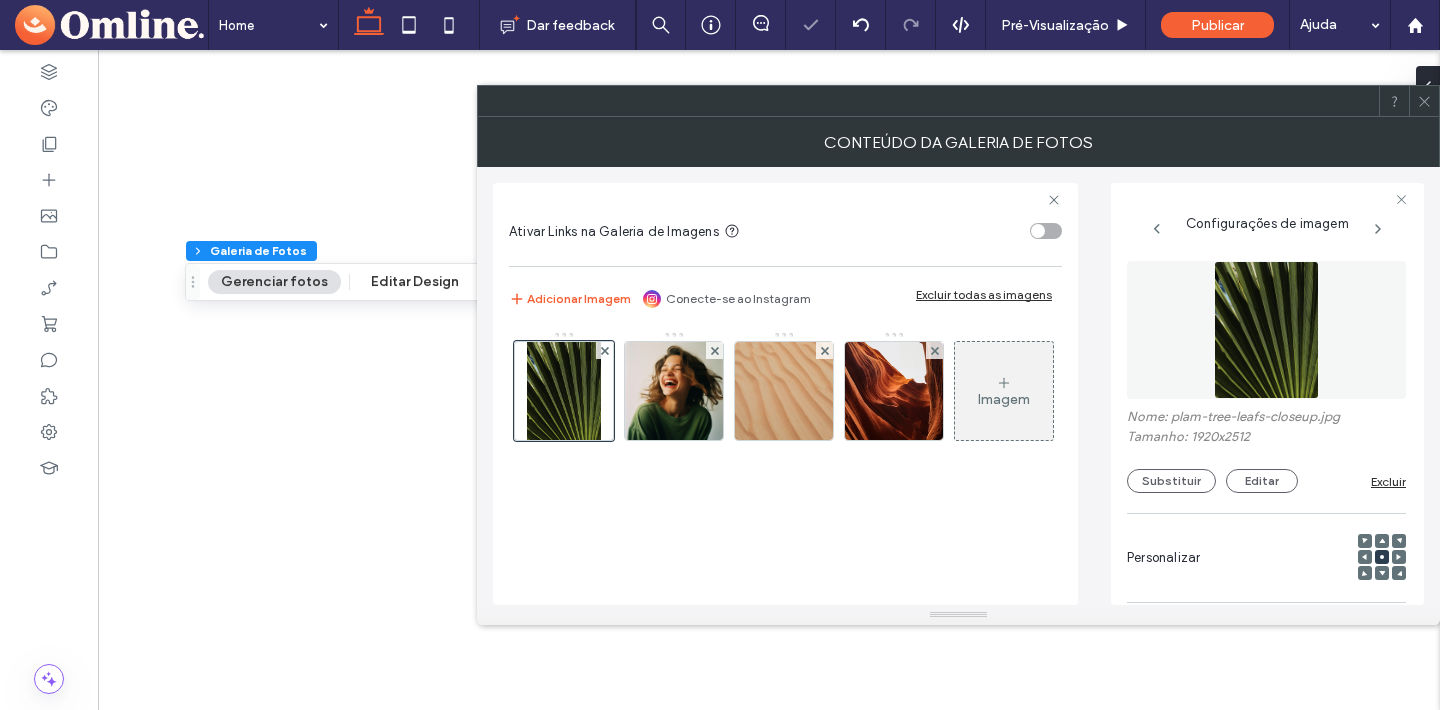 click 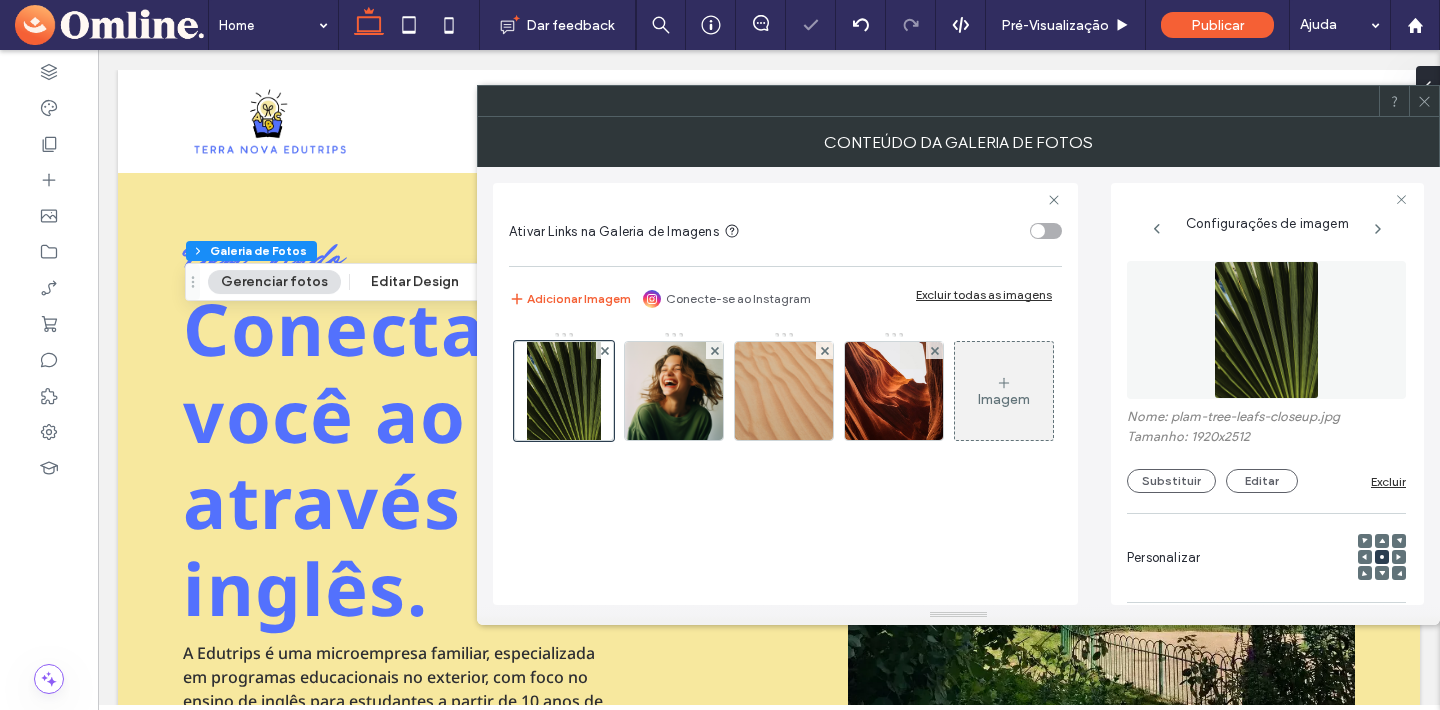 scroll, scrollTop: 2054, scrollLeft: 0, axis: vertical 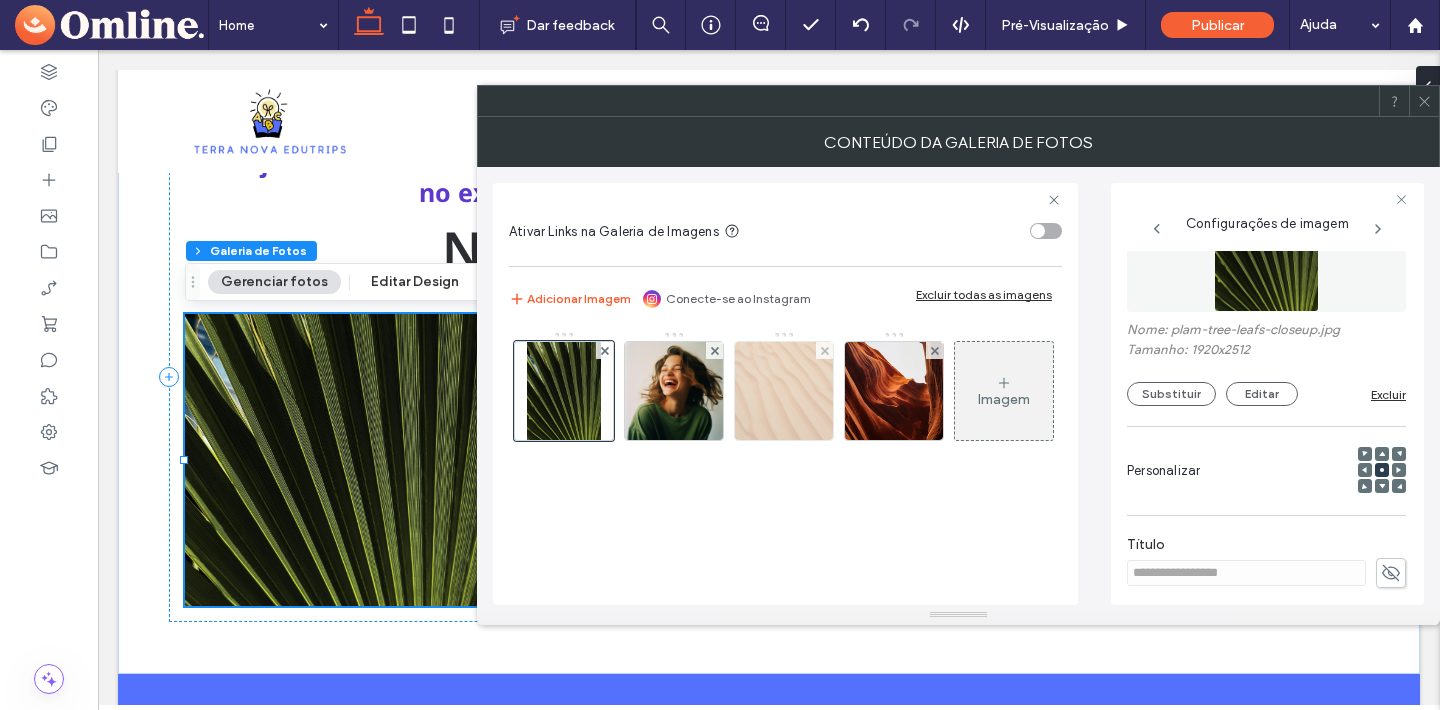 drag, startPoint x: 711, startPoint y: 351, endPoint x: 813, endPoint y: 360, distance: 102.396286 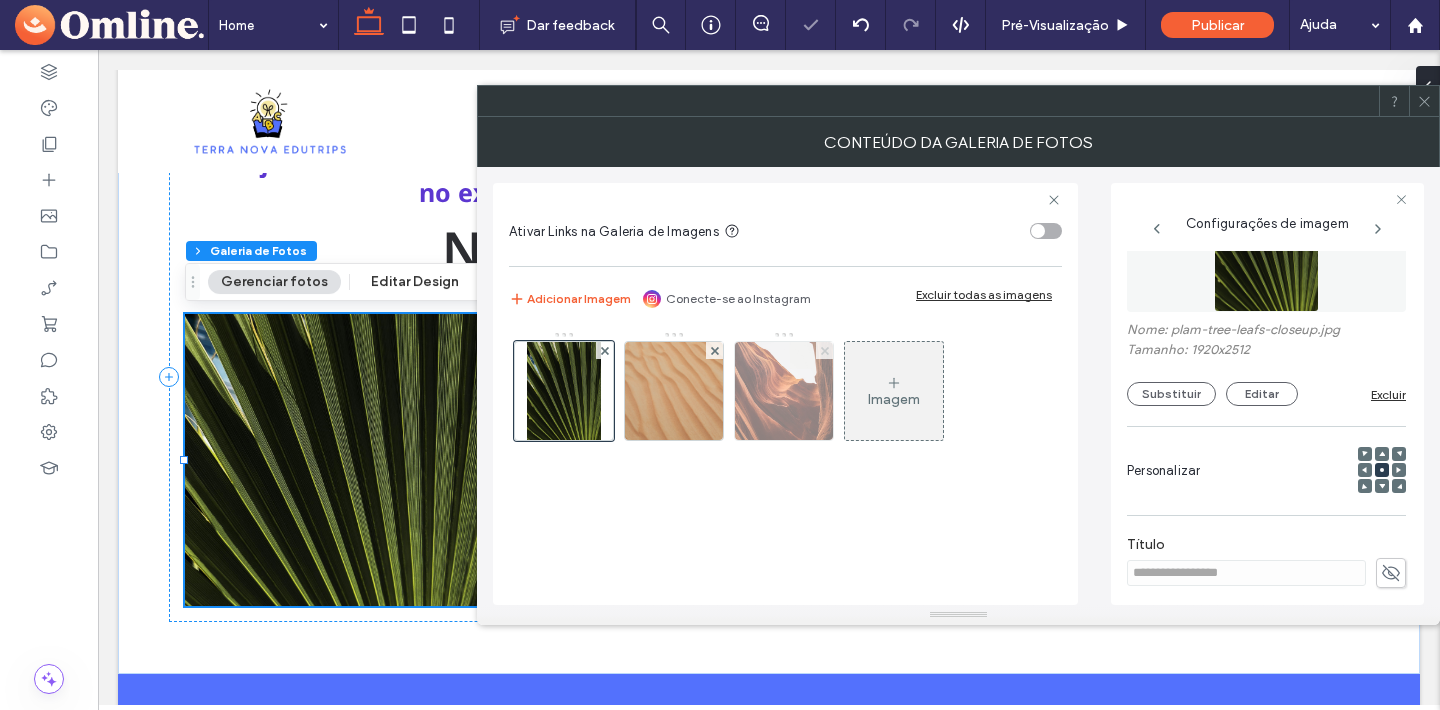 click 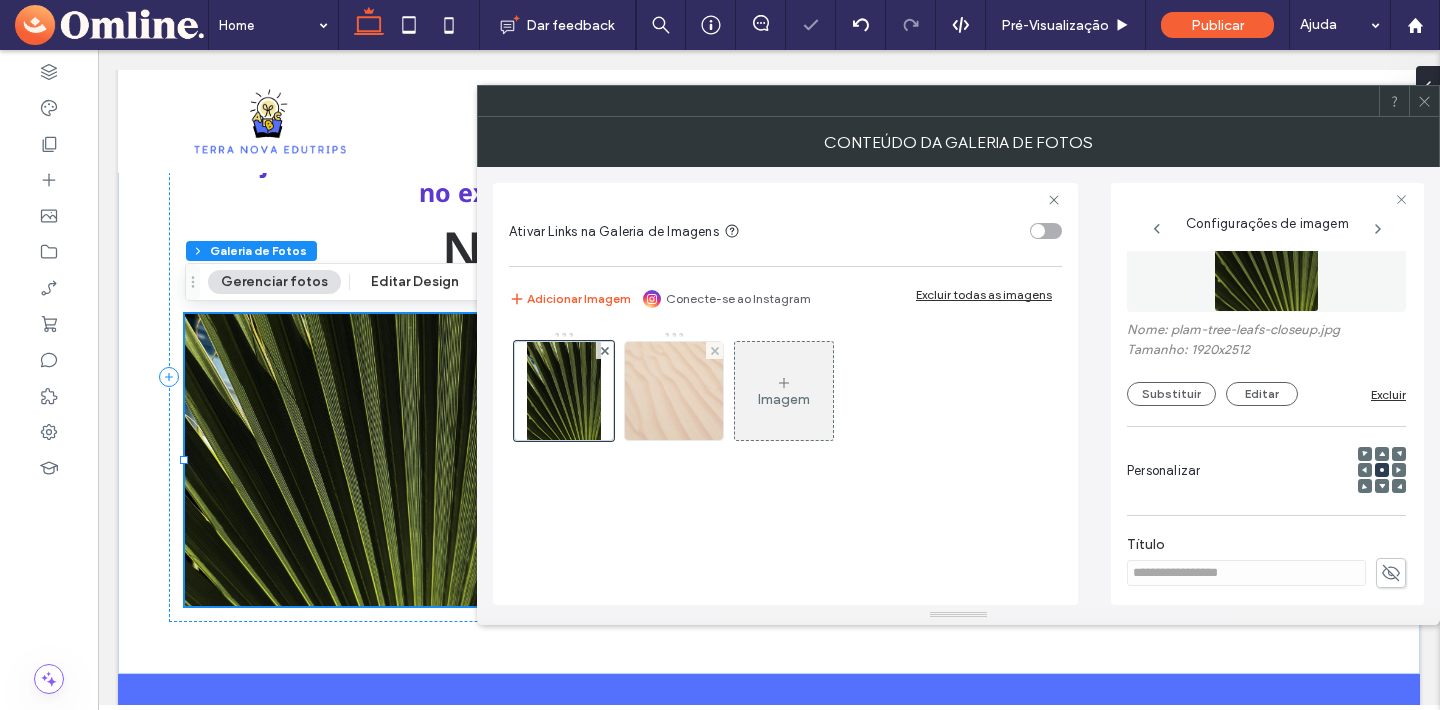 drag, startPoint x: 715, startPoint y: 354, endPoint x: 715, endPoint y: 371, distance: 17 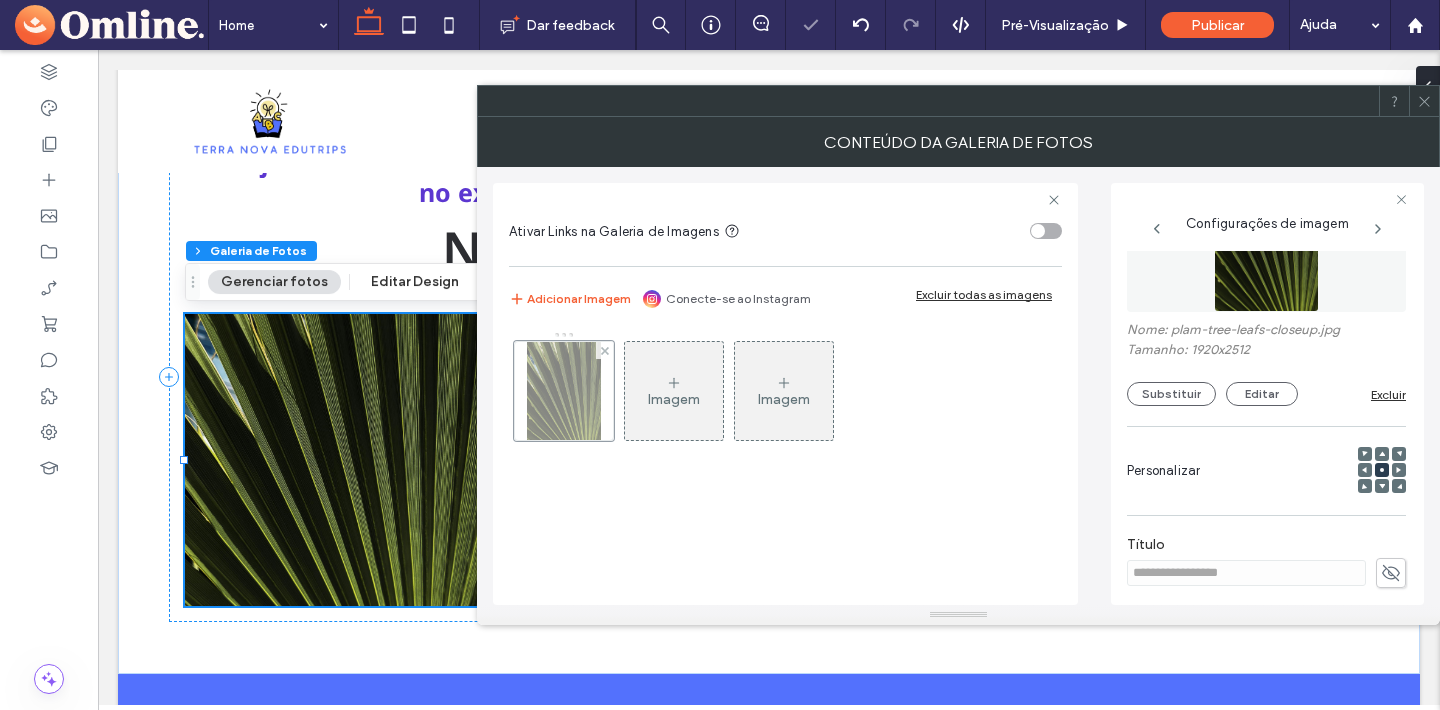 click at bounding box center (604, 350) 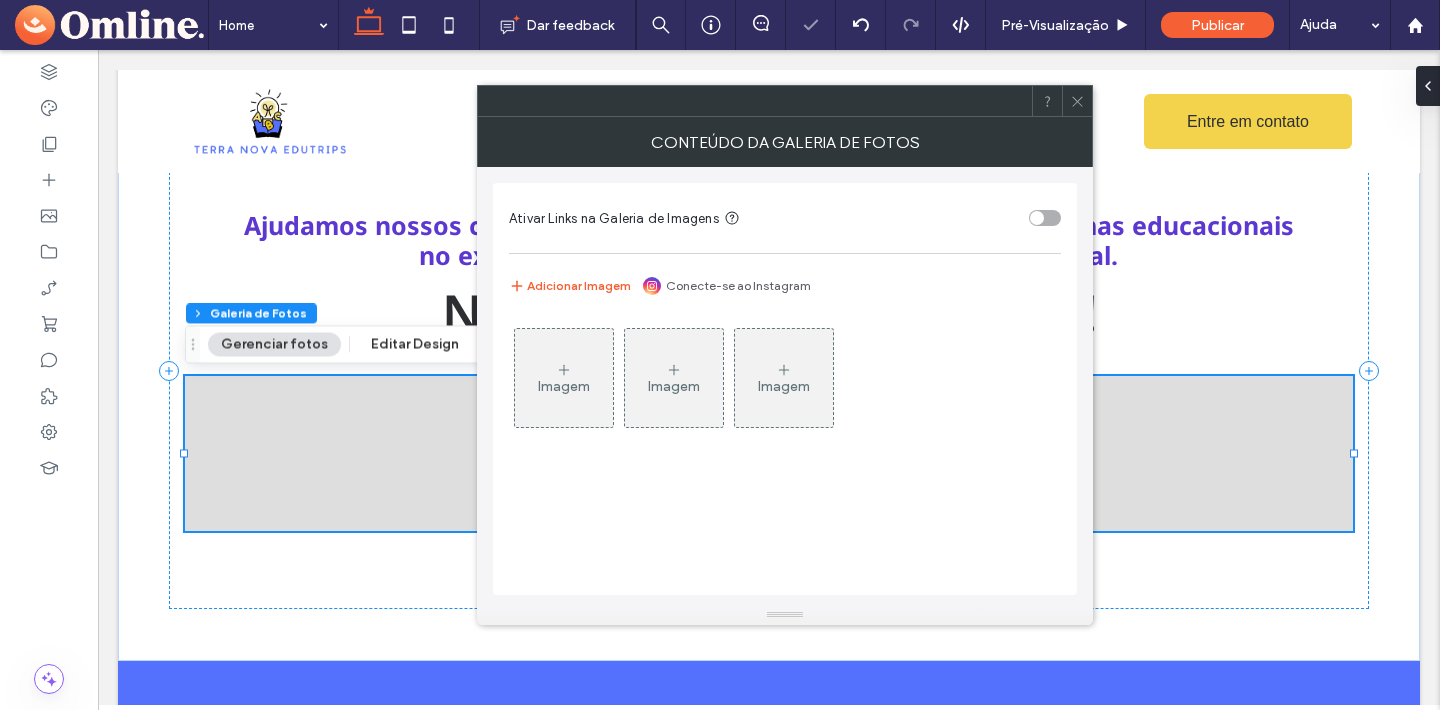 click on "Imagem" at bounding box center (564, 386) 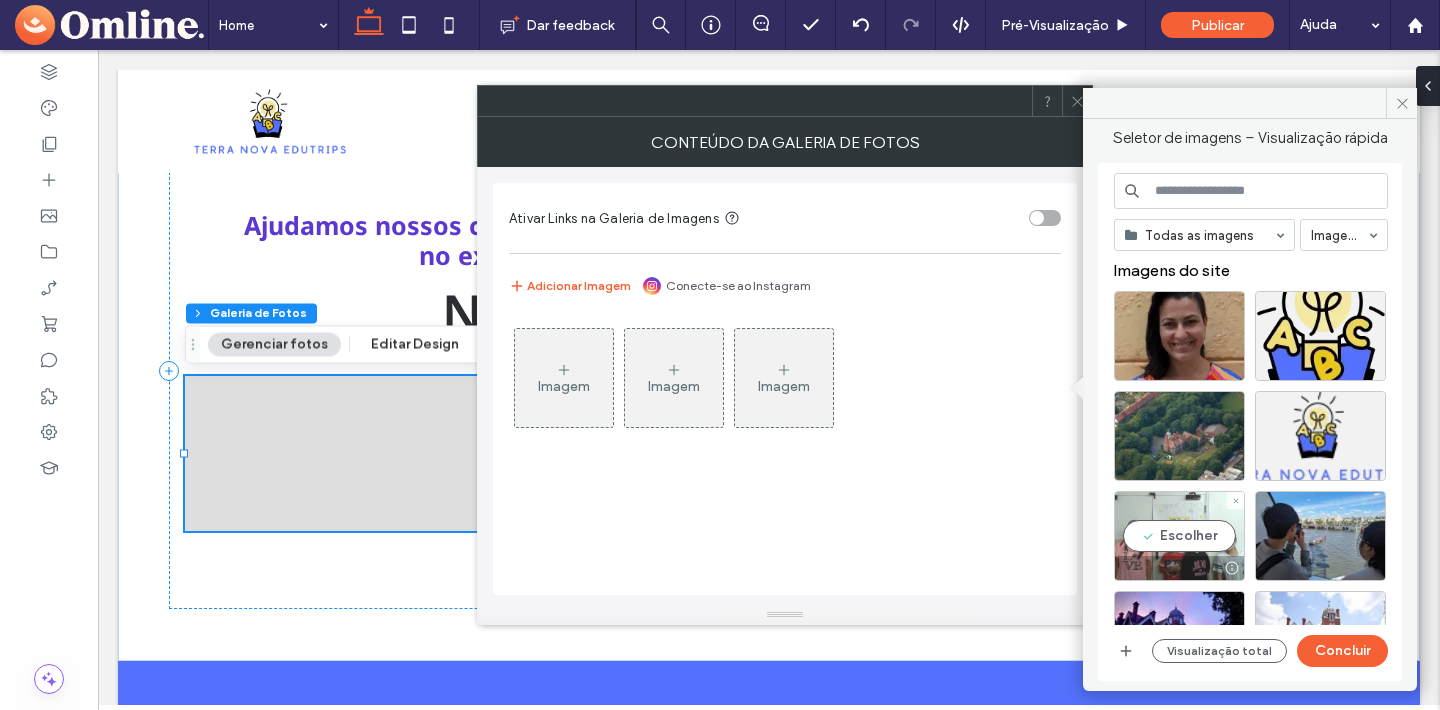 click on "Escolher" at bounding box center [1179, 536] 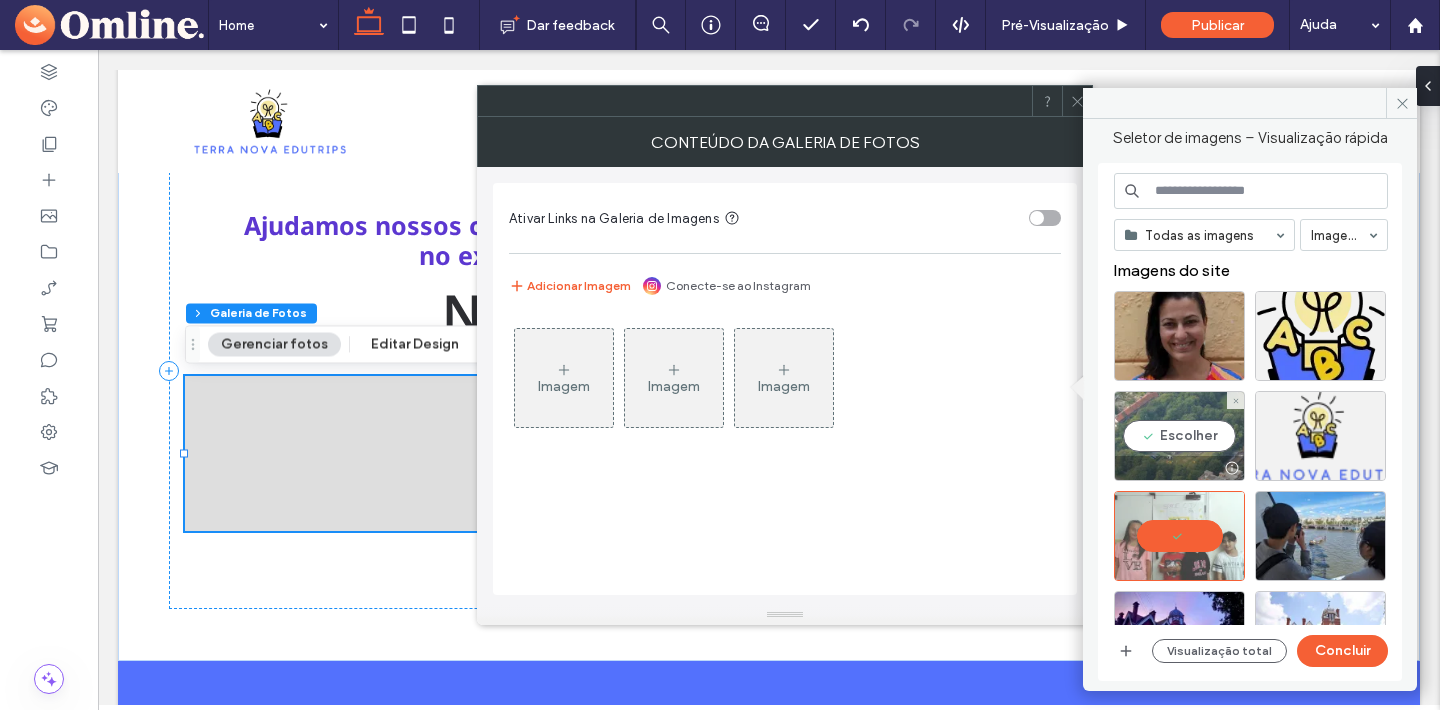 click on "Escolher" at bounding box center (1179, 436) 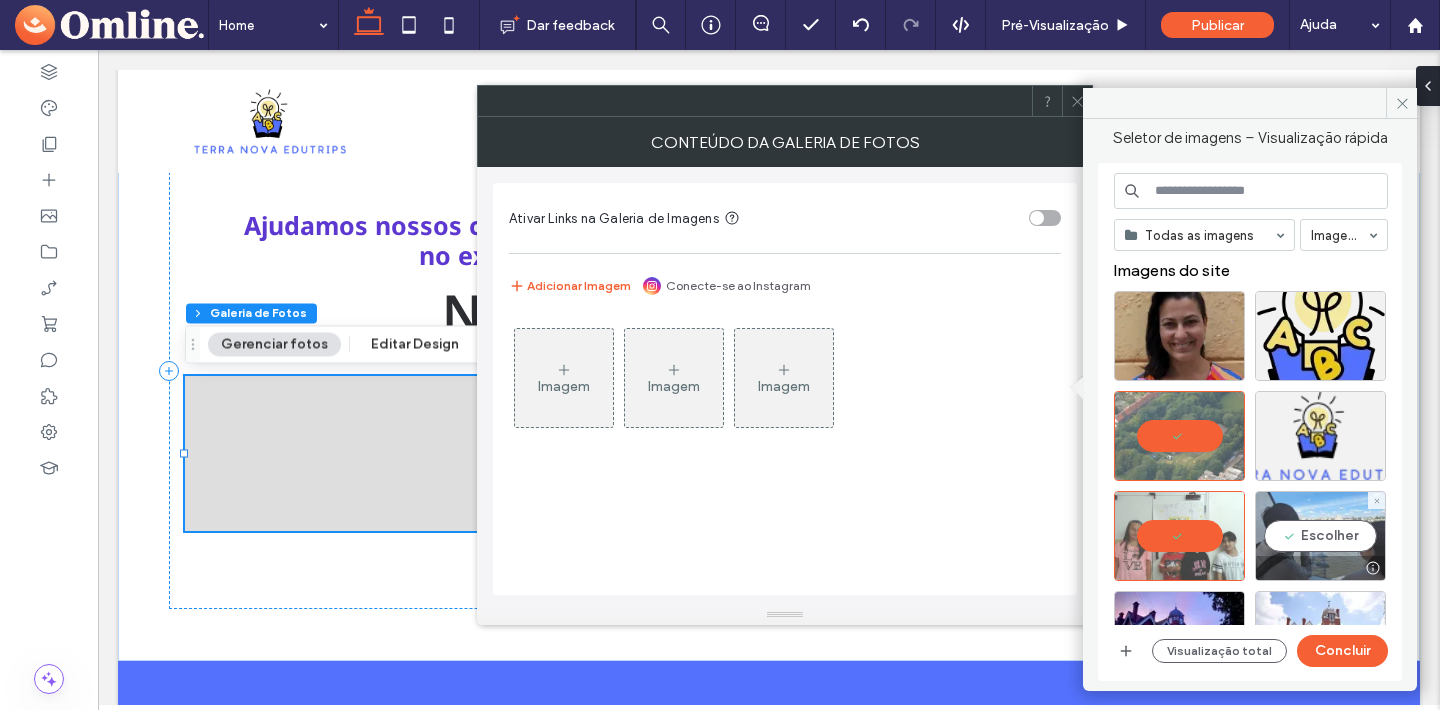 click on "Escolher" at bounding box center [1320, 536] 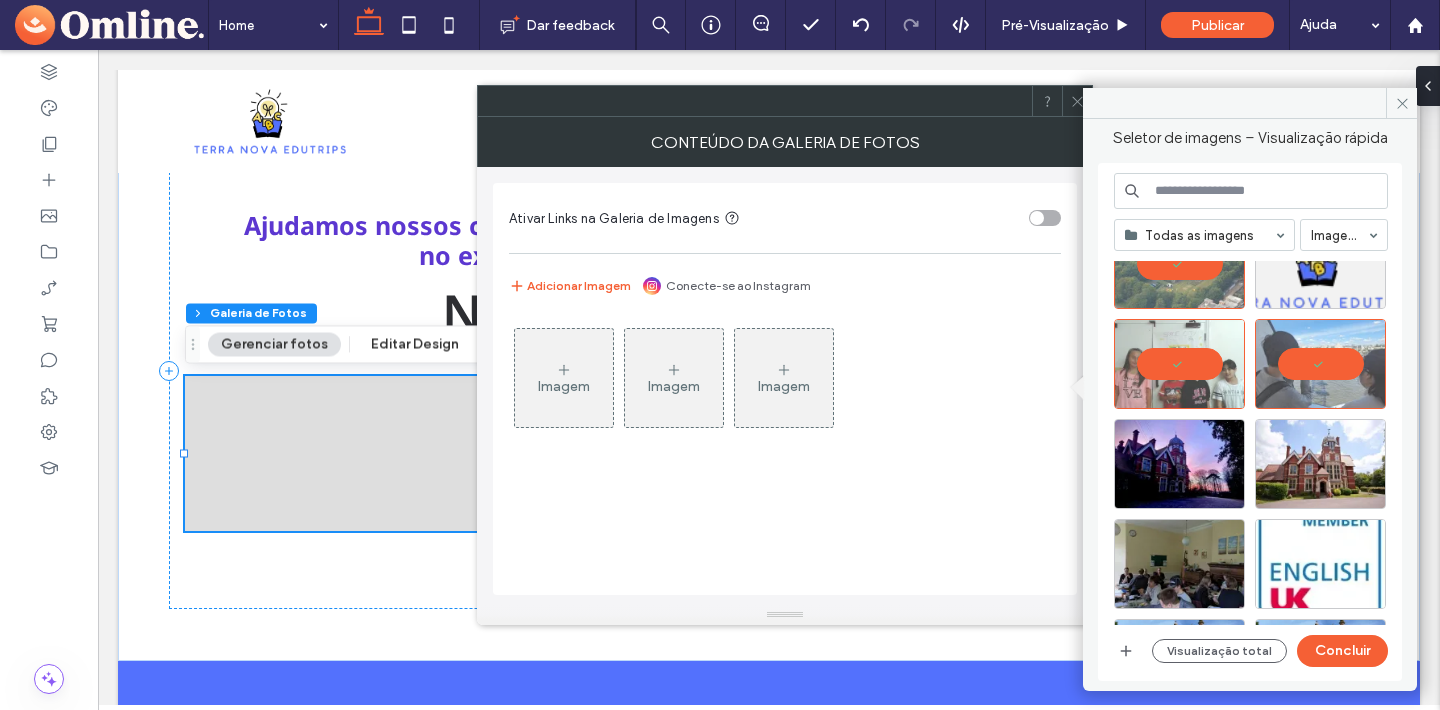 scroll, scrollTop: 174, scrollLeft: 0, axis: vertical 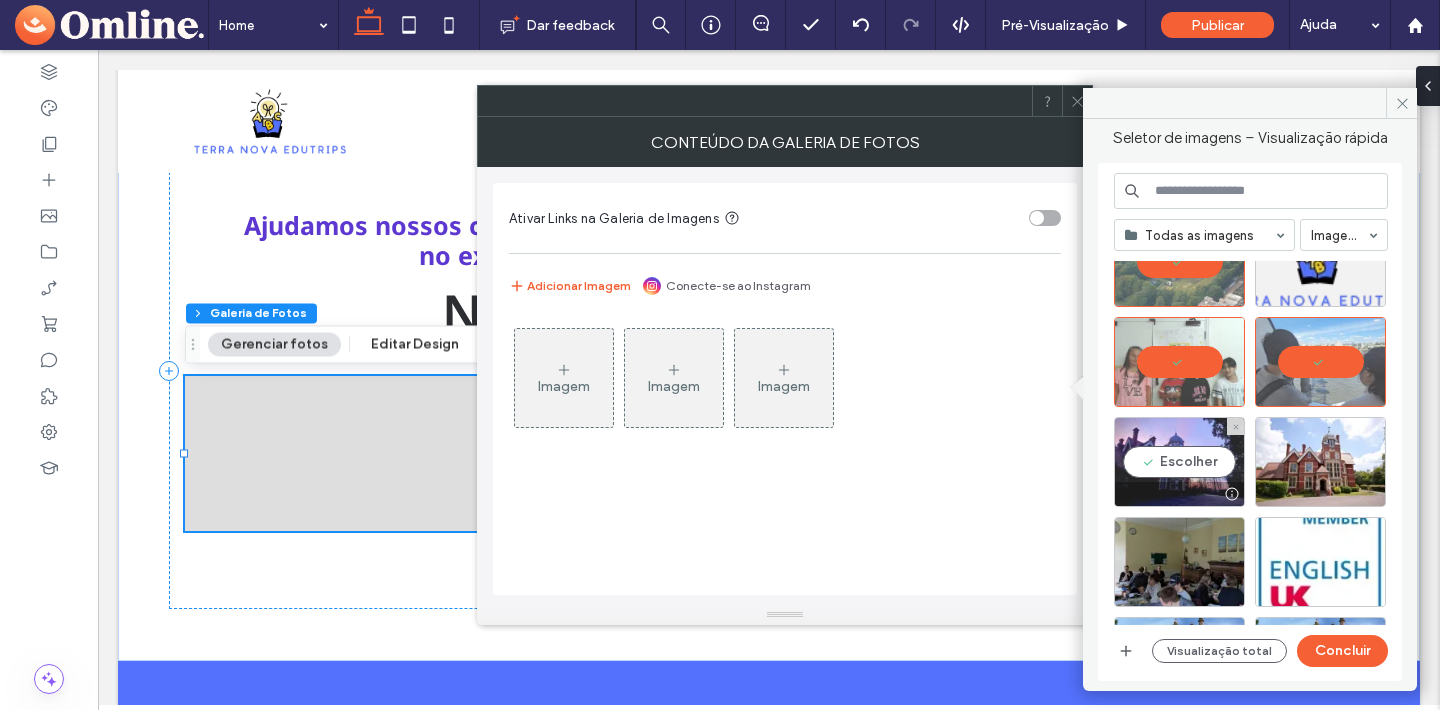 click on "Escolher" at bounding box center [1179, 462] 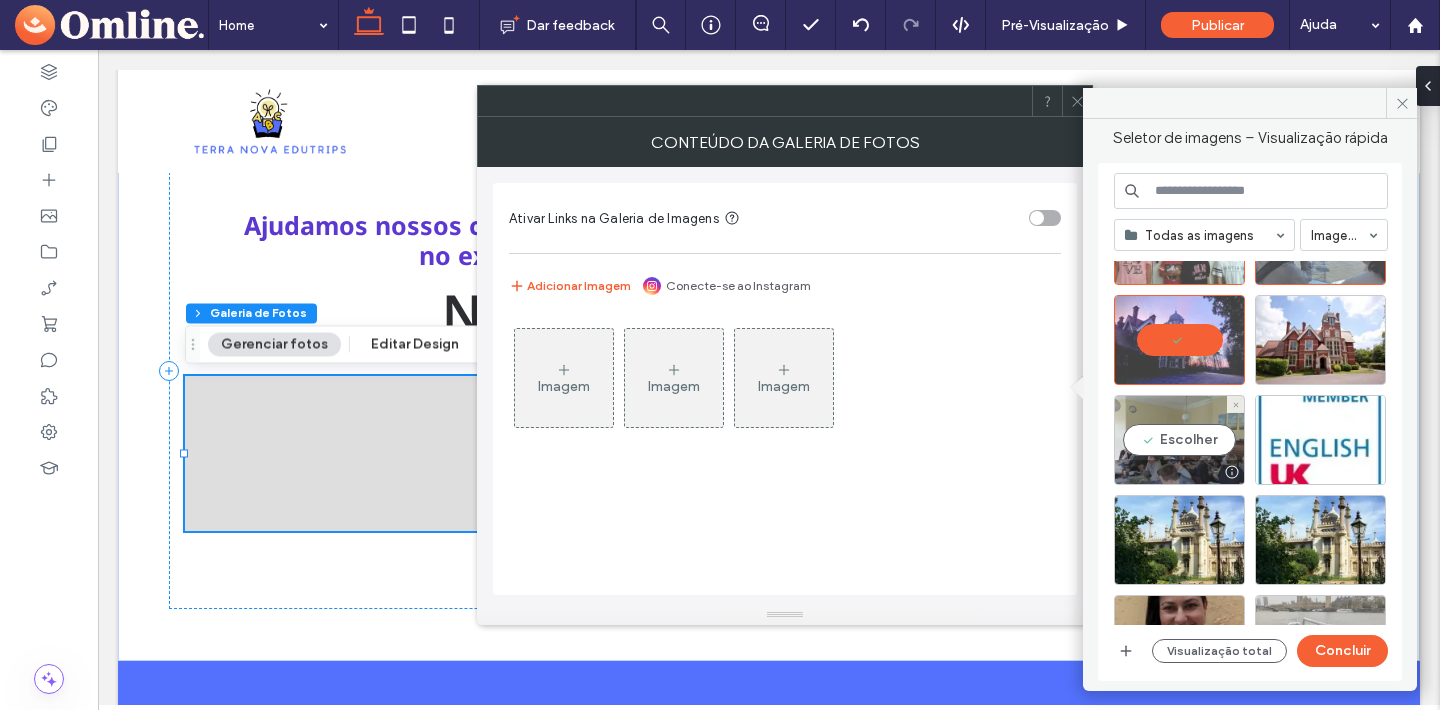 click on "Imagens do site Escolher" at bounding box center [1258, 443] 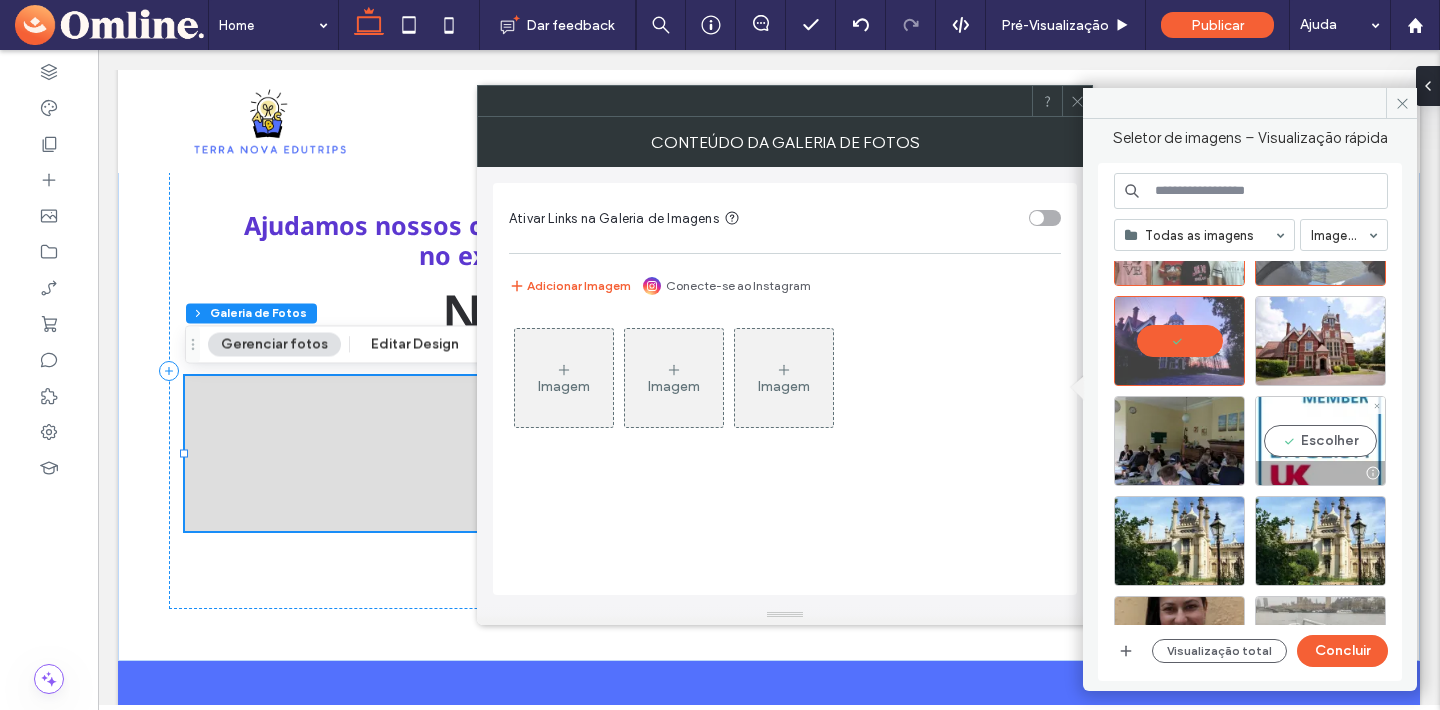 scroll, scrollTop: 294, scrollLeft: 0, axis: vertical 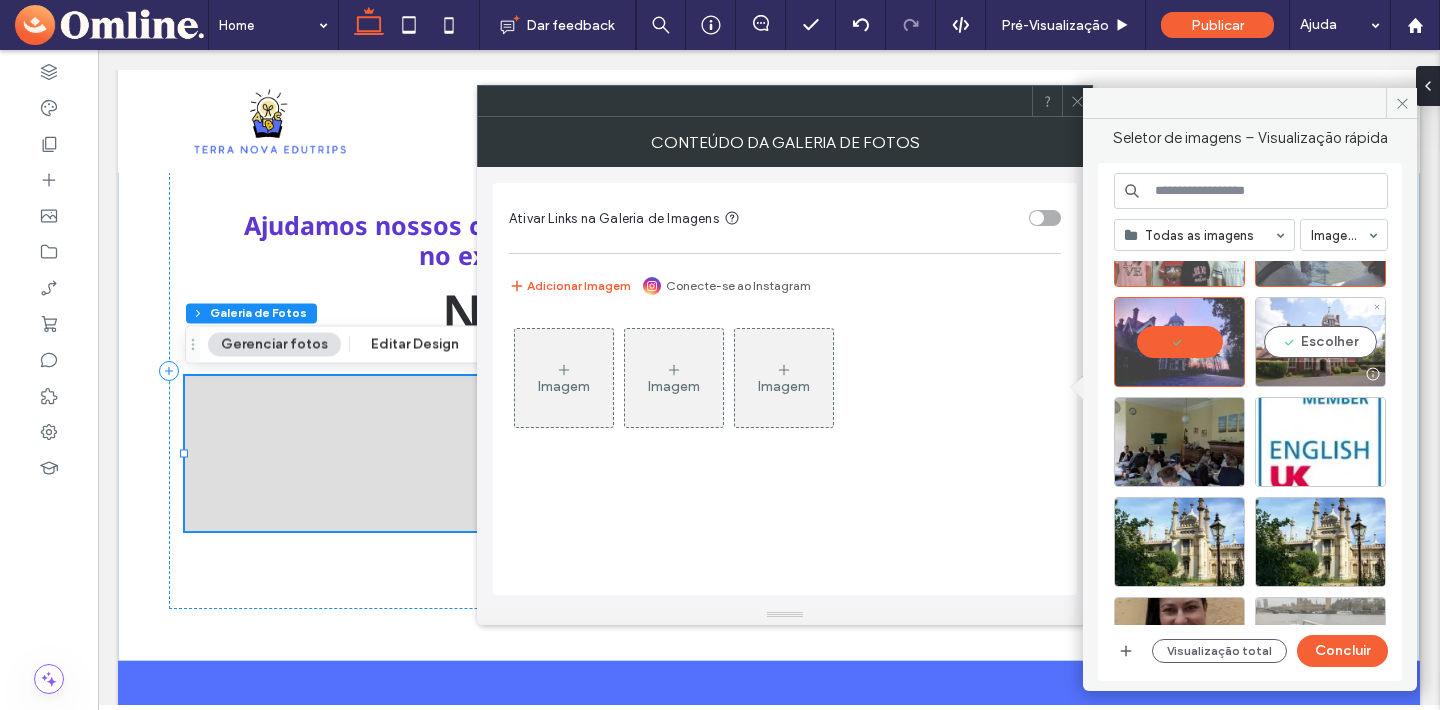 click on "Escolher" at bounding box center [1320, 342] 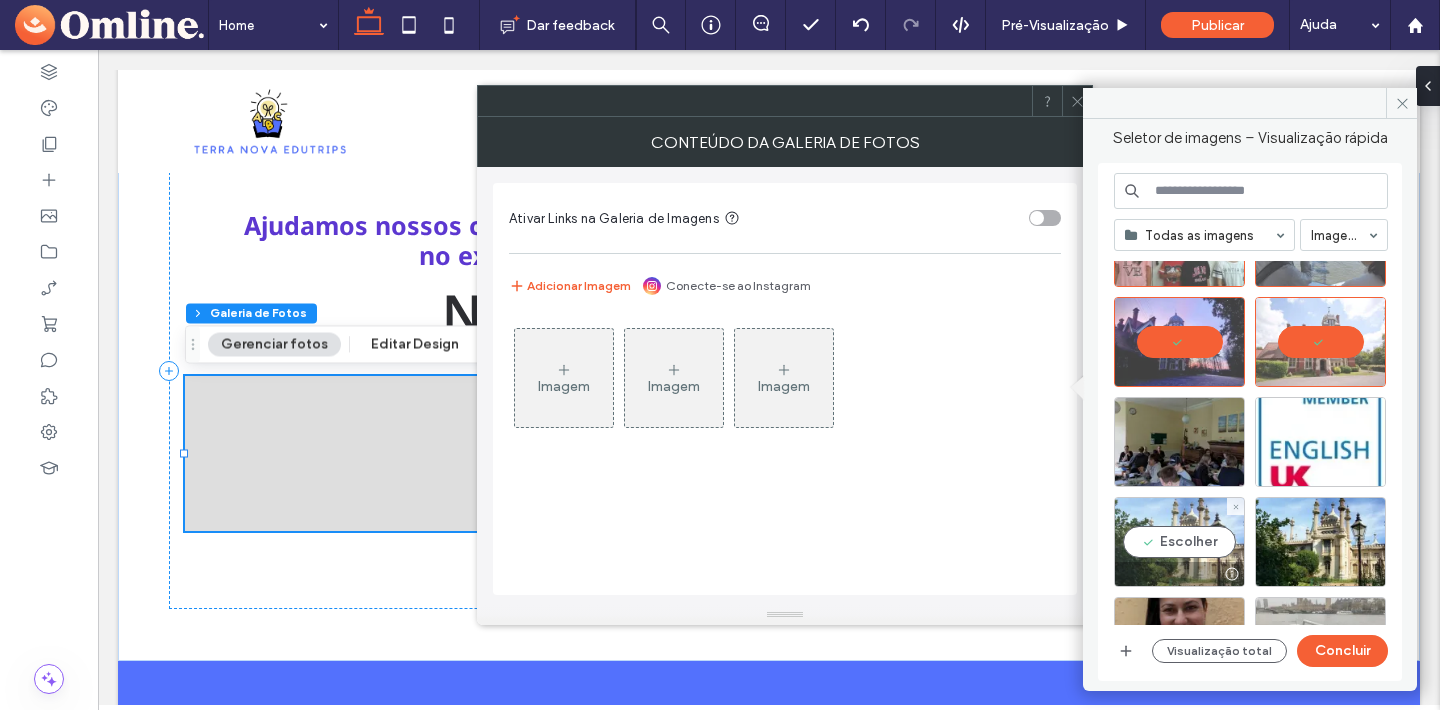click on "Escolher" at bounding box center [1179, 542] 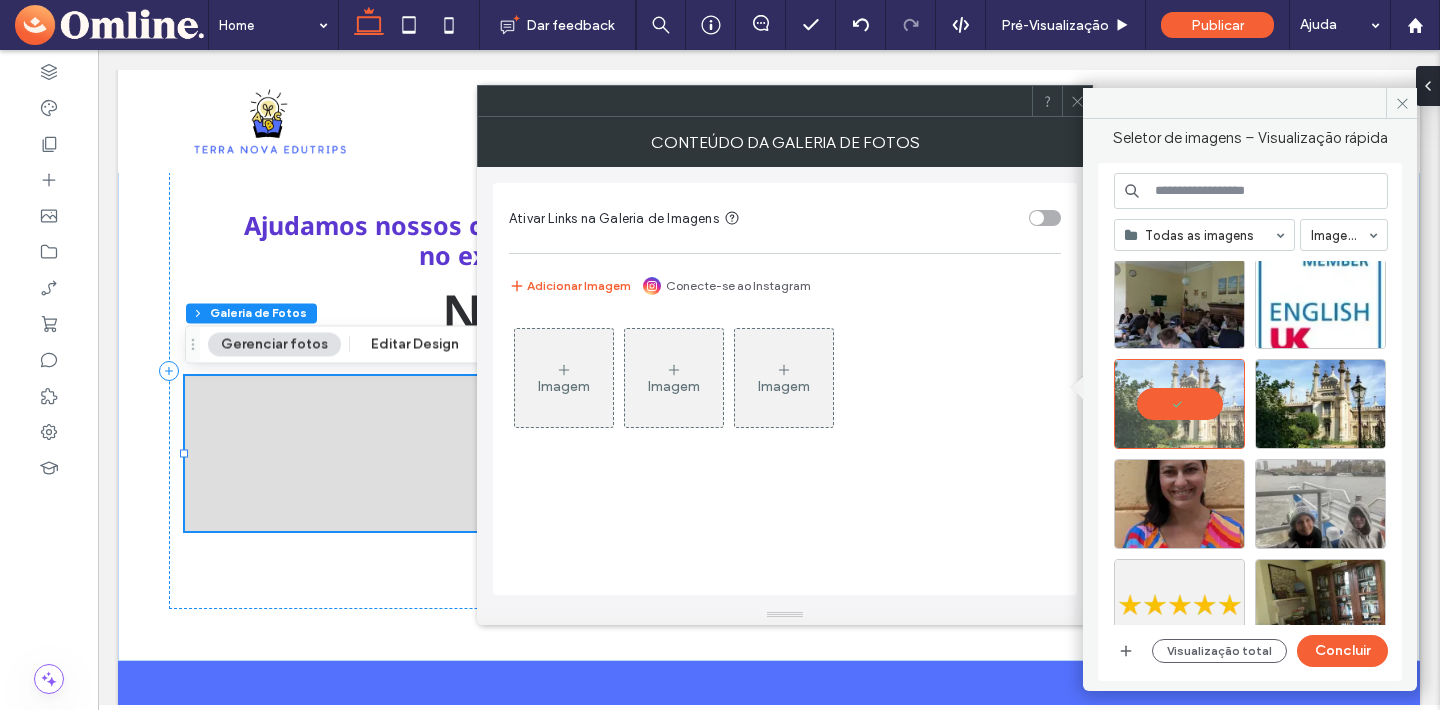 scroll, scrollTop: 468, scrollLeft: 0, axis: vertical 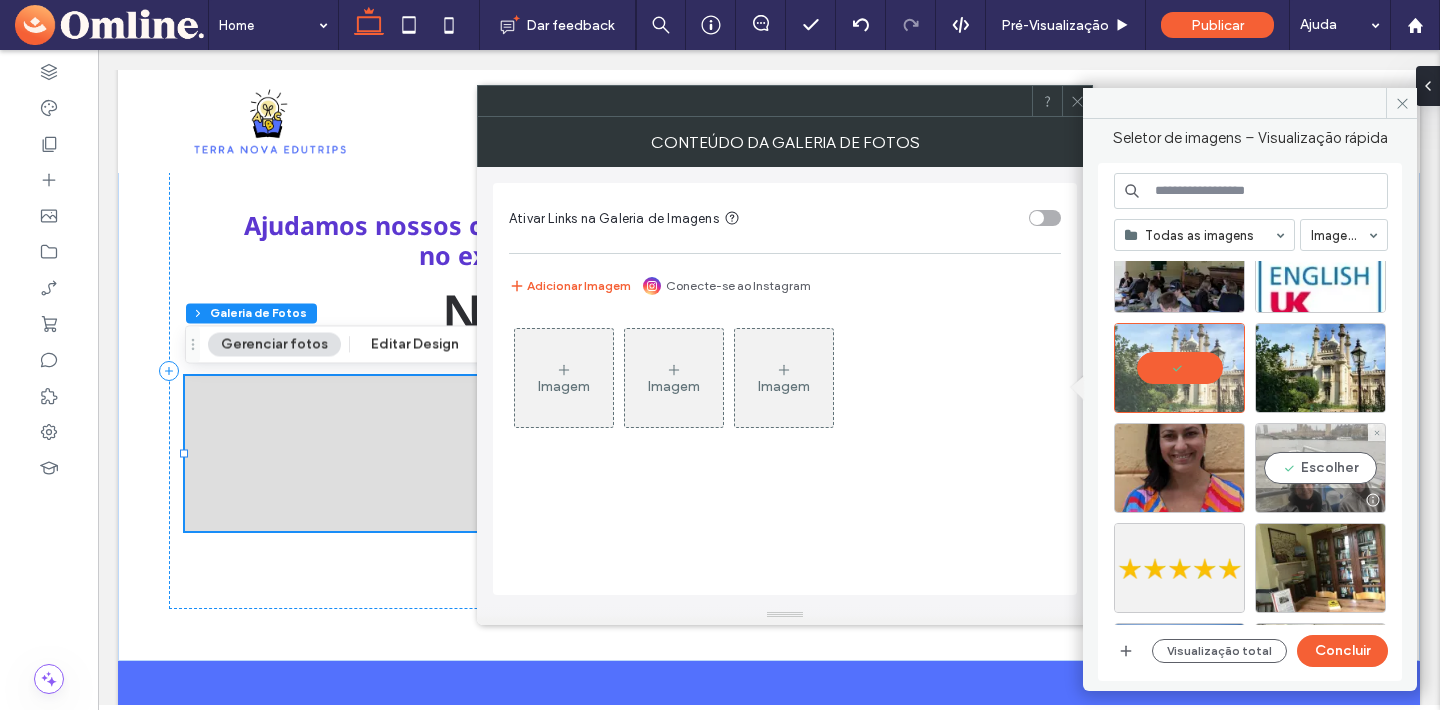 click on "Escolher" at bounding box center [1320, 468] 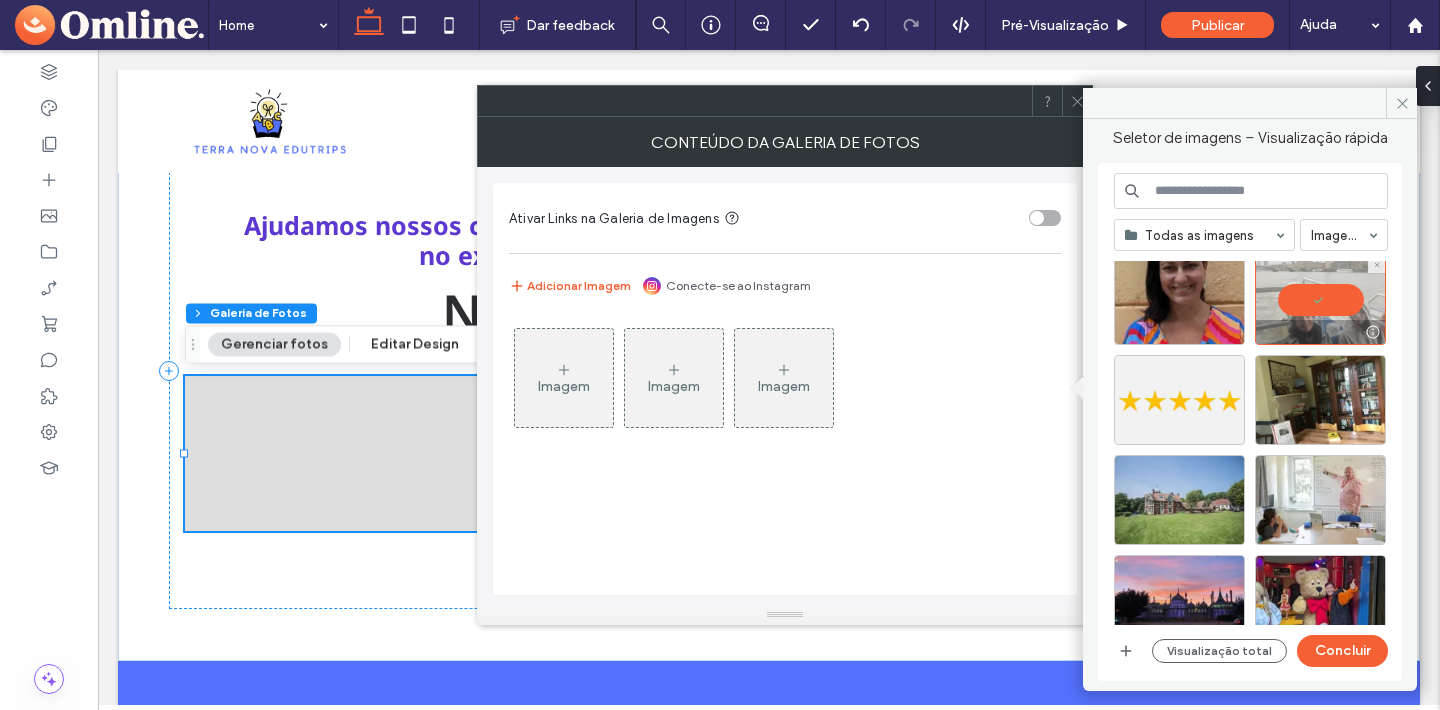scroll, scrollTop: 648, scrollLeft: 0, axis: vertical 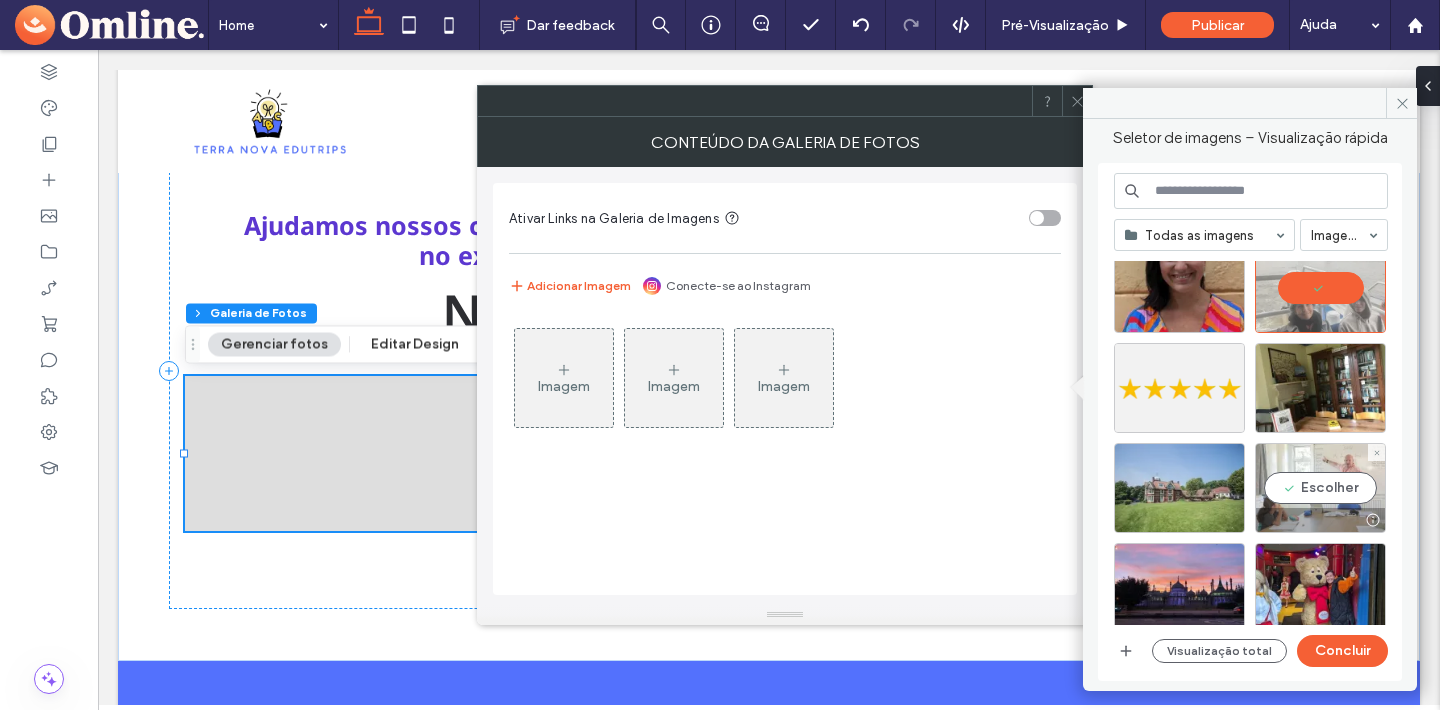 click on "Escolher" at bounding box center [1320, 488] 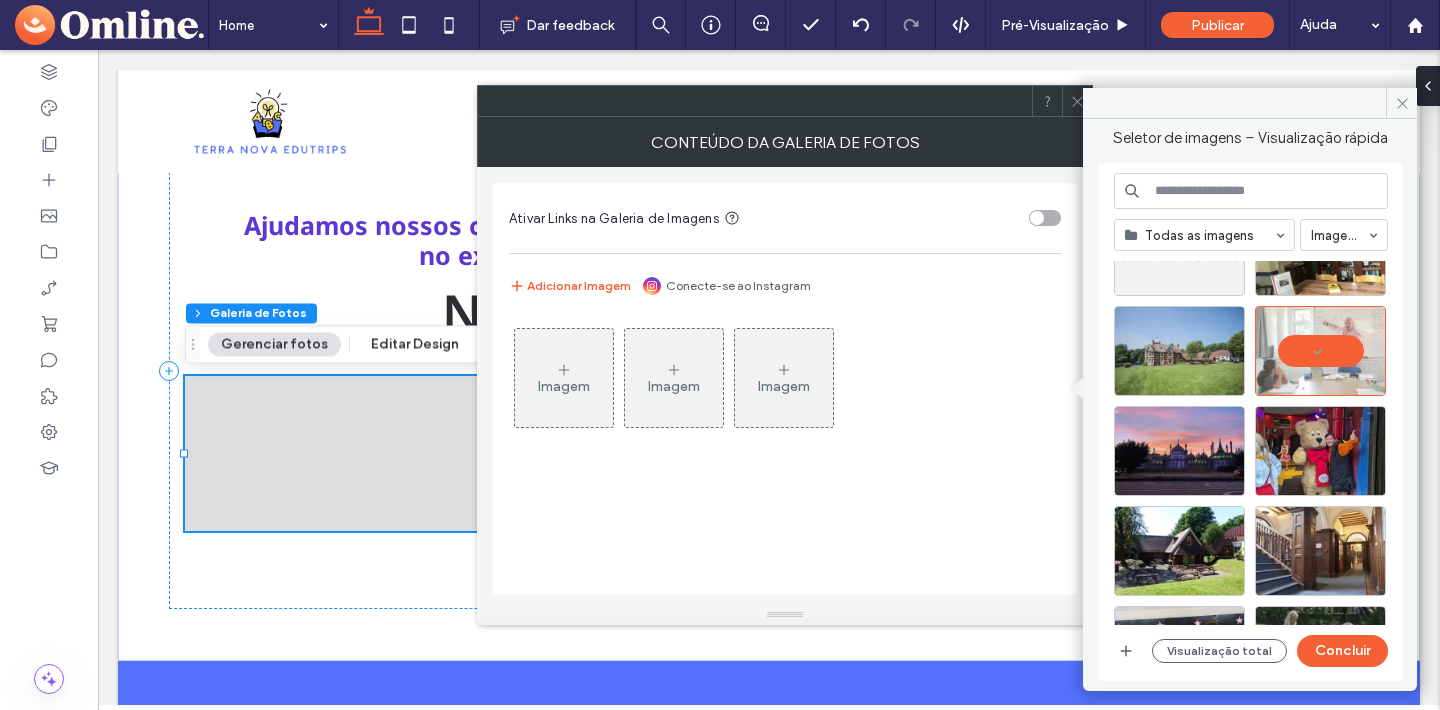 scroll, scrollTop: 786, scrollLeft: 0, axis: vertical 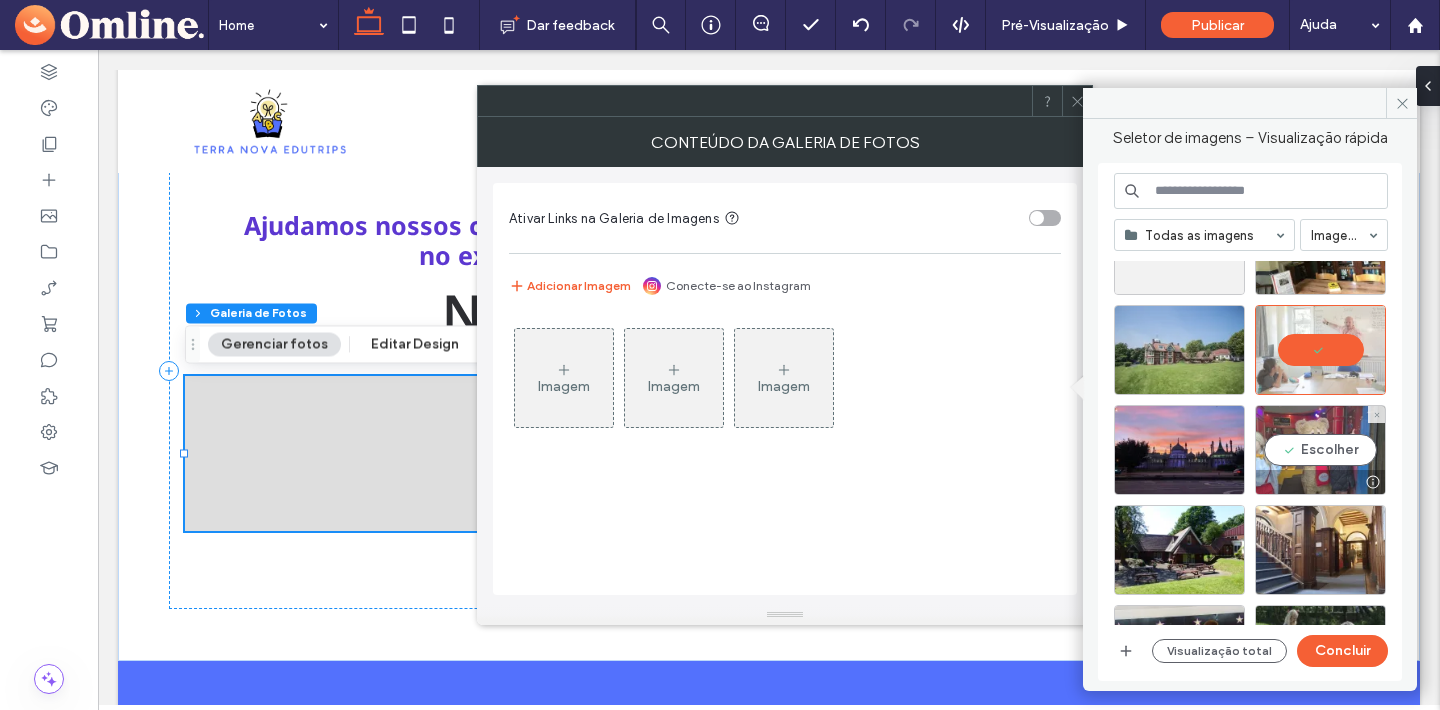 click on "Escolher" at bounding box center (1320, 450) 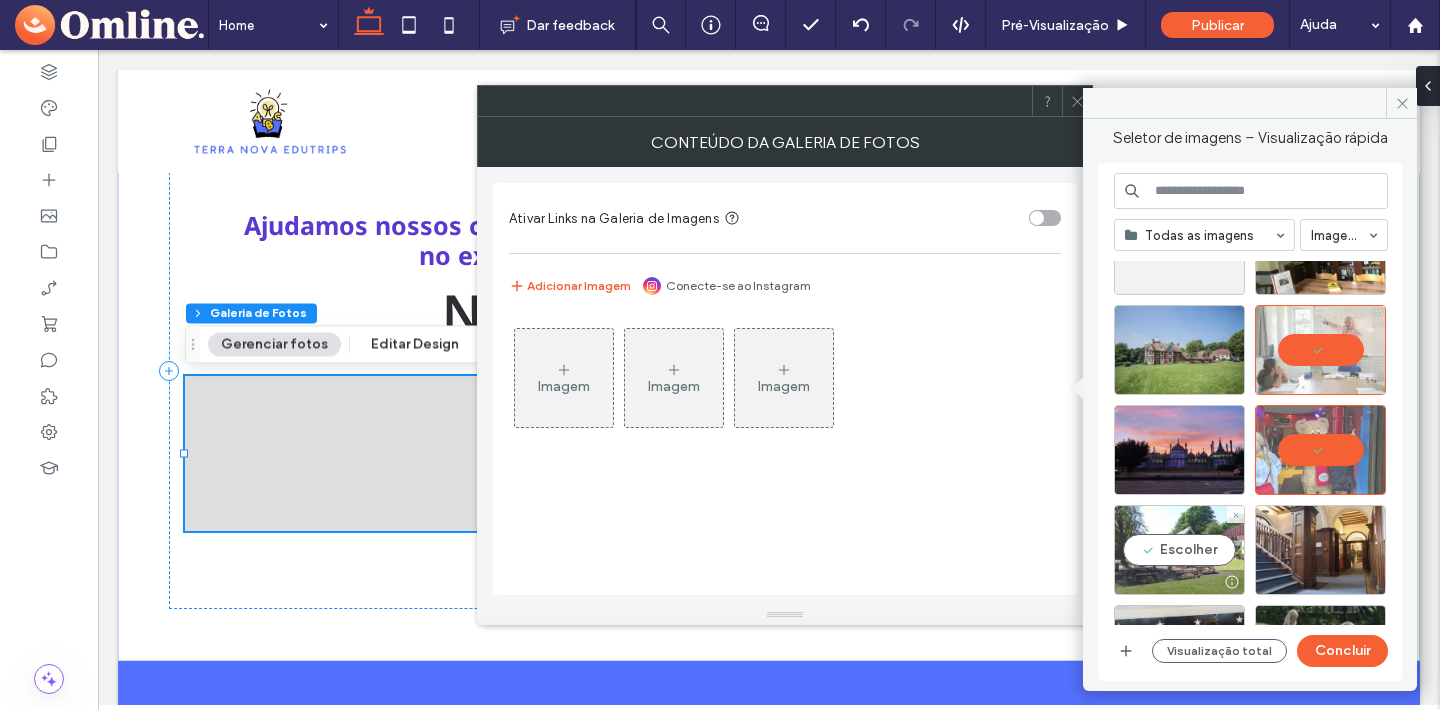 click on "Escolher" at bounding box center [1179, 550] 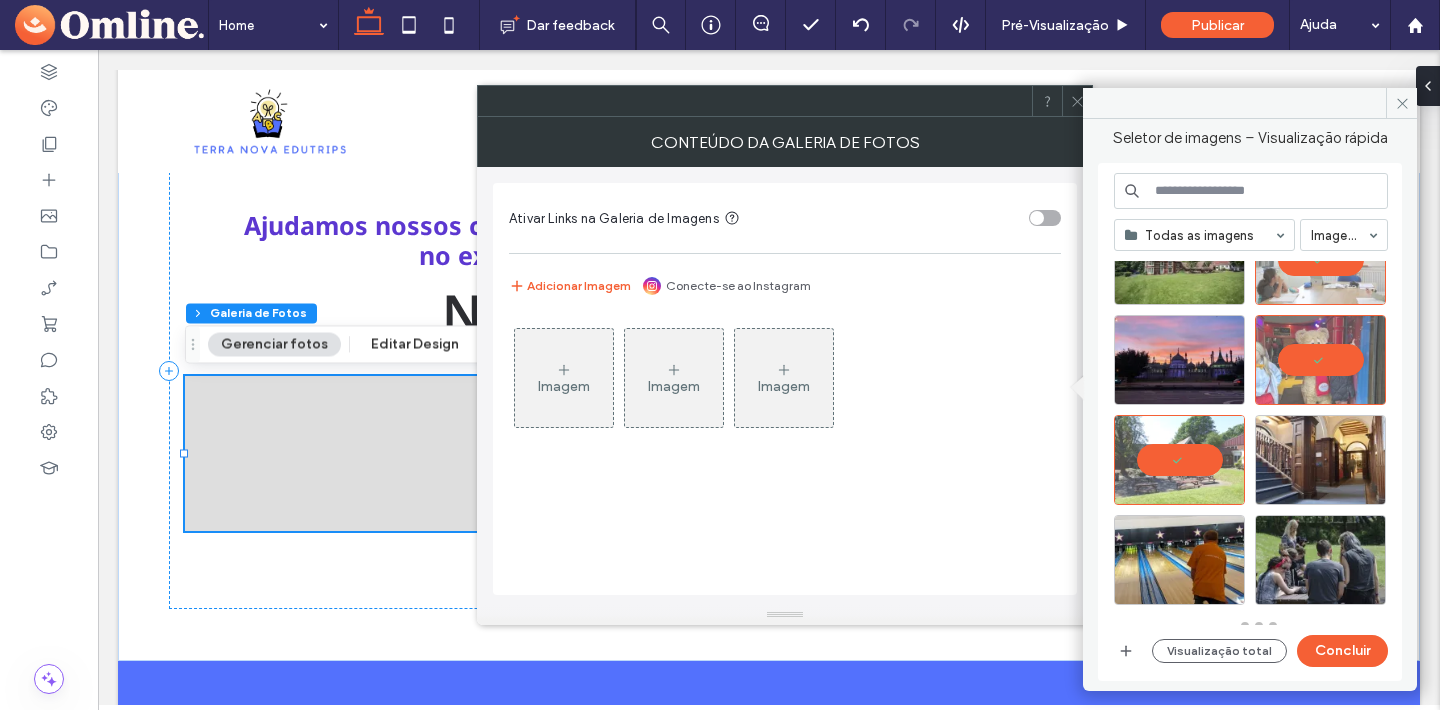 scroll, scrollTop: 876, scrollLeft: 0, axis: vertical 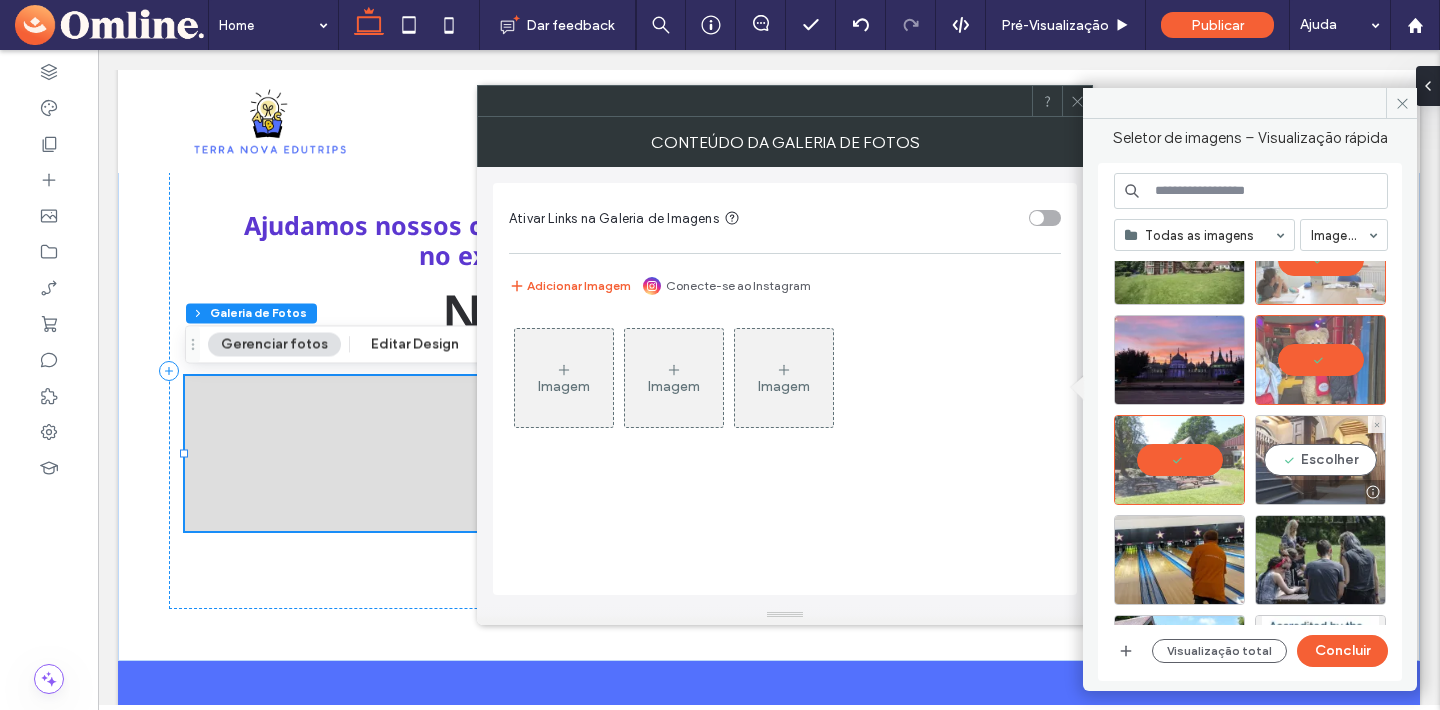 click on "Escolher" at bounding box center [1320, 460] 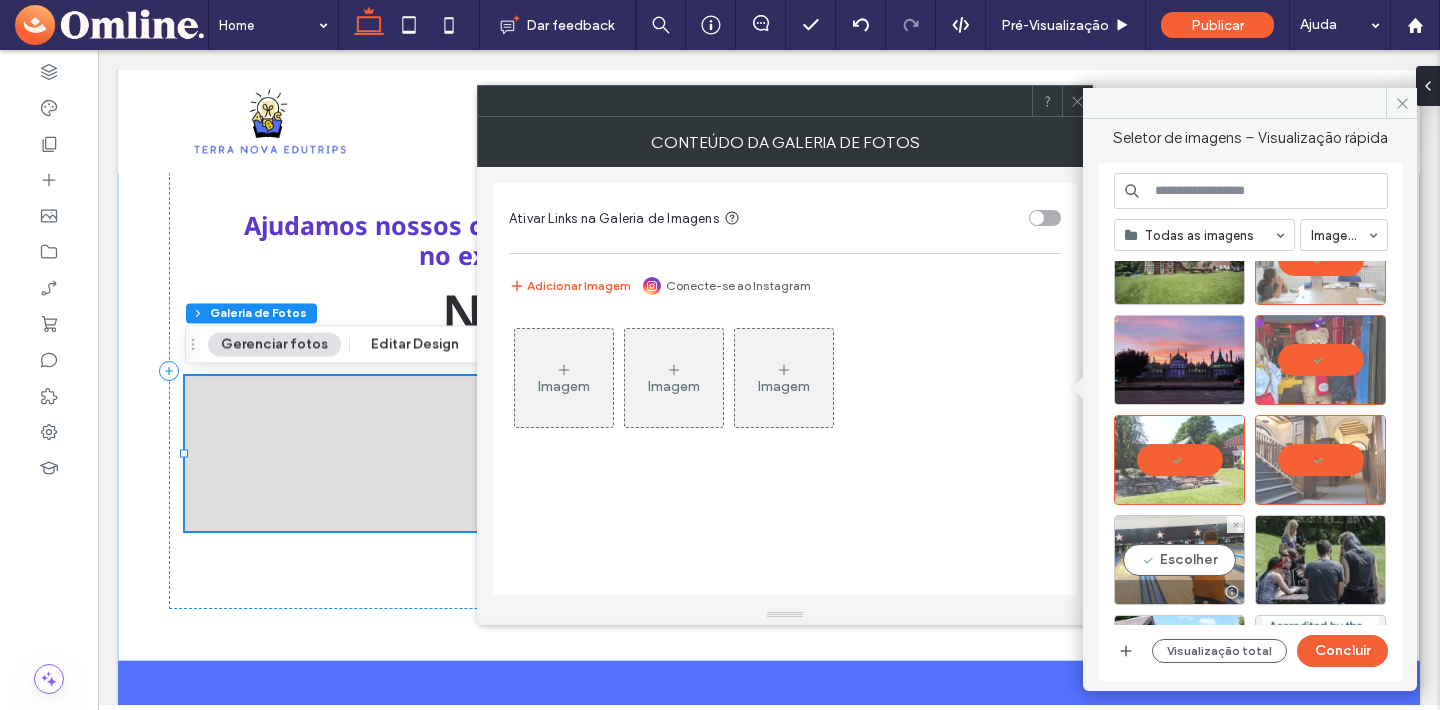 click on "Escolher" at bounding box center [1179, 560] 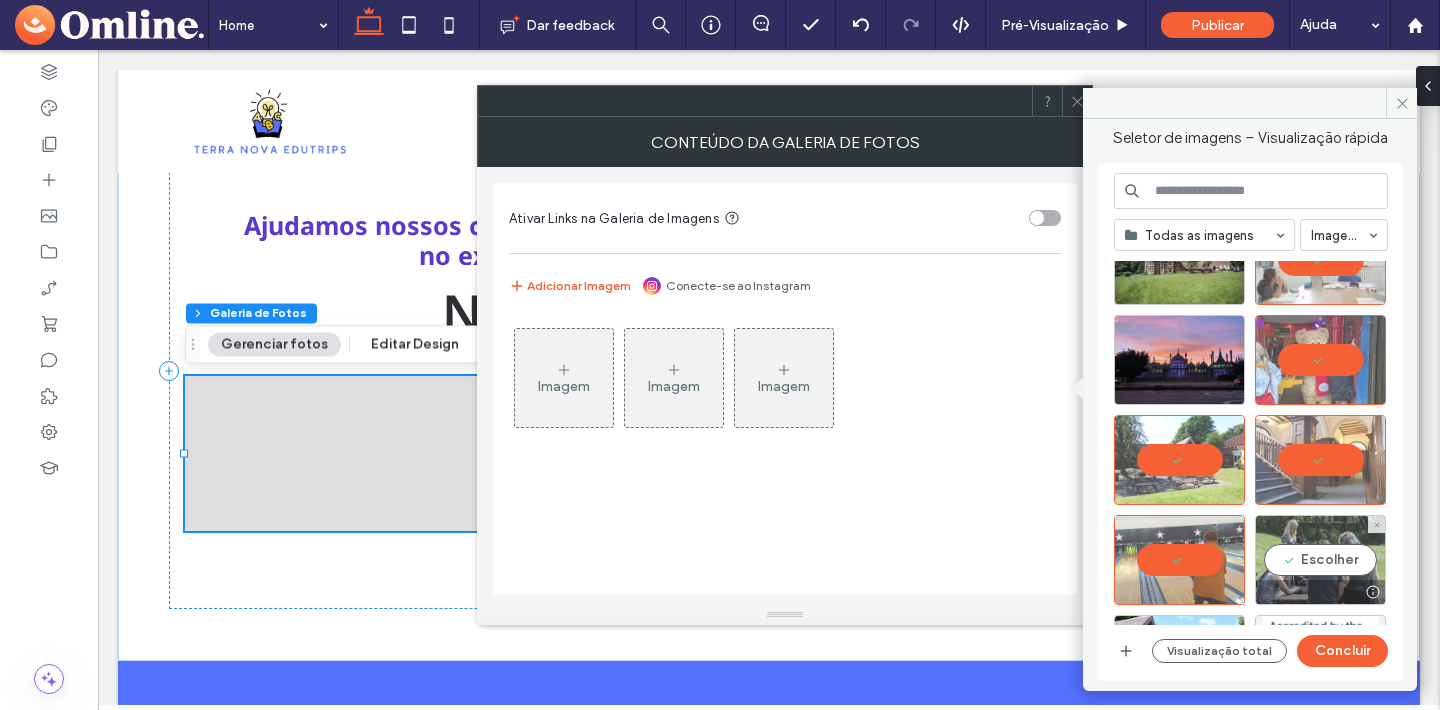 click on "Escolher" at bounding box center [1320, 560] 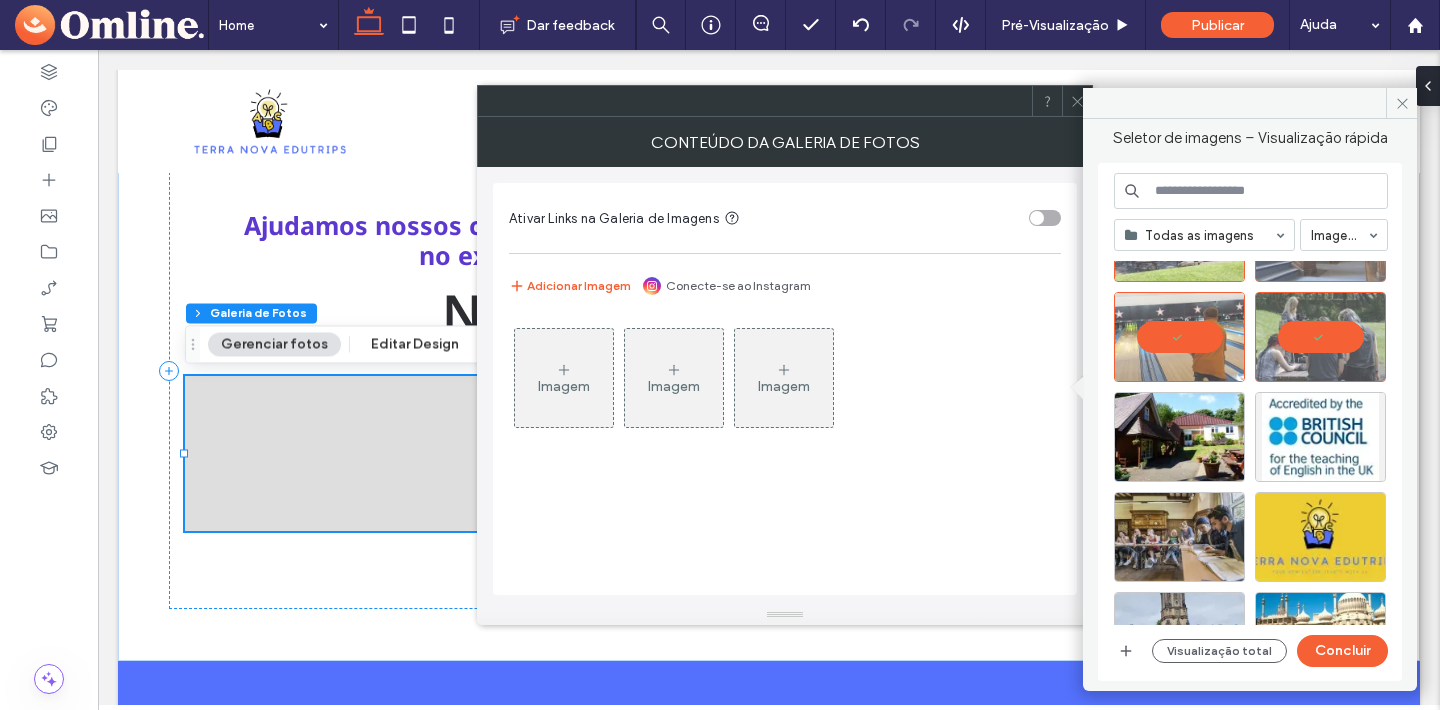 scroll, scrollTop: 1103, scrollLeft: 0, axis: vertical 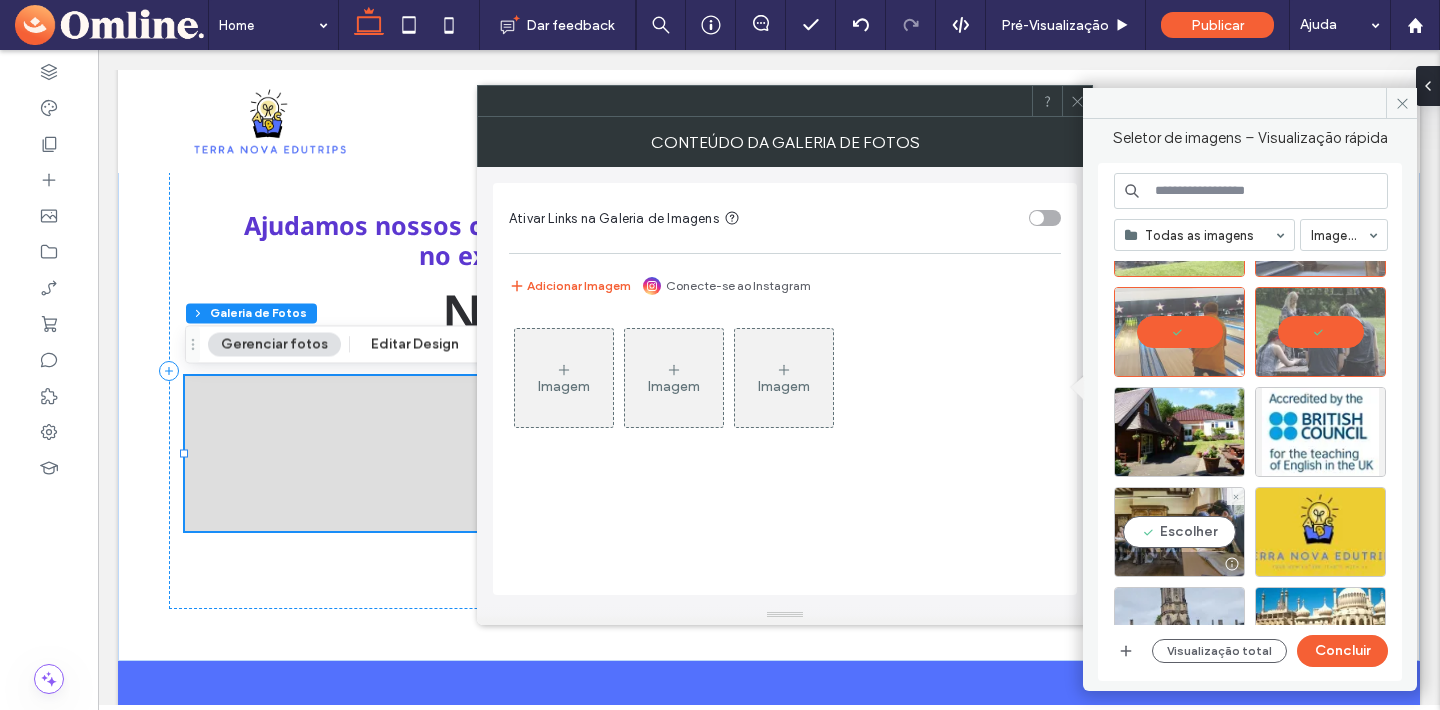 click on "Escolher" at bounding box center [1179, 532] 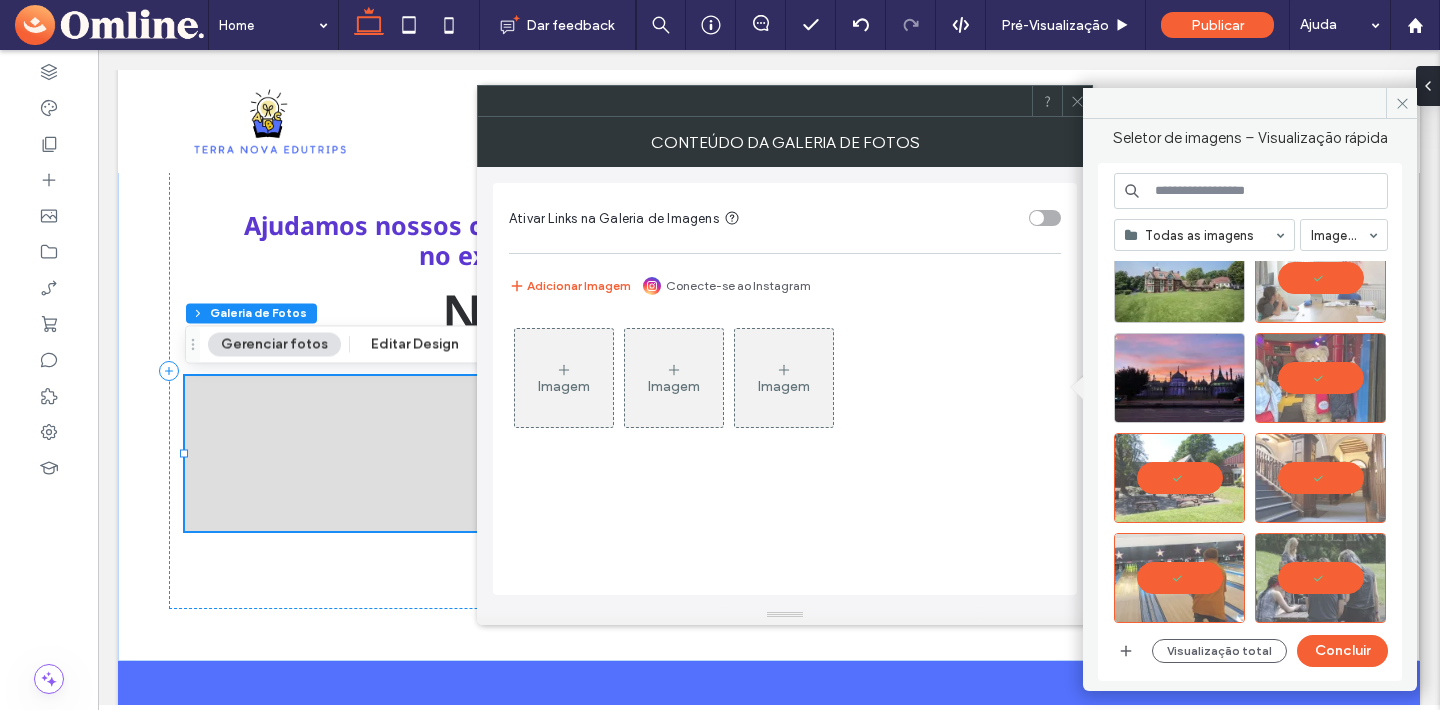 scroll, scrollTop: 739, scrollLeft: 0, axis: vertical 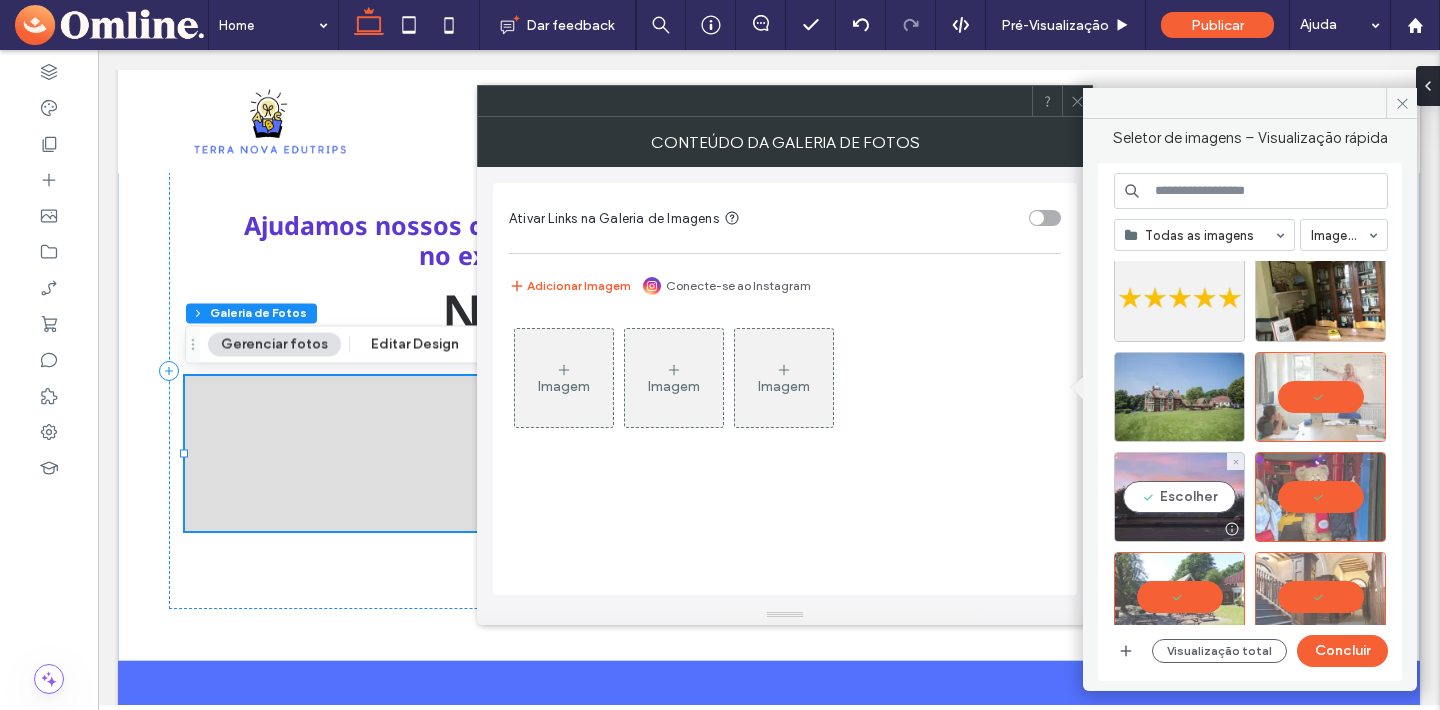 click on "Escolher" at bounding box center [1179, 497] 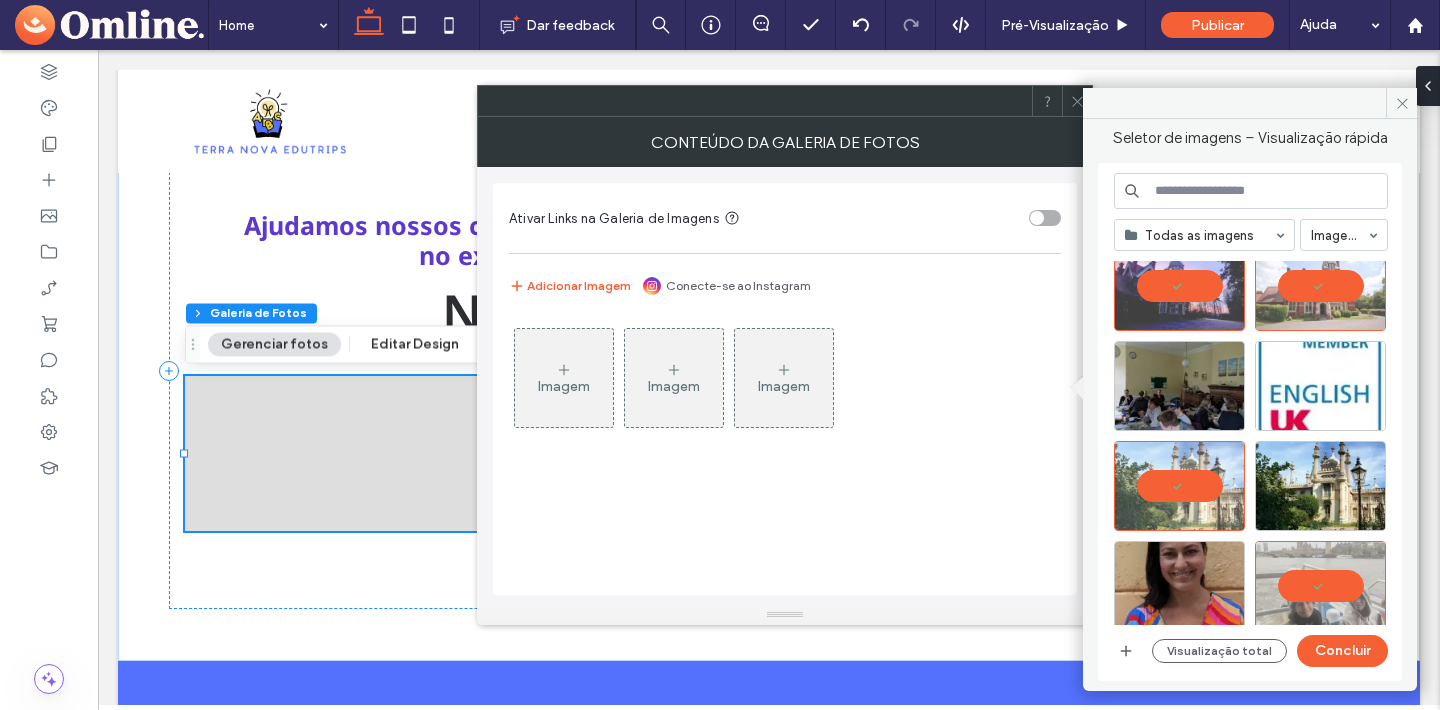 scroll, scrollTop: 336, scrollLeft: 0, axis: vertical 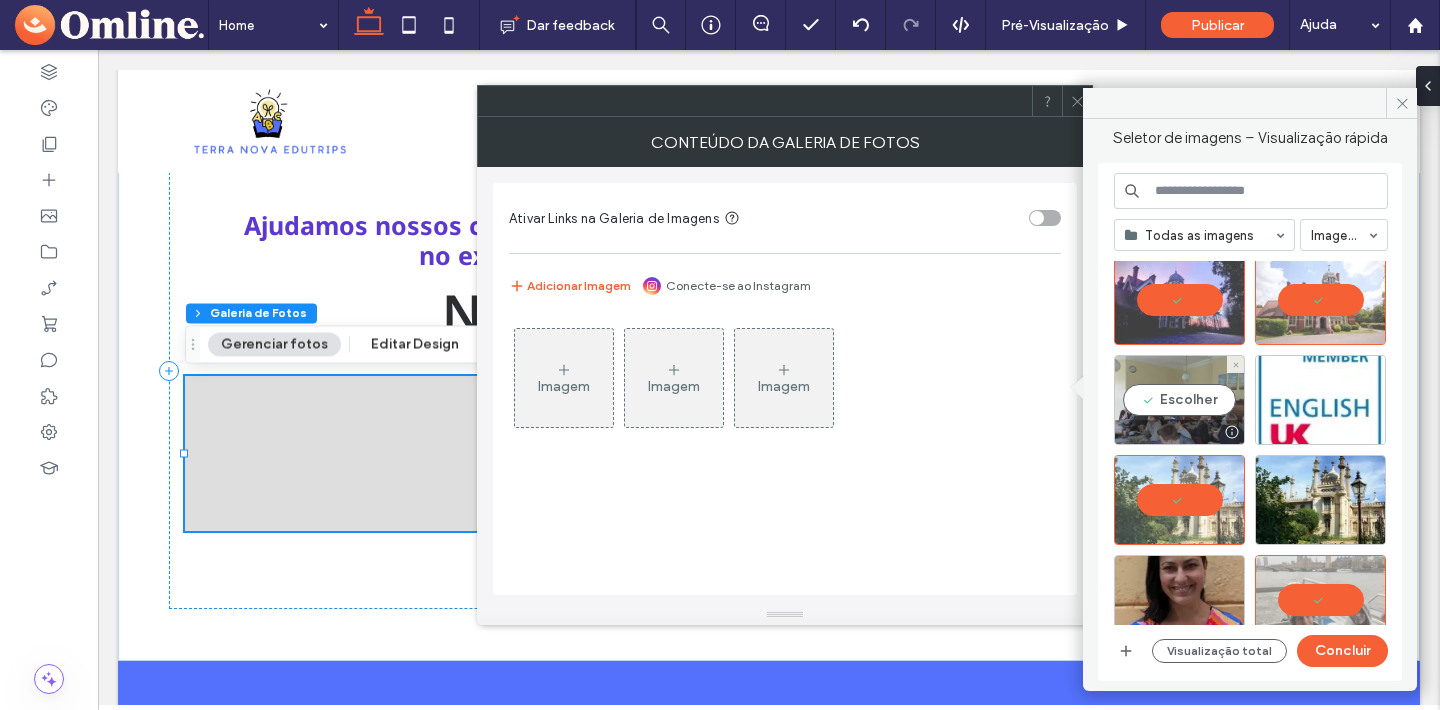 drag, startPoint x: 1182, startPoint y: 393, endPoint x: 1202, endPoint y: 413, distance: 28.284271 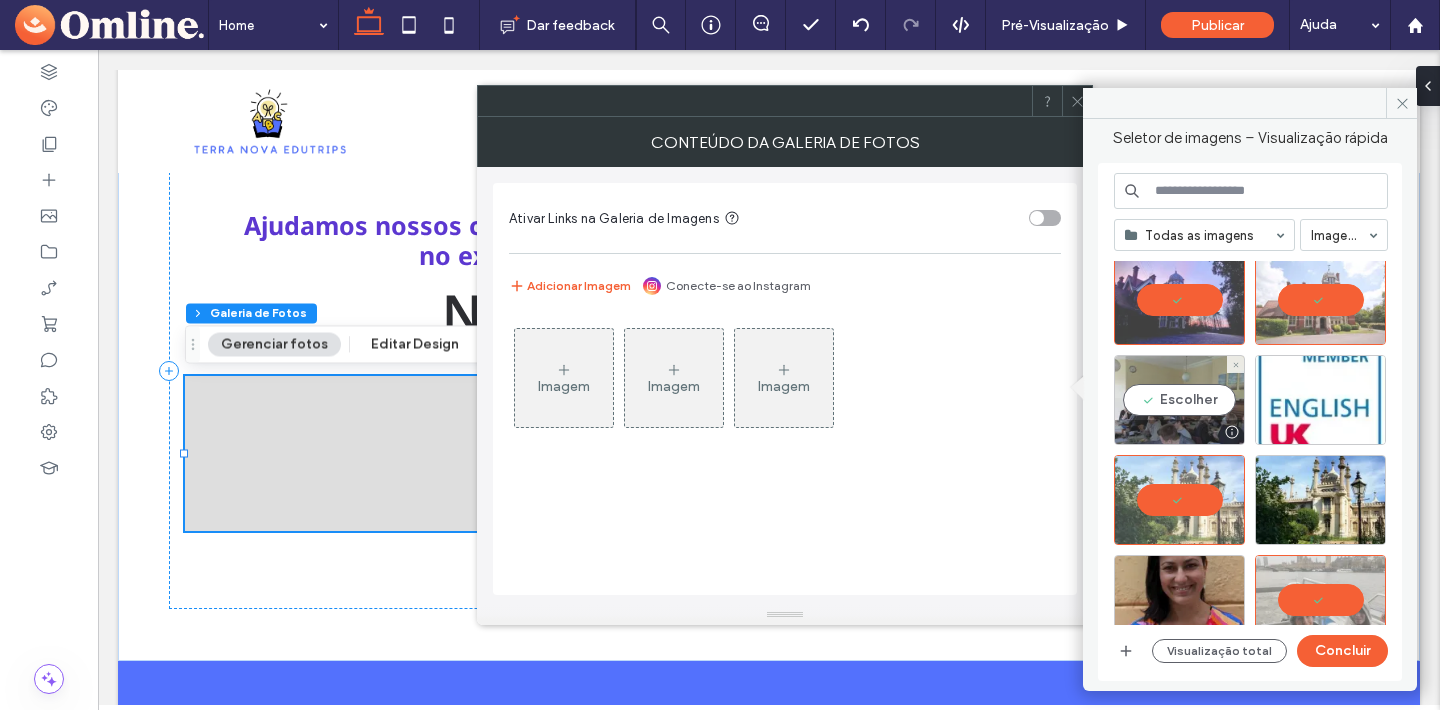 click on "Escolher" at bounding box center [1179, 400] 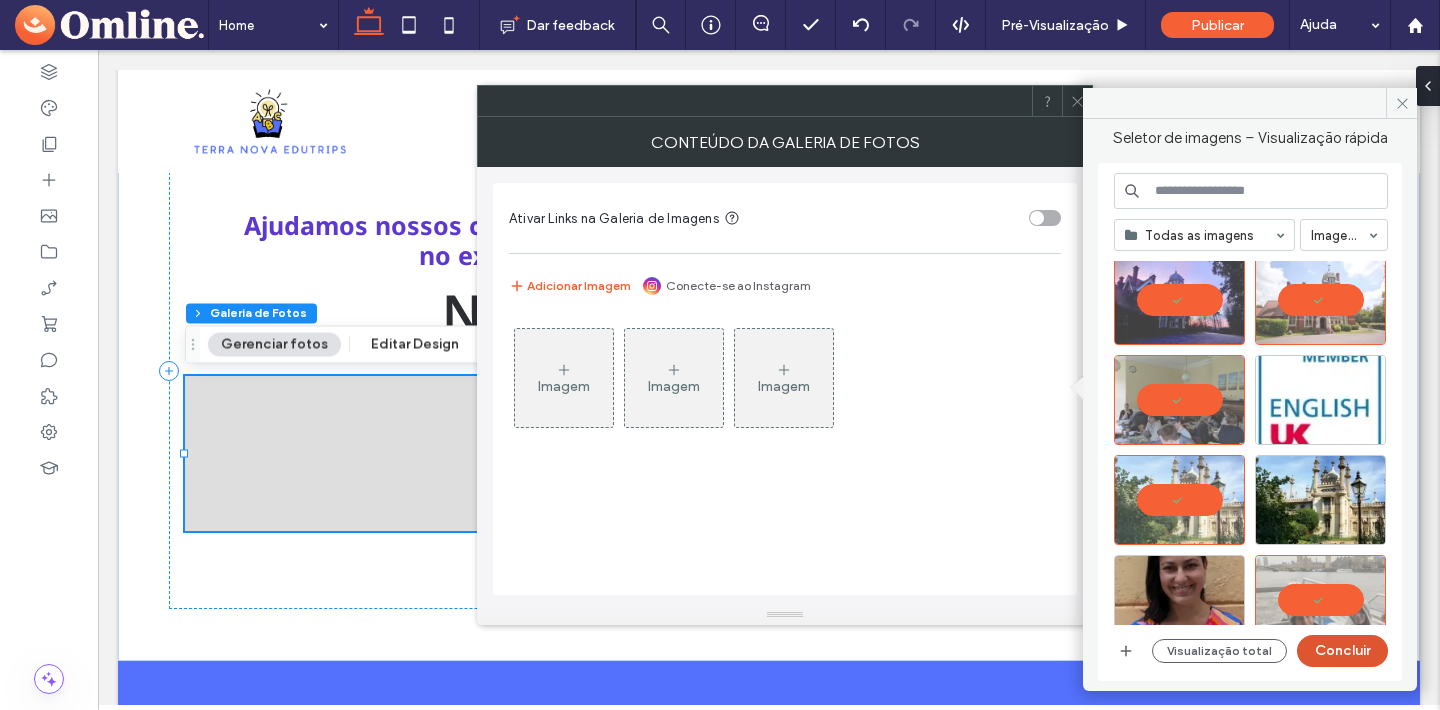 click on "Concluir" at bounding box center (1342, 651) 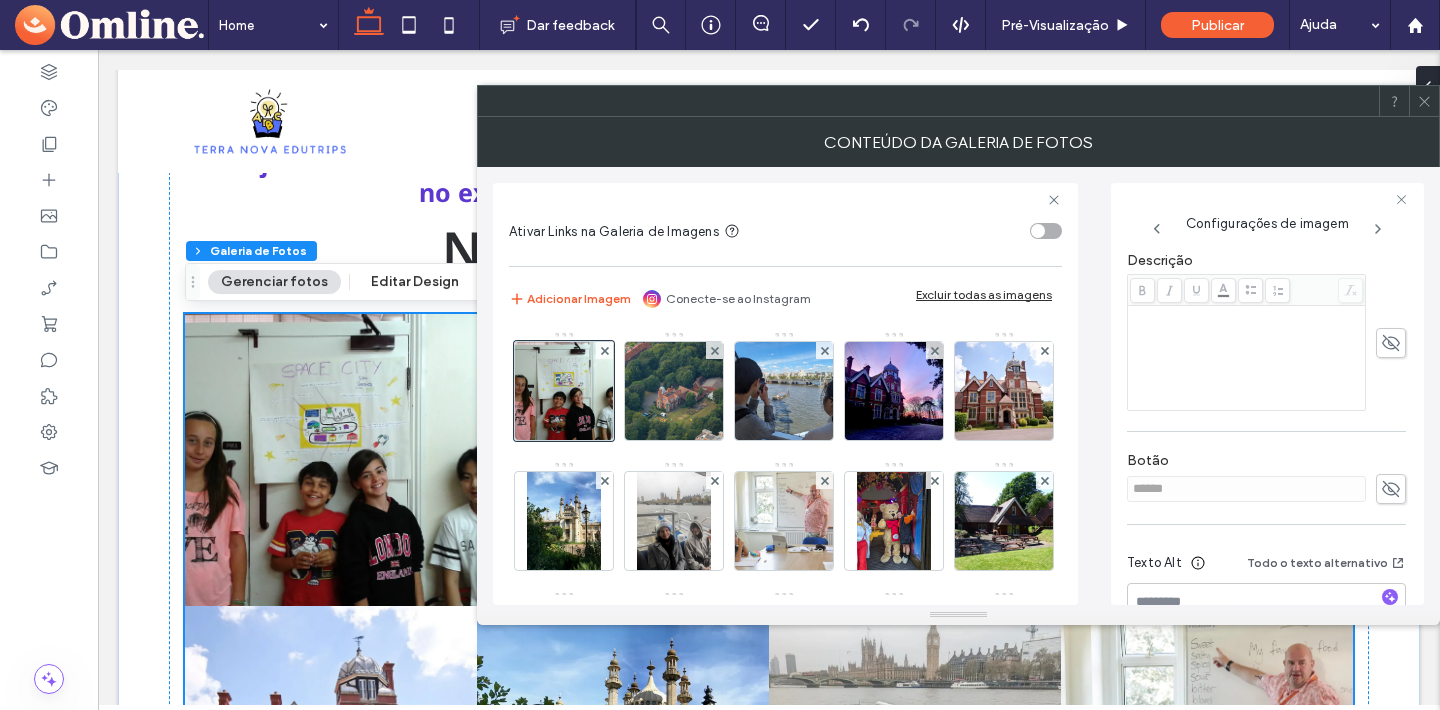 scroll, scrollTop: 521, scrollLeft: 0, axis: vertical 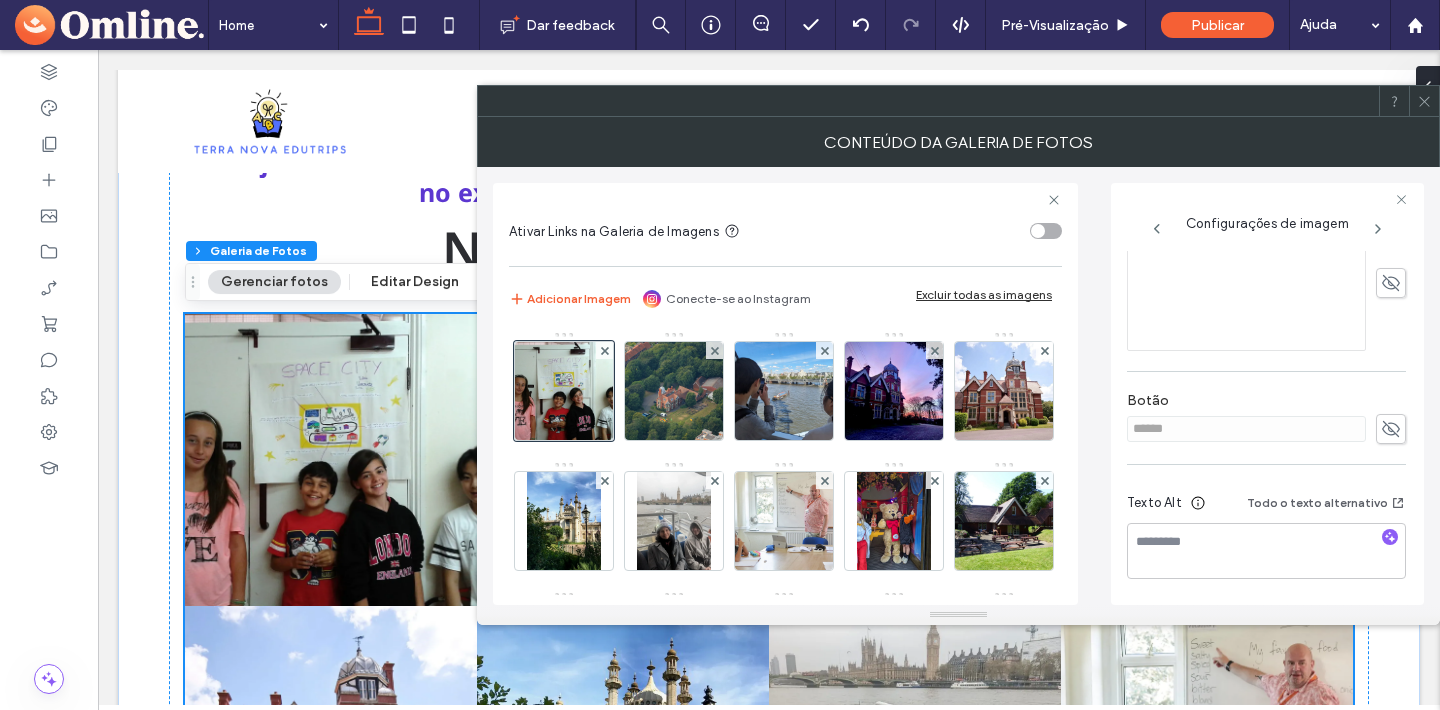 click 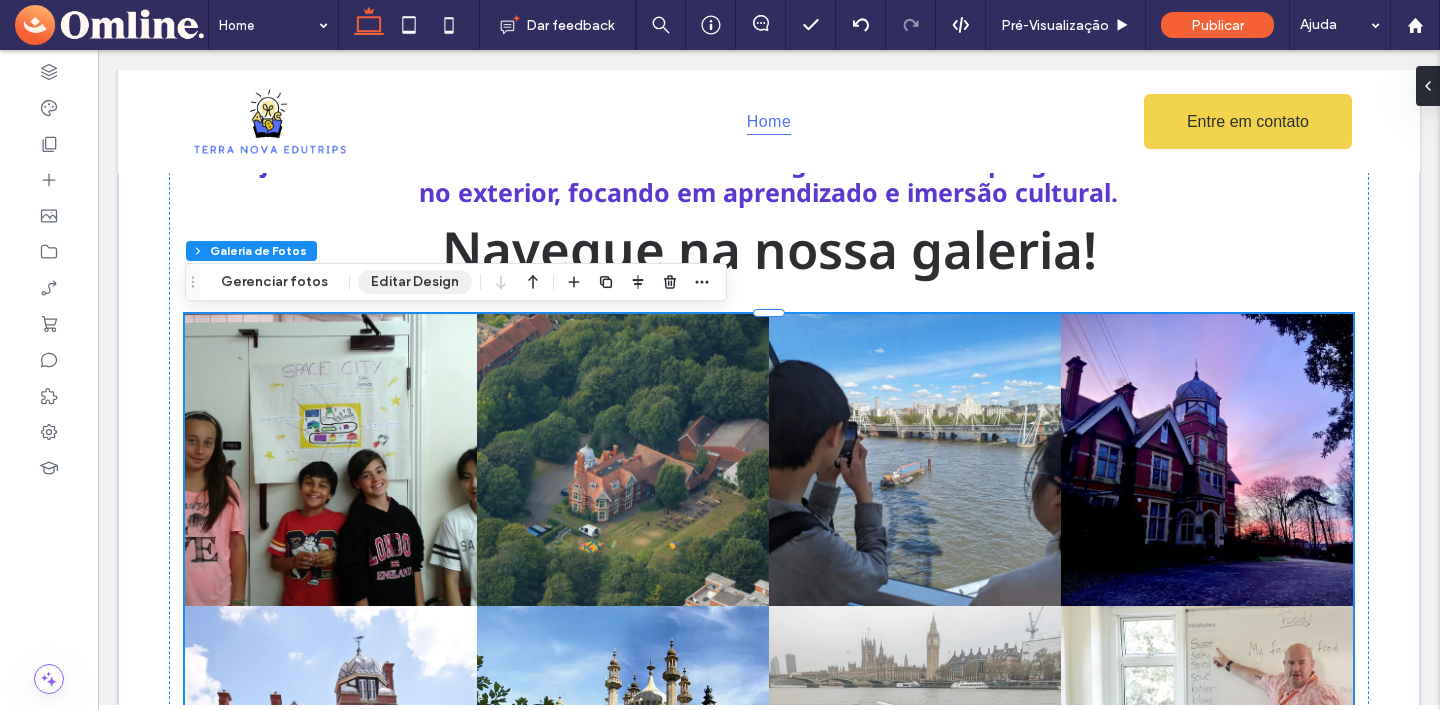 click on "Editar Design" at bounding box center (415, 282) 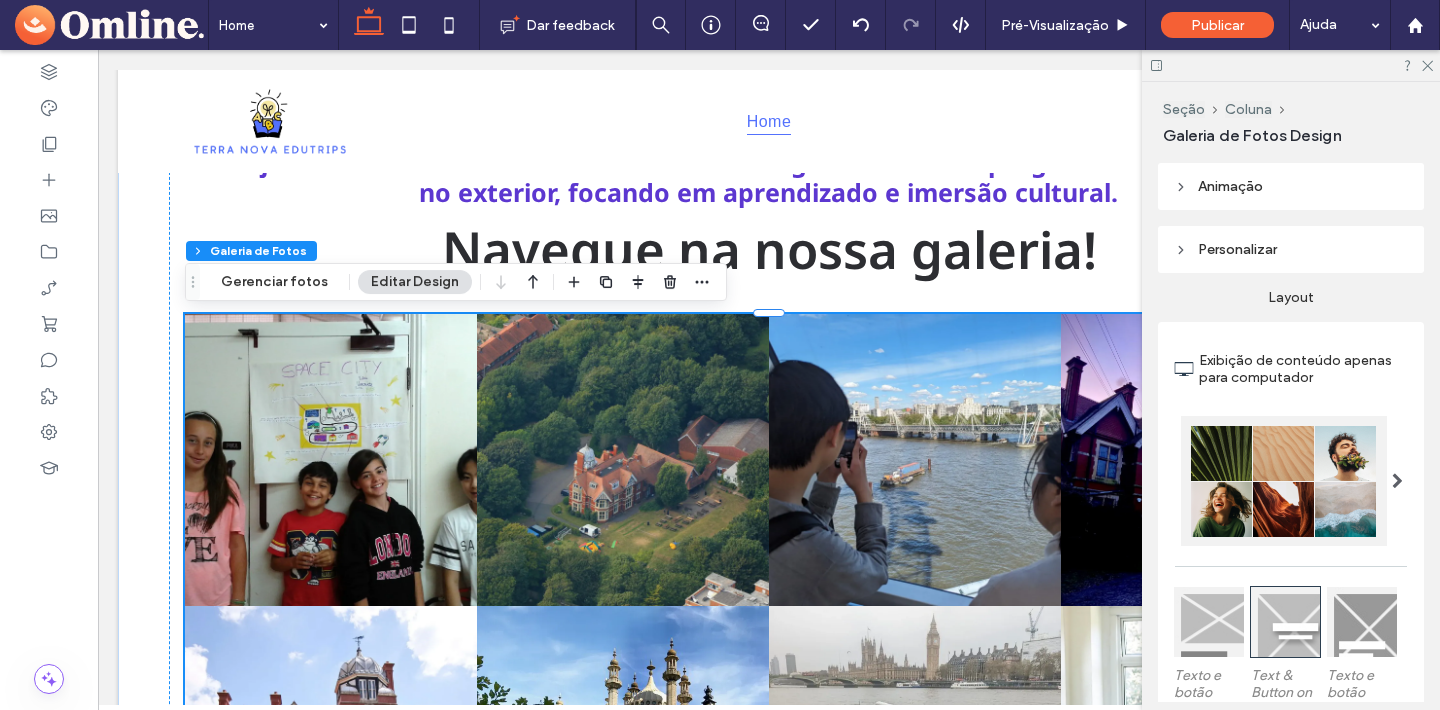 scroll, scrollTop: 210, scrollLeft: 0, axis: vertical 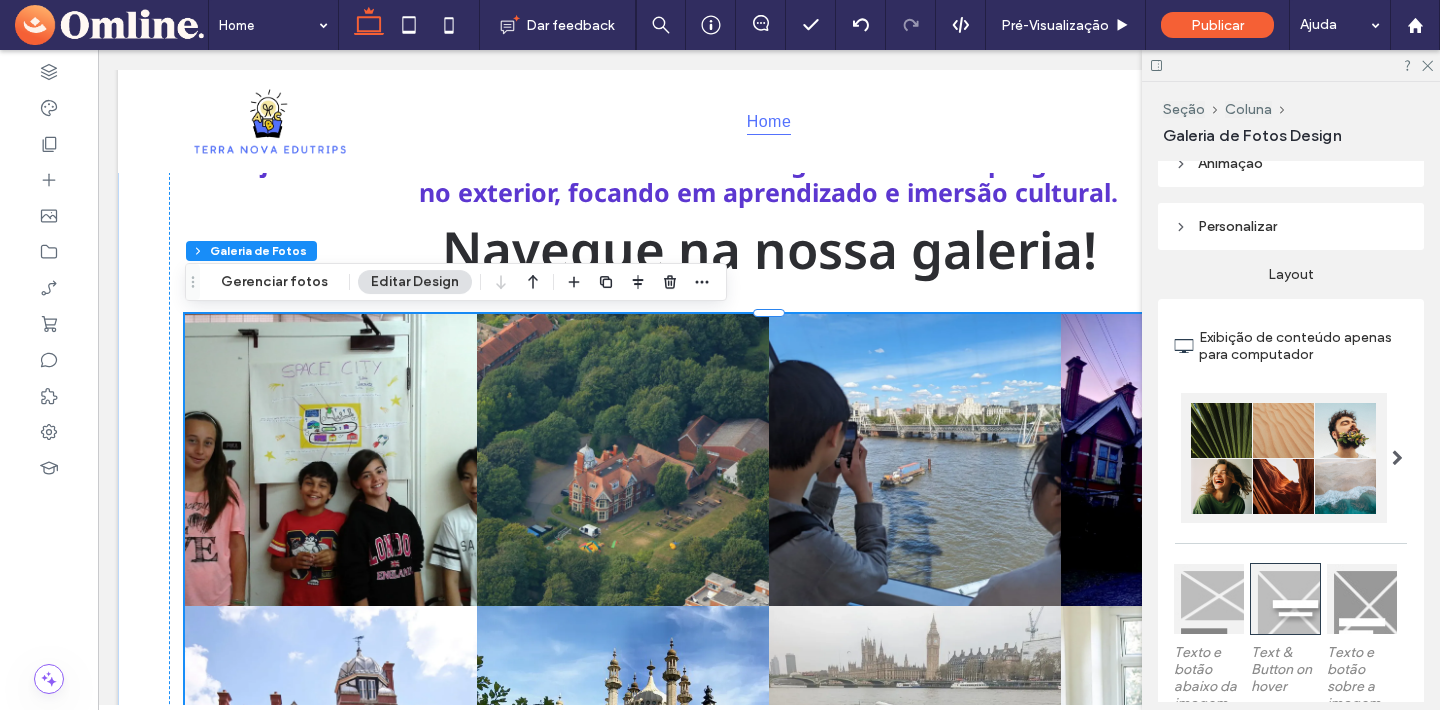 click 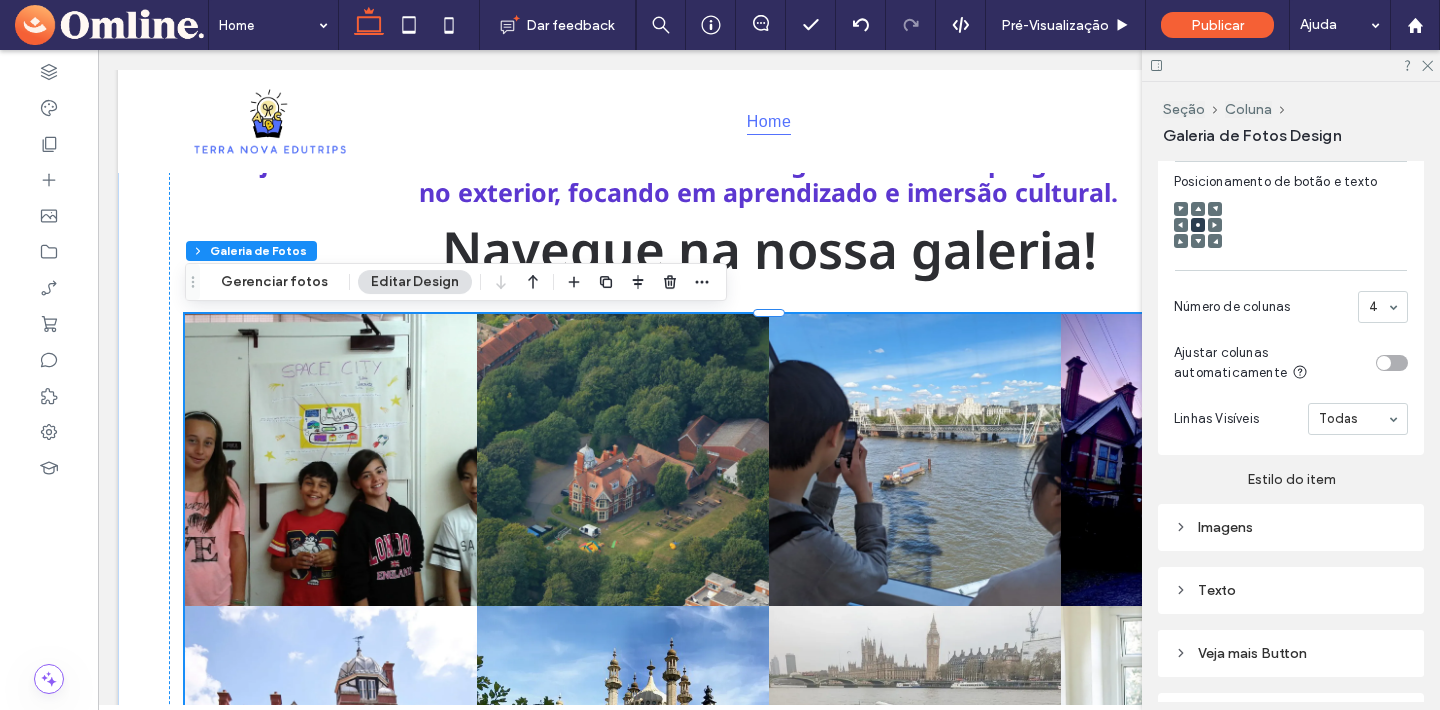 scroll, scrollTop: 865, scrollLeft: 0, axis: vertical 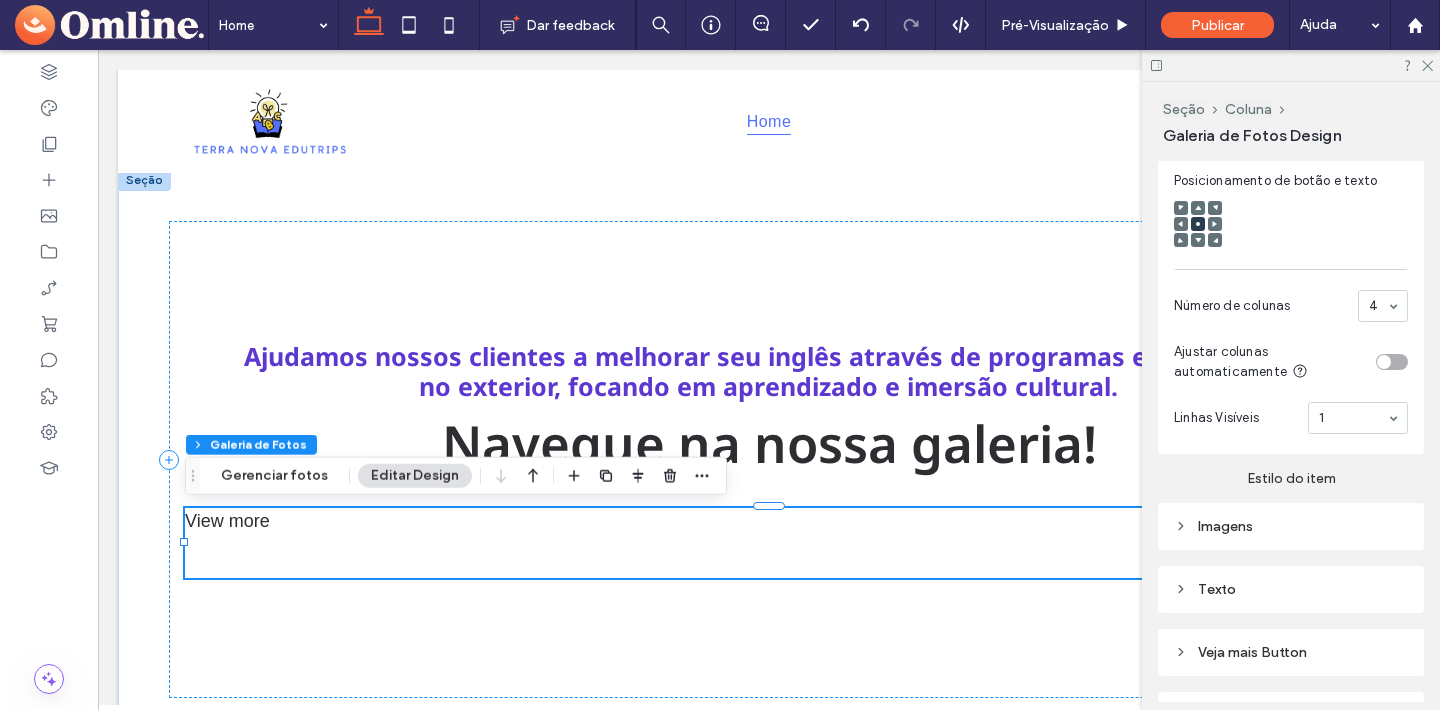 click at bounding box center (1384, 362) 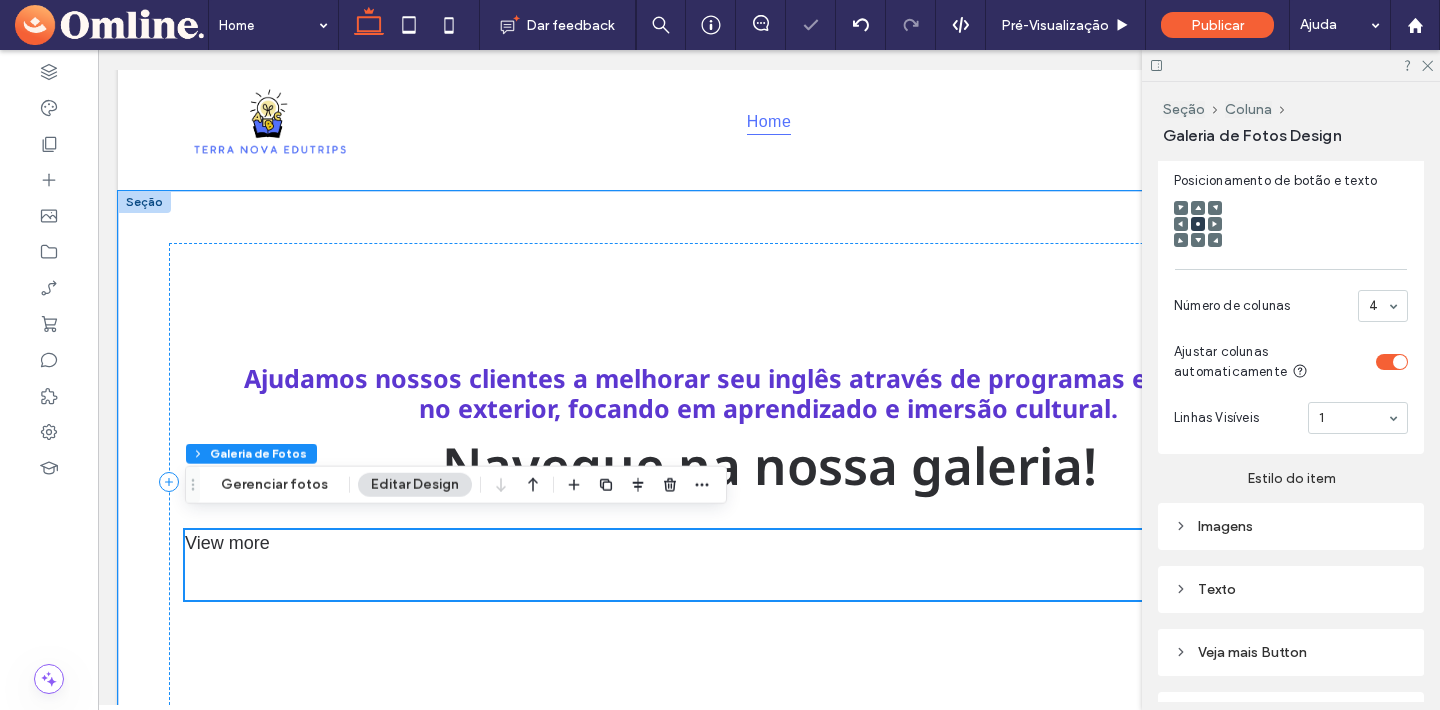 scroll, scrollTop: 2024, scrollLeft: 0, axis: vertical 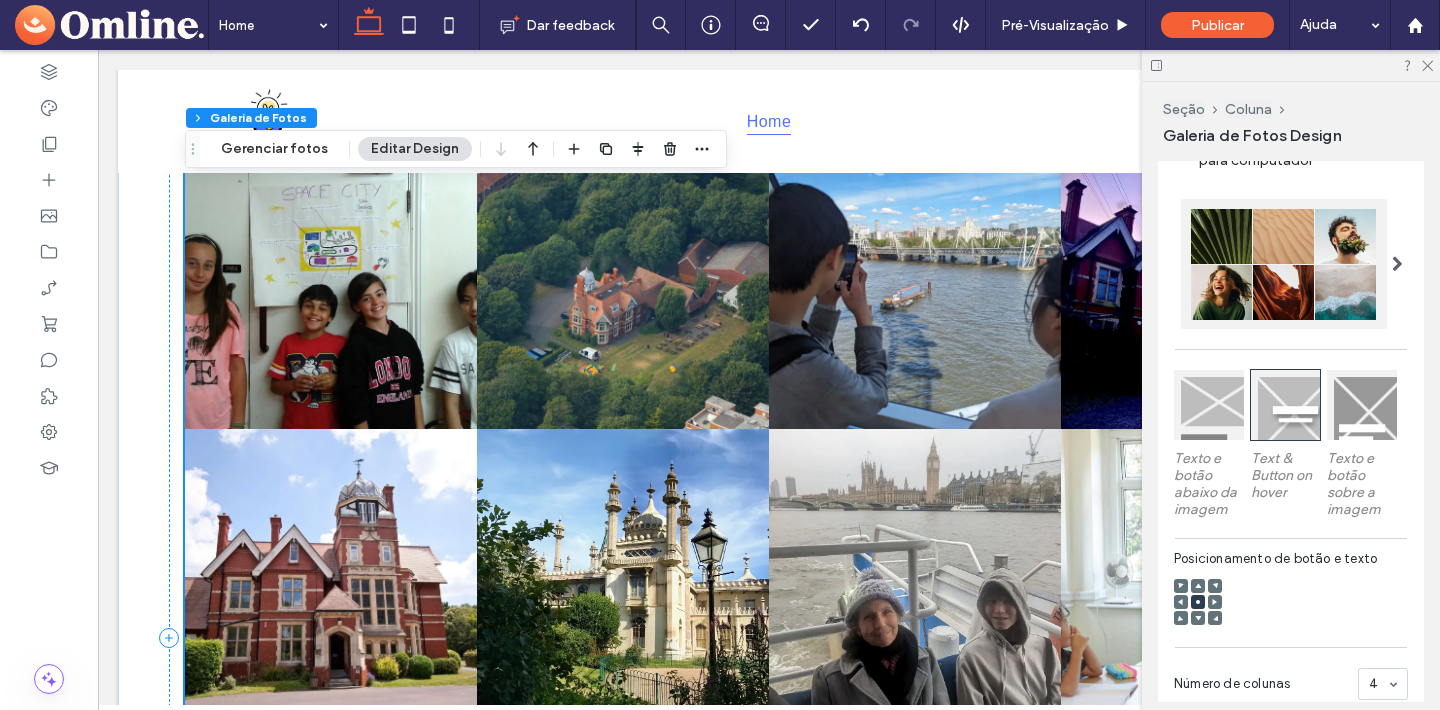 drag, startPoint x: 1013, startPoint y: 389, endPoint x: 1271, endPoint y: 411, distance: 258.93628 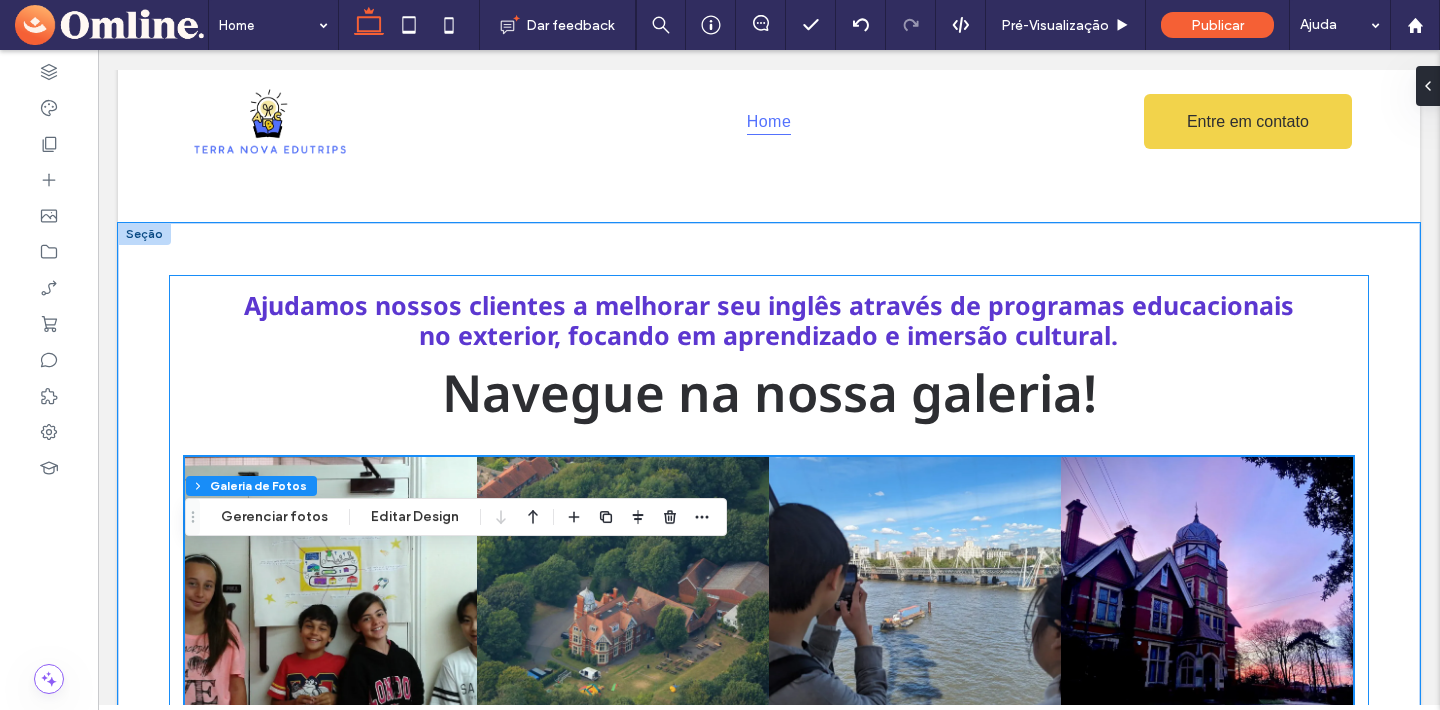 scroll, scrollTop: 1929, scrollLeft: 0, axis: vertical 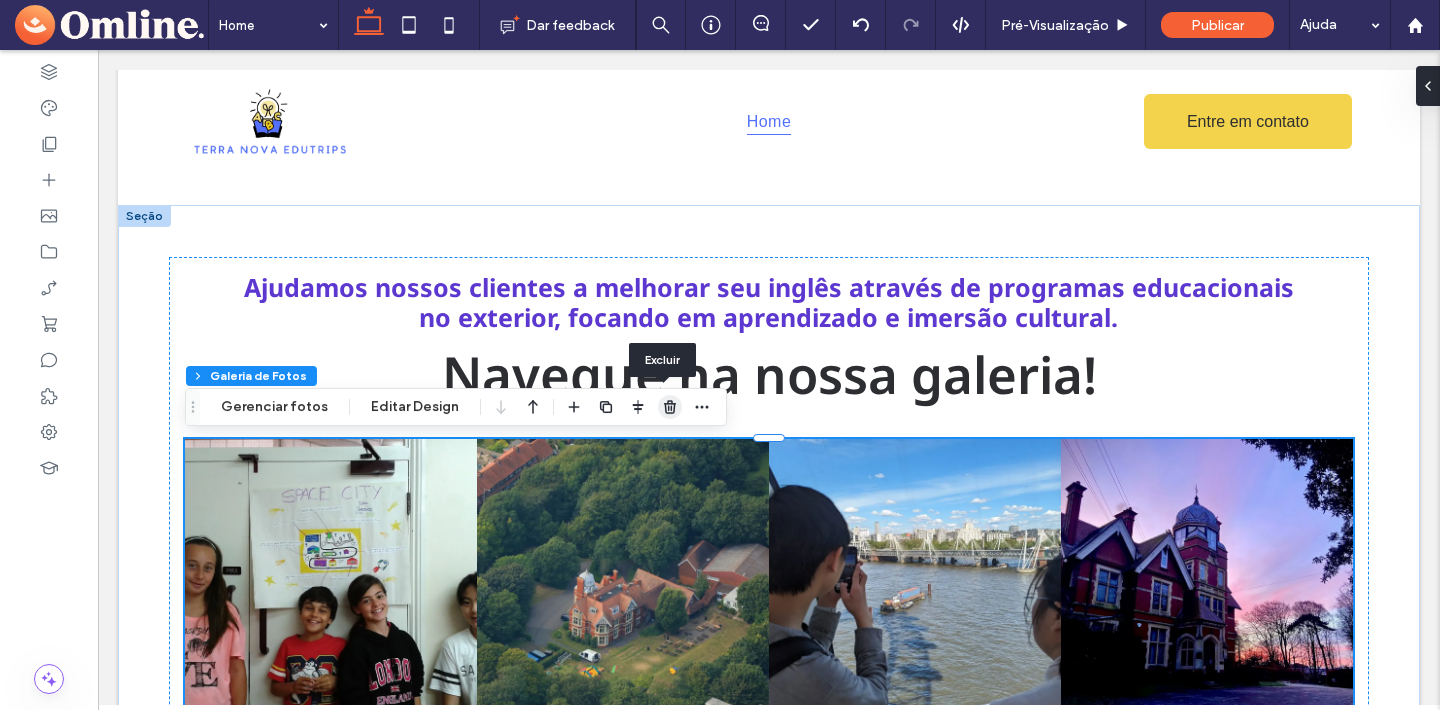 drag, startPoint x: 667, startPoint y: 412, endPoint x: 734, endPoint y: 524, distance: 130.51053 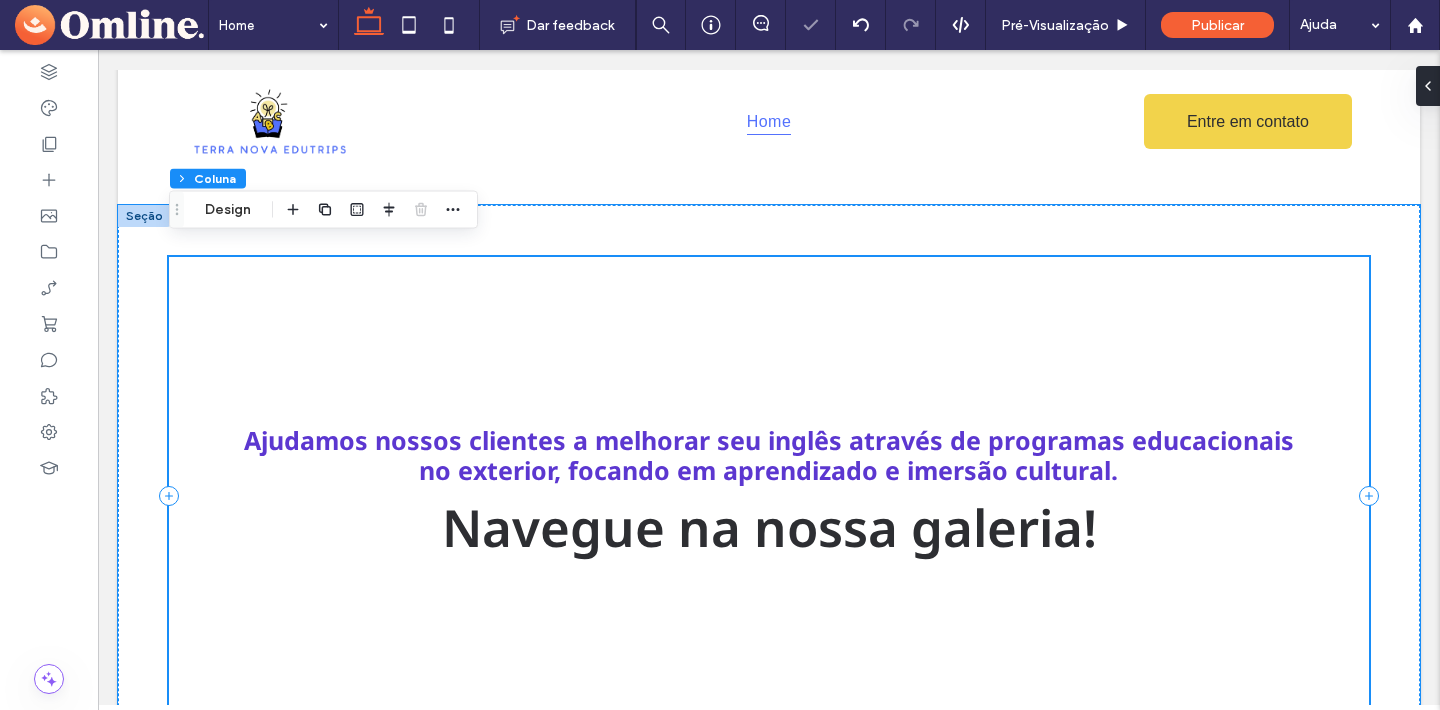 scroll, scrollTop: 1945, scrollLeft: 0, axis: vertical 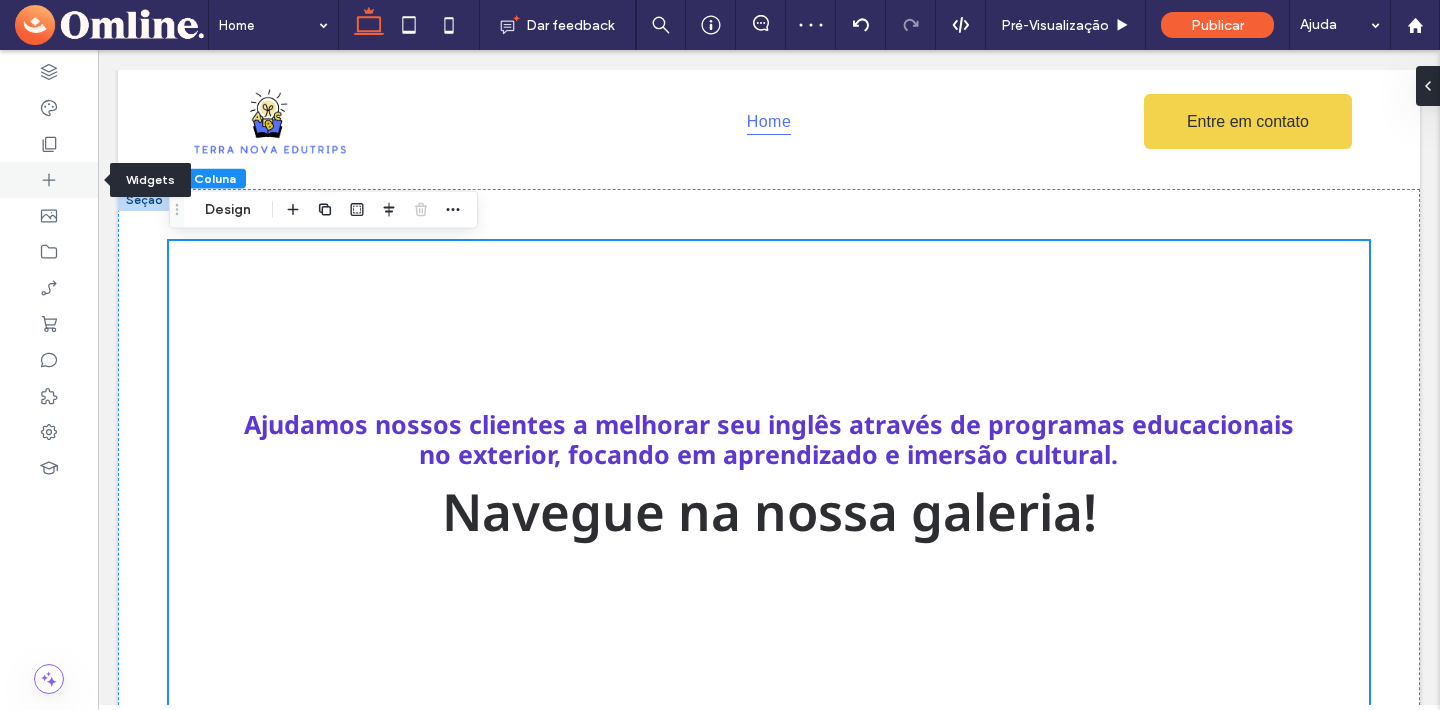 click 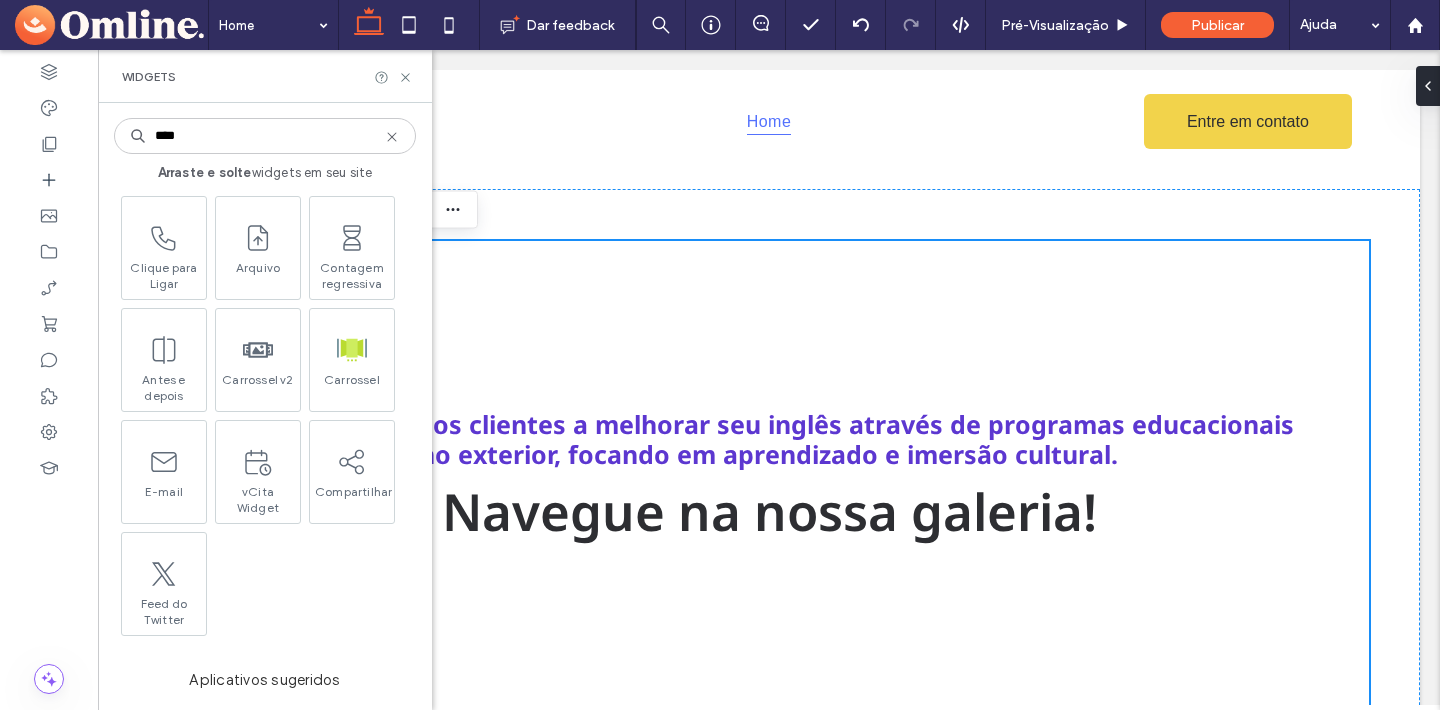 scroll, scrollTop: 0, scrollLeft: 0, axis: both 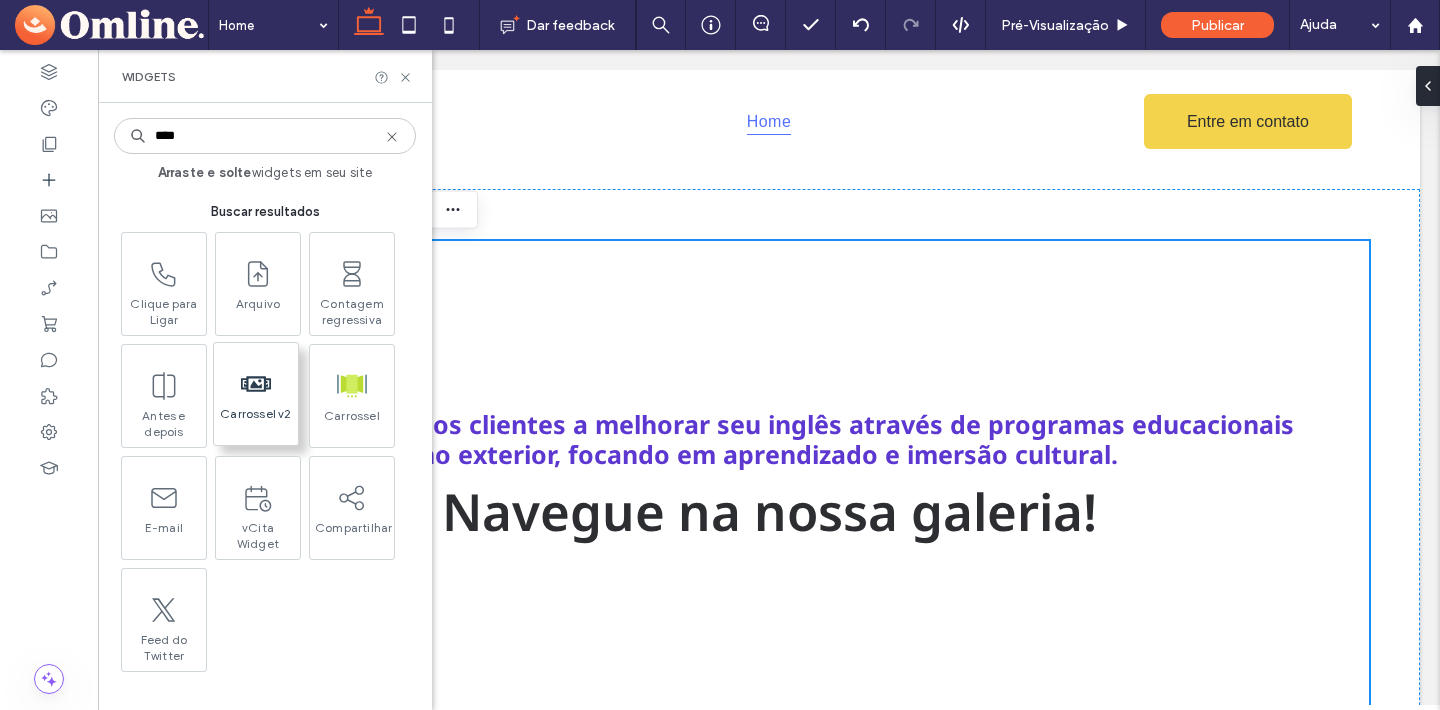 type on "****" 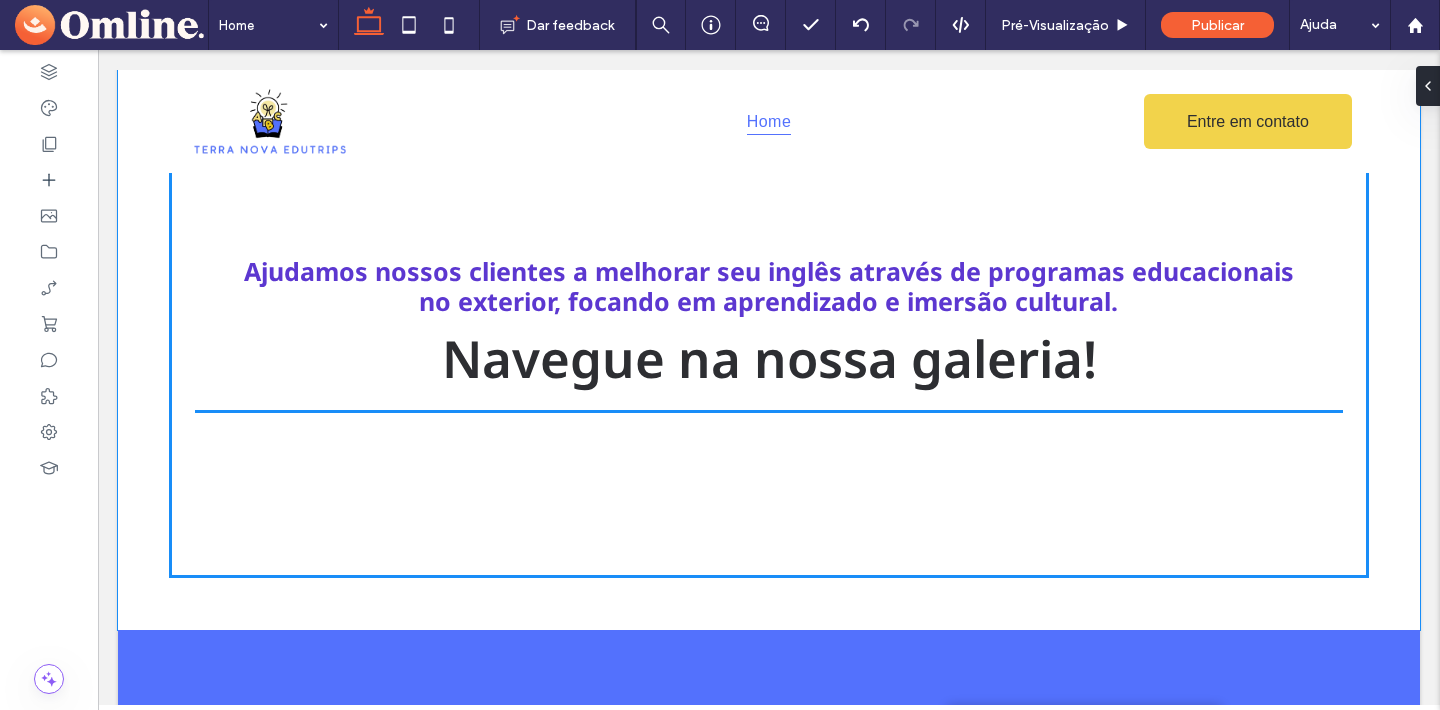 scroll, scrollTop: 2100, scrollLeft: 0, axis: vertical 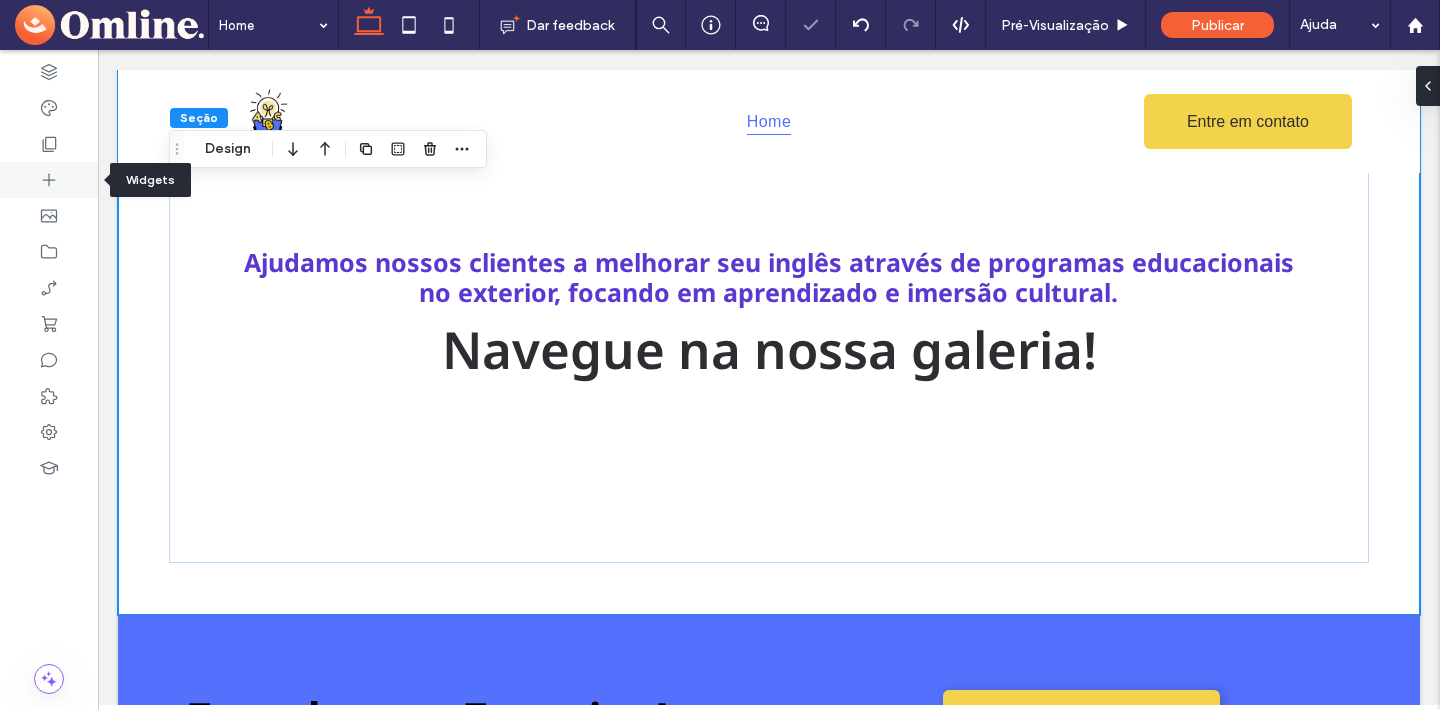 click 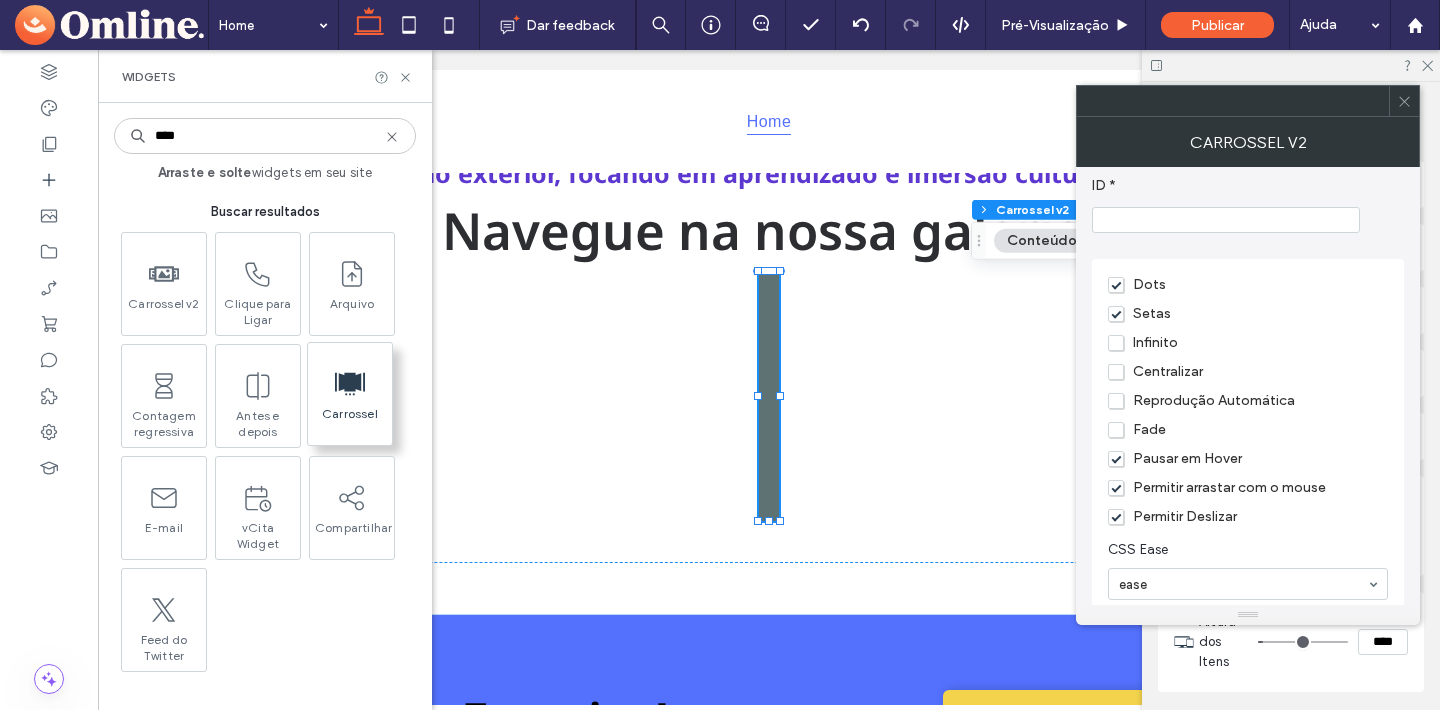 type on "****" 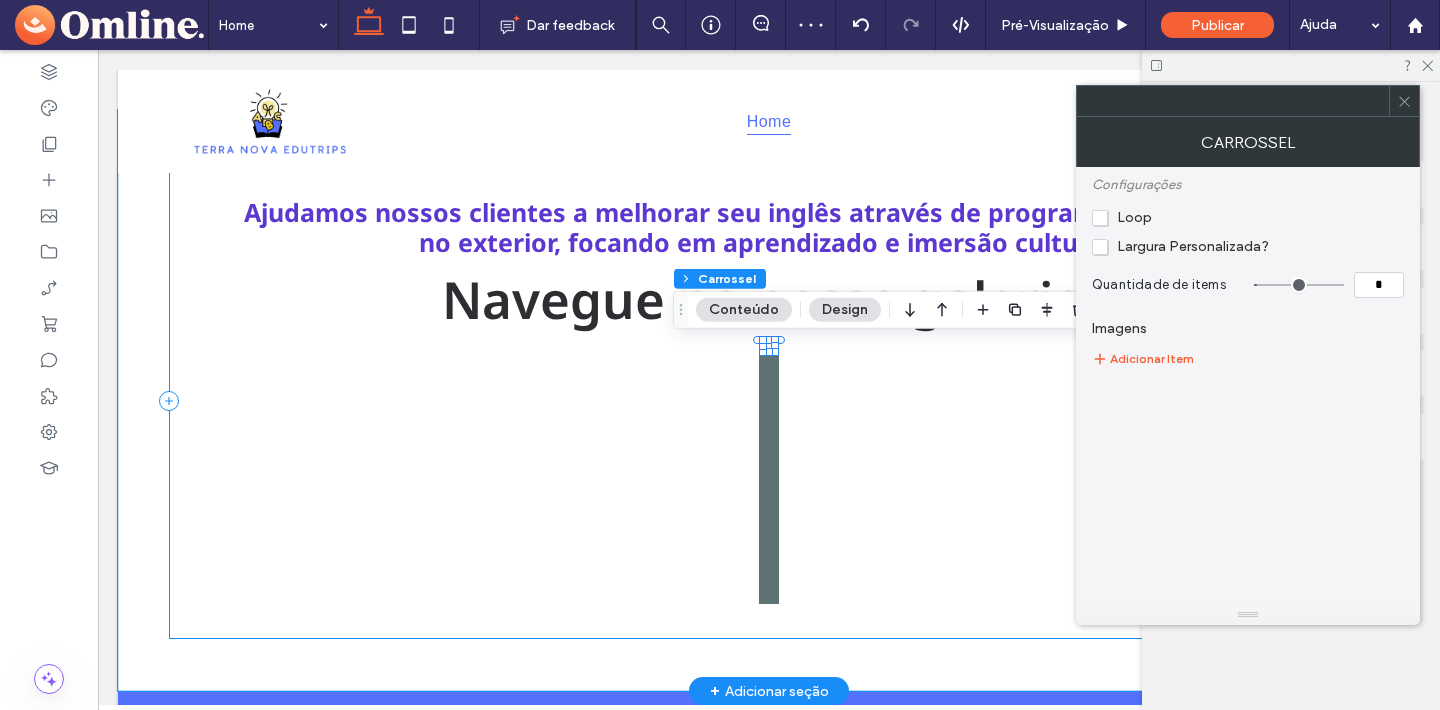 scroll, scrollTop: 2026, scrollLeft: 0, axis: vertical 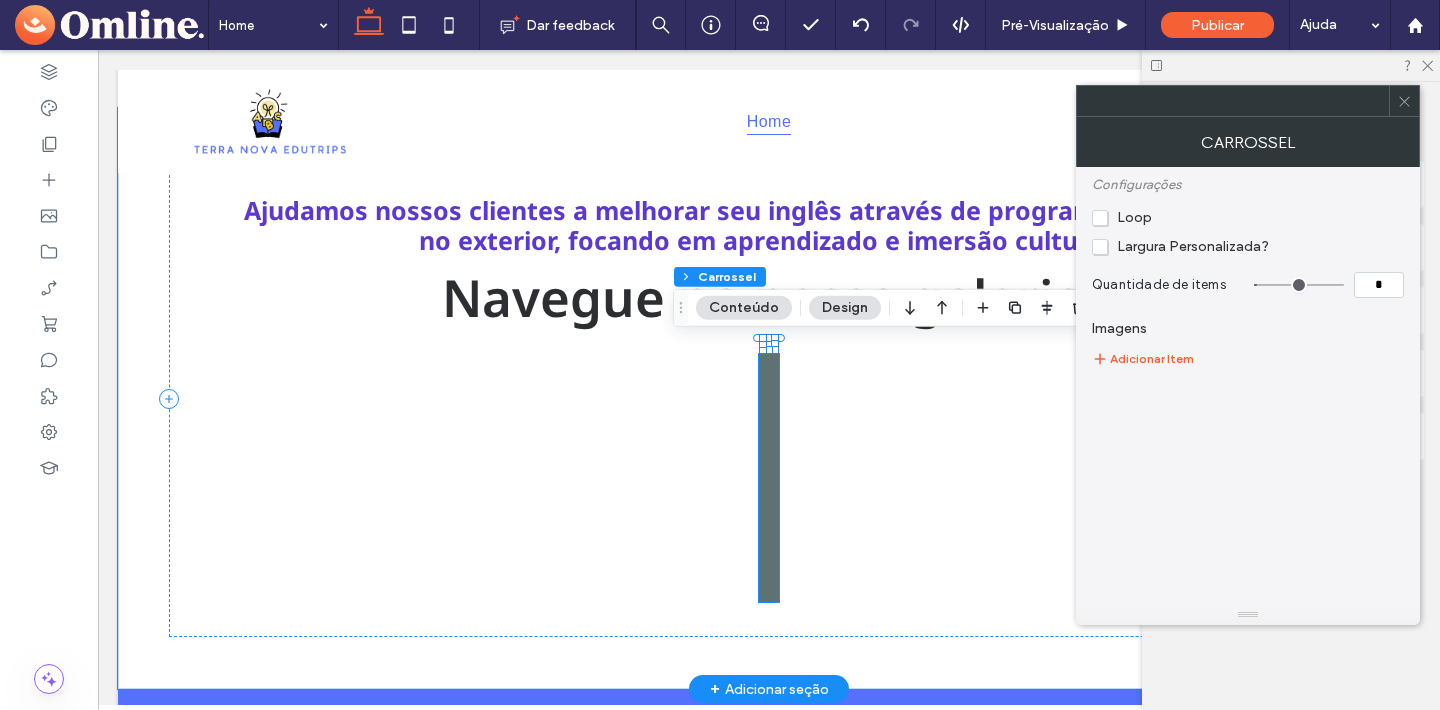 click at bounding box center (769, 509) 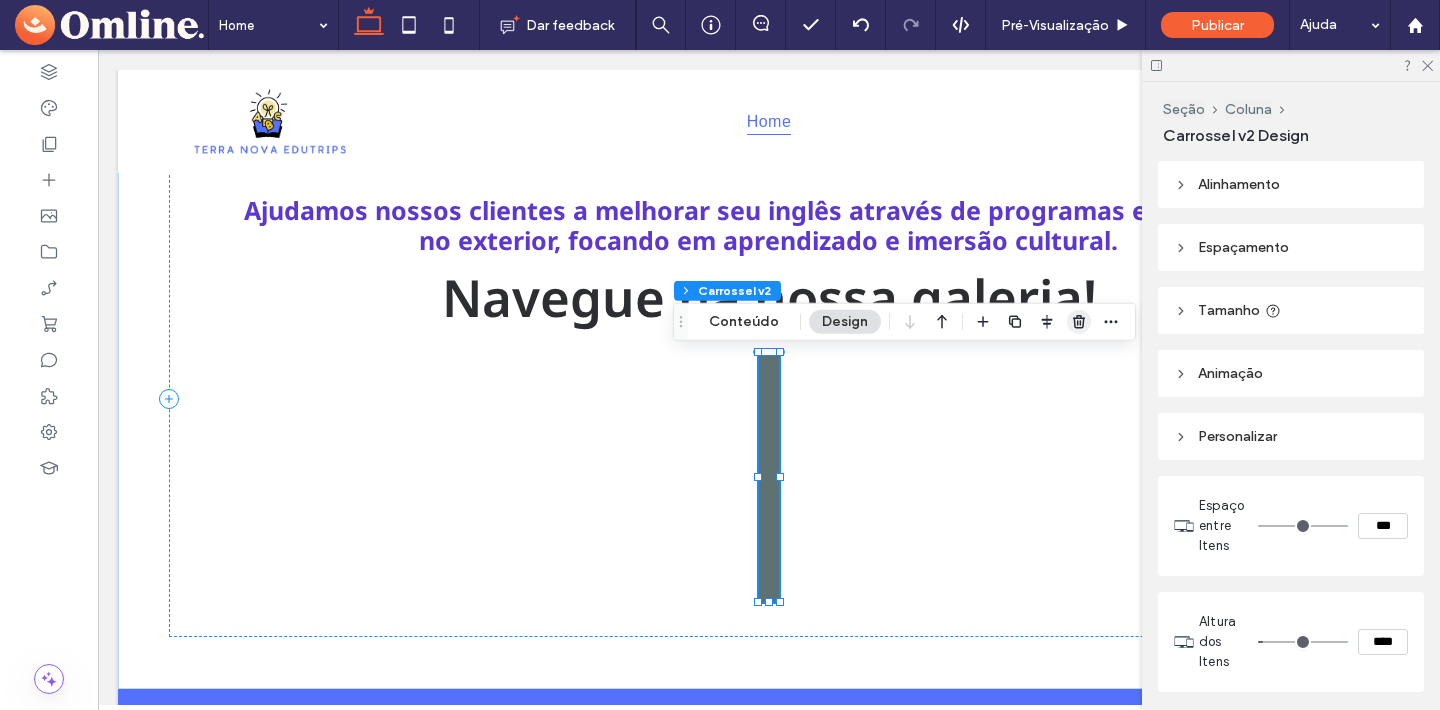 drag, startPoint x: 1072, startPoint y: 321, endPoint x: 803, endPoint y: 444, distance: 295.78708 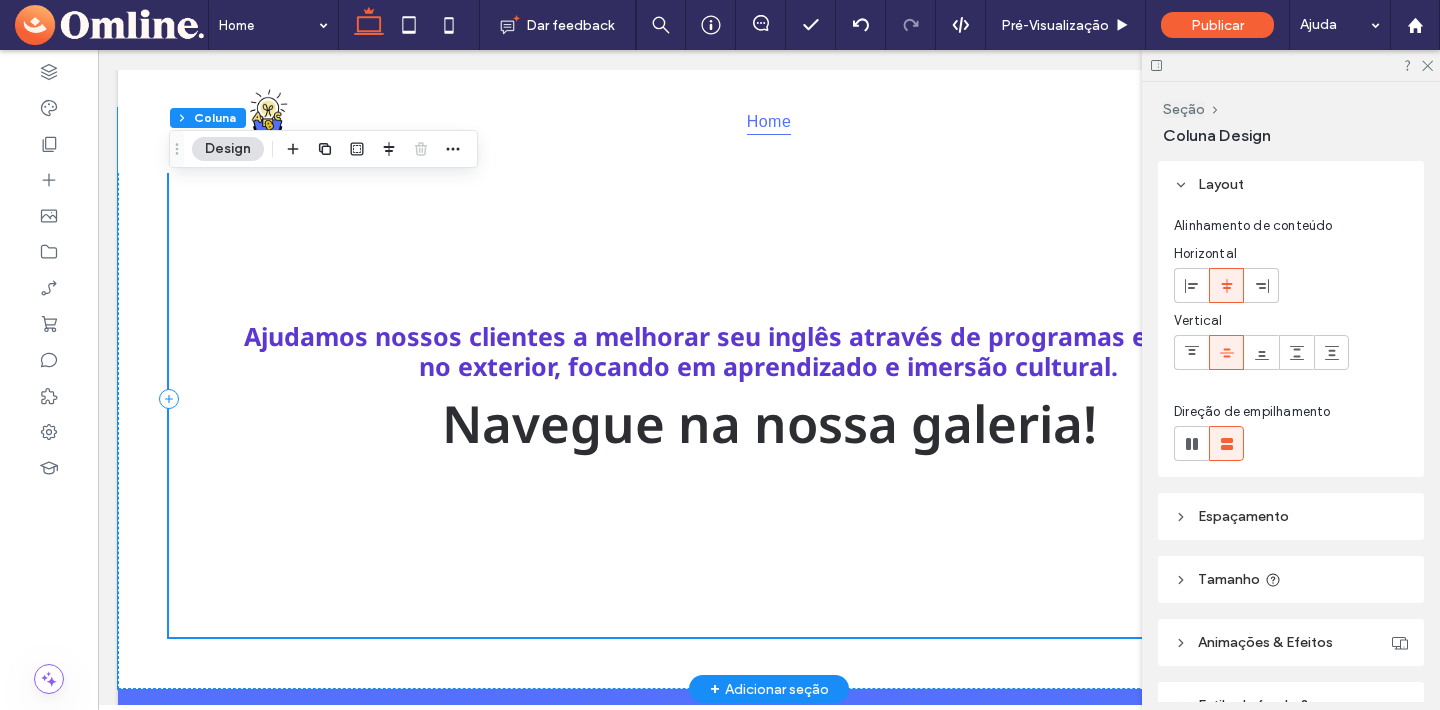 drag, startPoint x: 736, startPoint y: 482, endPoint x: 784, endPoint y: 481, distance: 48.010414 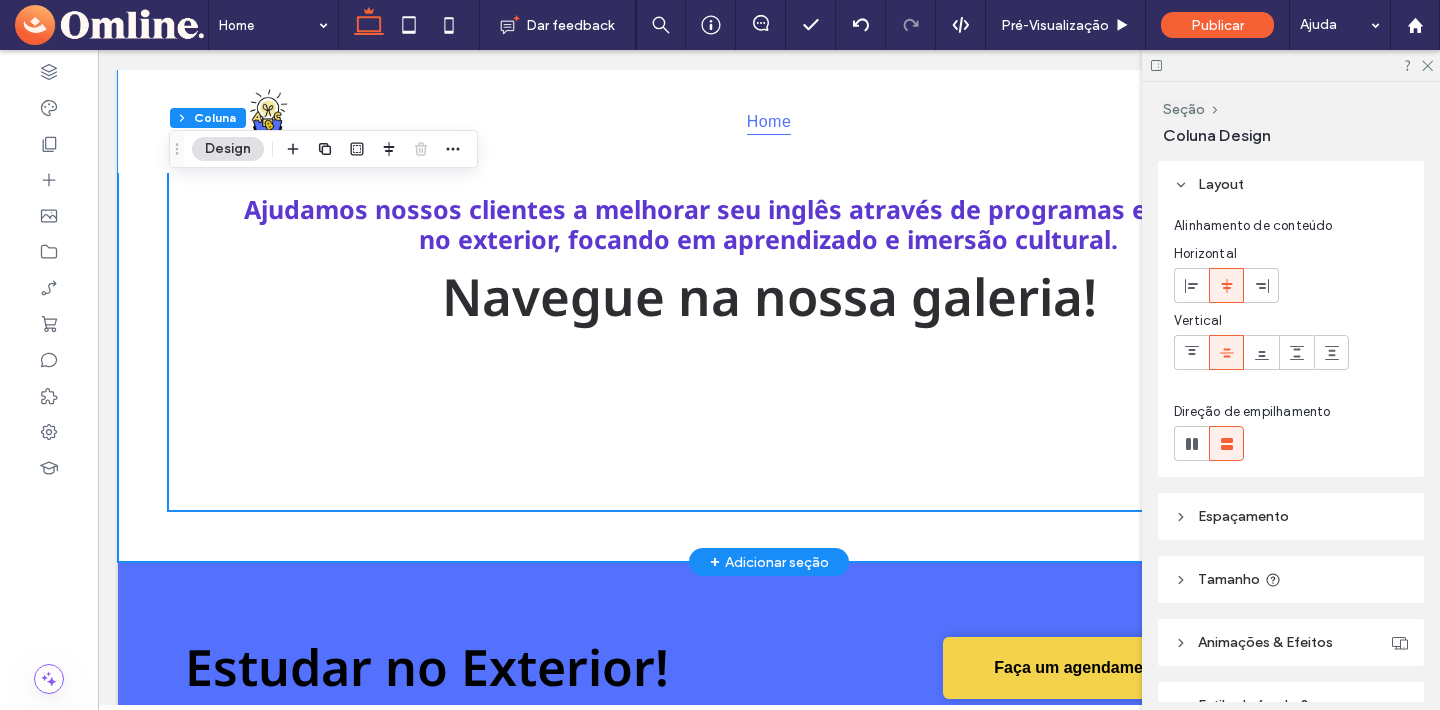 scroll, scrollTop: 2154, scrollLeft: 0, axis: vertical 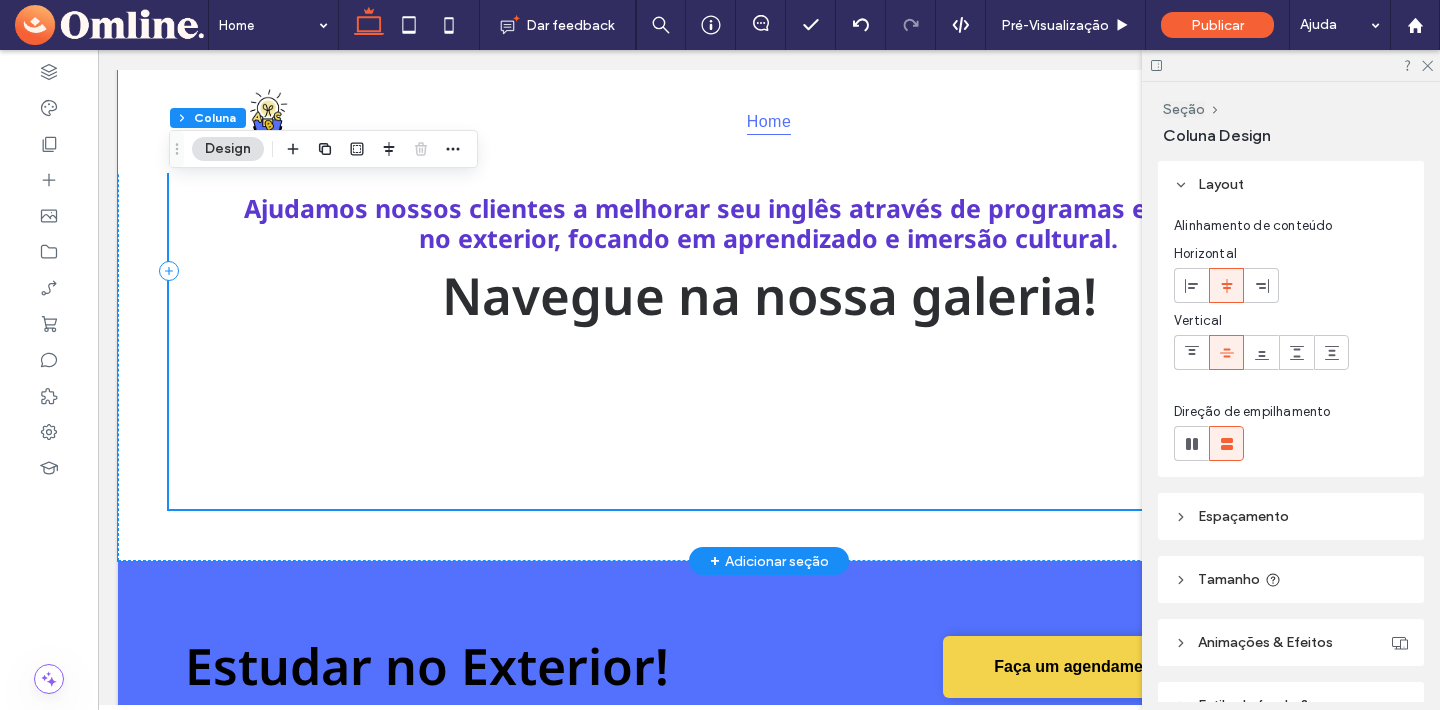 click on "Ajudamos nossos clientes a melhorar seu inglês através de programas educacionais no exterior, focando em aprendizado e imersão cultural.
Navegue na nossa galeria!
‹ ›" at bounding box center (769, 270) 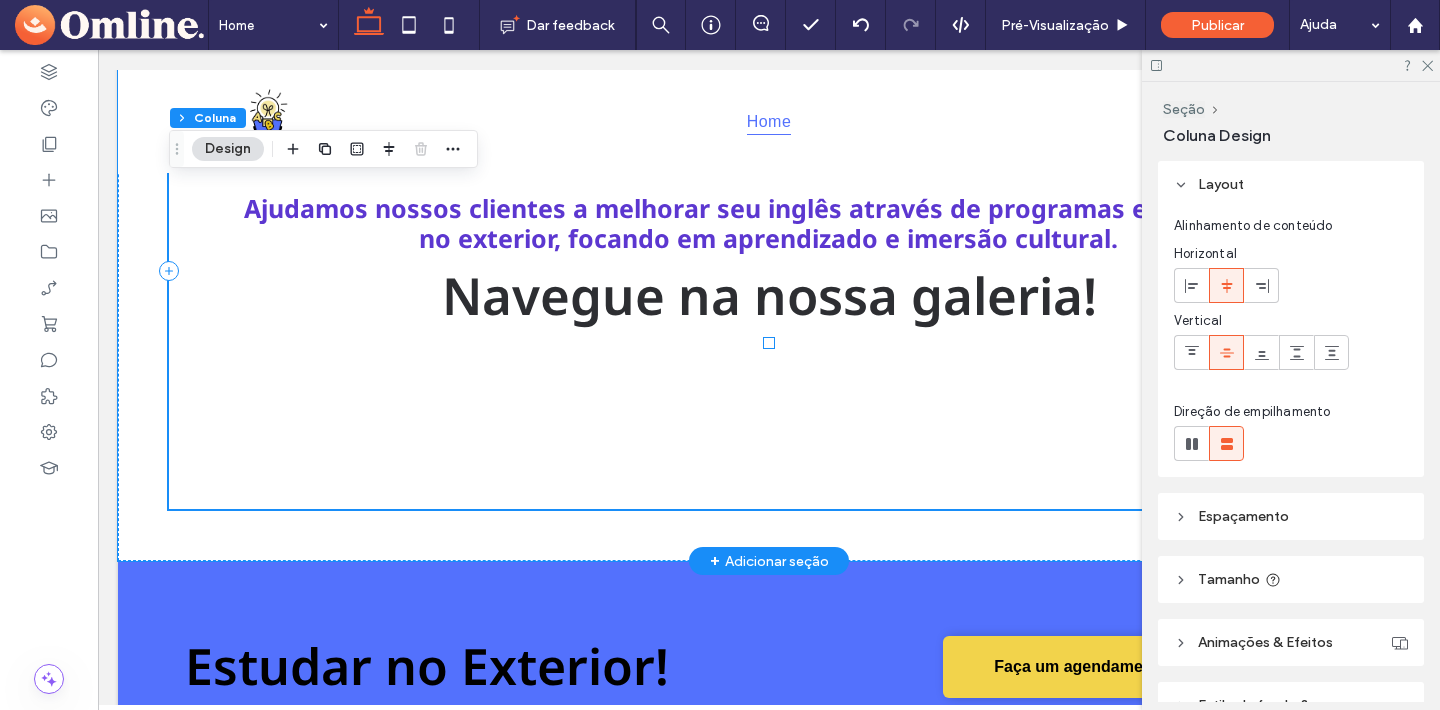 click on "‹ ›" at bounding box center [769, 343] 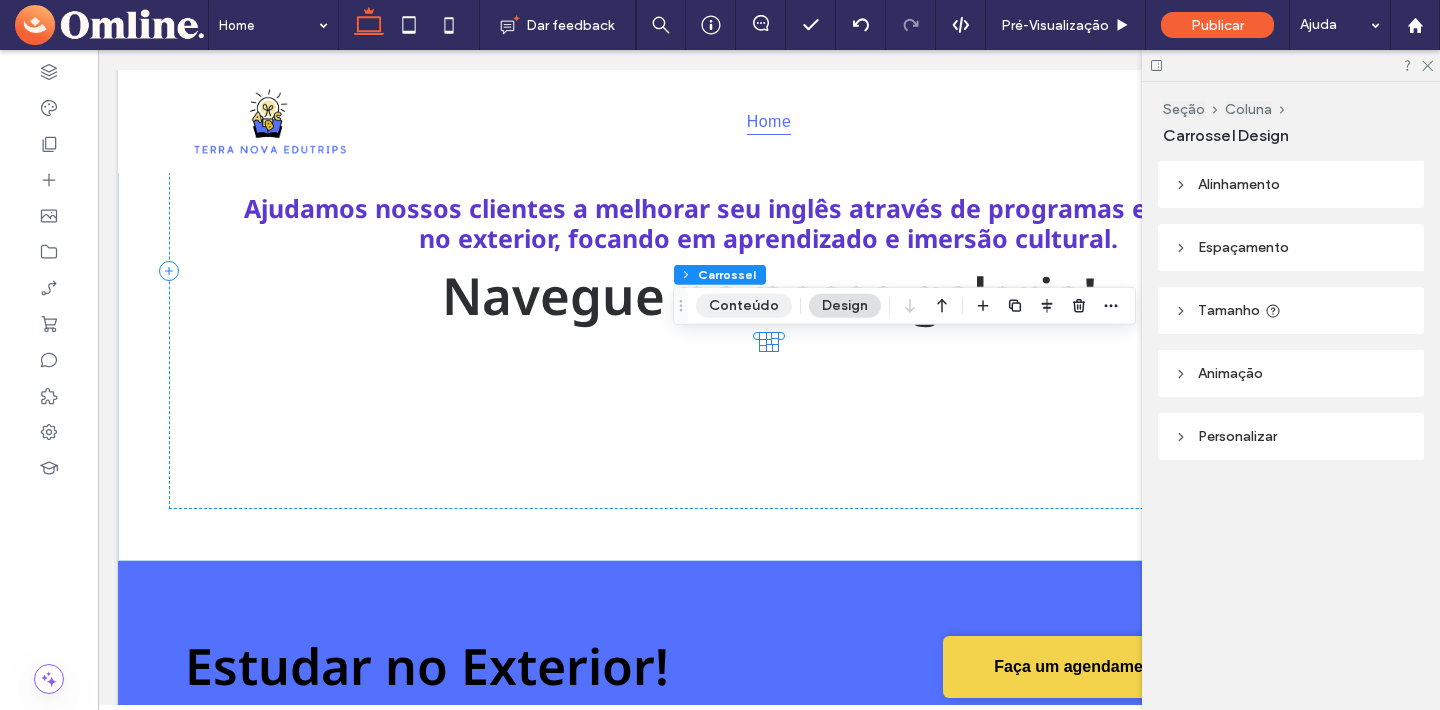 click on "Conteúdo" at bounding box center (744, 306) 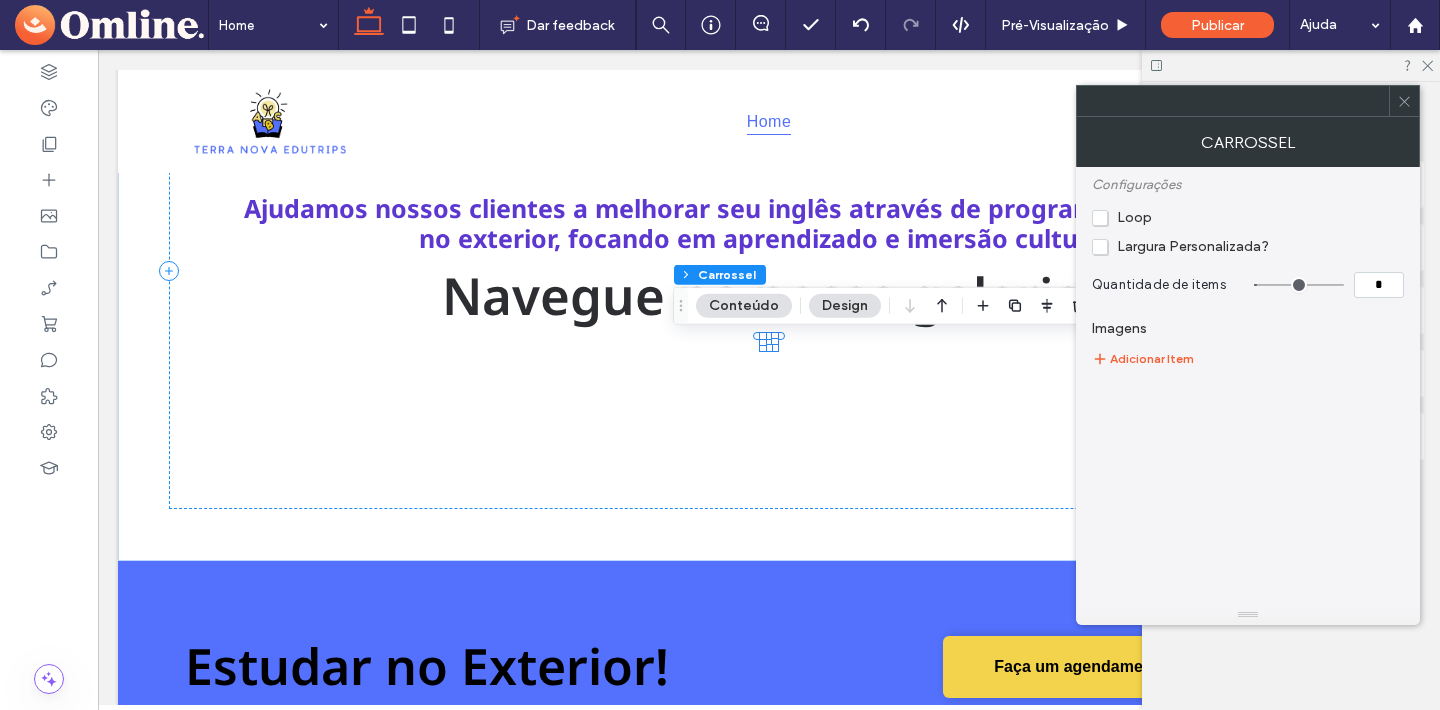 type on "*" 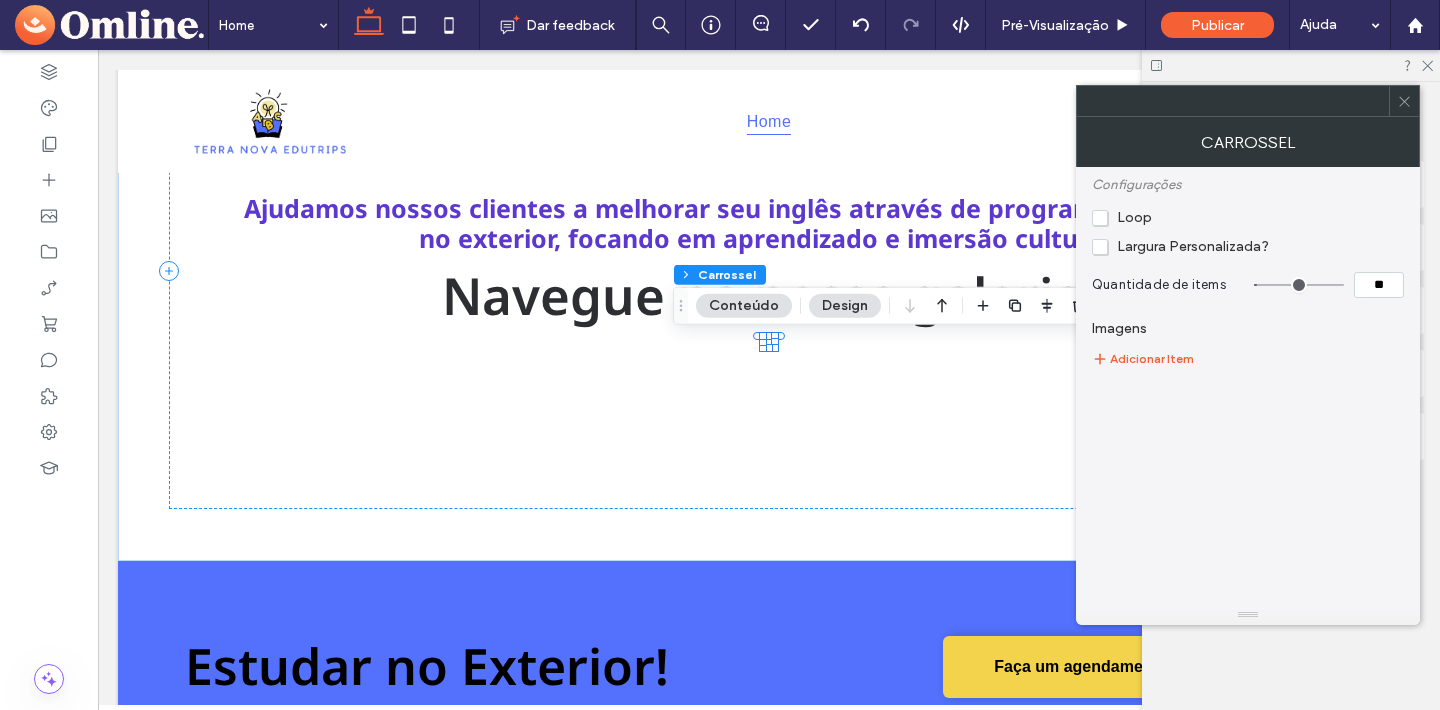 type on "**" 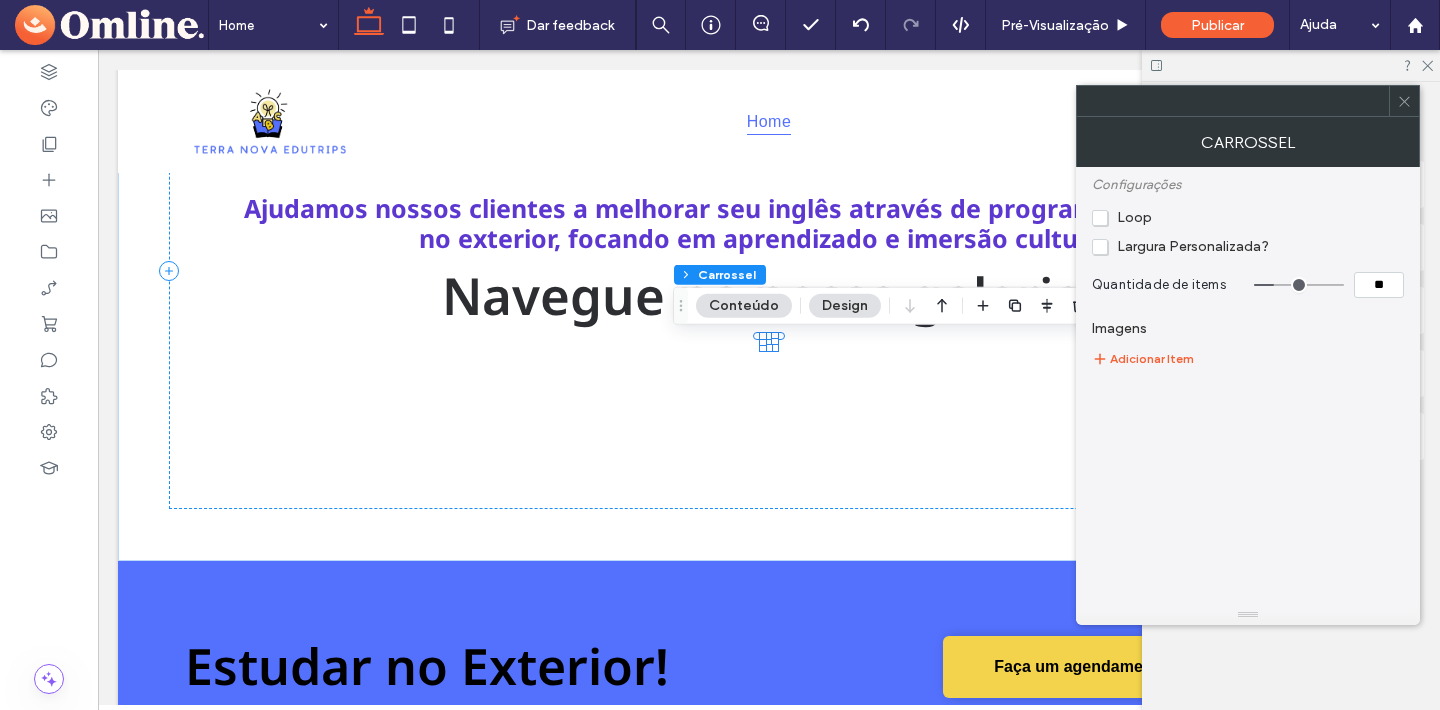 type on "**" 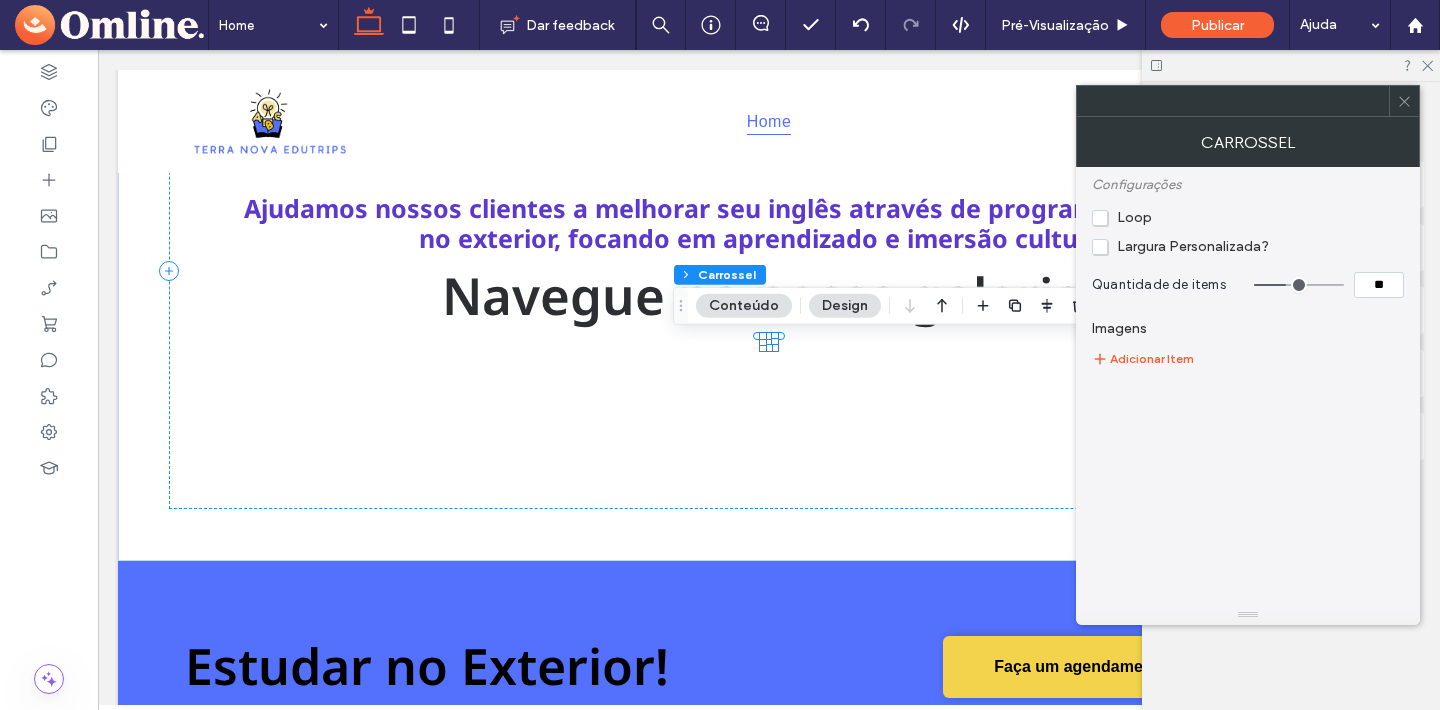 type on "**" 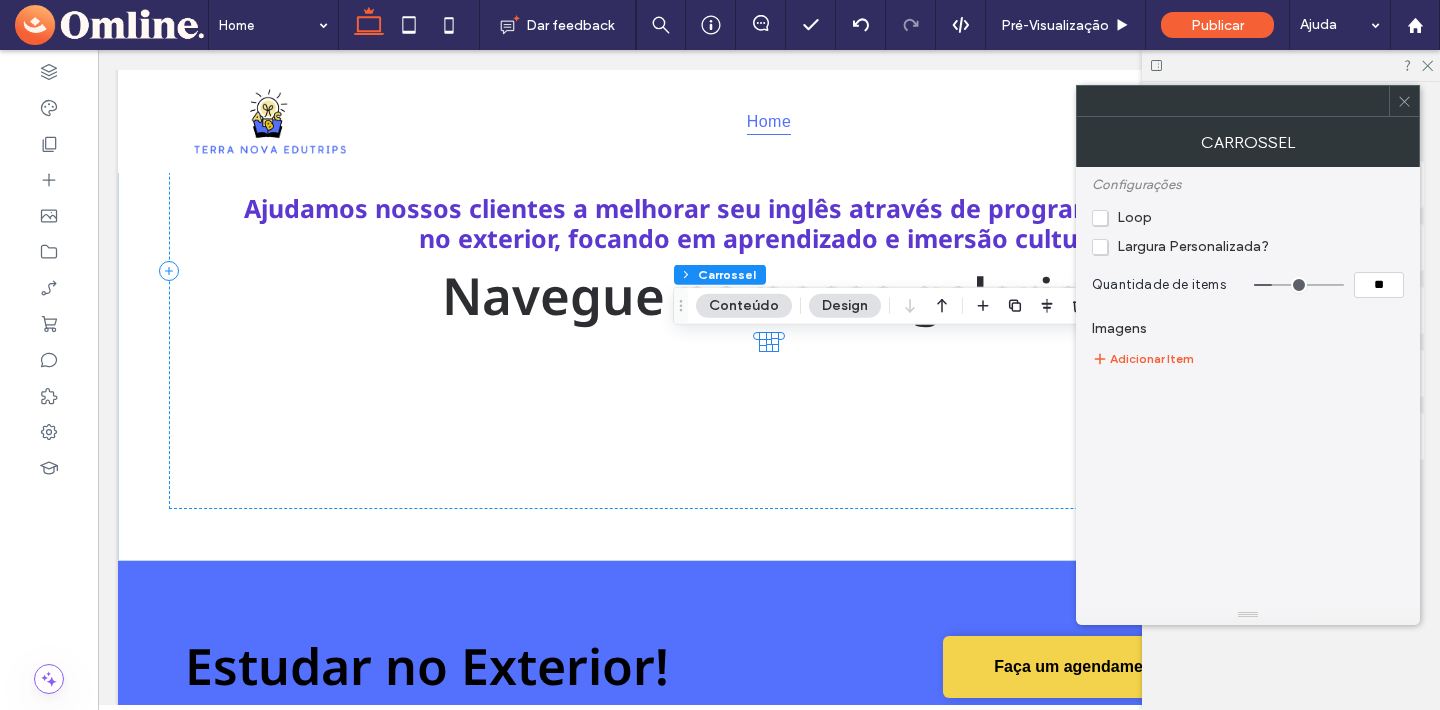 type on "**" 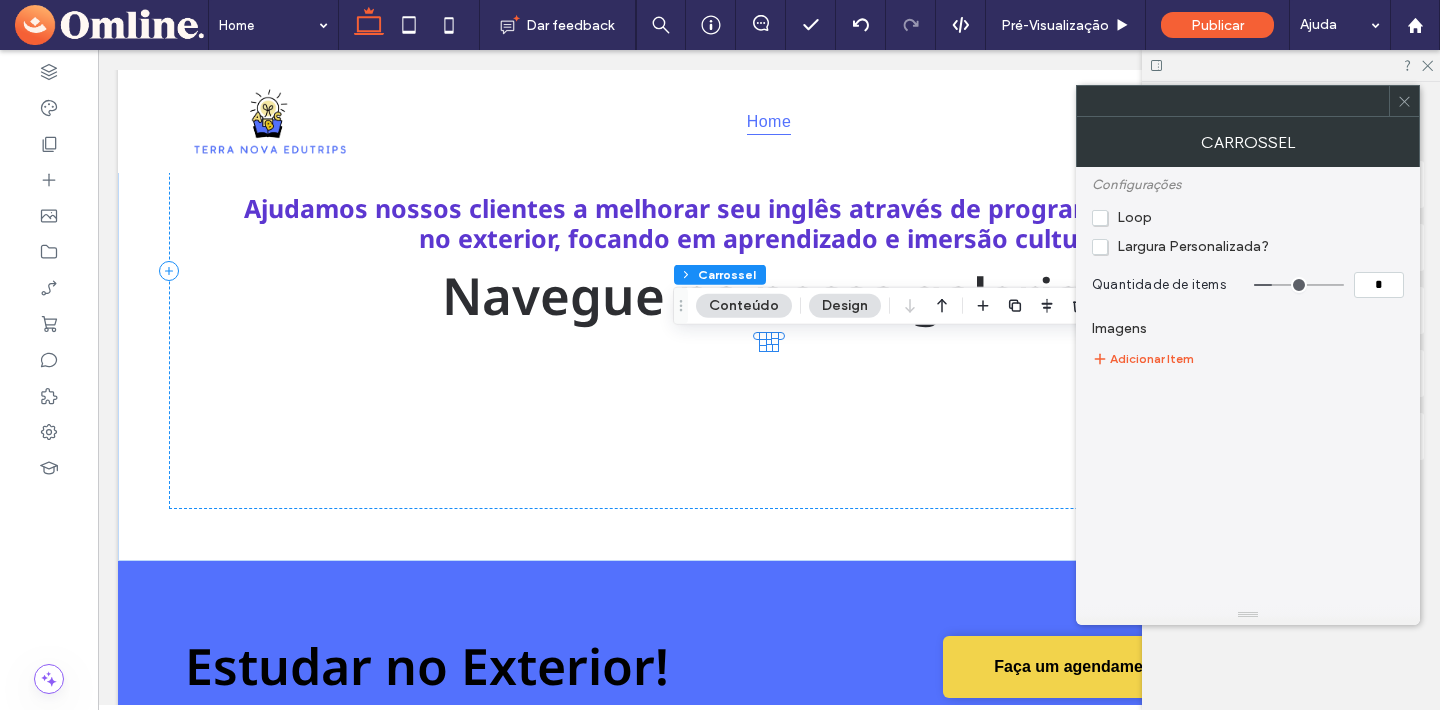 type on "*" 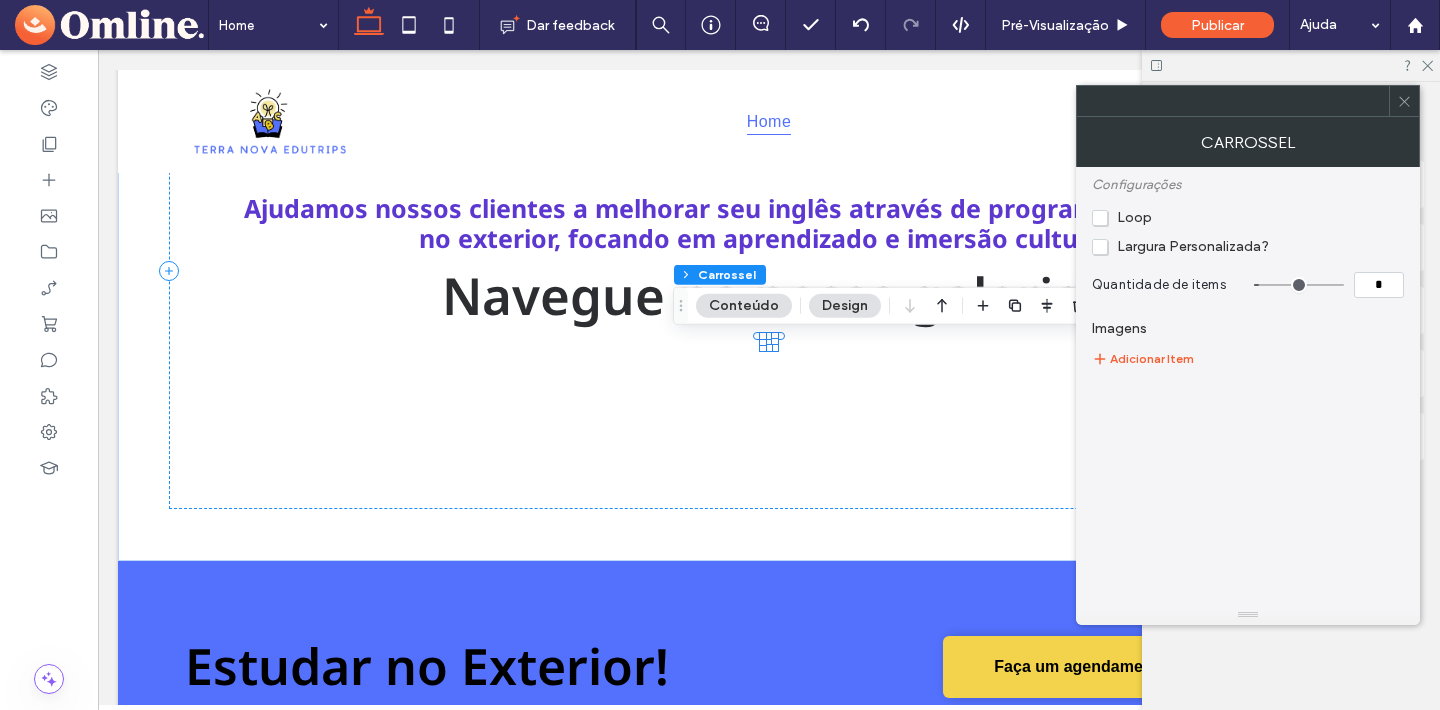 type on "*" 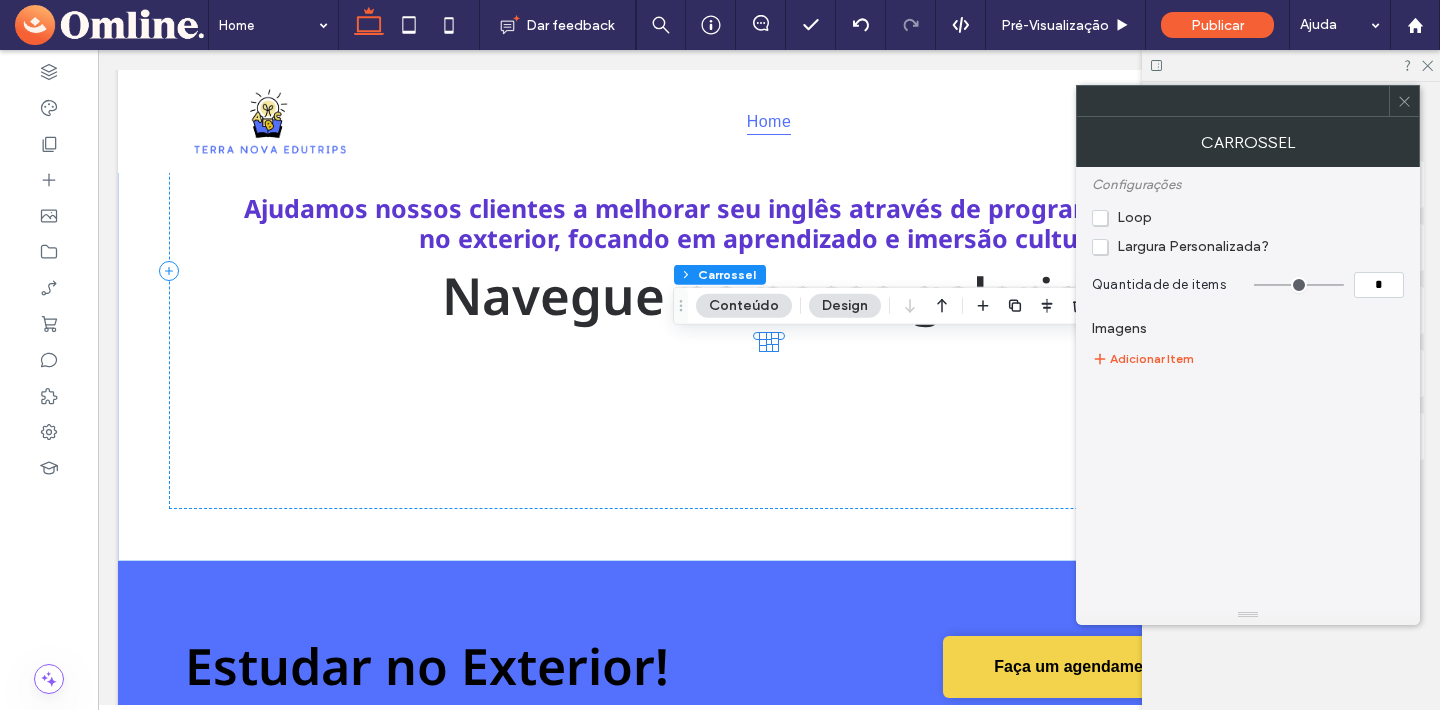 type on "*" 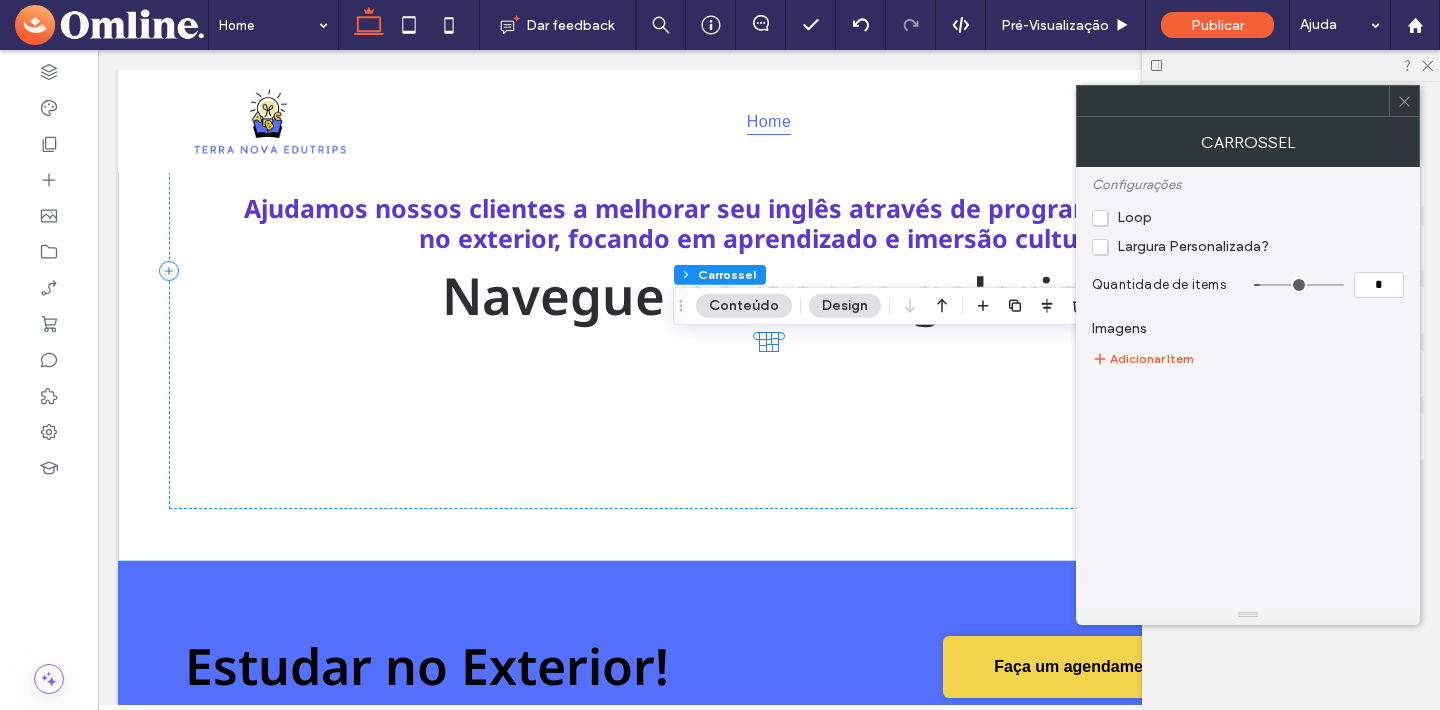 type on "*" 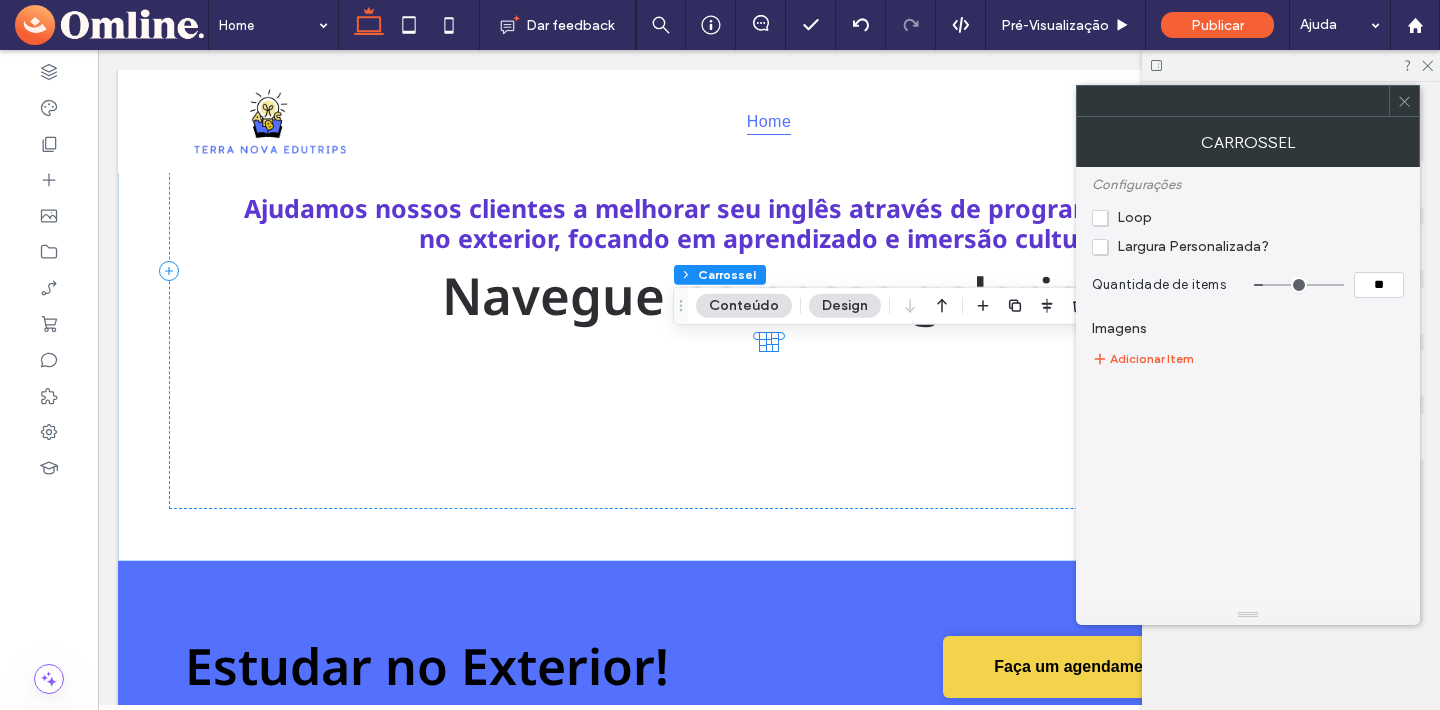 type on "**" 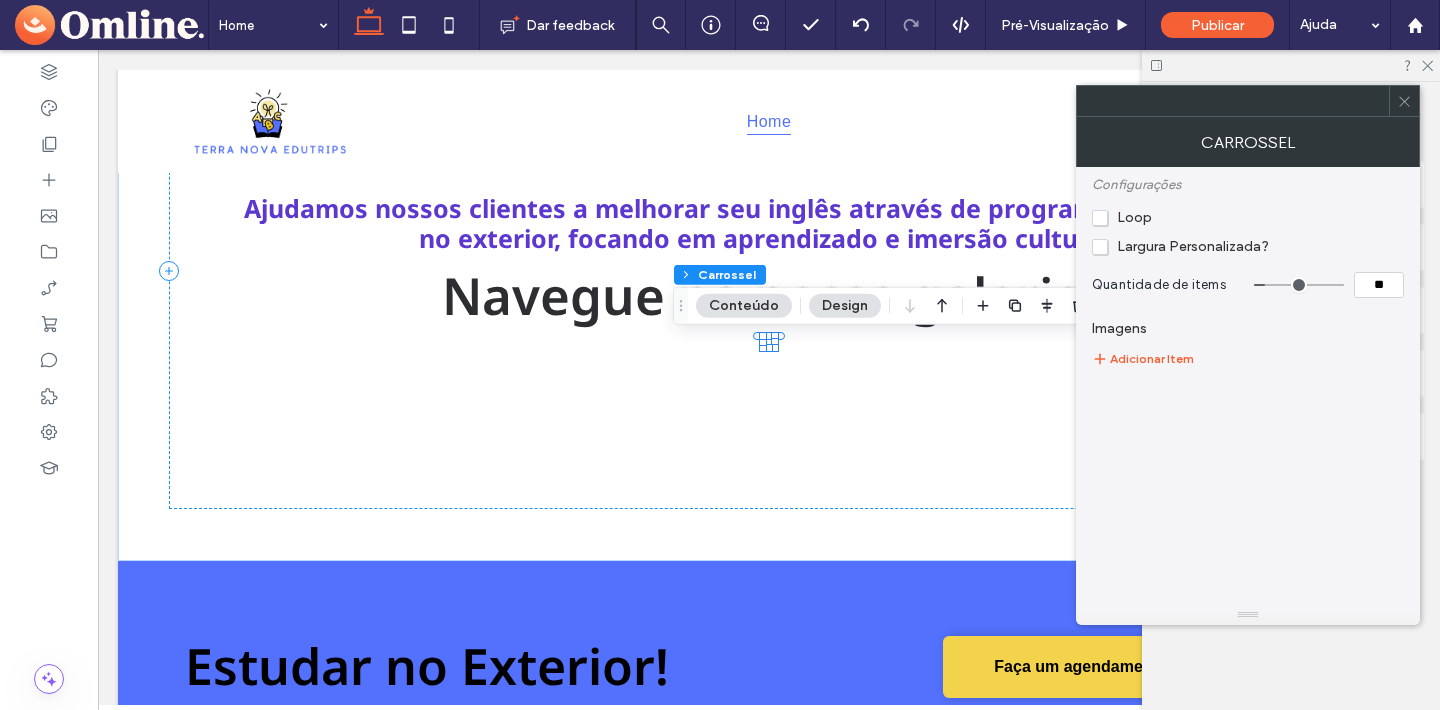 type on "**" 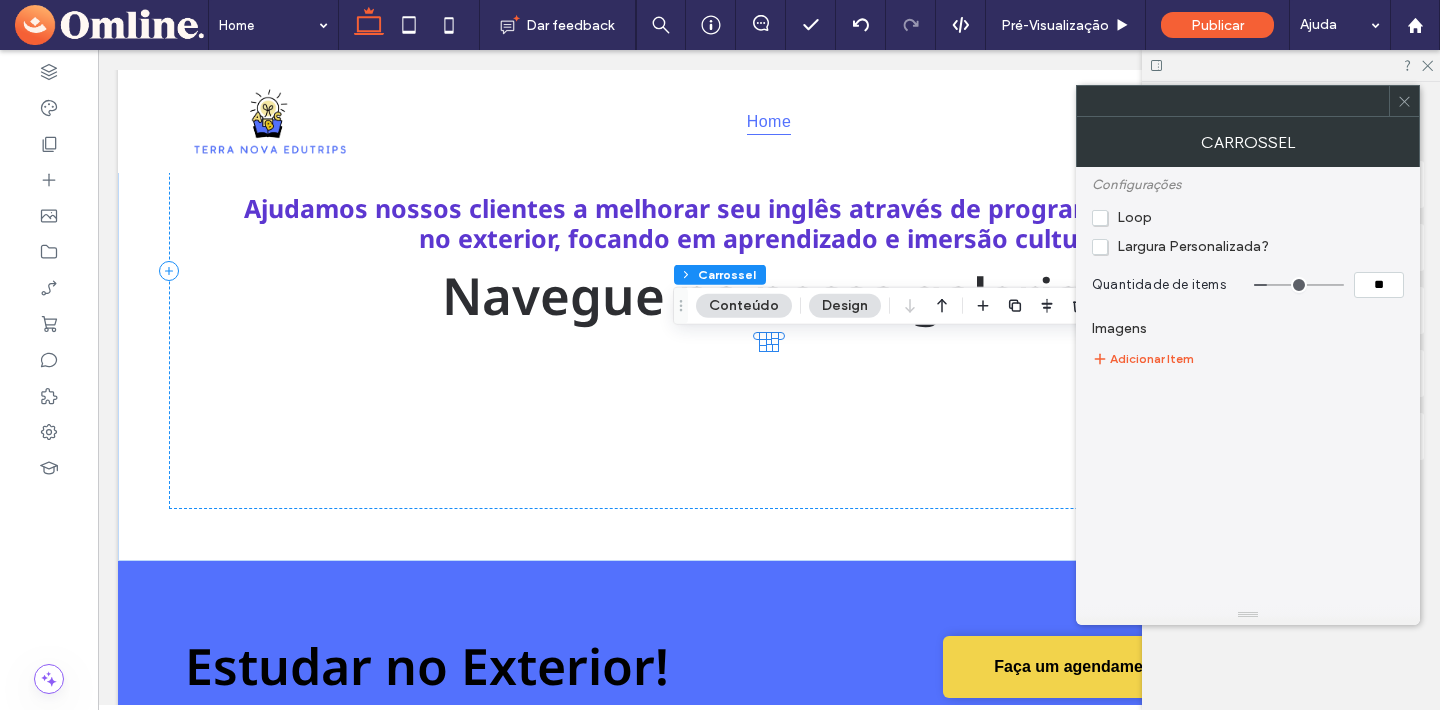 type on "**" 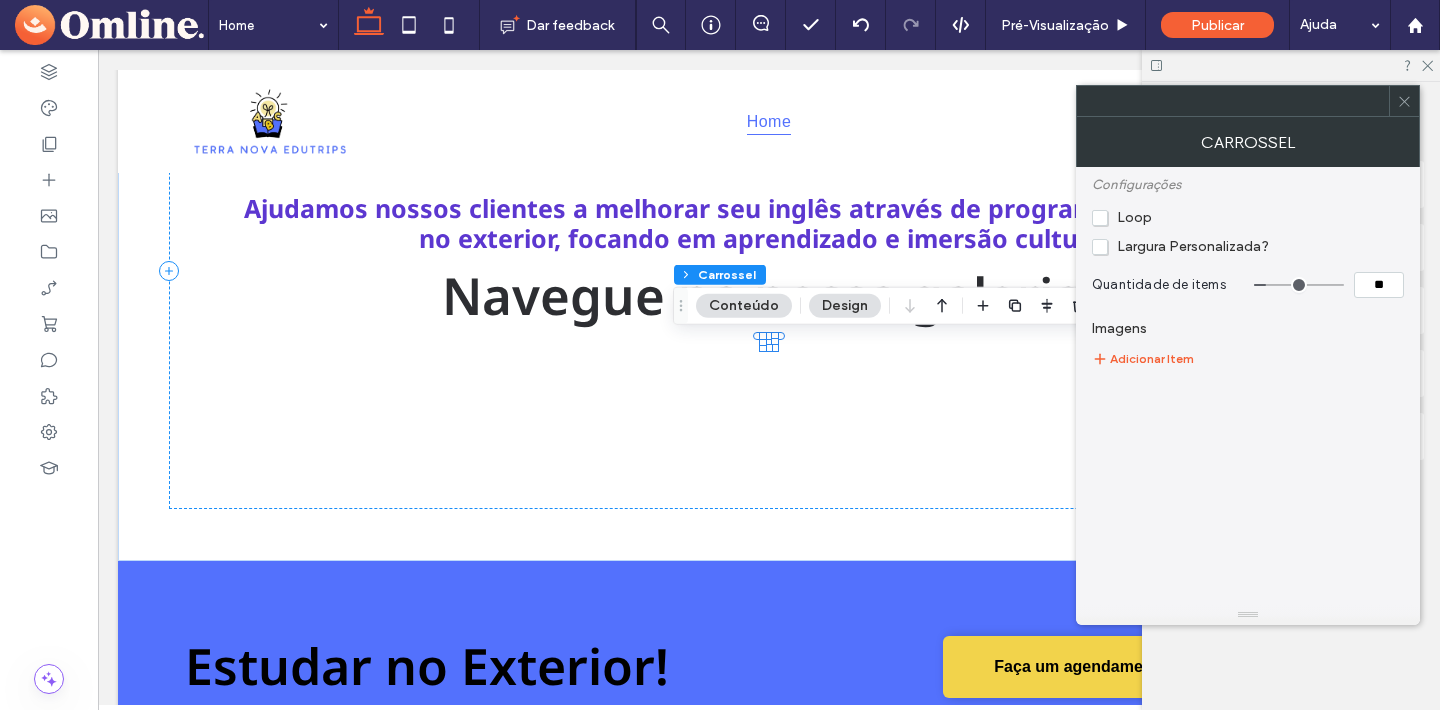 type on "**" 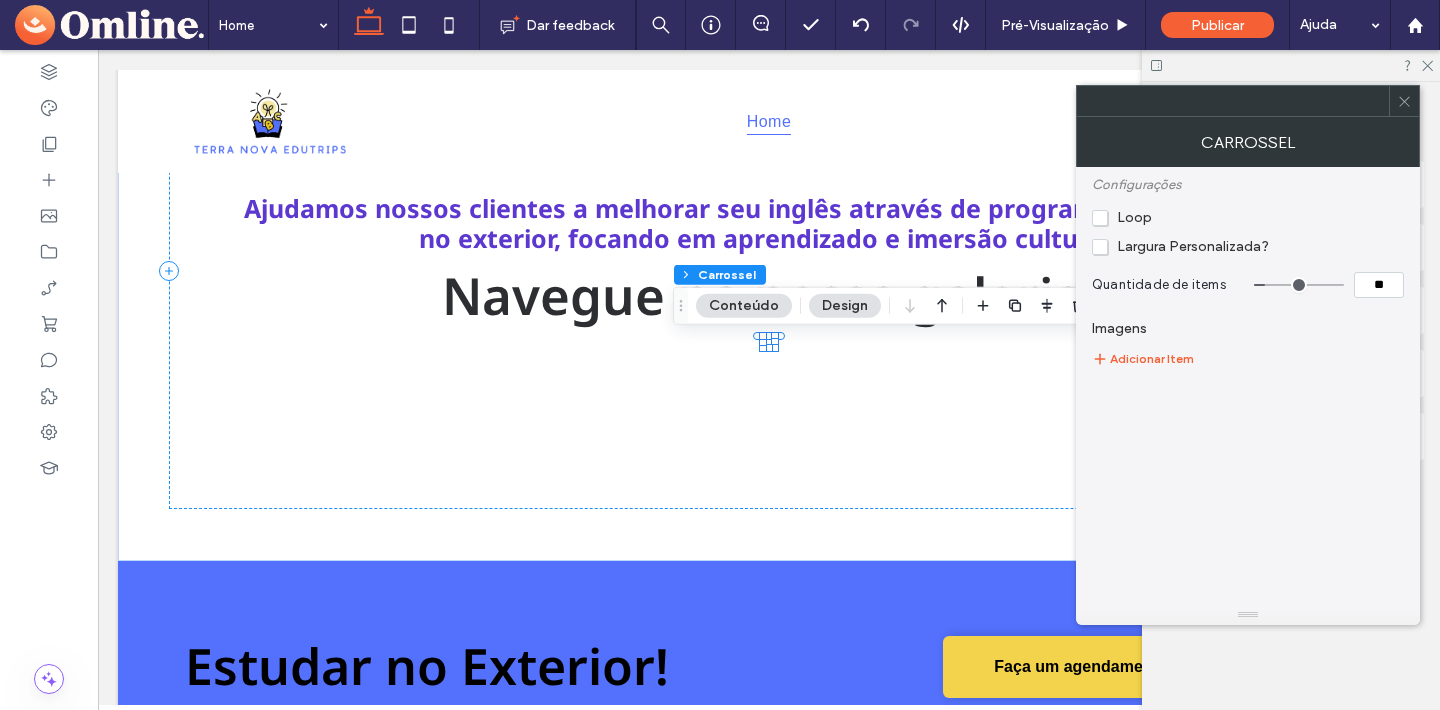 type on "**" 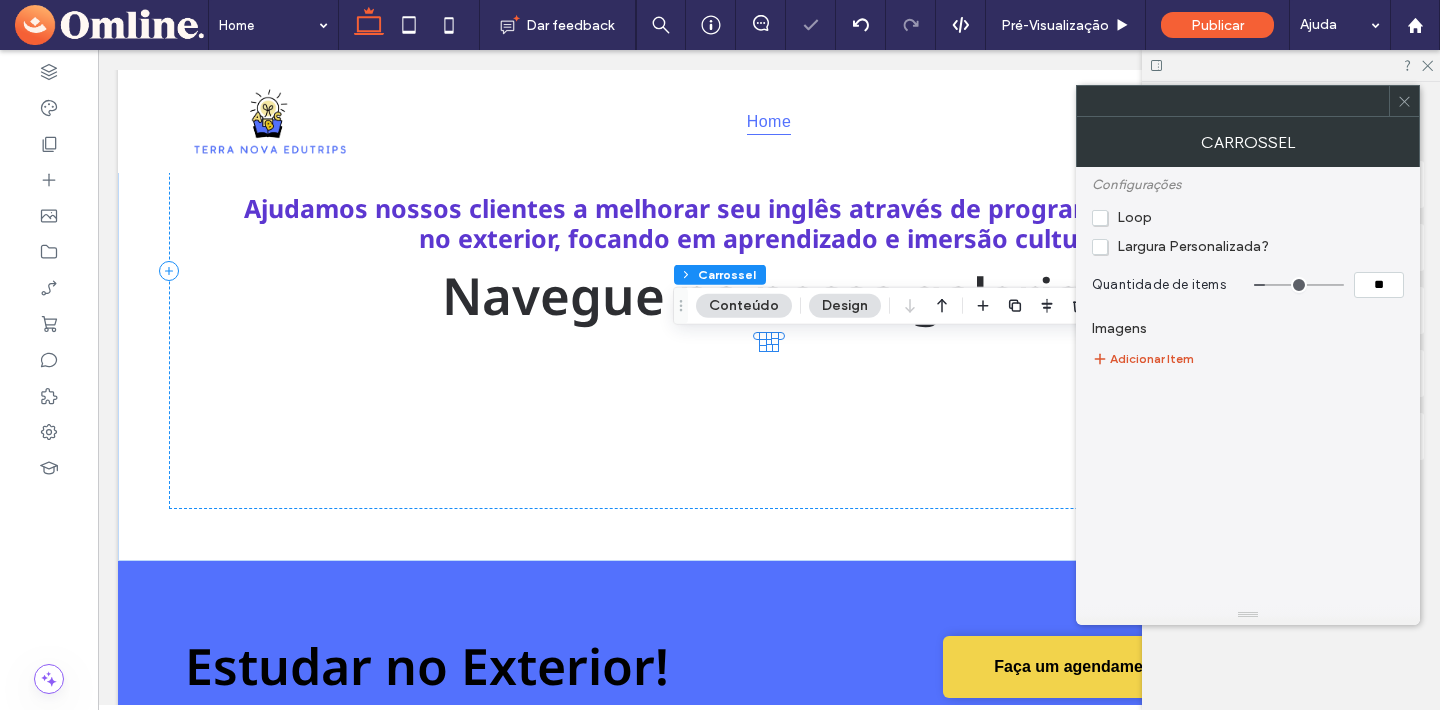 click on "Adicionar Item" at bounding box center (1143, 359) 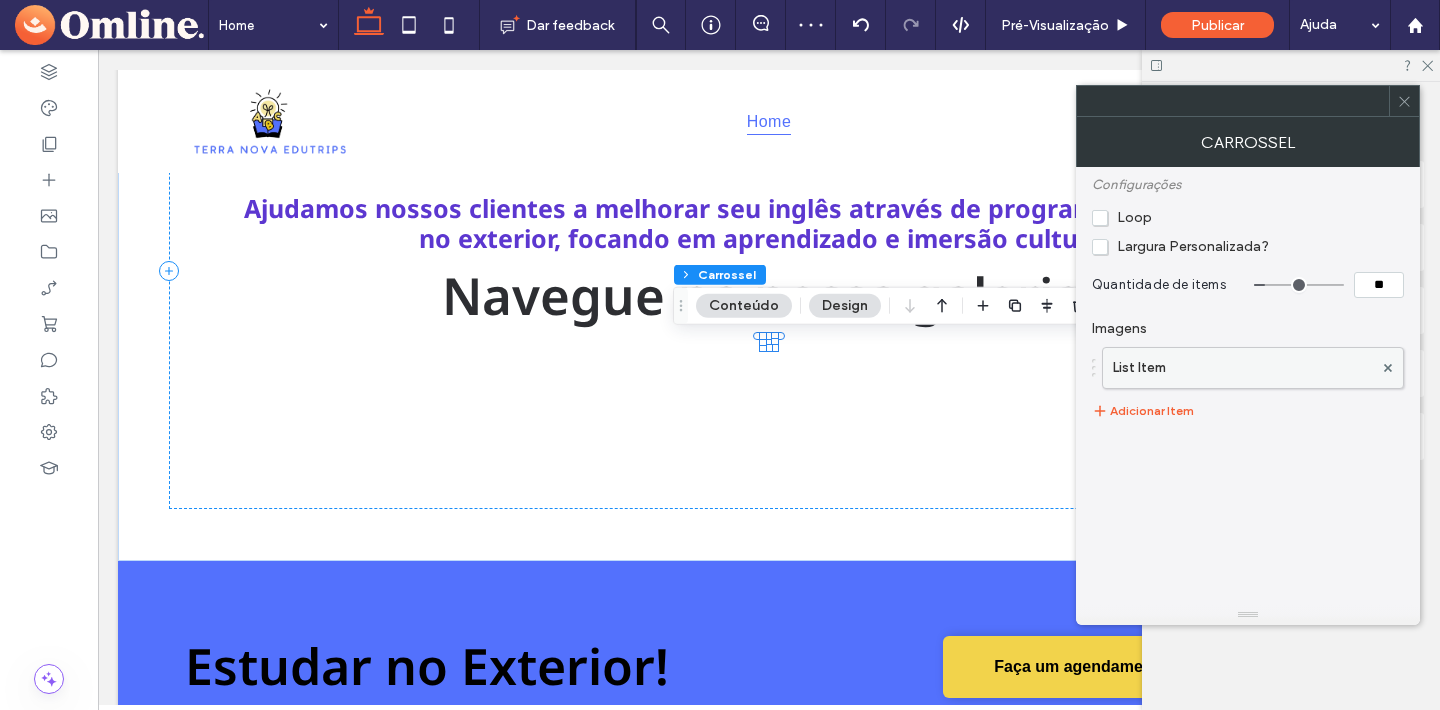 click on "List Item" at bounding box center (1243, 368) 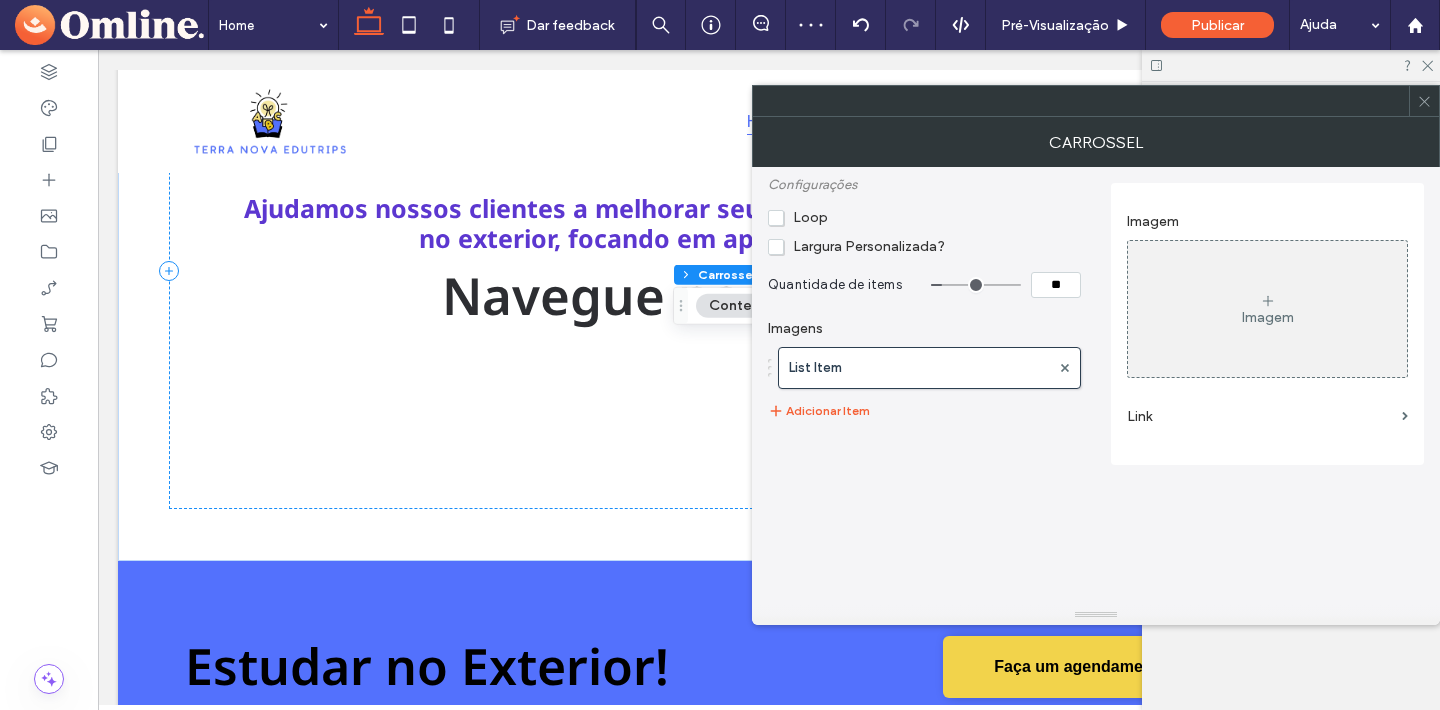 click on "Imagem" at bounding box center [1267, 309] 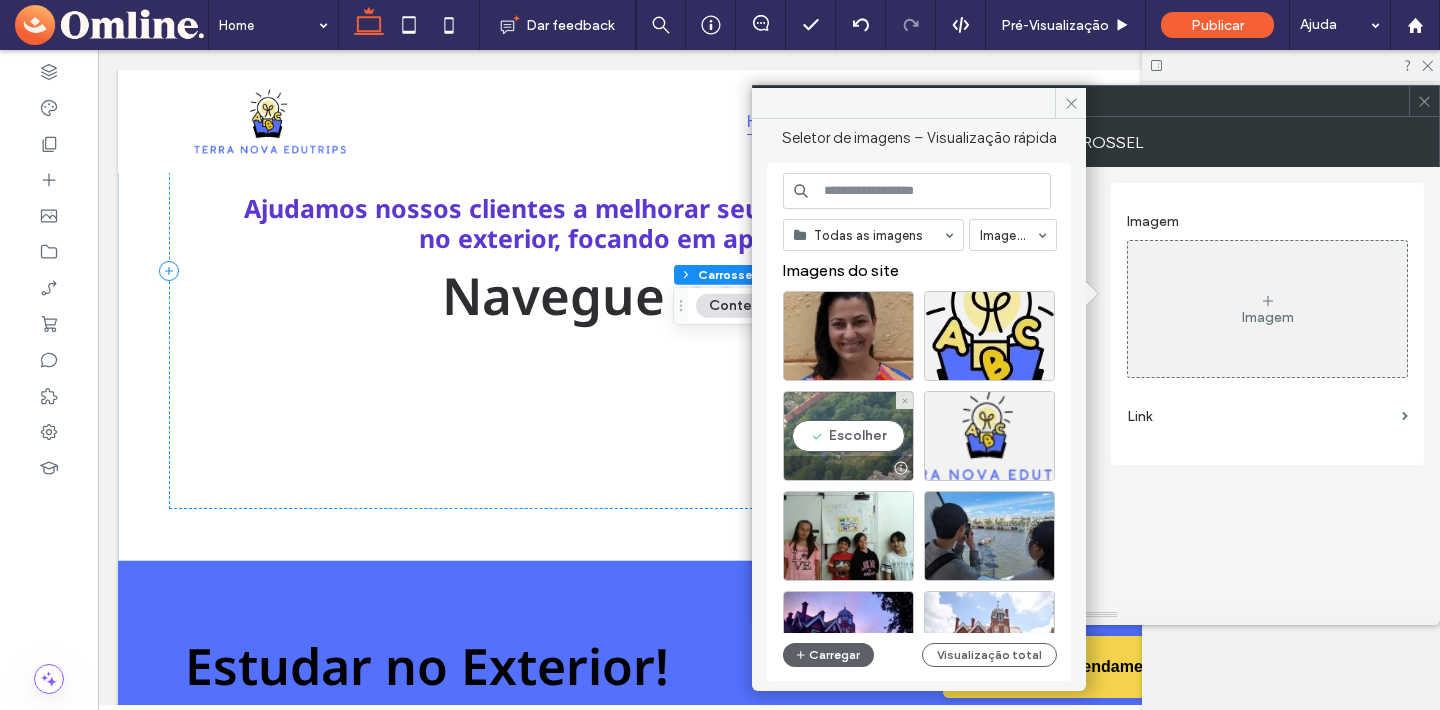 click on "Escolher" at bounding box center (848, 436) 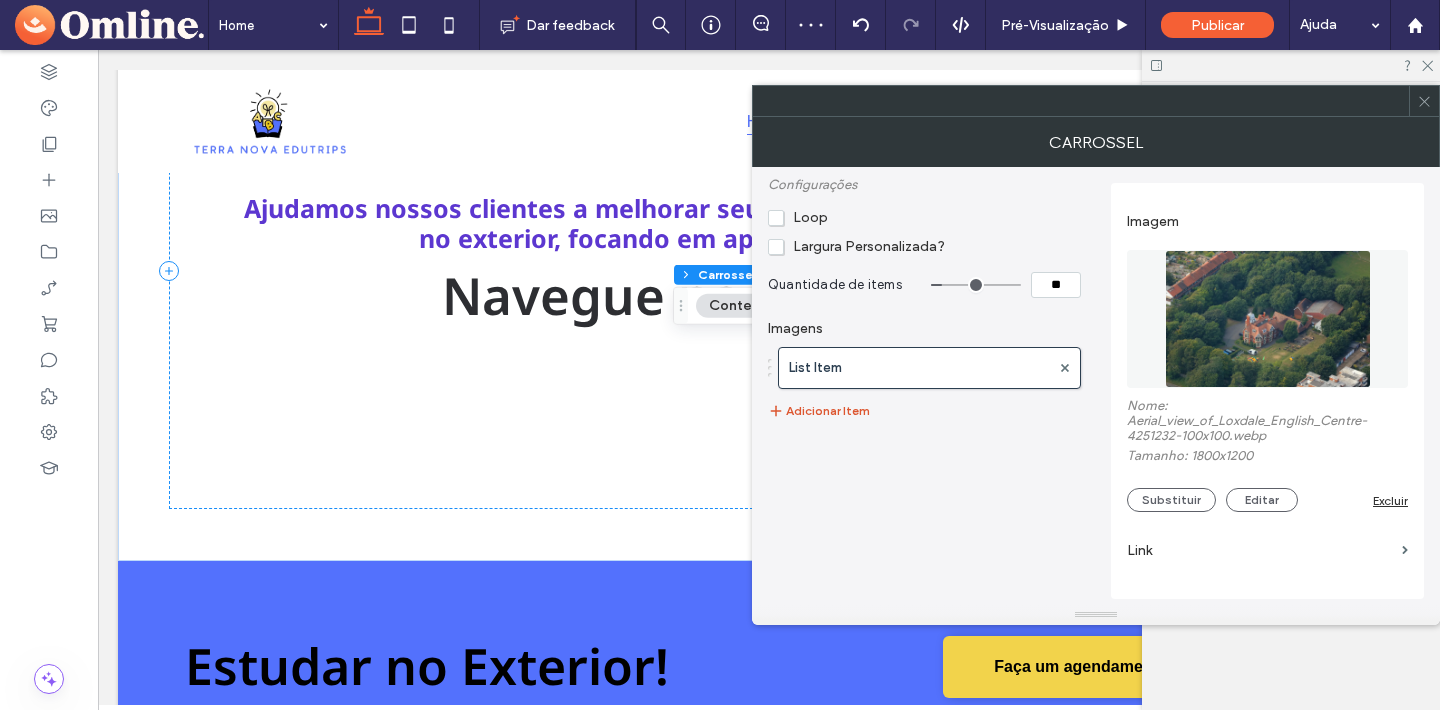 click on "Adicionar Item" at bounding box center (819, 411) 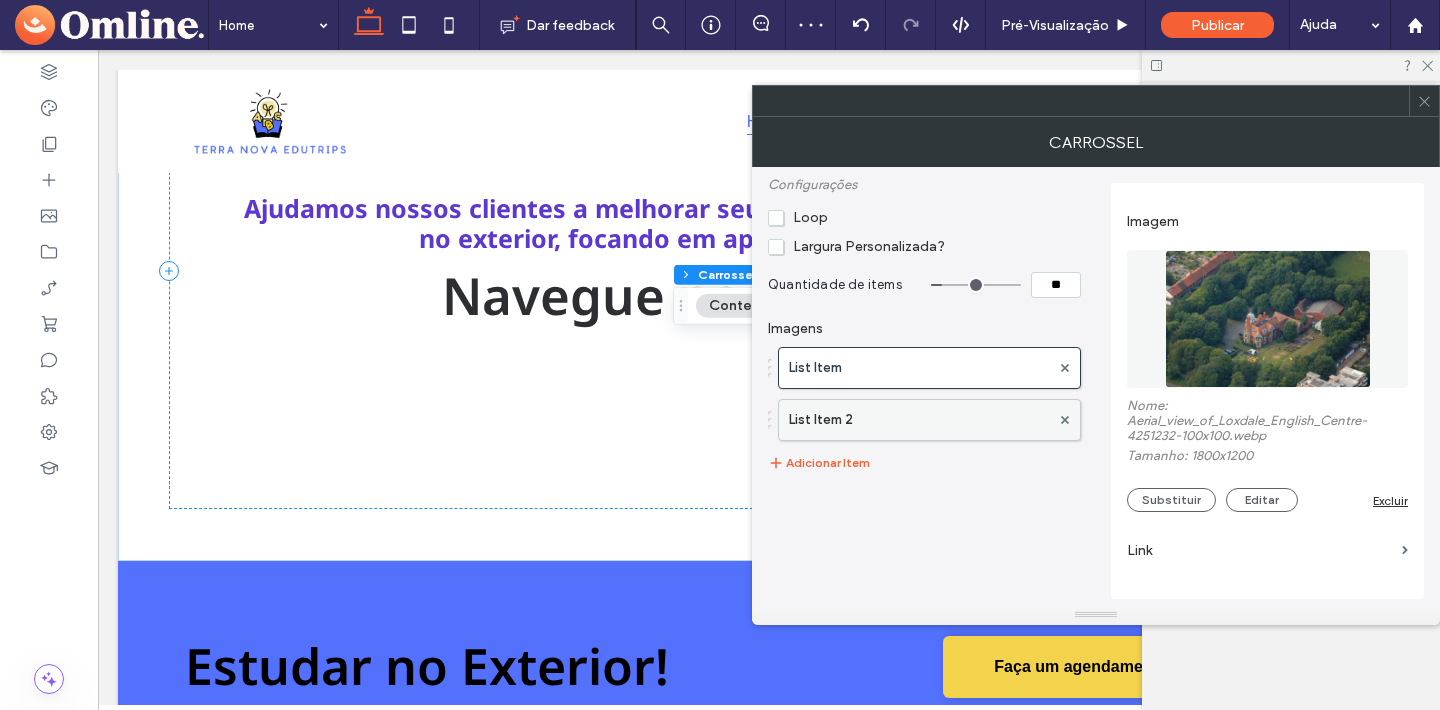 click on "List Item 2" at bounding box center [919, 420] 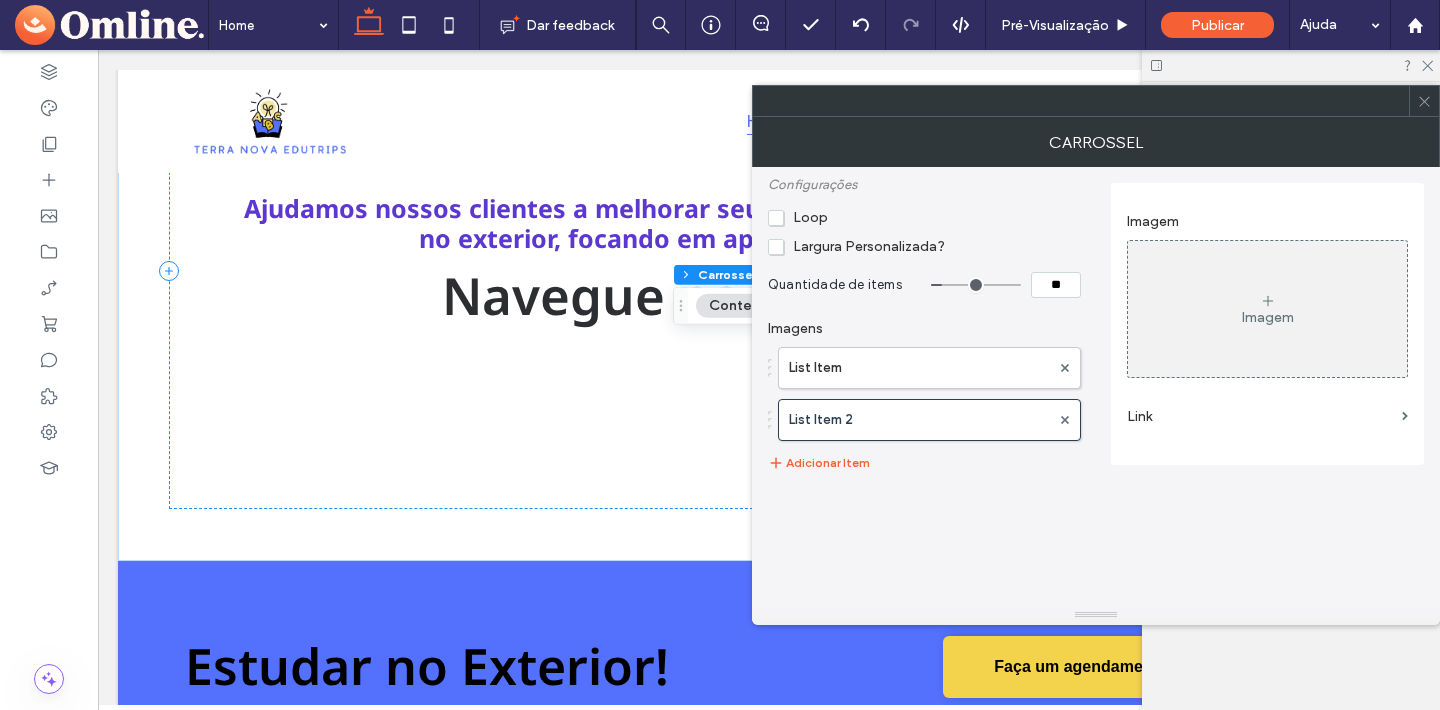 click on "Imagem" at bounding box center [1268, 317] 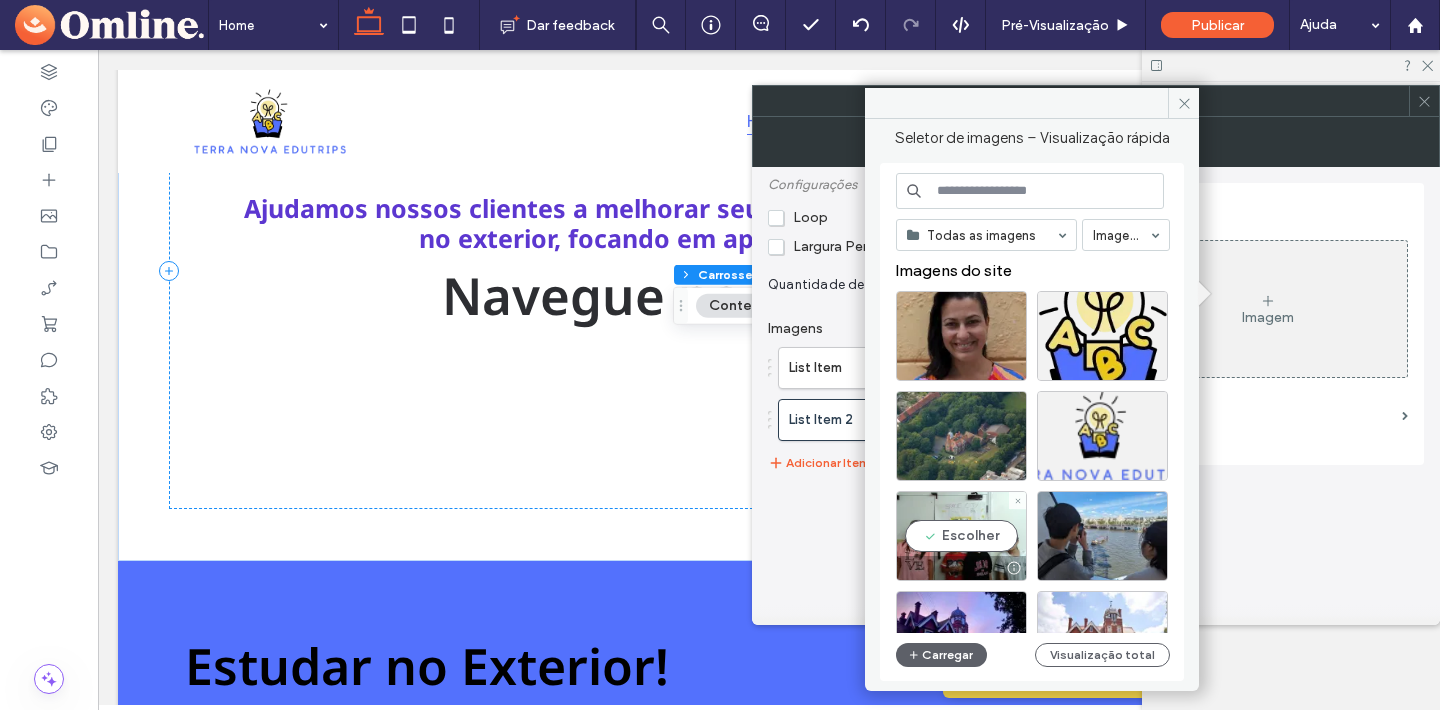 click on "Escolher" at bounding box center [961, 536] 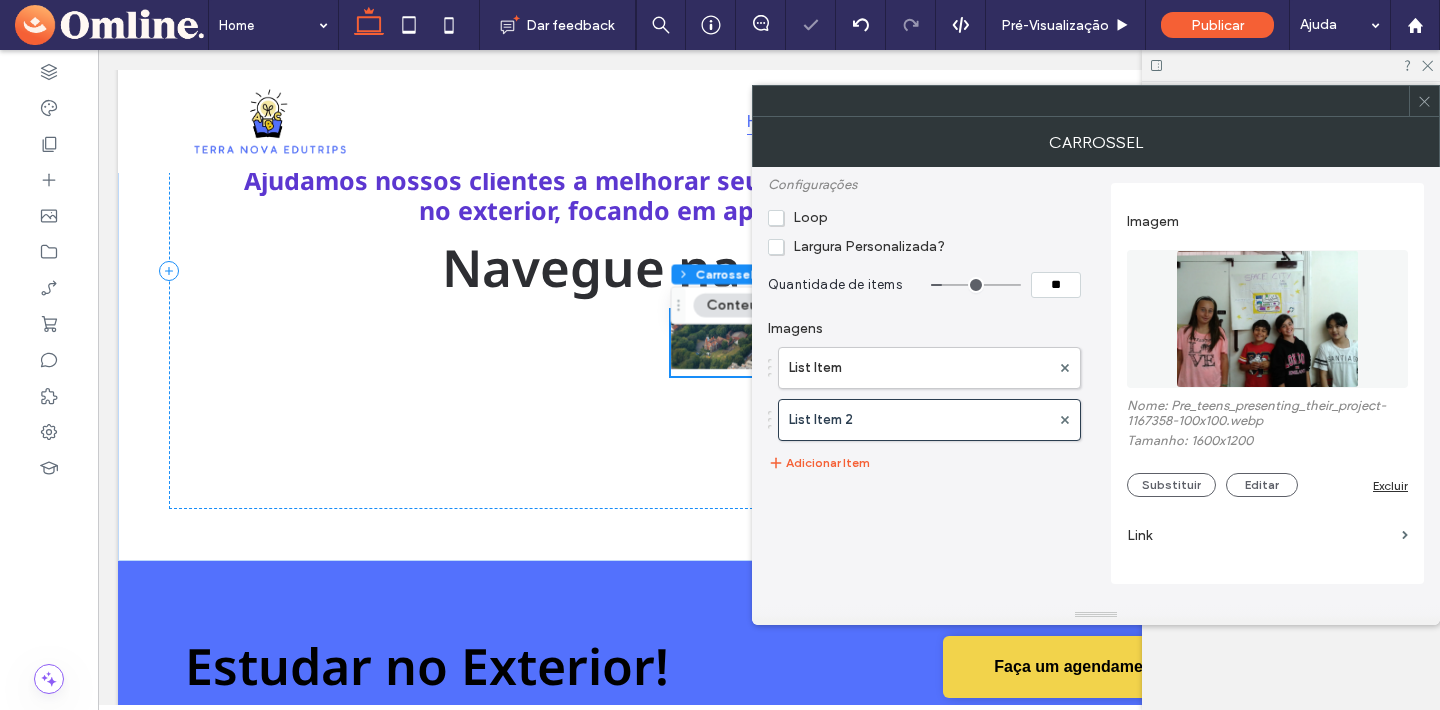 scroll, scrollTop: 2130, scrollLeft: 0, axis: vertical 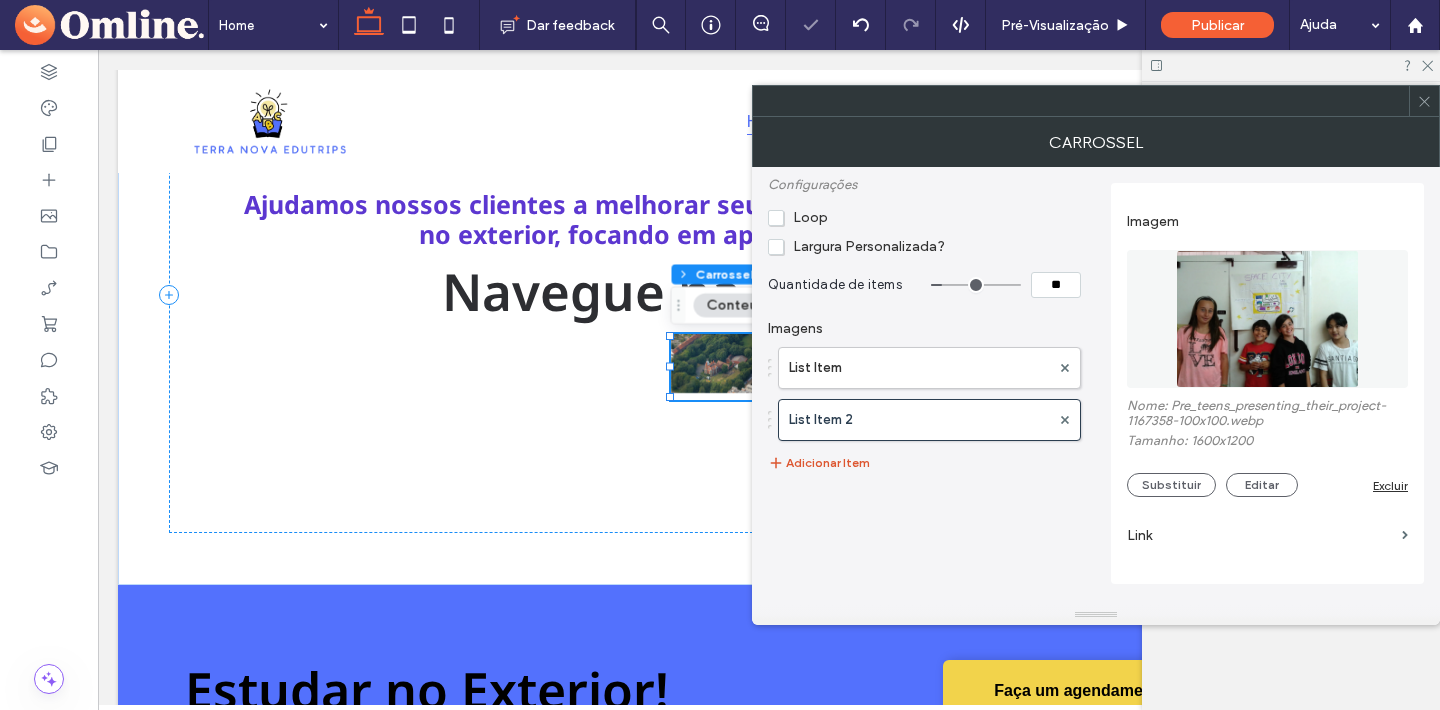 click on "Adicionar Item" at bounding box center (819, 463) 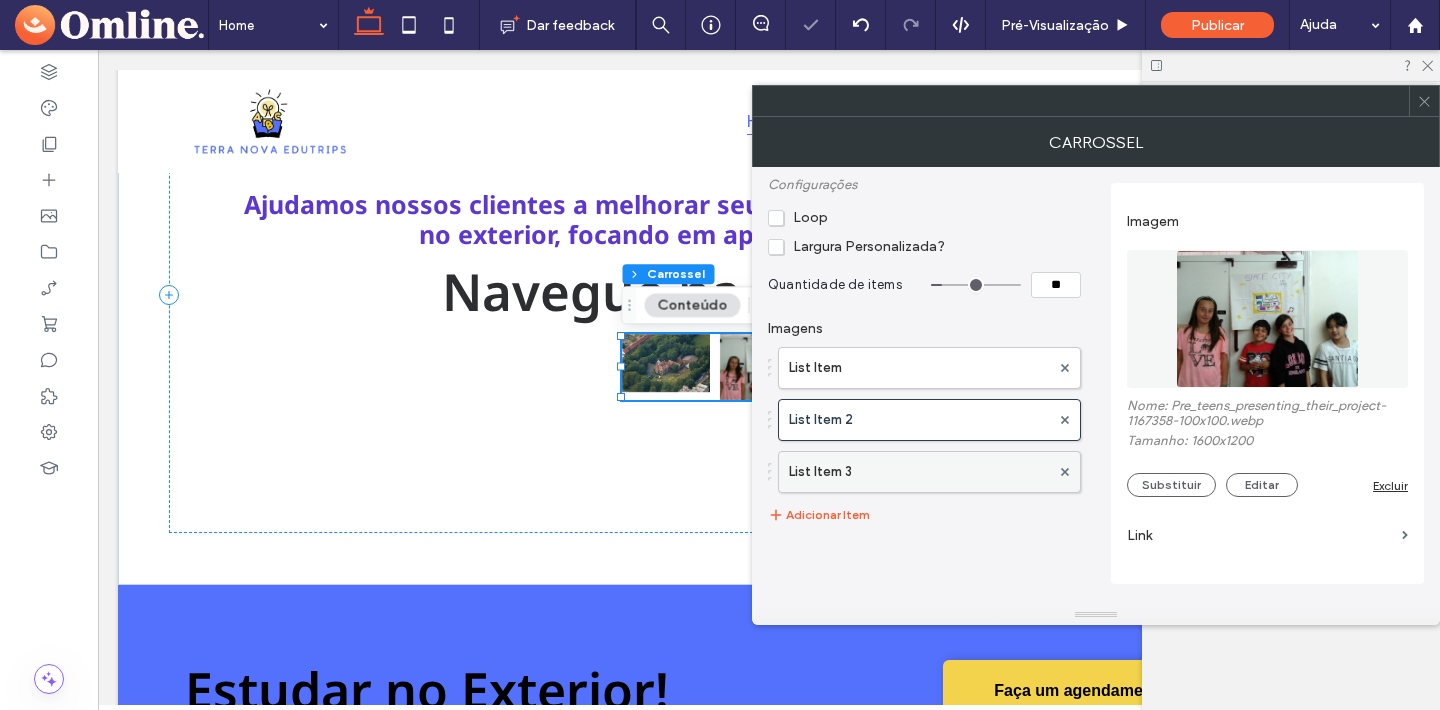 click on "List Item 3" at bounding box center (919, 472) 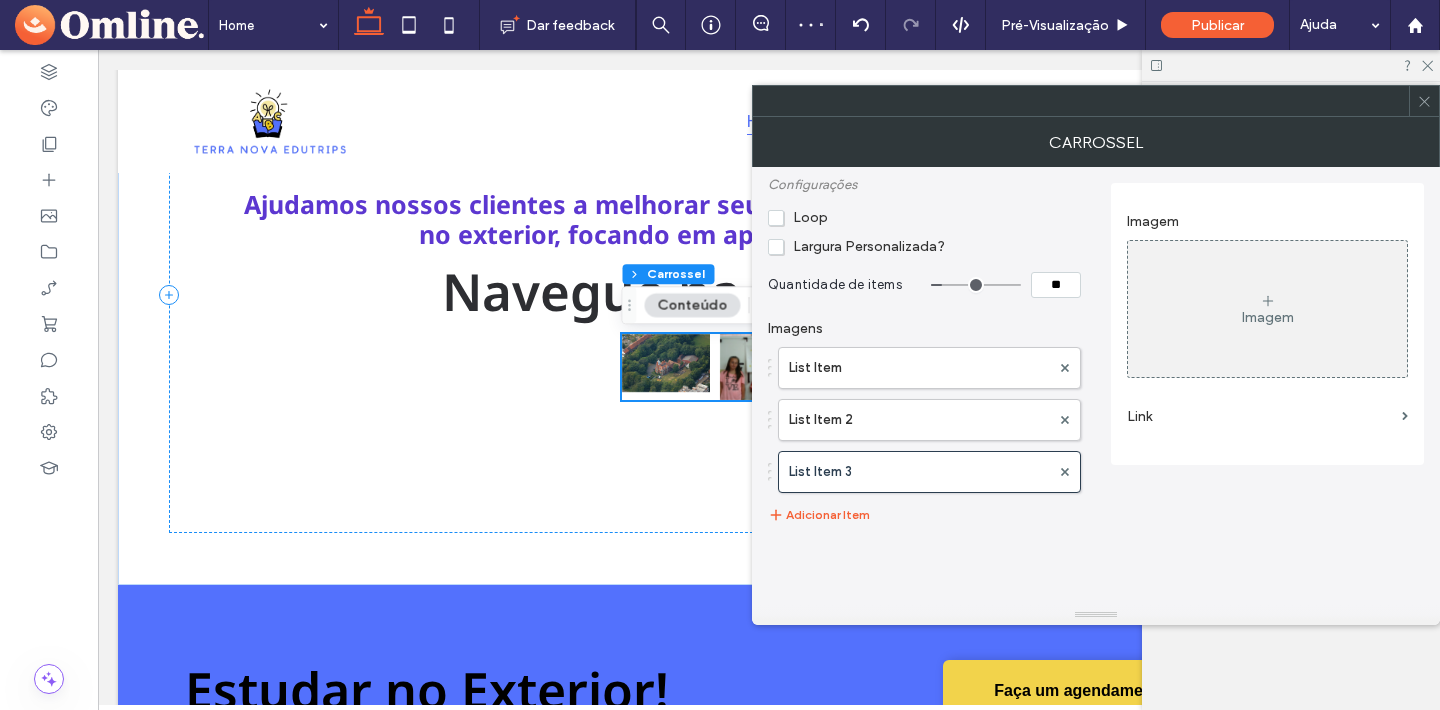 scroll, scrollTop: 2126, scrollLeft: 0, axis: vertical 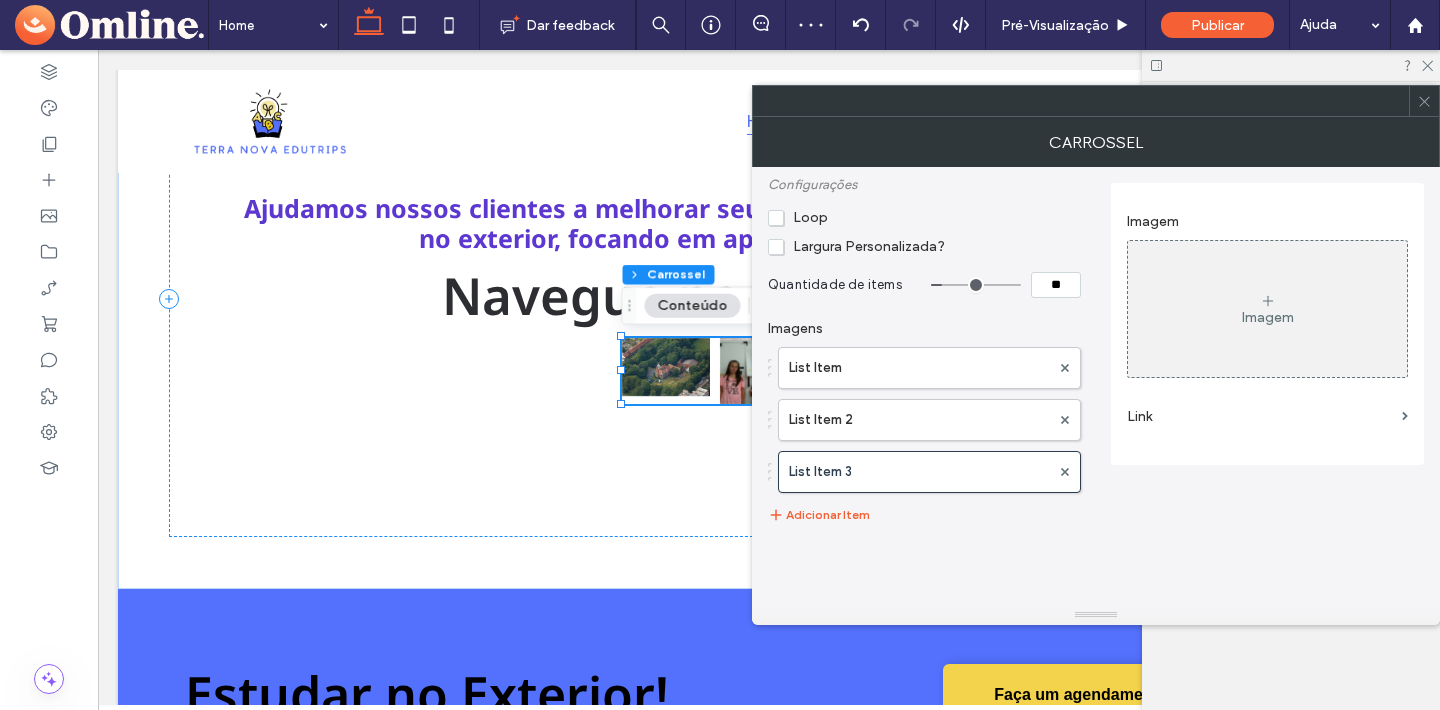 click on "Imagem" at bounding box center [1267, 309] 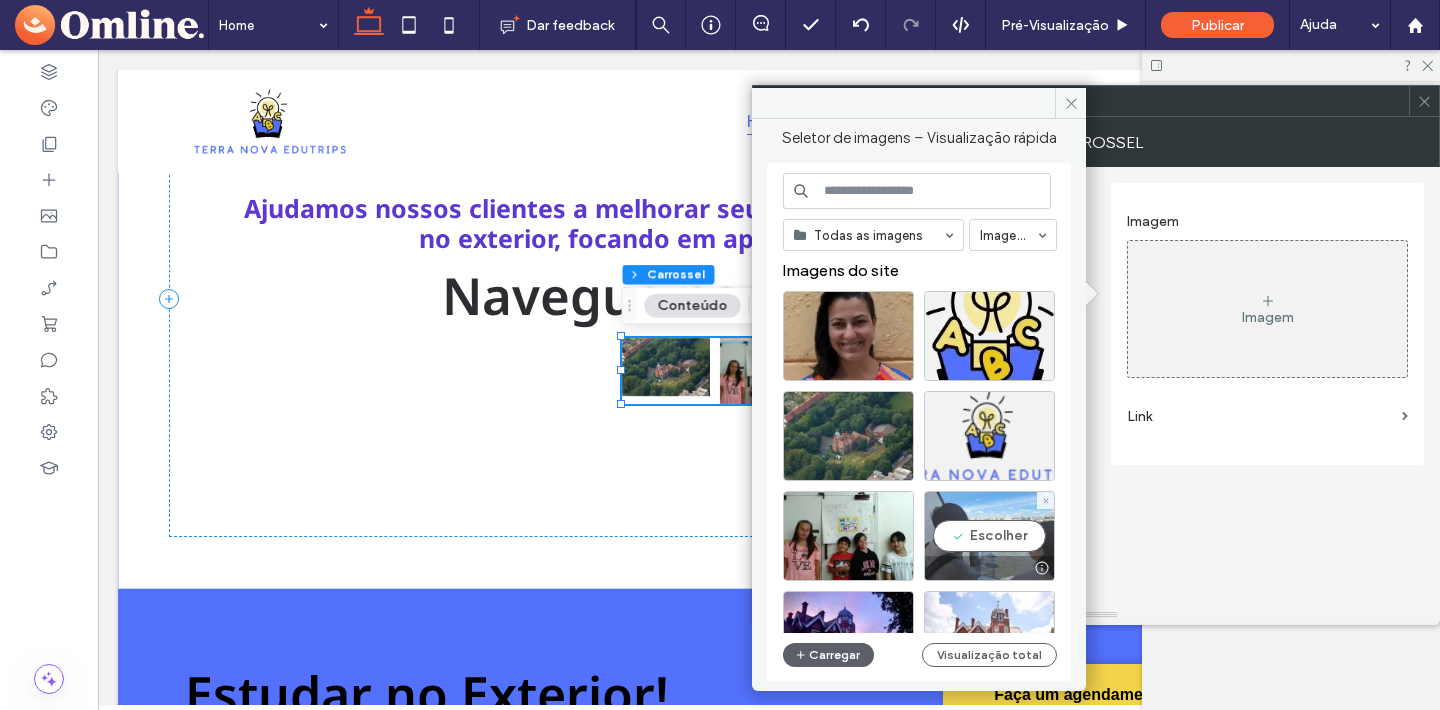 click on "Escolher" at bounding box center (989, 536) 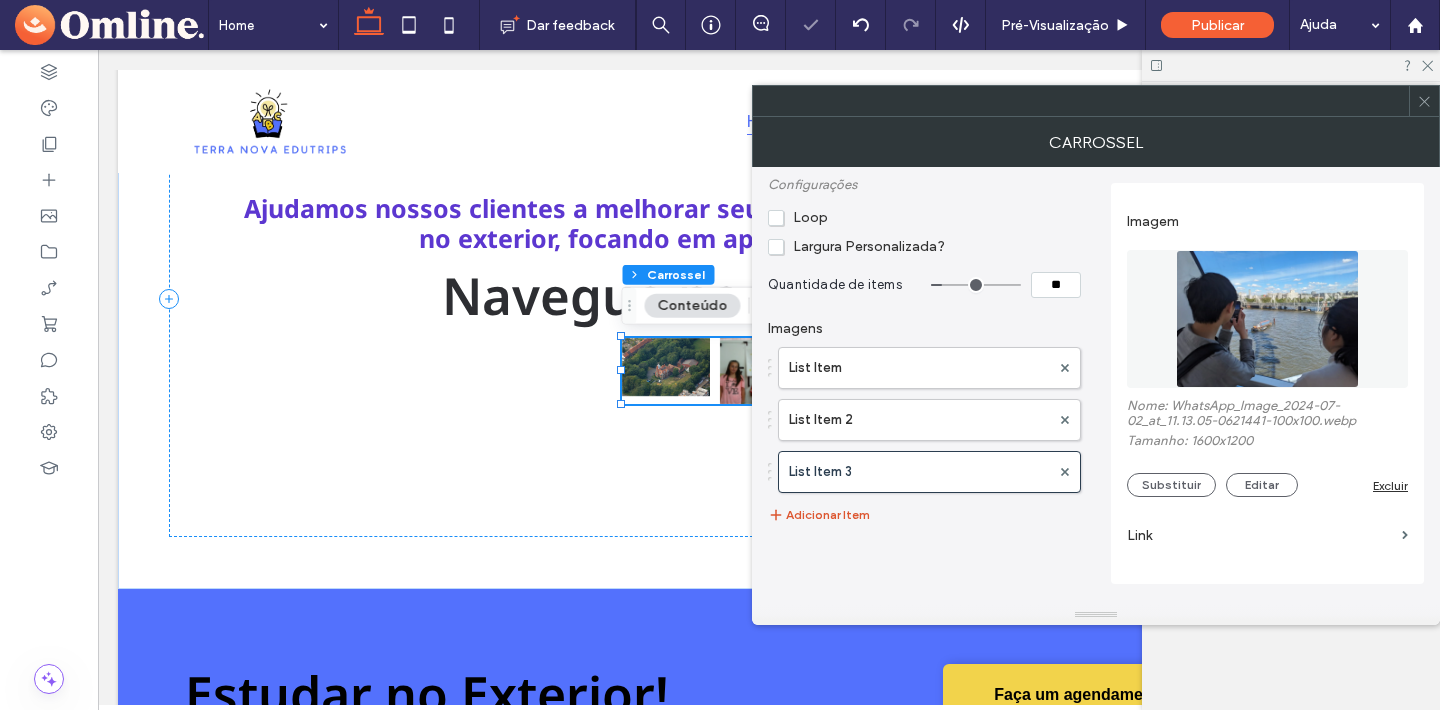 click on "Adicionar Item" at bounding box center (819, 515) 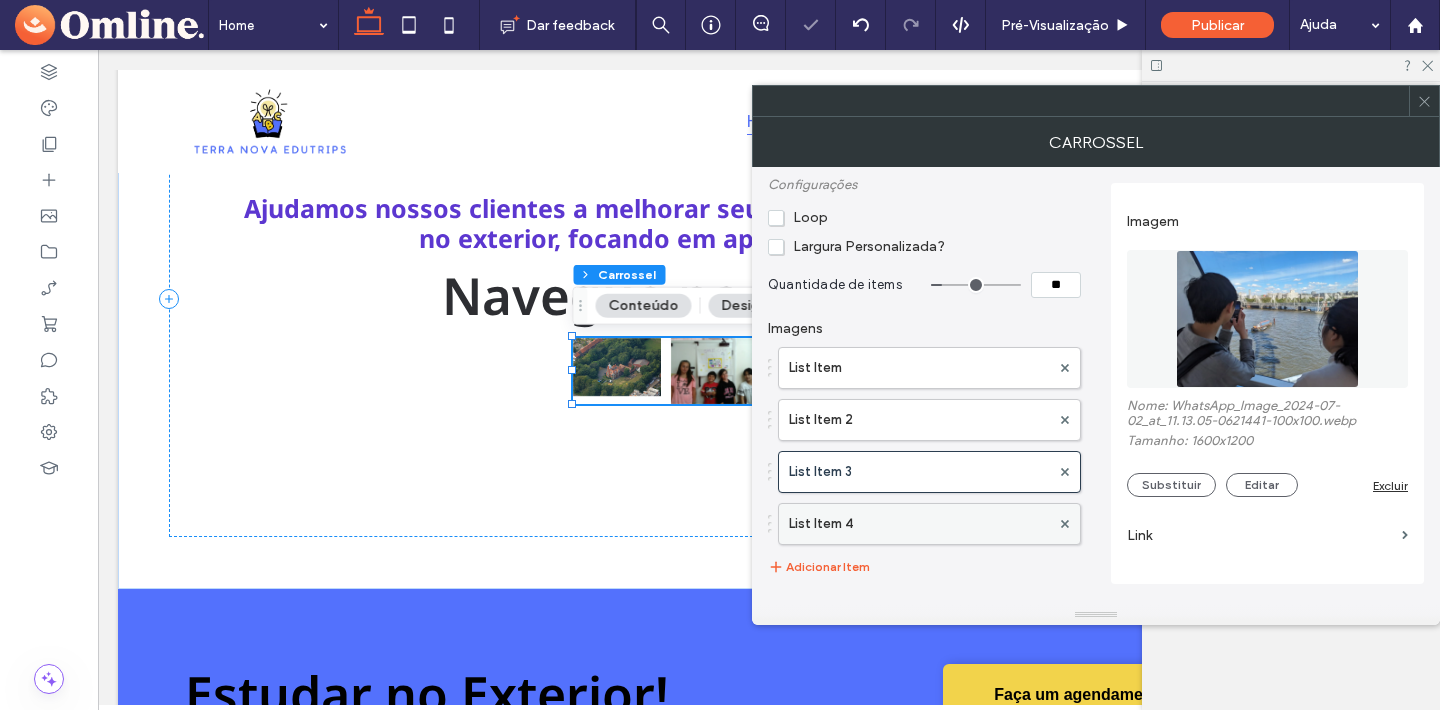 click on "List Item 4" at bounding box center (919, 524) 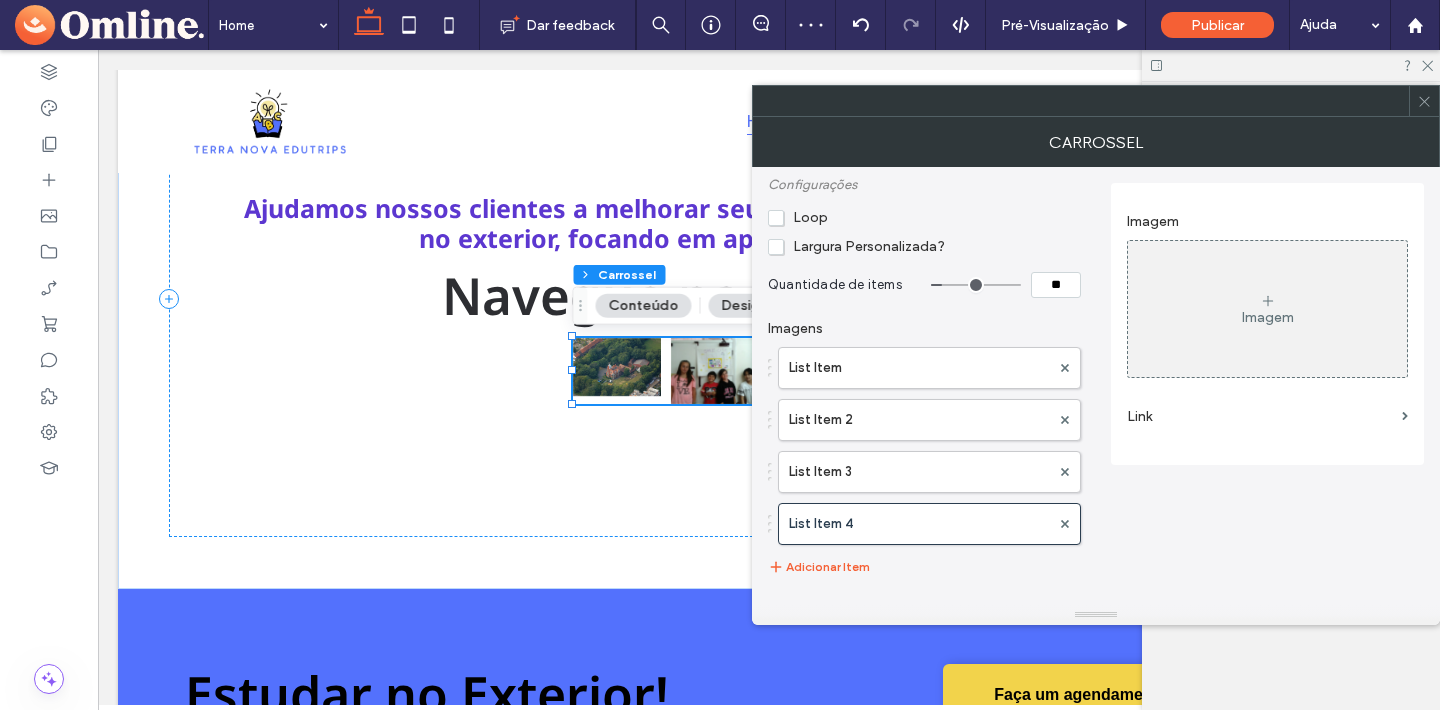 click on "Imagem" at bounding box center (1267, 309) 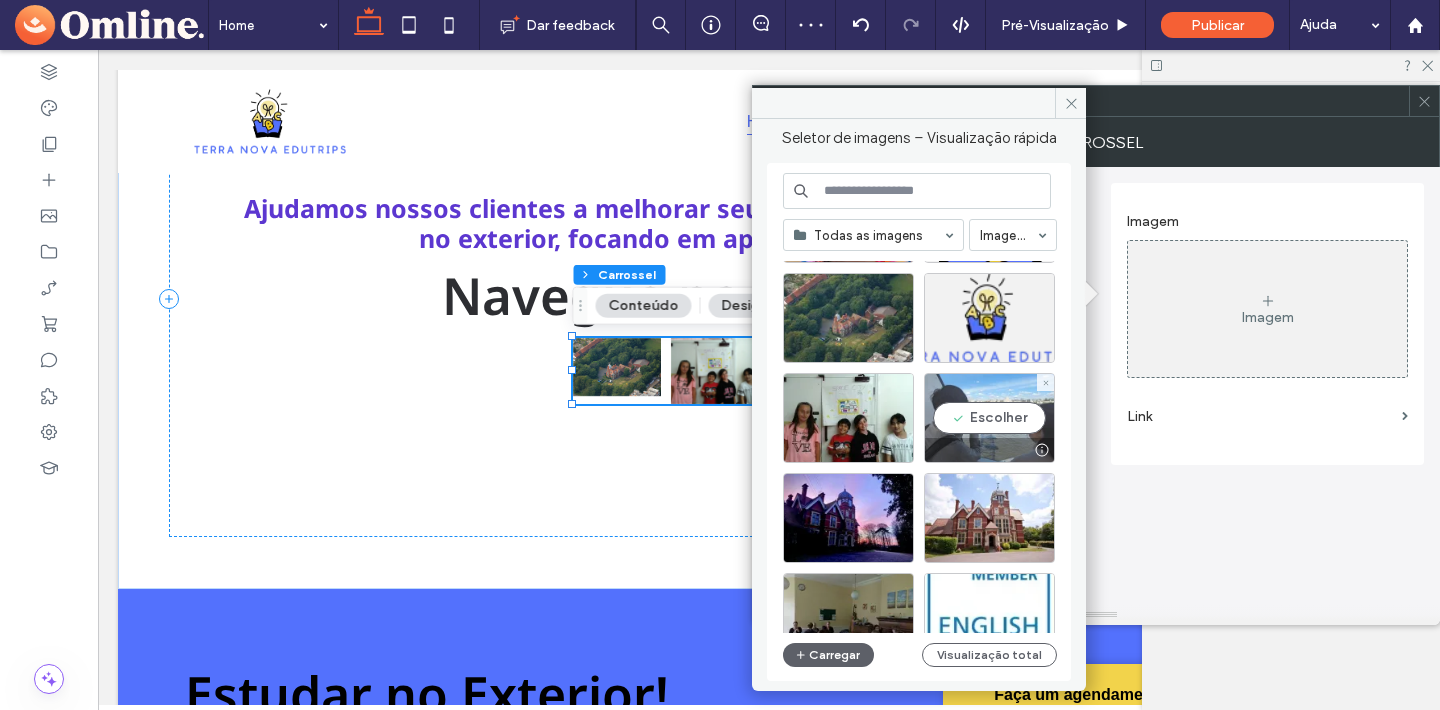 scroll, scrollTop: 172, scrollLeft: 0, axis: vertical 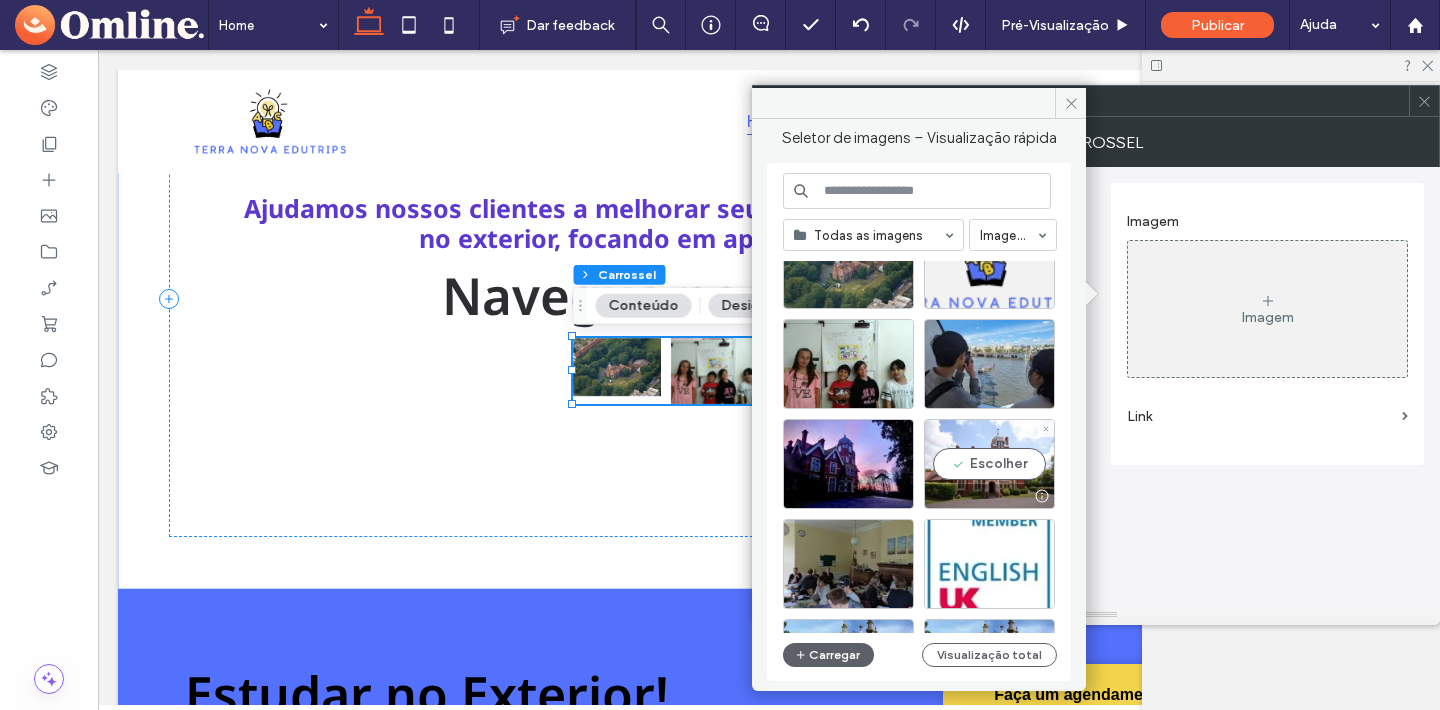 drag, startPoint x: 987, startPoint y: 465, endPoint x: 994, endPoint y: 480, distance: 16.552946 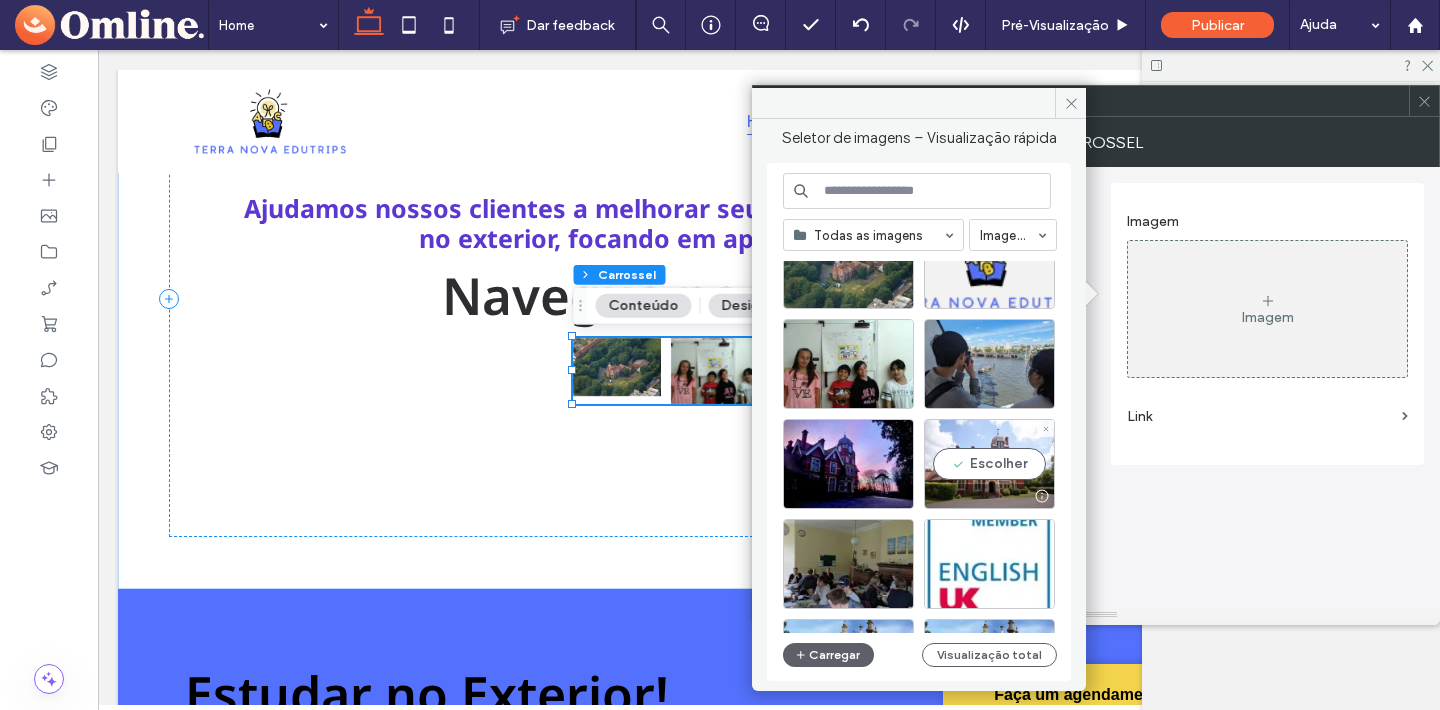 click on "Escolher" at bounding box center (989, 464) 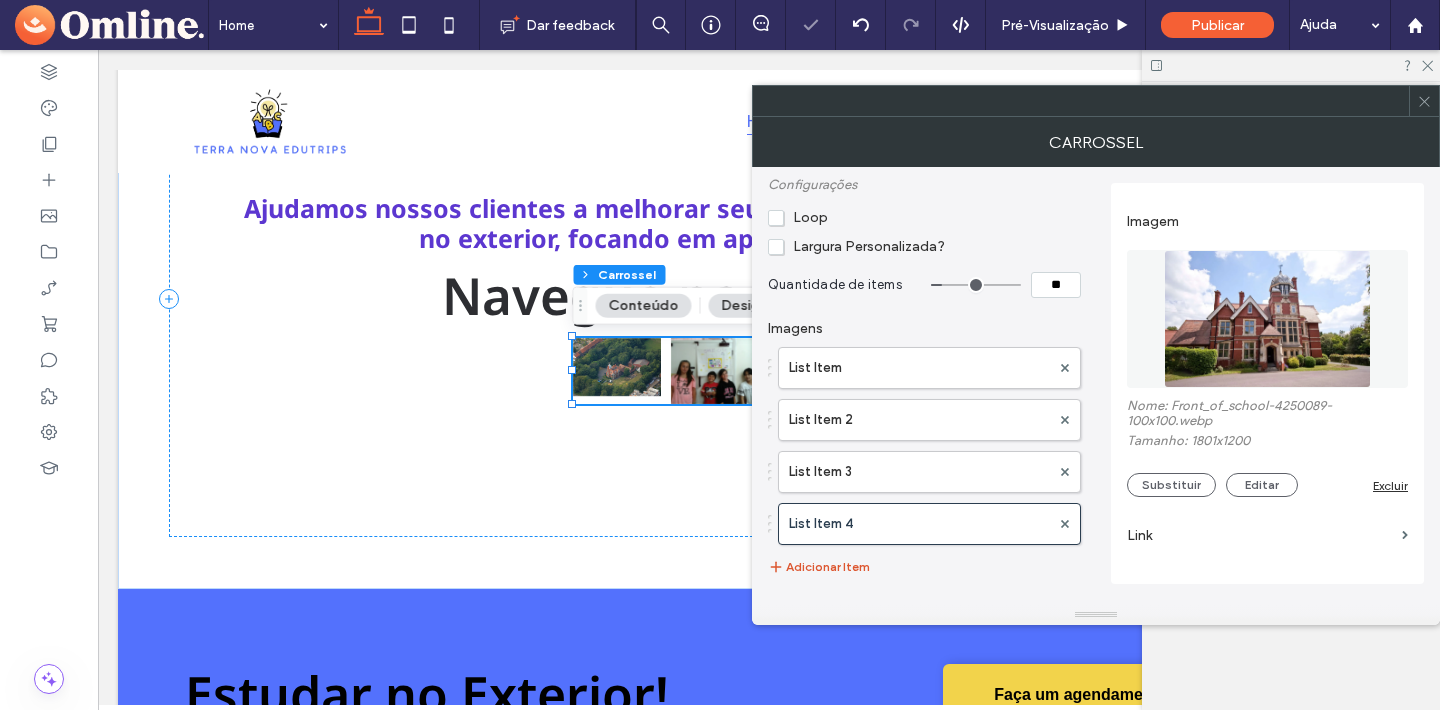 click on "Adicionar Item" at bounding box center (819, 567) 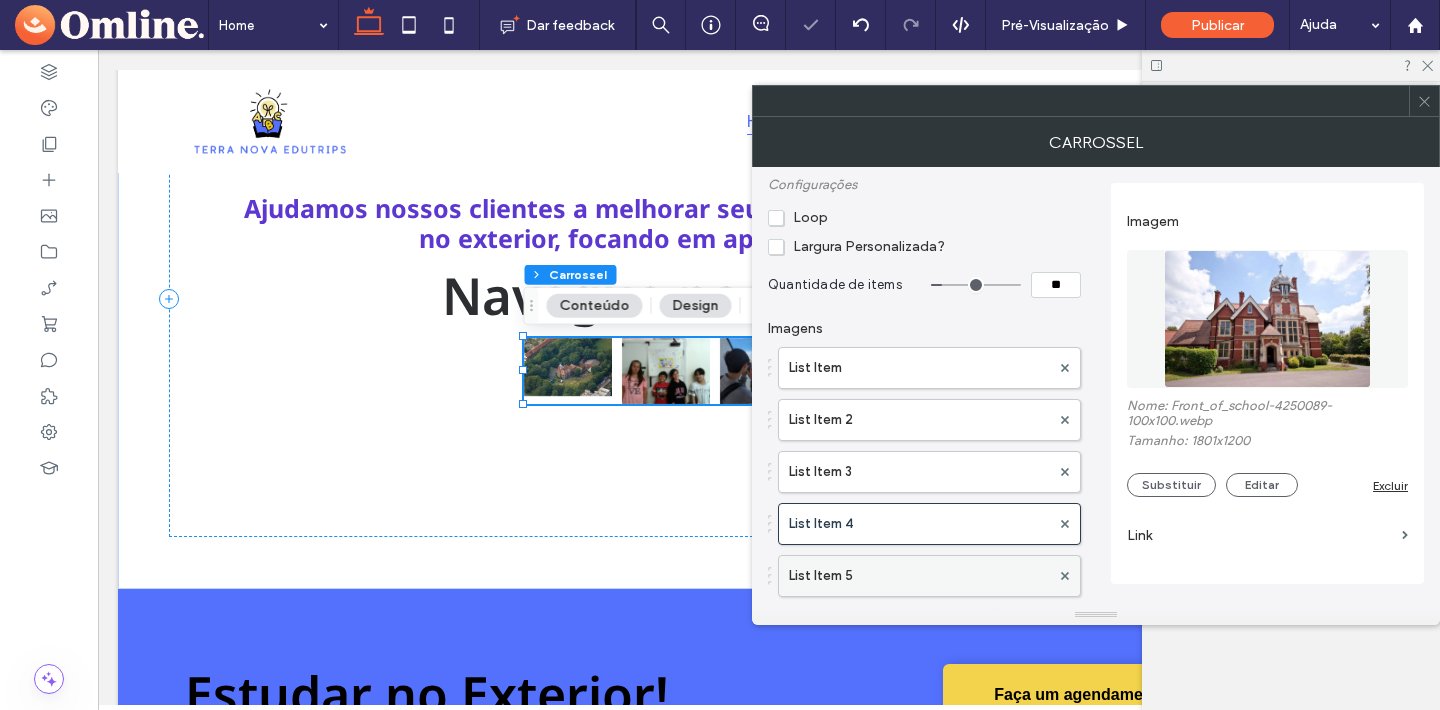 click on "List Item 5" at bounding box center [919, 576] 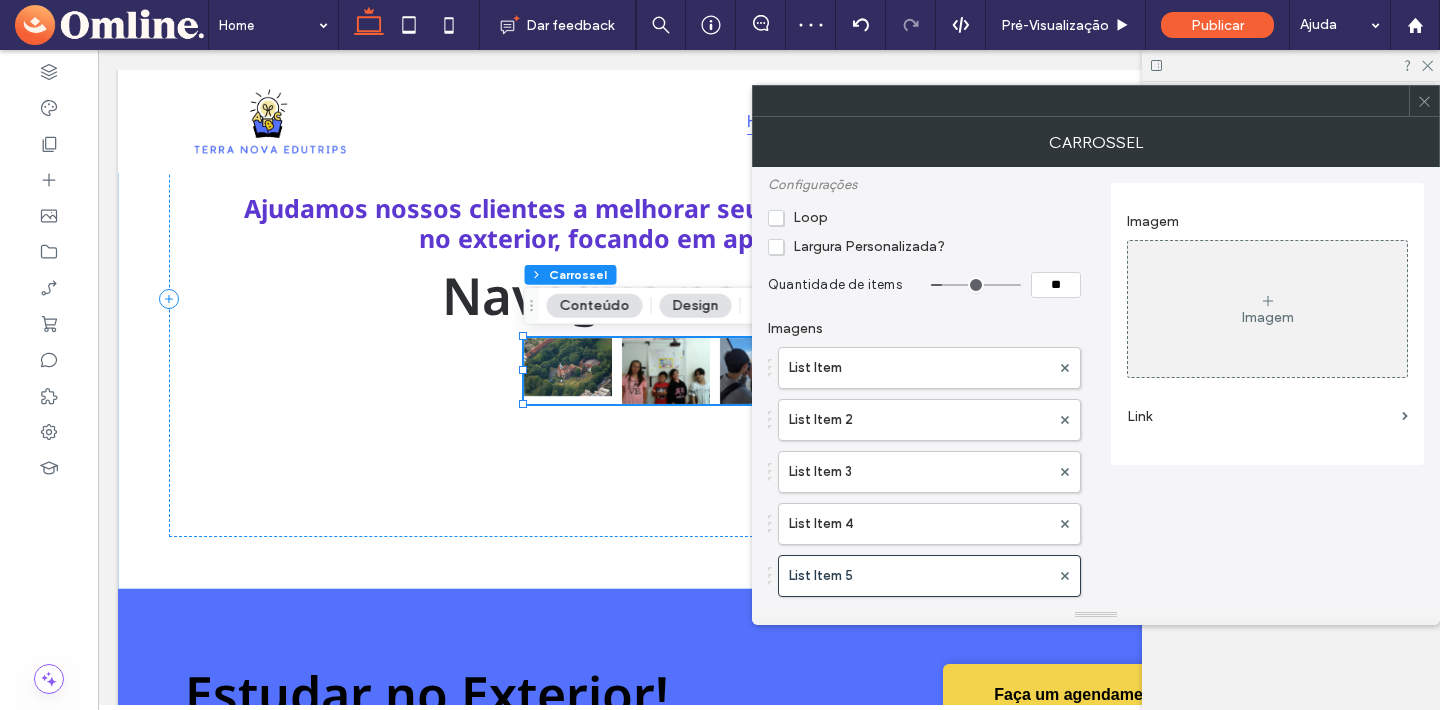 click on "Imagem" at bounding box center [1267, 309] 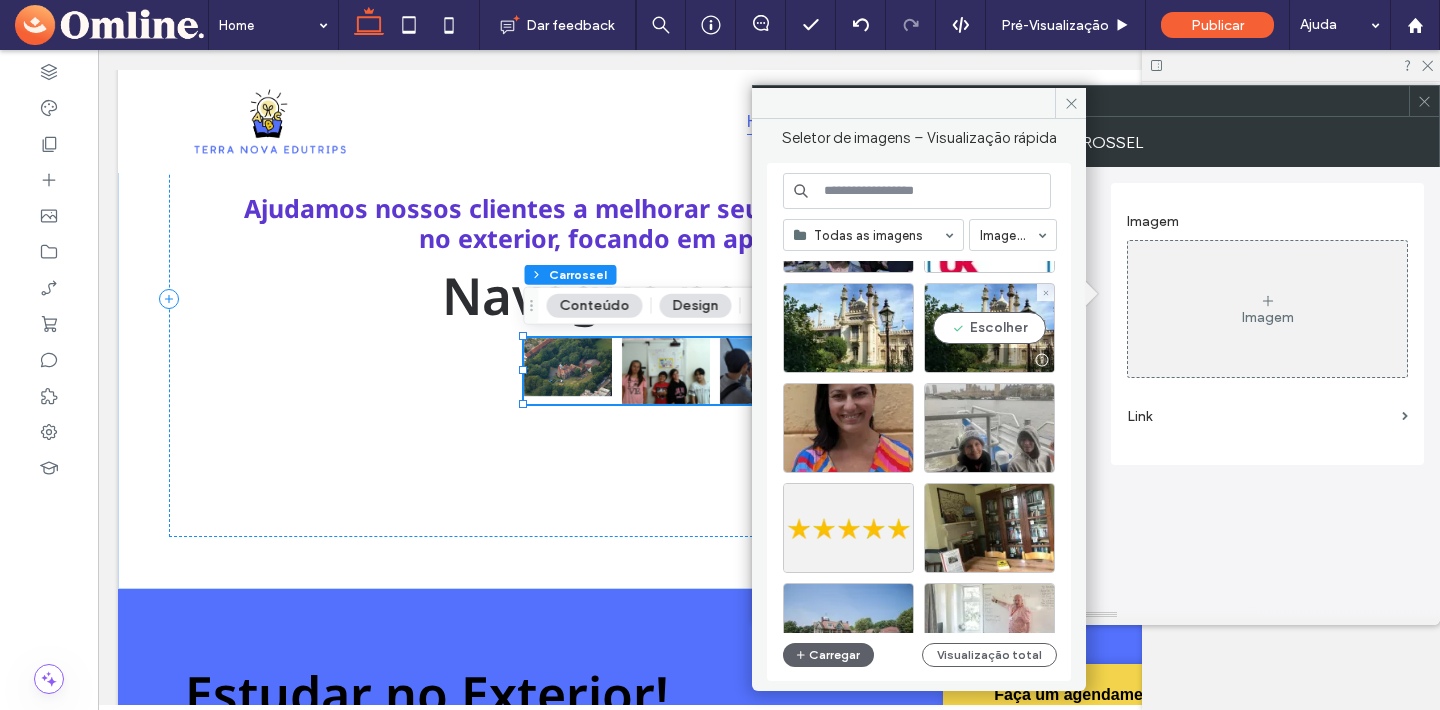 scroll, scrollTop: 510, scrollLeft: 0, axis: vertical 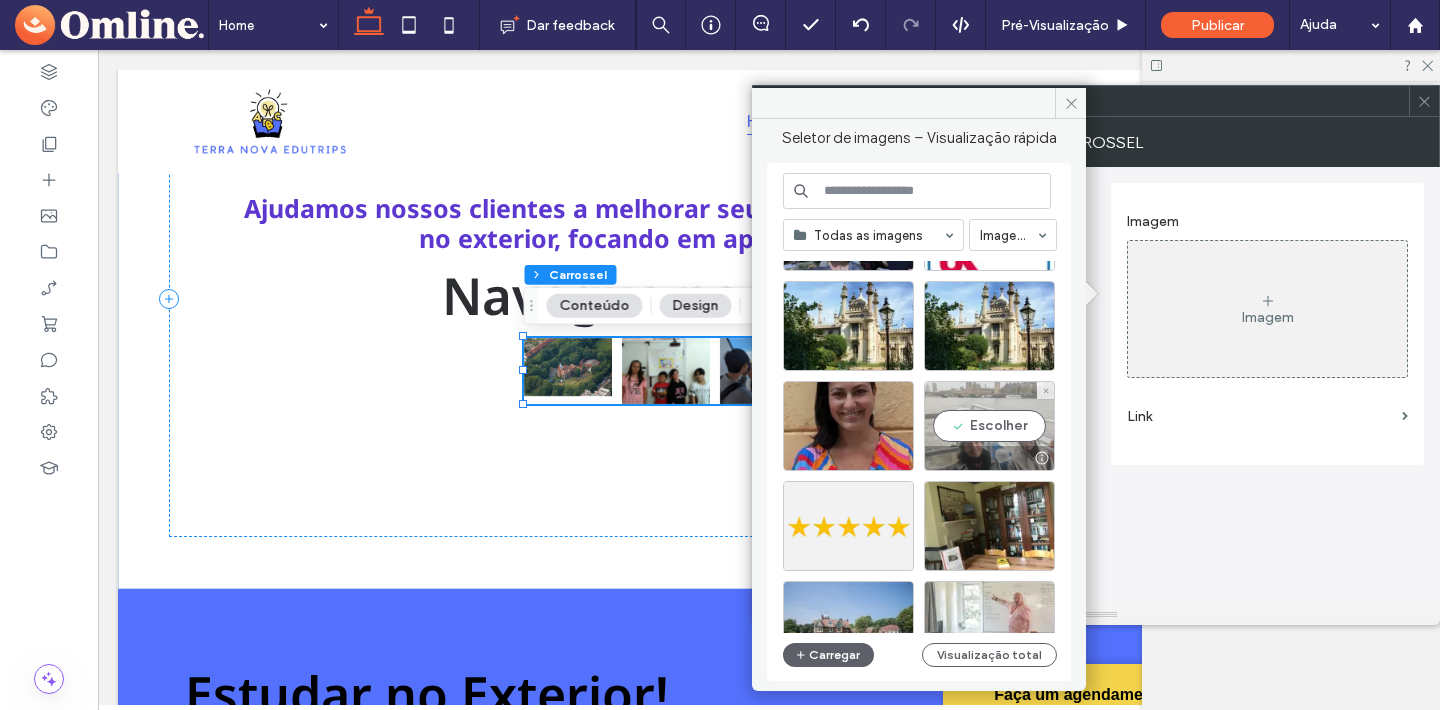 click on "Escolher" at bounding box center (989, 426) 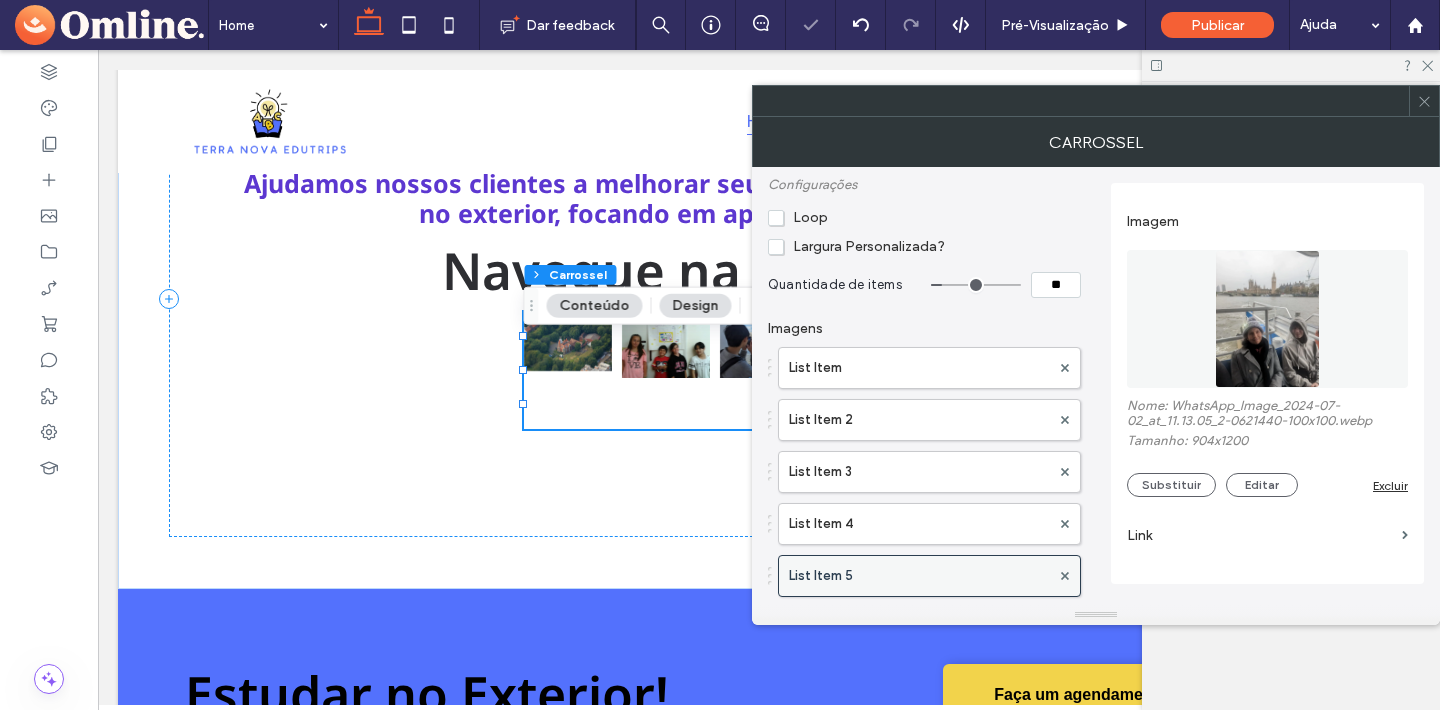 scroll, scrollTop: 48, scrollLeft: 0, axis: vertical 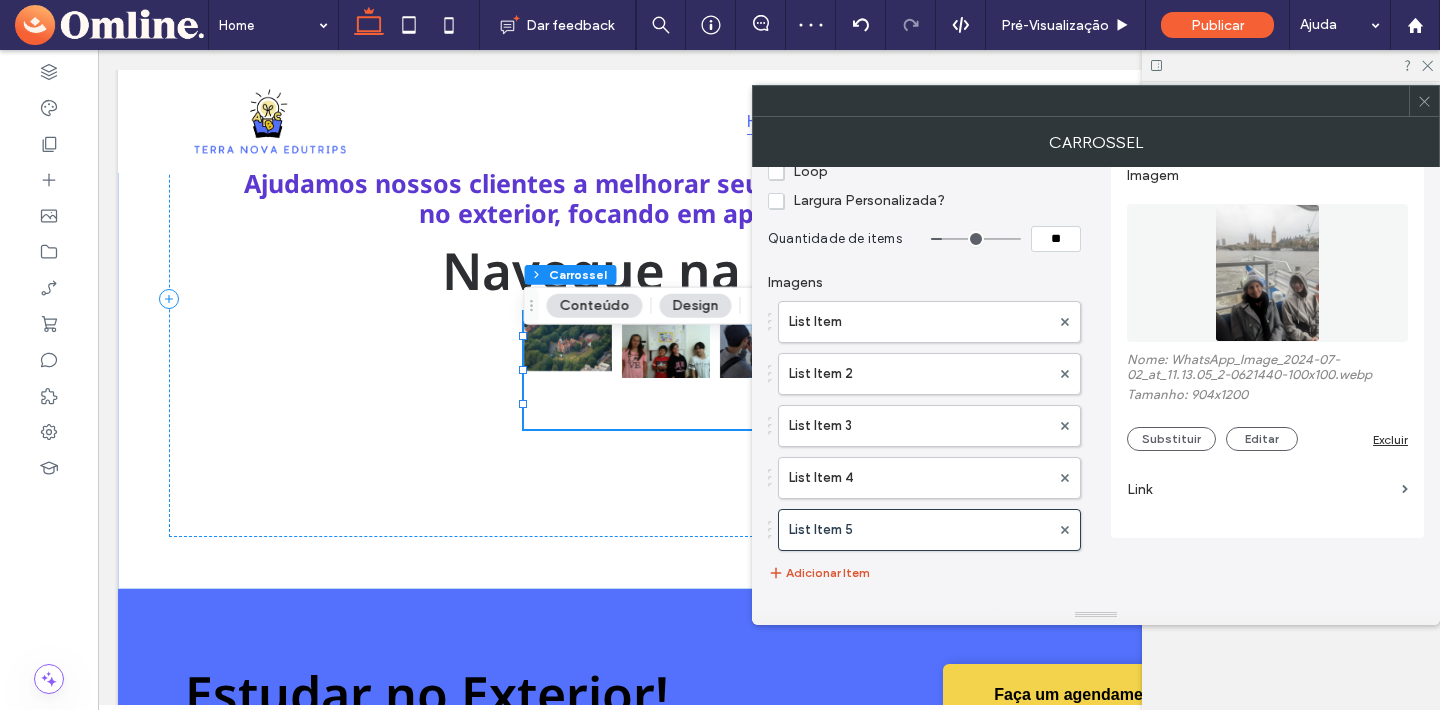 click on "Adicionar Item" at bounding box center [819, 573] 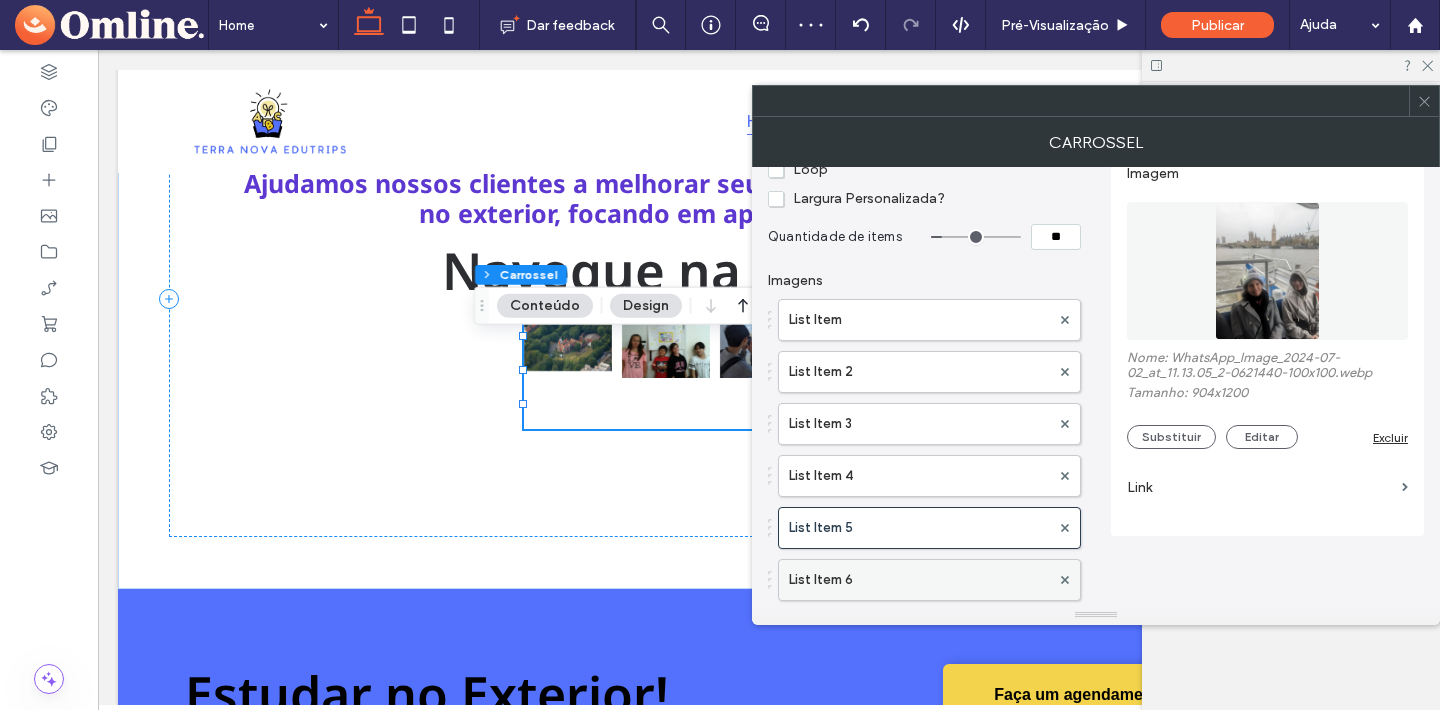 click on "List Item 6" at bounding box center [919, 580] 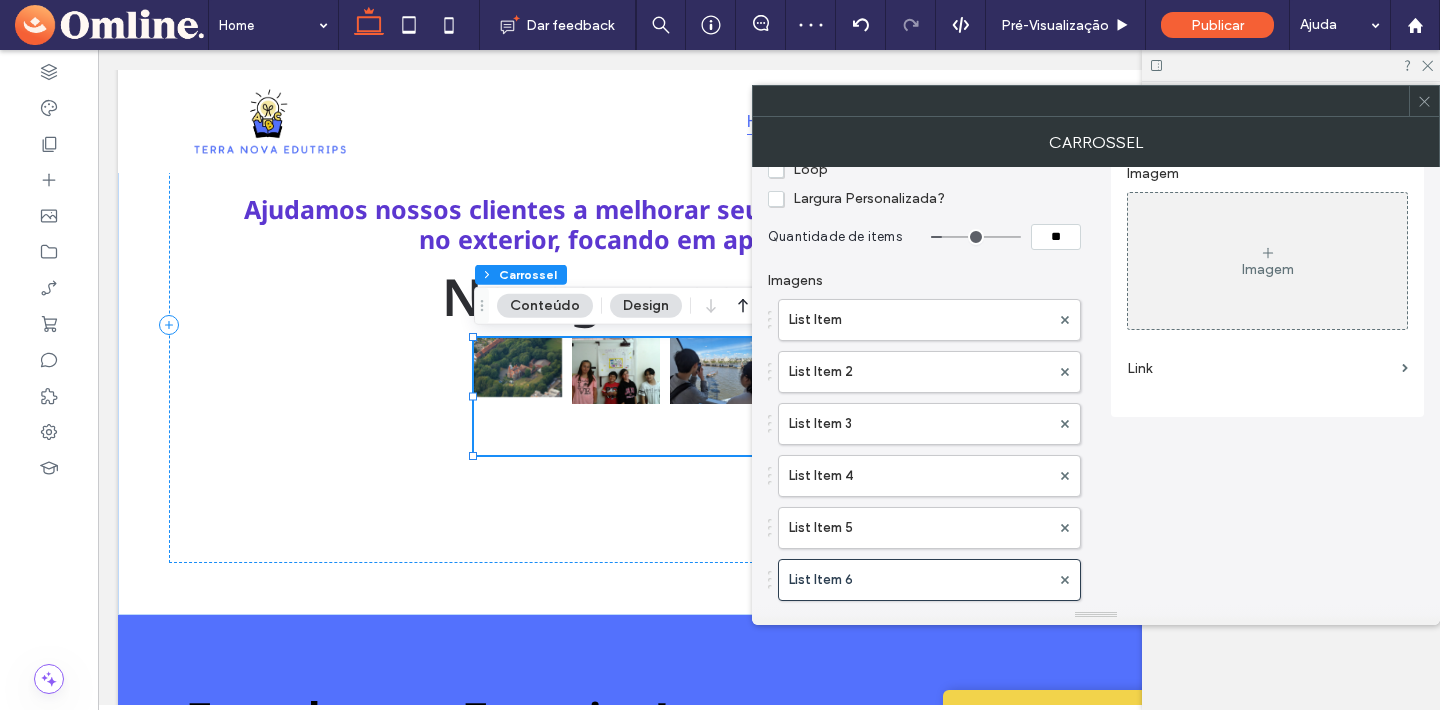 click on "Imagem" at bounding box center [1267, 261] 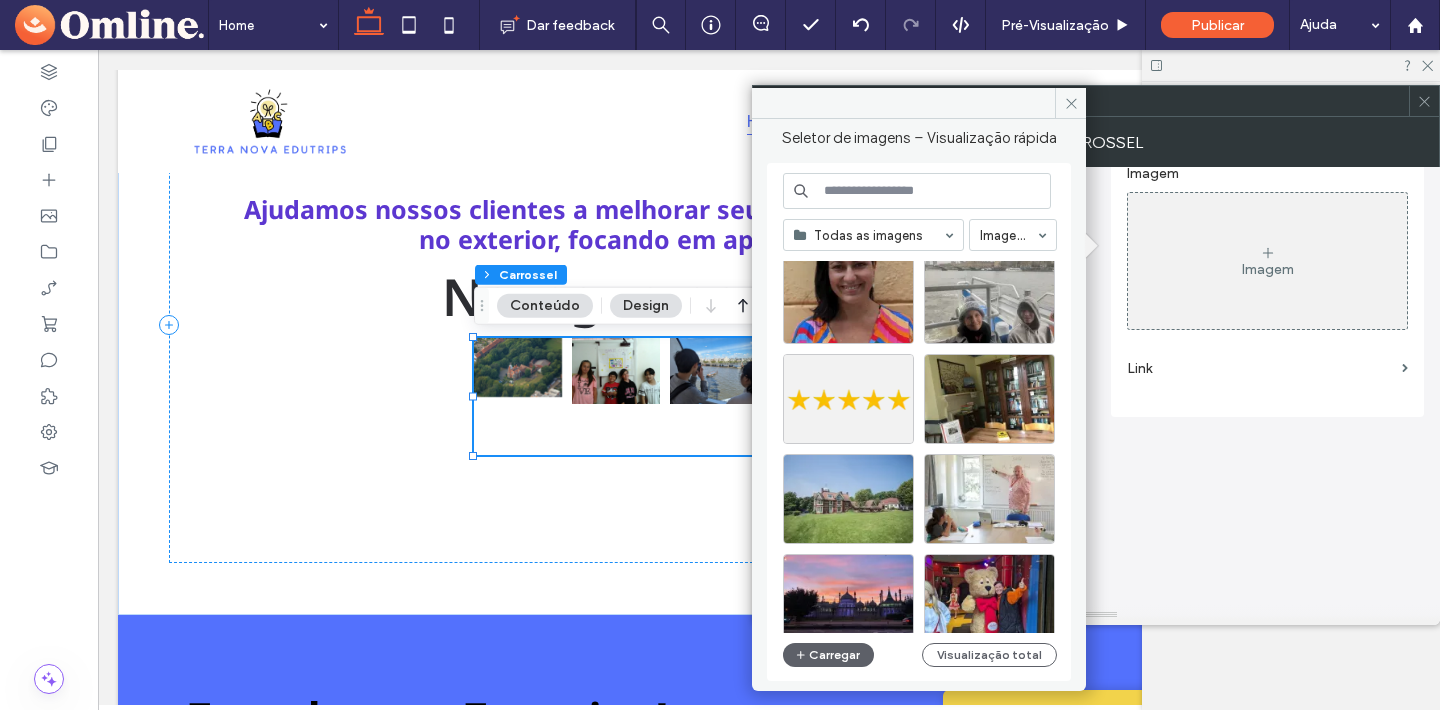 scroll, scrollTop: 639, scrollLeft: 0, axis: vertical 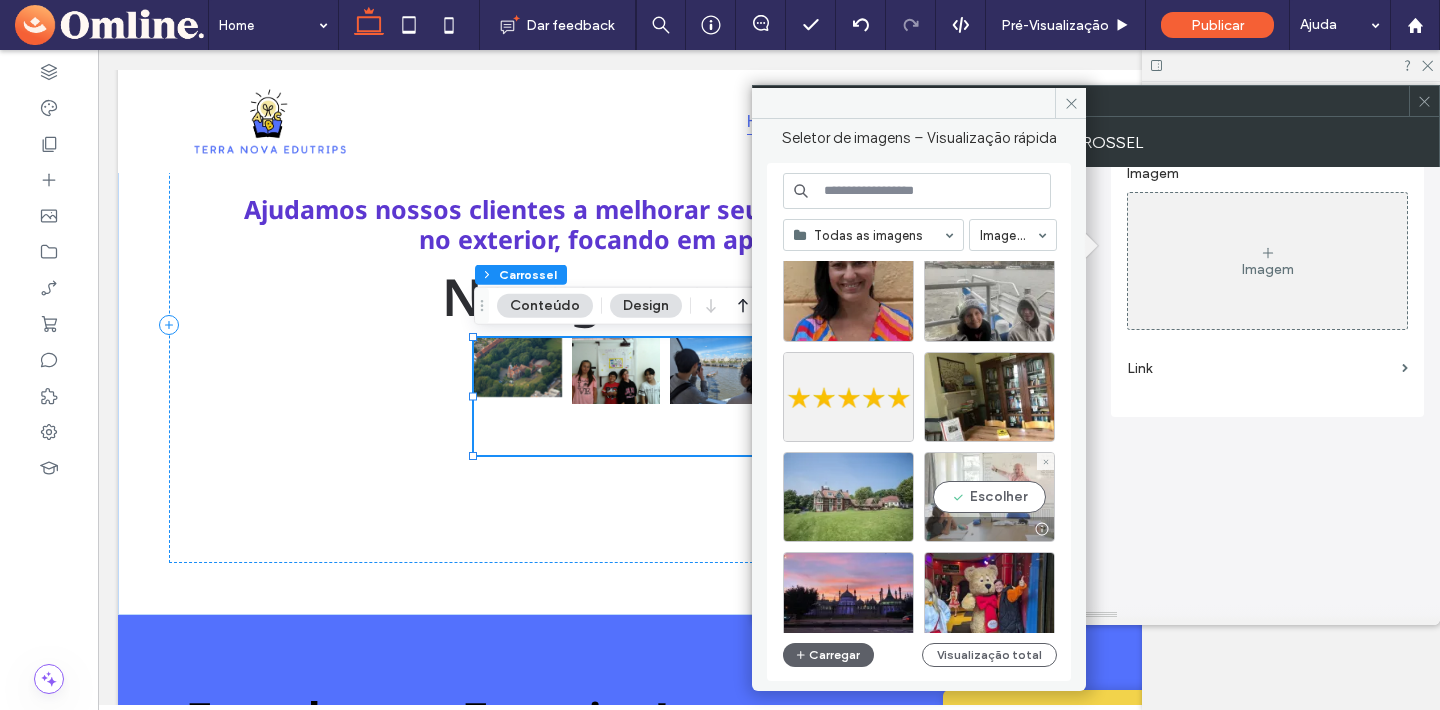 click on "Escolher" at bounding box center (989, 497) 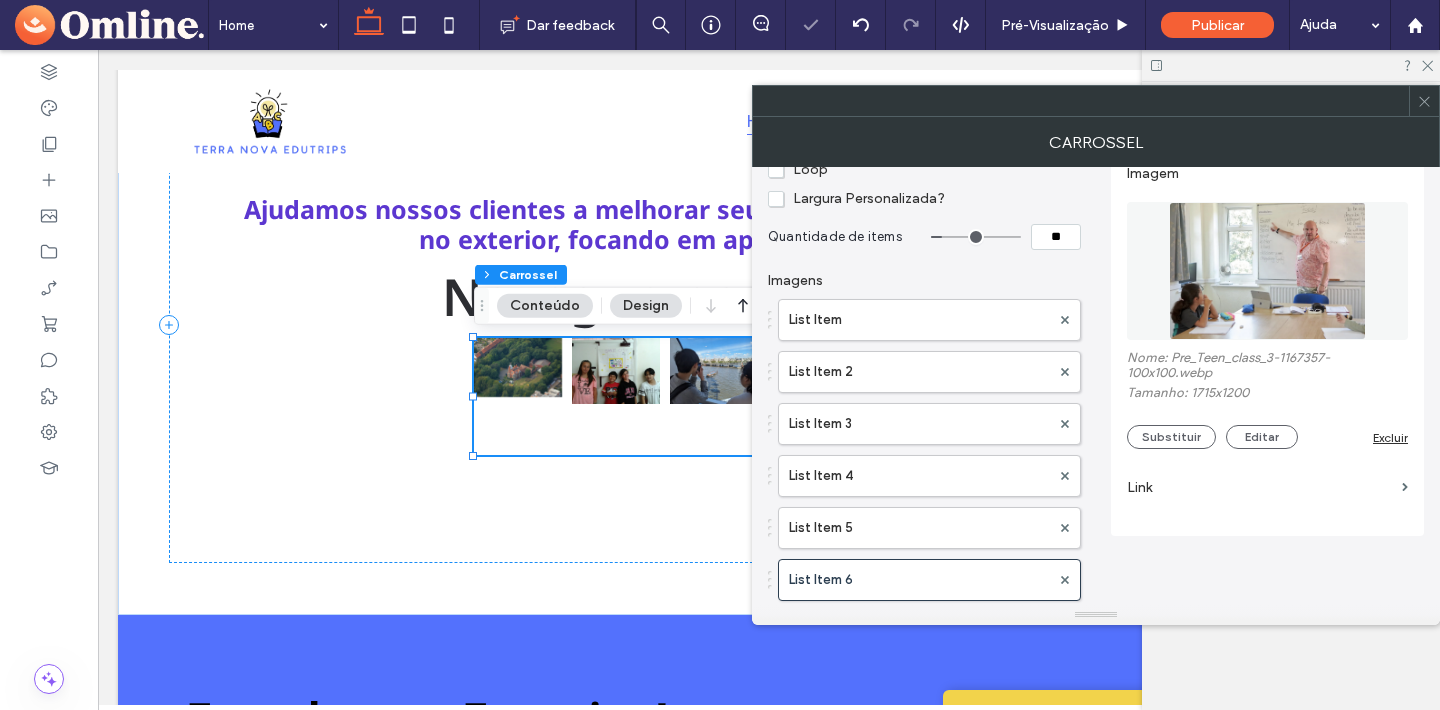 scroll, scrollTop: 100, scrollLeft: 0, axis: vertical 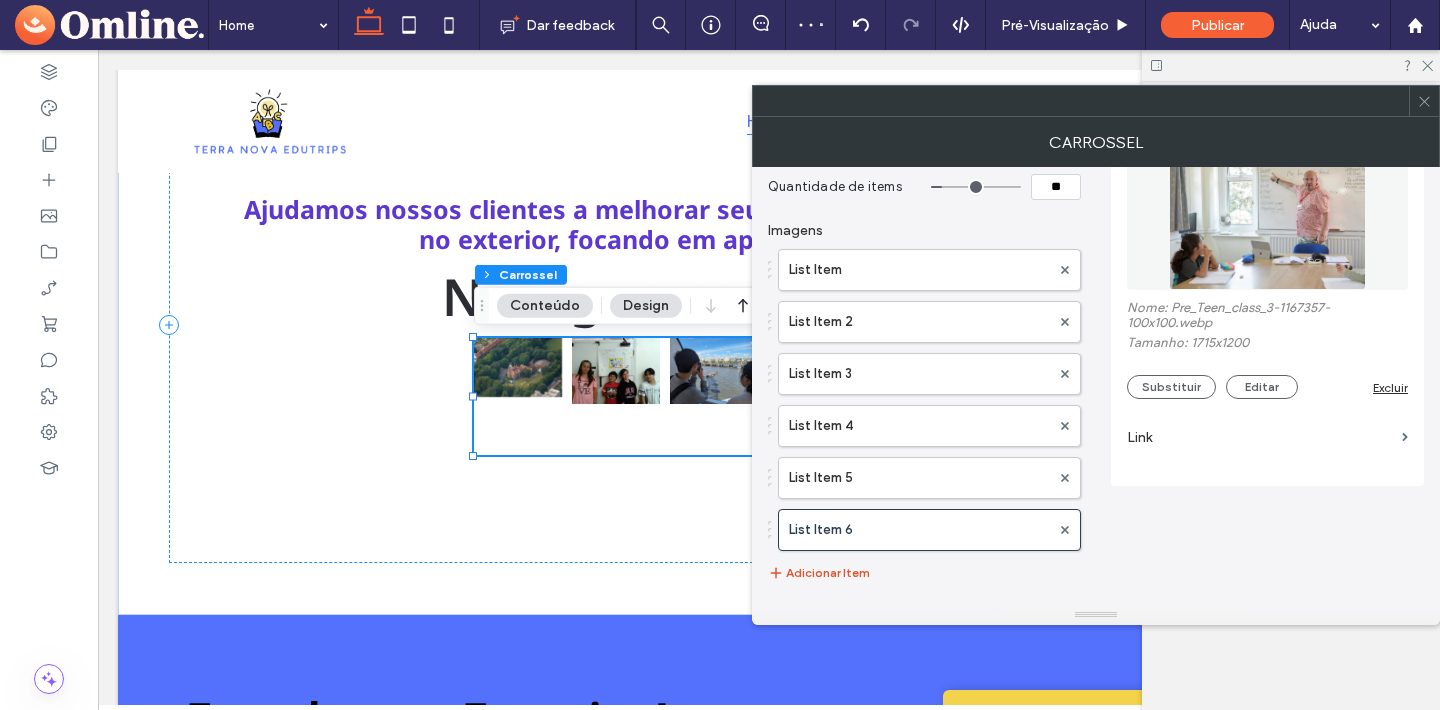 click on "Adicionar Item" at bounding box center [819, 573] 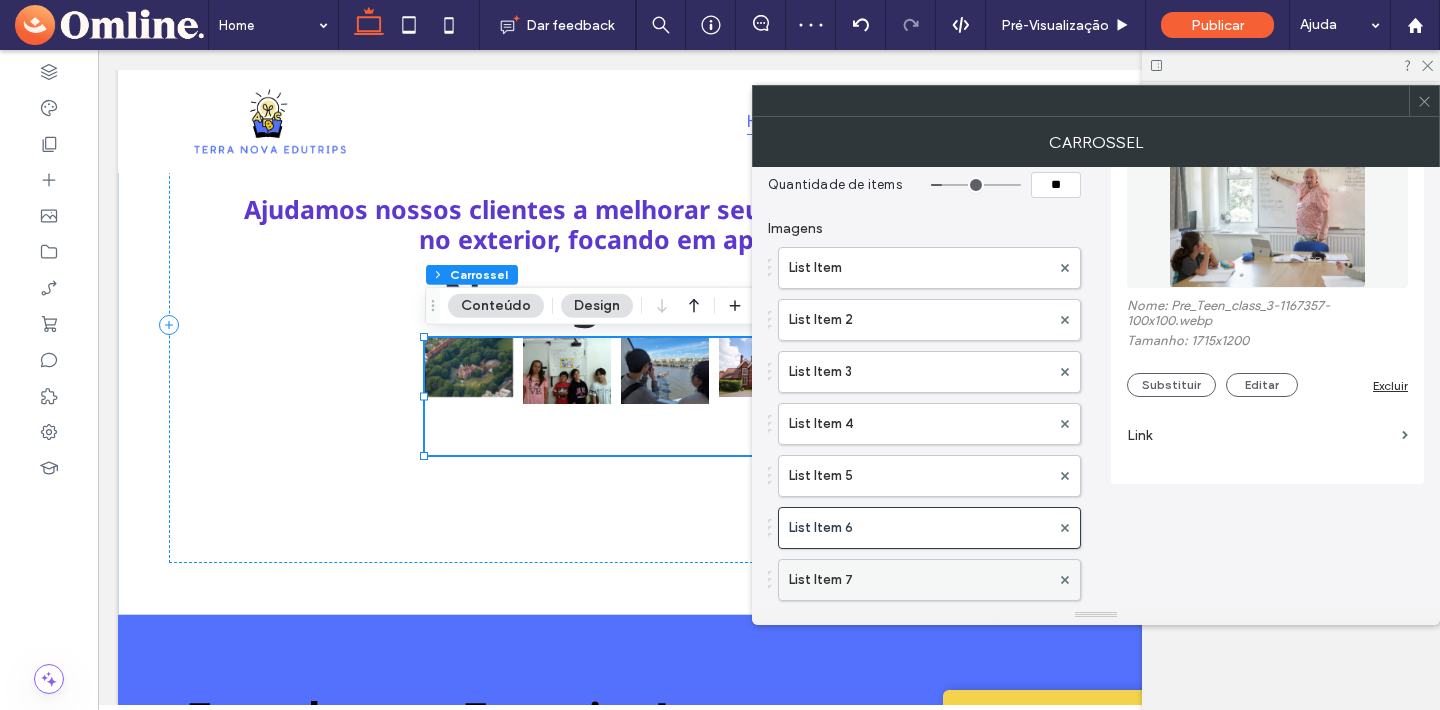 click on "List Item 7" at bounding box center (919, 580) 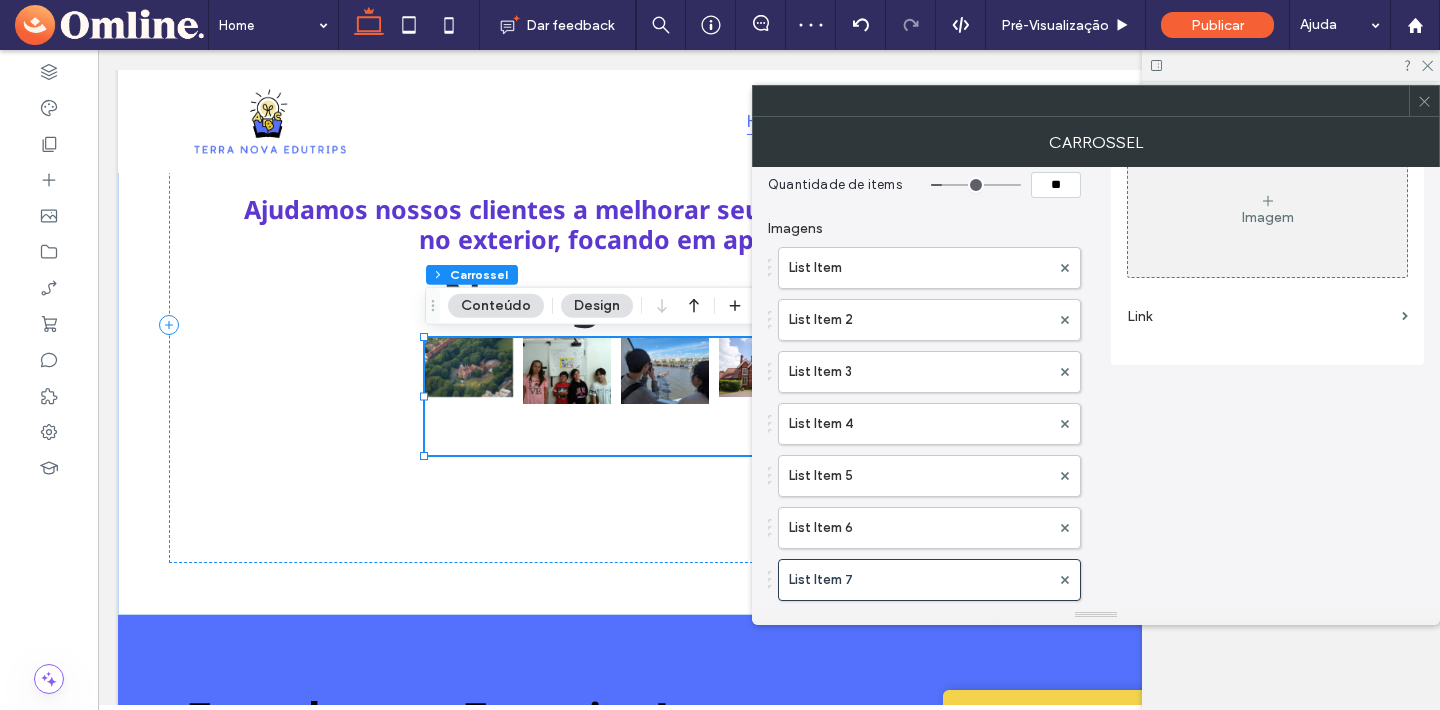 click on "Imagem" at bounding box center (1268, 217) 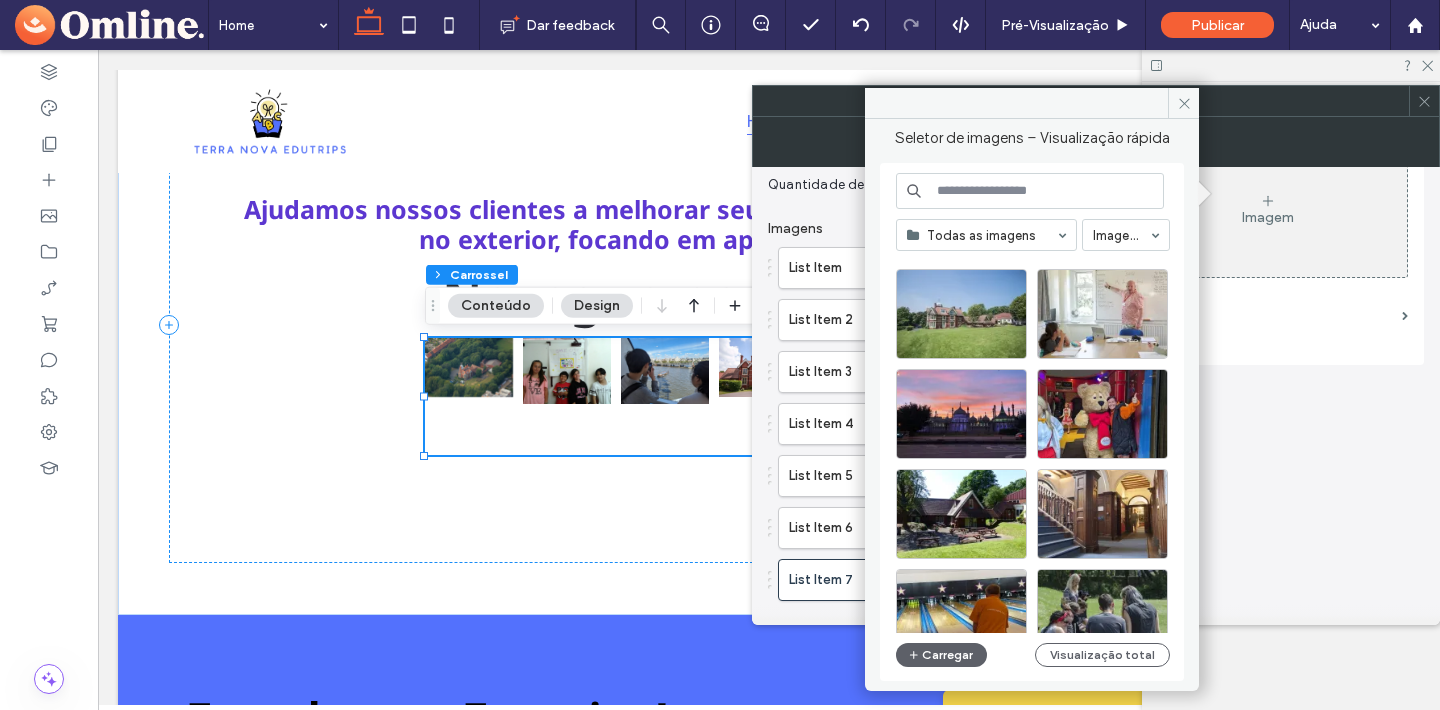 scroll, scrollTop: 825, scrollLeft: 0, axis: vertical 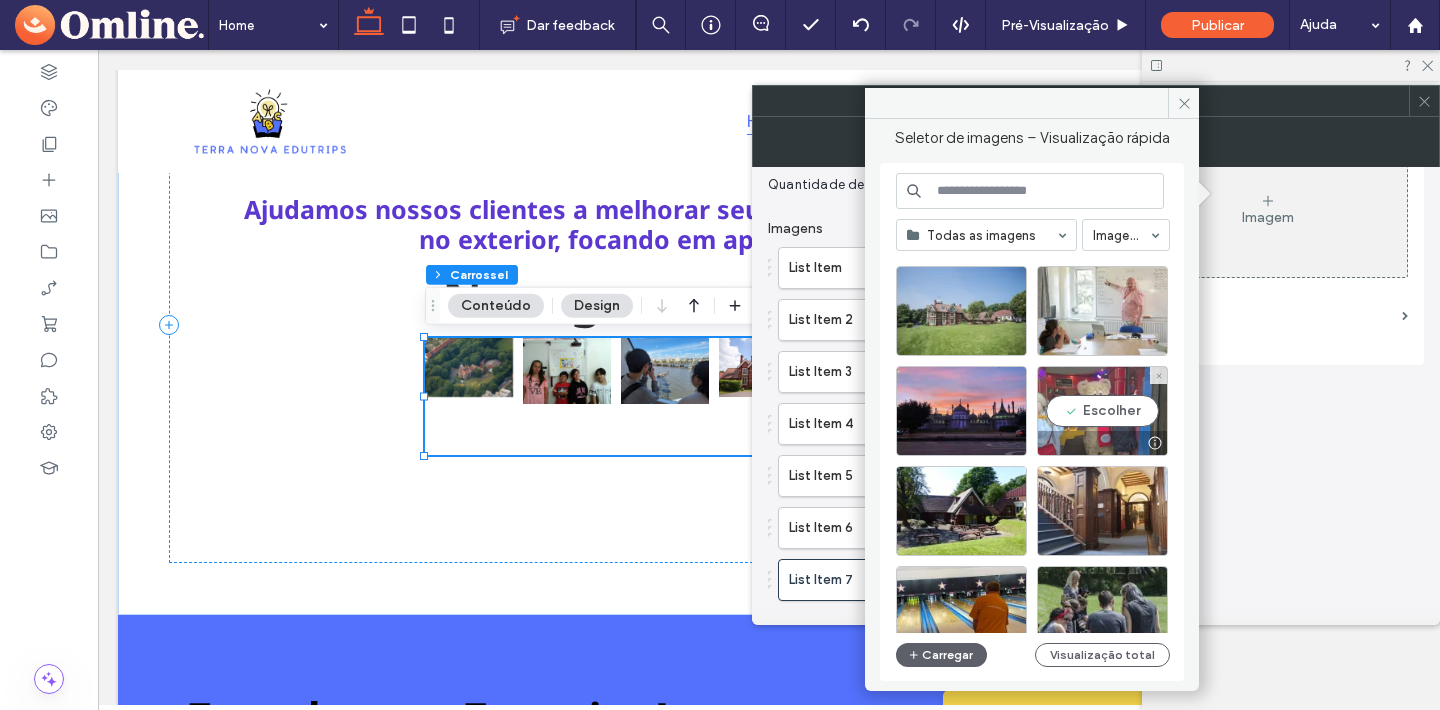 click on "Escolher" at bounding box center (1102, 411) 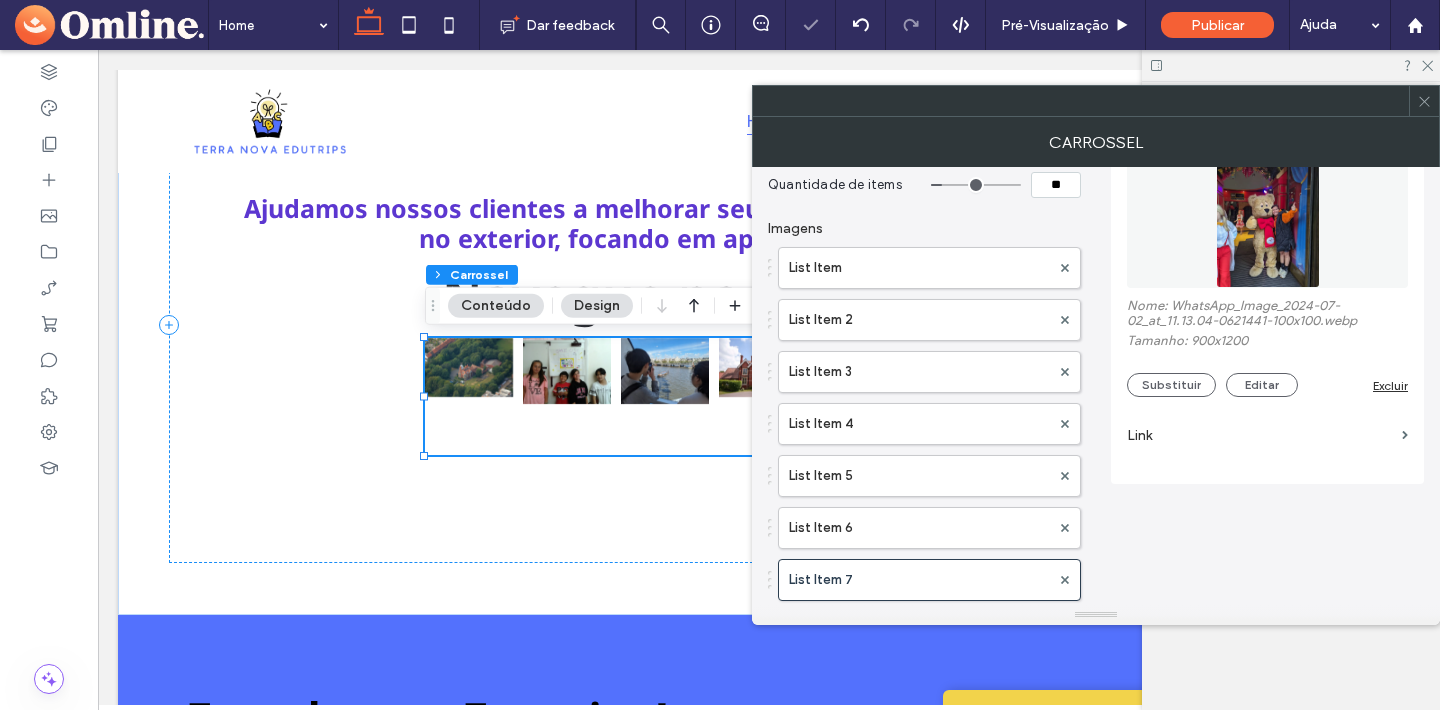 scroll, scrollTop: 152, scrollLeft: 0, axis: vertical 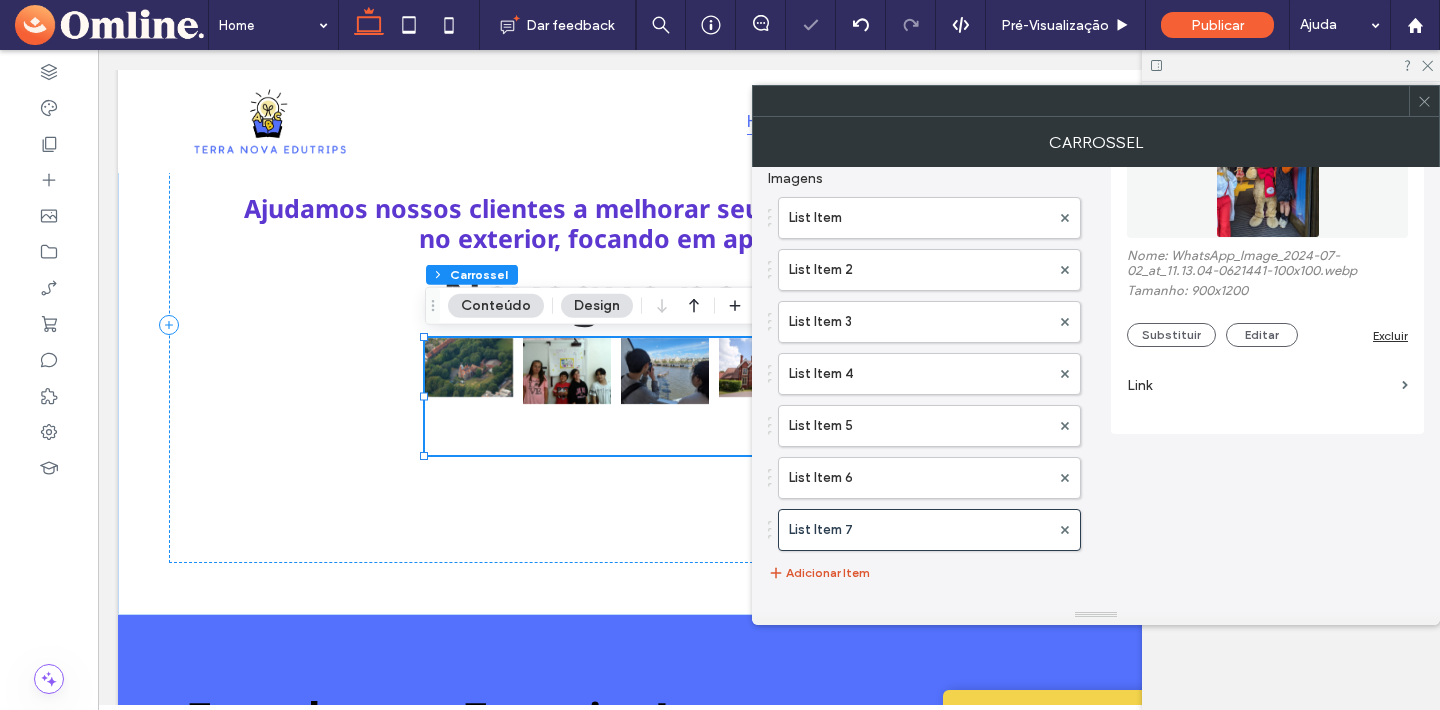 click on "Adicionar Item" at bounding box center [819, 573] 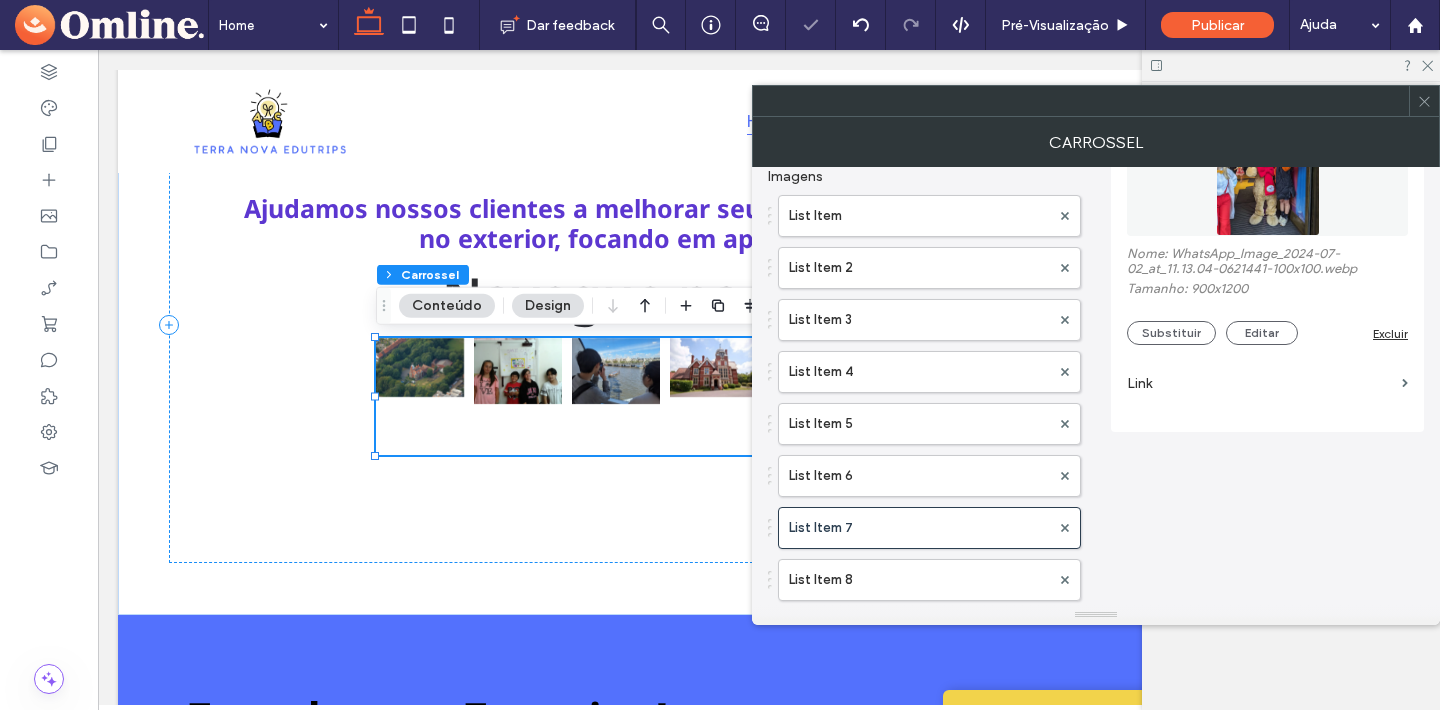 click on "List Item 8" at bounding box center (919, 580) 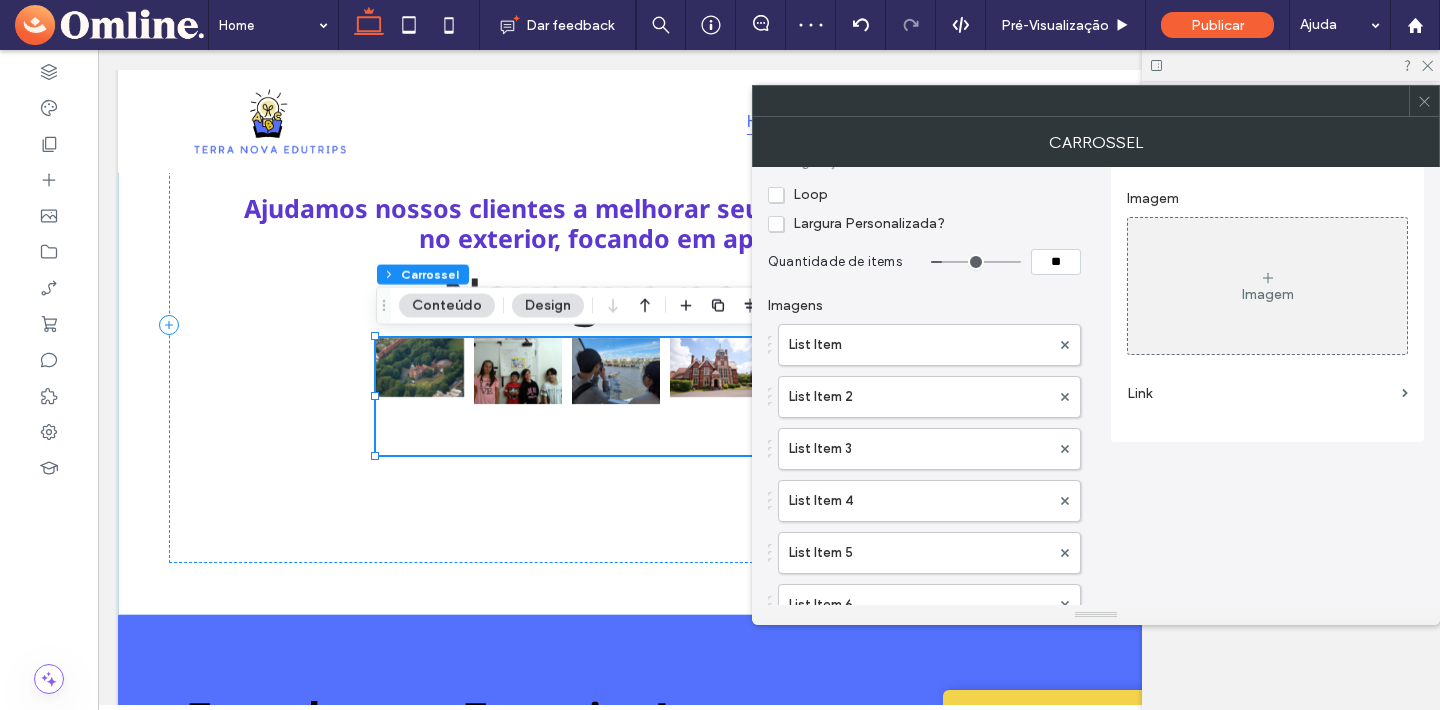 scroll, scrollTop: 10, scrollLeft: 0, axis: vertical 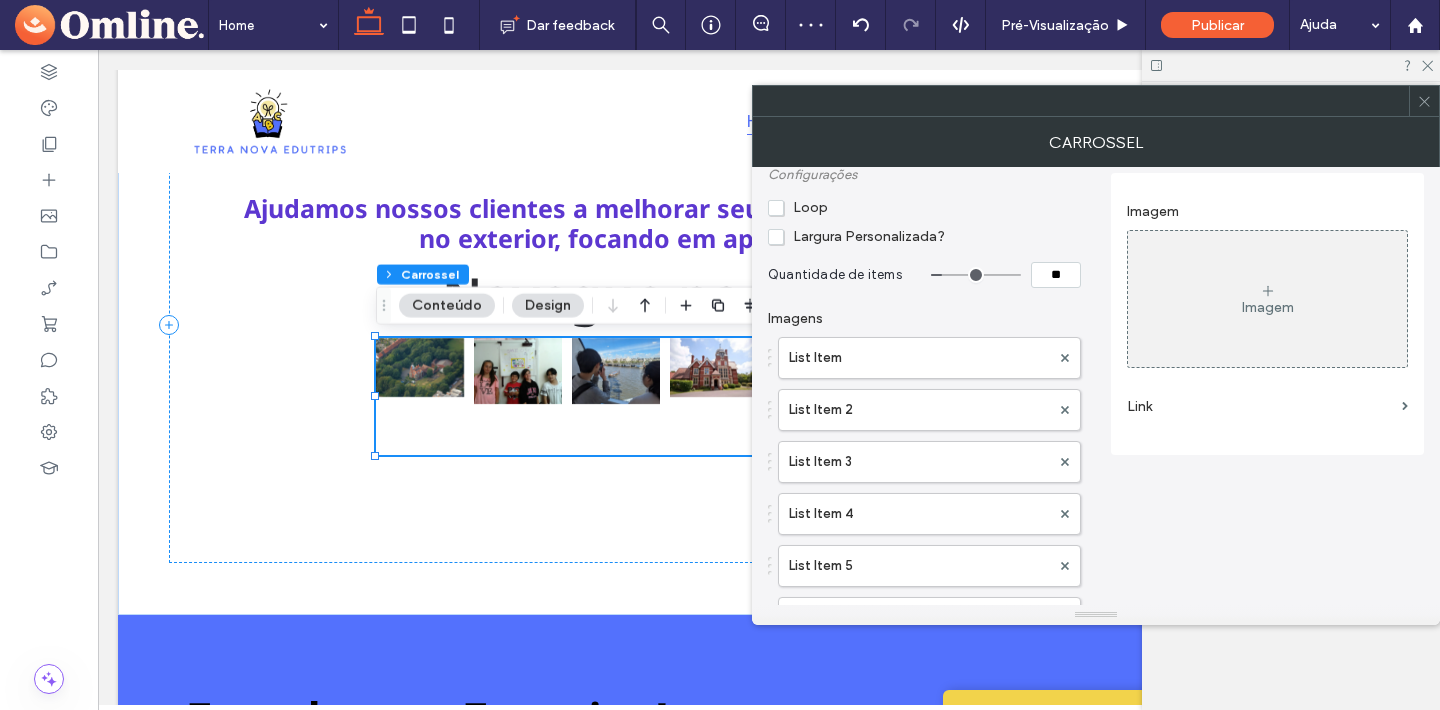 click on "Imagem" at bounding box center (1267, 299) 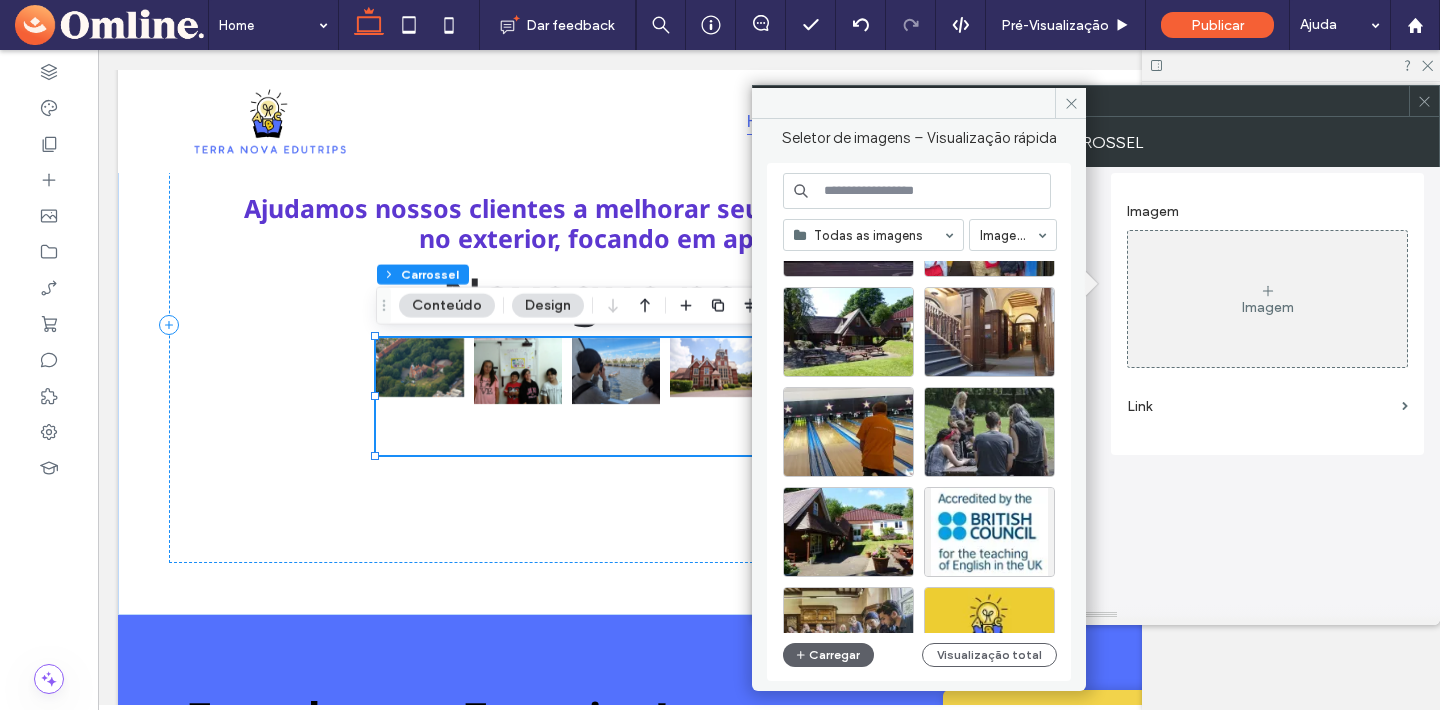 scroll, scrollTop: 1005, scrollLeft: 0, axis: vertical 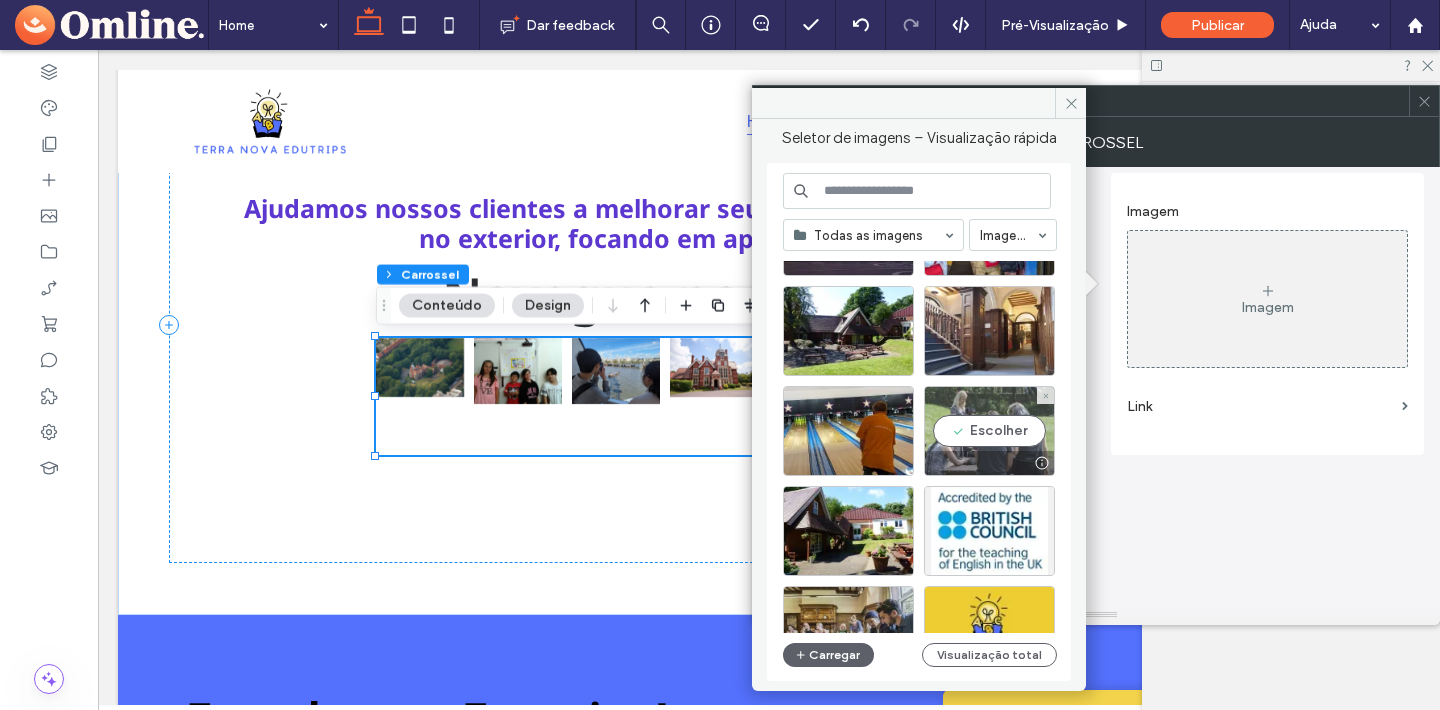 click on "Escolher" at bounding box center [989, 431] 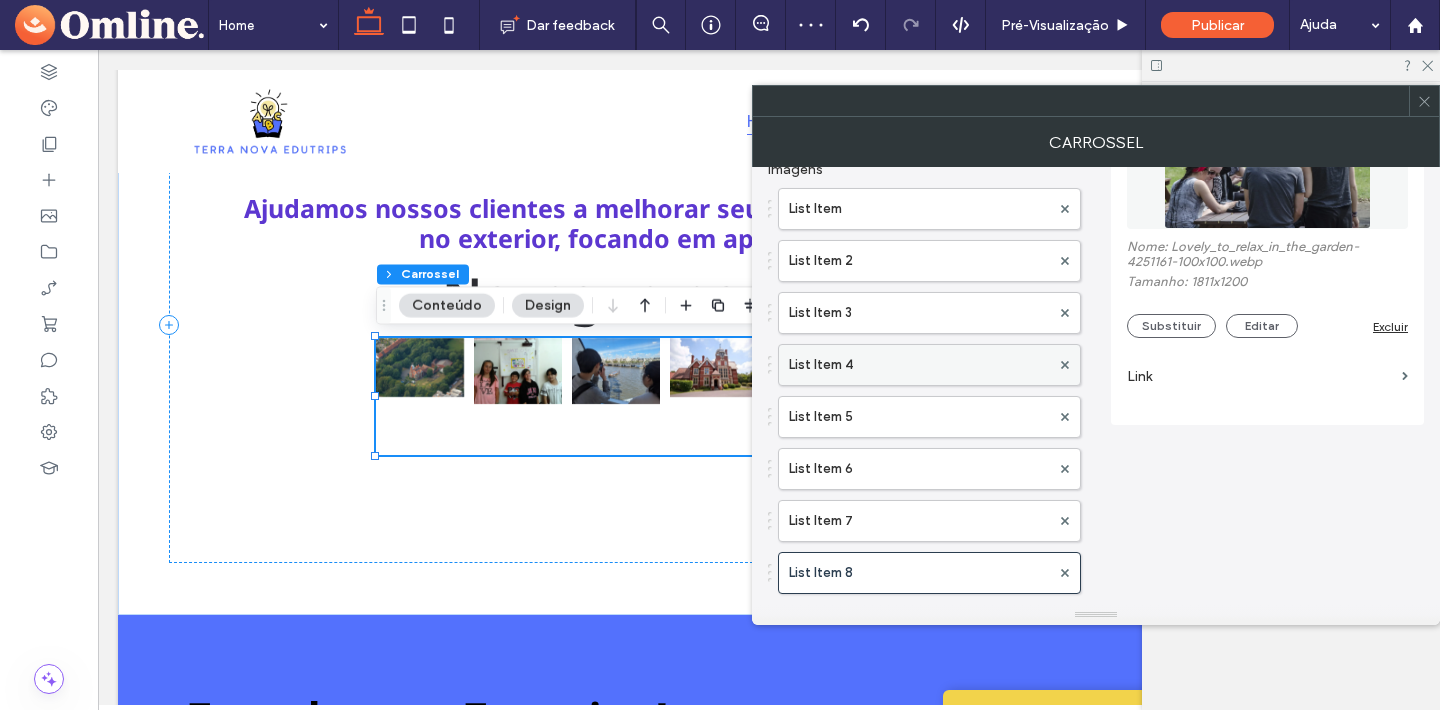 scroll, scrollTop: 204, scrollLeft: 0, axis: vertical 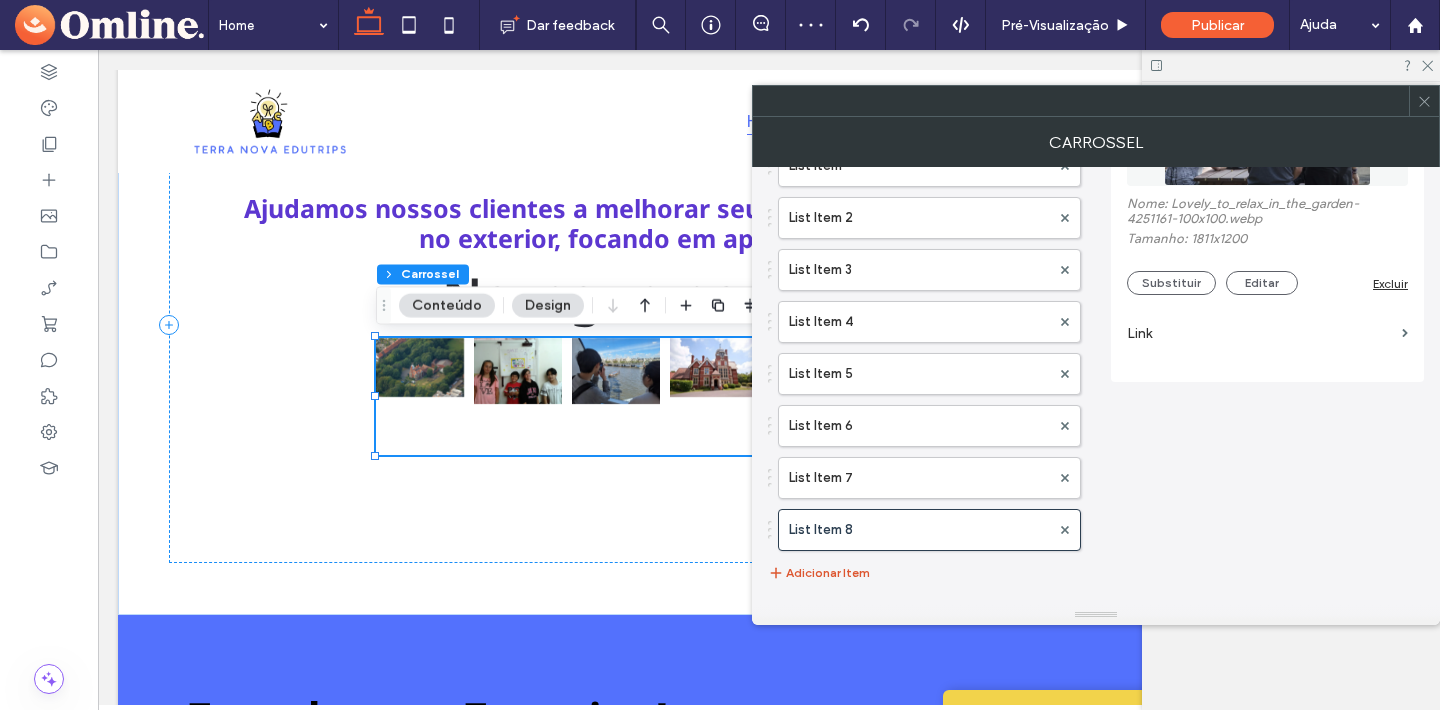 click on "Adicionar Item" at bounding box center [819, 573] 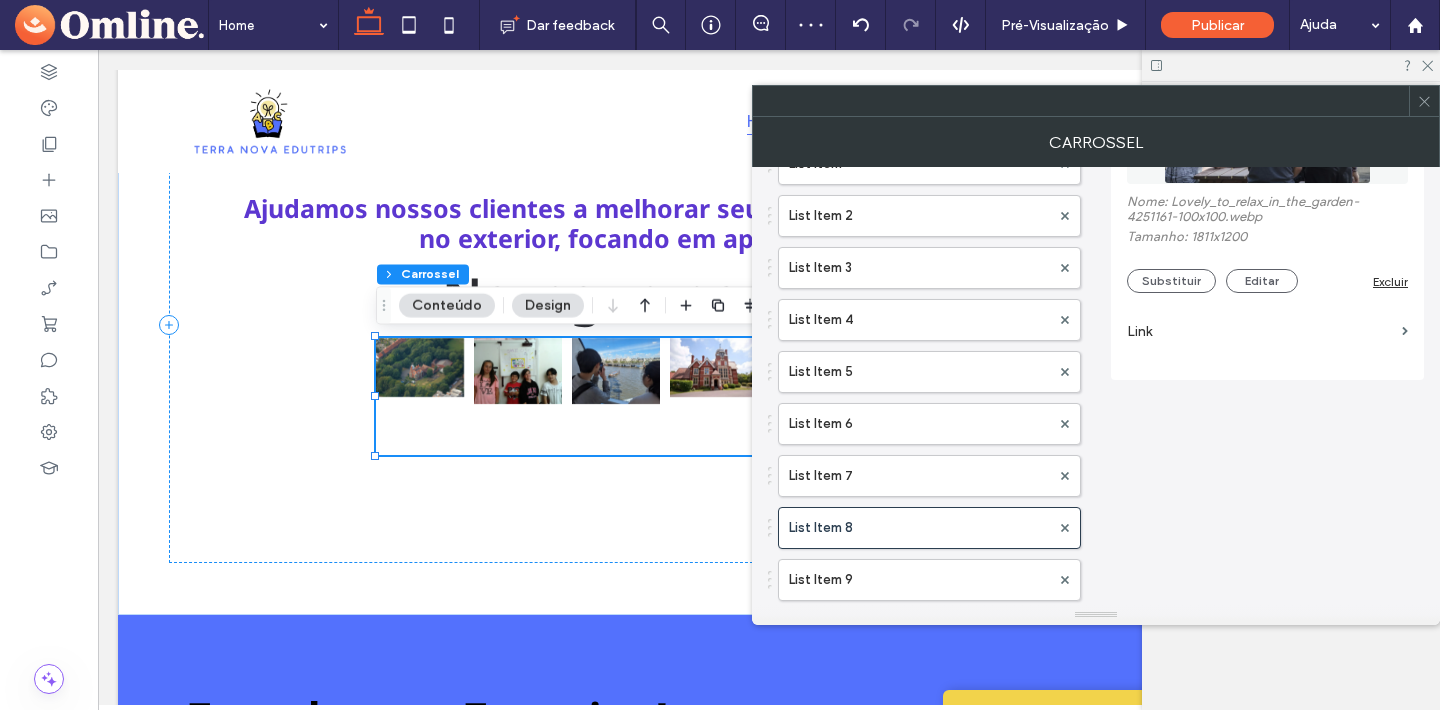 drag, startPoint x: 932, startPoint y: 571, endPoint x: 1335, endPoint y: 277, distance: 498.84366 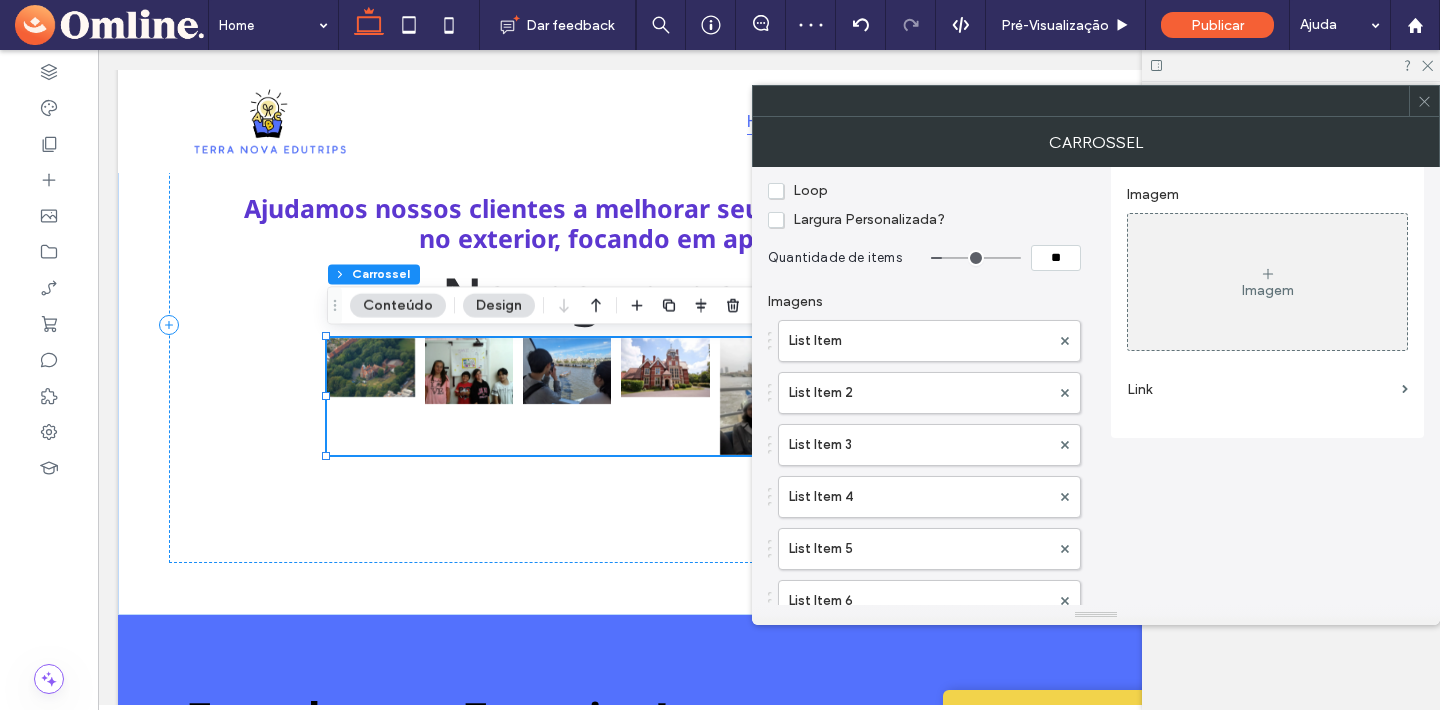 scroll, scrollTop: 30, scrollLeft: 0, axis: vertical 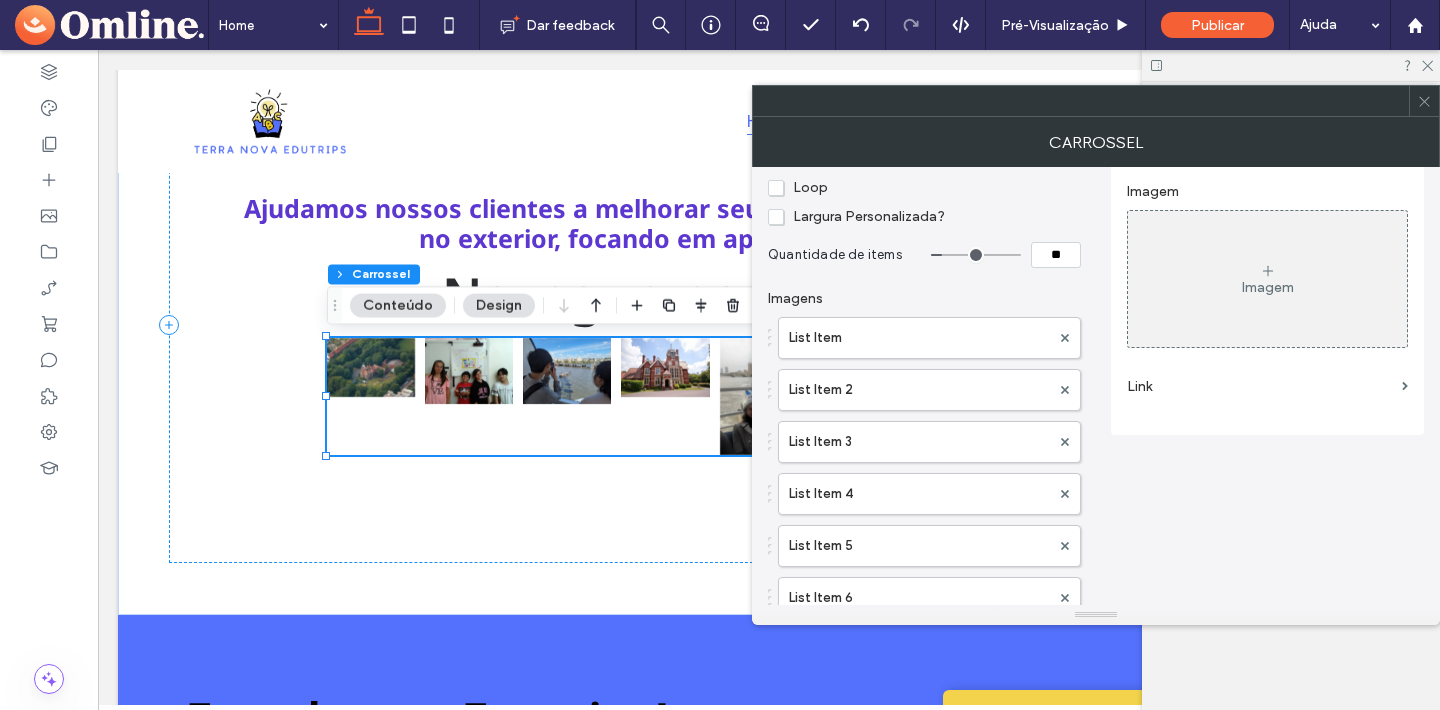 click on "Imagem" at bounding box center [1267, 279] 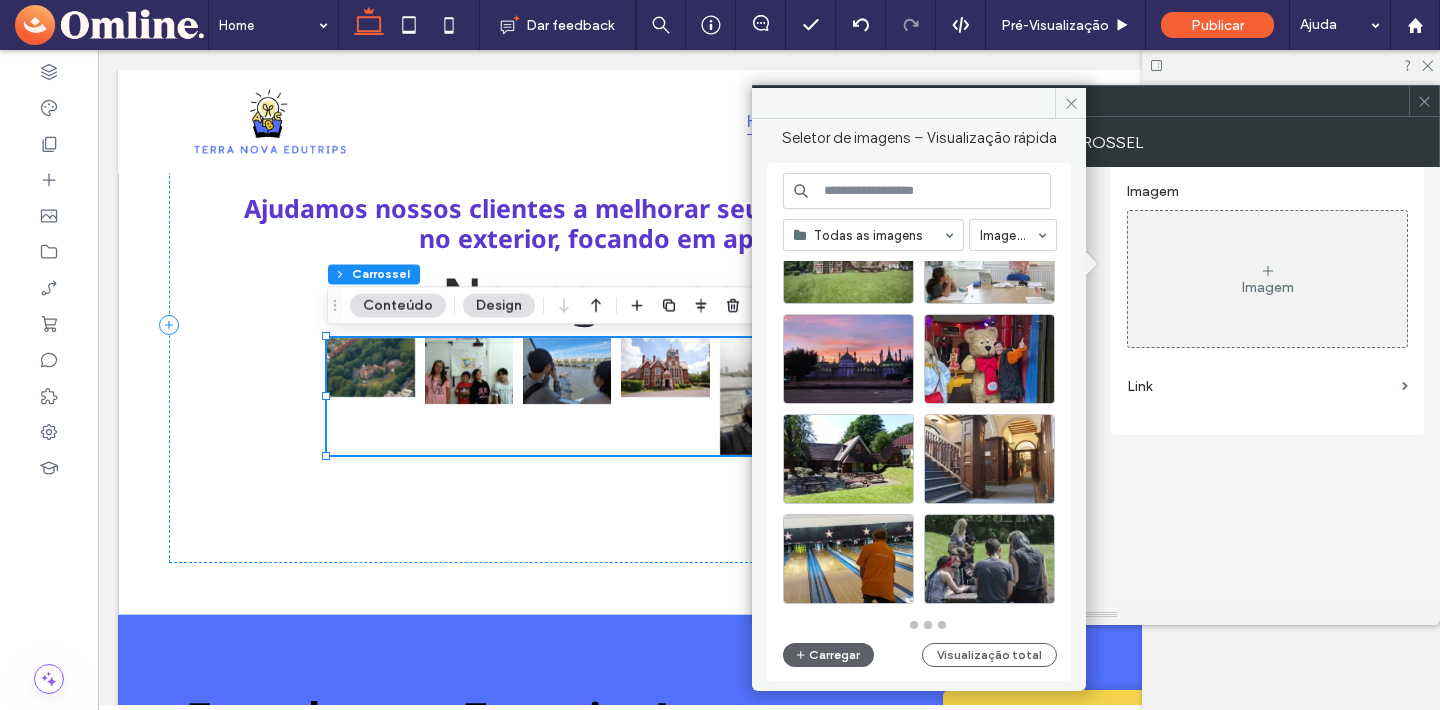 scroll, scrollTop: 877, scrollLeft: 0, axis: vertical 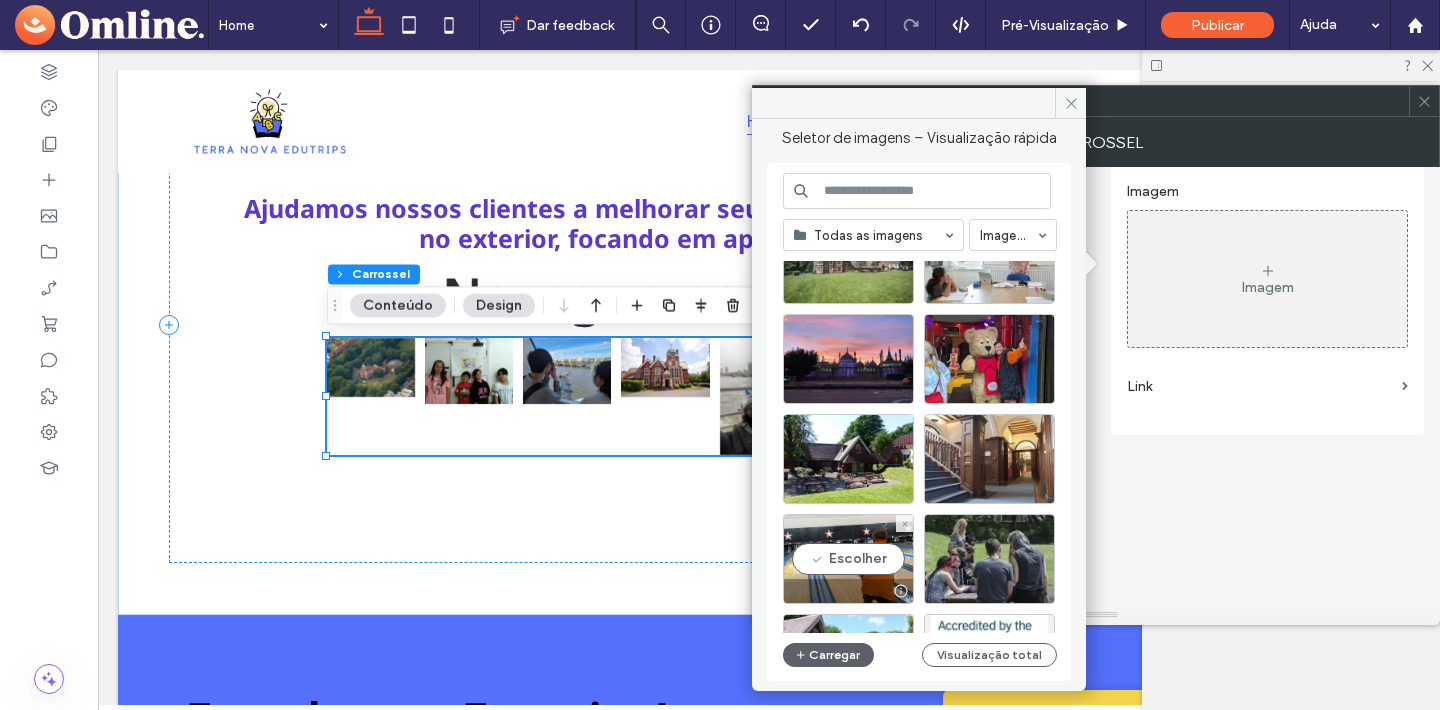click on "Escolher" at bounding box center (848, 559) 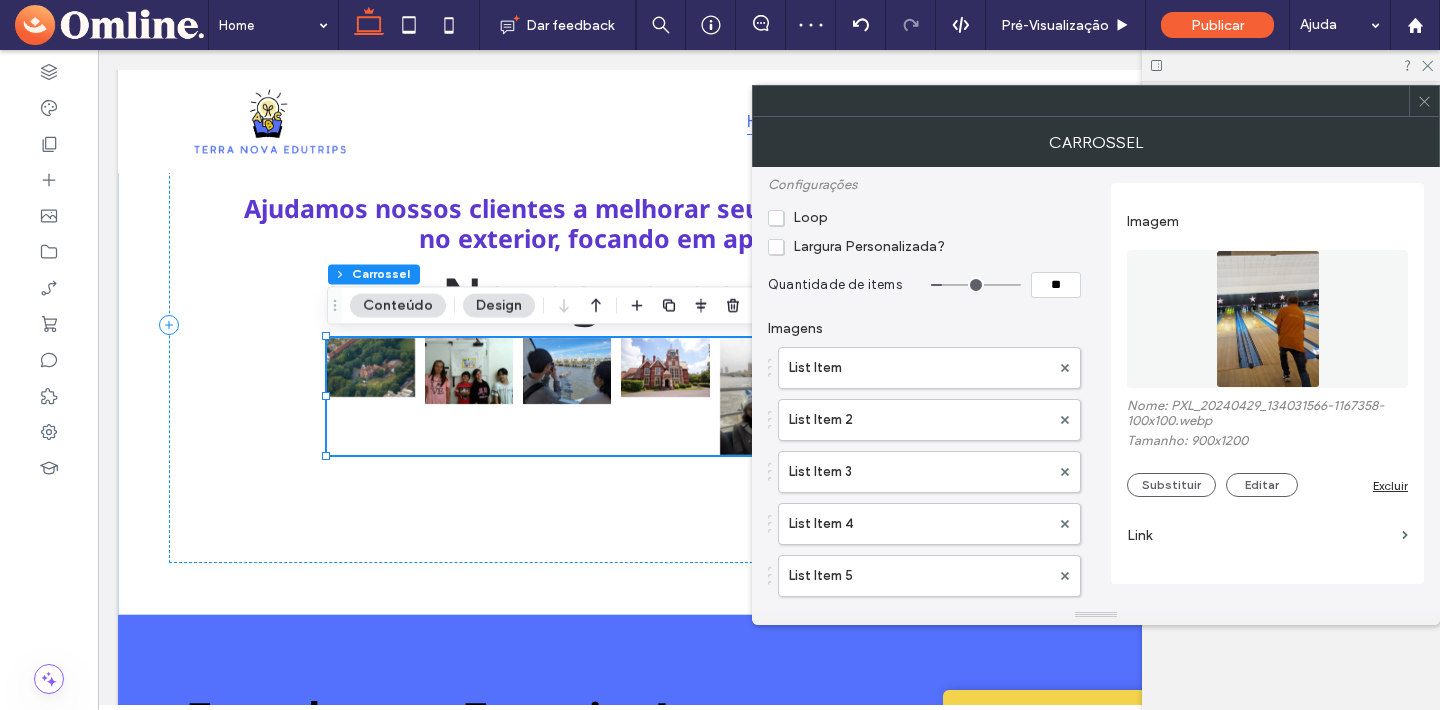 scroll, scrollTop: 1, scrollLeft: 0, axis: vertical 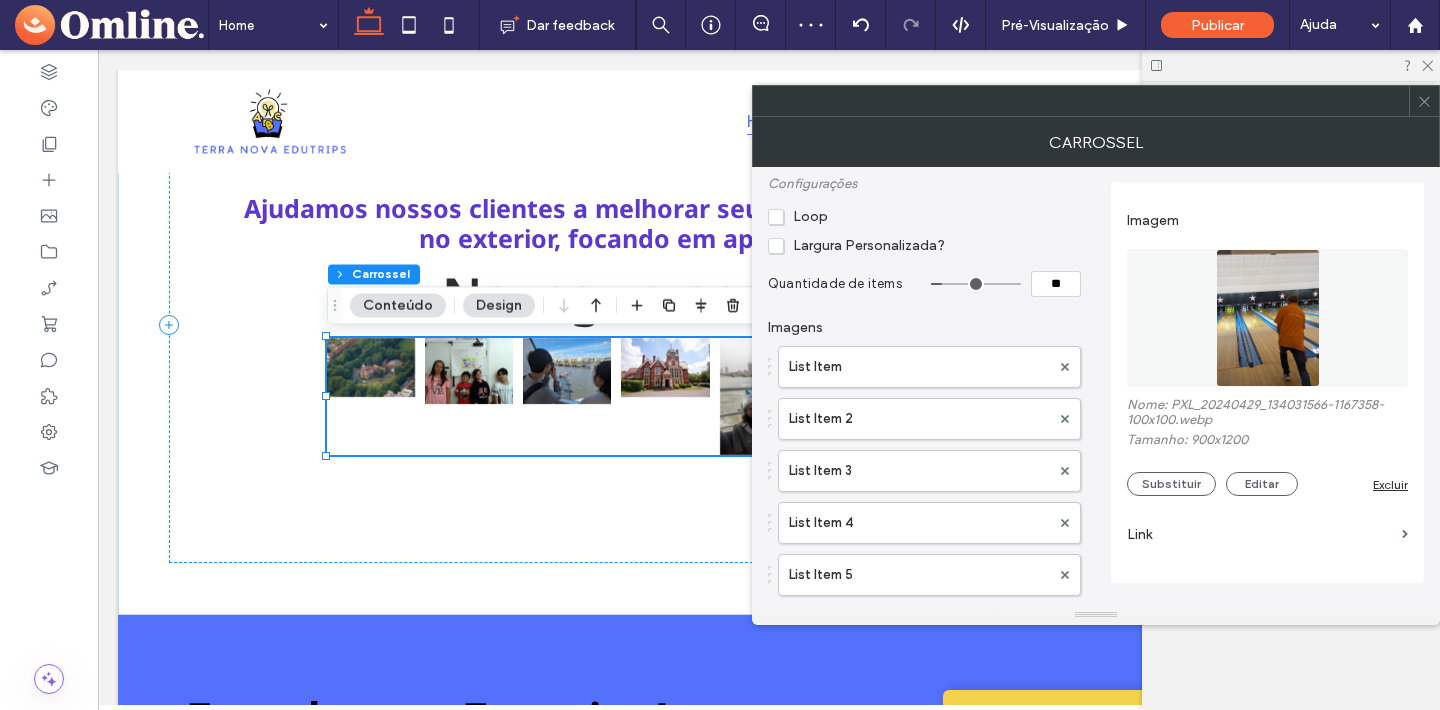 click on "Largura Personalizada?" at bounding box center [856, 245] 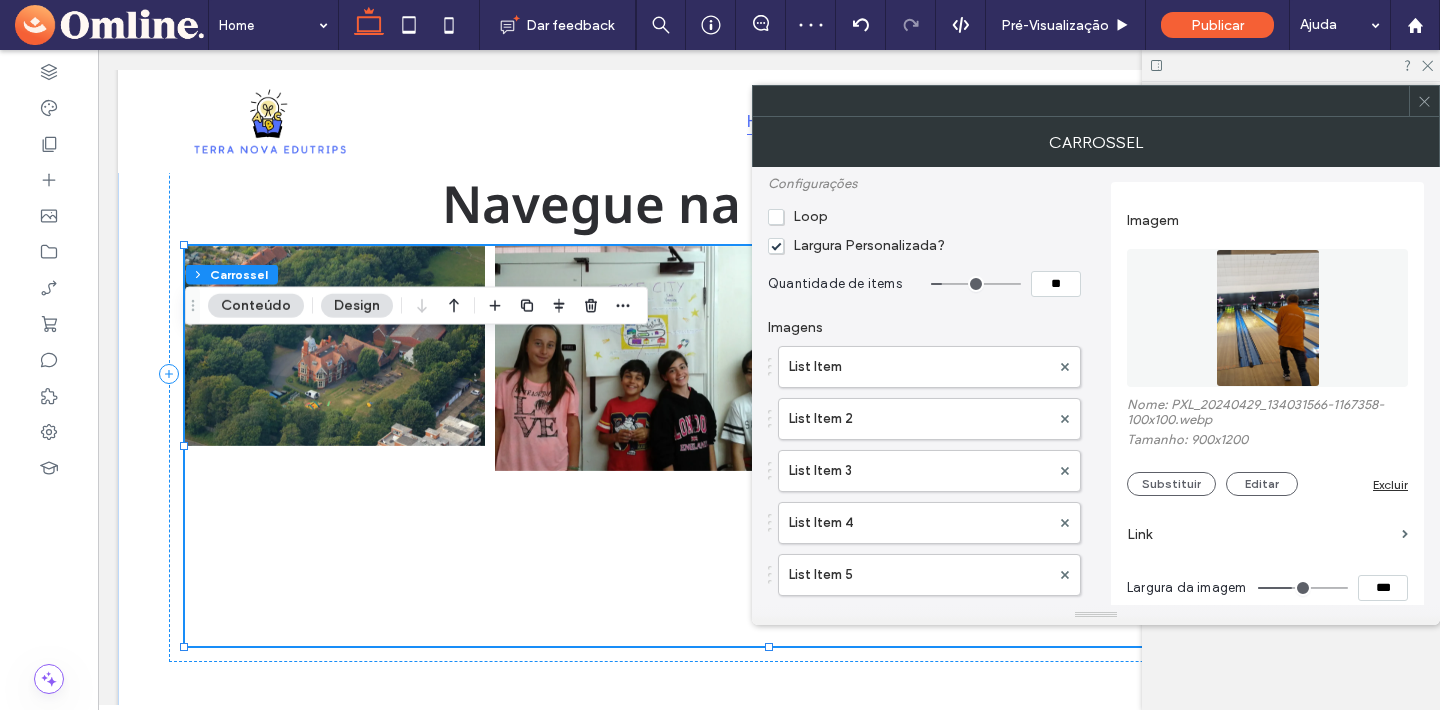 scroll, scrollTop: 2008, scrollLeft: 0, axis: vertical 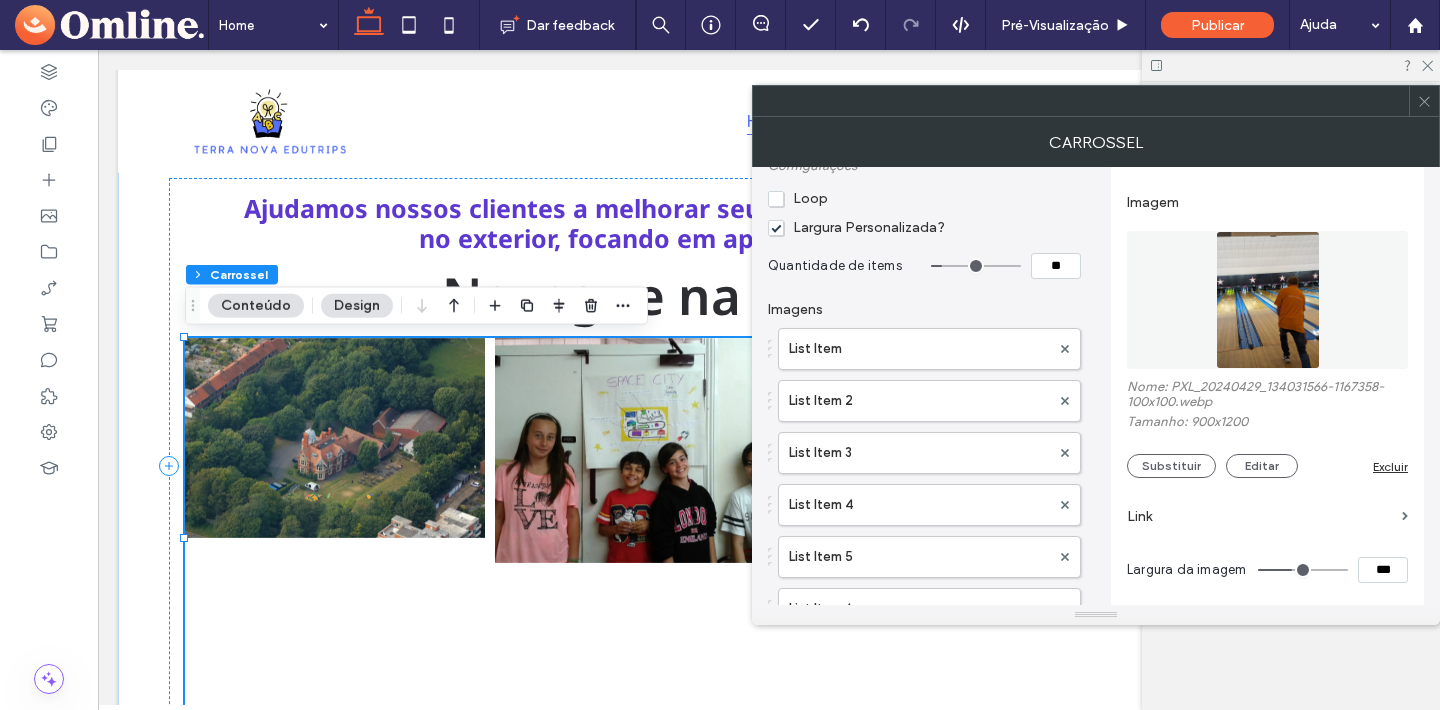 drag, startPoint x: 1069, startPoint y: 271, endPoint x: 1037, endPoint y: 271, distance: 32 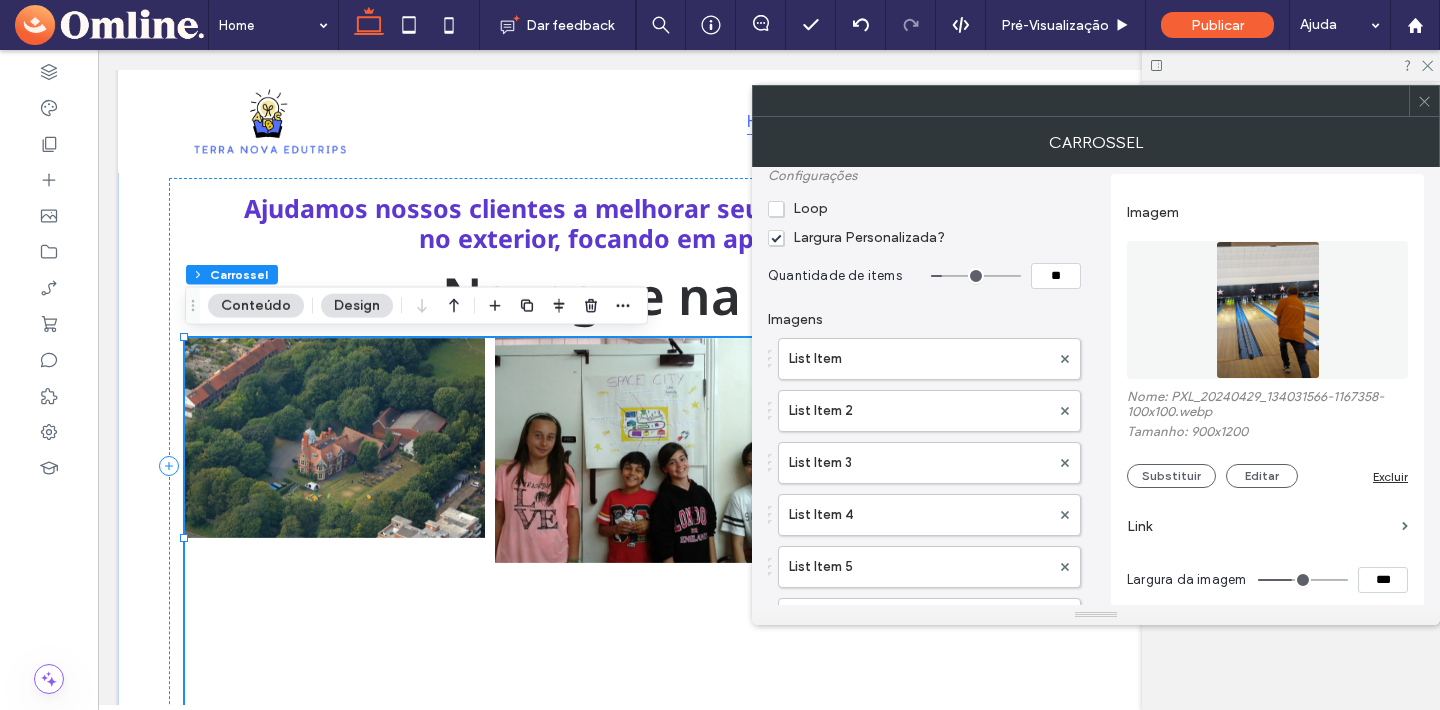 scroll, scrollTop: 5, scrollLeft: 0, axis: vertical 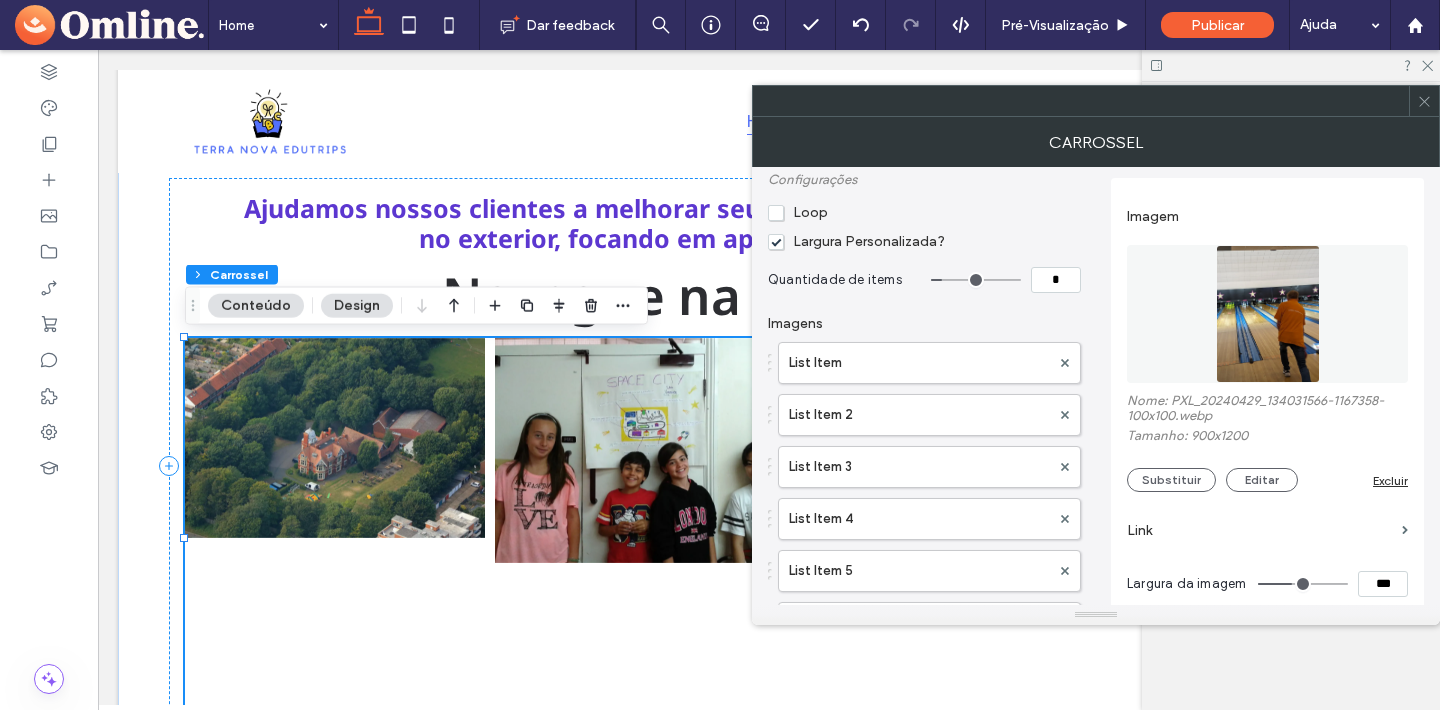 type on "*" 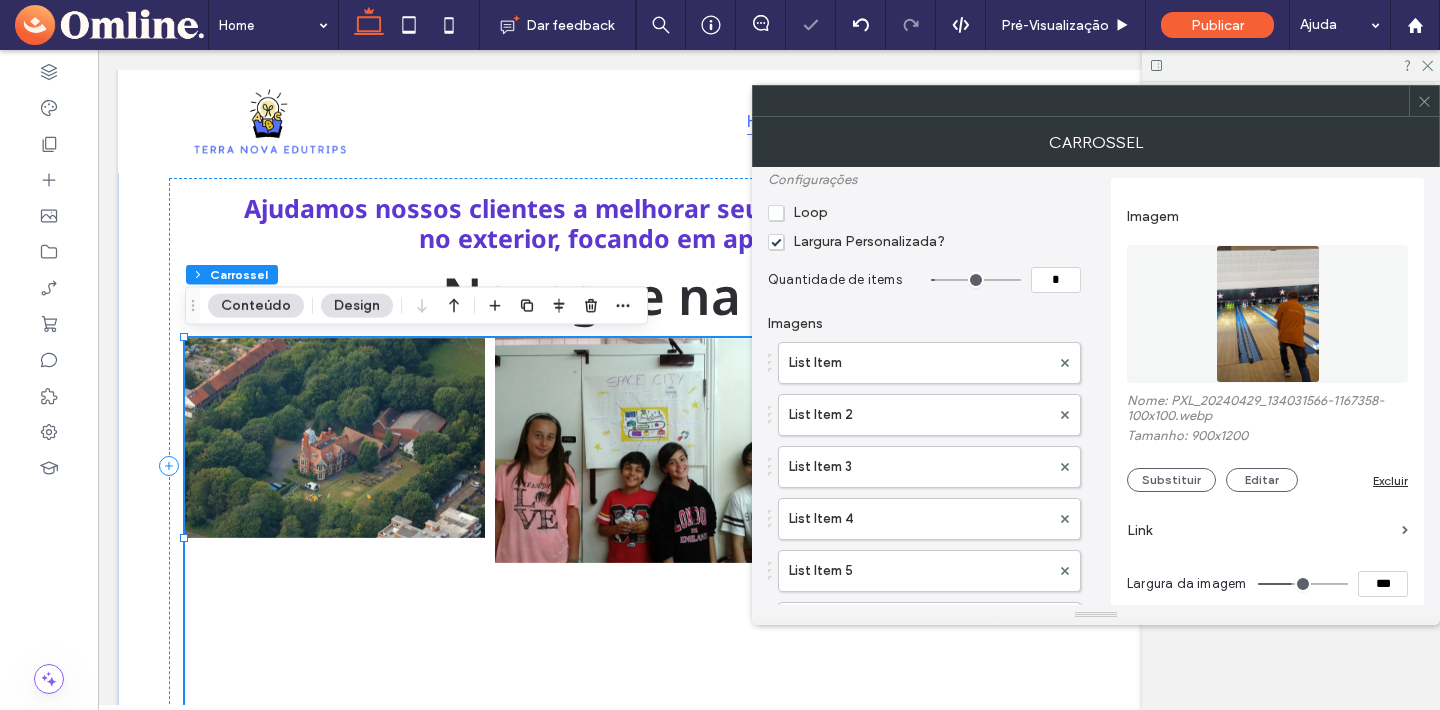 click on "Imagens" at bounding box center [924, 318] 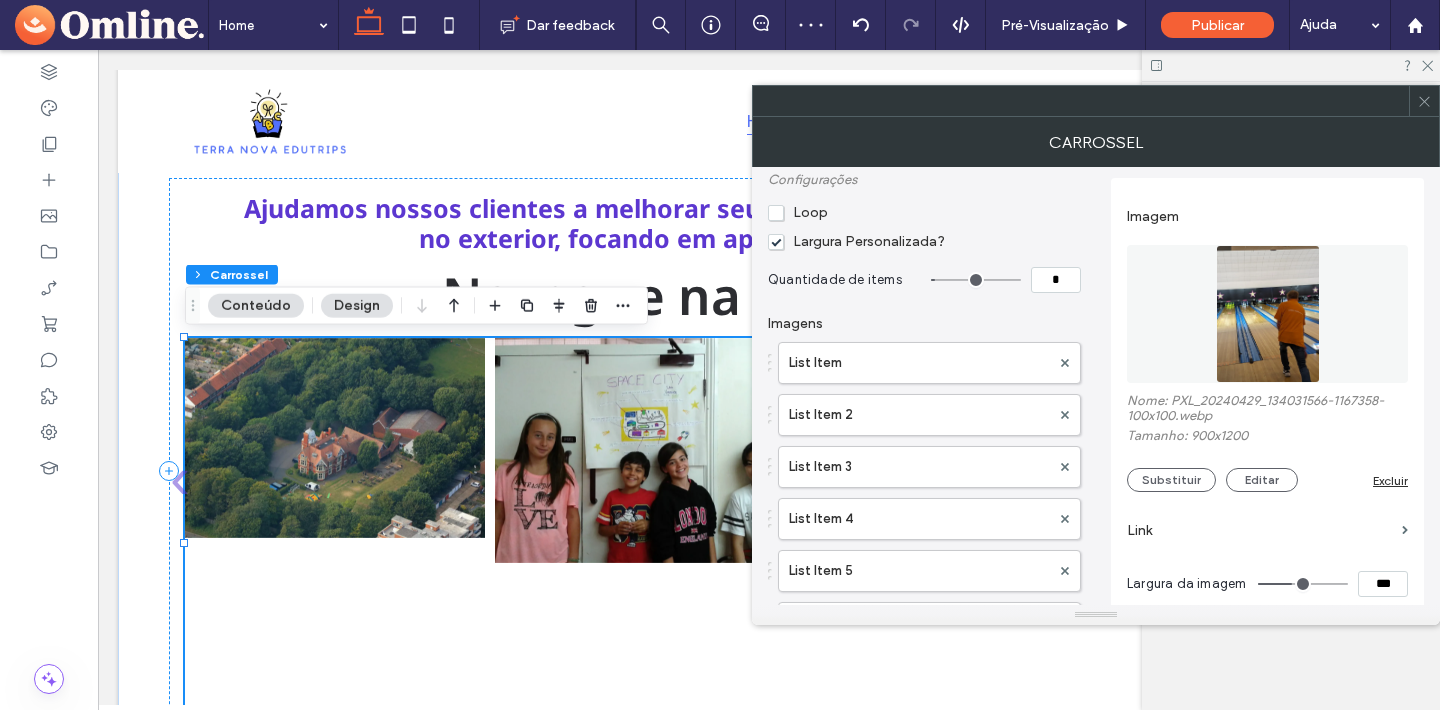 click on "Imagem Nome: PXL_20240429_134031566-1167358-100x100.webp Tamanho: 900x1200 Substituir Editar Excluir Link Largura da imagem ***" at bounding box center [1267, 403] 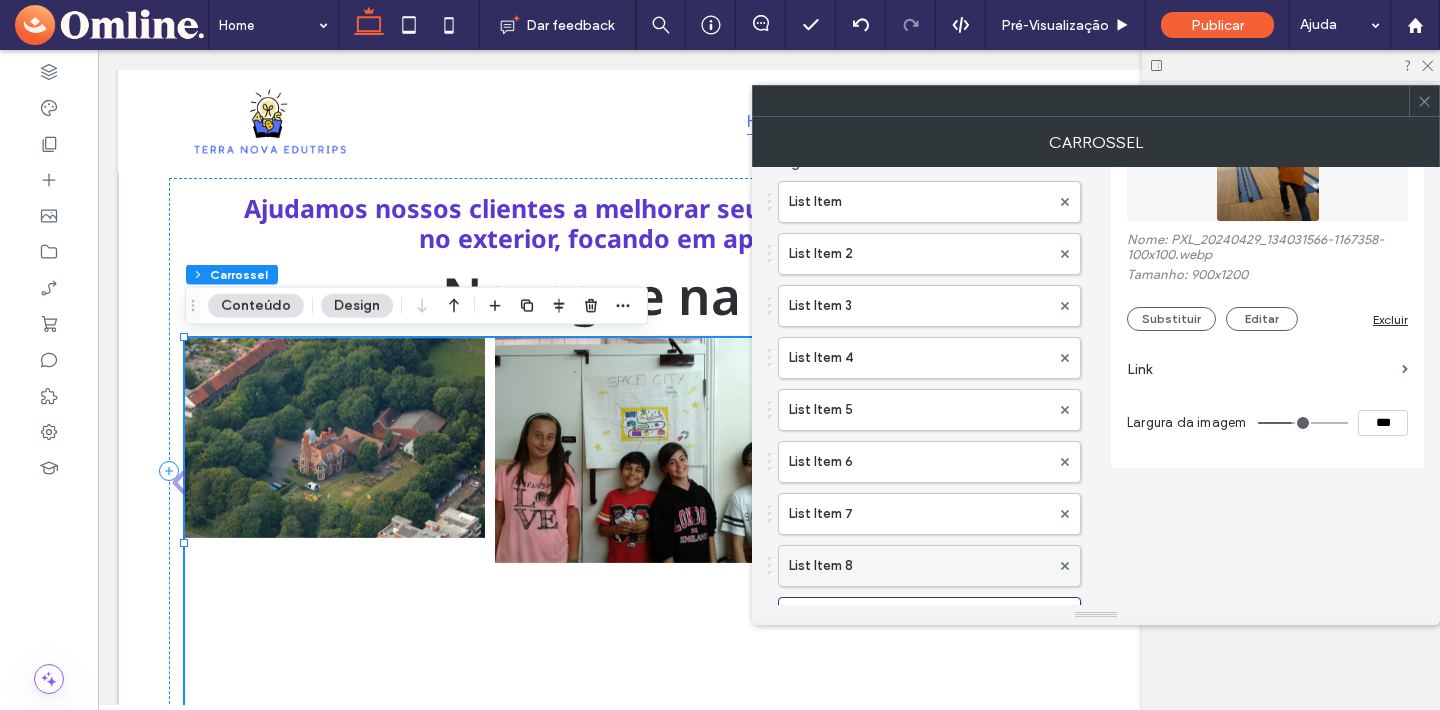 scroll, scrollTop: 0, scrollLeft: 0, axis: both 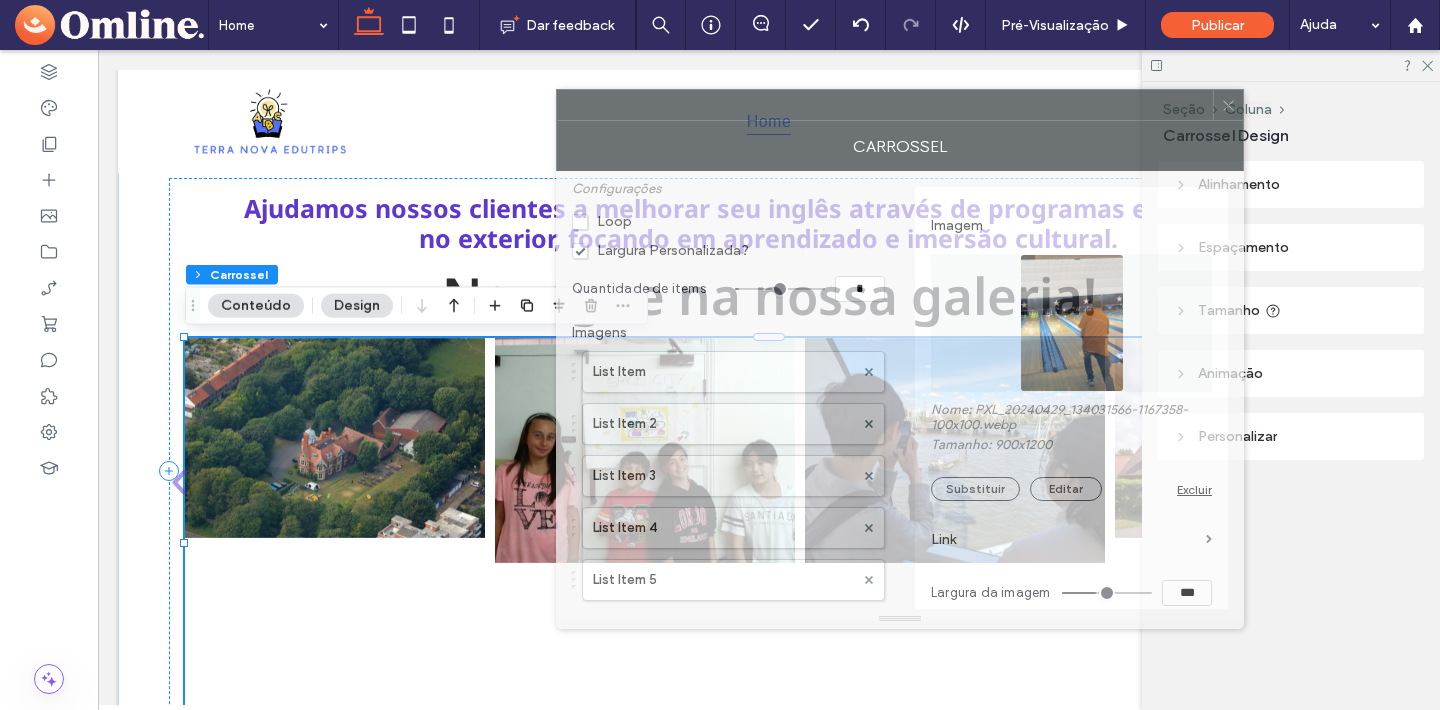 drag, startPoint x: 1282, startPoint y: 104, endPoint x: 1079, endPoint y: 98, distance: 203.08865 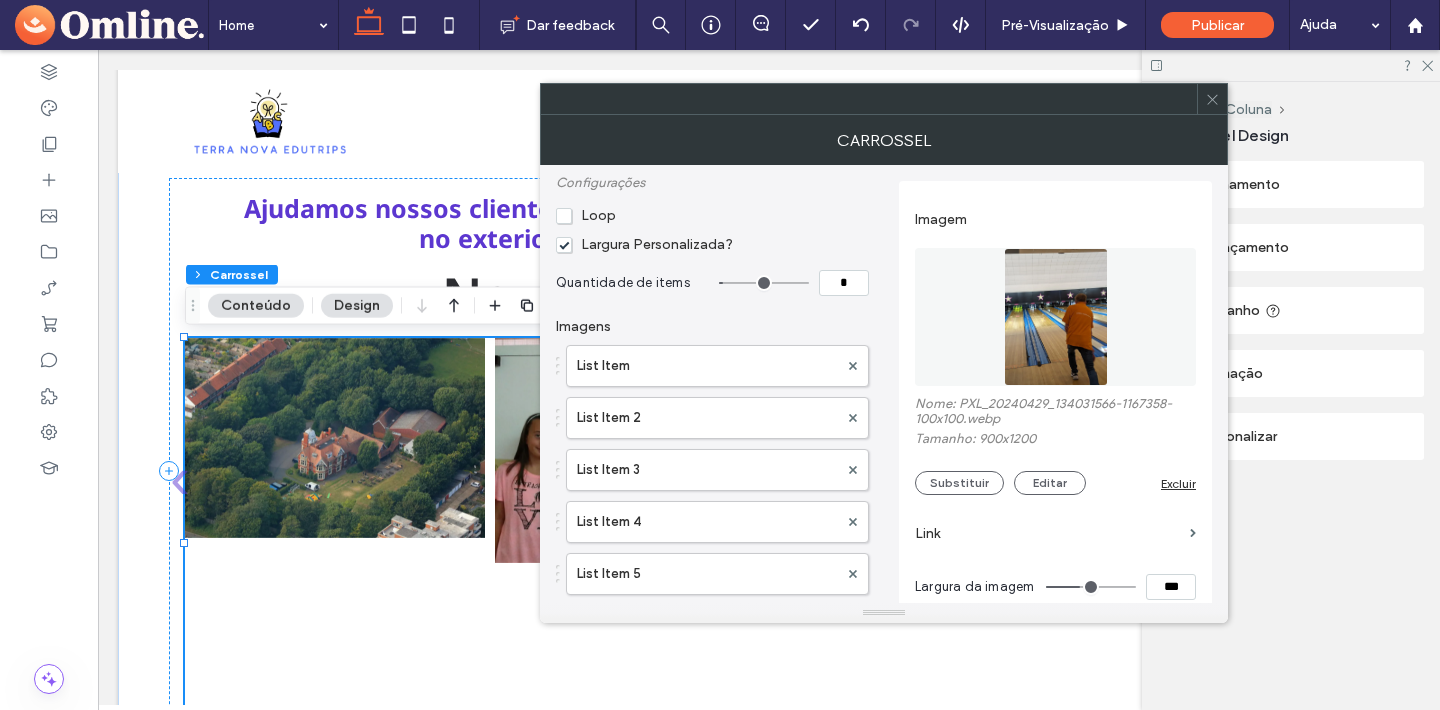 click 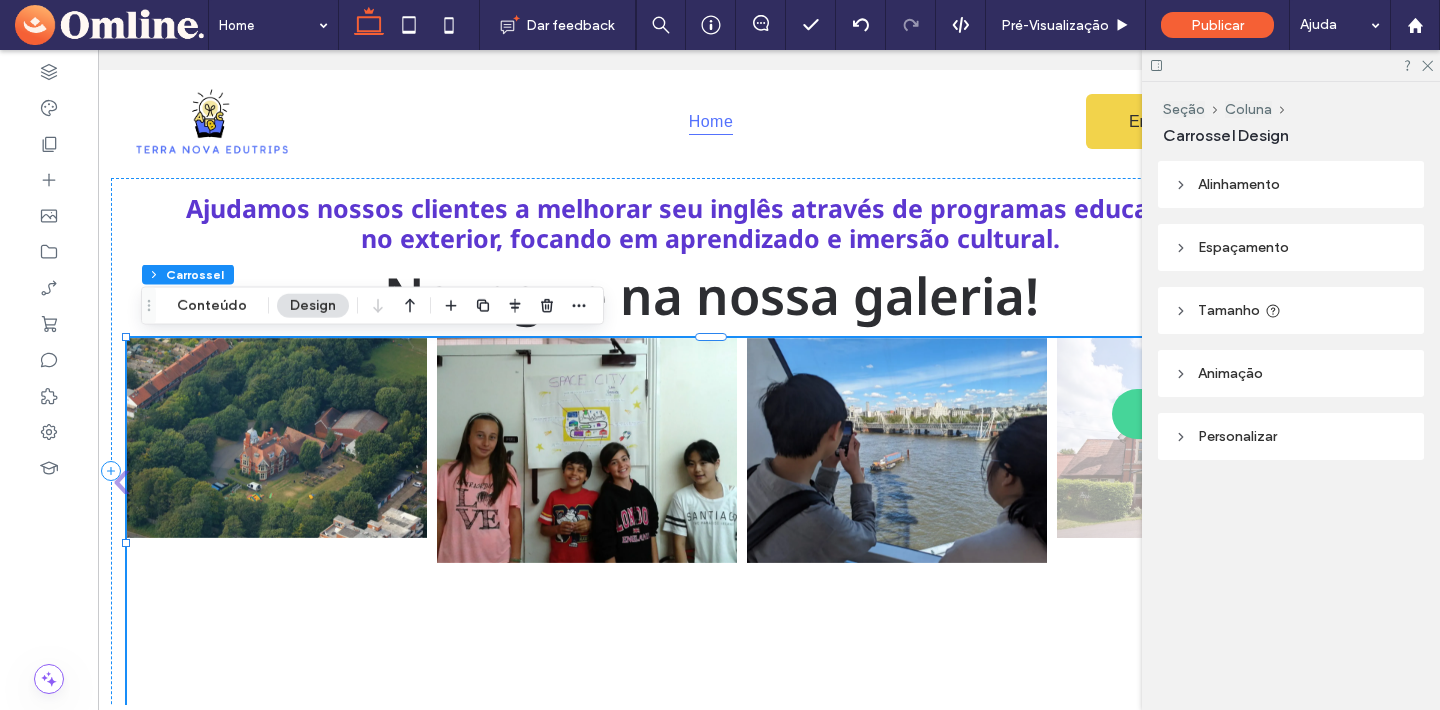 scroll, scrollTop: 0, scrollLeft: 0, axis: both 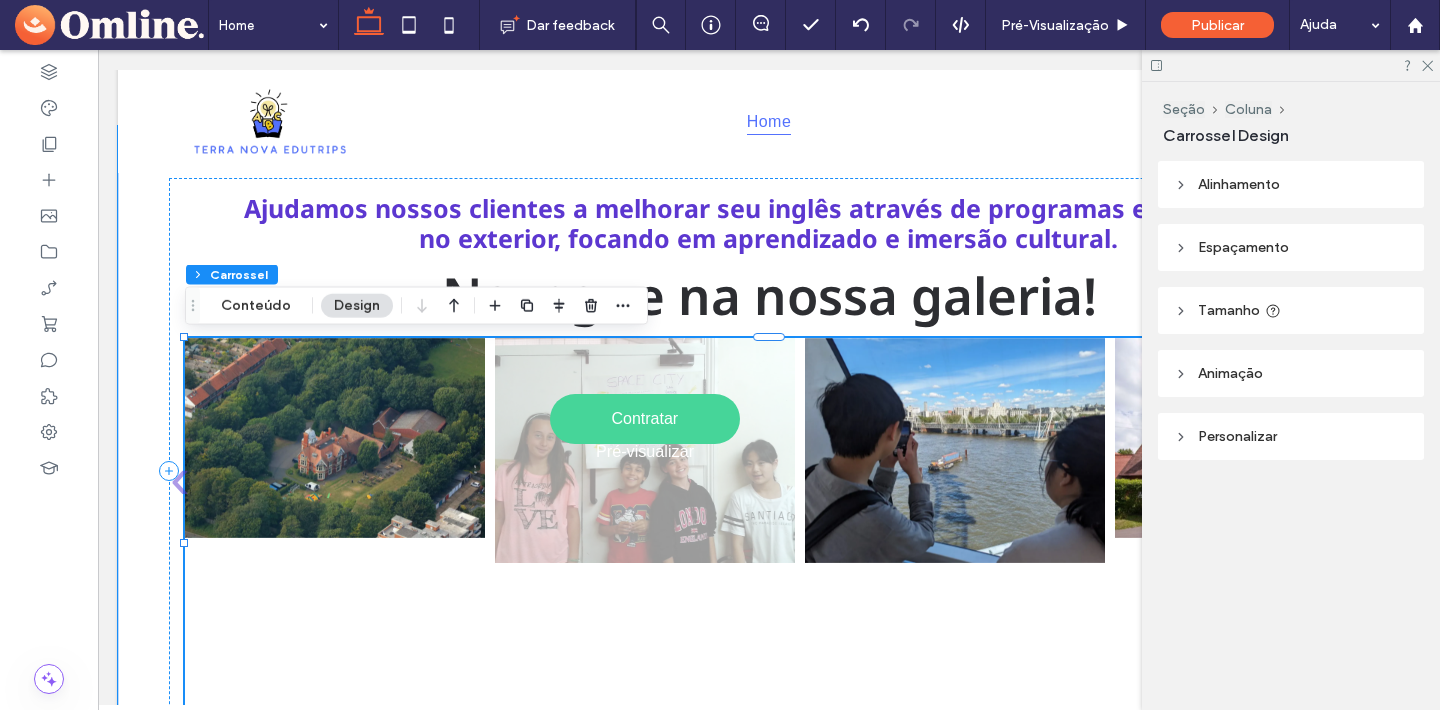 click on "Contratar
Pré-visualizar" at bounding box center (645, 462) 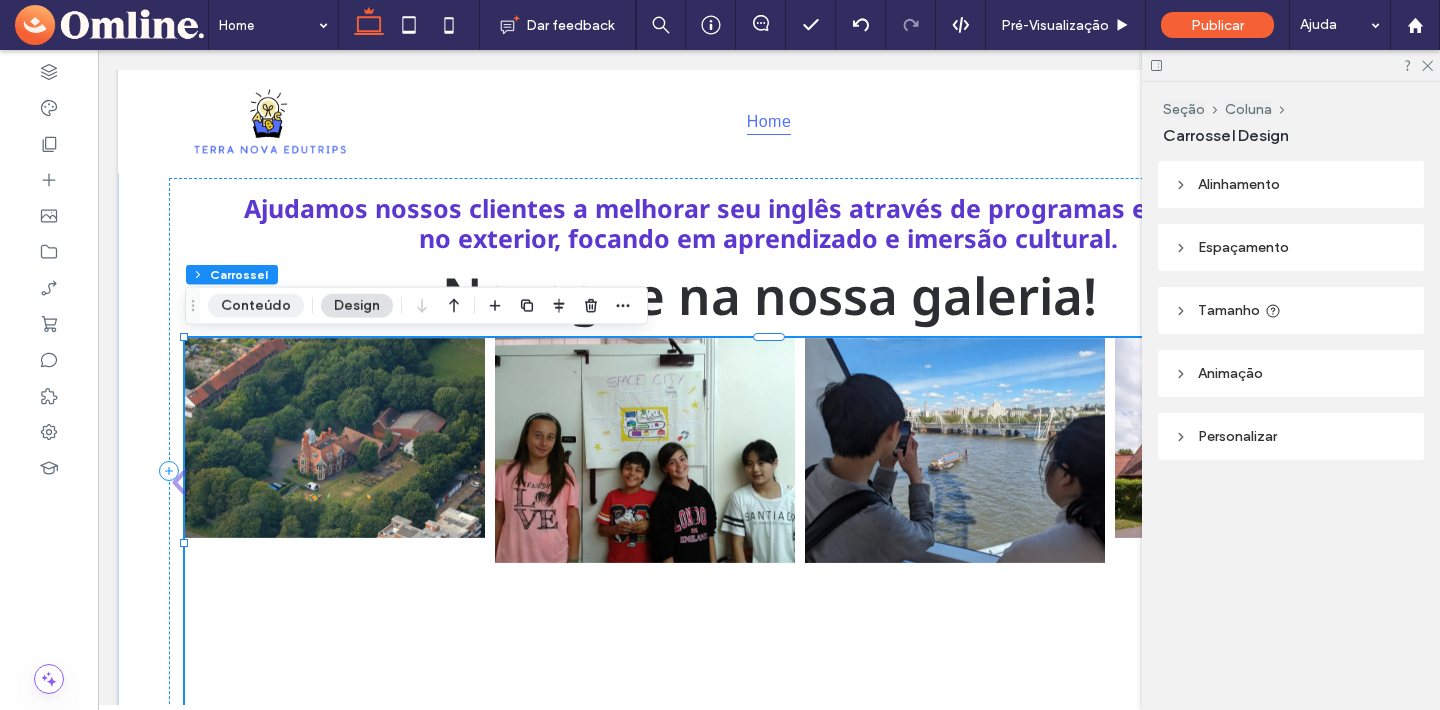 click on "Conteúdo" at bounding box center (256, 306) 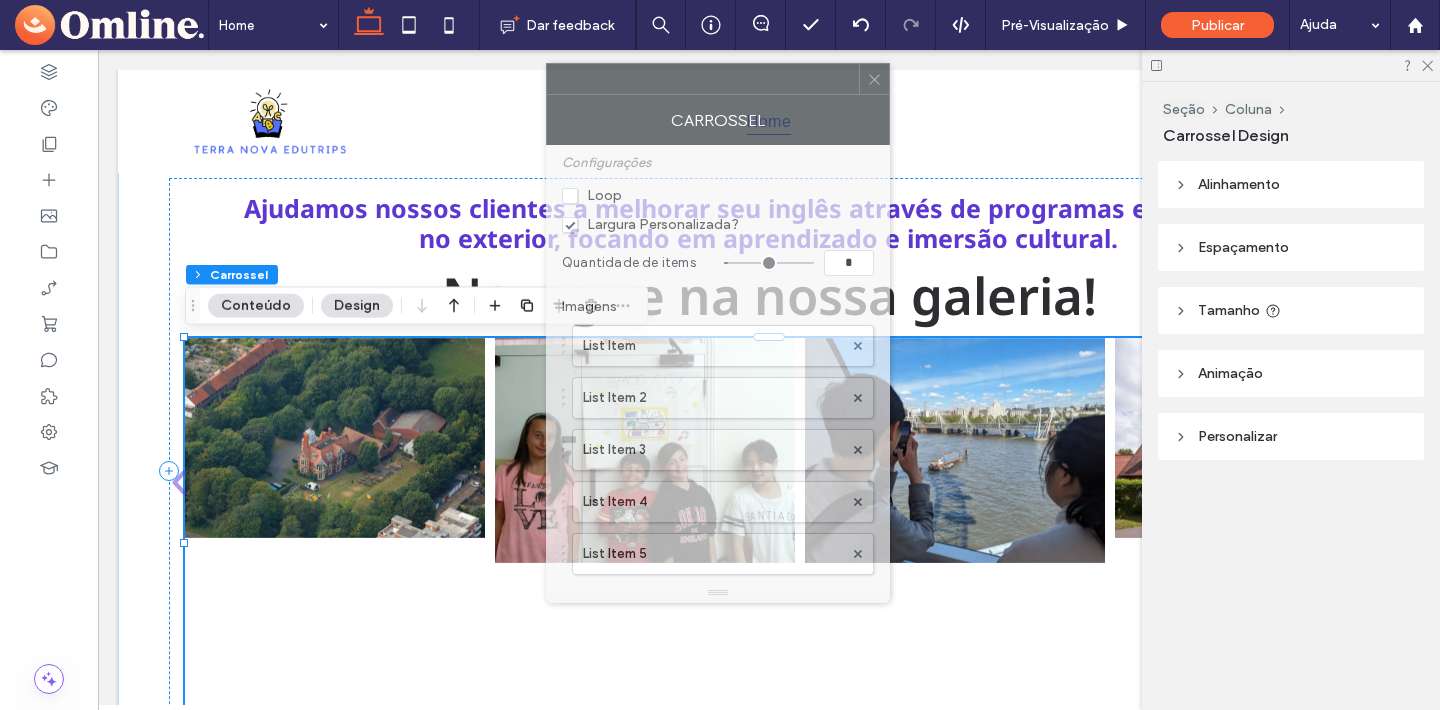 drag, startPoint x: 1145, startPoint y: 102, endPoint x: 615, endPoint y: 80, distance: 530.4564 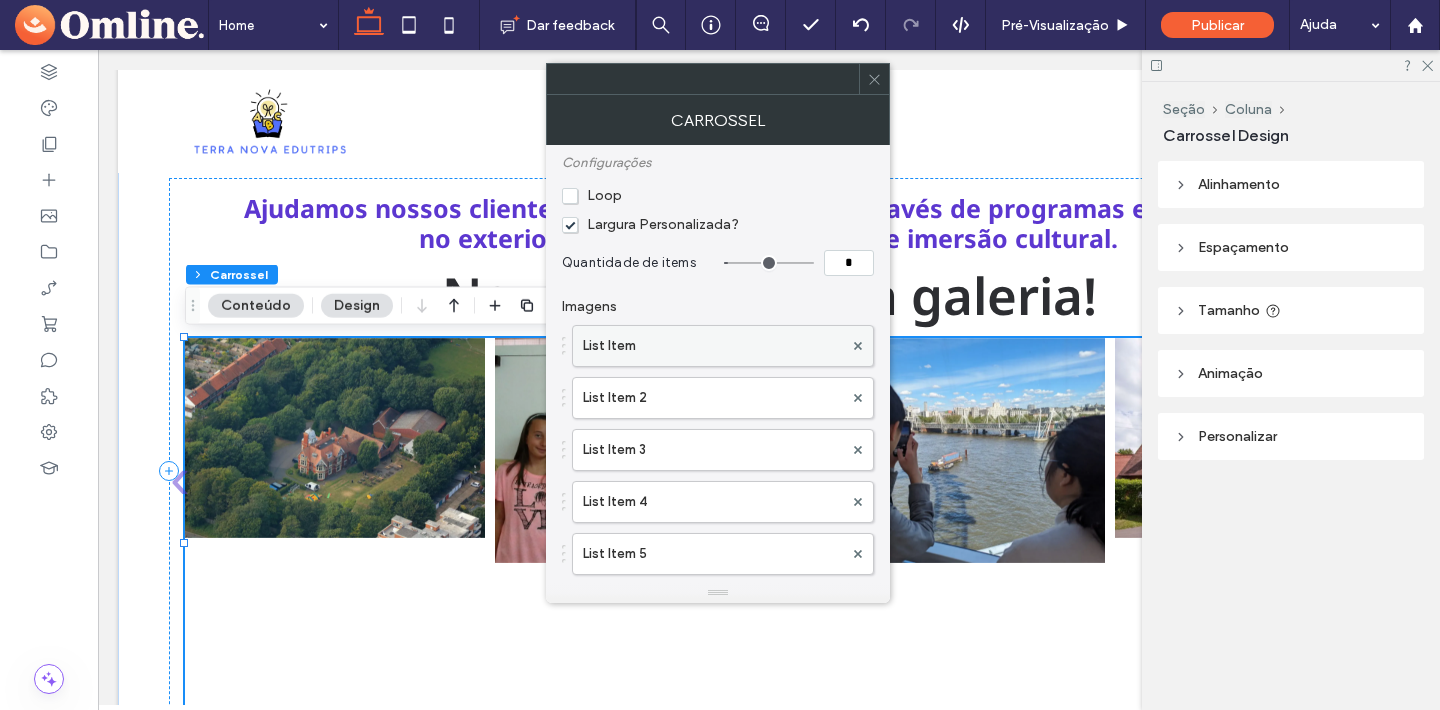 click on "List Item" at bounding box center (713, 346) 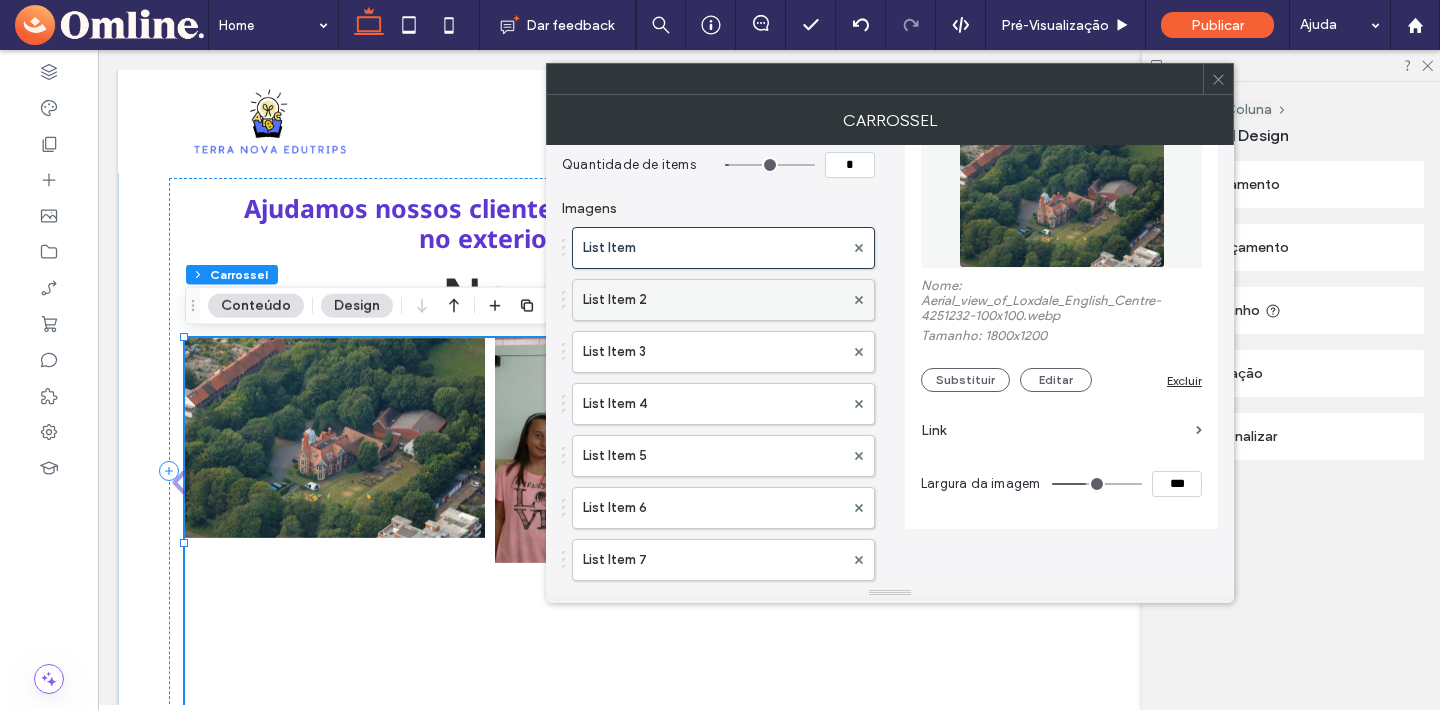 scroll, scrollTop: 256, scrollLeft: 0, axis: vertical 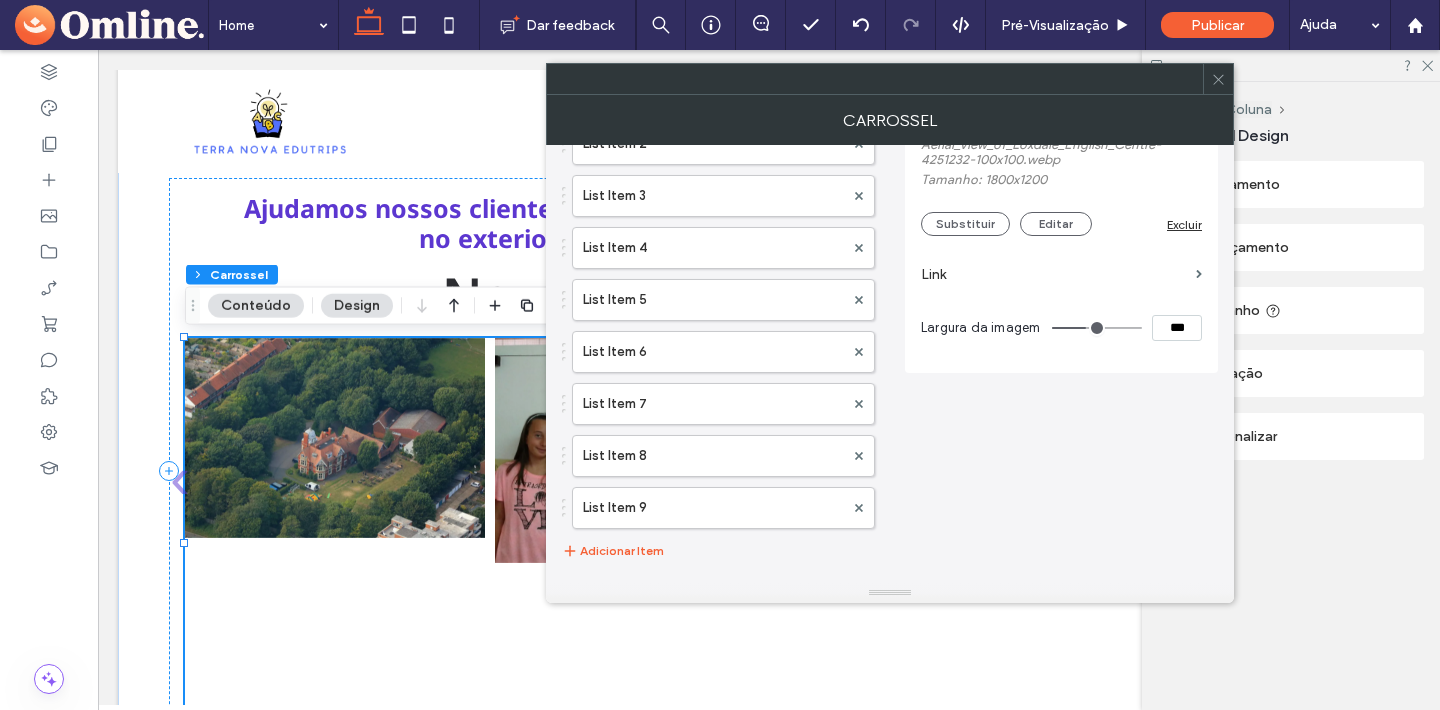 click on "Link" at bounding box center (1054, 274) 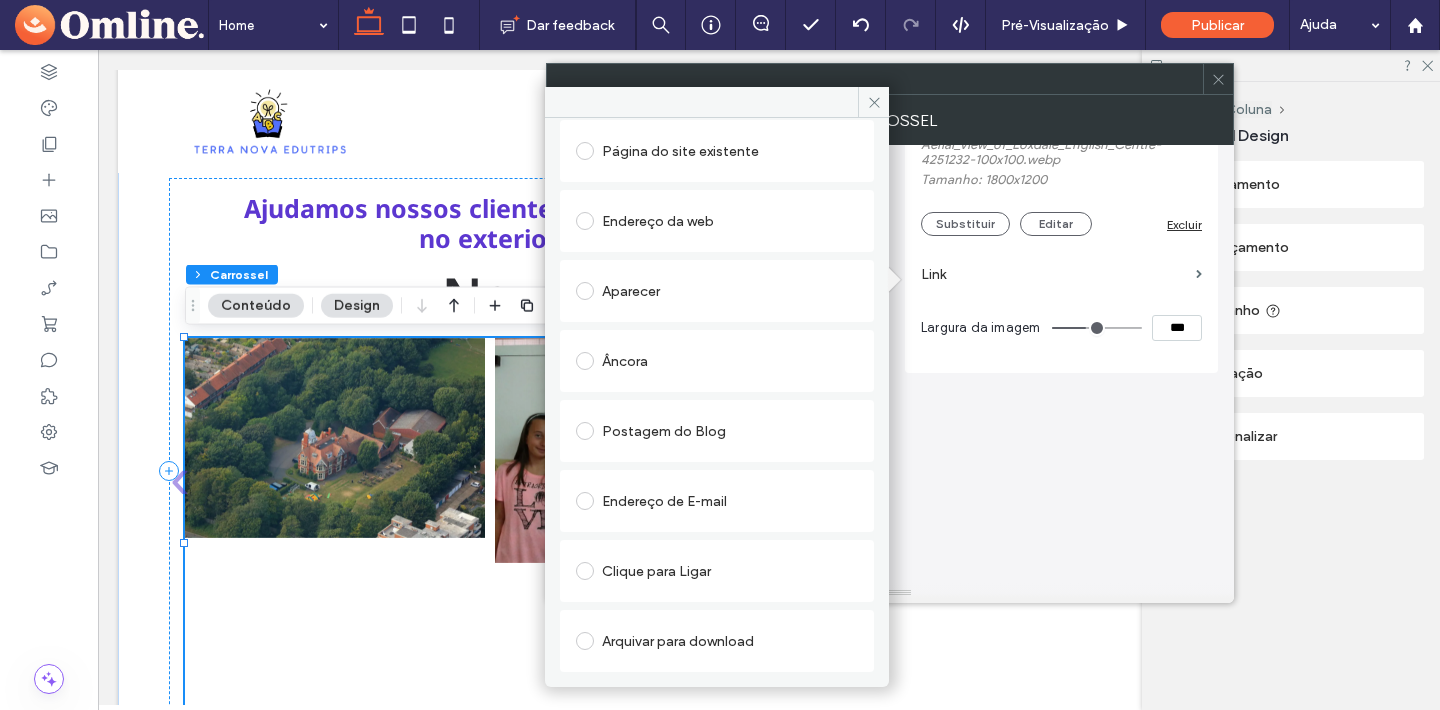 scroll, scrollTop: 0, scrollLeft: 0, axis: both 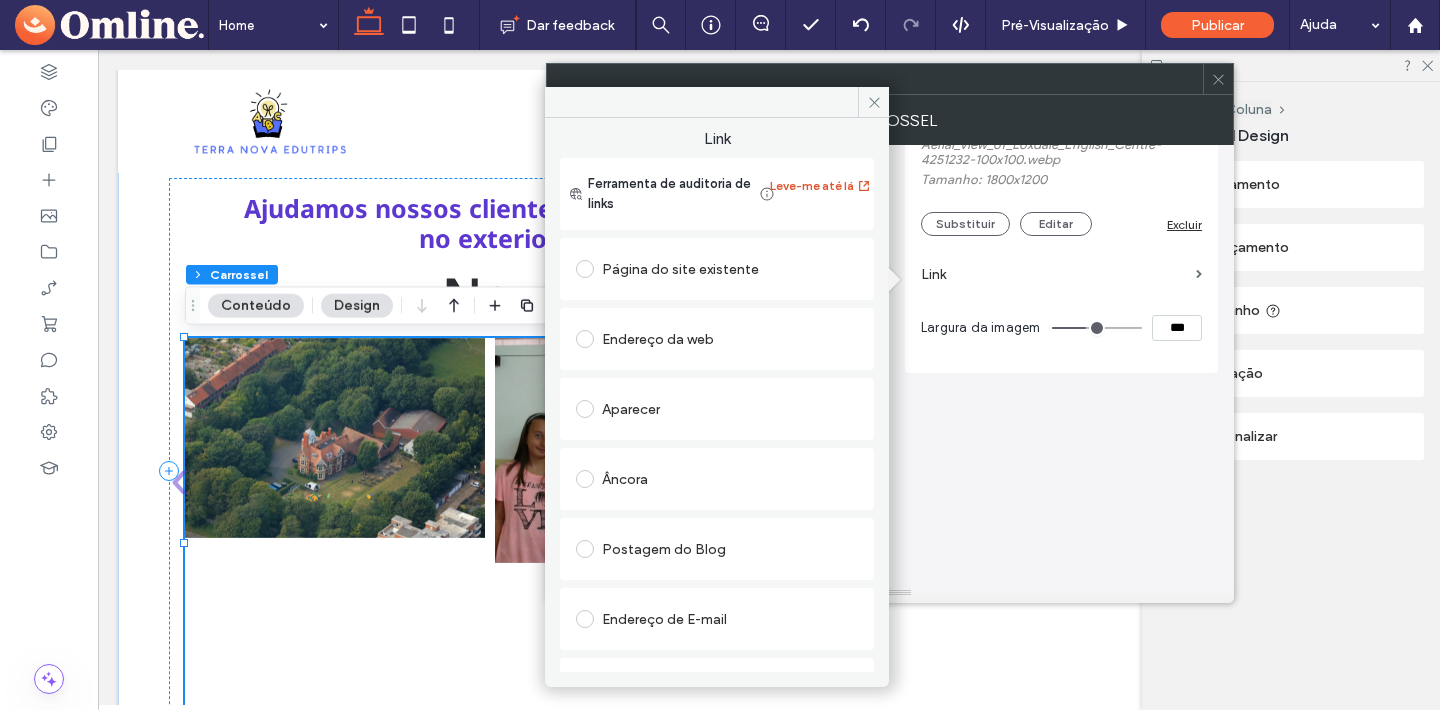 click on "Leve-me até lá" at bounding box center (820, 186) 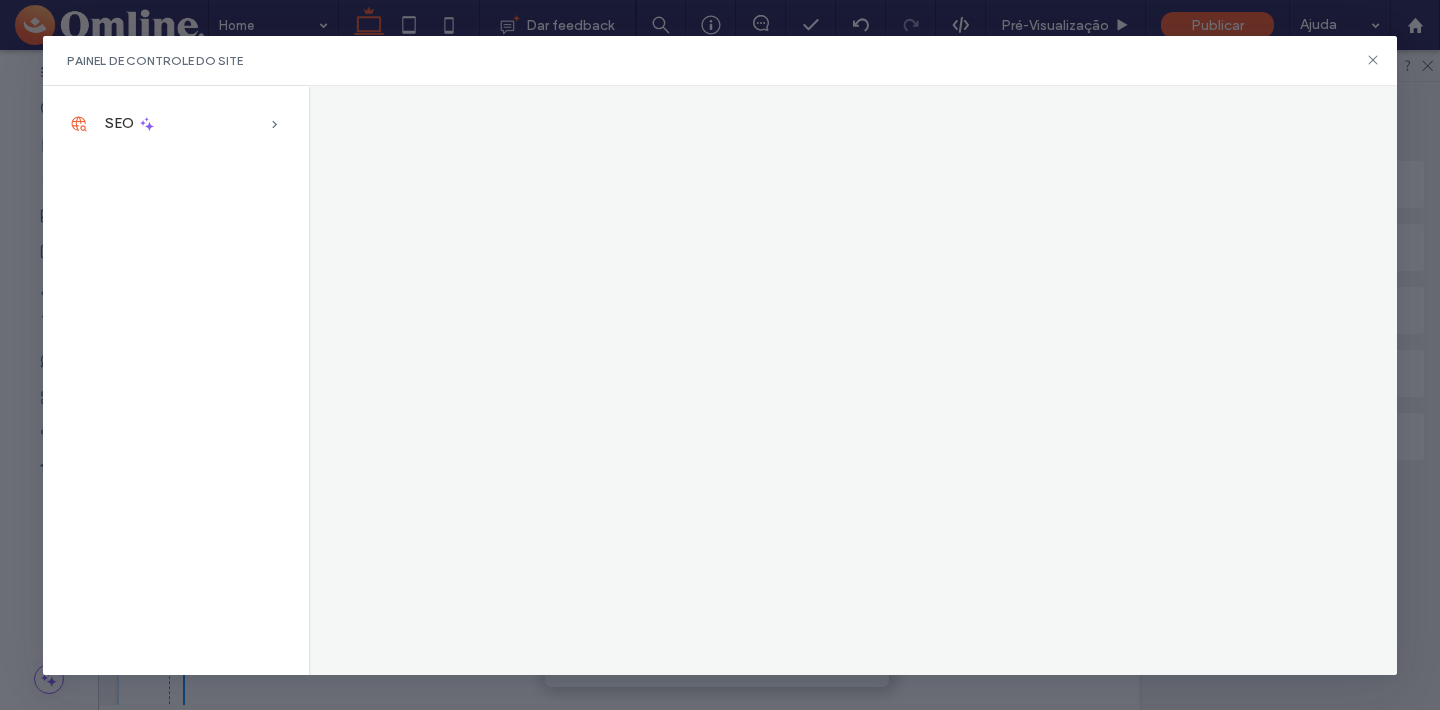 click 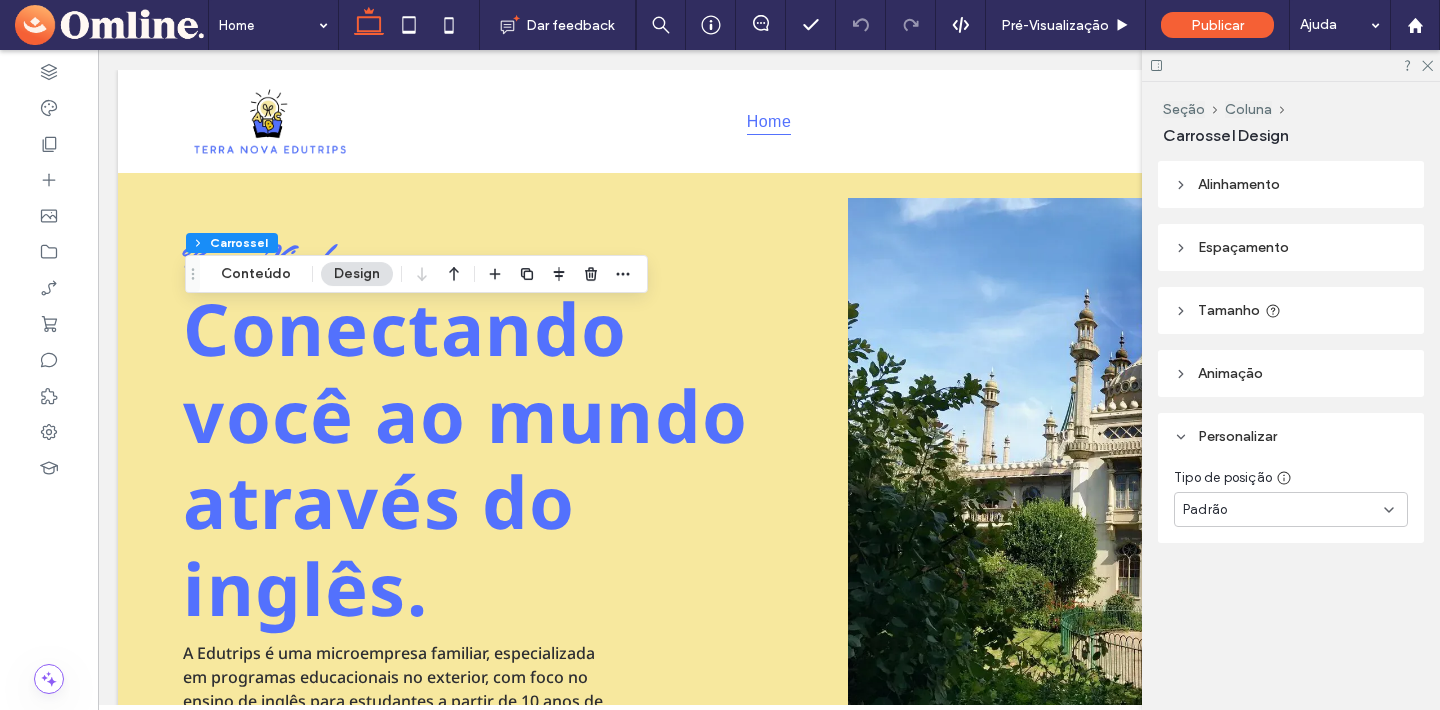 scroll, scrollTop: 2040, scrollLeft: 0, axis: vertical 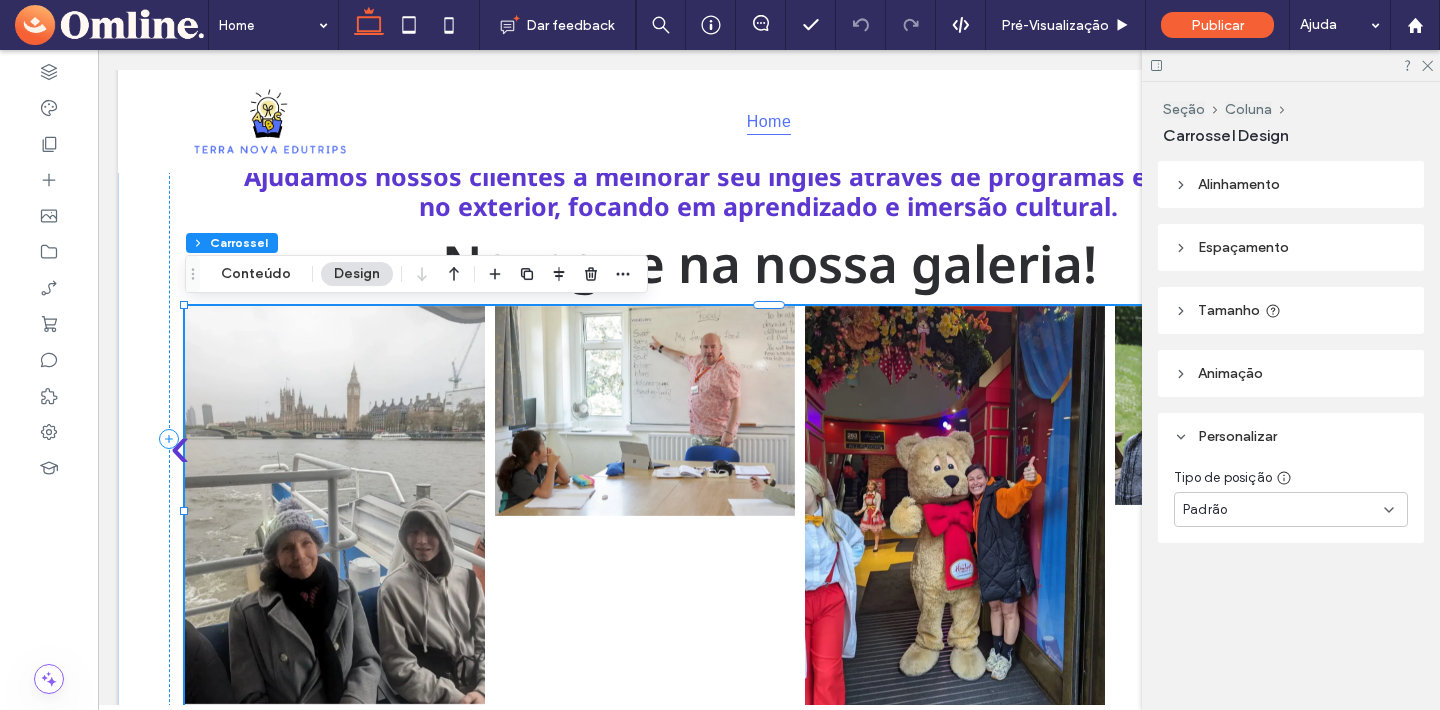 click 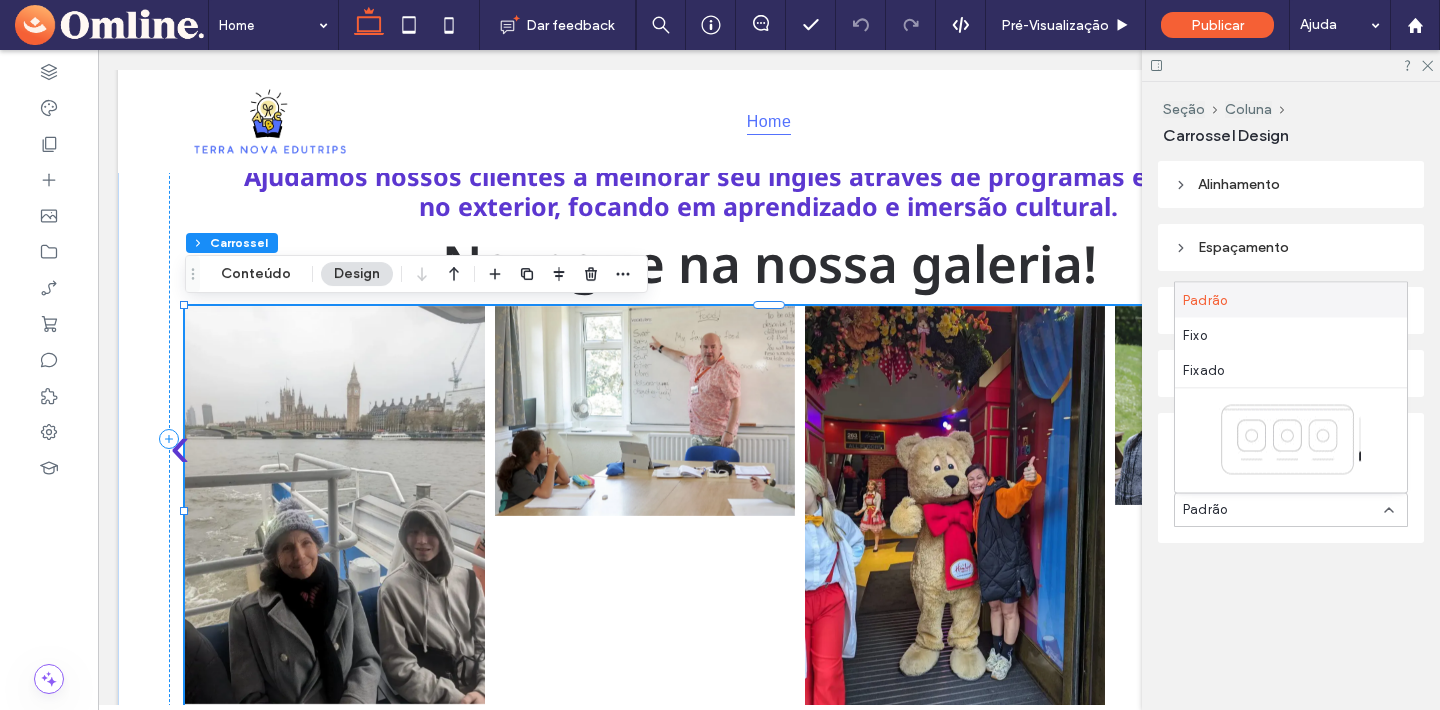 click on "Alinhamento Espaçamento Definir margens e preenchimento 0px 0% 0px 0% * px 0px * px 0px Redefinir preenchimento Tamanho Largura A Altura A Mais opções de tamanho Animaçāo Ativador Nenhuma Personalizar Tipo de posição Padrão" at bounding box center (1297, 392) 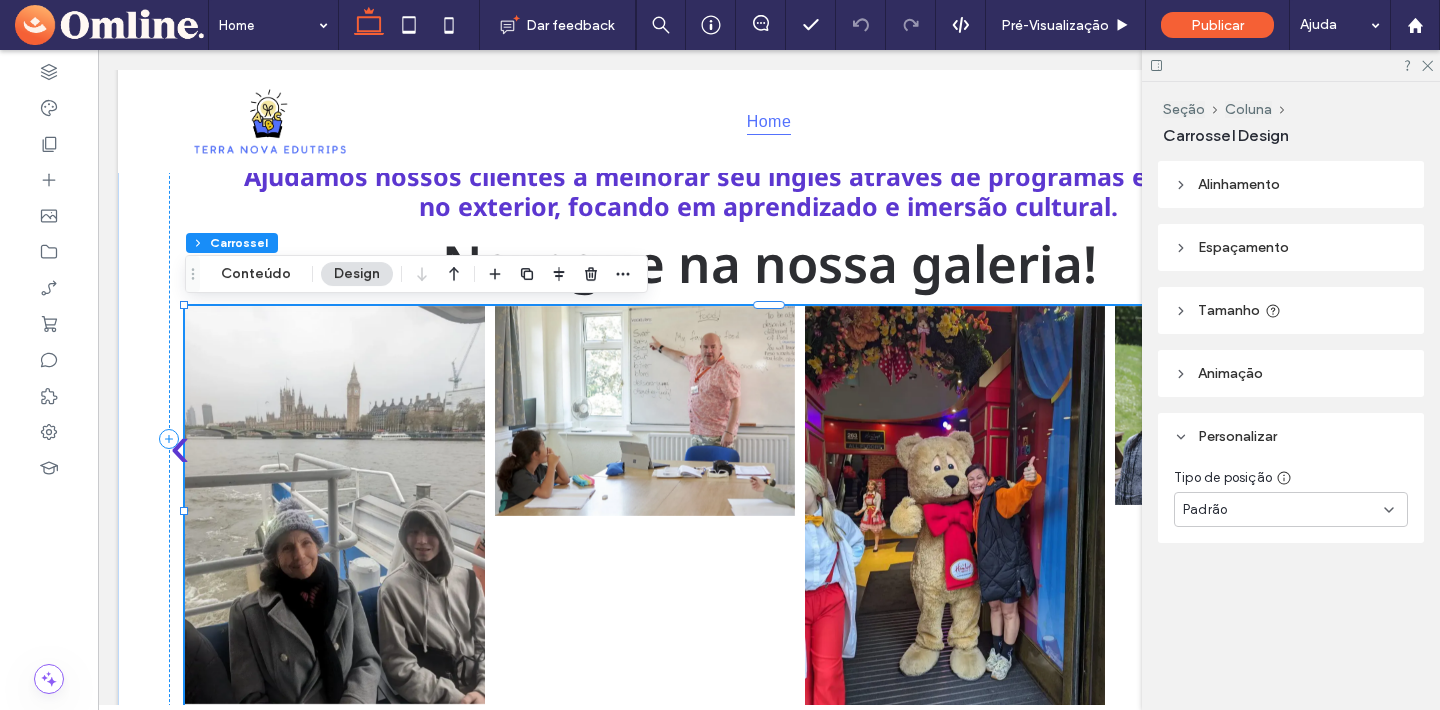 click 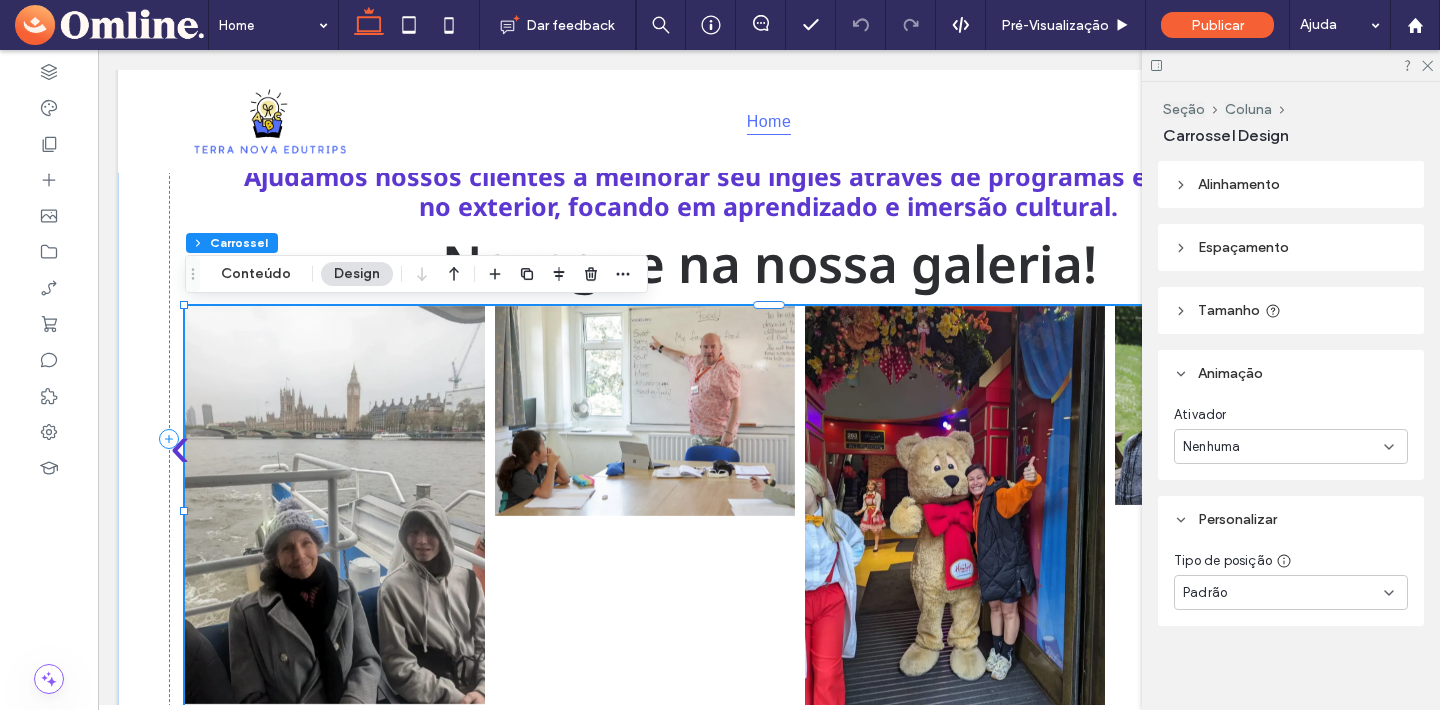 click 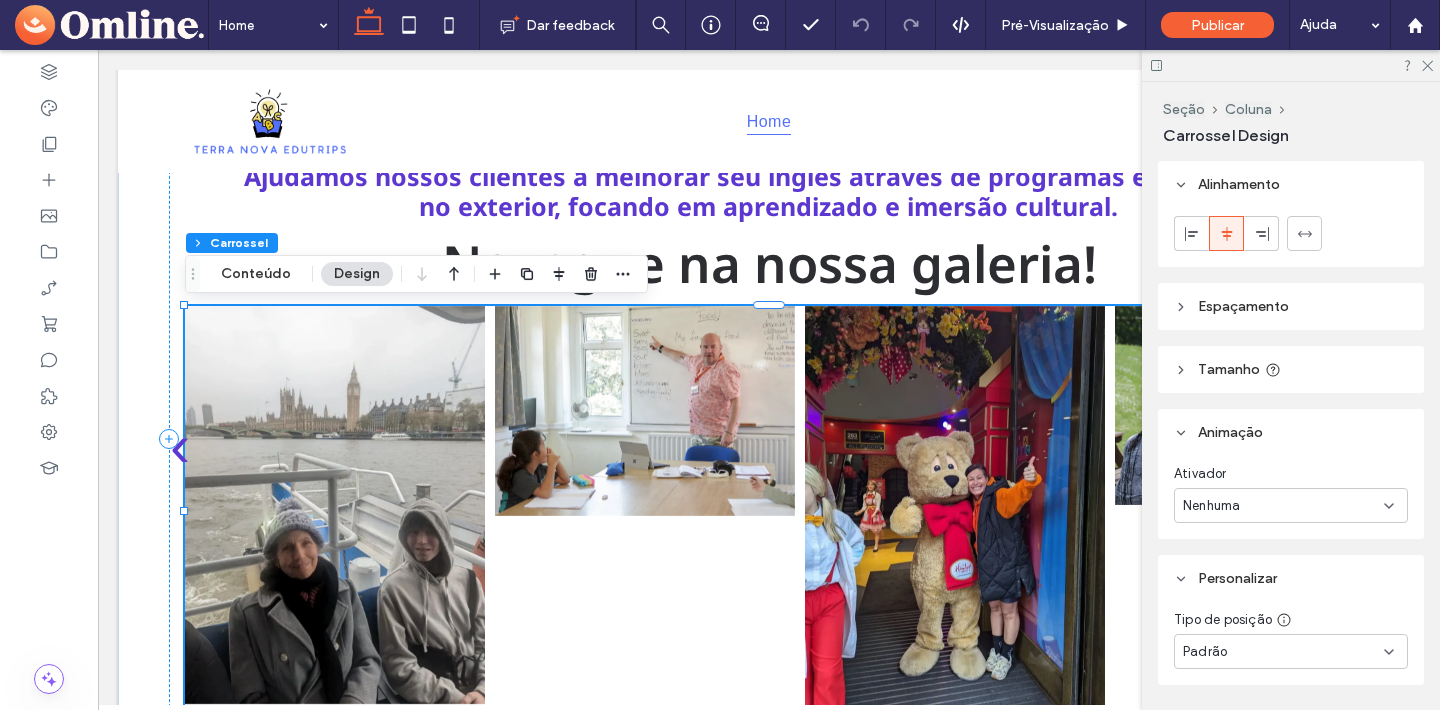 click 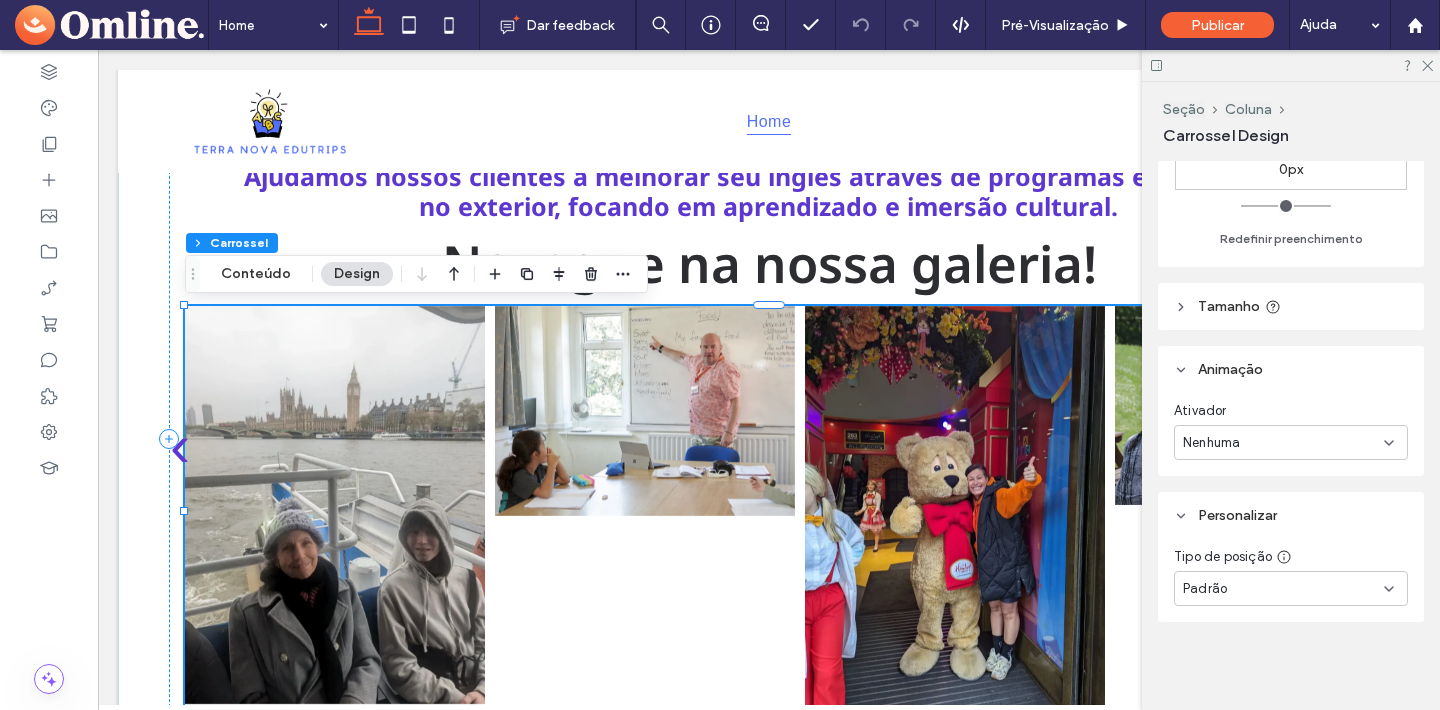 scroll, scrollTop: 0, scrollLeft: 0, axis: both 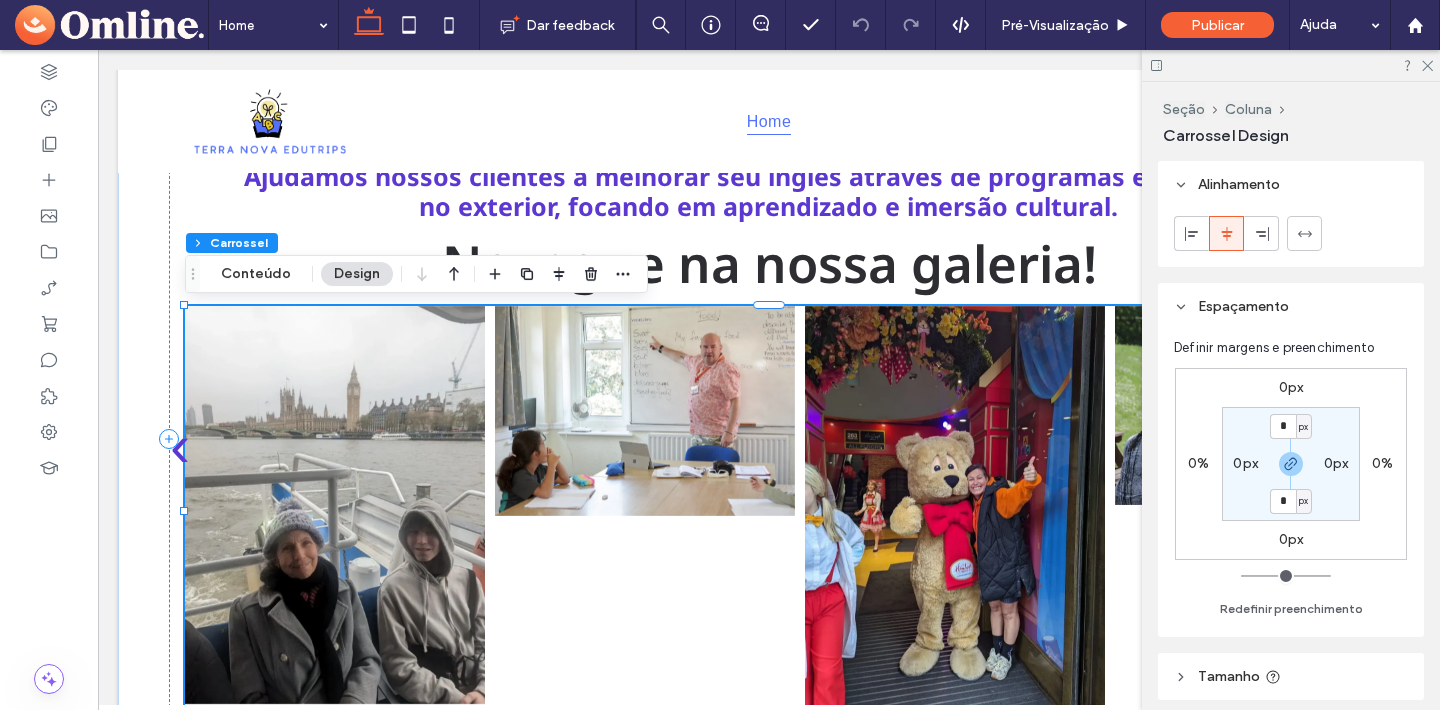 click on "Design" at bounding box center (357, 274) 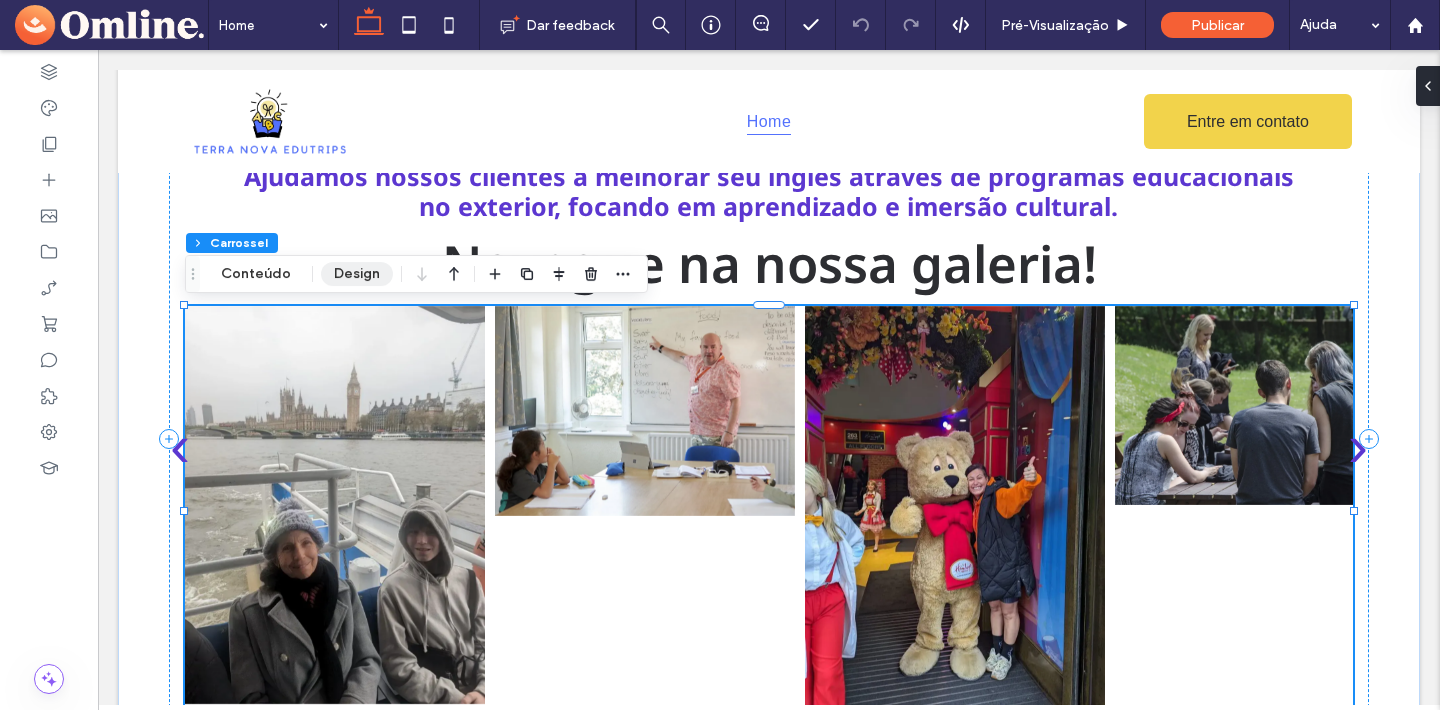 click on "Design" at bounding box center [357, 274] 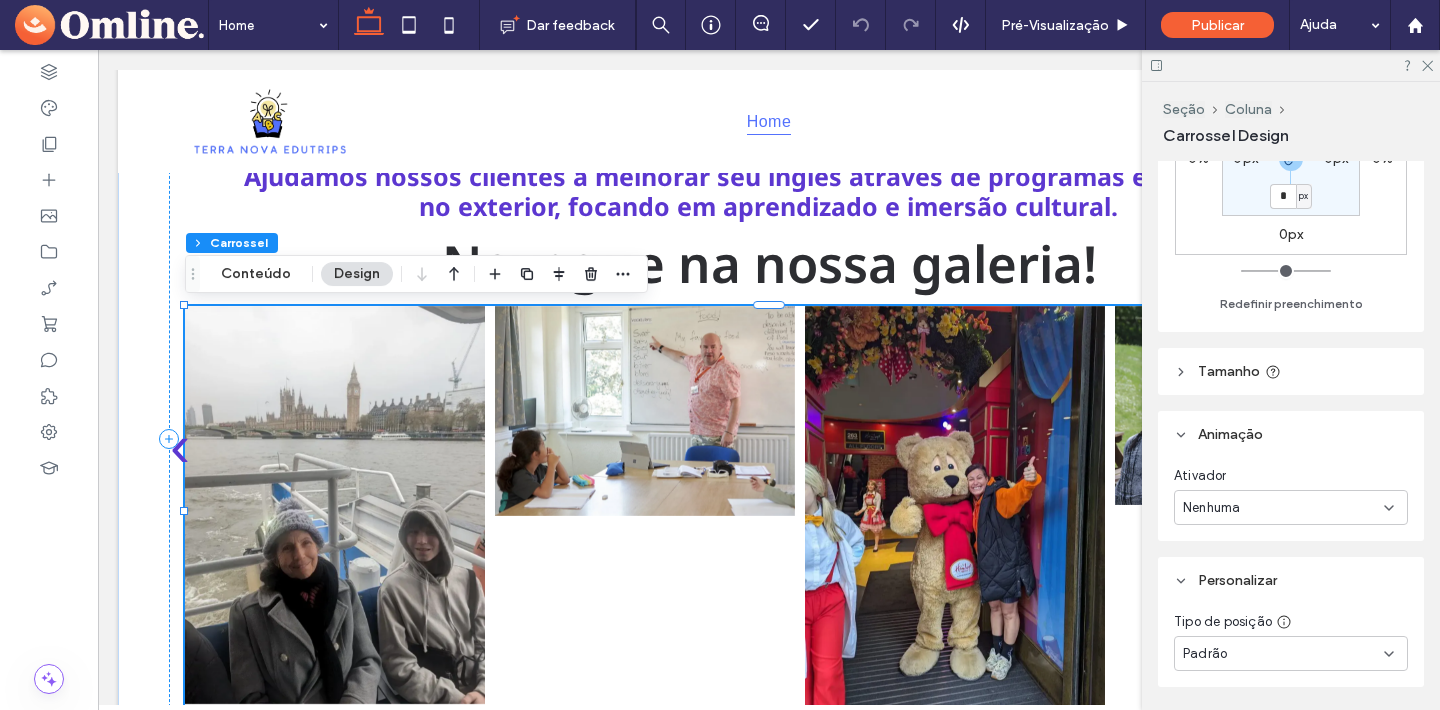 scroll, scrollTop: 0, scrollLeft: 0, axis: both 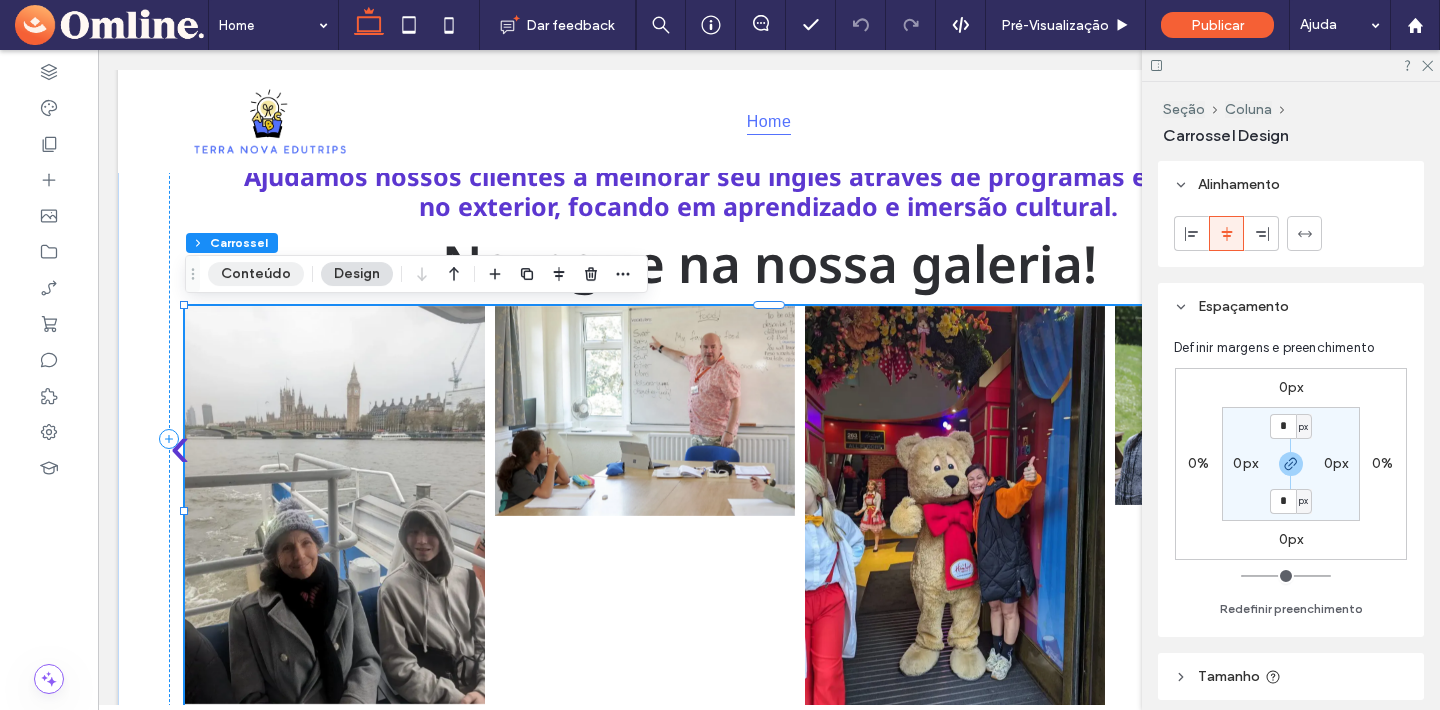 click on "Conteúdo" at bounding box center (256, 274) 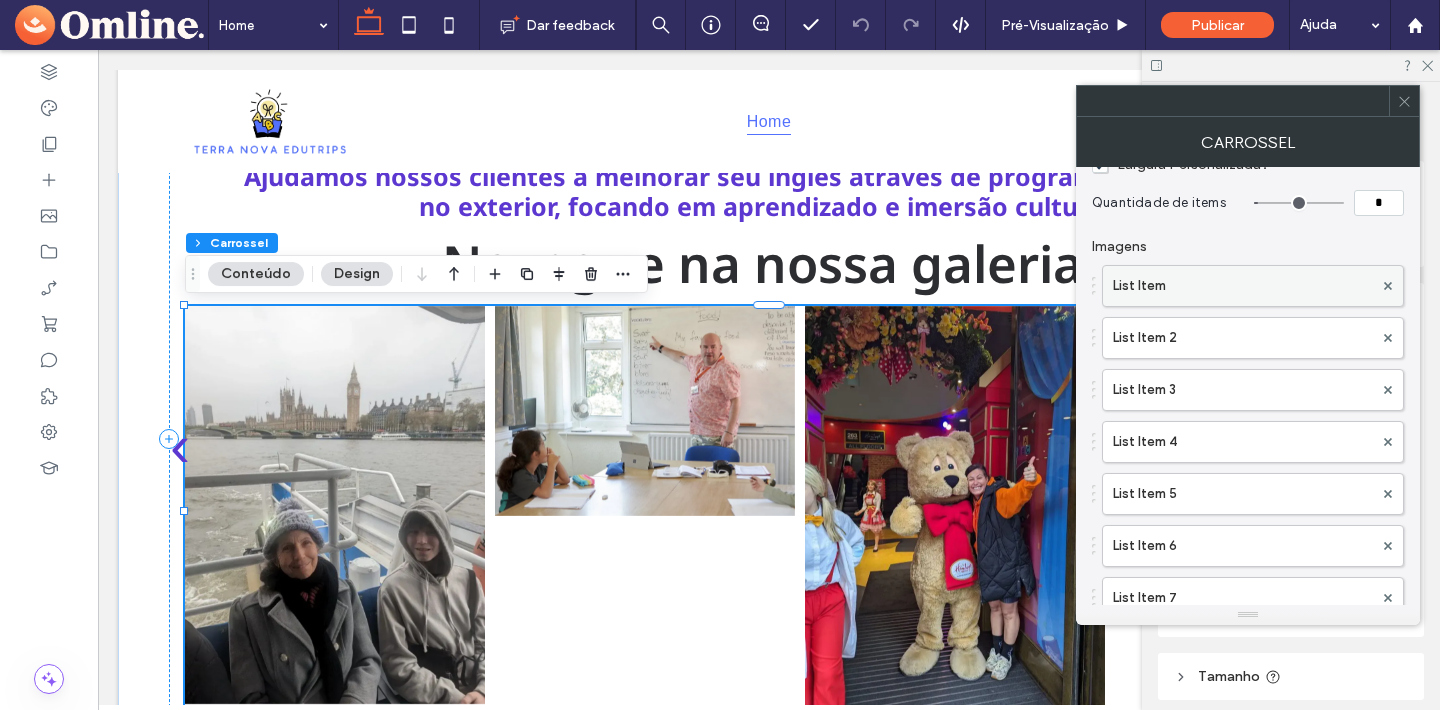 scroll, scrollTop: 0, scrollLeft: 0, axis: both 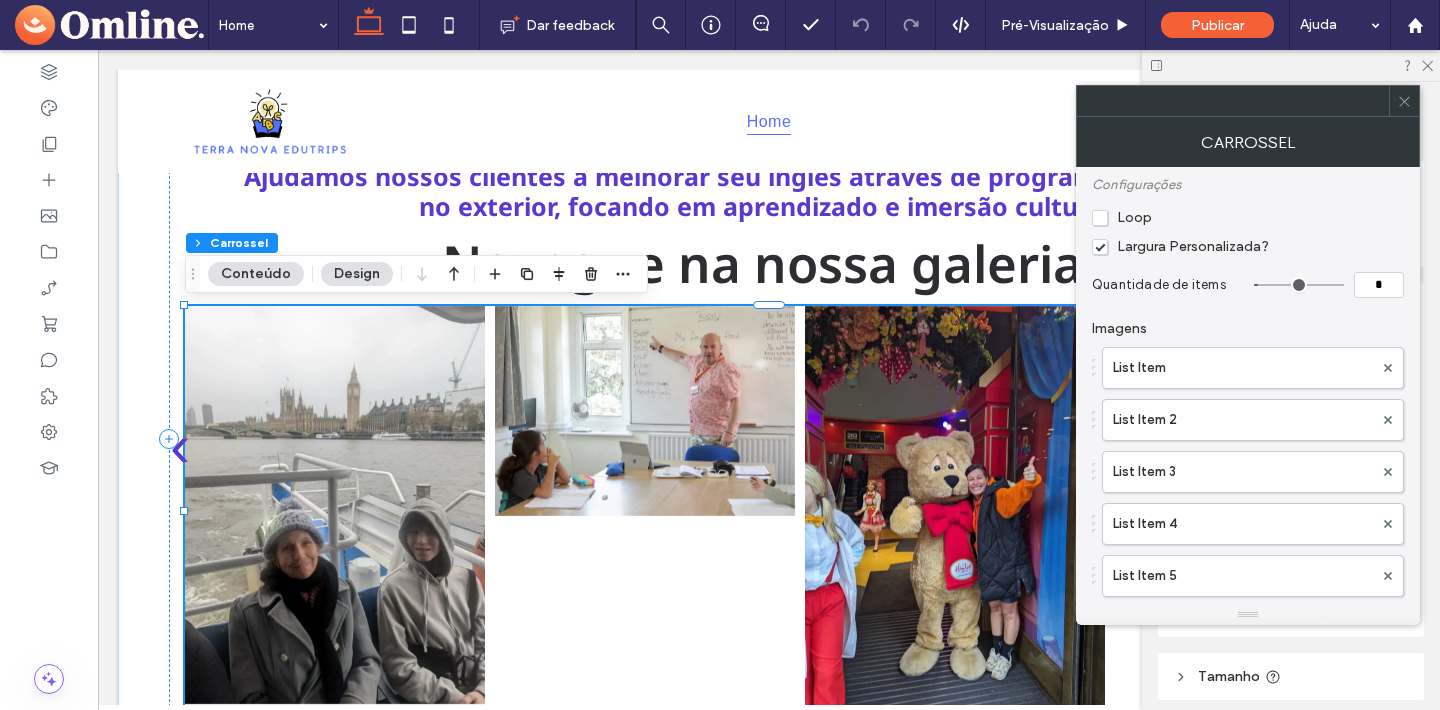 click on "Largura Personalizada?" at bounding box center (1180, 246) 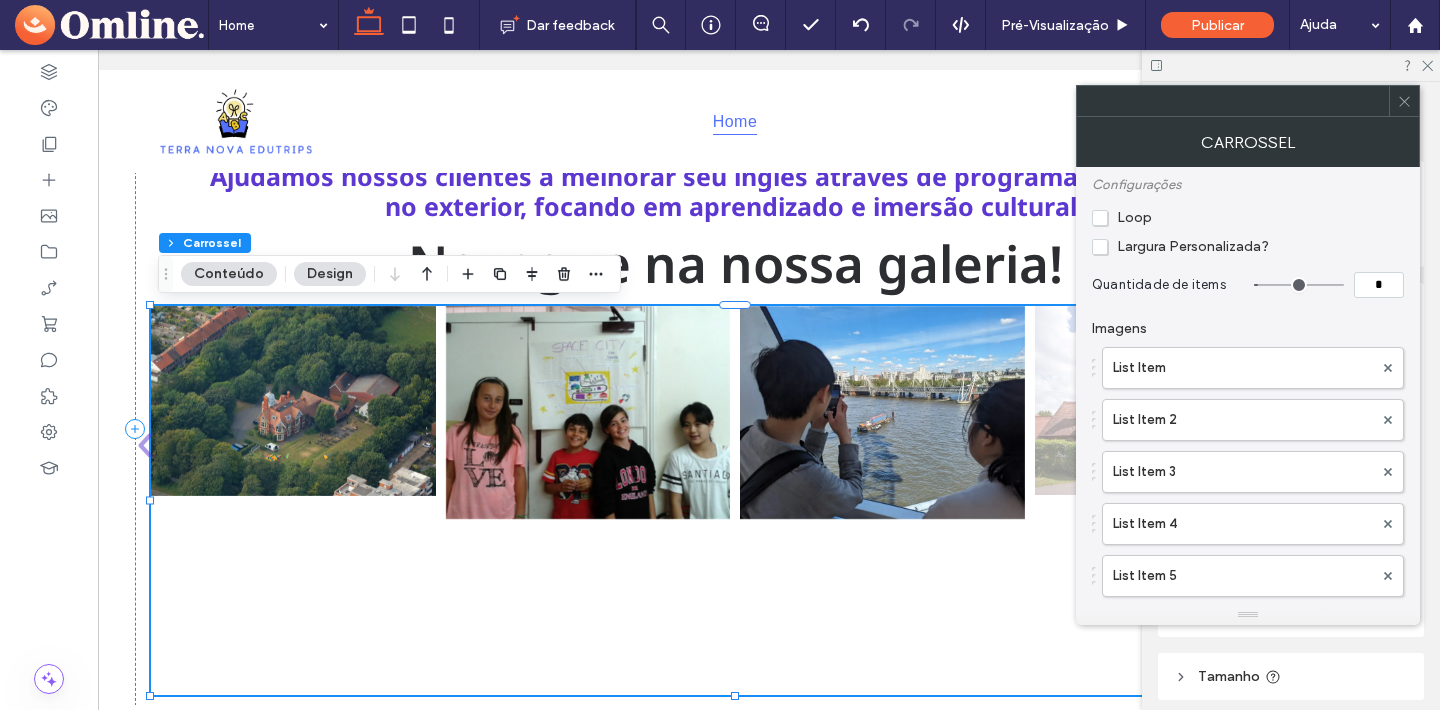scroll, scrollTop: 0, scrollLeft: 27, axis: horizontal 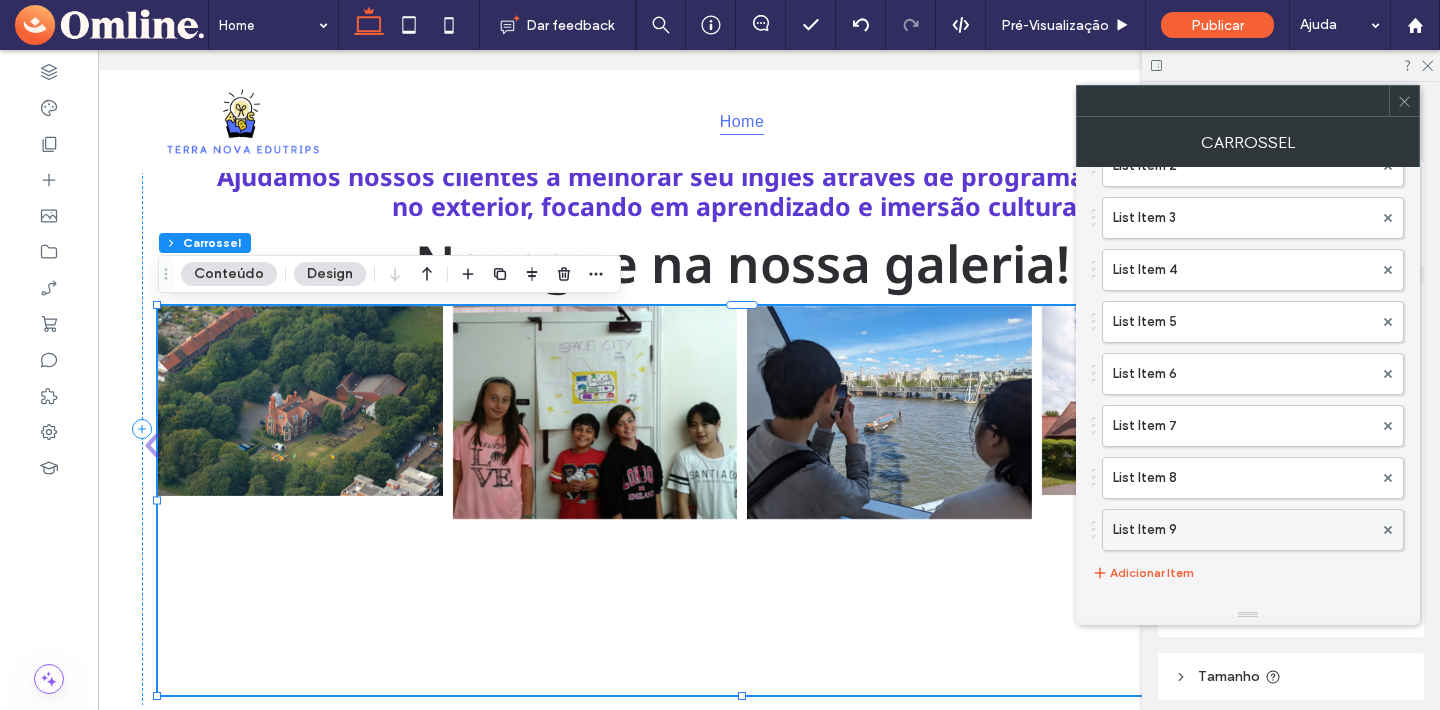 click on "List Item 9" at bounding box center [1243, 530] 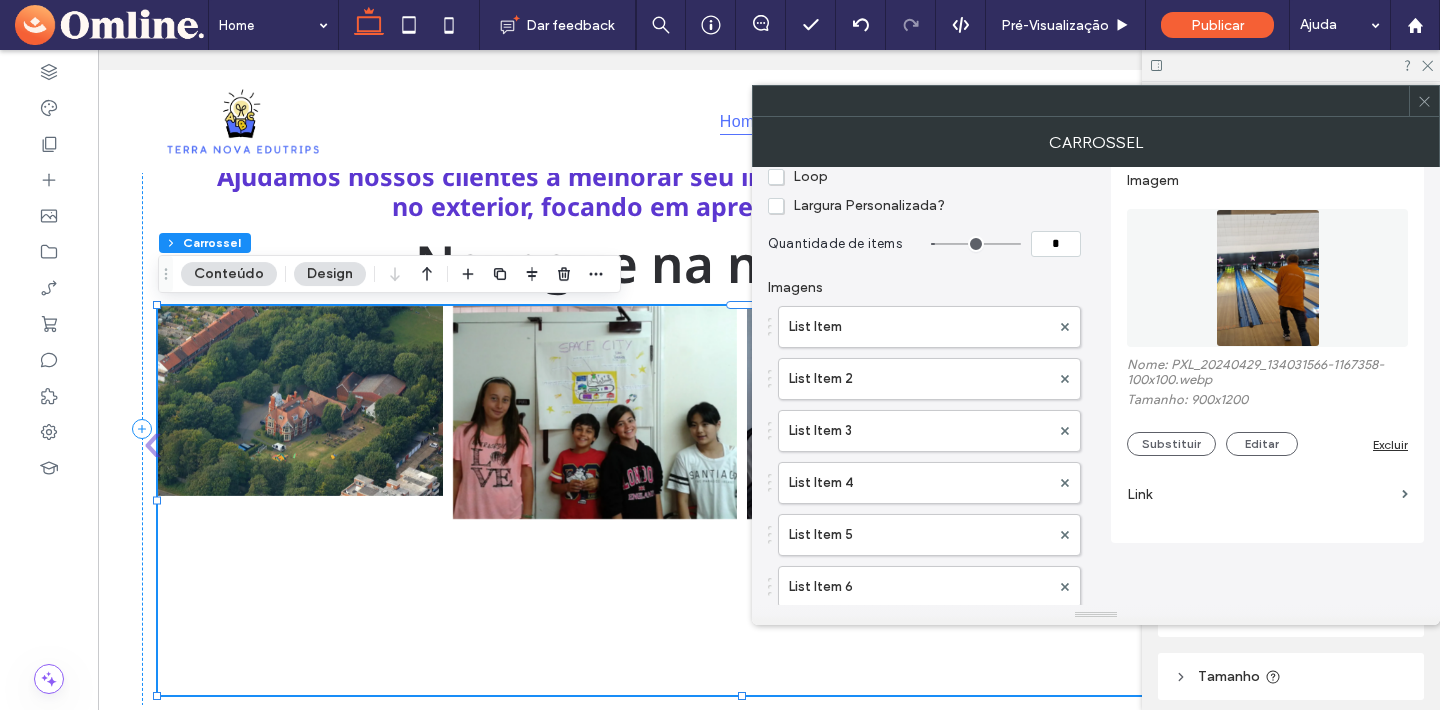 scroll, scrollTop: 0, scrollLeft: 0, axis: both 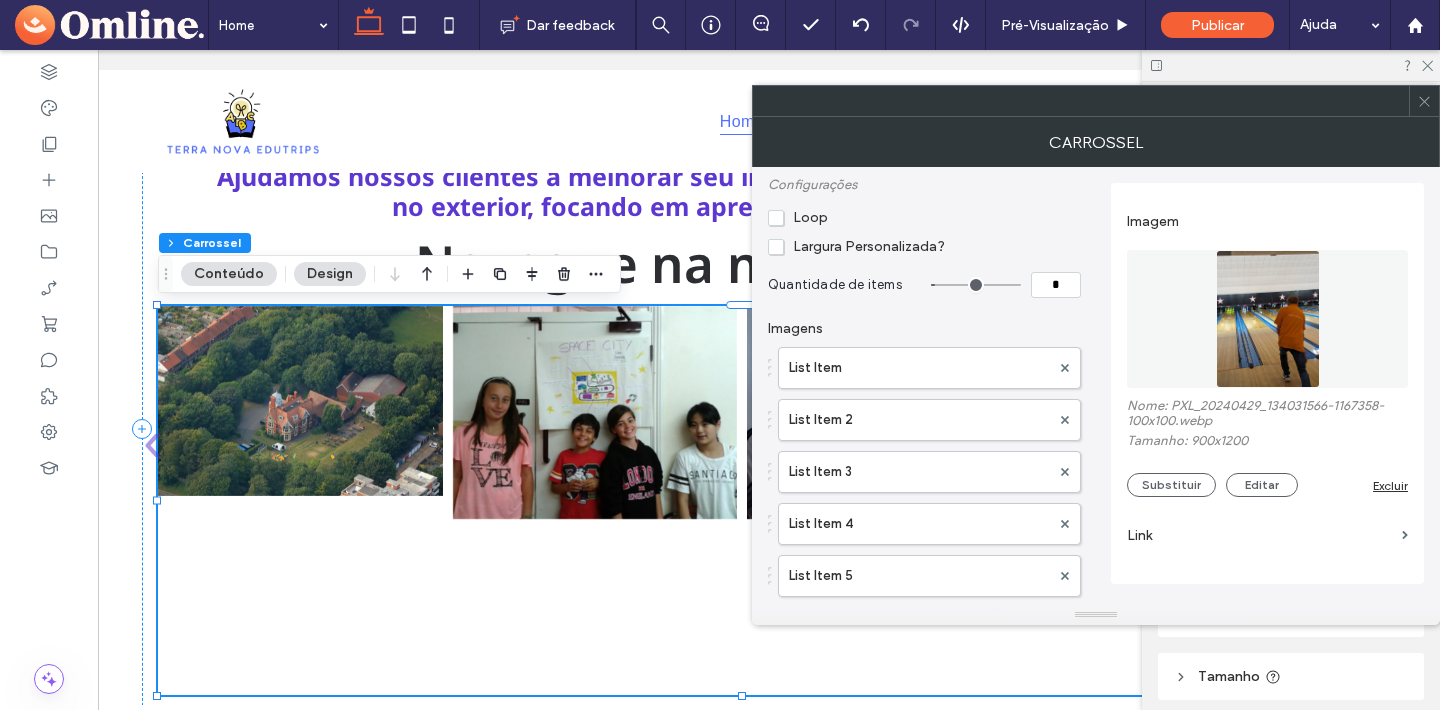 click on "Loop" at bounding box center [798, 217] 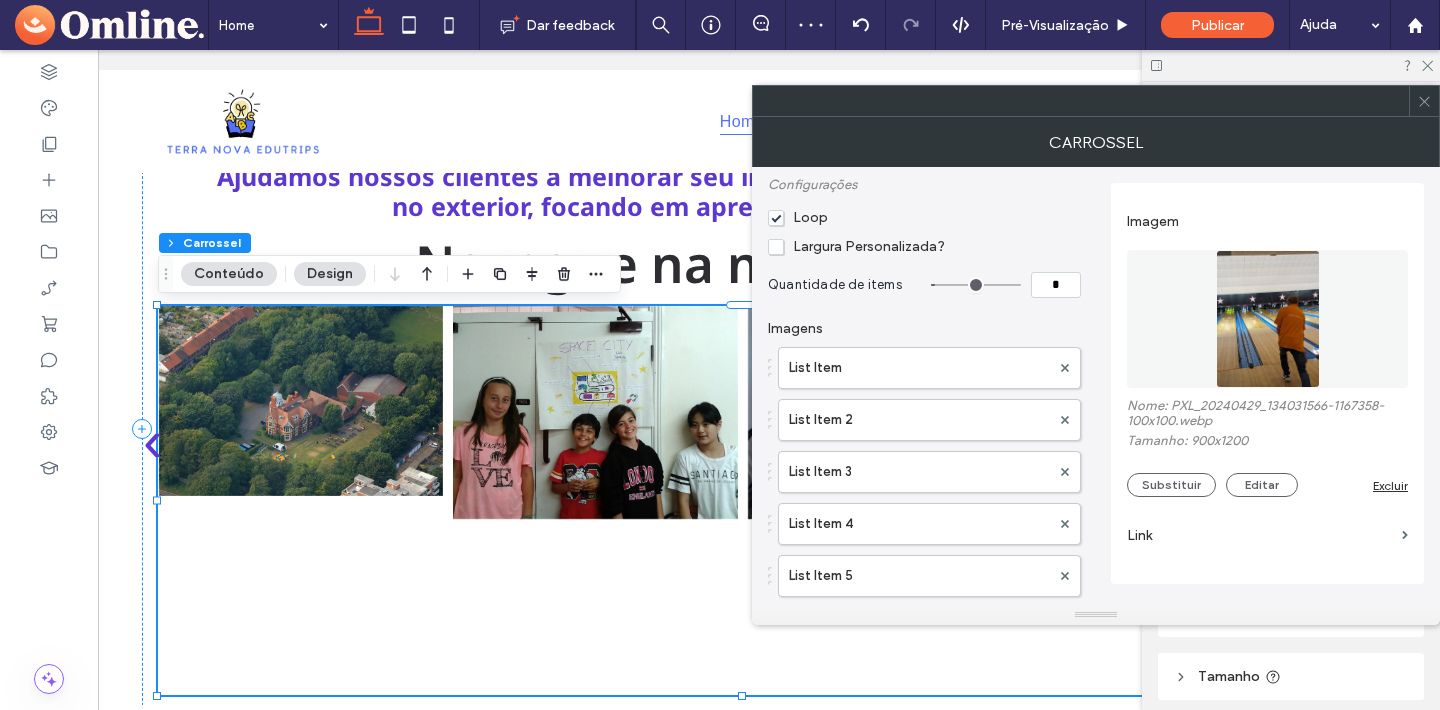 click on "Link" at bounding box center [1267, 535] 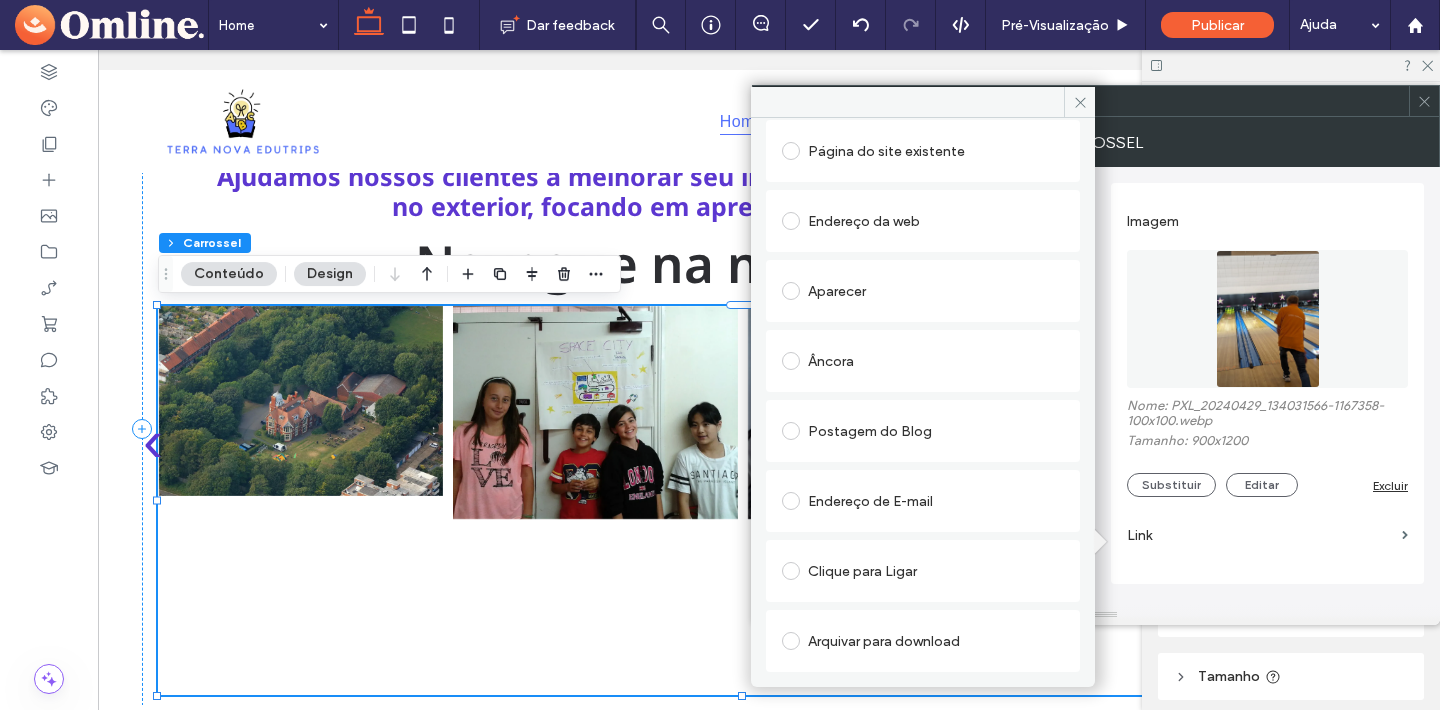 scroll, scrollTop: 0, scrollLeft: 0, axis: both 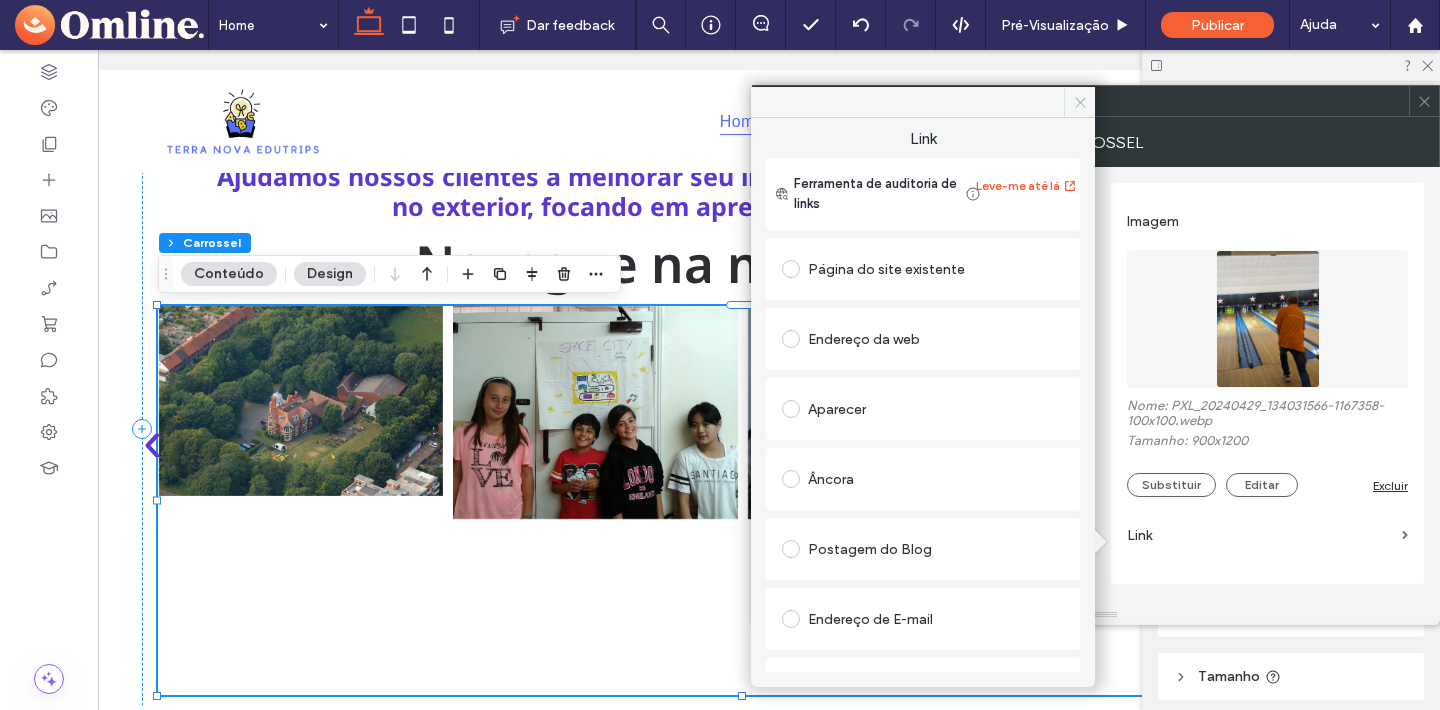 click 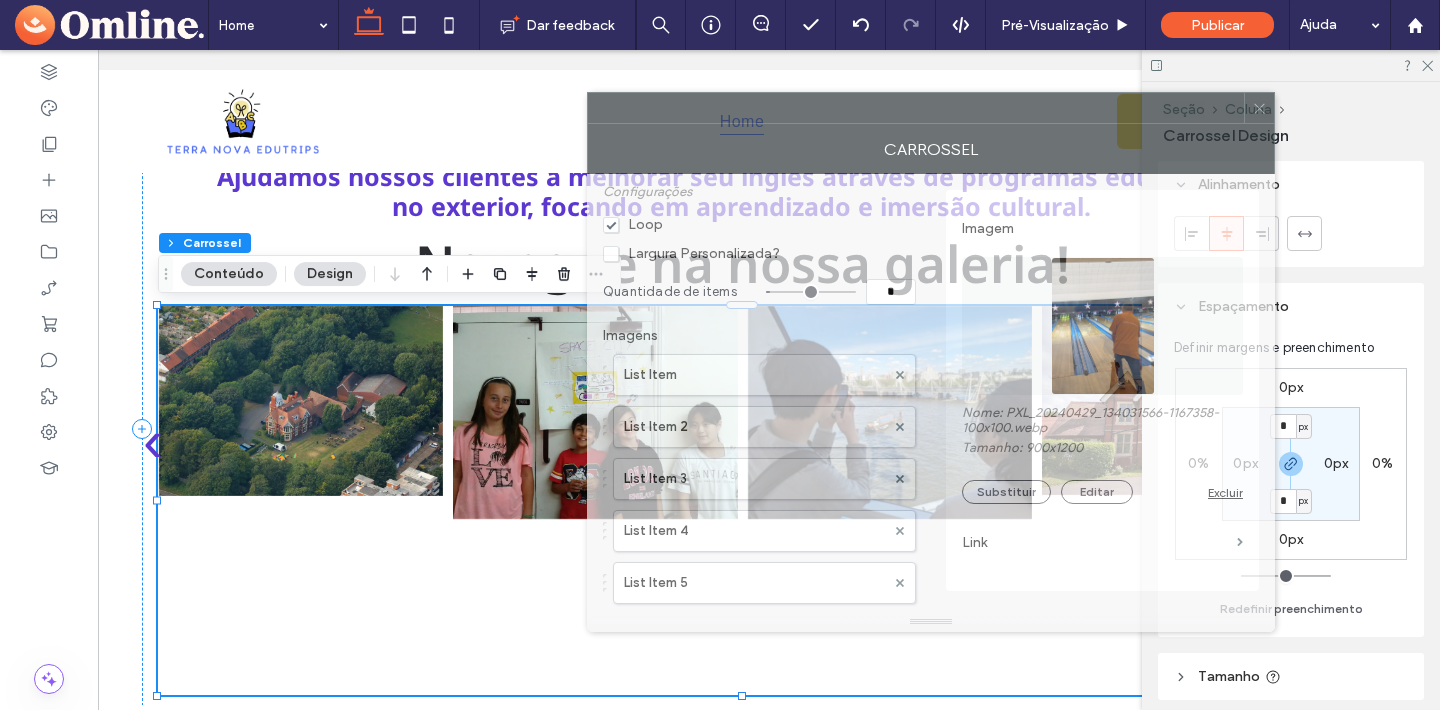 drag, startPoint x: 1149, startPoint y: 104, endPoint x: 986, endPoint y: 101, distance: 163.0276 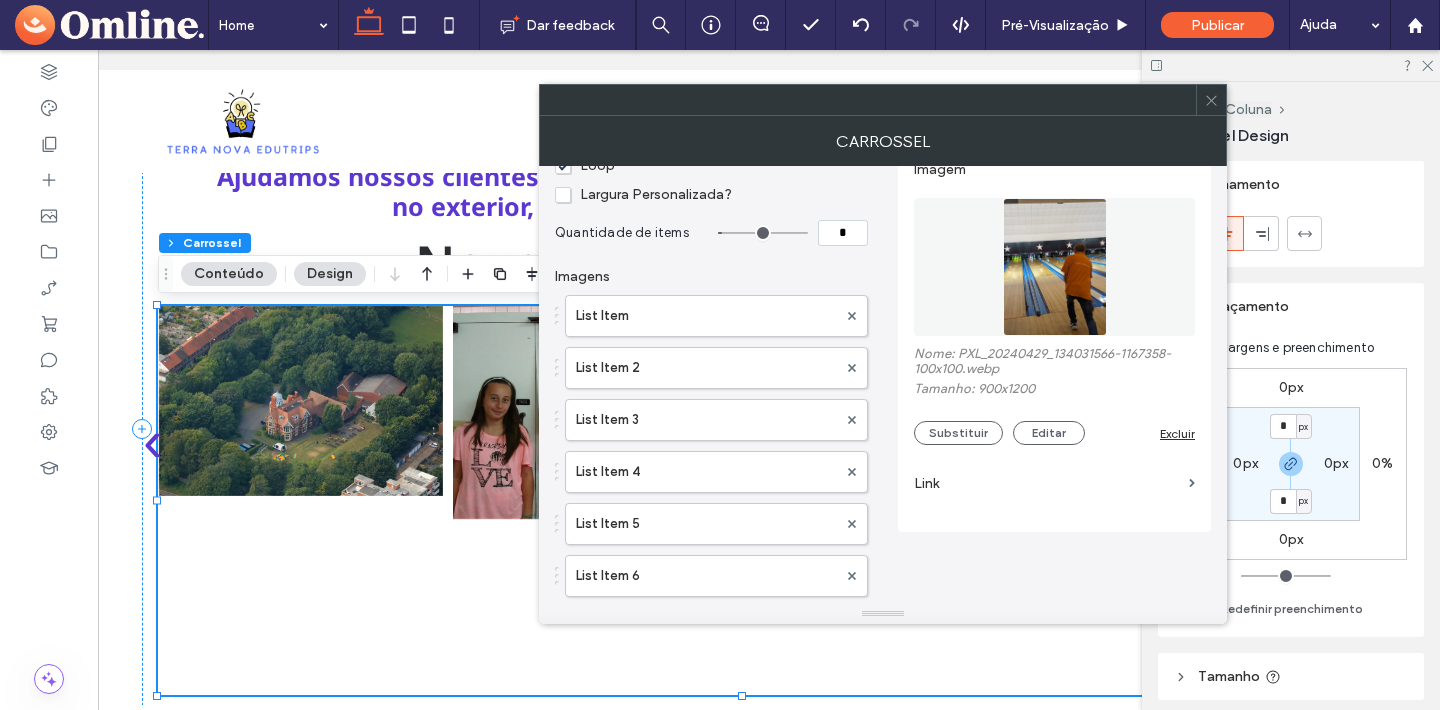 scroll, scrollTop: 0, scrollLeft: 0, axis: both 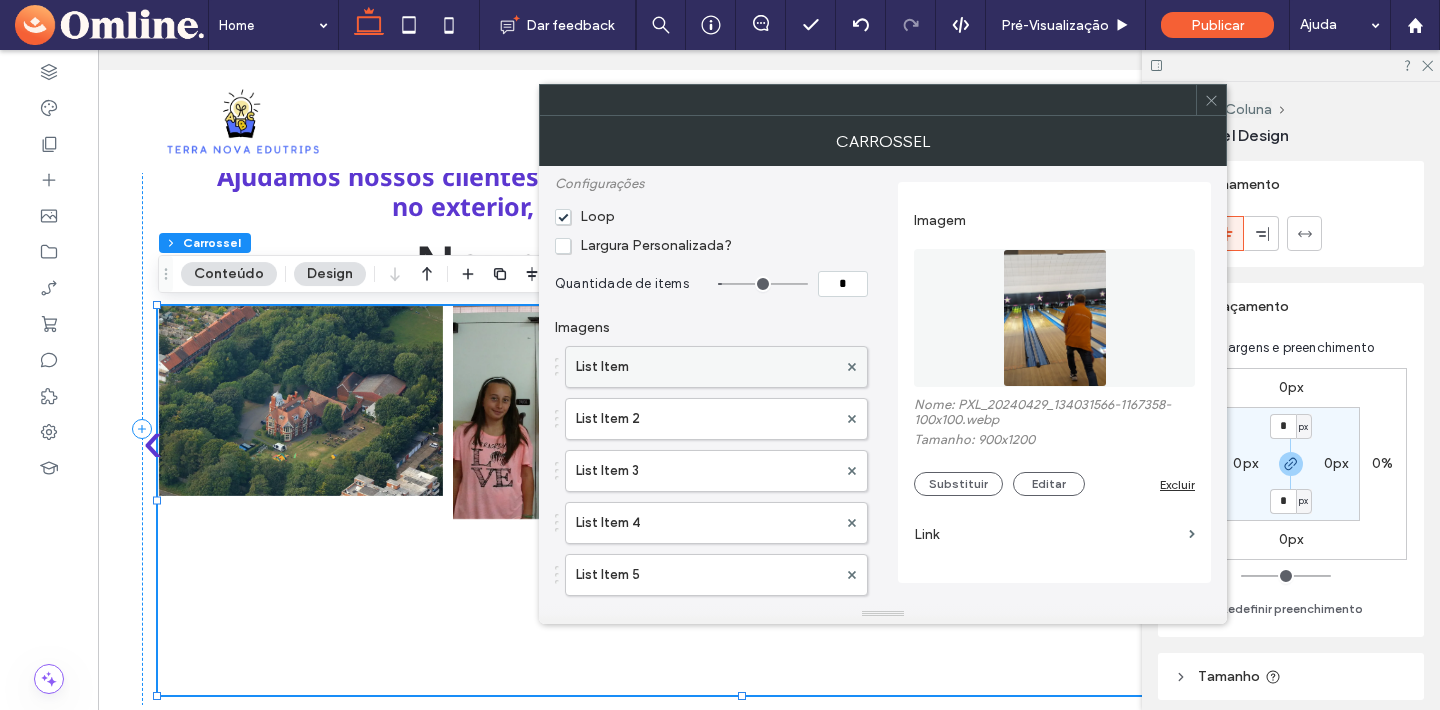 click on "List Item" at bounding box center (706, 367) 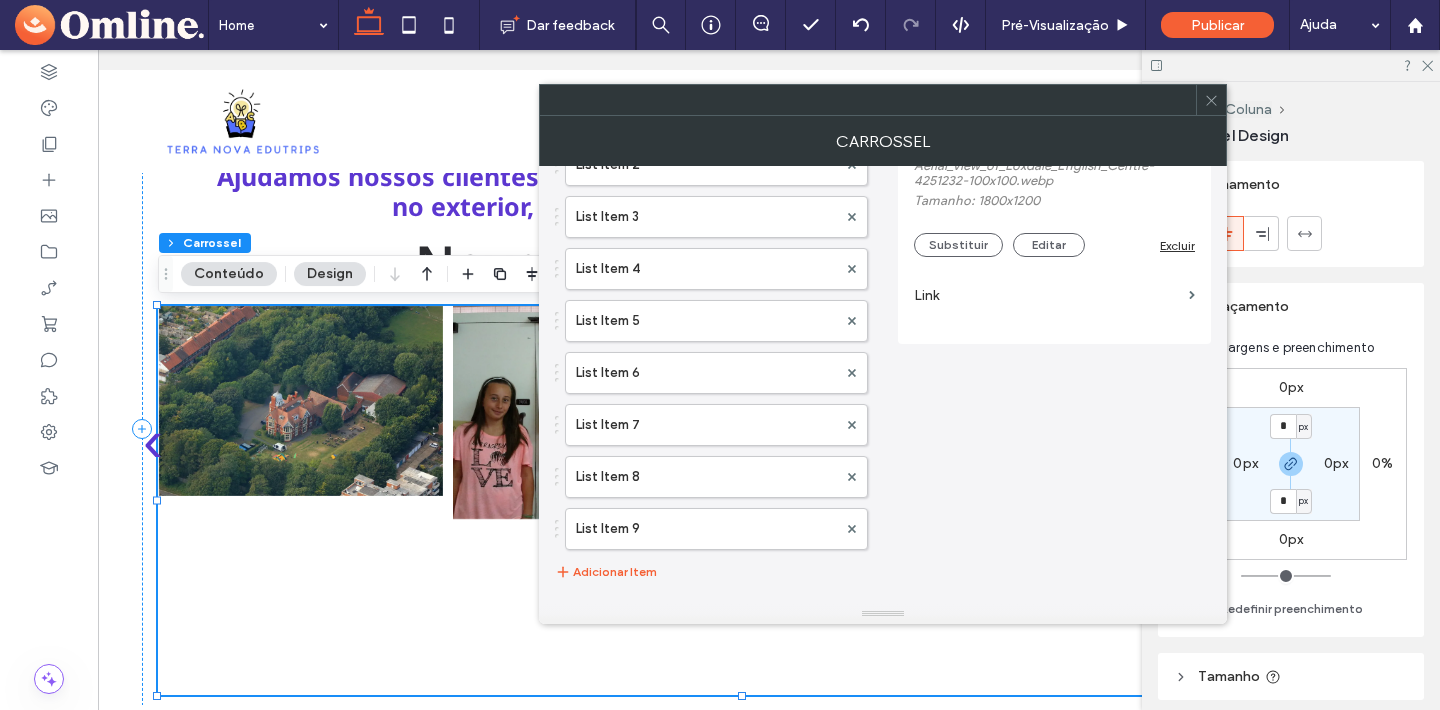 scroll, scrollTop: 0, scrollLeft: 0, axis: both 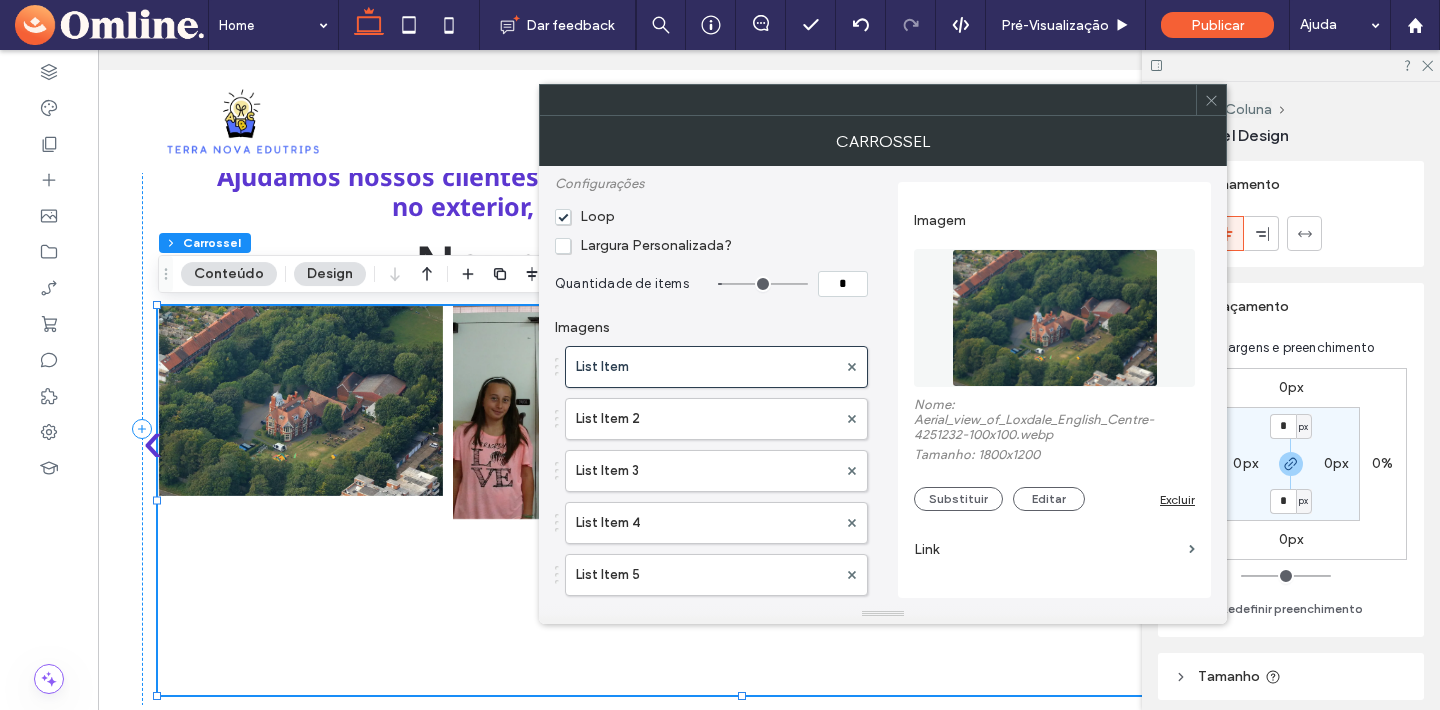 click 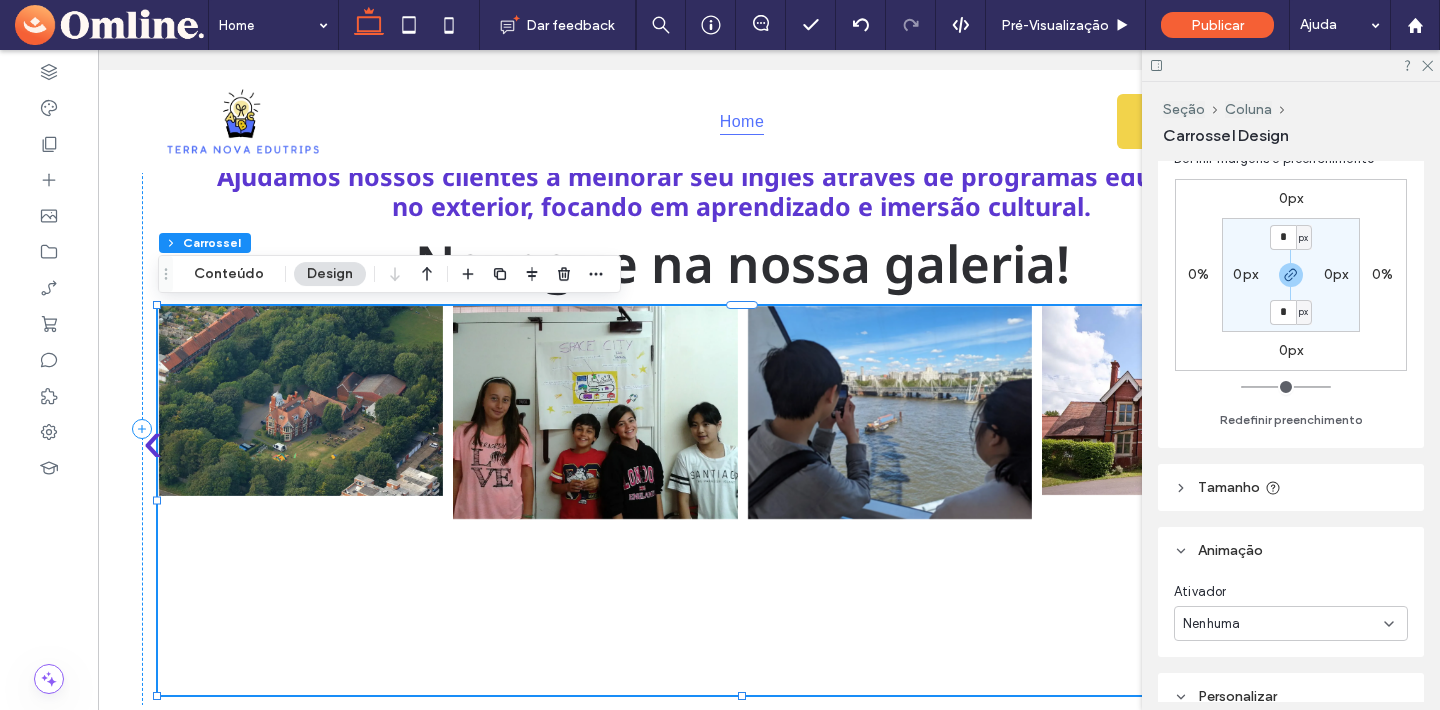 scroll, scrollTop: 0, scrollLeft: 0, axis: both 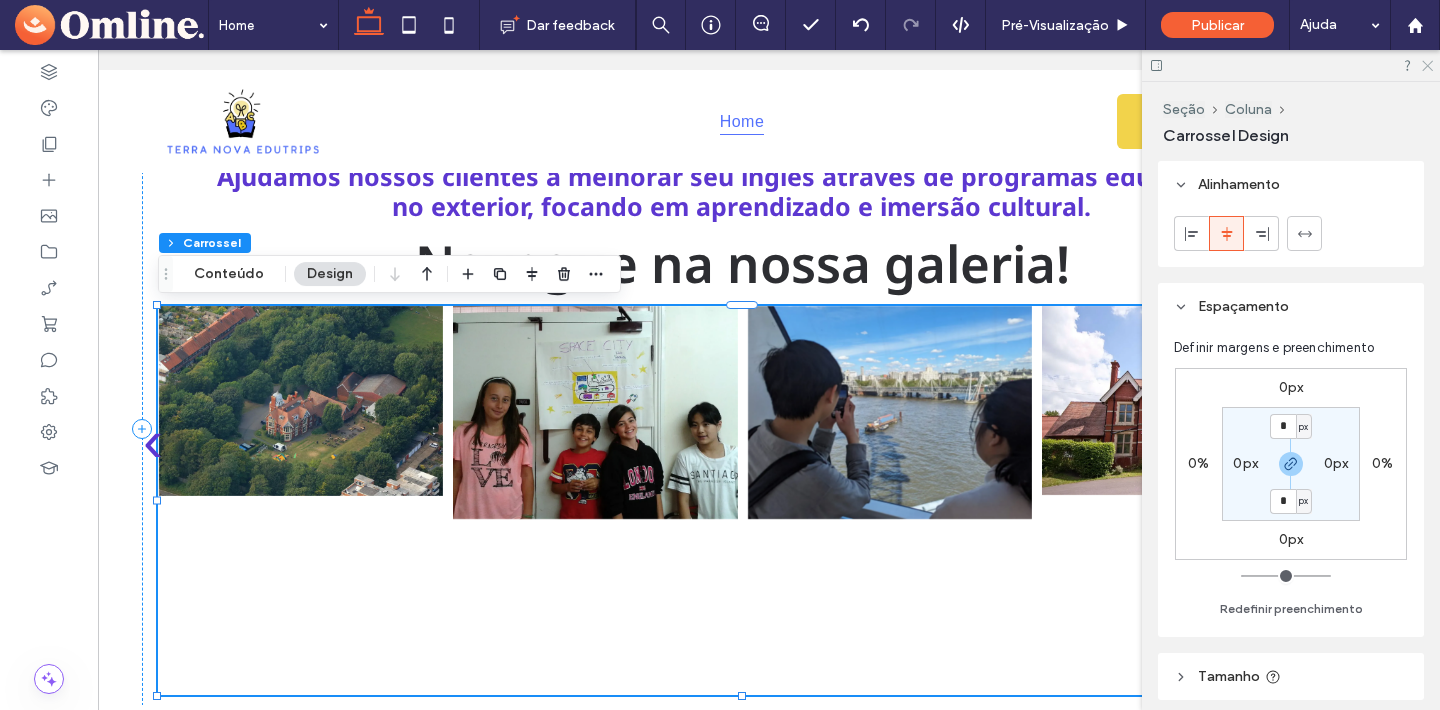 click 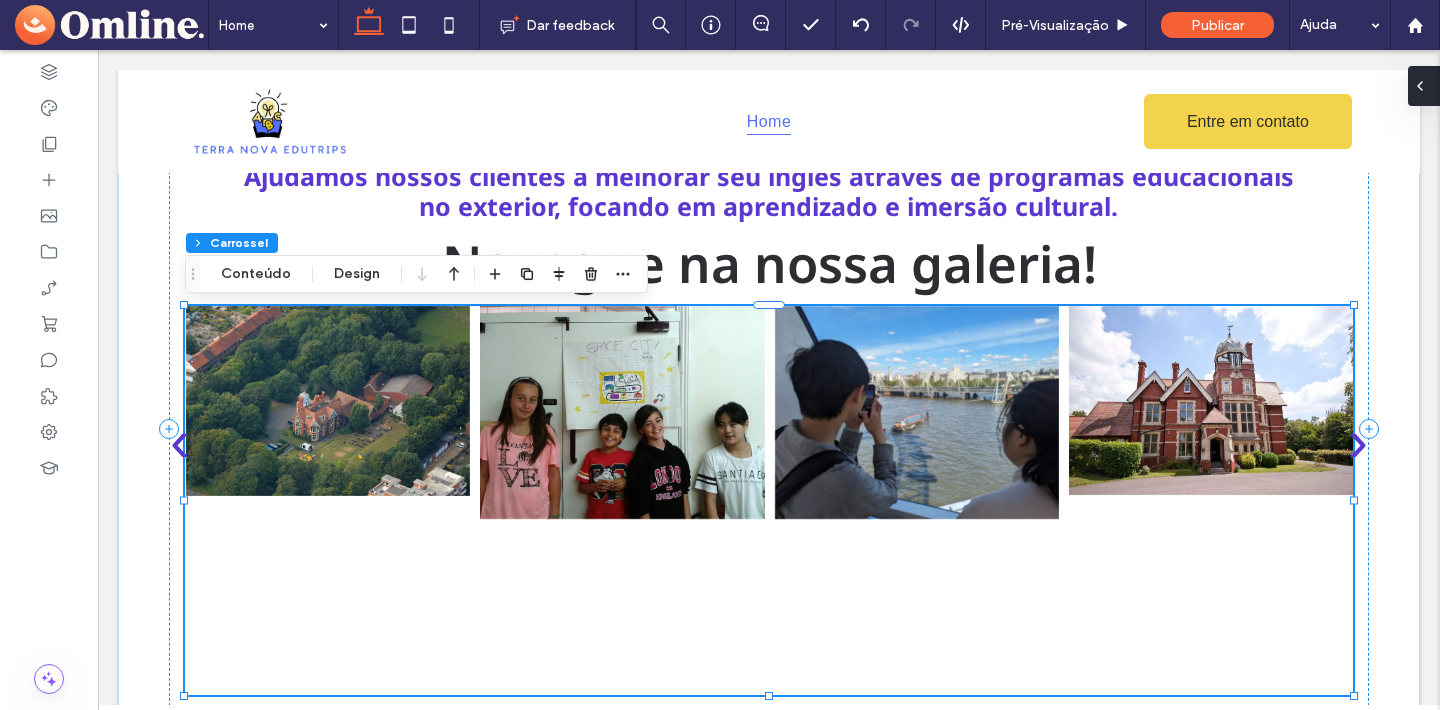 scroll, scrollTop: 0, scrollLeft: 0, axis: both 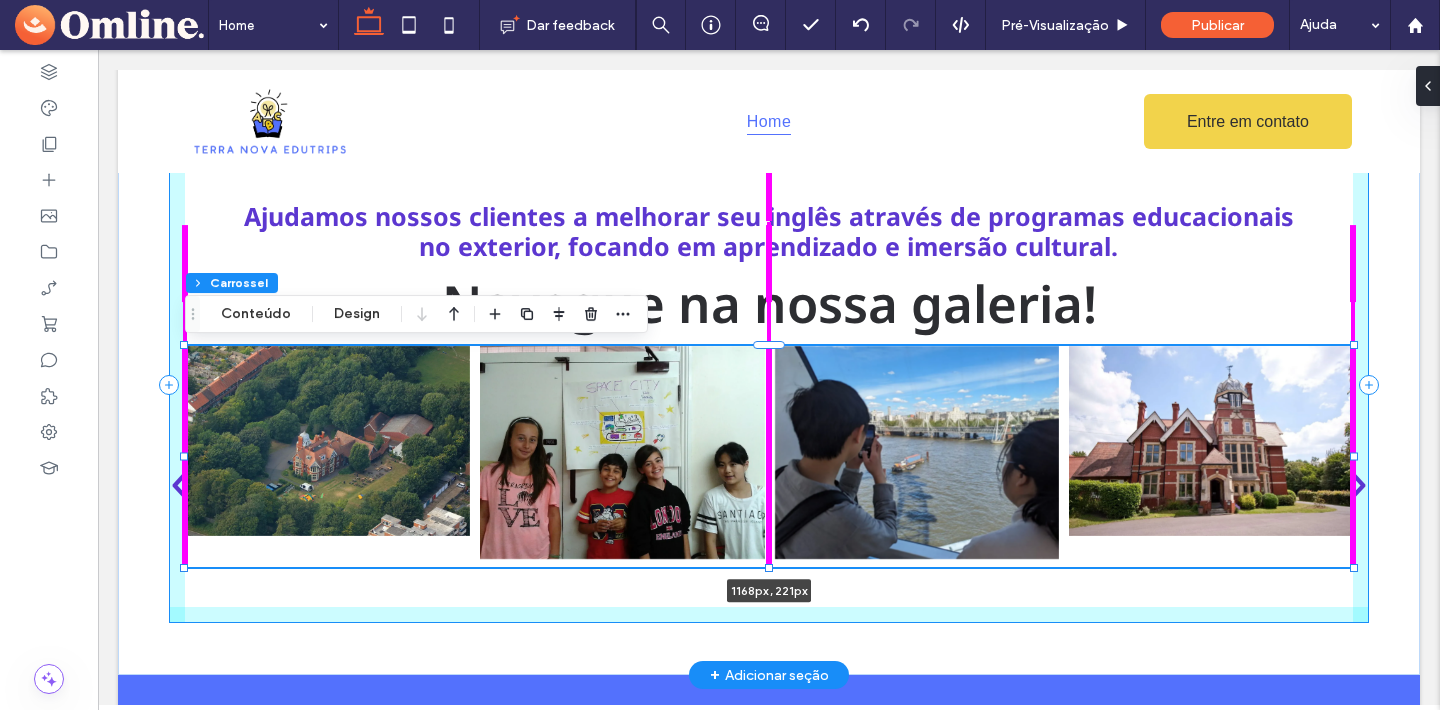drag, startPoint x: 770, startPoint y: 630, endPoint x: 767, endPoint y: 592, distance: 38.118237 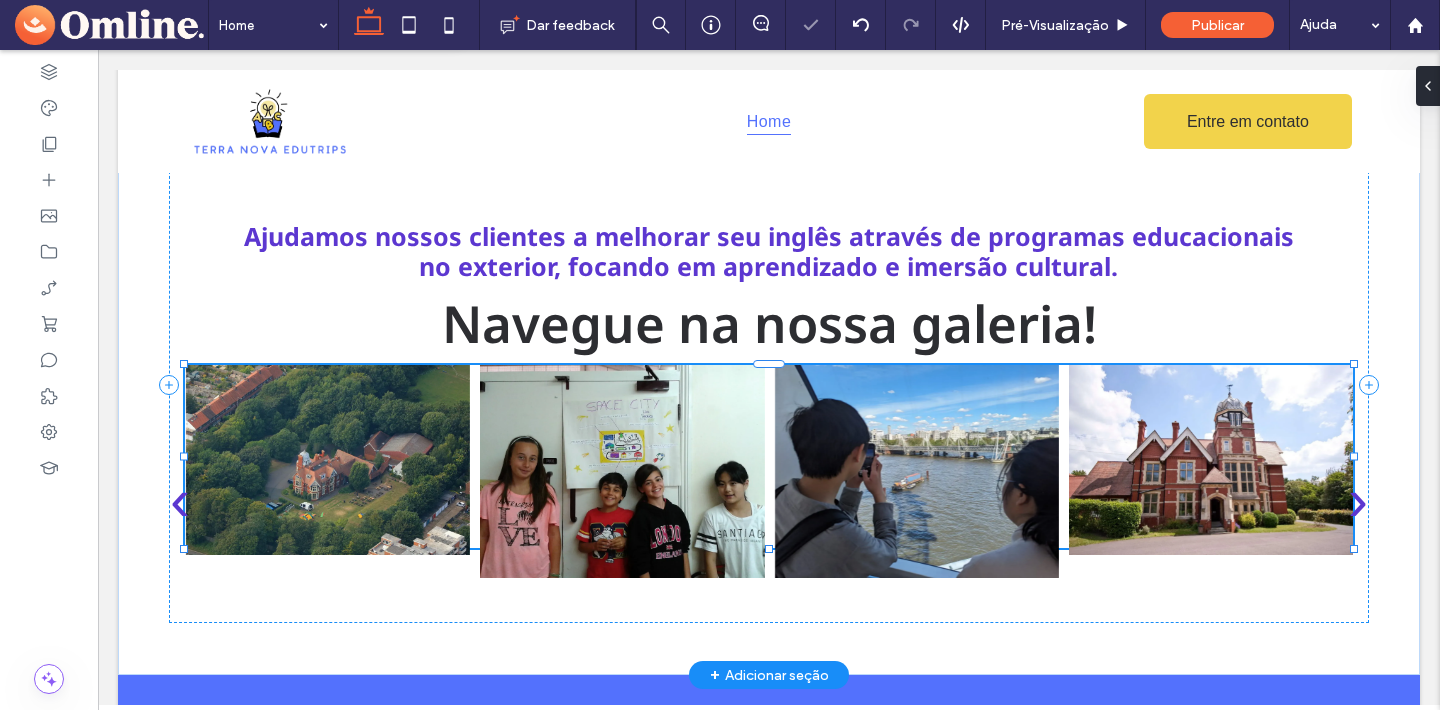 type on "***" 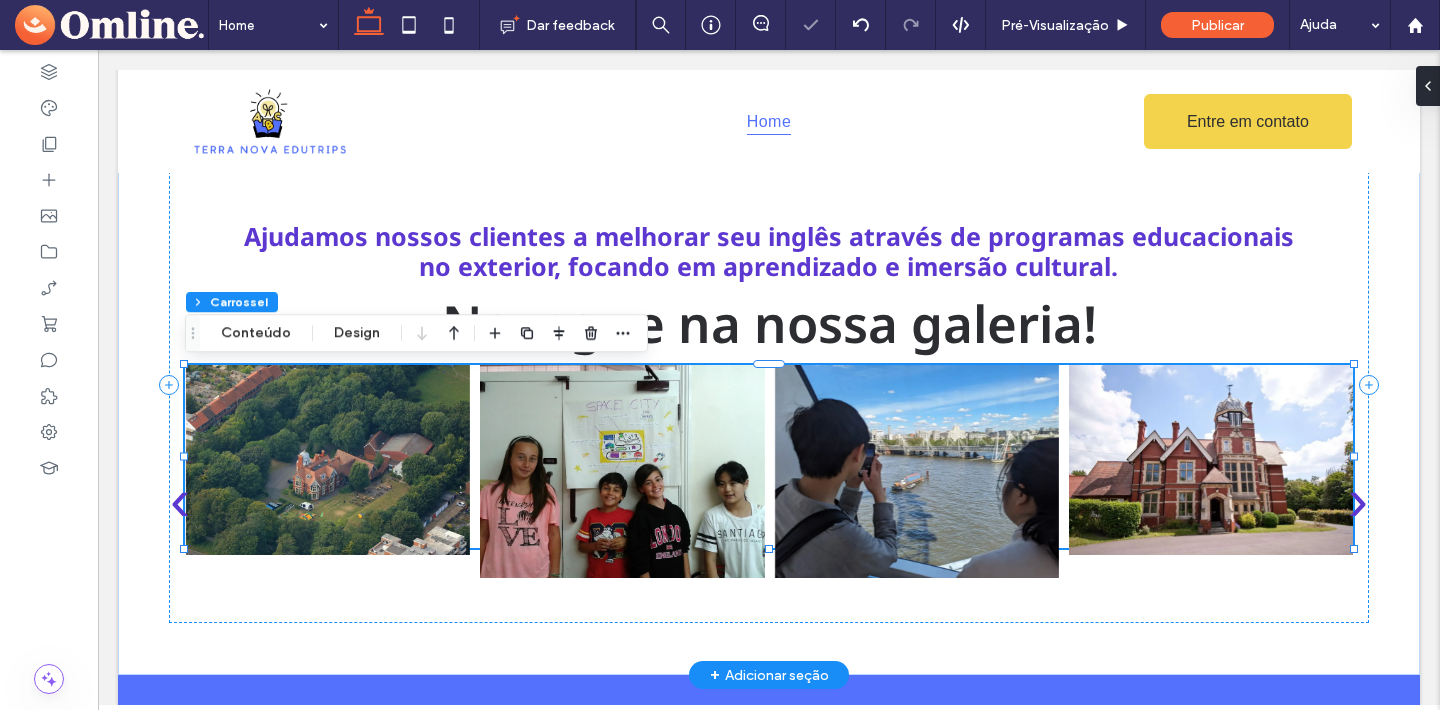 type on "***" 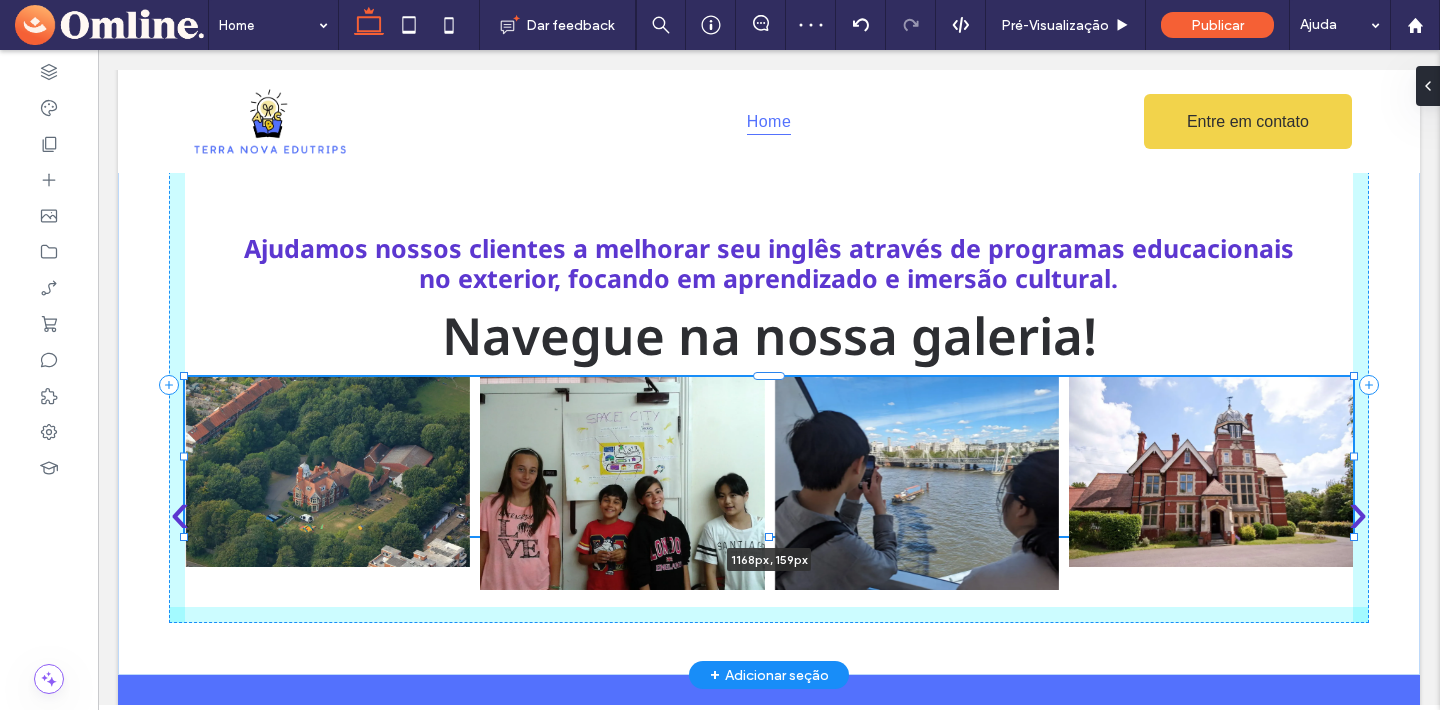 drag, startPoint x: 770, startPoint y: 552, endPoint x: 771, endPoint y: 540, distance: 12.0415945 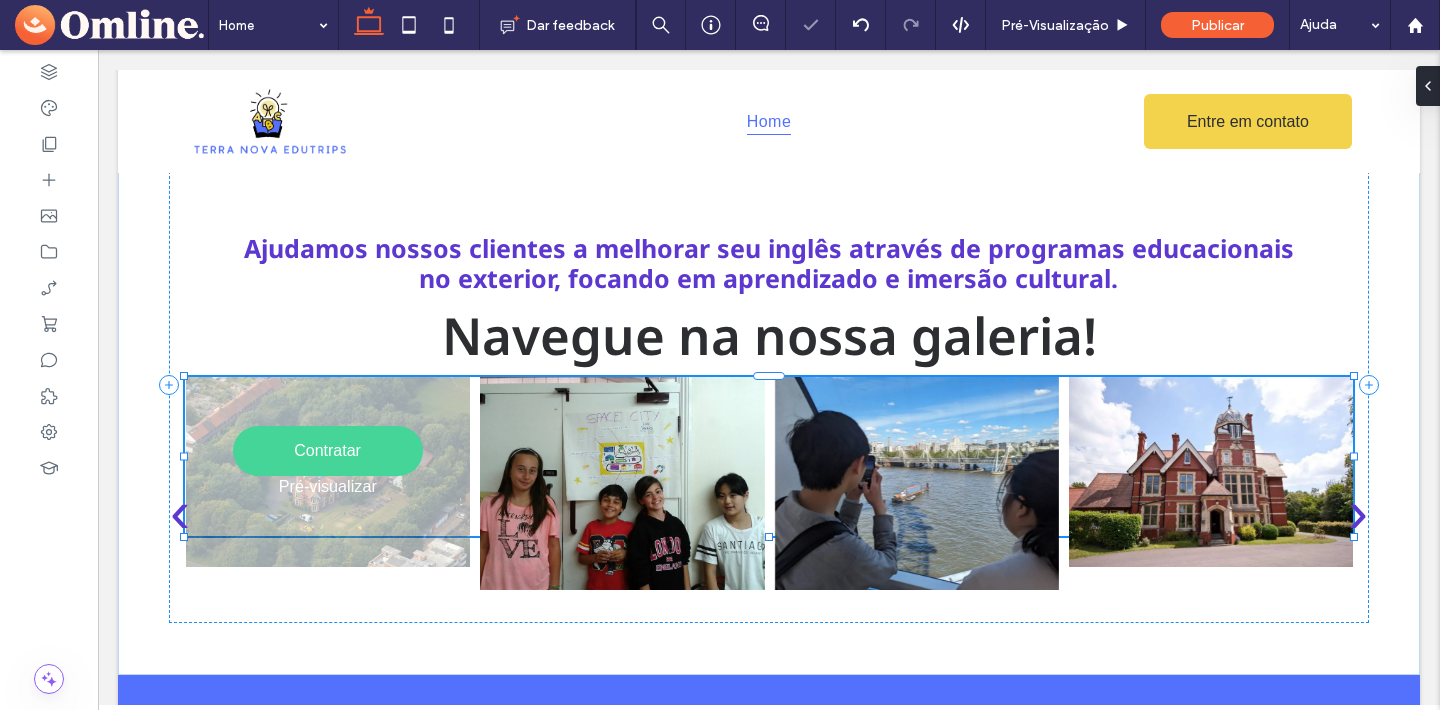 type on "***" 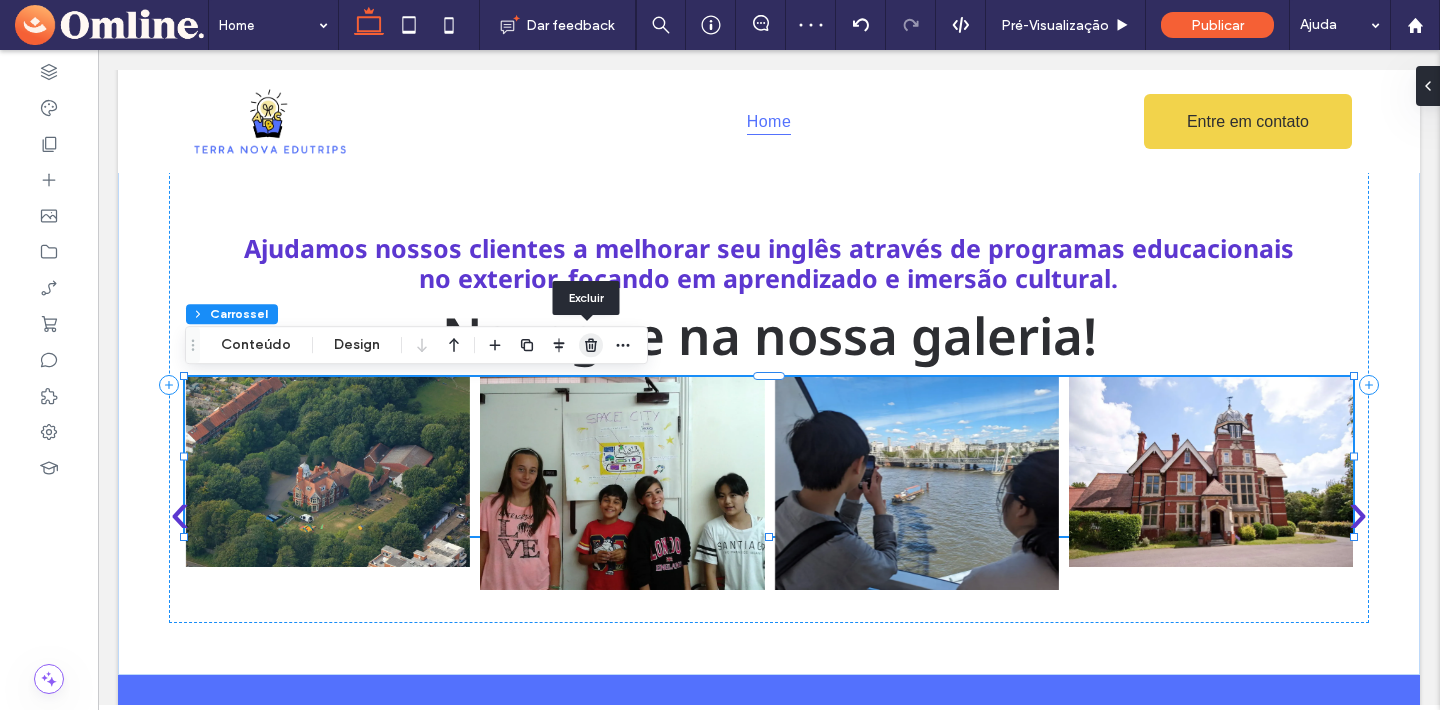 click 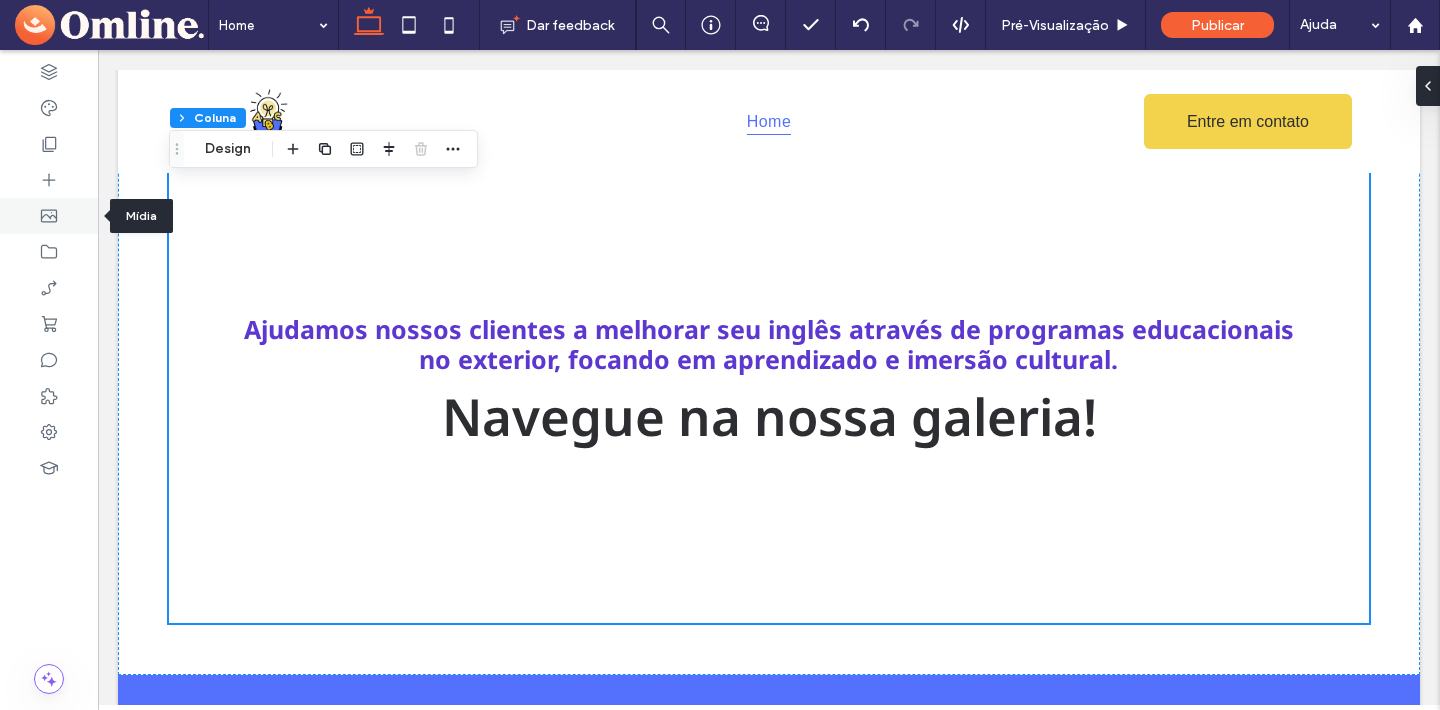 click 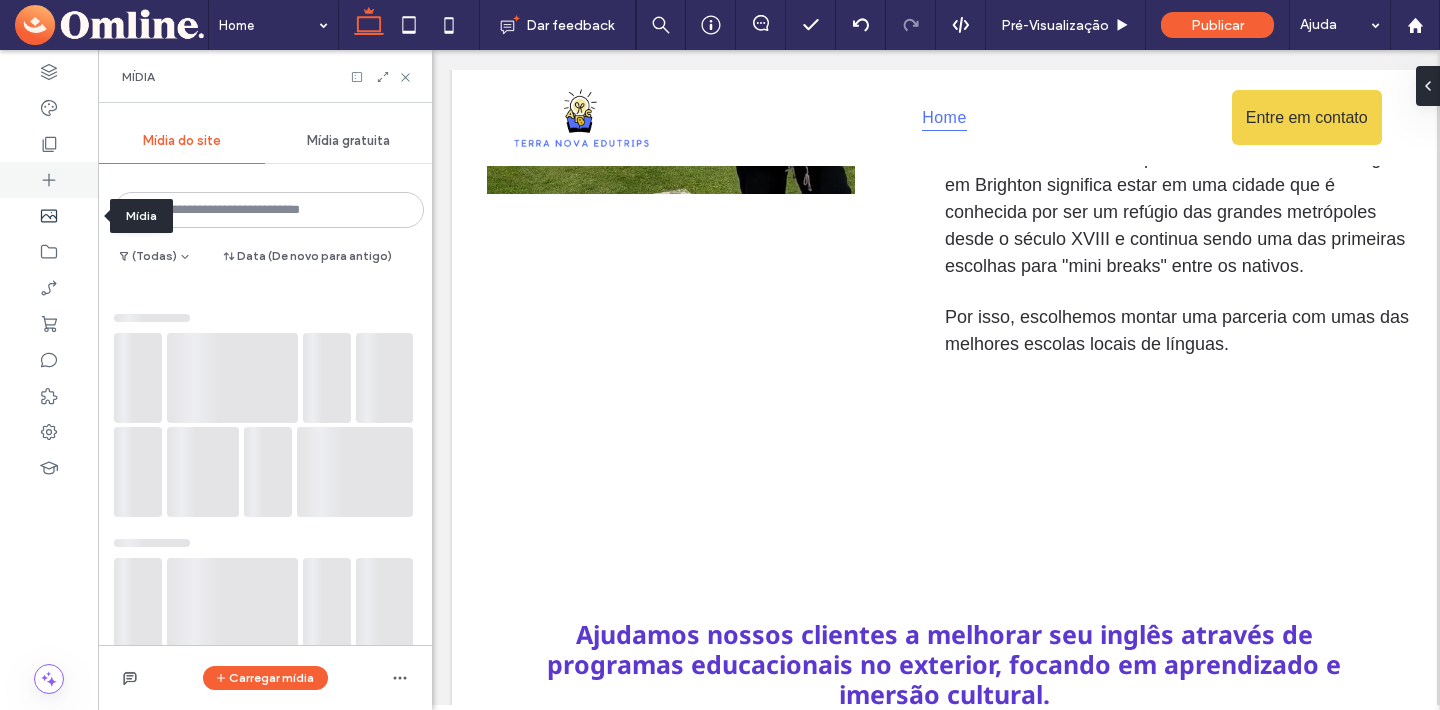 scroll, scrollTop: 2221, scrollLeft: 0, axis: vertical 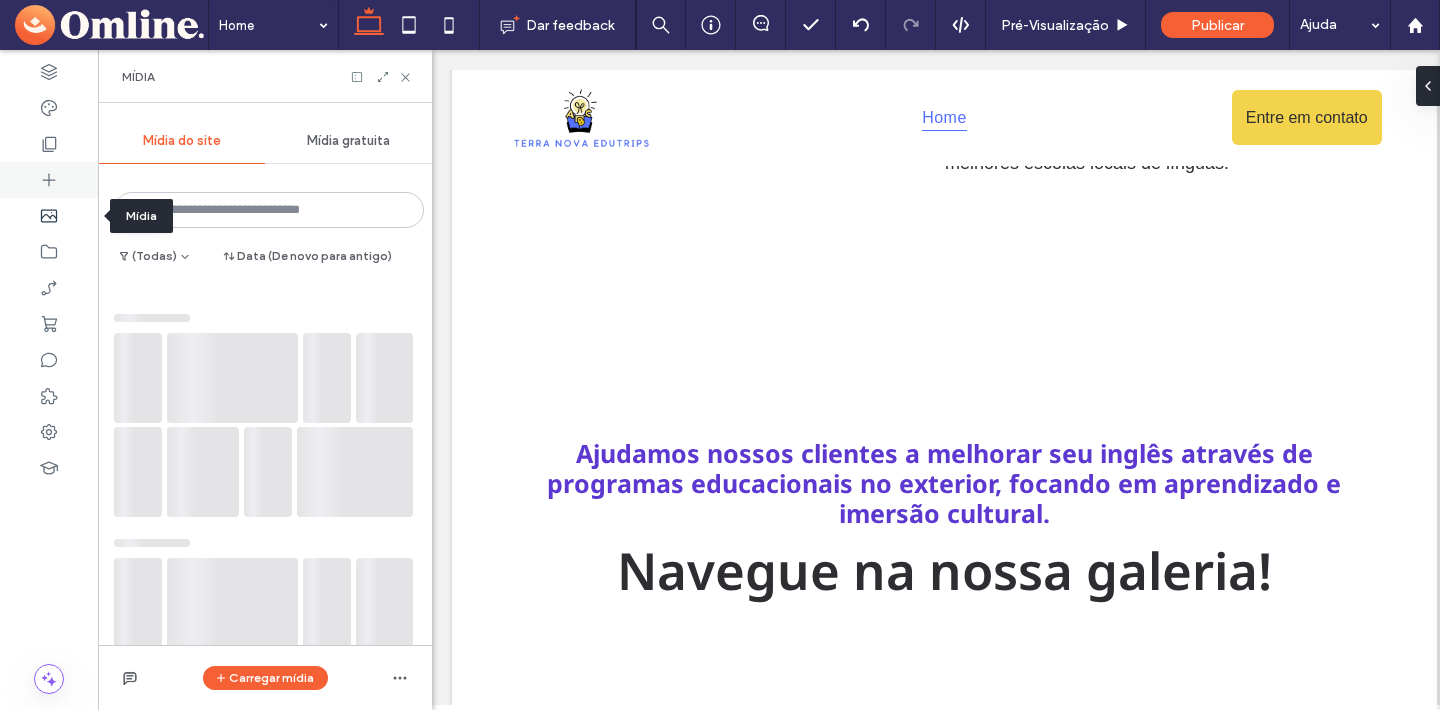 click 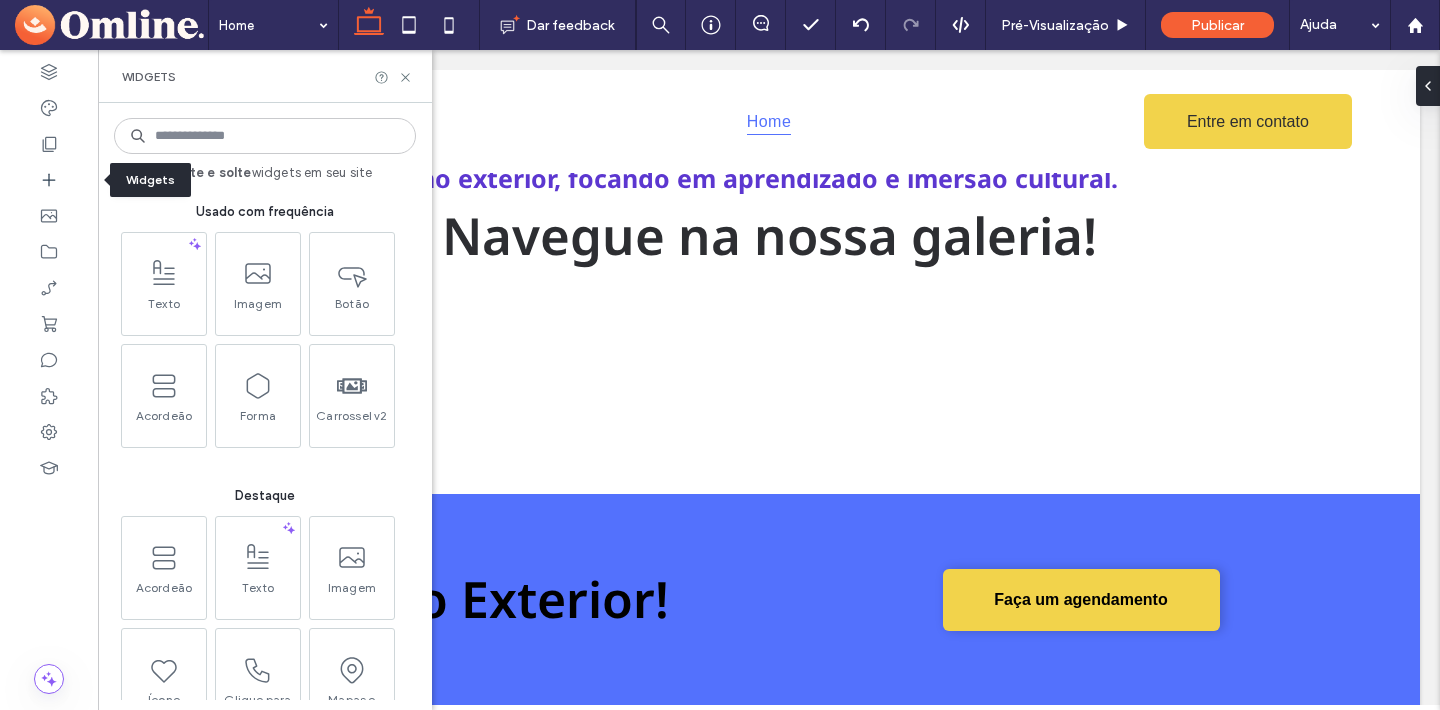 click 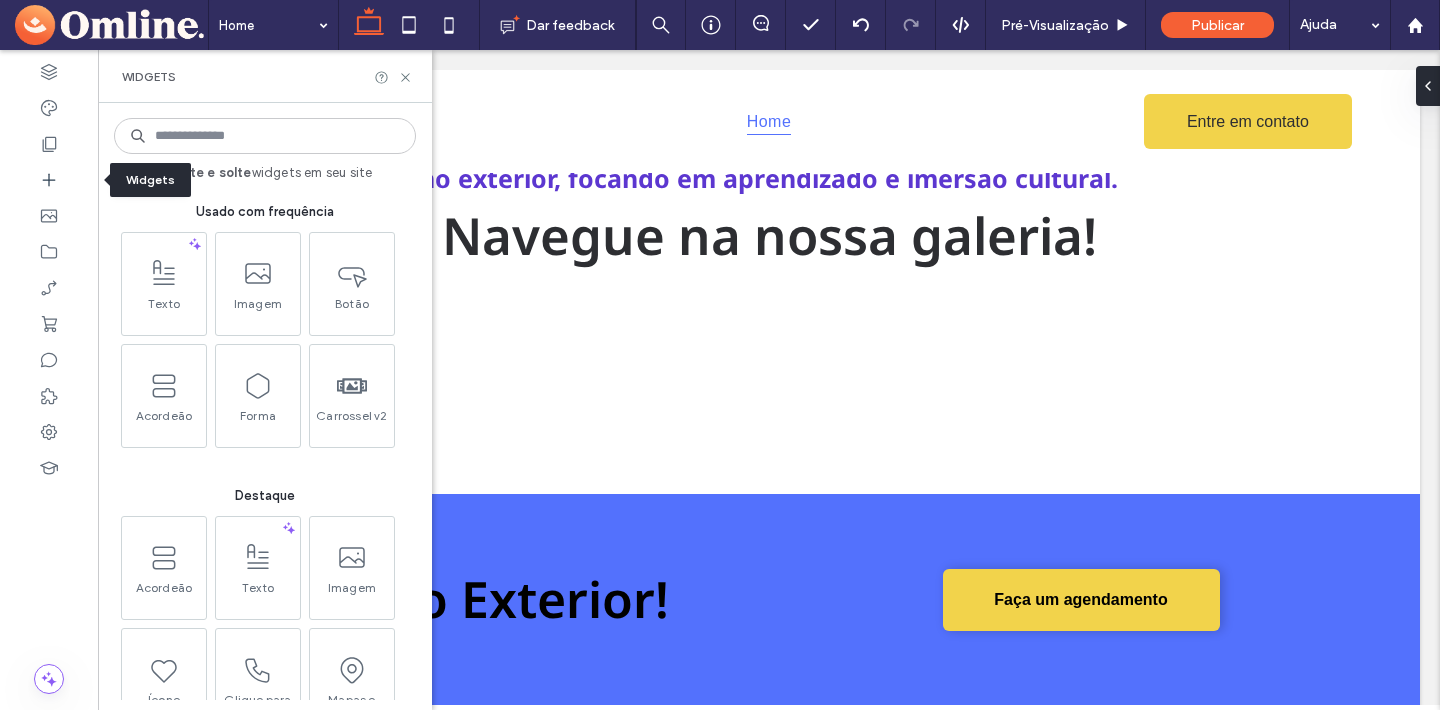 scroll, scrollTop: 2040, scrollLeft: 0, axis: vertical 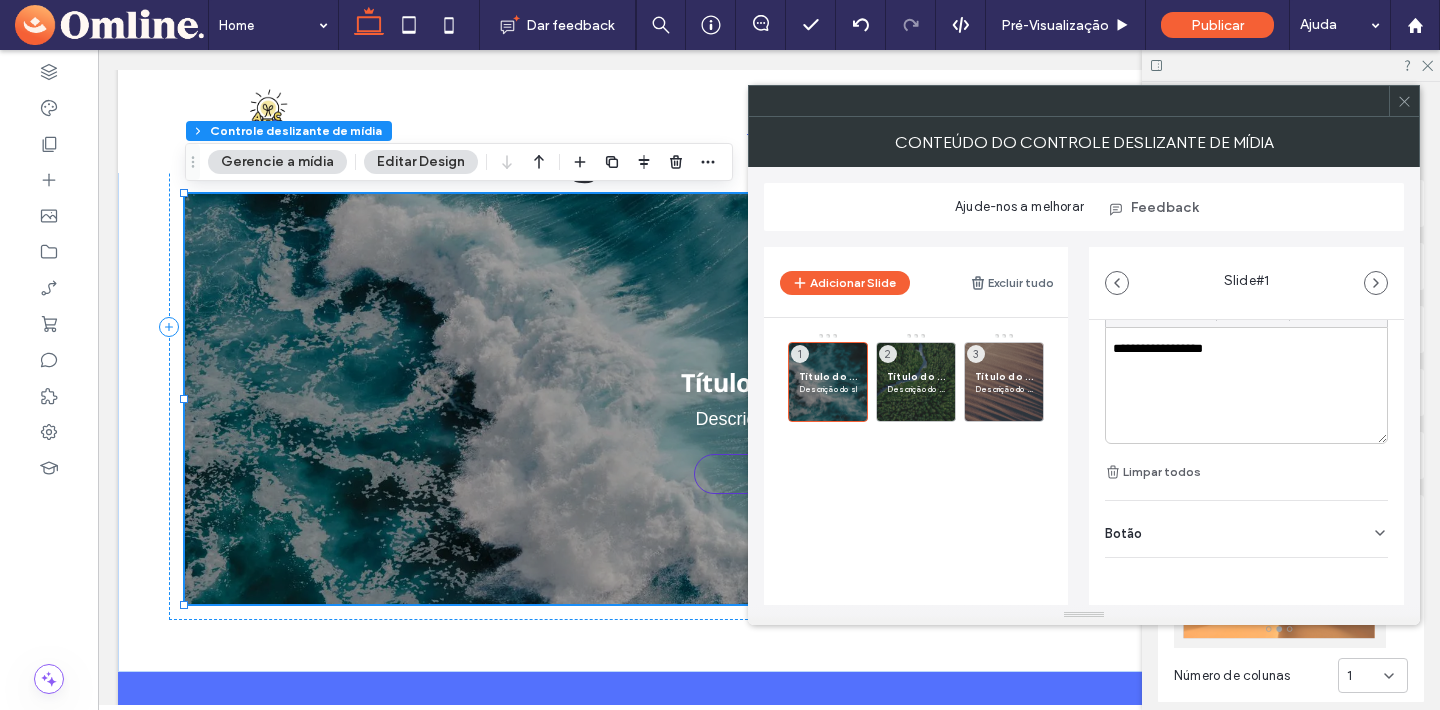 click 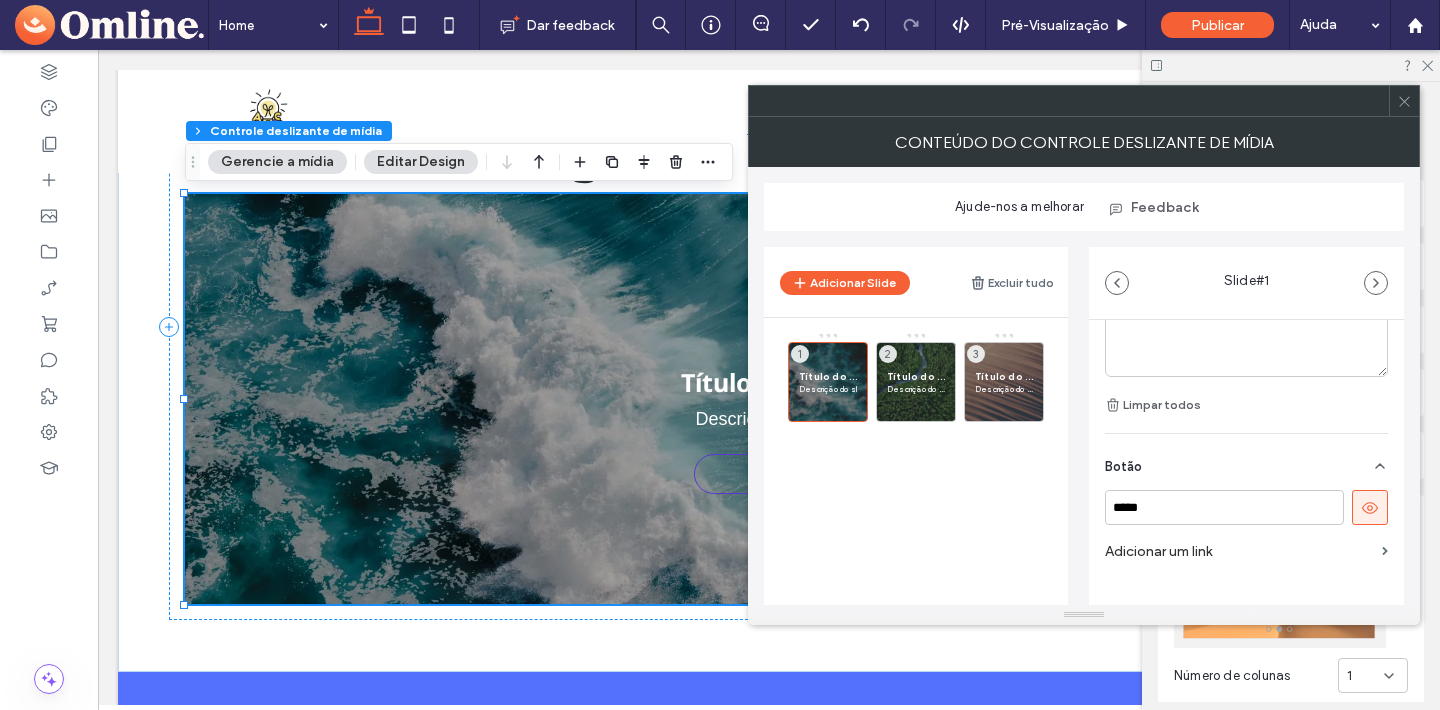 scroll, scrollTop: 711, scrollLeft: 0, axis: vertical 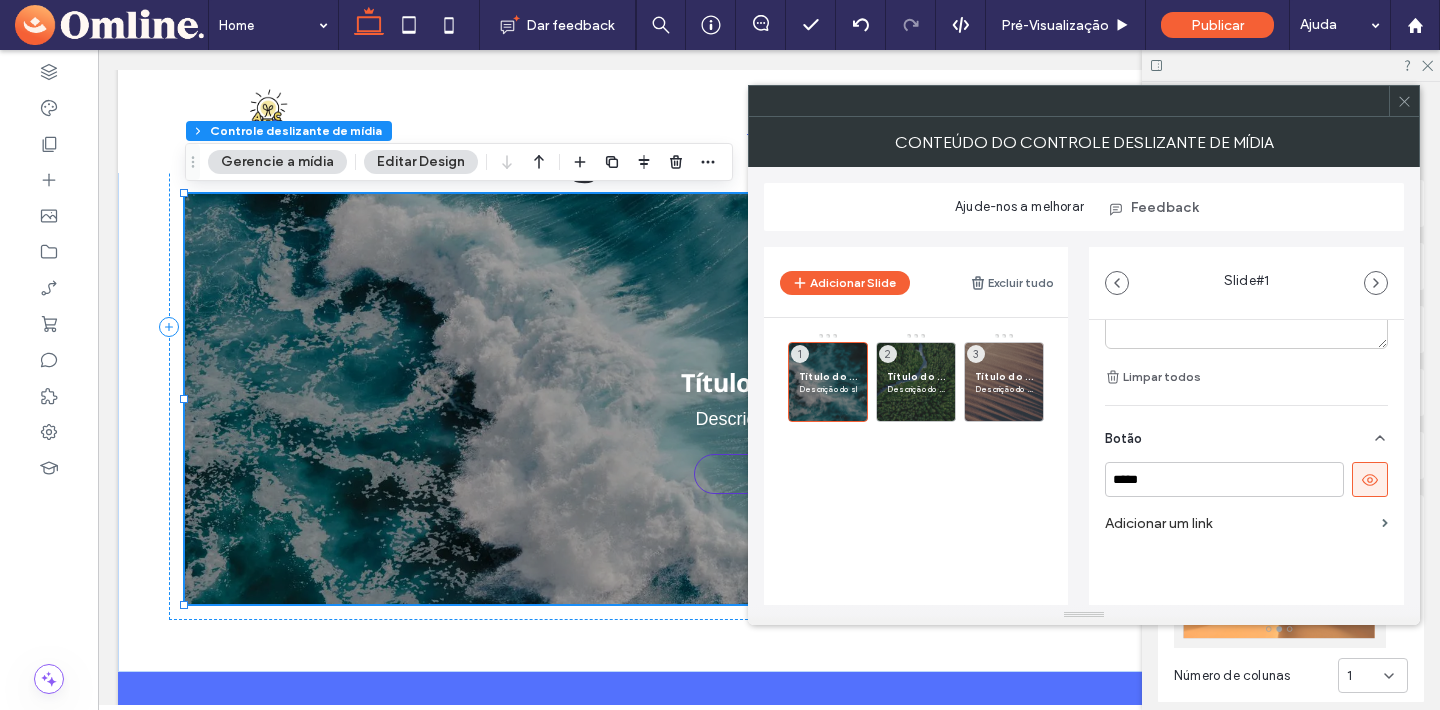 click 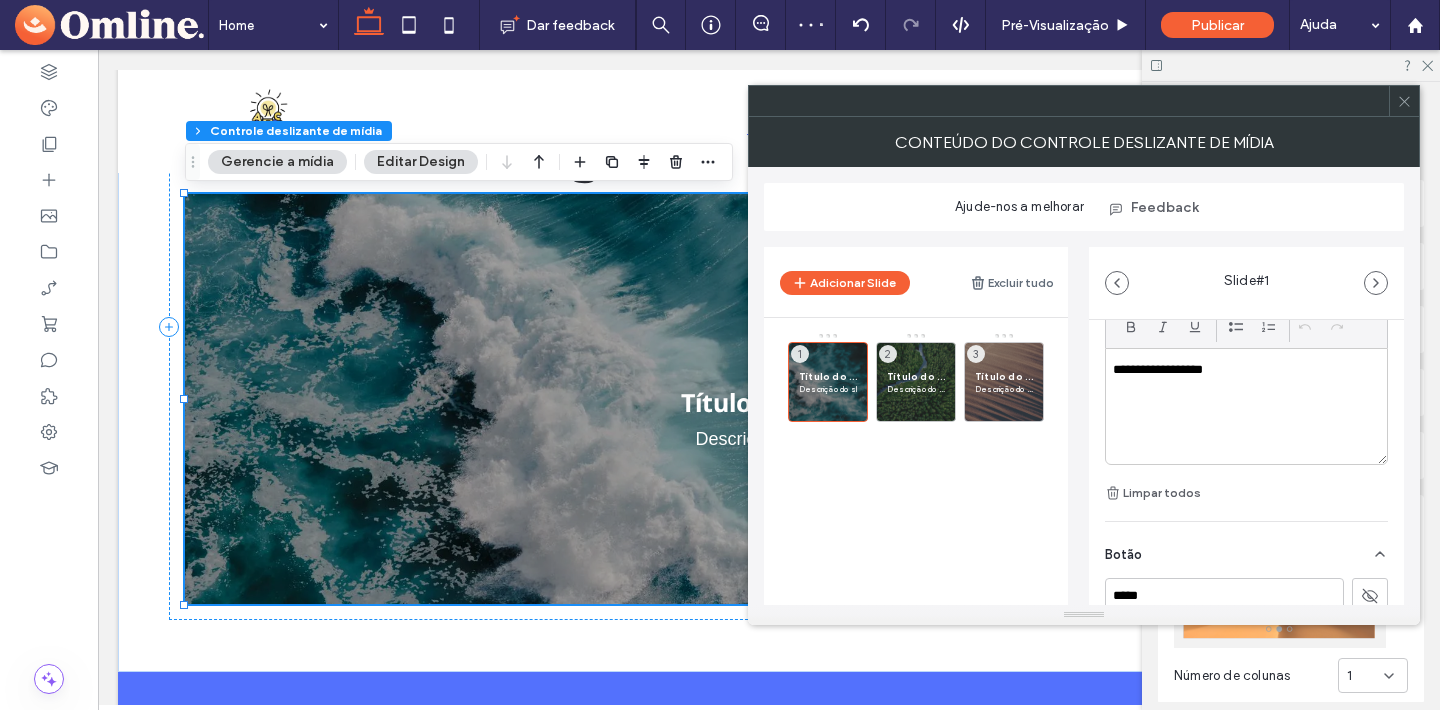 scroll, scrollTop: 591, scrollLeft: 0, axis: vertical 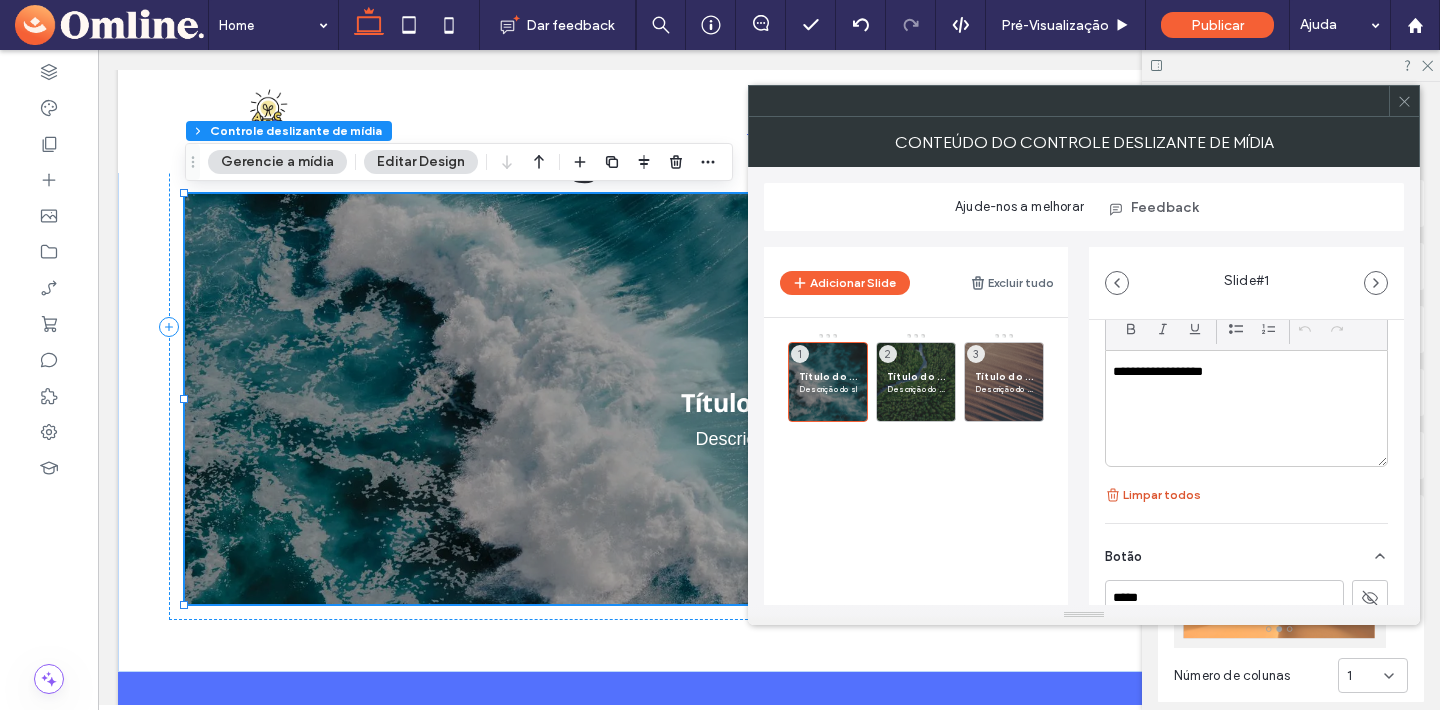 click at bounding box center (1114, 495) 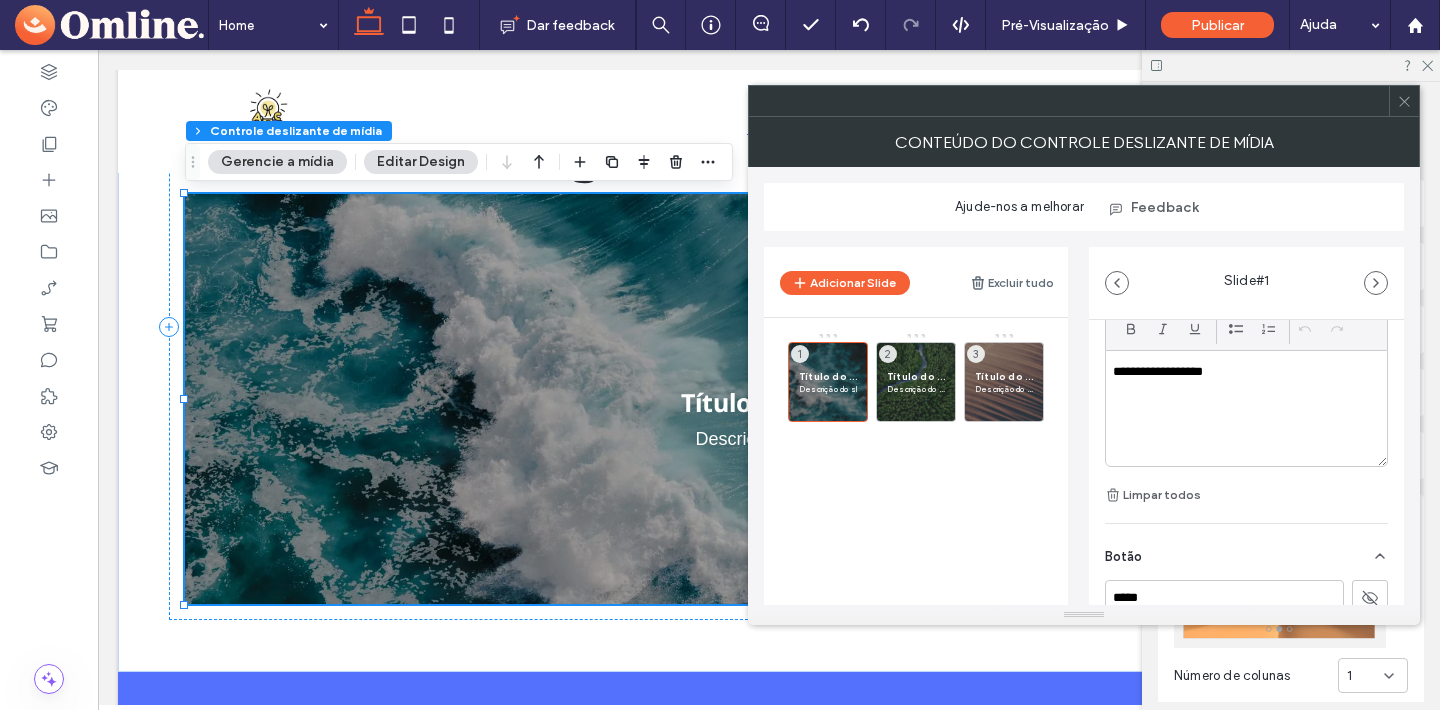type 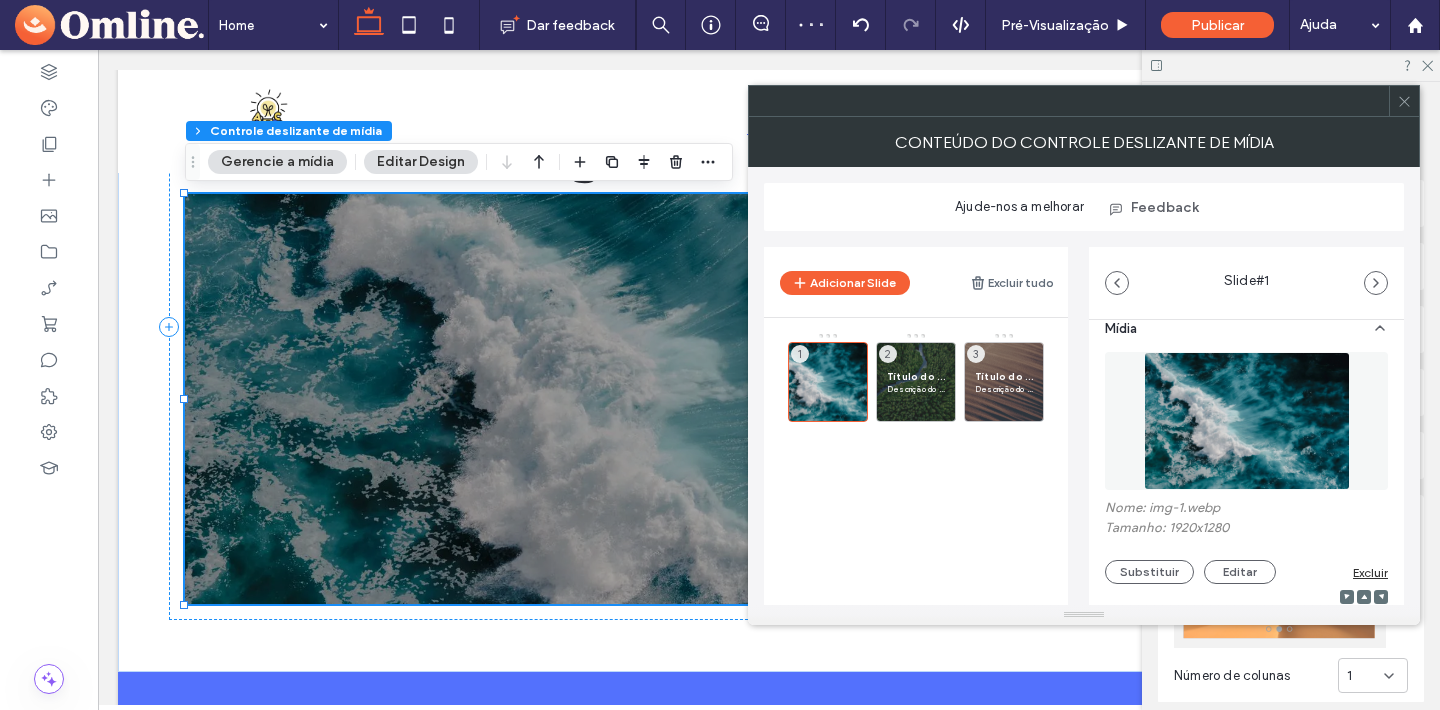 scroll, scrollTop: 0, scrollLeft: 0, axis: both 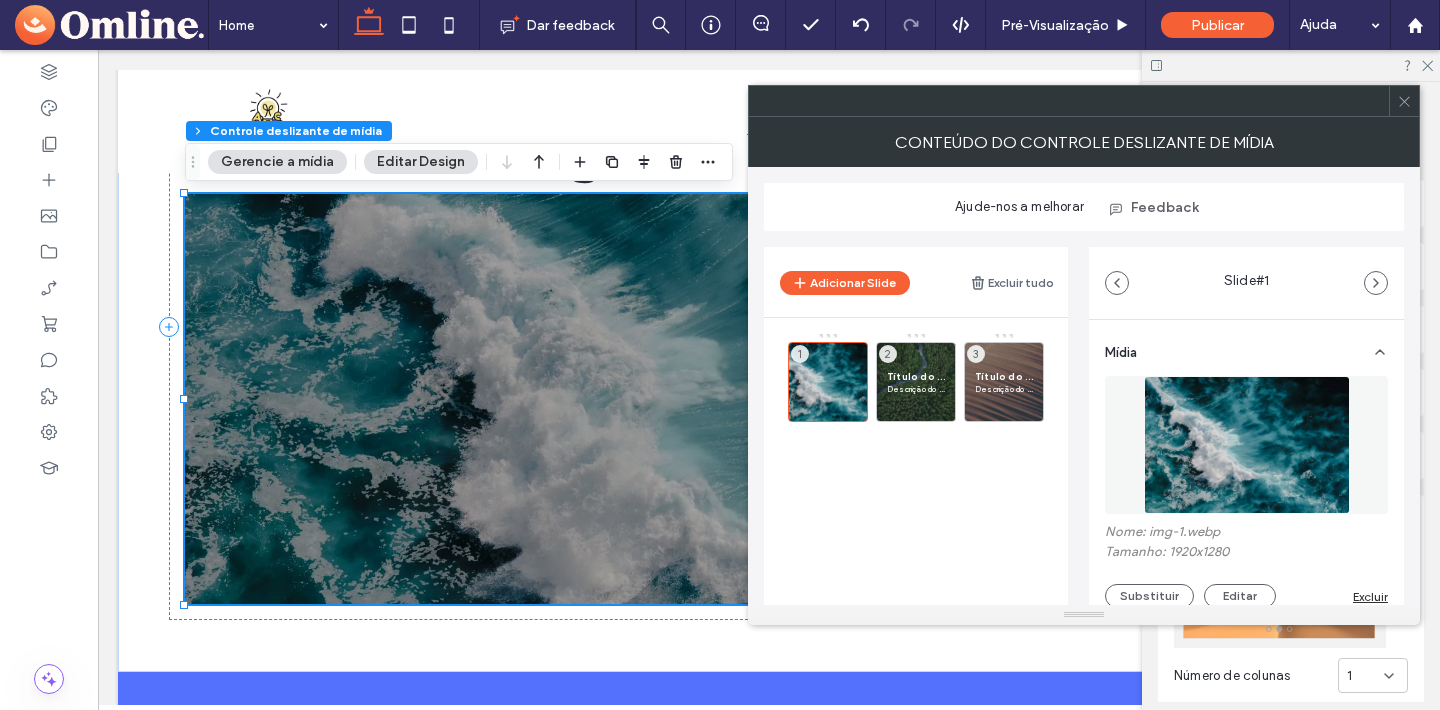 click 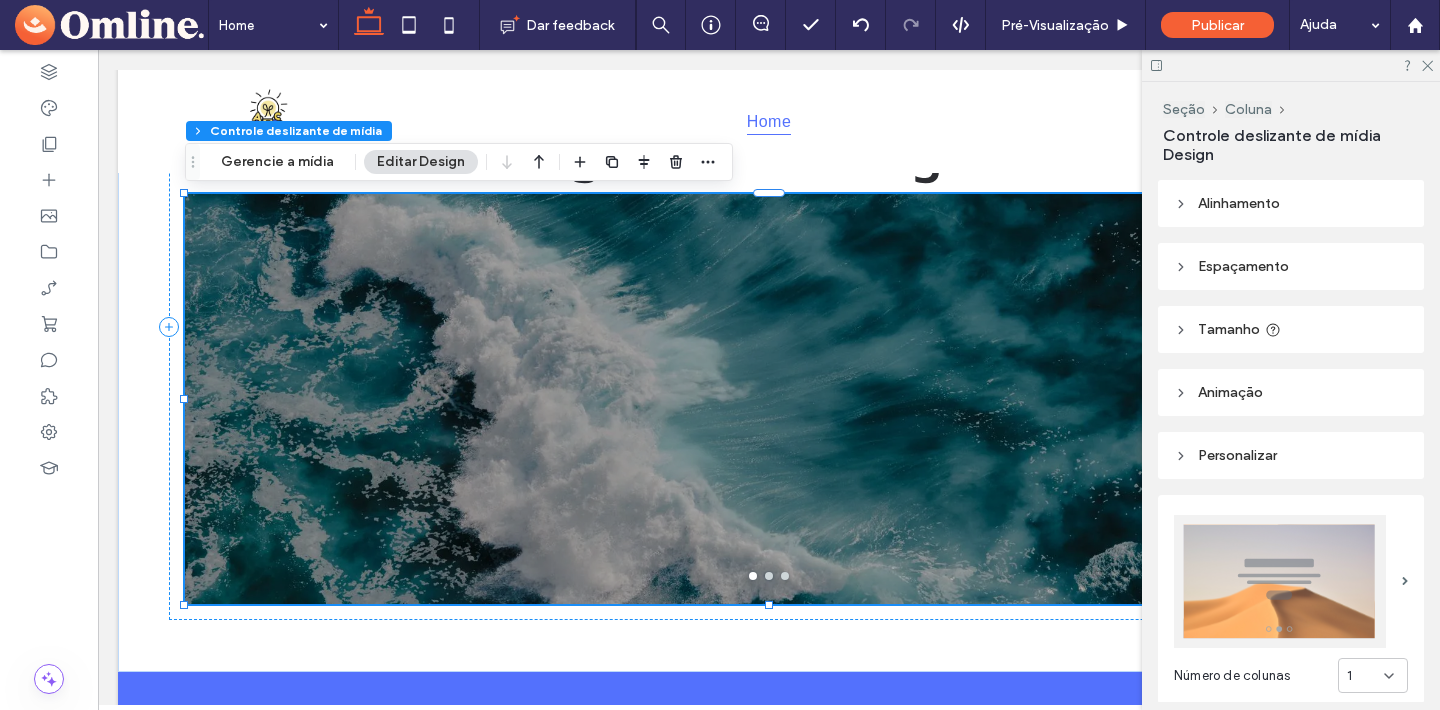 click on "Editar Design" at bounding box center (421, 162) 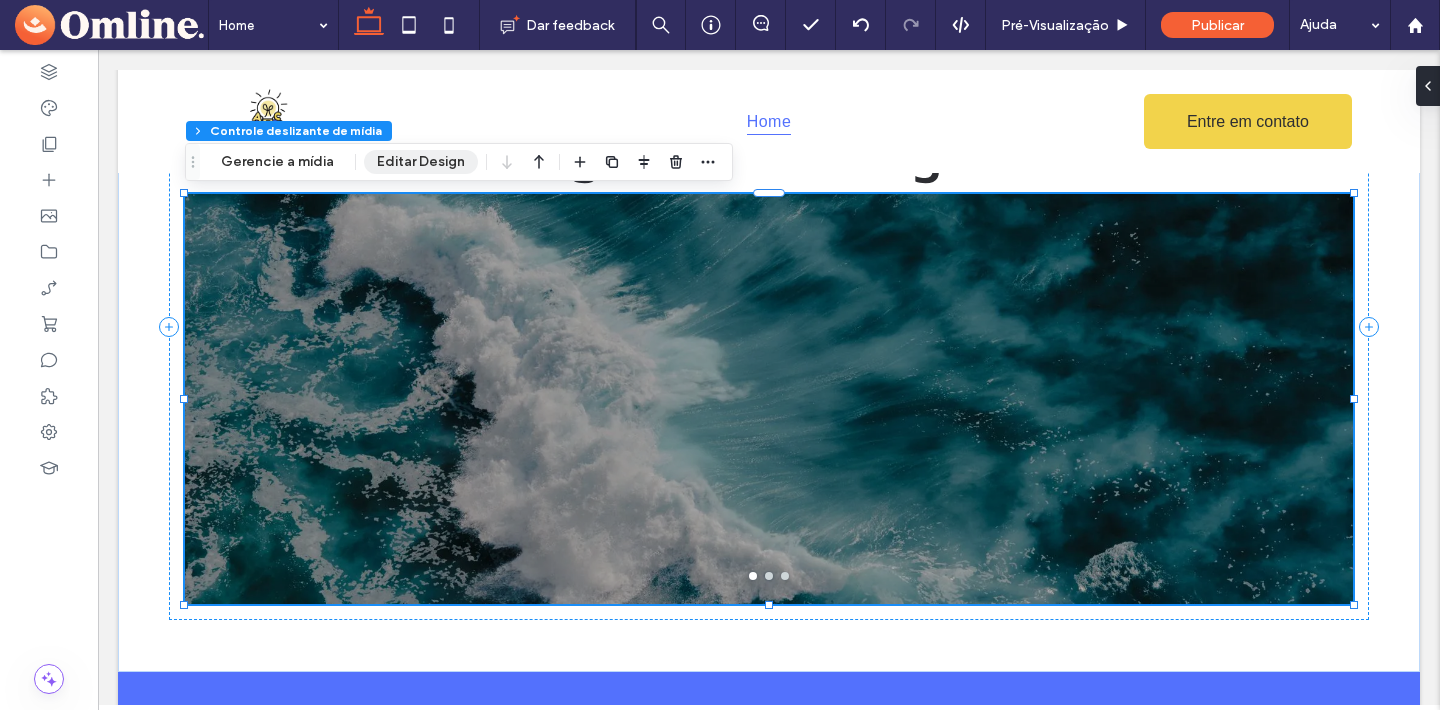 click on "Editar Design" at bounding box center (421, 162) 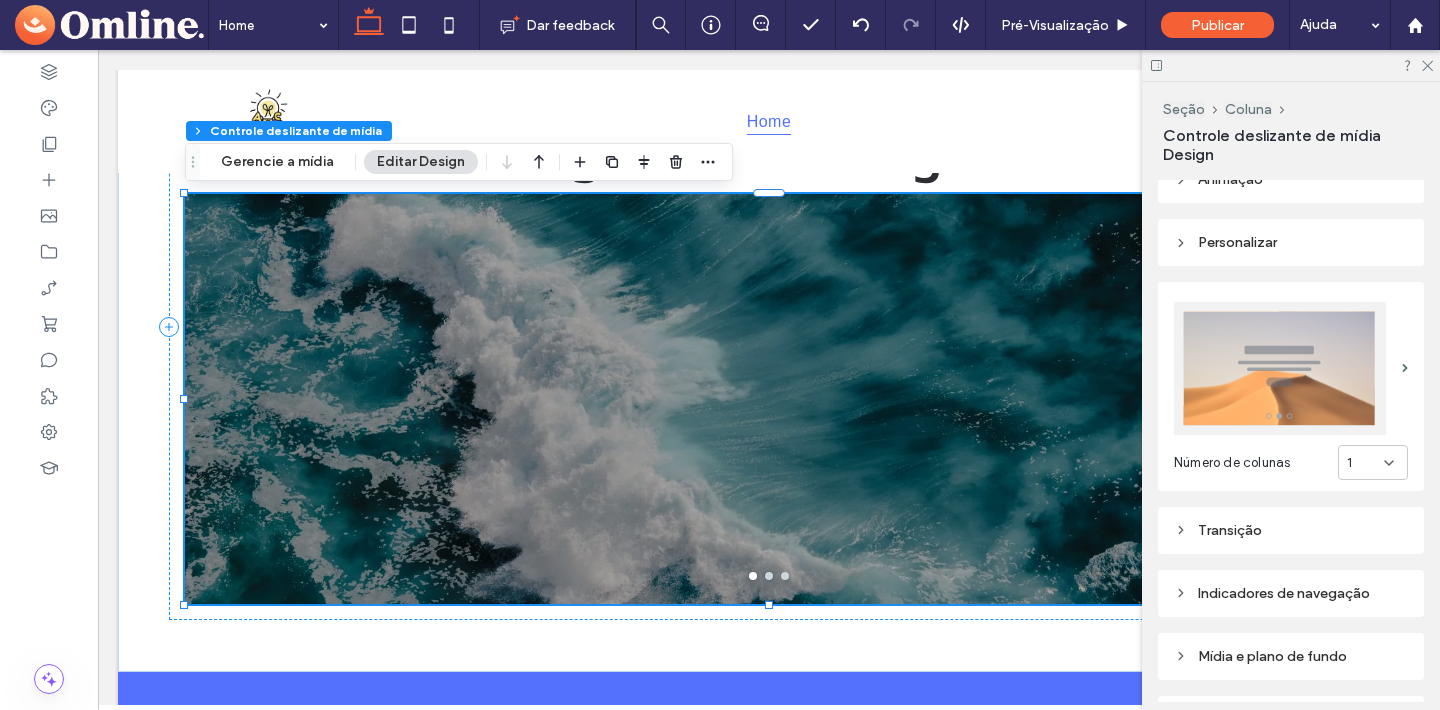 scroll, scrollTop: 215, scrollLeft: 0, axis: vertical 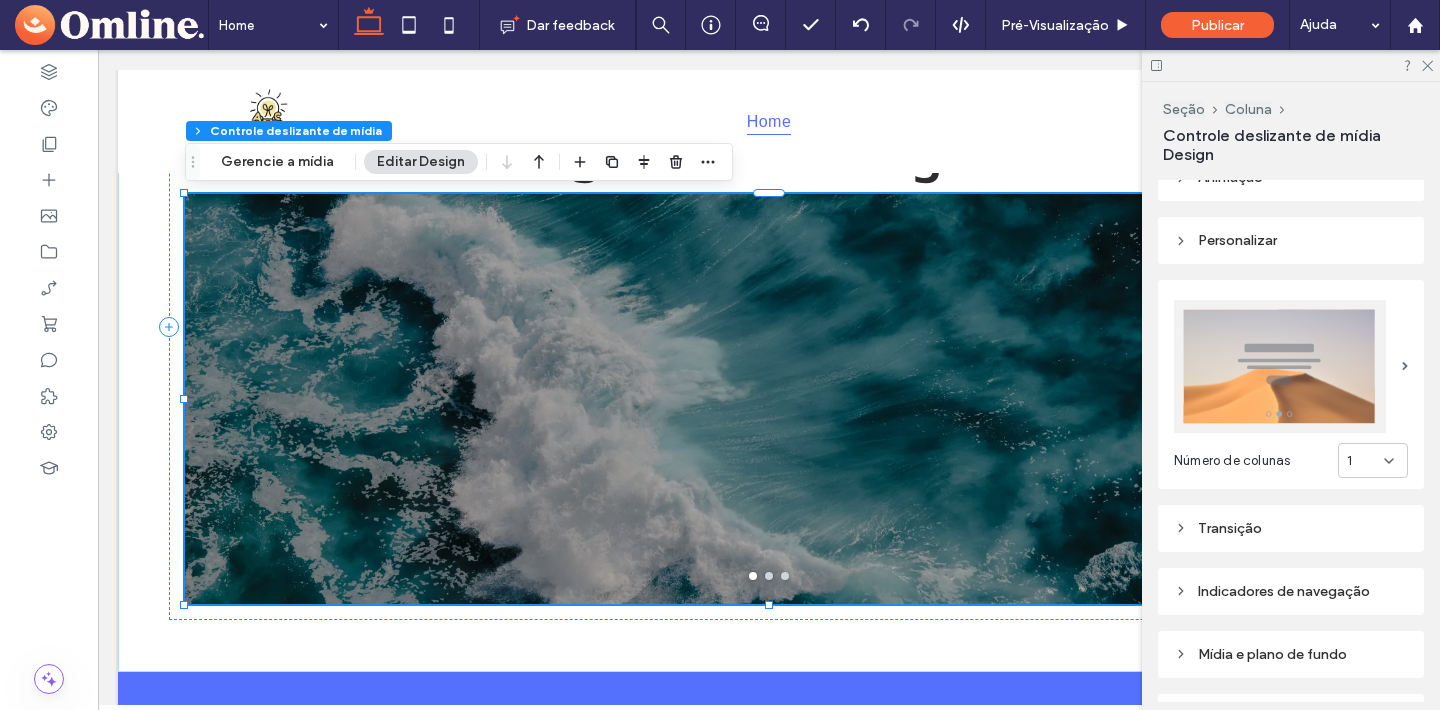 click 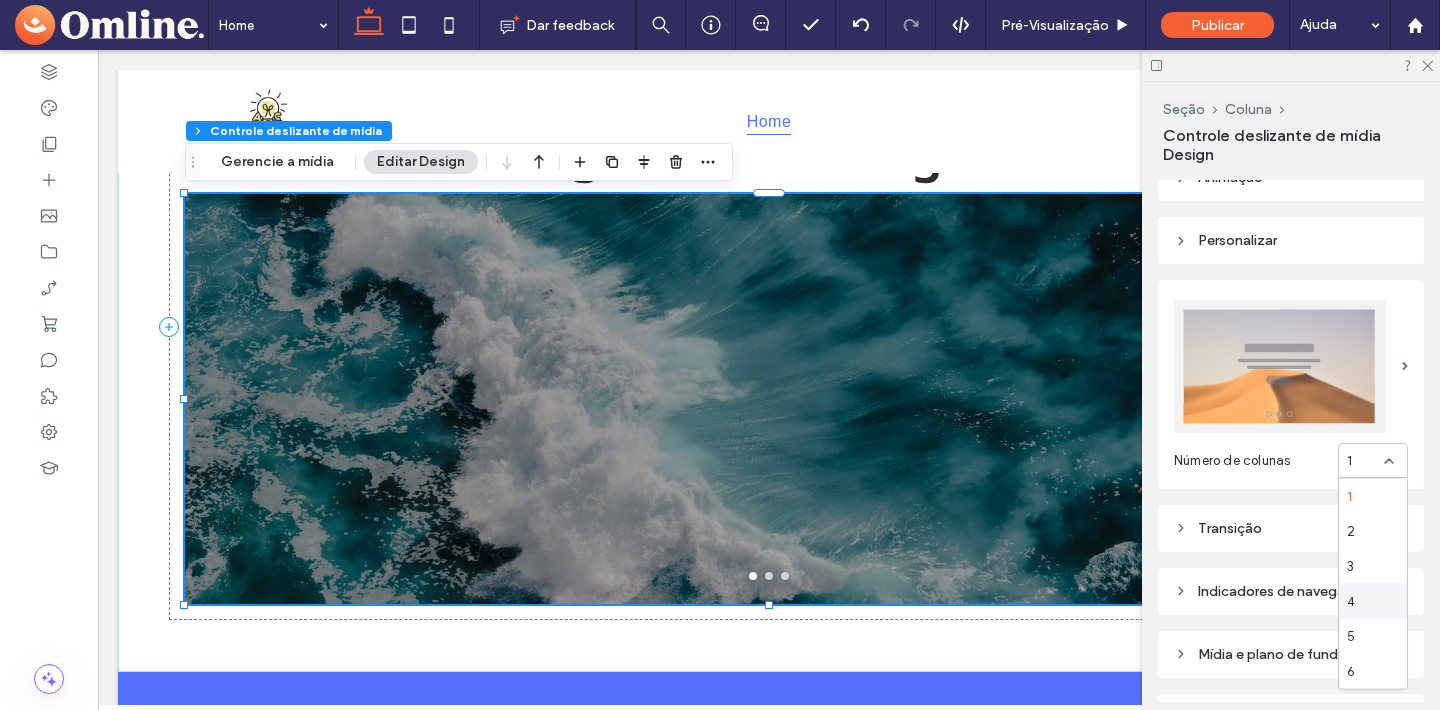 click on "4" at bounding box center (1373, 601) 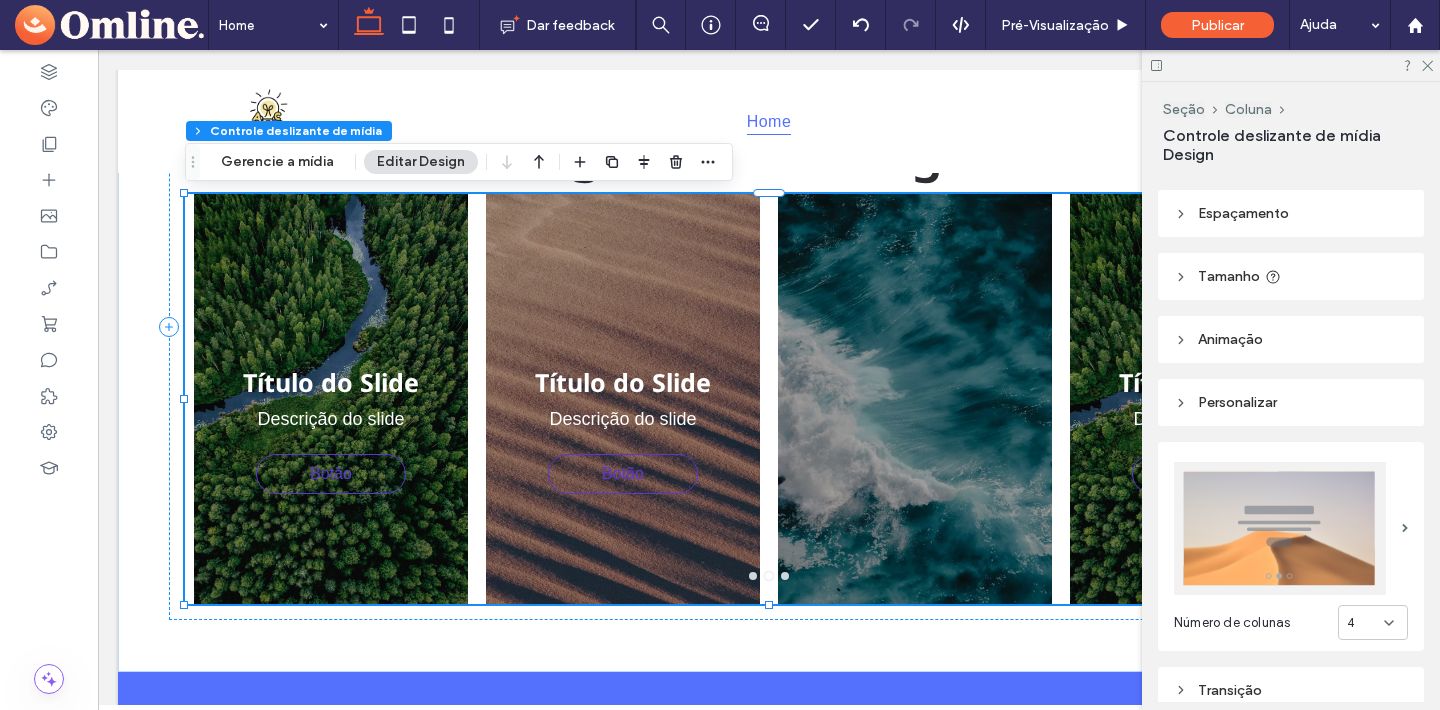 scroll, scrollTop: 0, scrollLeft: 0, axis: both 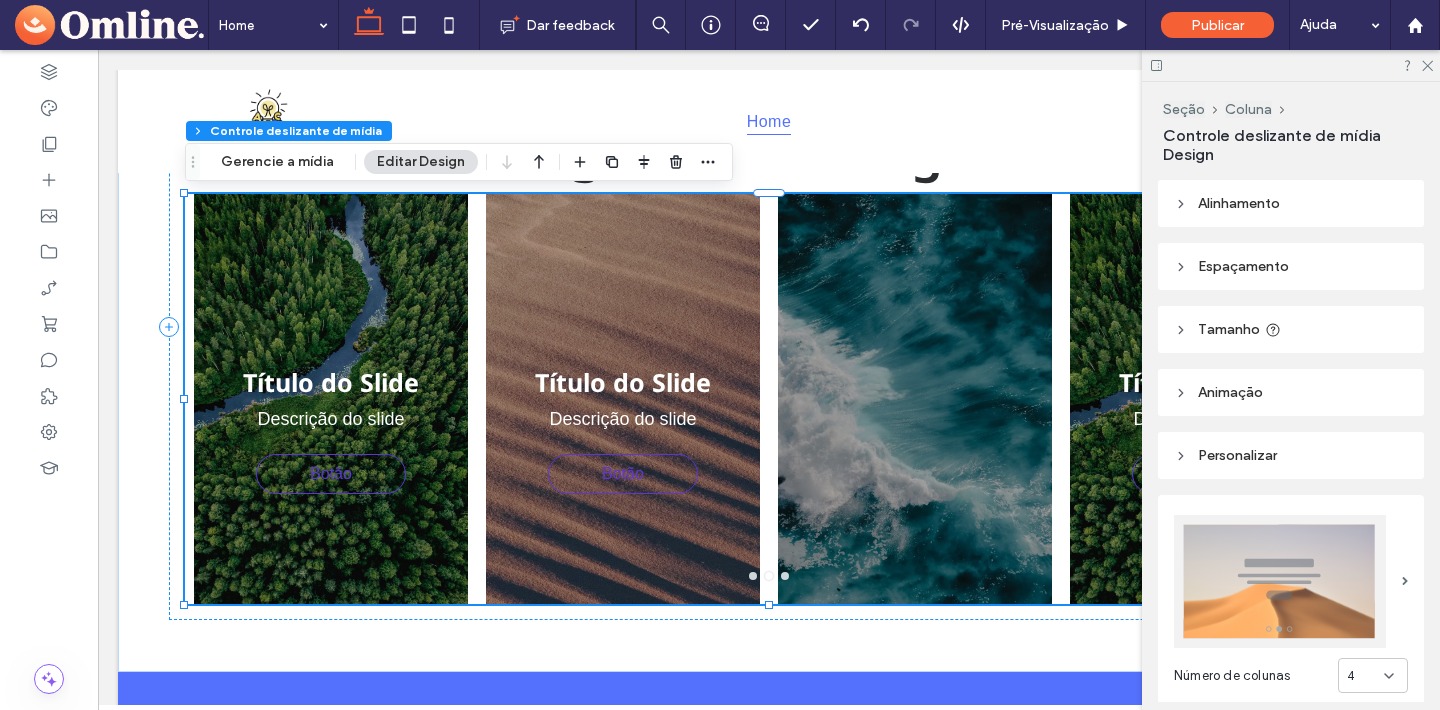 click on "Personalizar" at bounding box center (1291, 455) 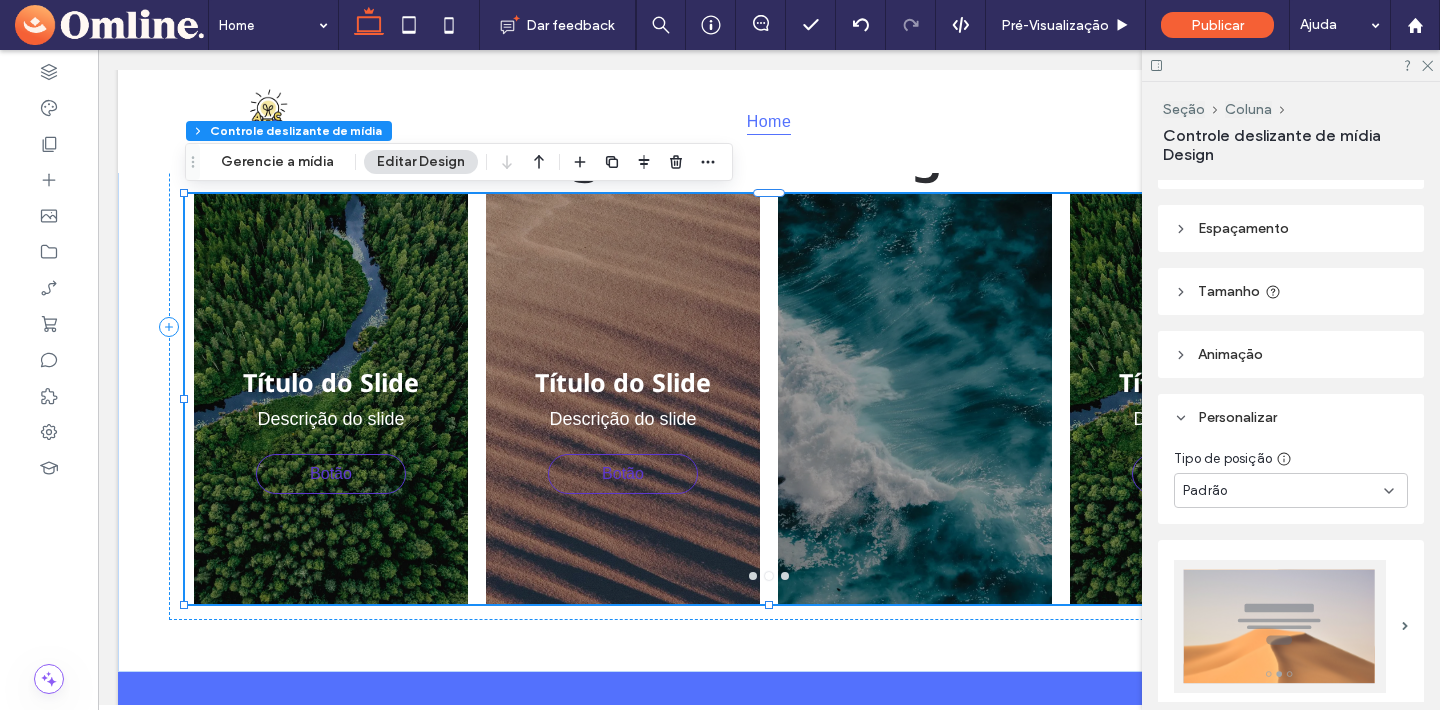 scroll, scrollTop: 47, scrollLeft: 0, axis: vertical 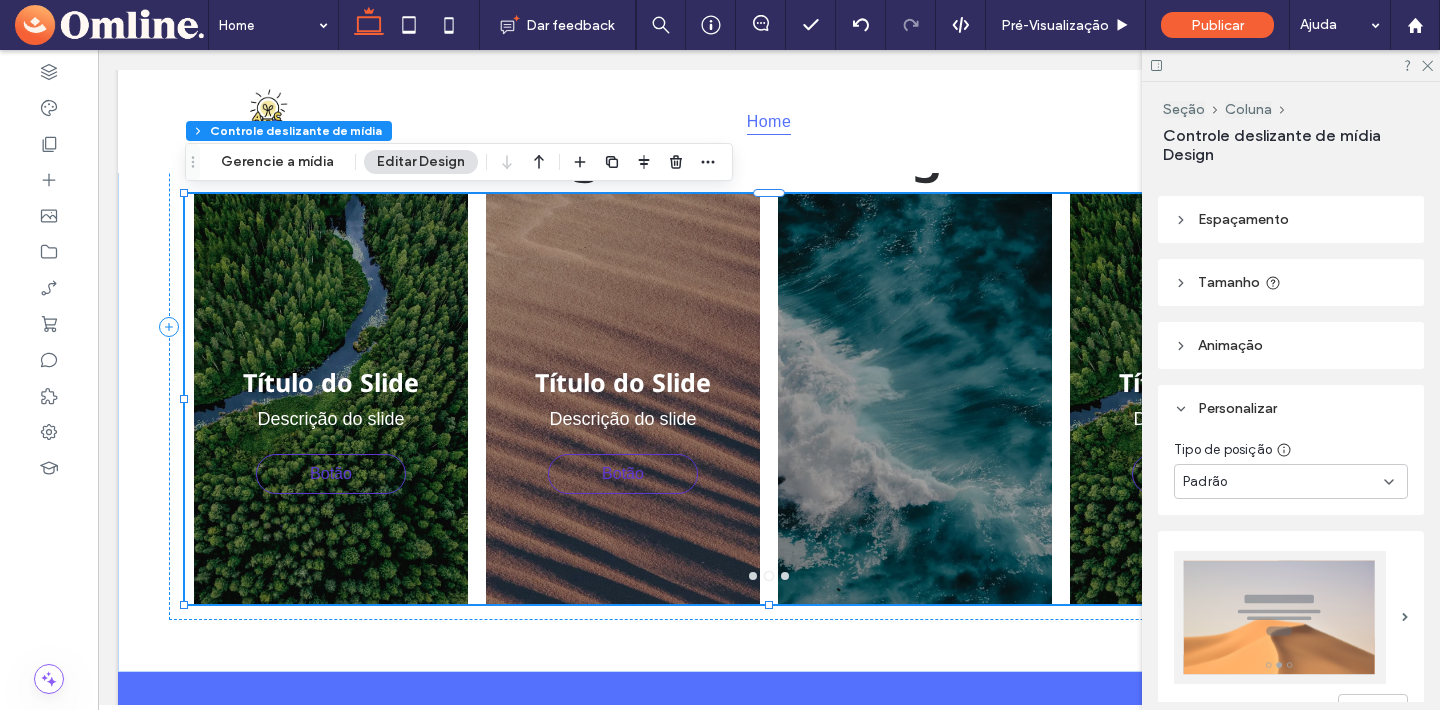 click 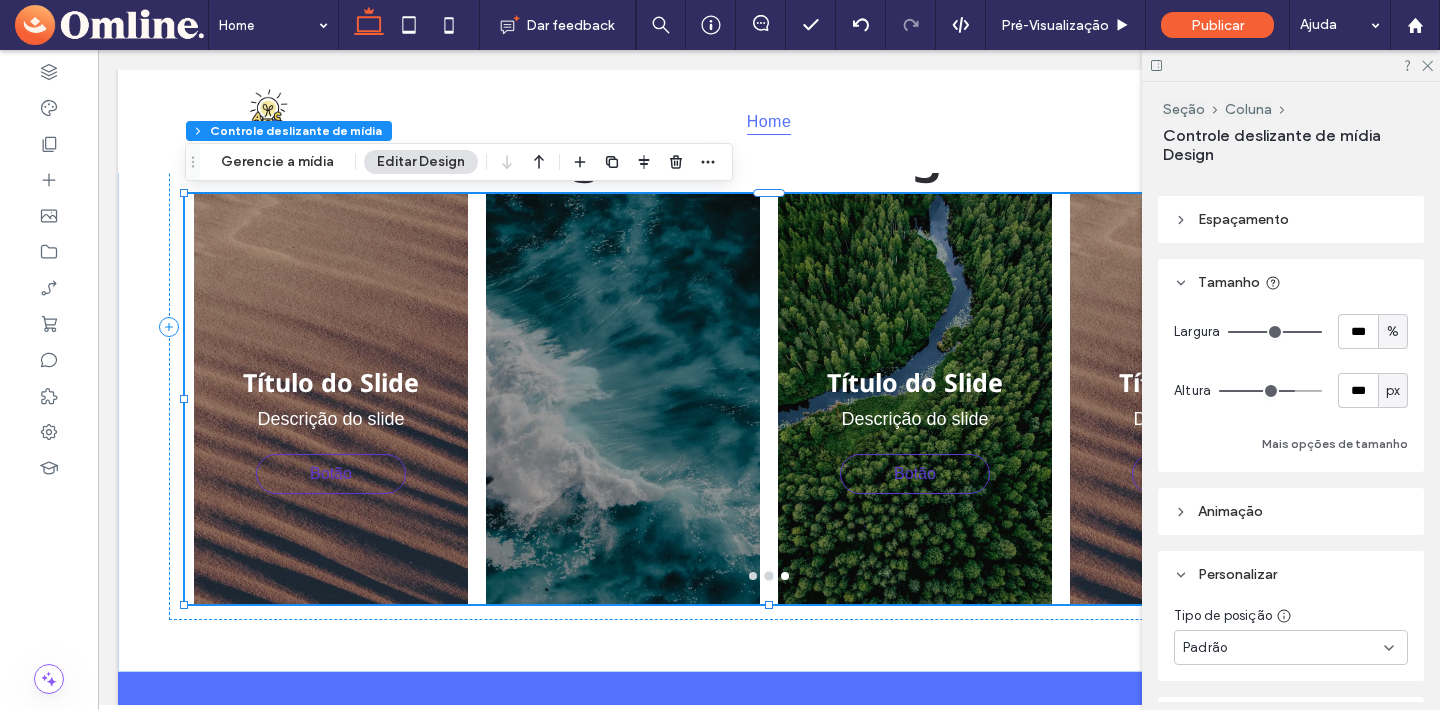 type on "***" 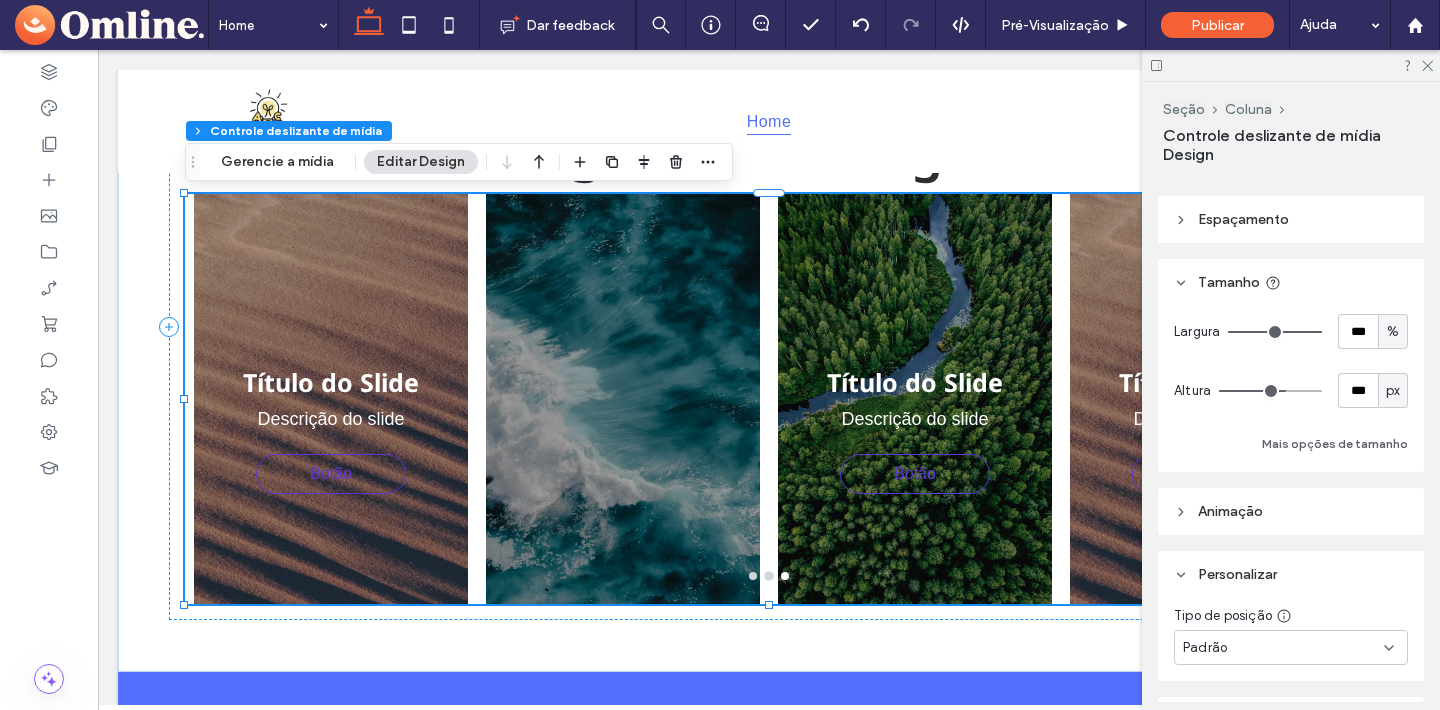 type on "***" 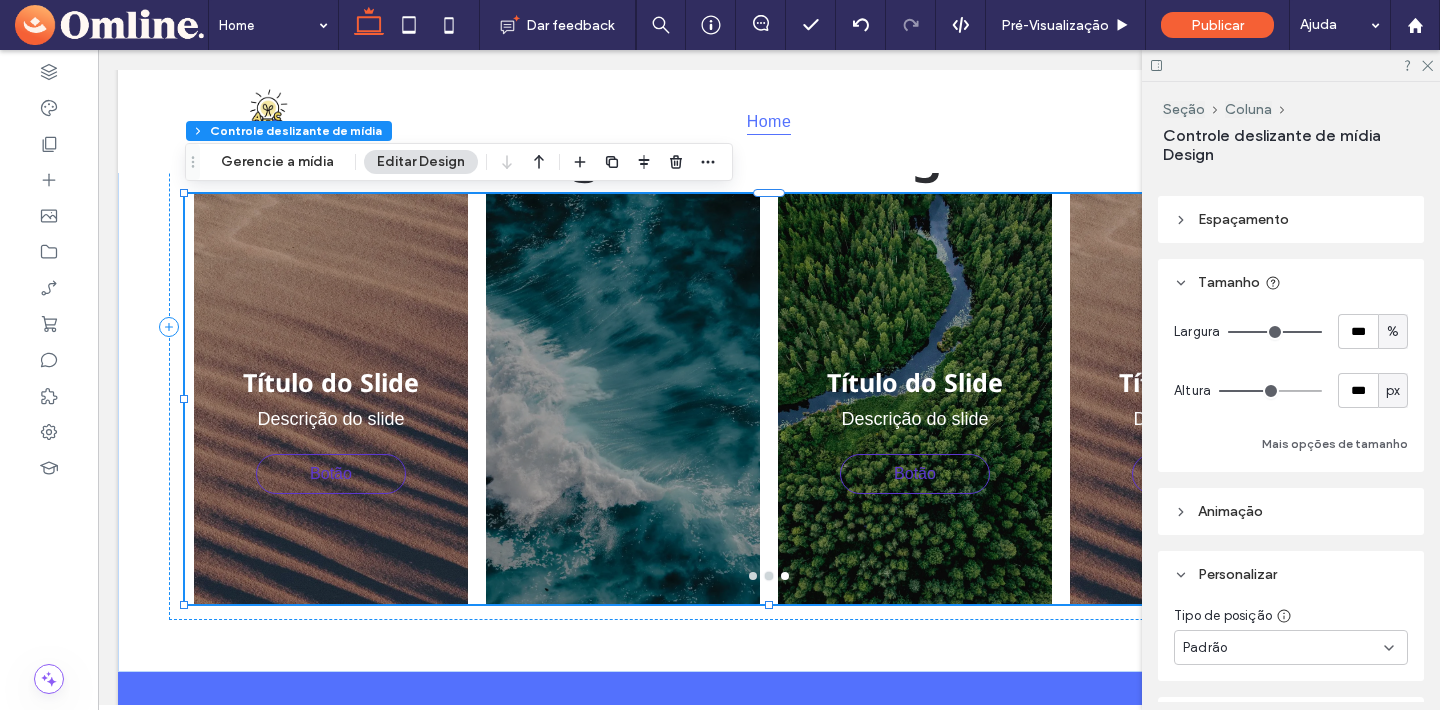 type on "***" 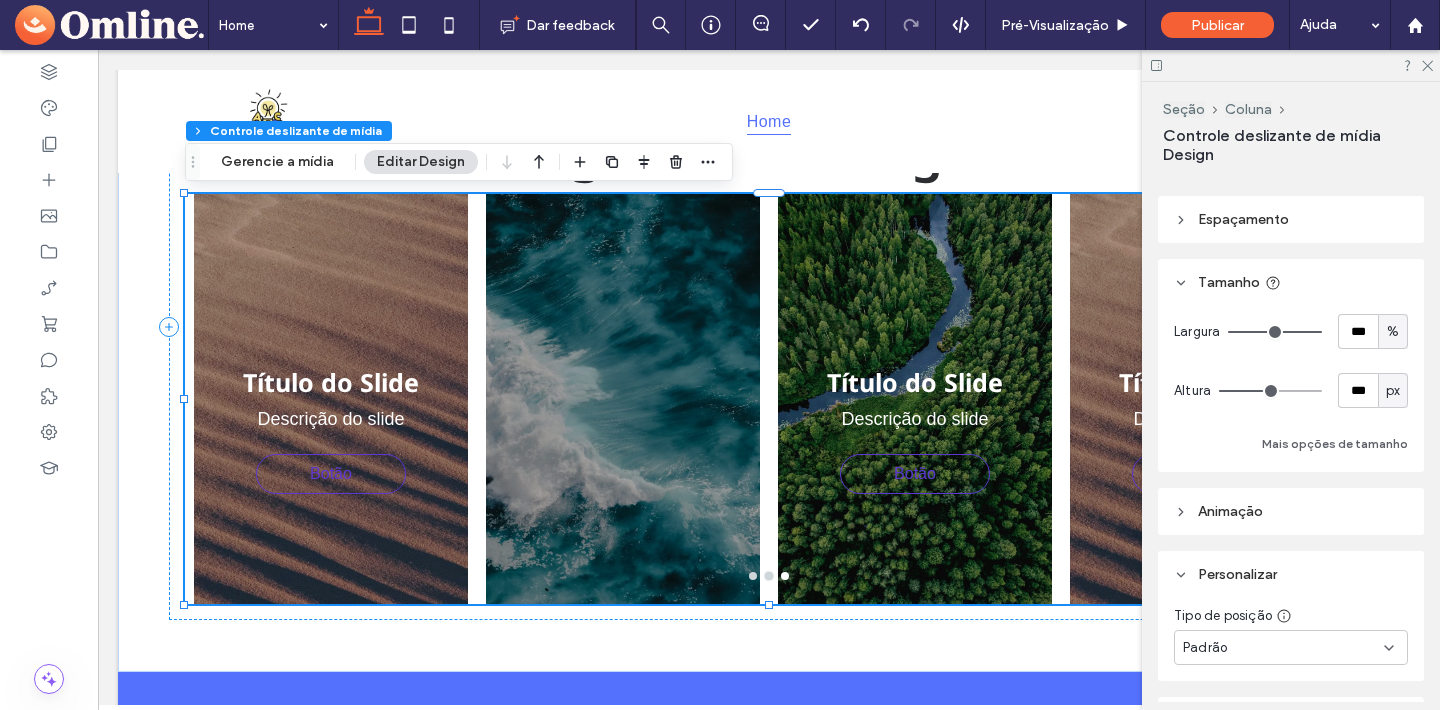 type on "***" 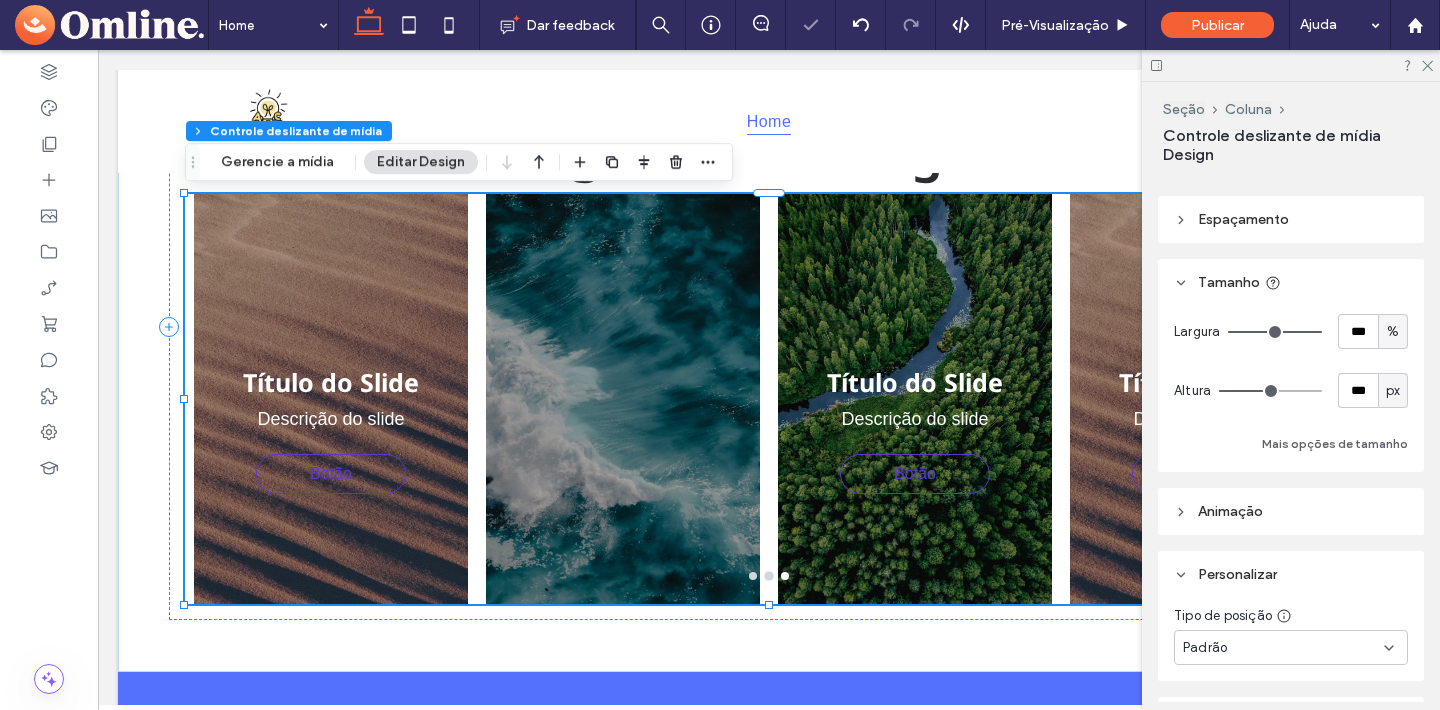 scroll, scrollTop: 2185, scrollLeft: 0, axis: vertical 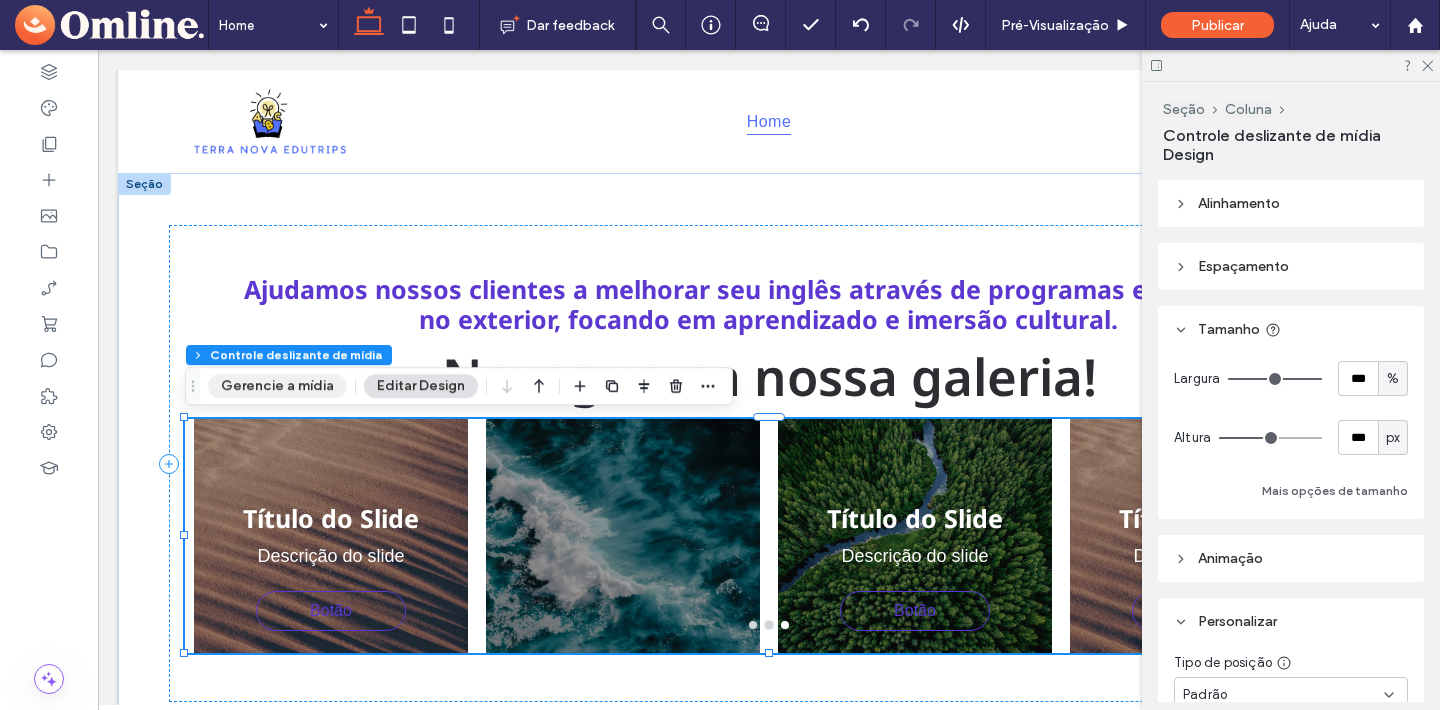 click on "Gerencie a mídia" at bounding box center (277, 386) 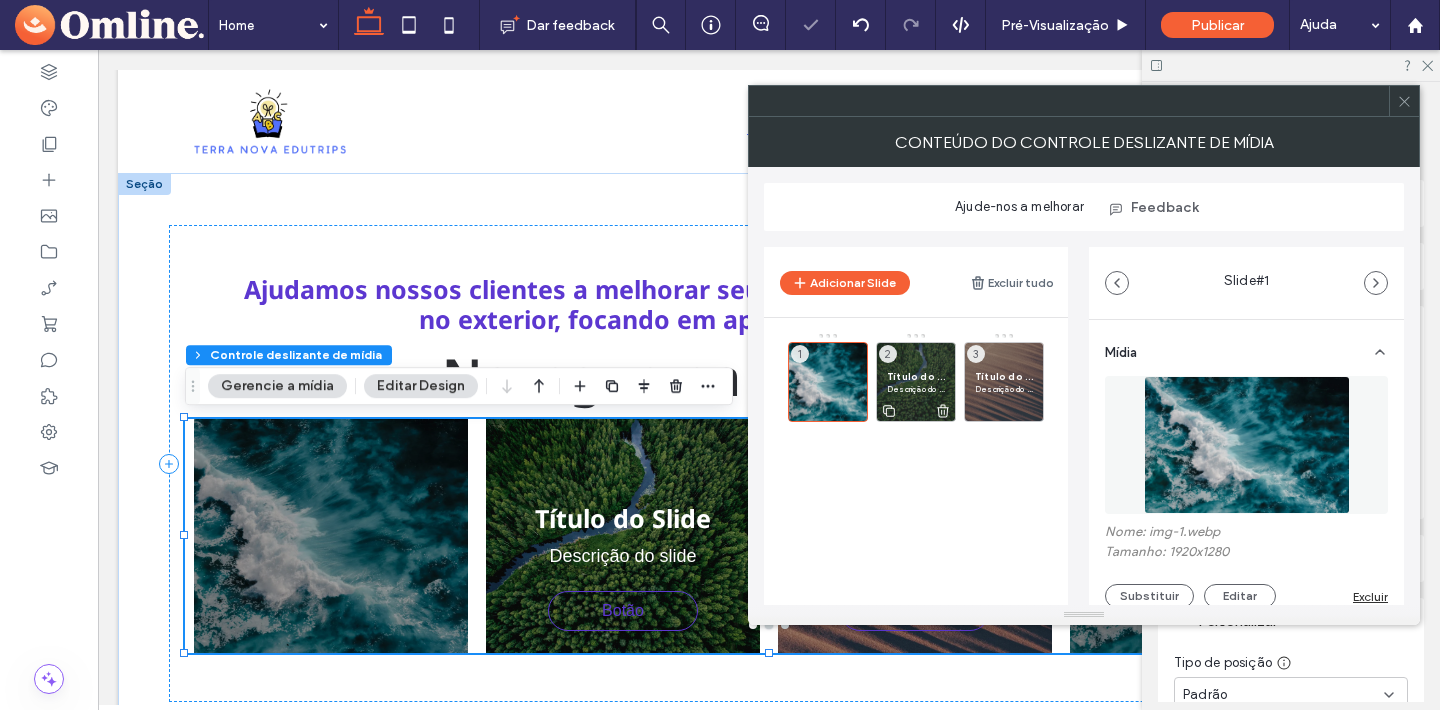 click on "Descrição do slide" at bounding box center [916, 389] 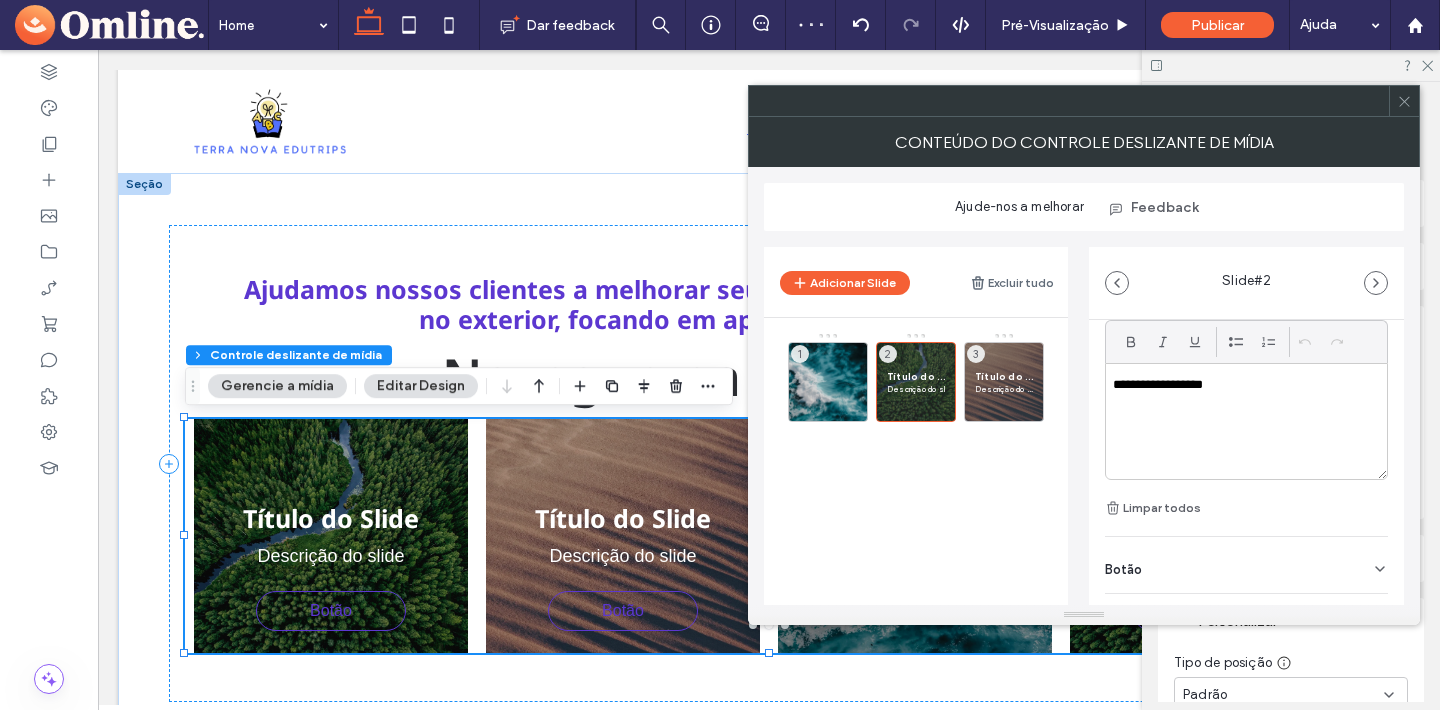 scroll, scrollTop: 586, scrollLeft: 0, axis: vertical 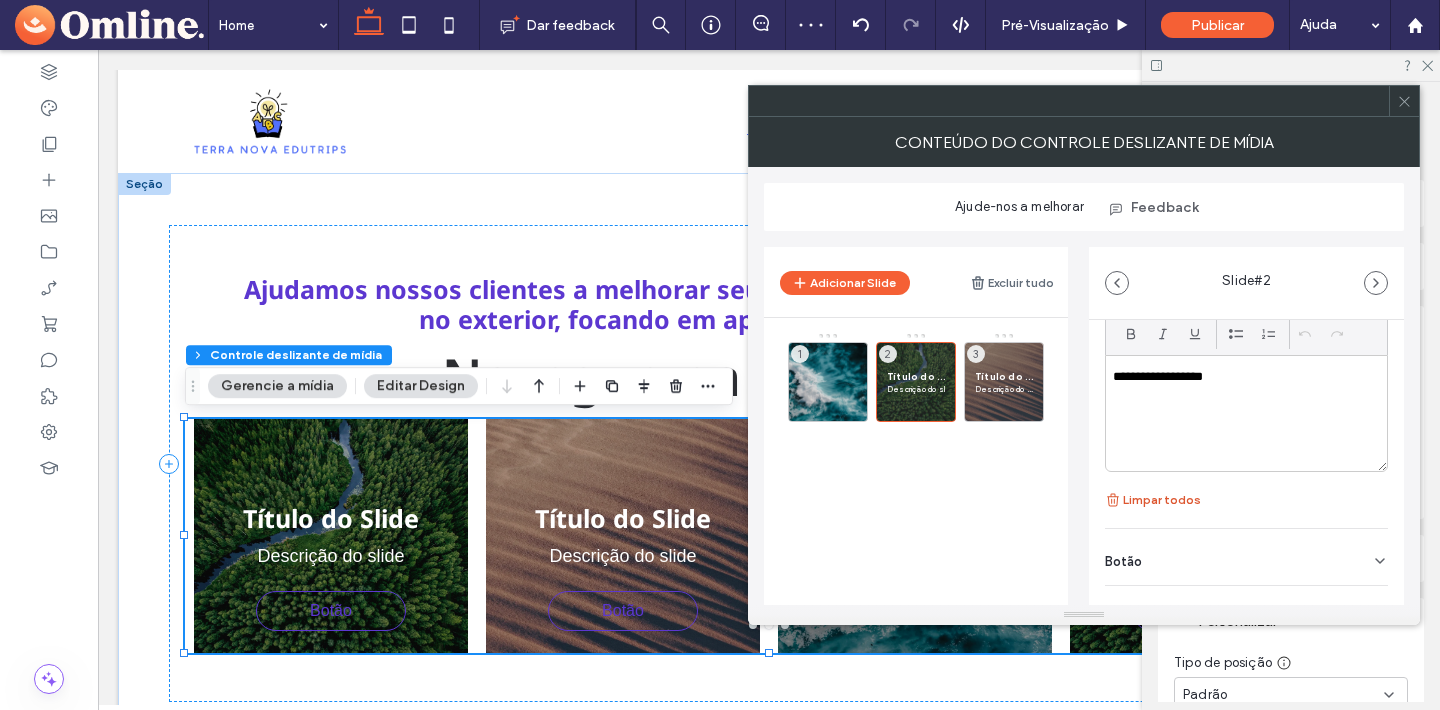 click on "Limpar todos" at bounding box center (1153, 500) 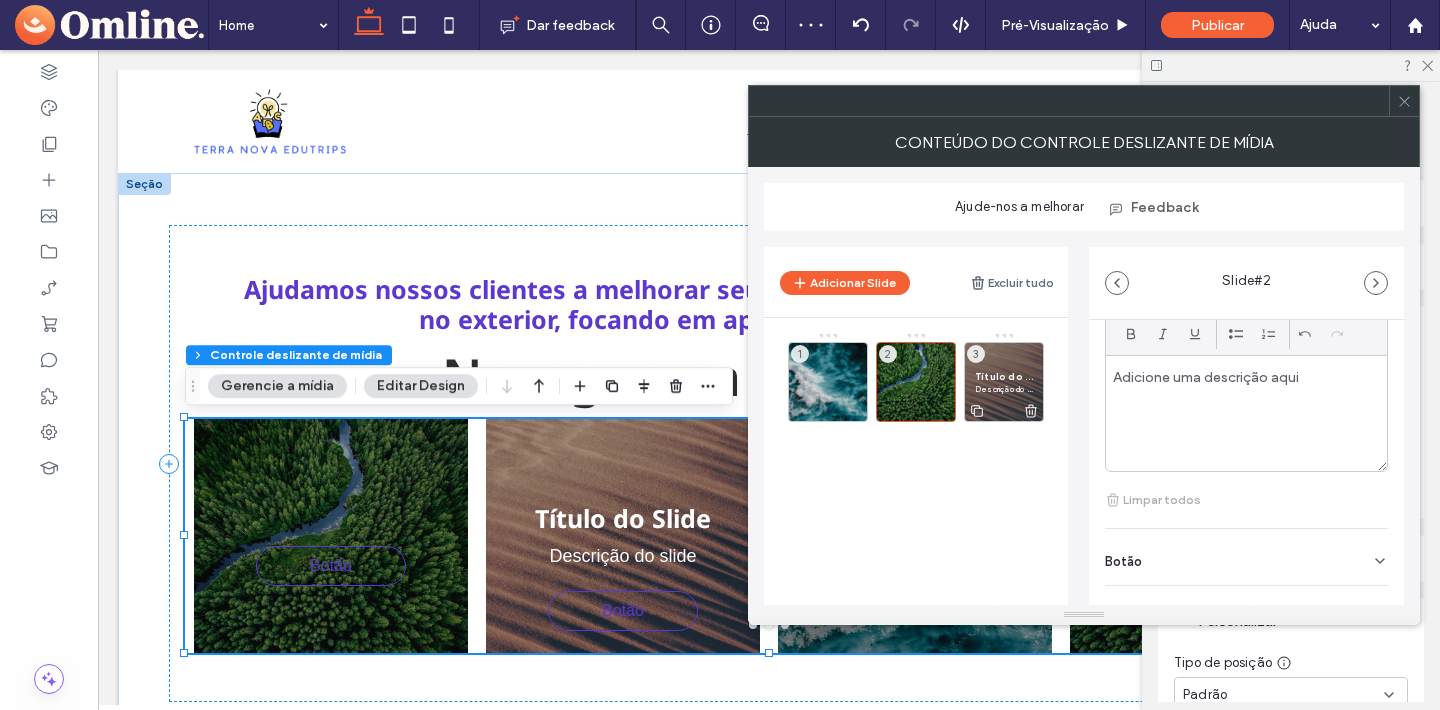 click on "Título do Slide" at bounding box center (1004, 376) 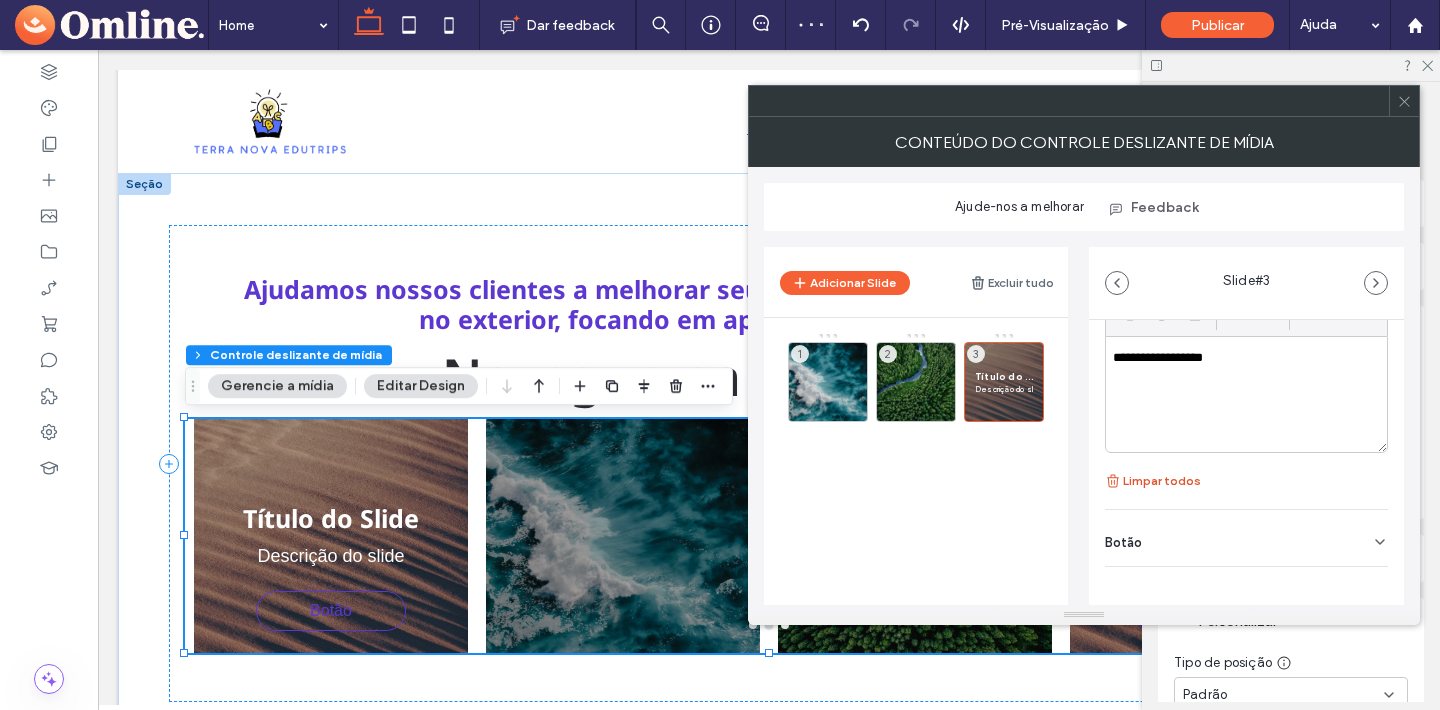 scroll, scrollTop: 608, scrollLeft: 0, axis: vertical 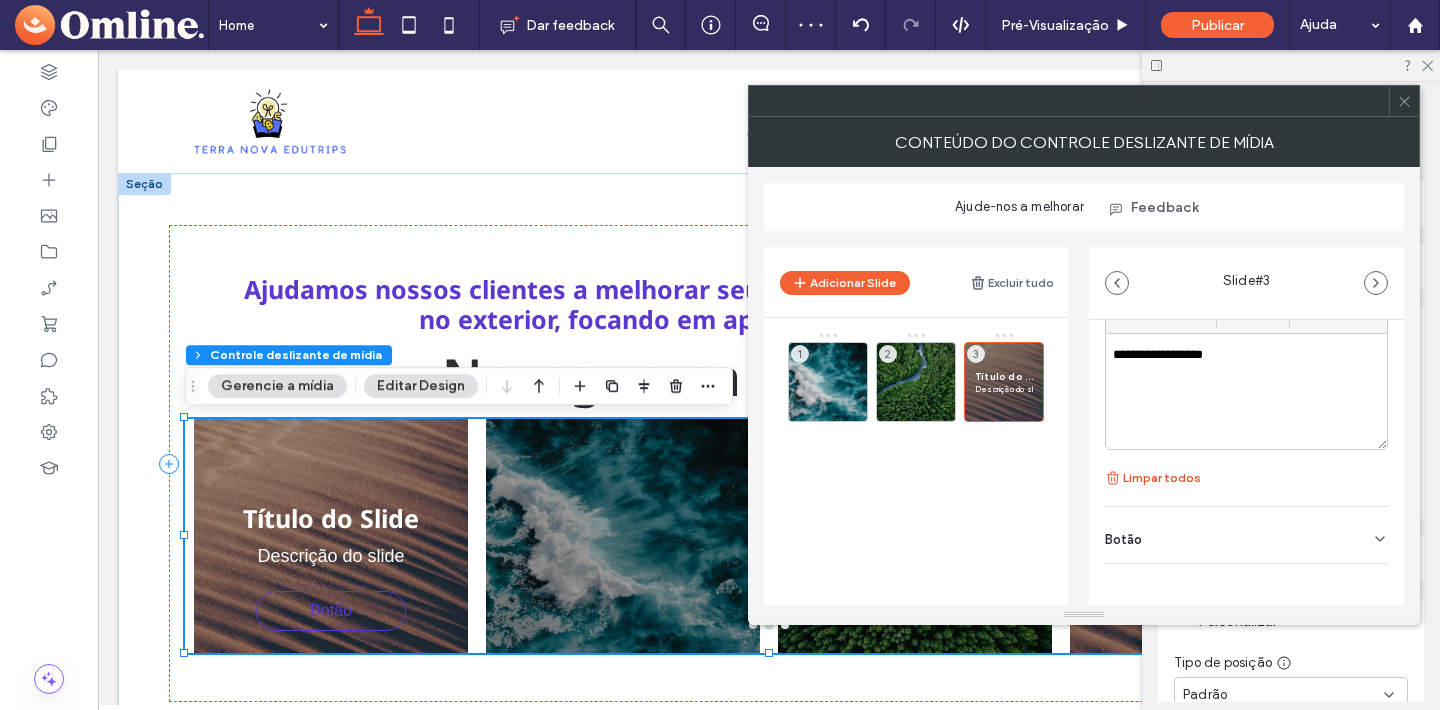 click on "Limpar todos" at bounding box center (1153, 478) 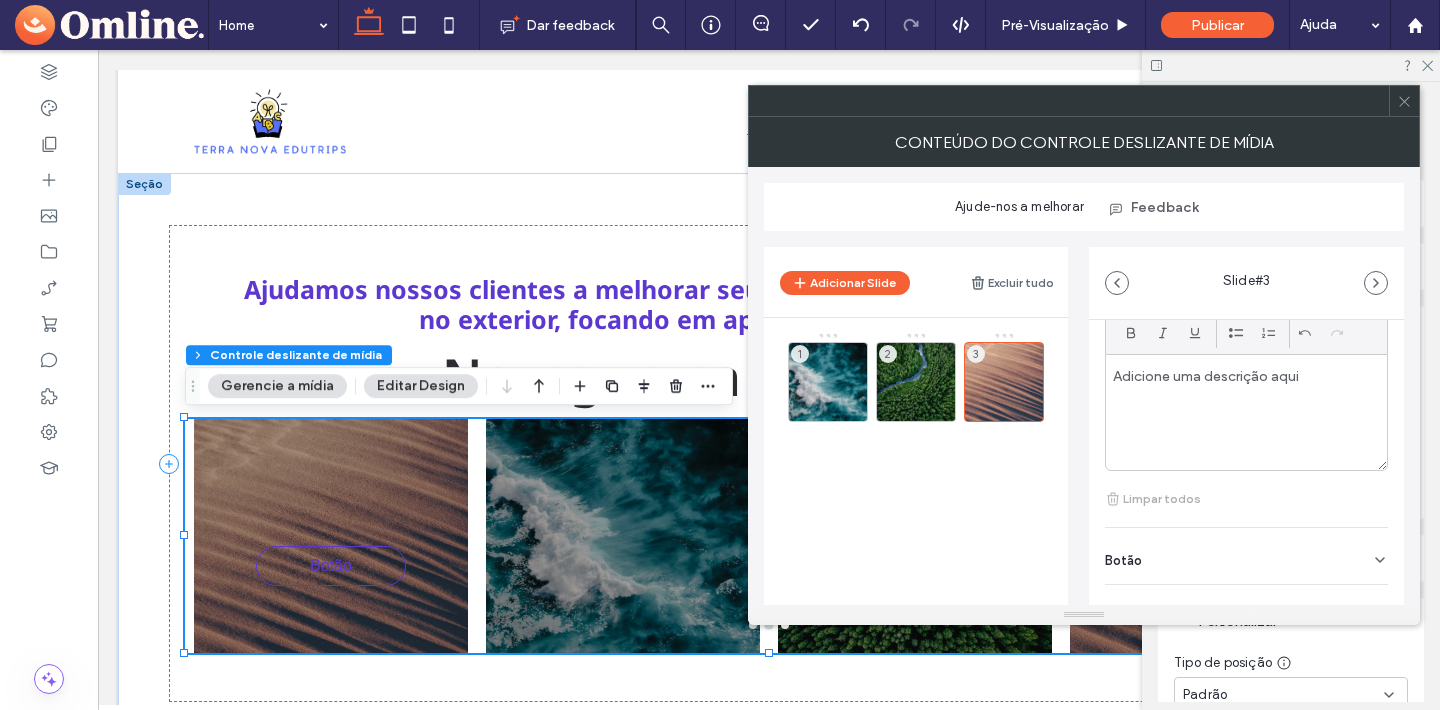 scroll, scrollTop: 616, scrollLeft: 0, axis: vertical 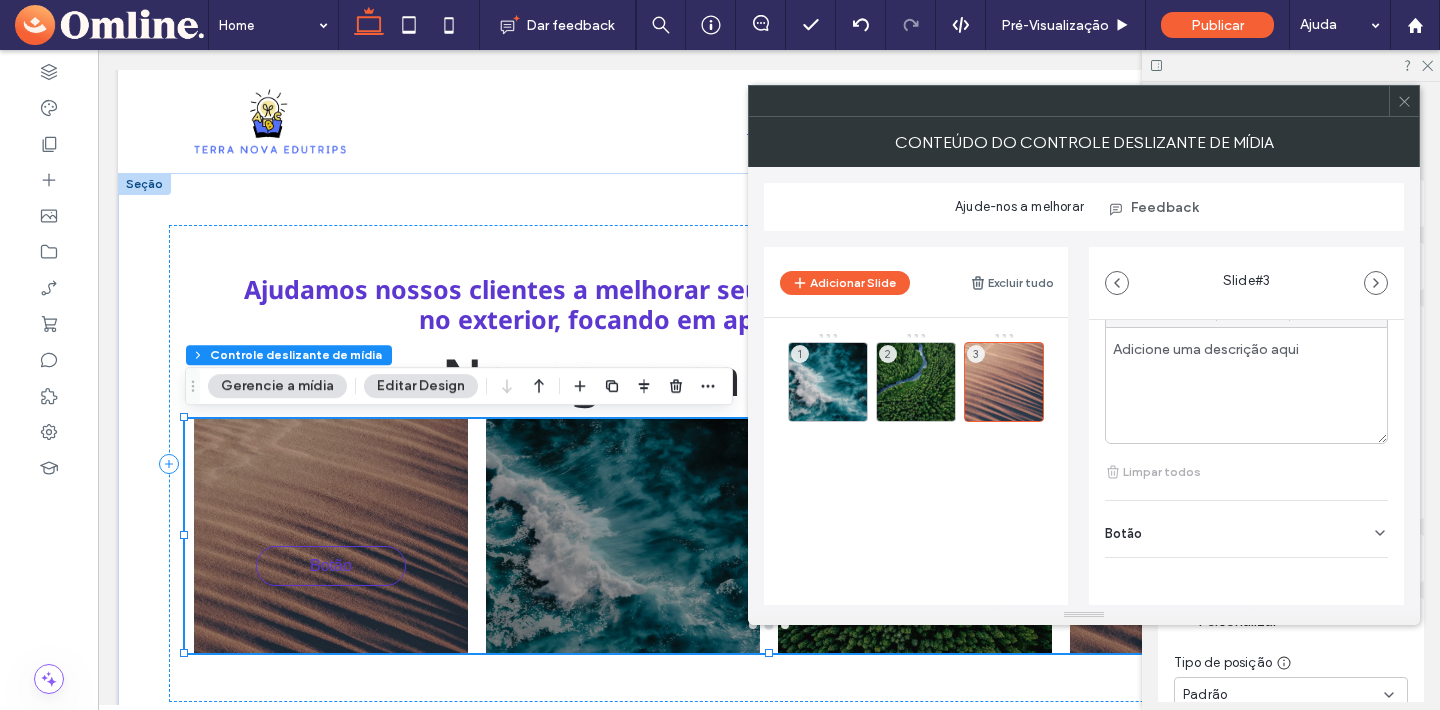 click 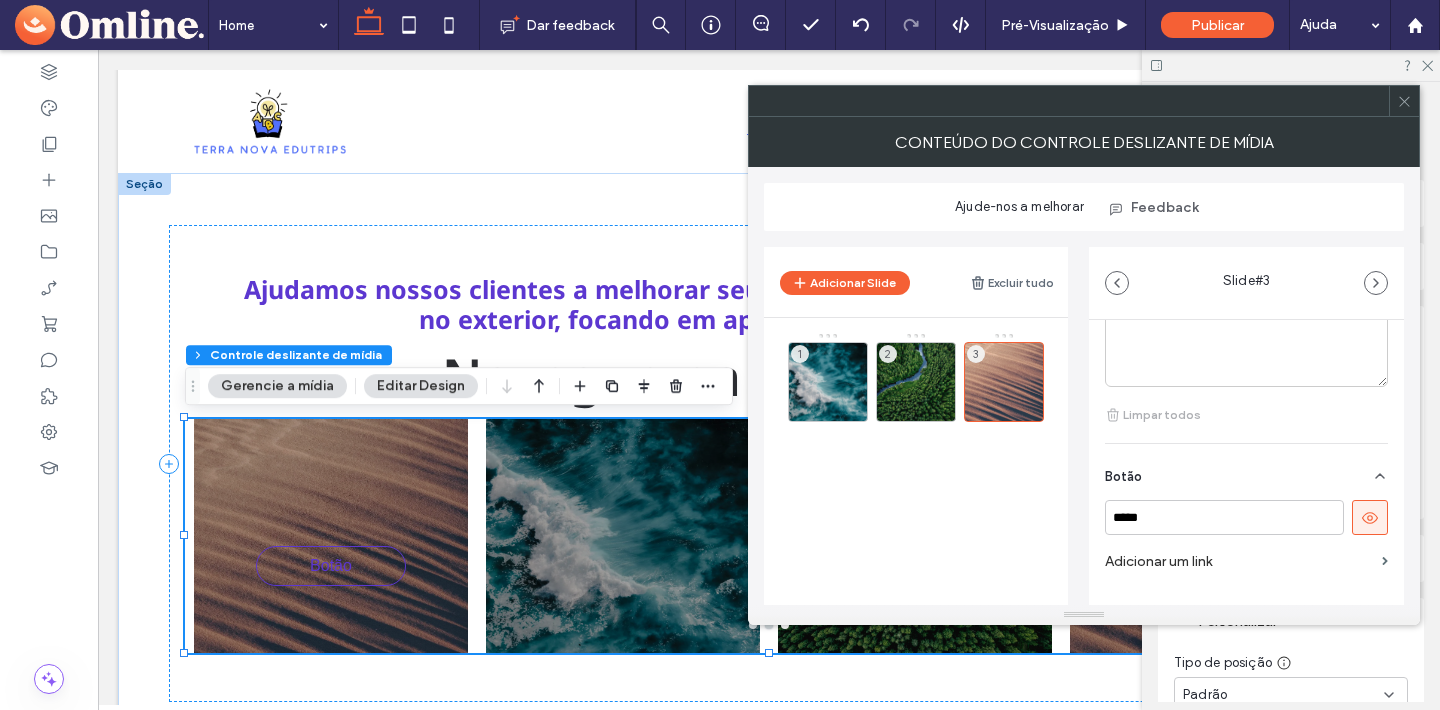 scroll, scrollTop: 699, scrollLeft: 0, axis: vertical 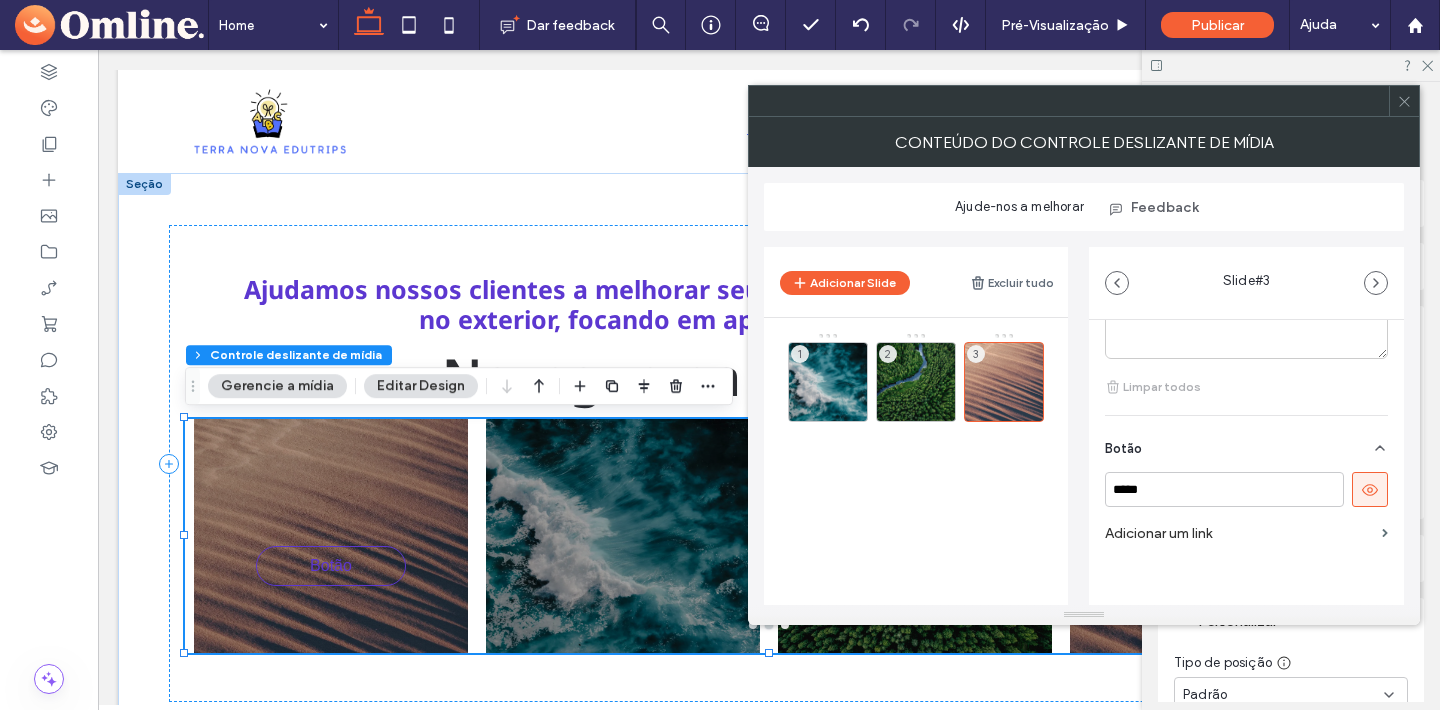 click 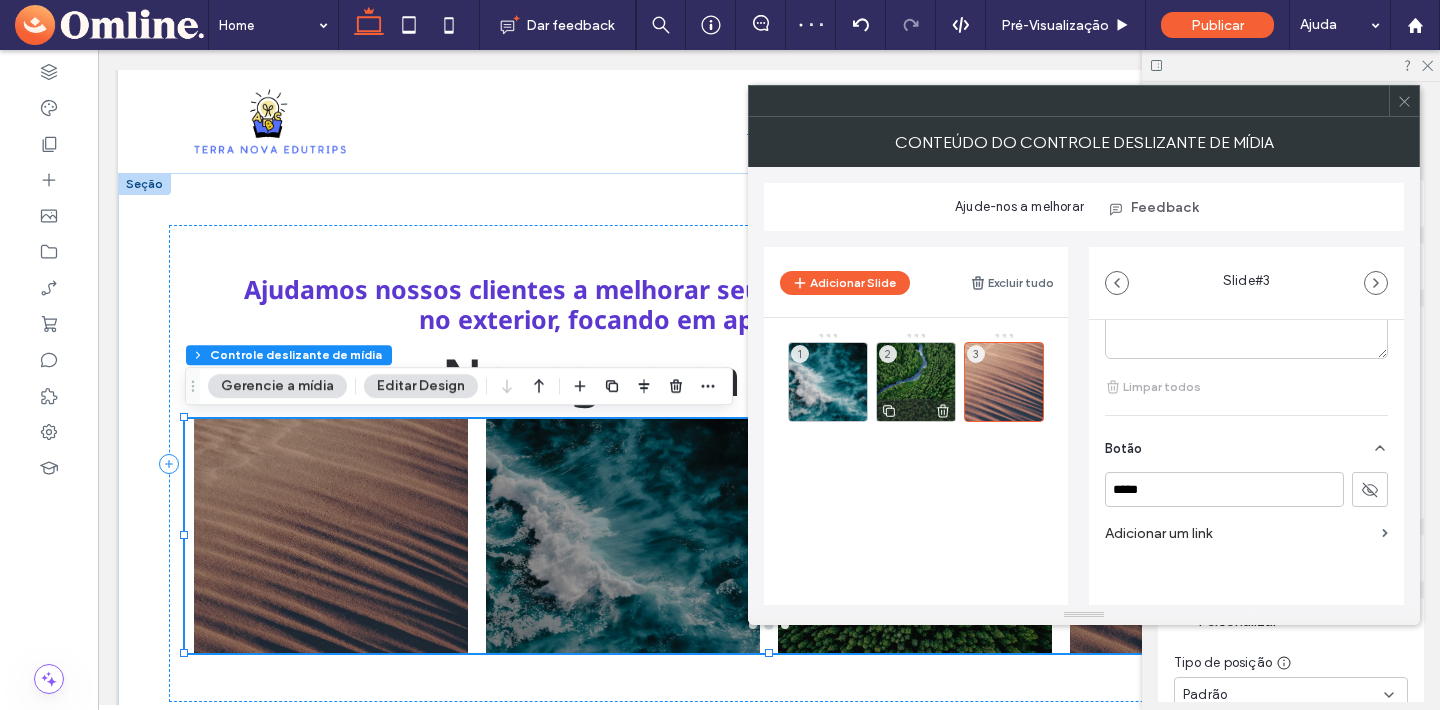 click on "2" at bounding box center (916, 382) 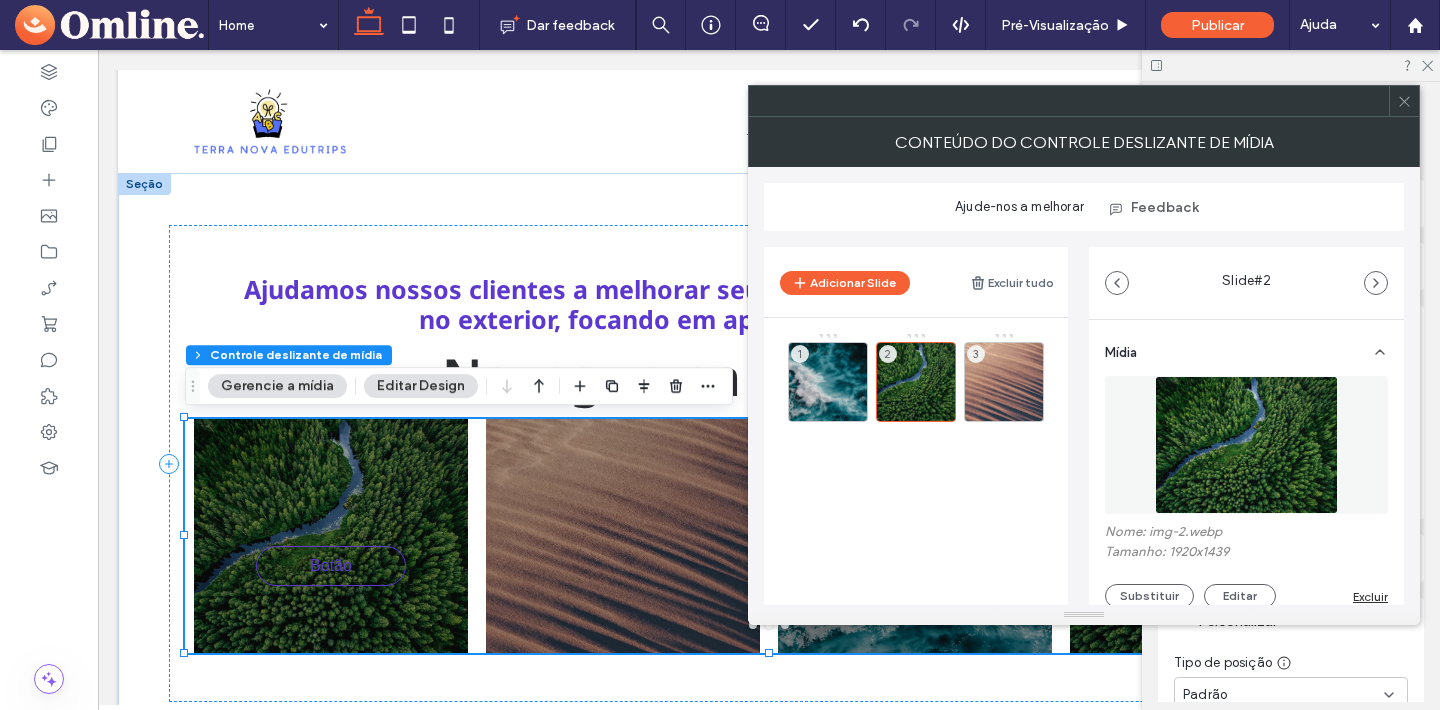 scroll, scrollTop: 349, scrollLeft: 0, axis: vertical 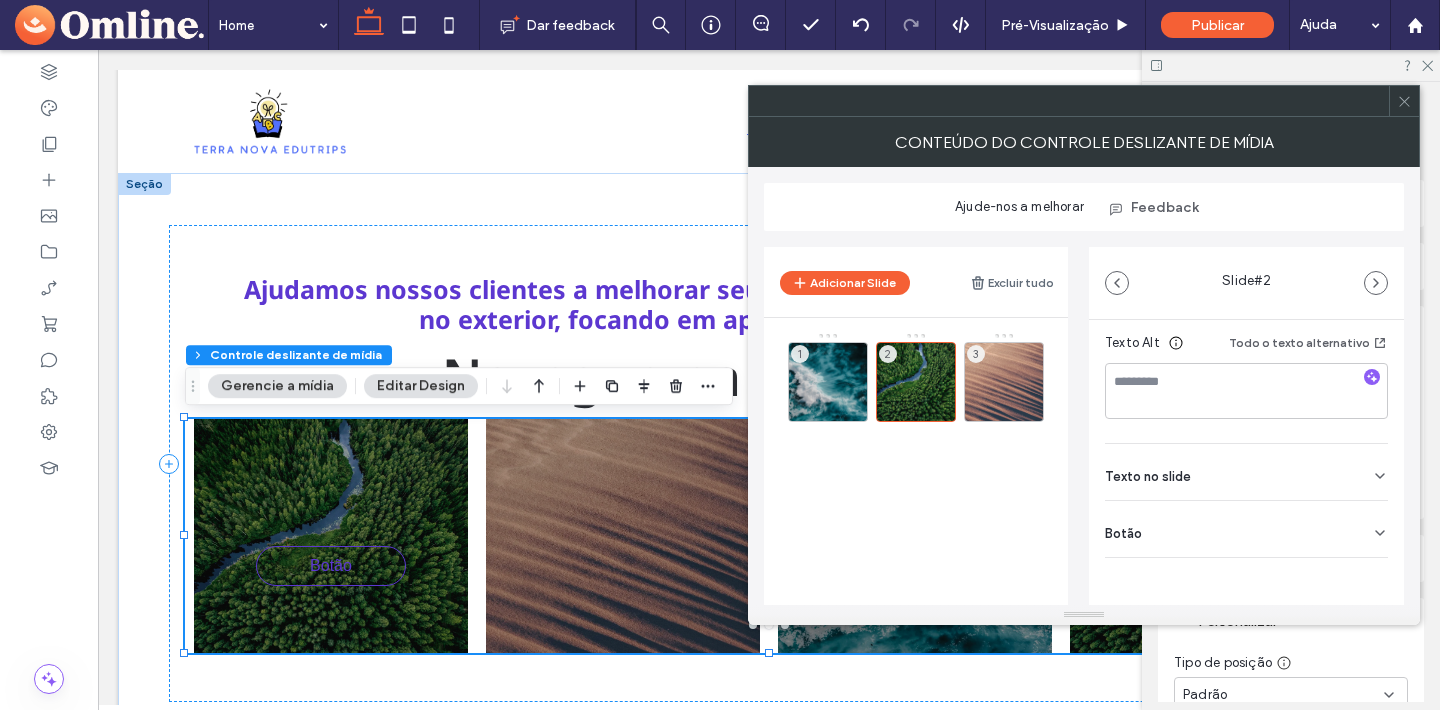 click on "Botão" at bounding box center (1246, 529) 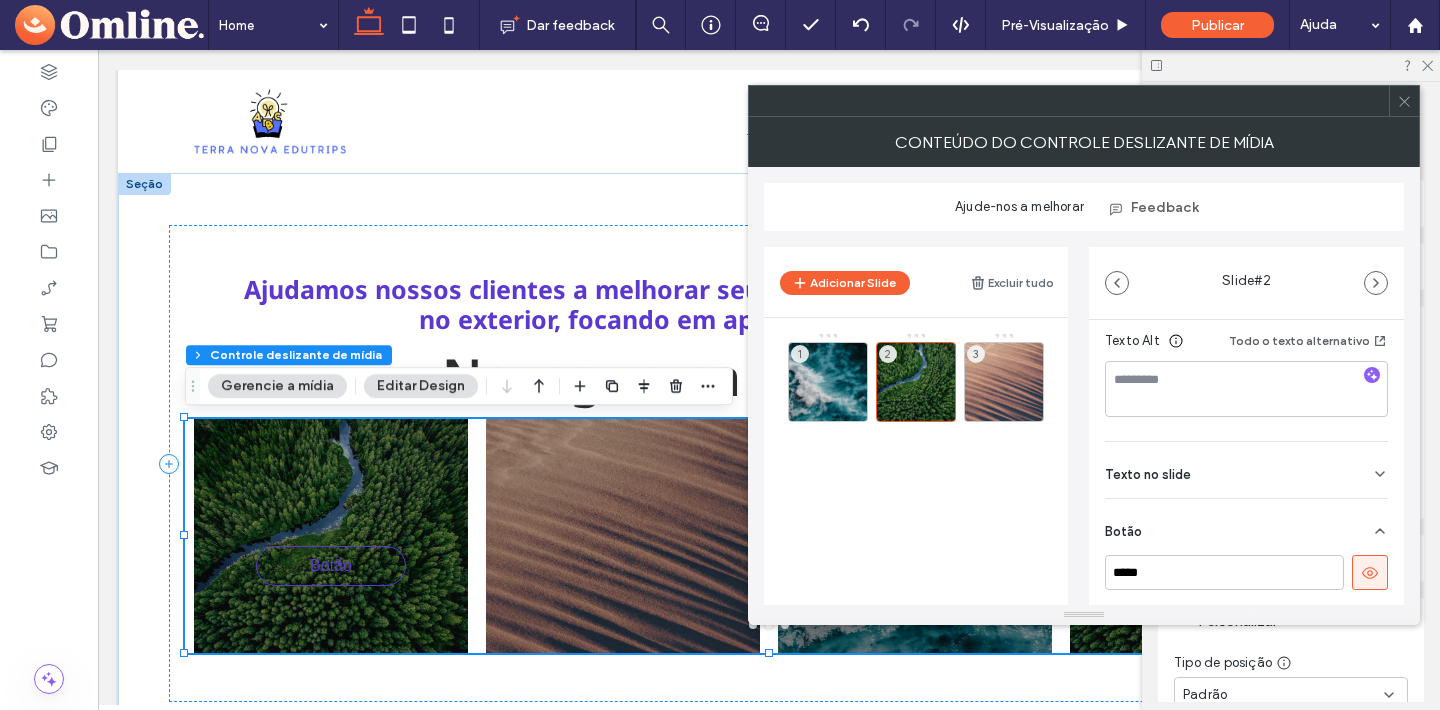 scroll, scrollTop: 444, scrollLeft: 0, axis: vertical 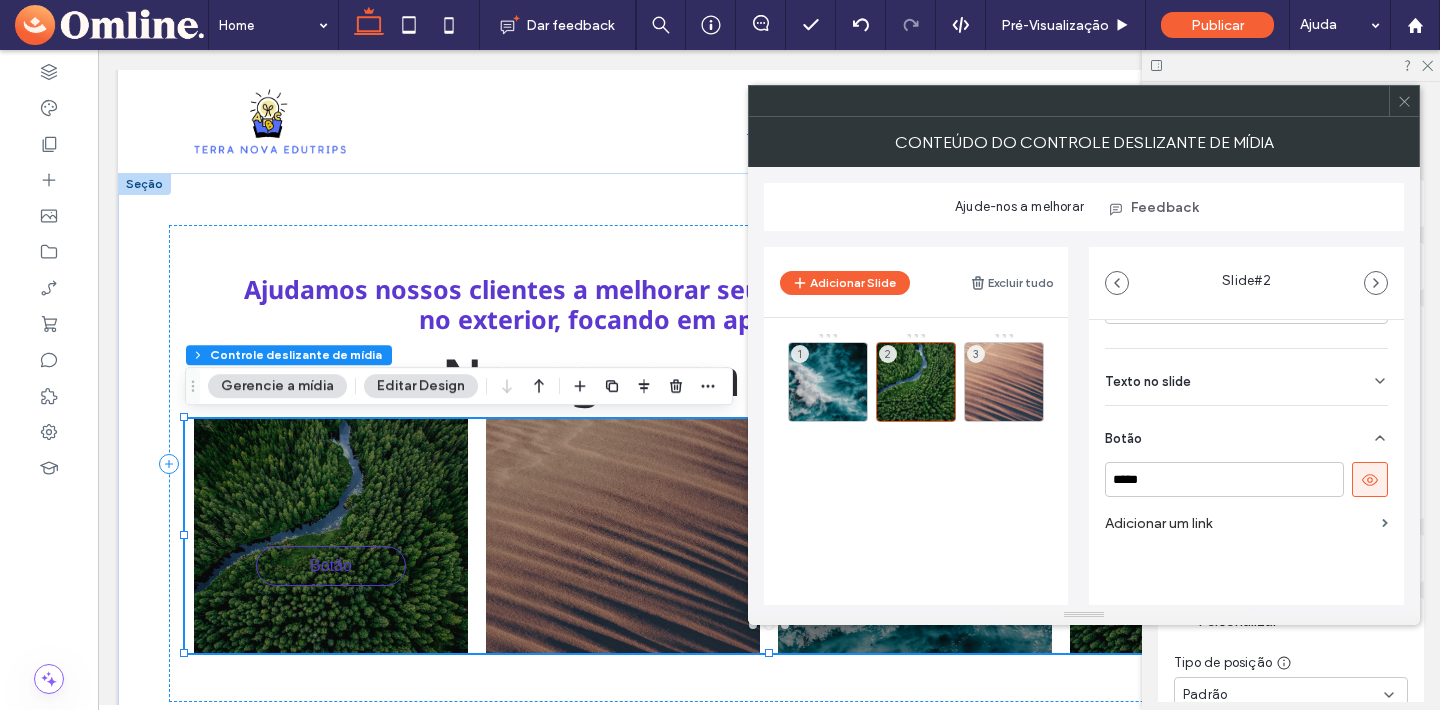 click 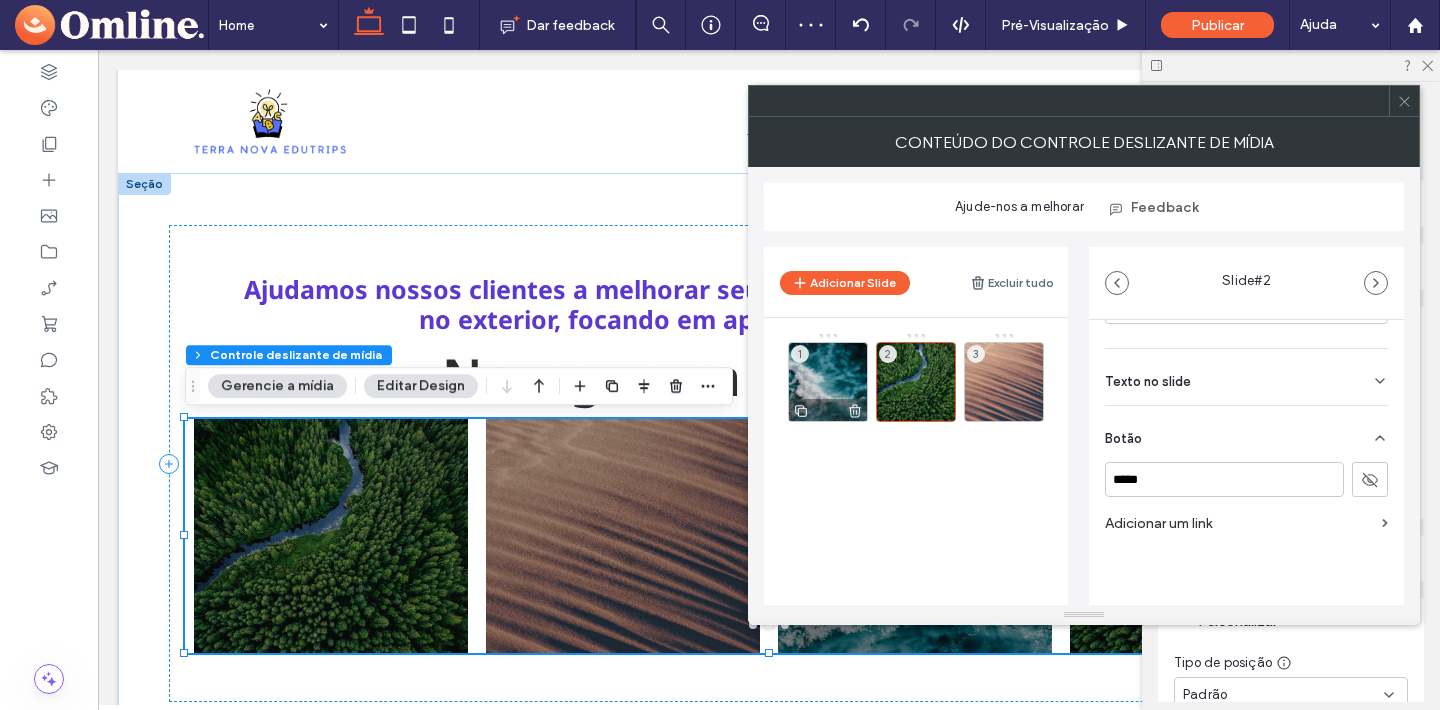 click on "1" at bounding box center (828, 382) 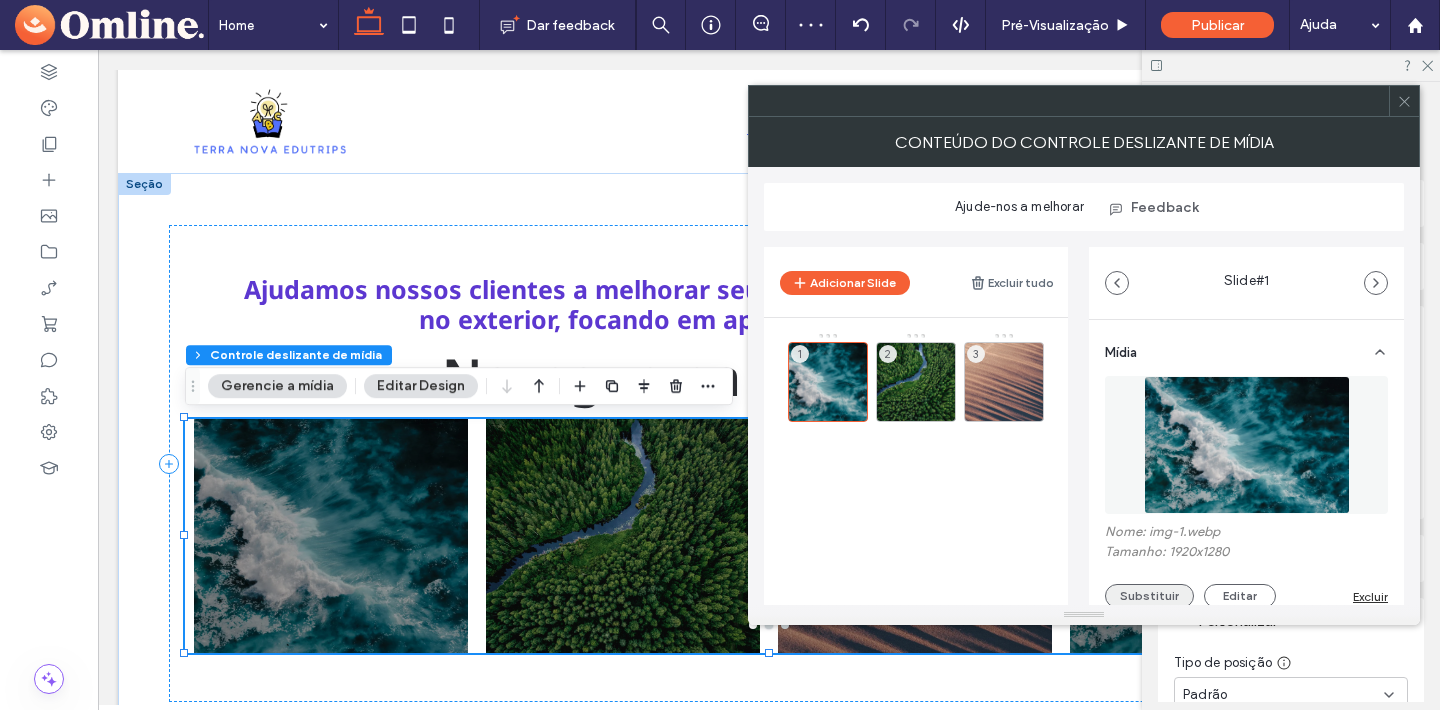 click on "Substituir" at bounding box center (1149, 596) 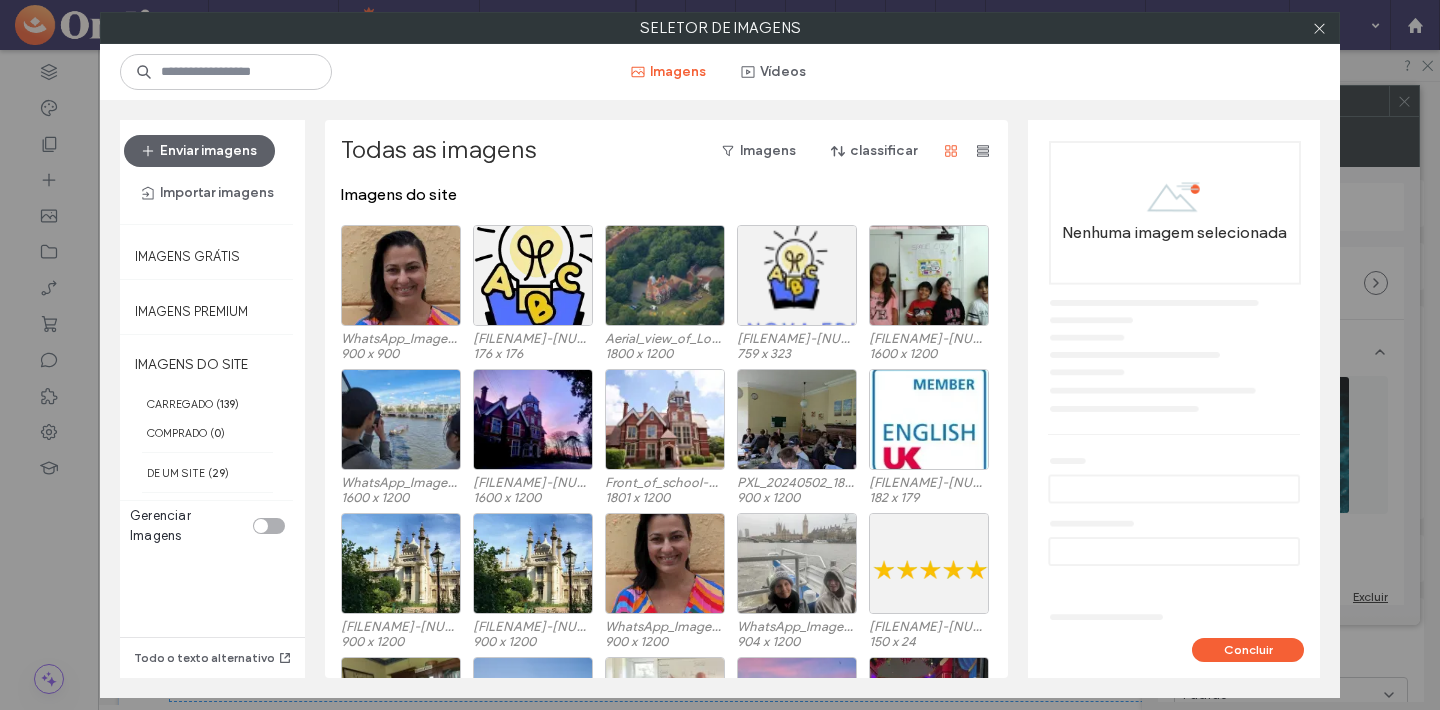 click on "Concluir" at bounding box center [1248, 650] 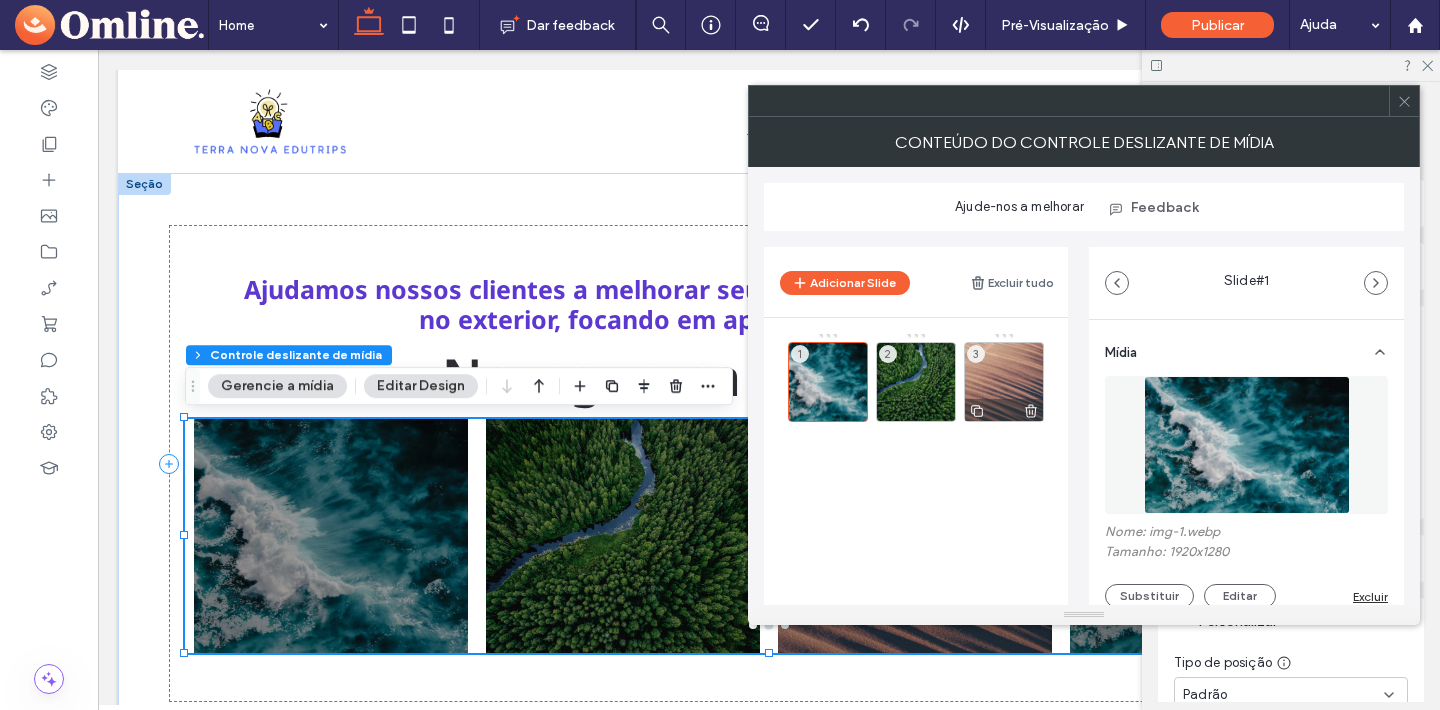 click 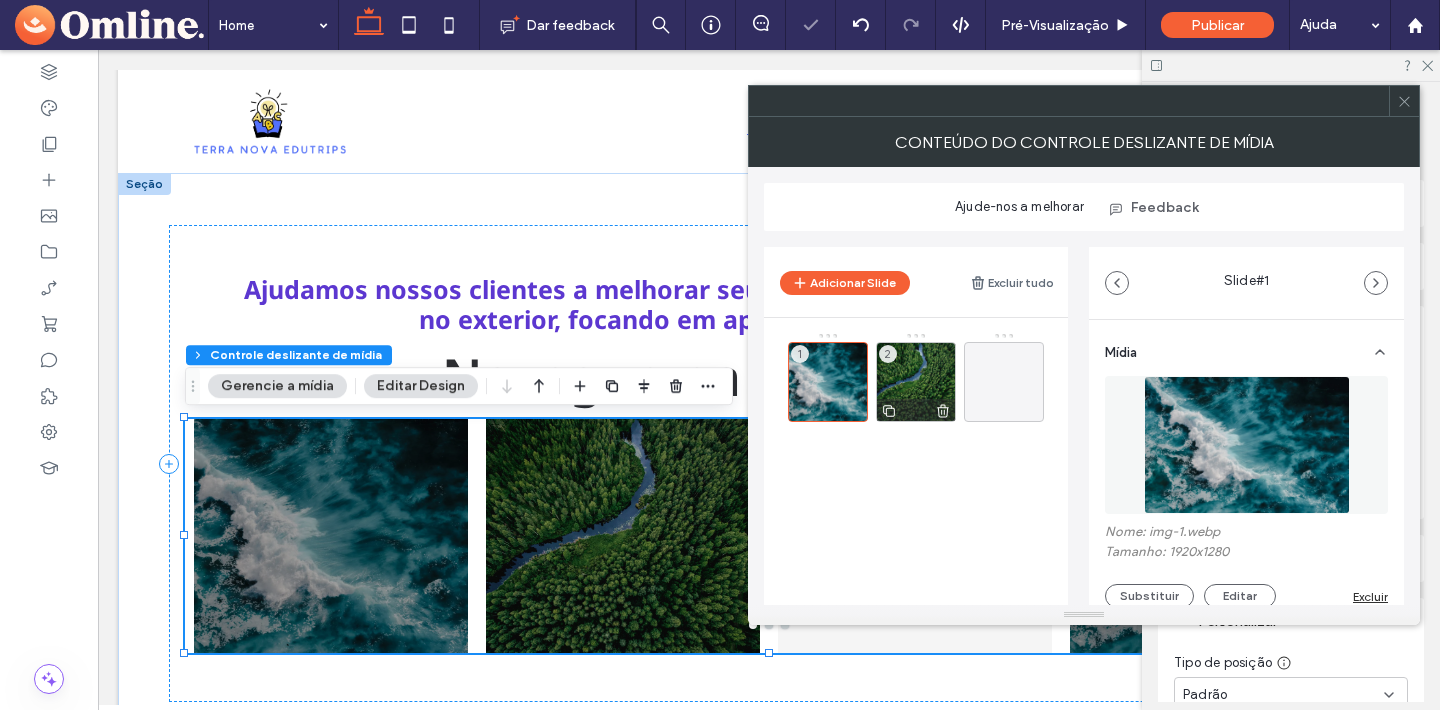 click 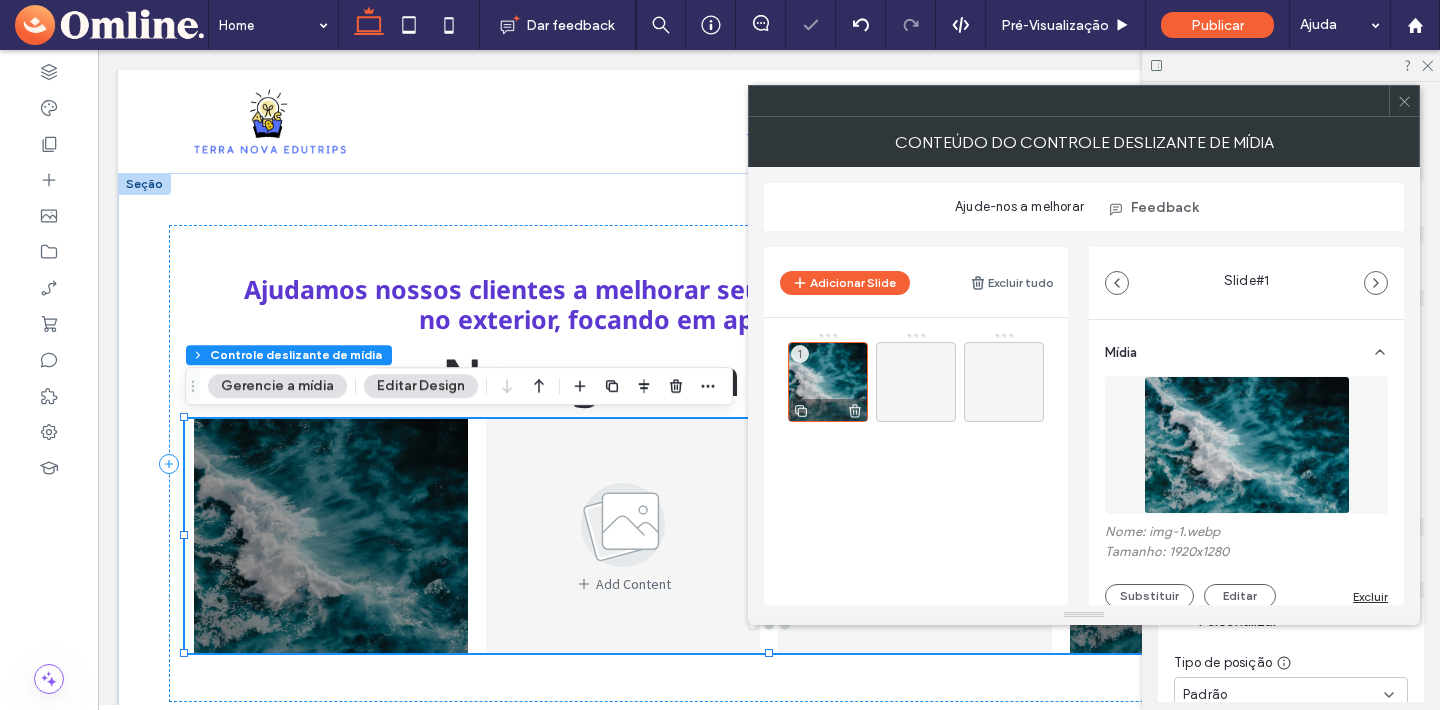 click 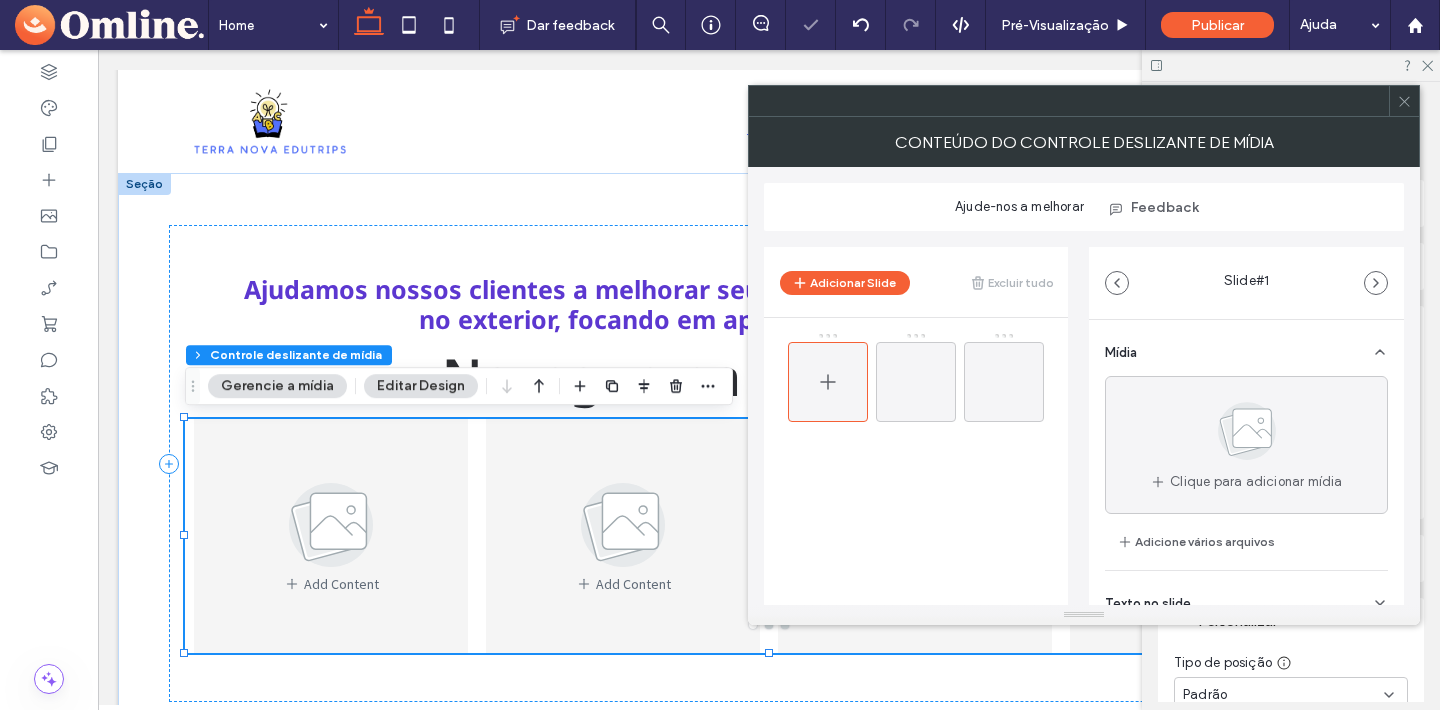 click 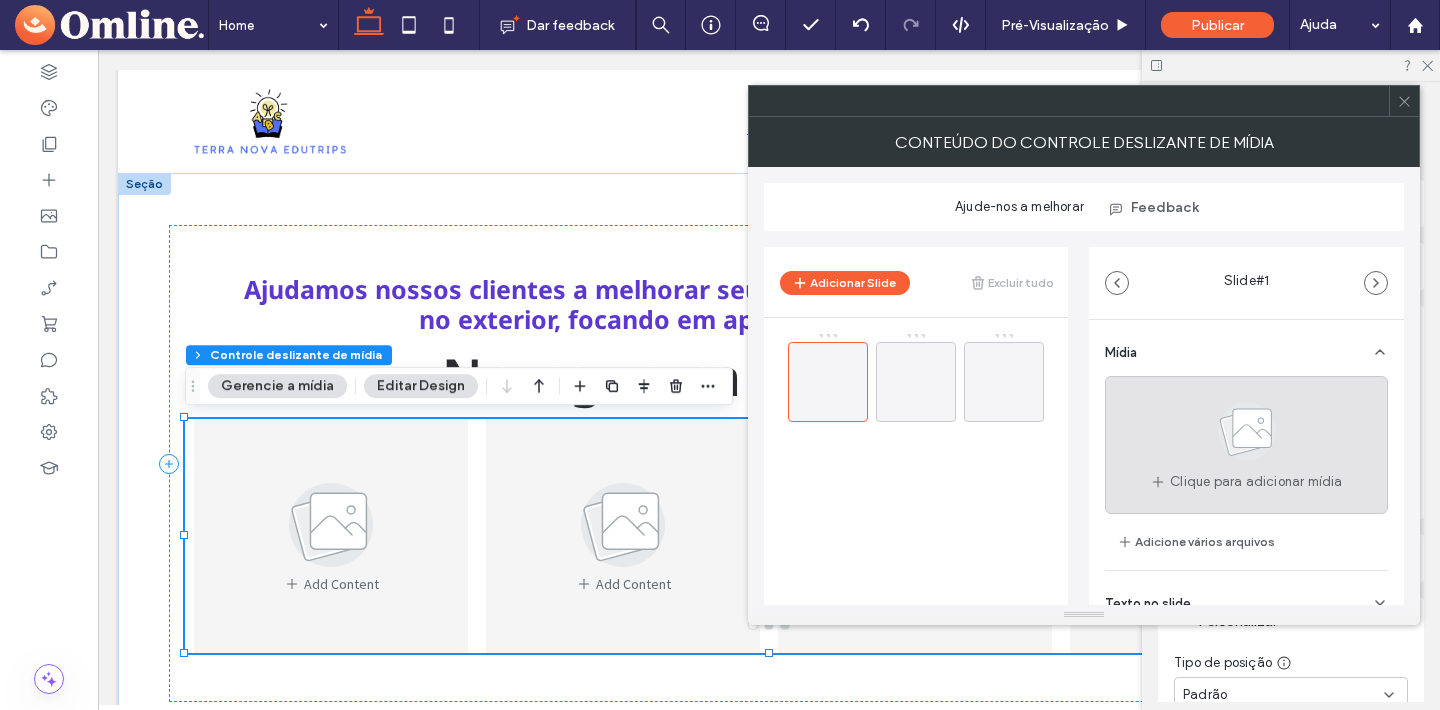click 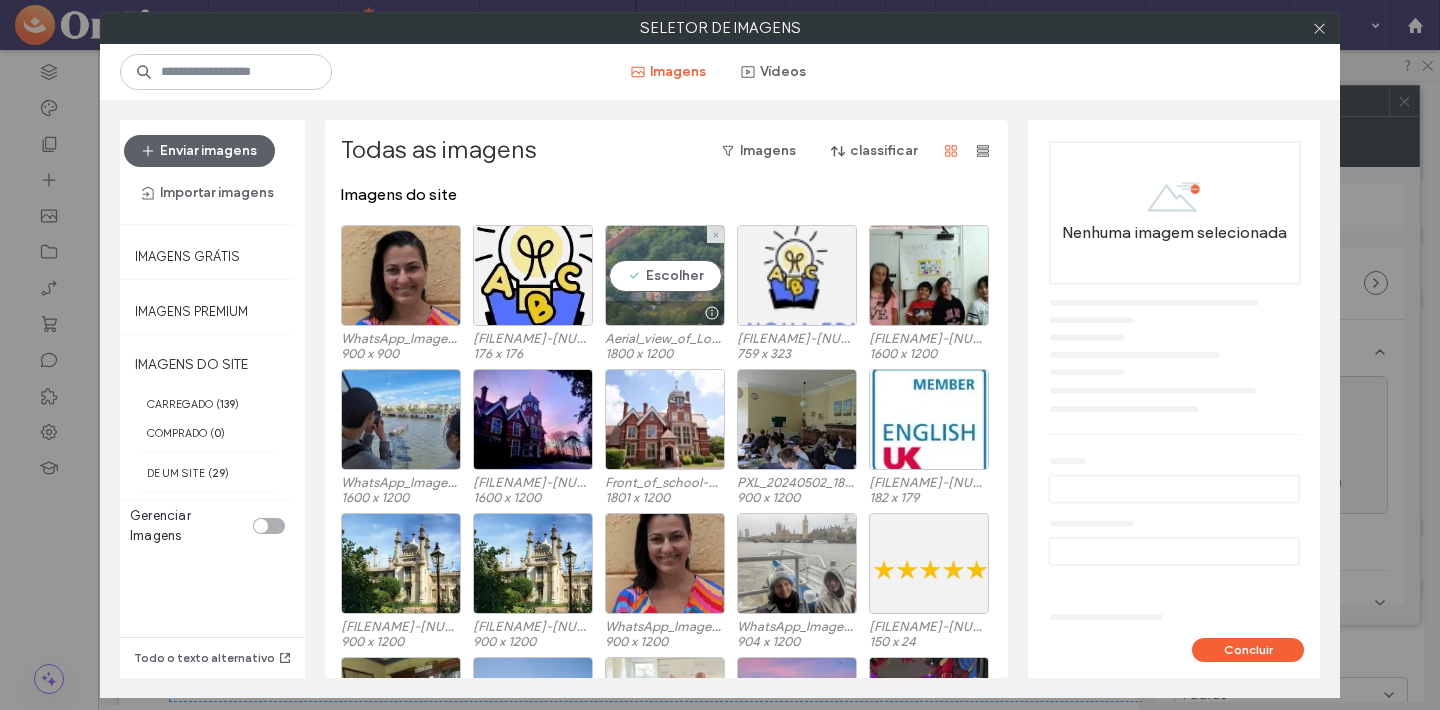 click on "Escolher" at bounding box center (665, 275) 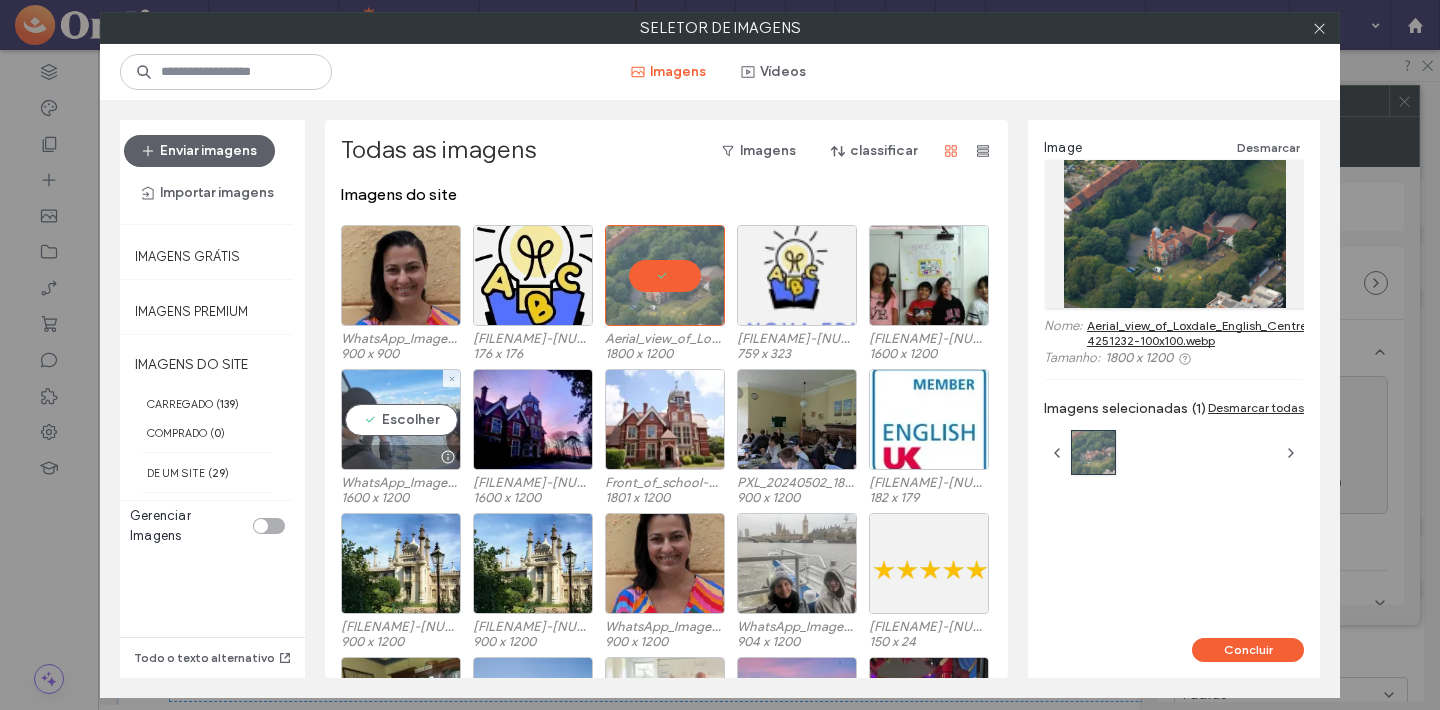 click on "Escolher" at bounding box center (401, 419) 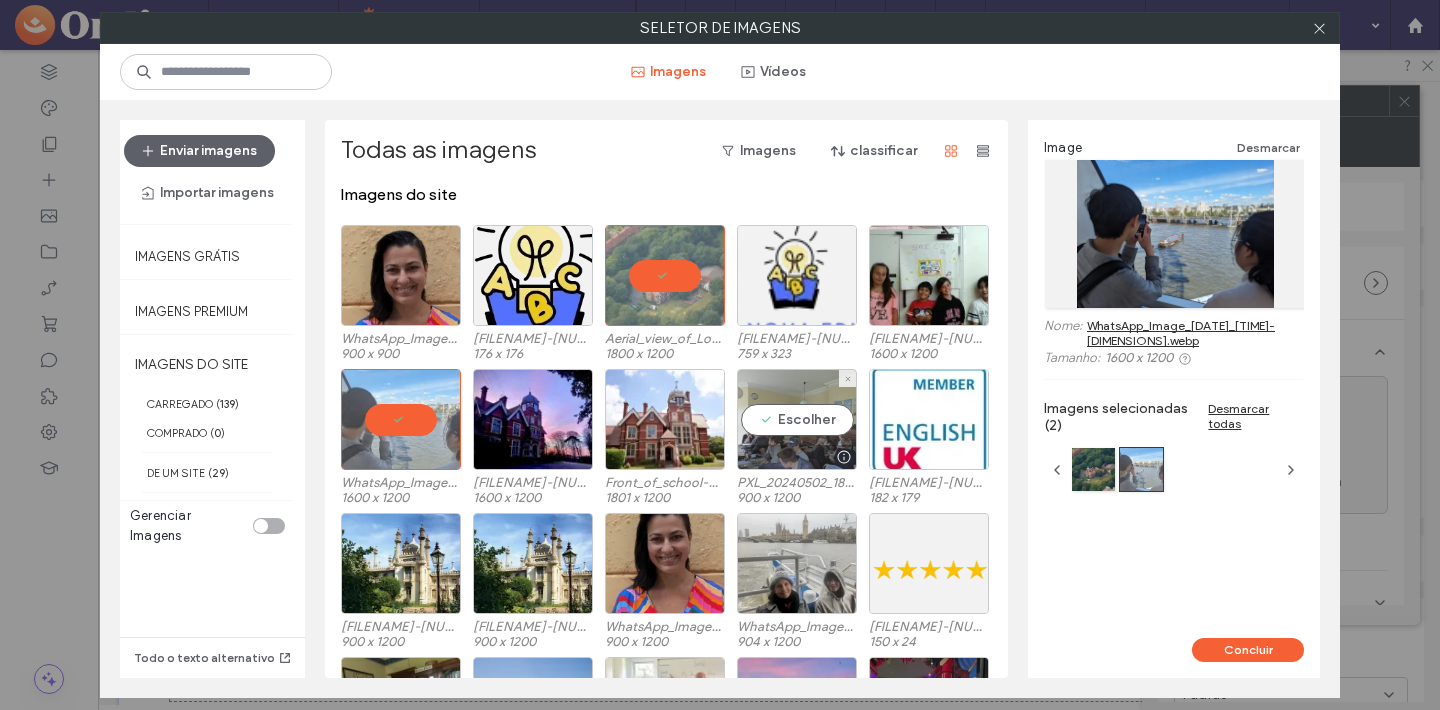 click on "Escolher" at bounding box center (797, 419) 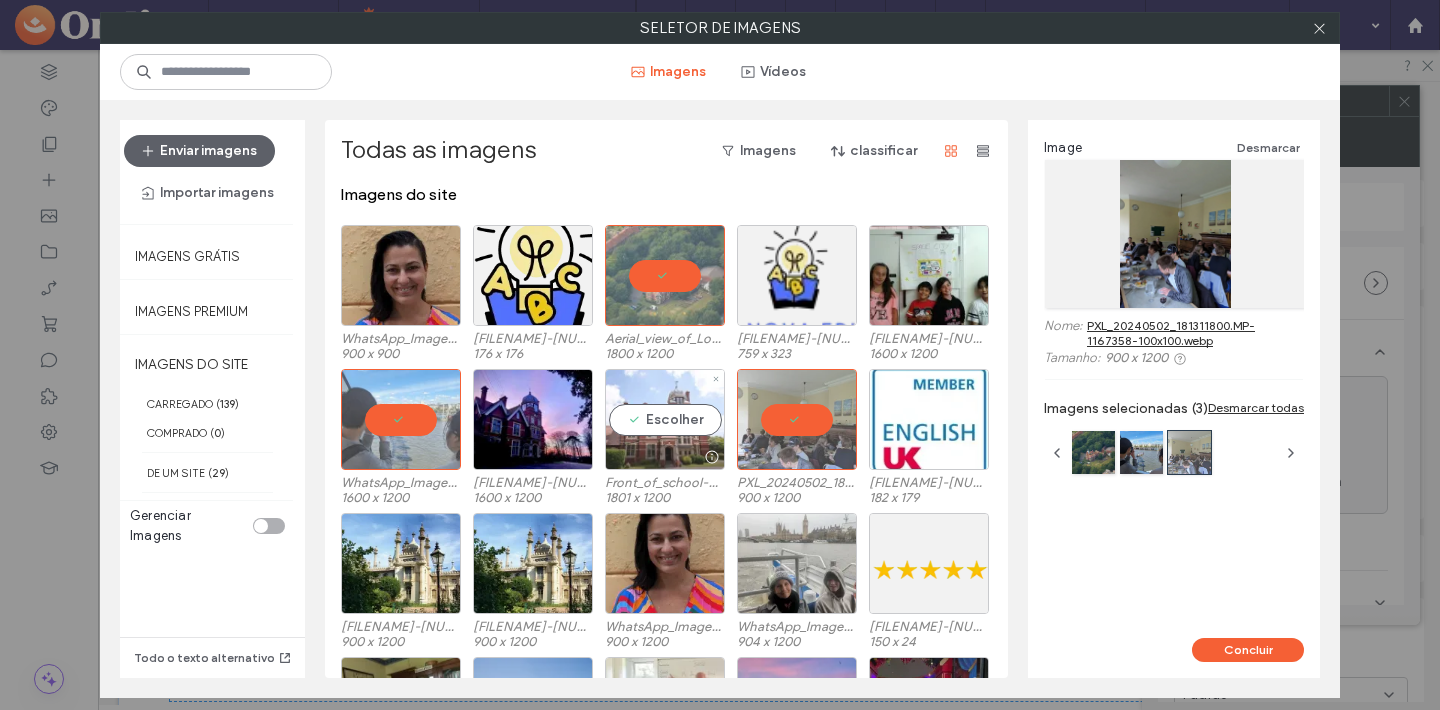 drag, startPoint x: 623, startPoint y: 418, endPoint x: 599, endPoint y: 440, distance: 32.55764 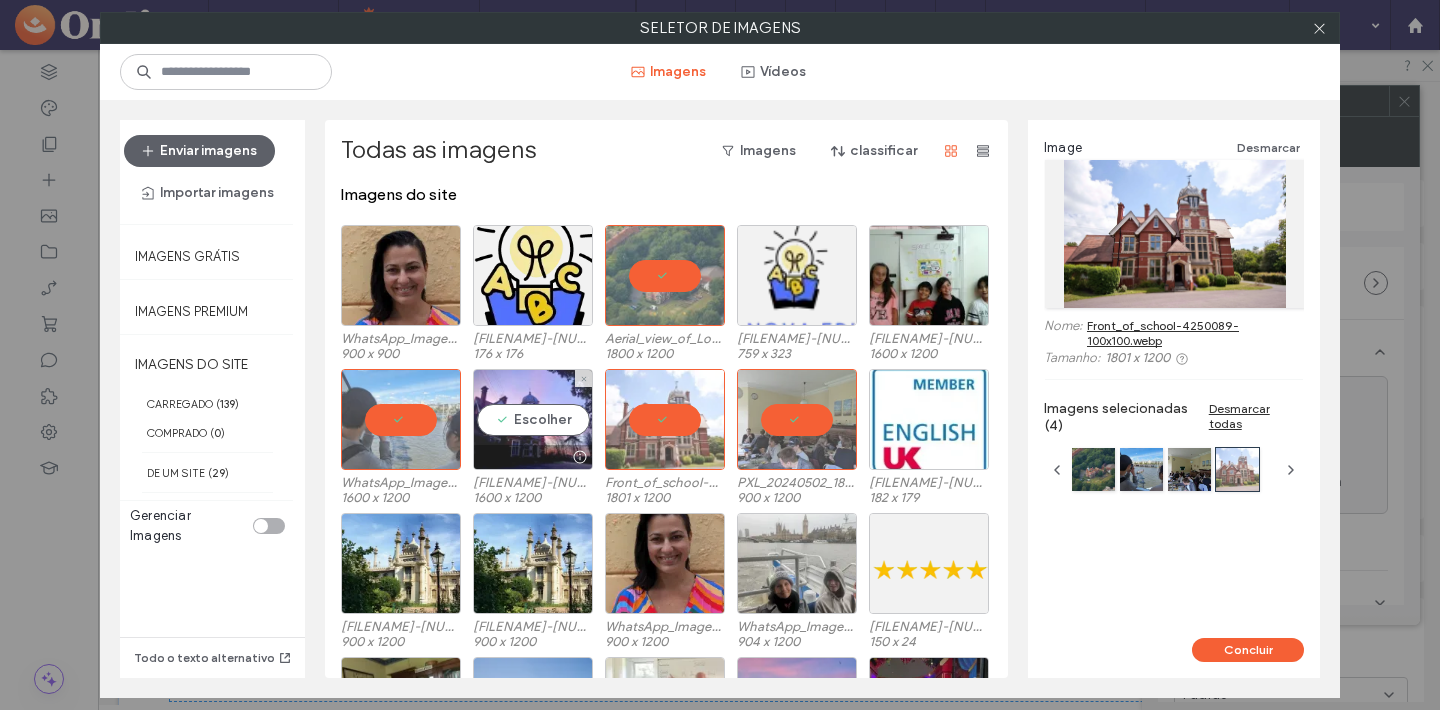 click on "Escolher" at bounding box center (533, 419) 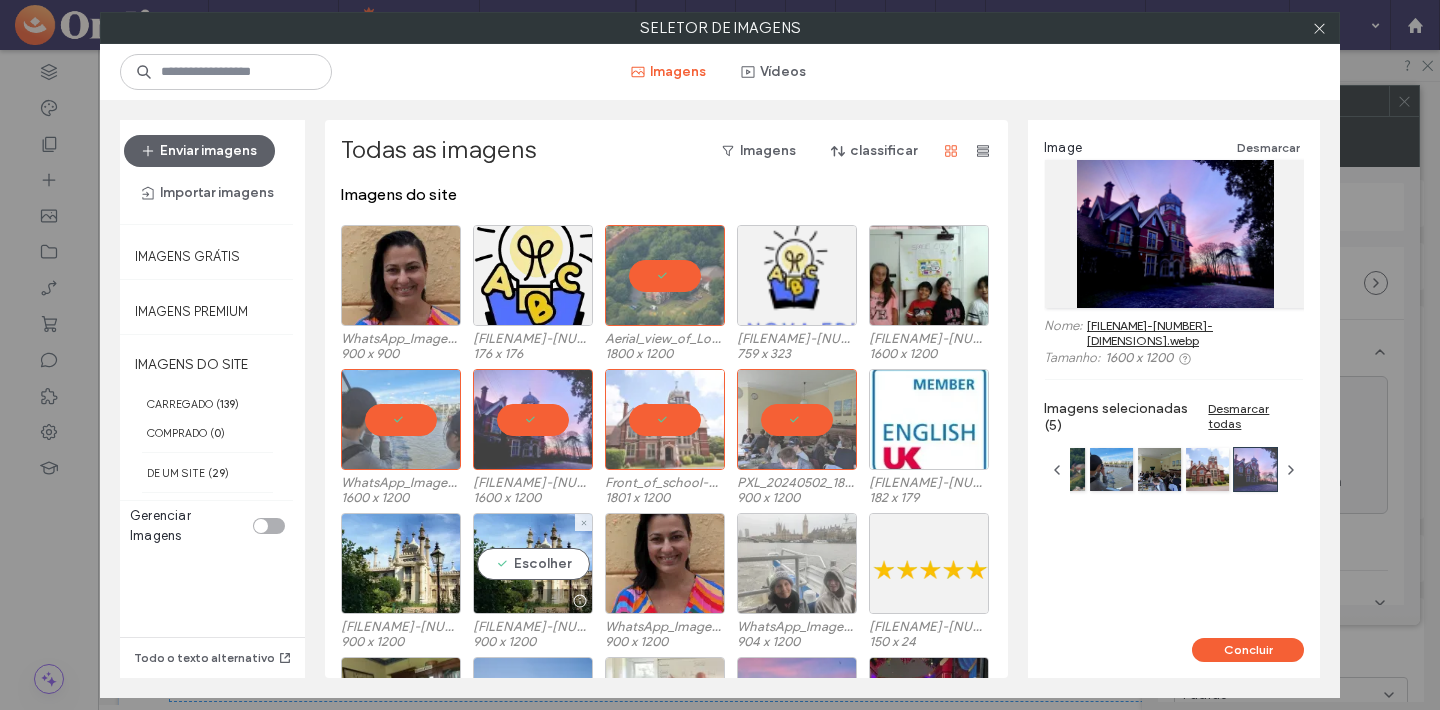 drag, startPoint x: 516, startPoint y: 571, endPoint x: 802, endPoint y: 569, distance: 286.007 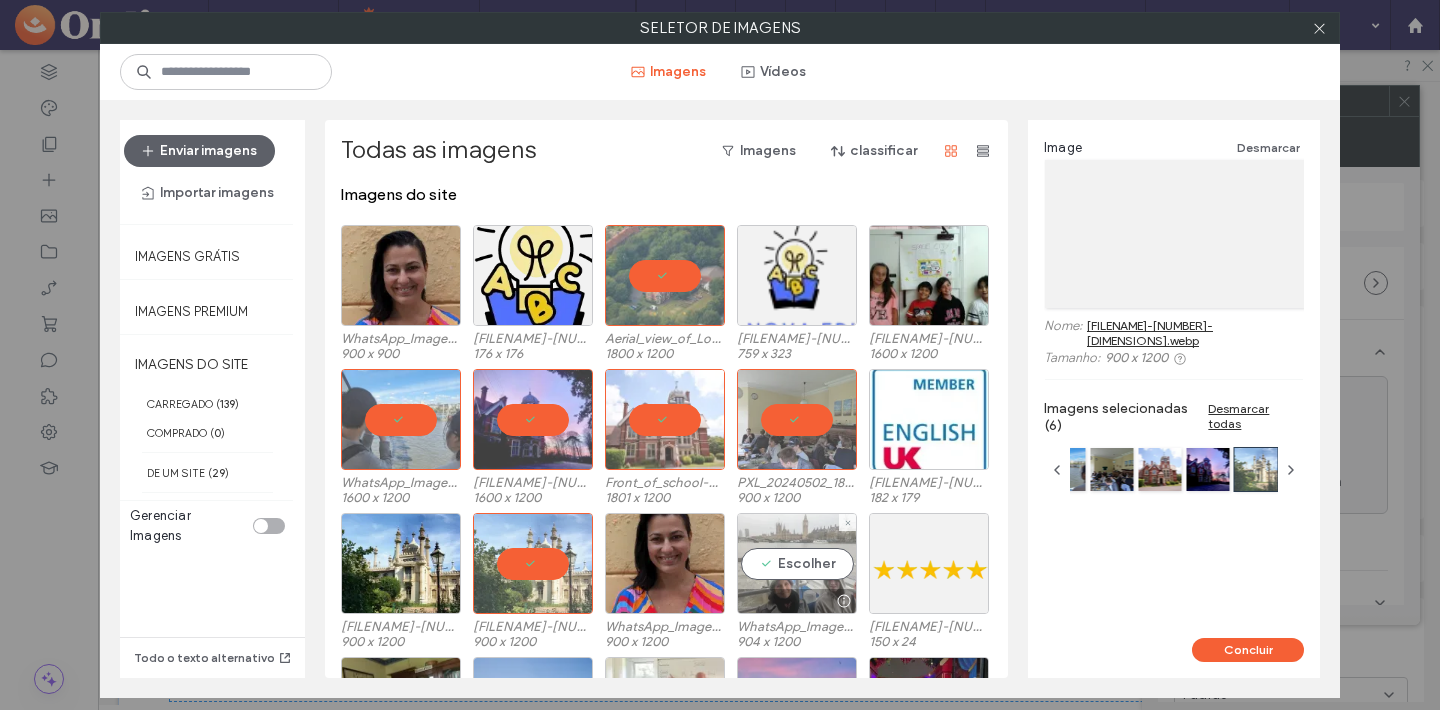click on "Escolher" at bounding box center (797, 563) 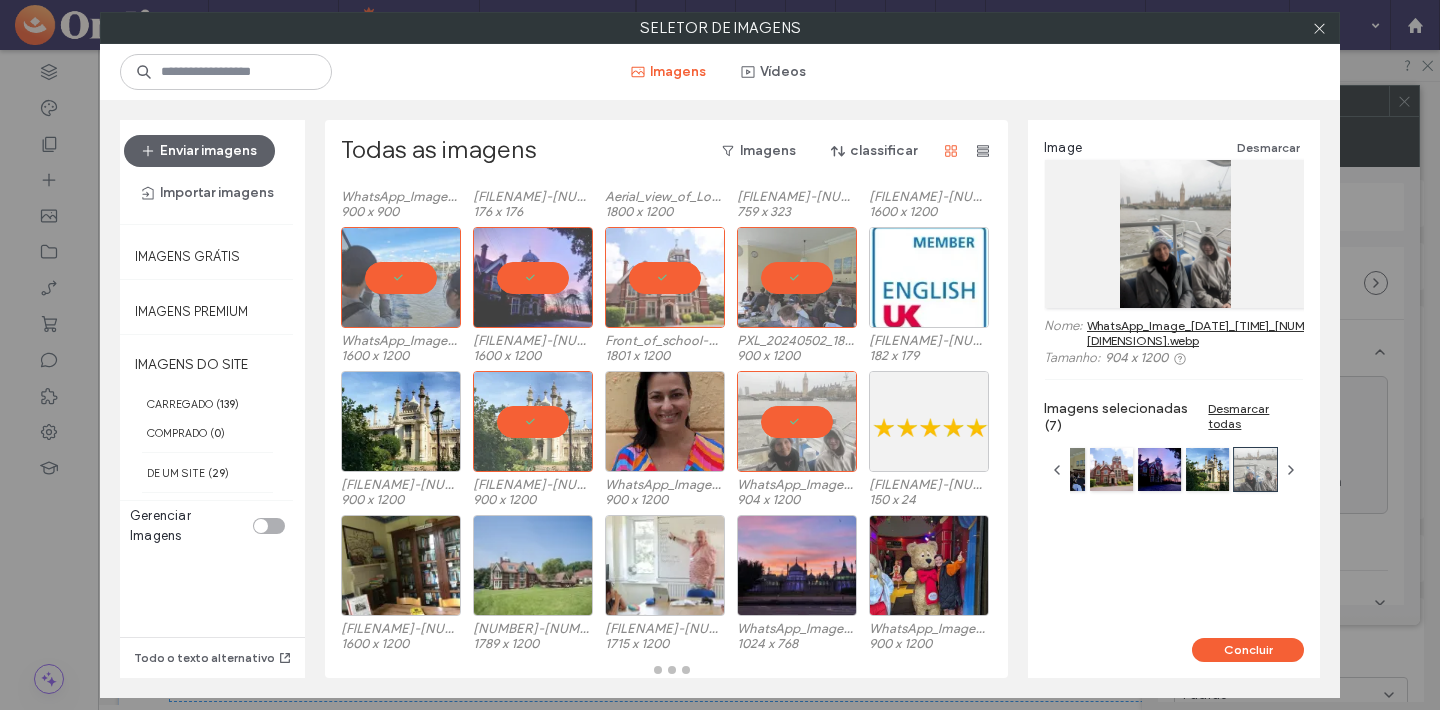 scroll, scrollTop: 142, scrollLeft: 0, axis: vertical 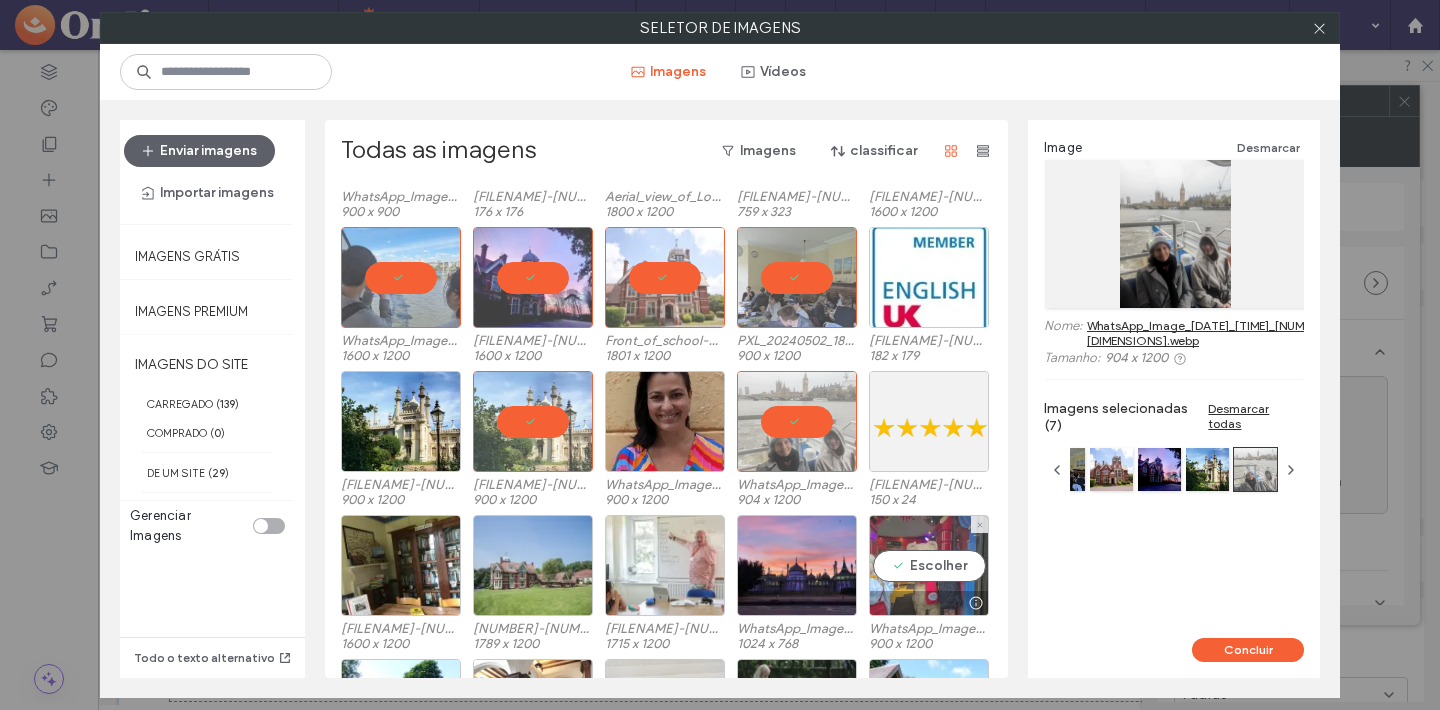 click on "Escolher" at bounding box center [929, 565] 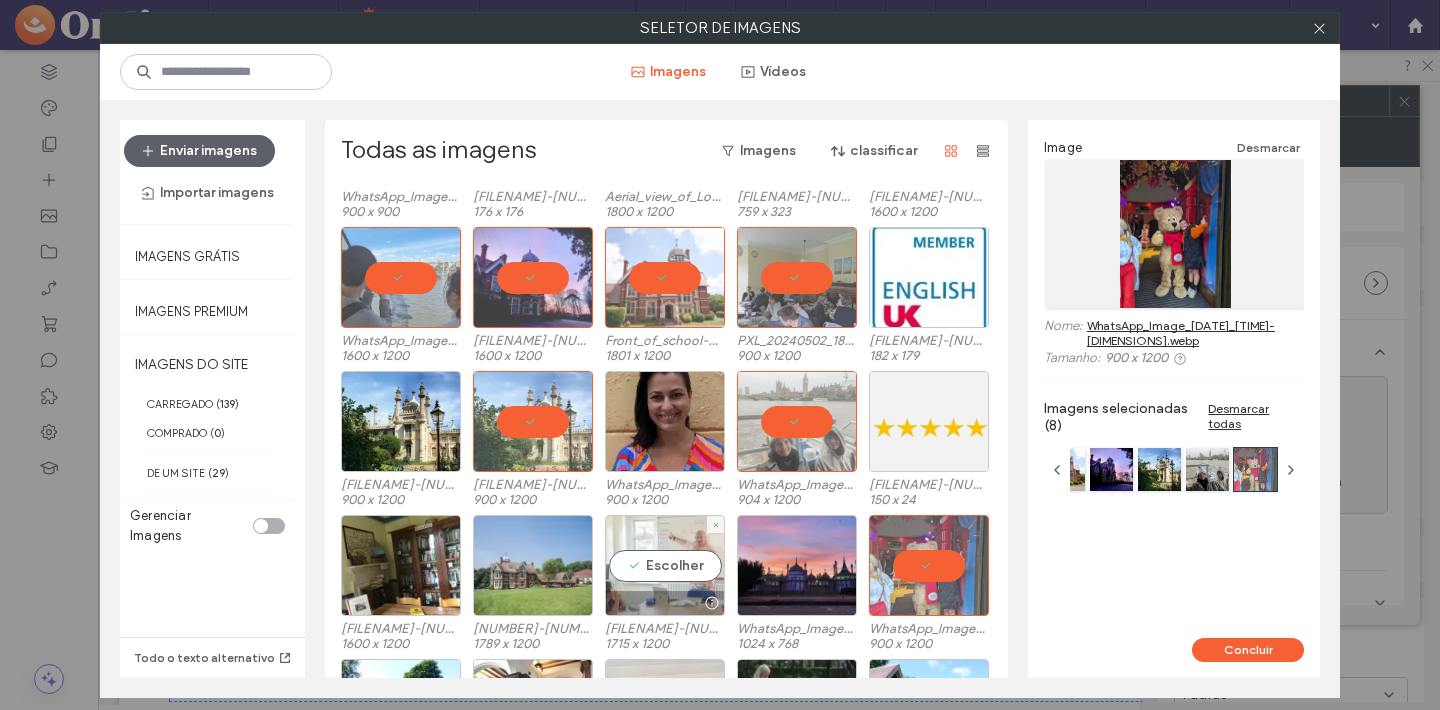 click on "Escolher" at bounding box center [665, 565] 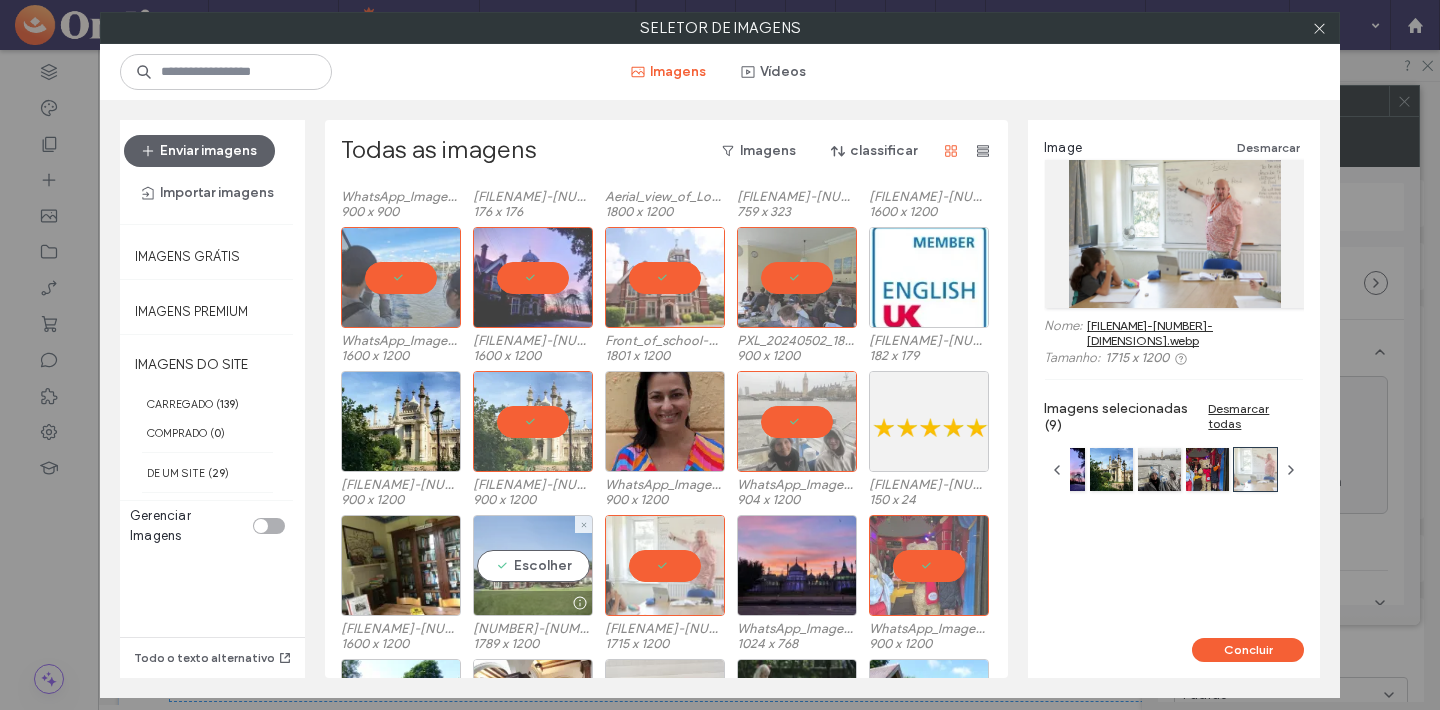 click on "Escolher" at bounding box center (533, 565) 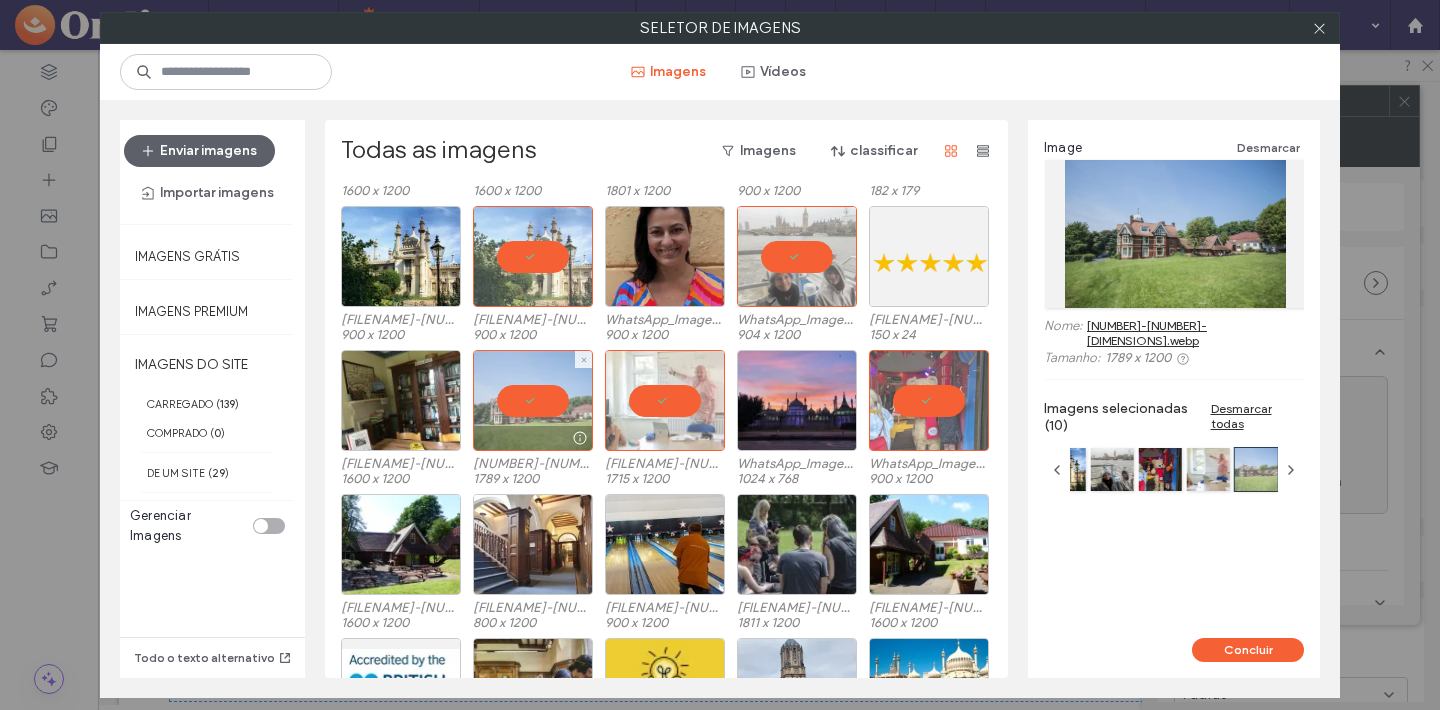 scroll, scrollTop: 318, scrollLeft: 0, axis: vertical 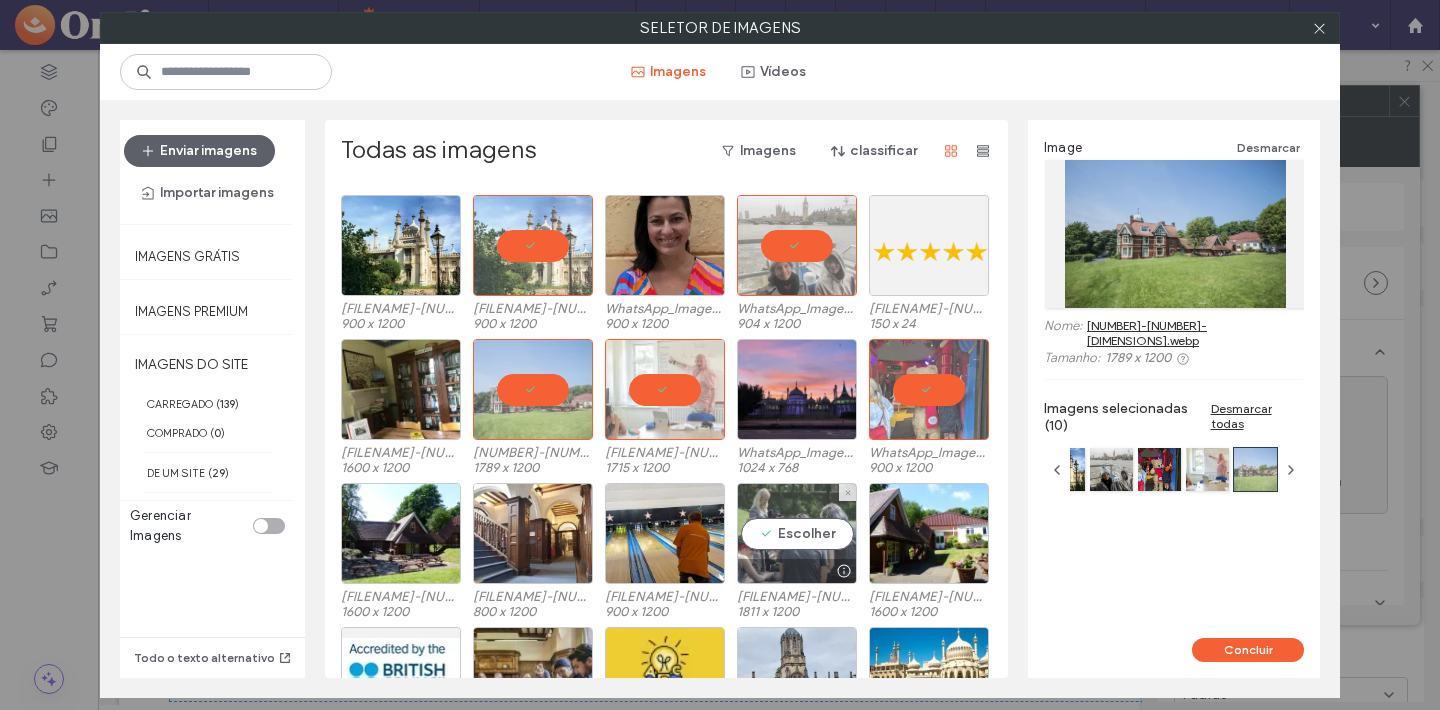 click on "Escolher" at bounding box center (797, 533) 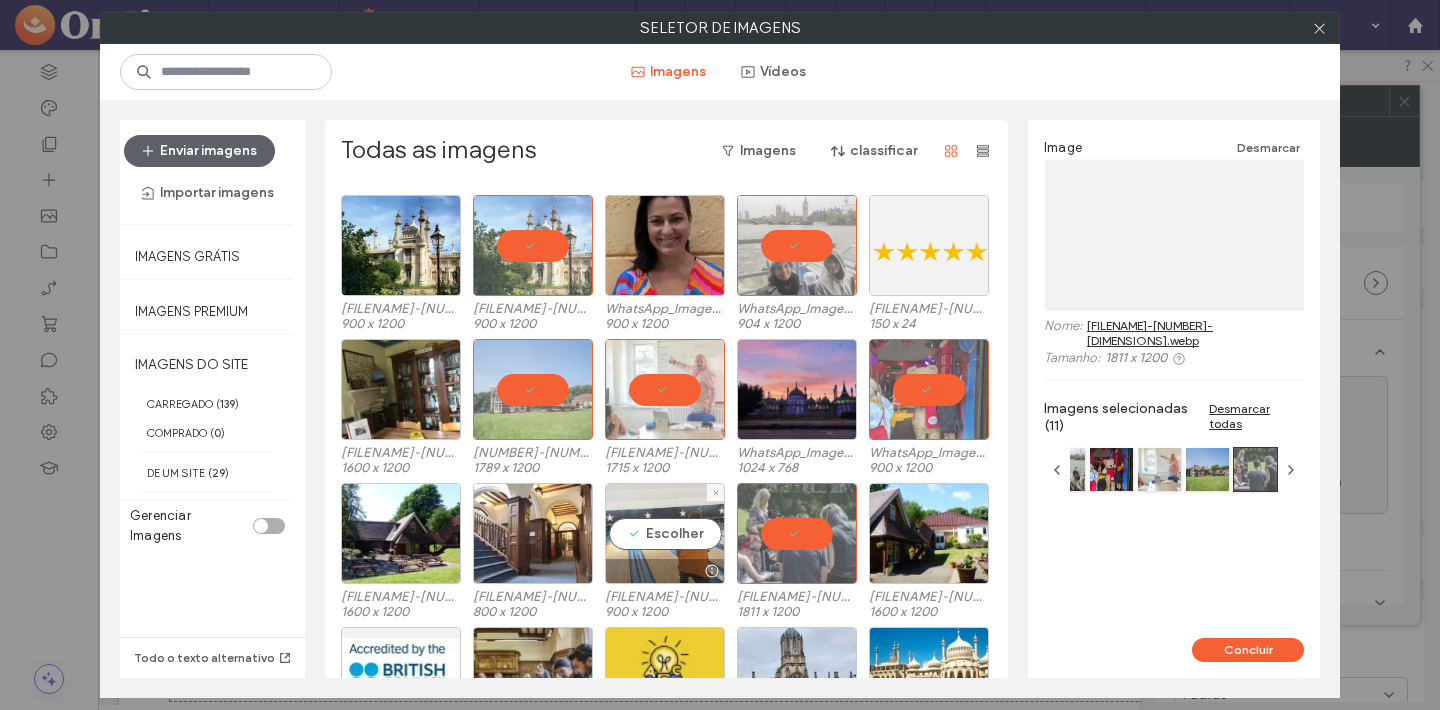 click on "Escolher" at bounding box center [665, 533] 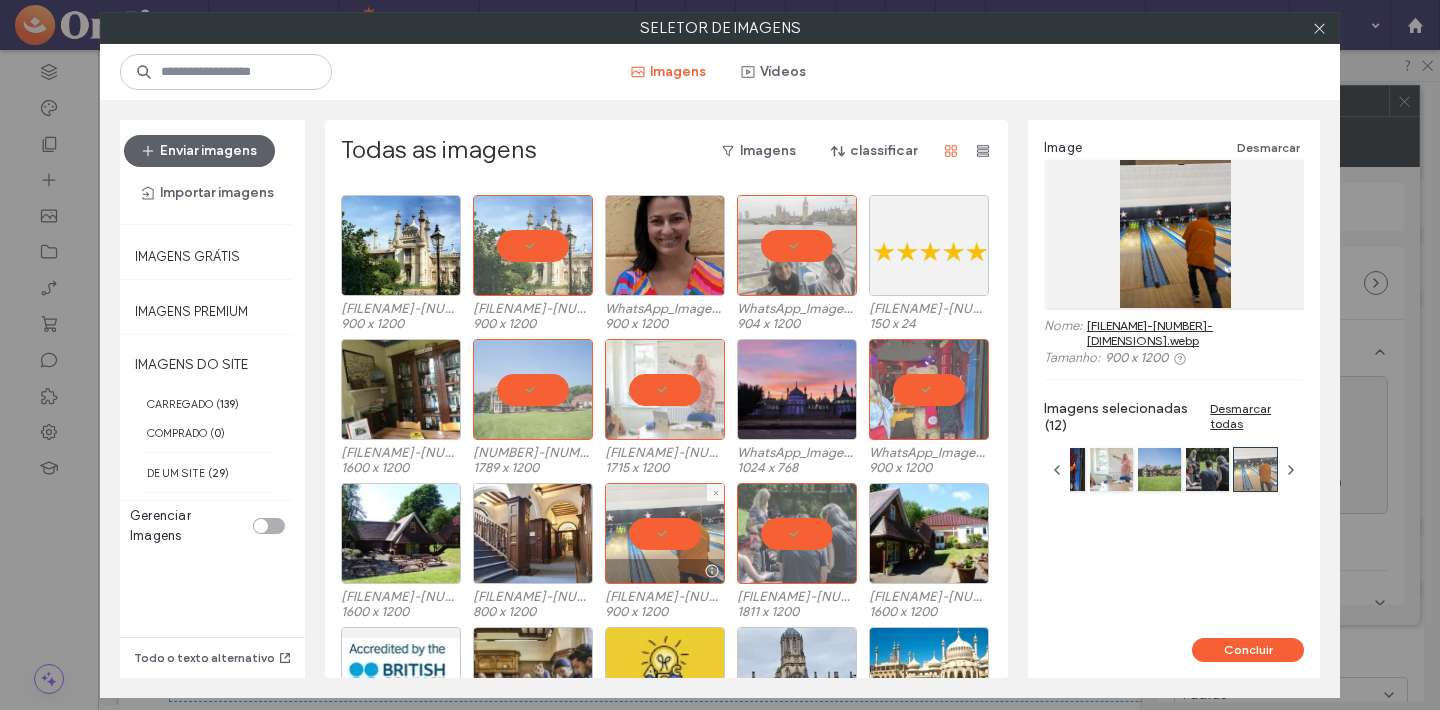 scroll, scrollTop: 326, scrollLeft: 0, axis: vertical 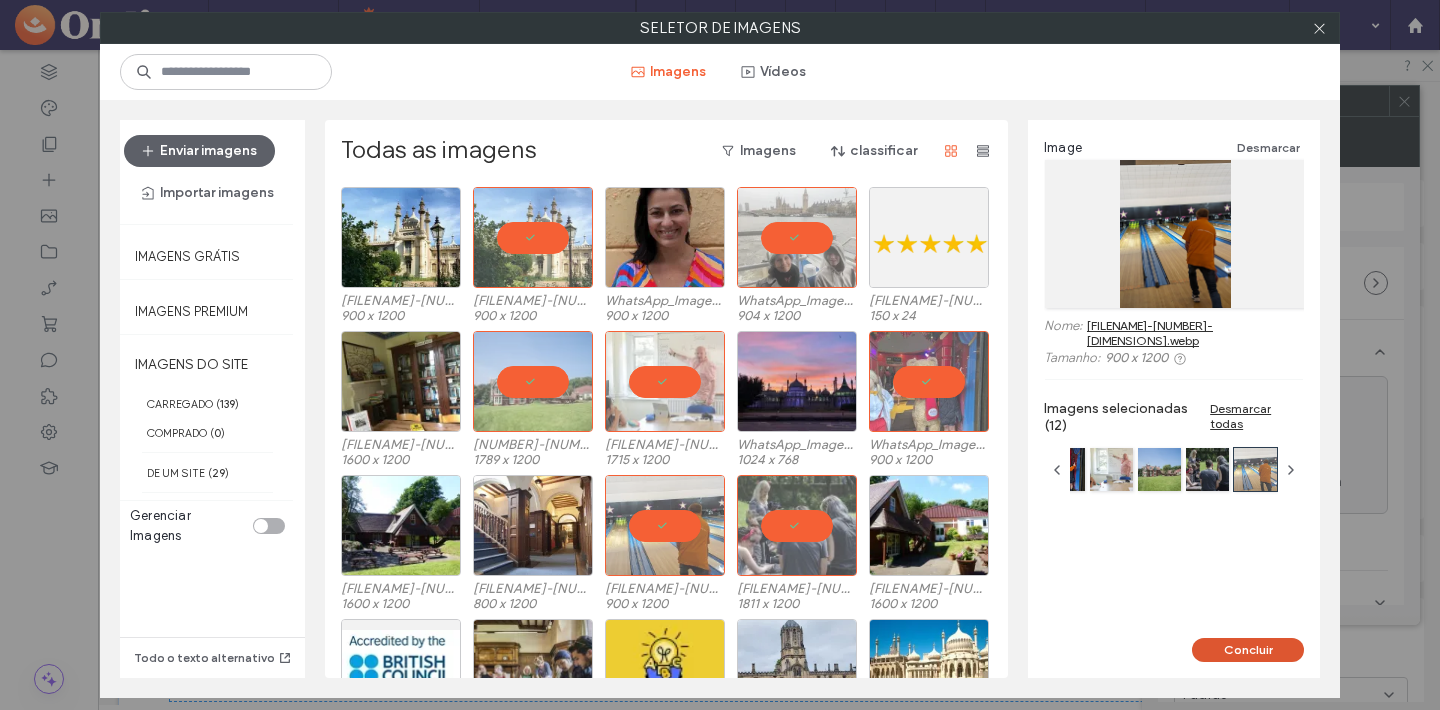 click on "Concluir" at bounding box center (1248, 650) 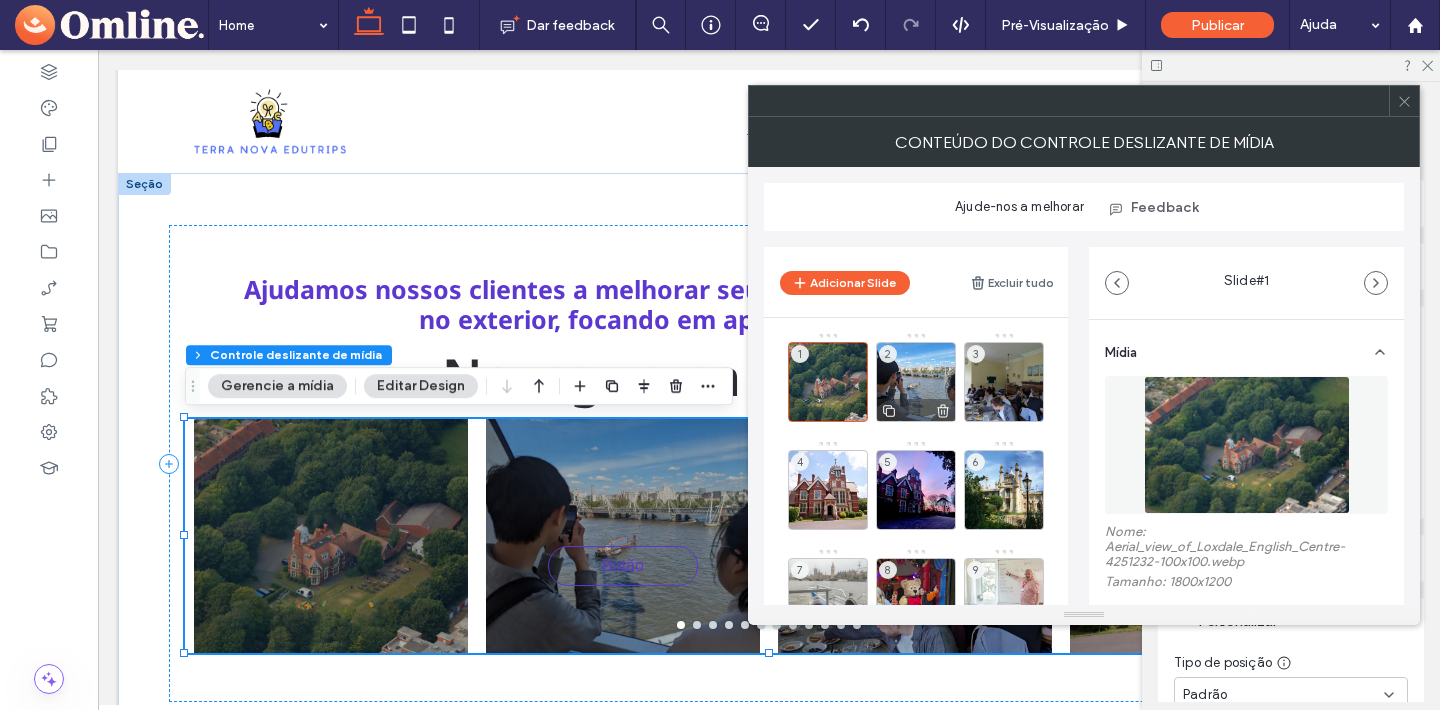 click on "2" at bounding box center (916, 382) 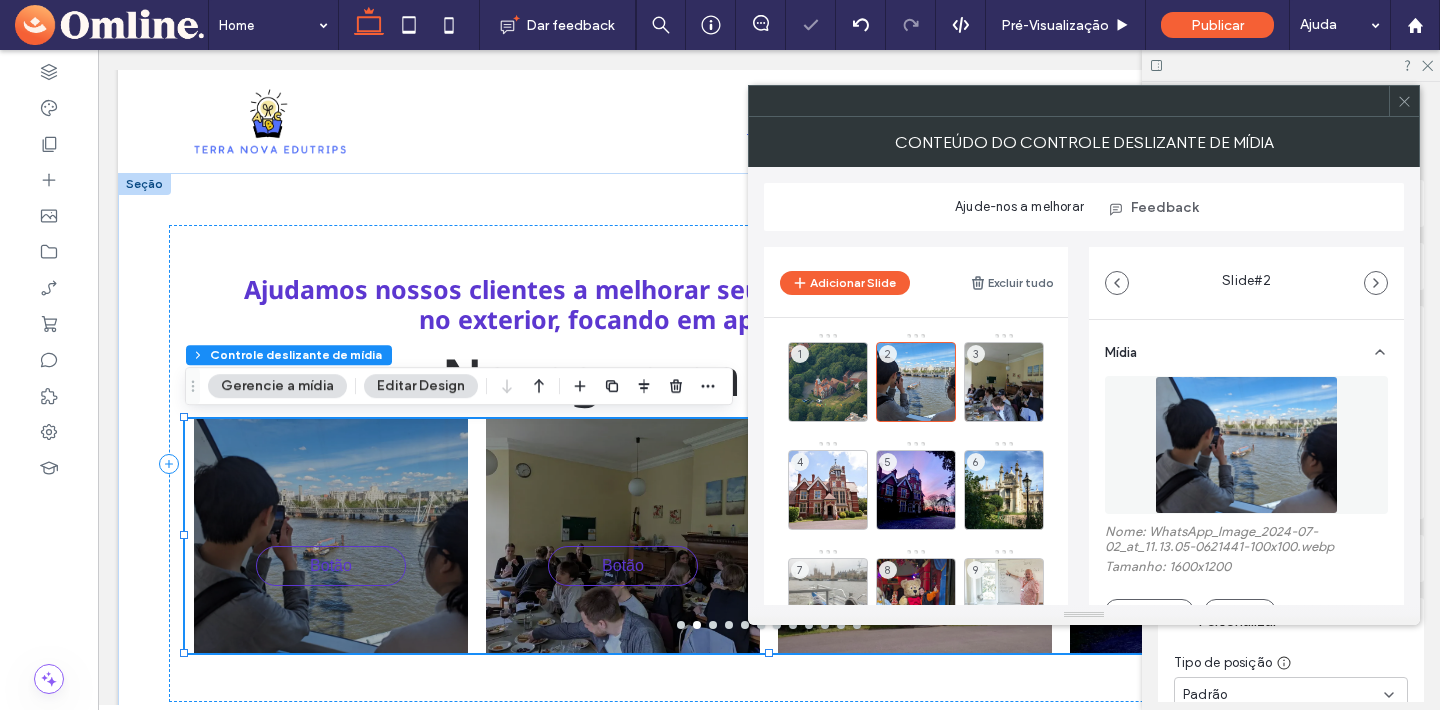 click on "Botão" at bounding box center [1246, 891] 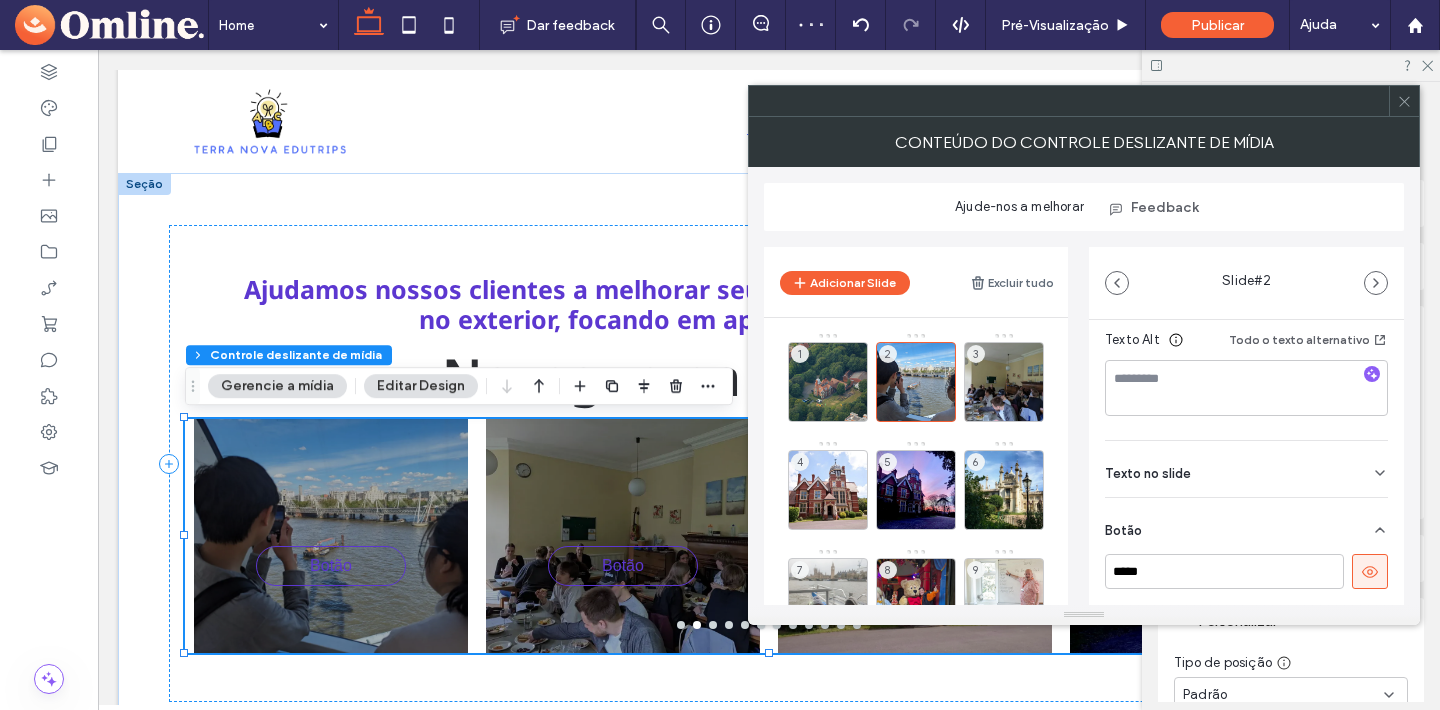 scroll, scrollTop: 460, scrollLeft: 0, axis: vertical 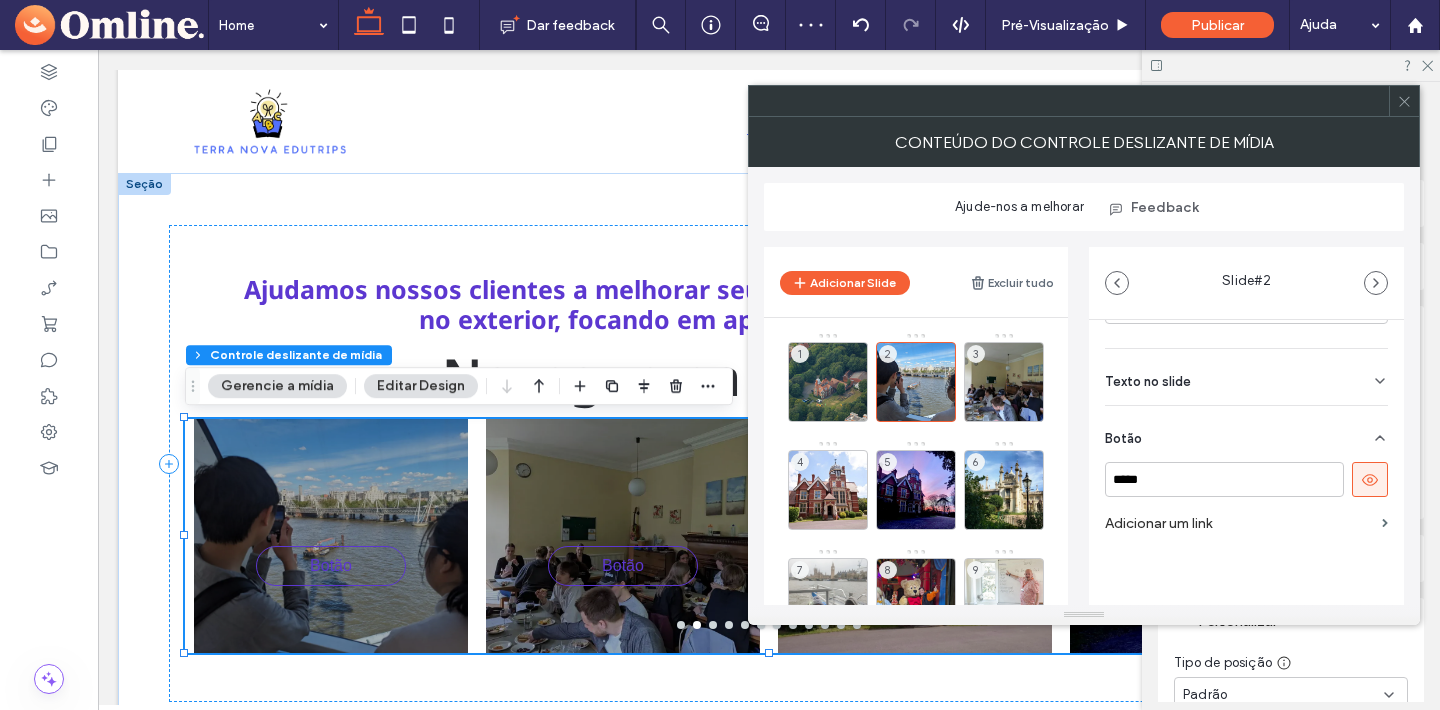 click 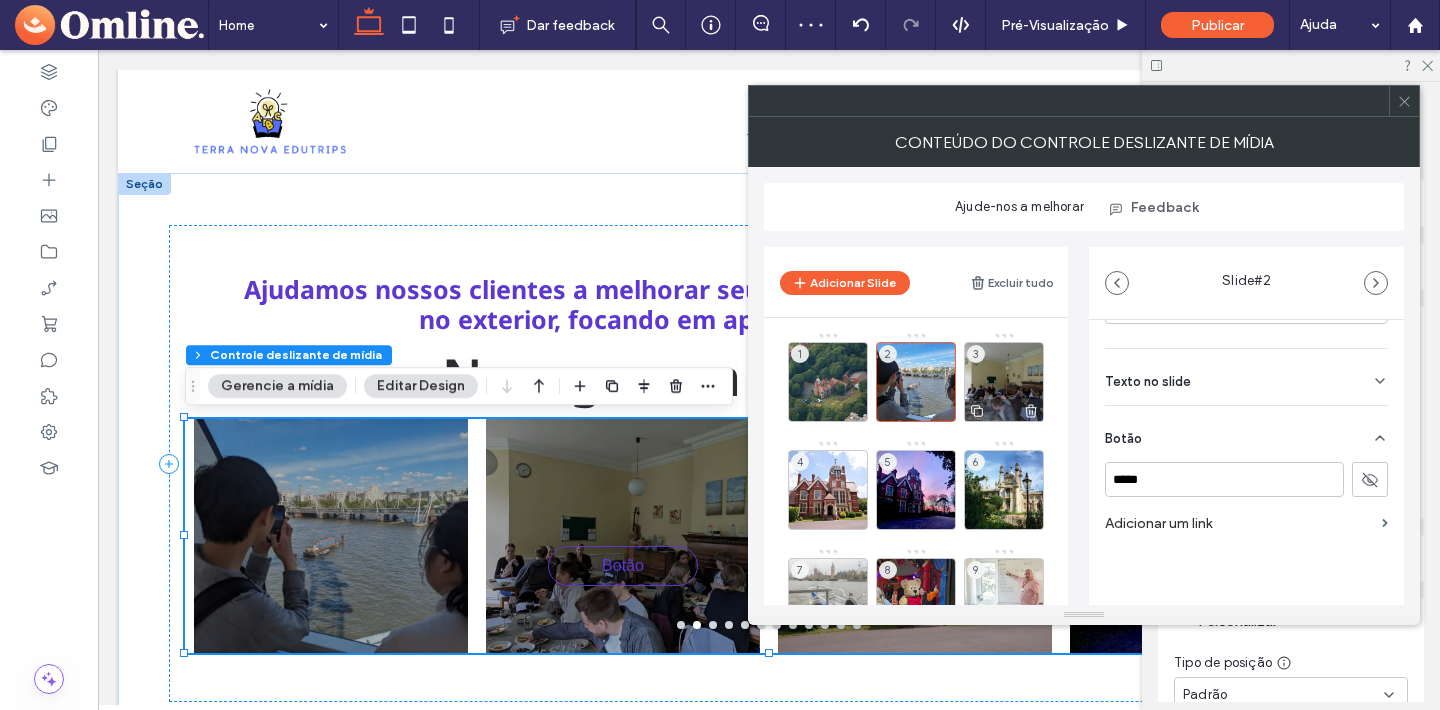 scroll, scrollTop: 451, scrollLeft: 0, axis: vertical 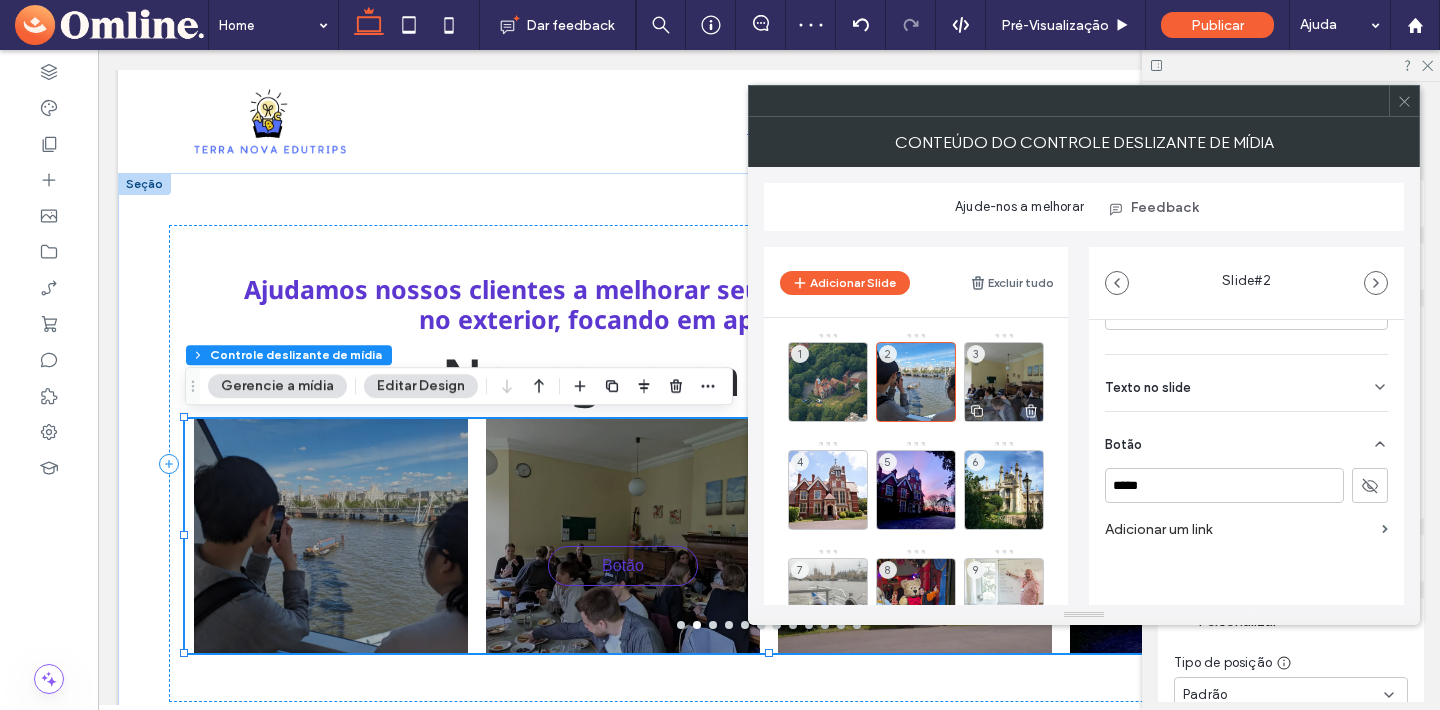 click on "3" at bounding box center (1004, 382) 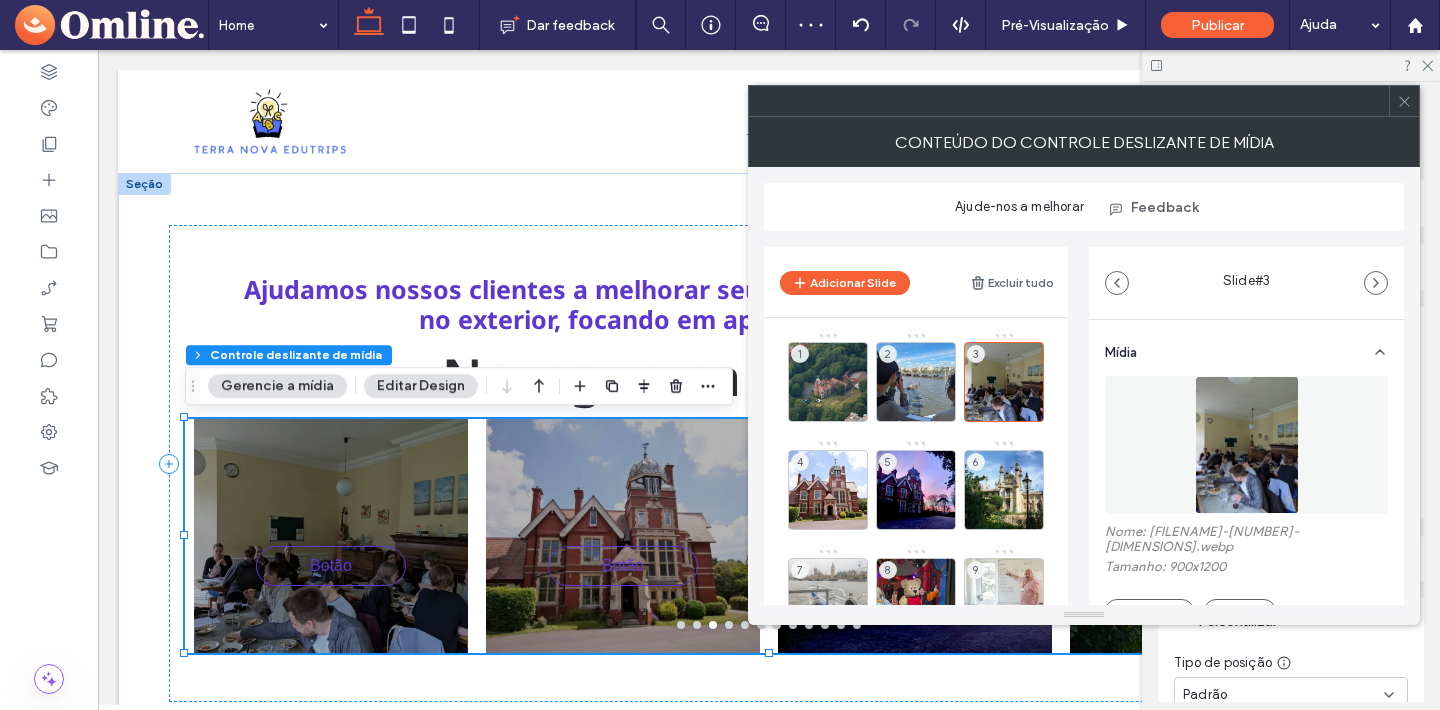 scroll, scrollTop: 365, scrollLeft: 0, axis: vertical 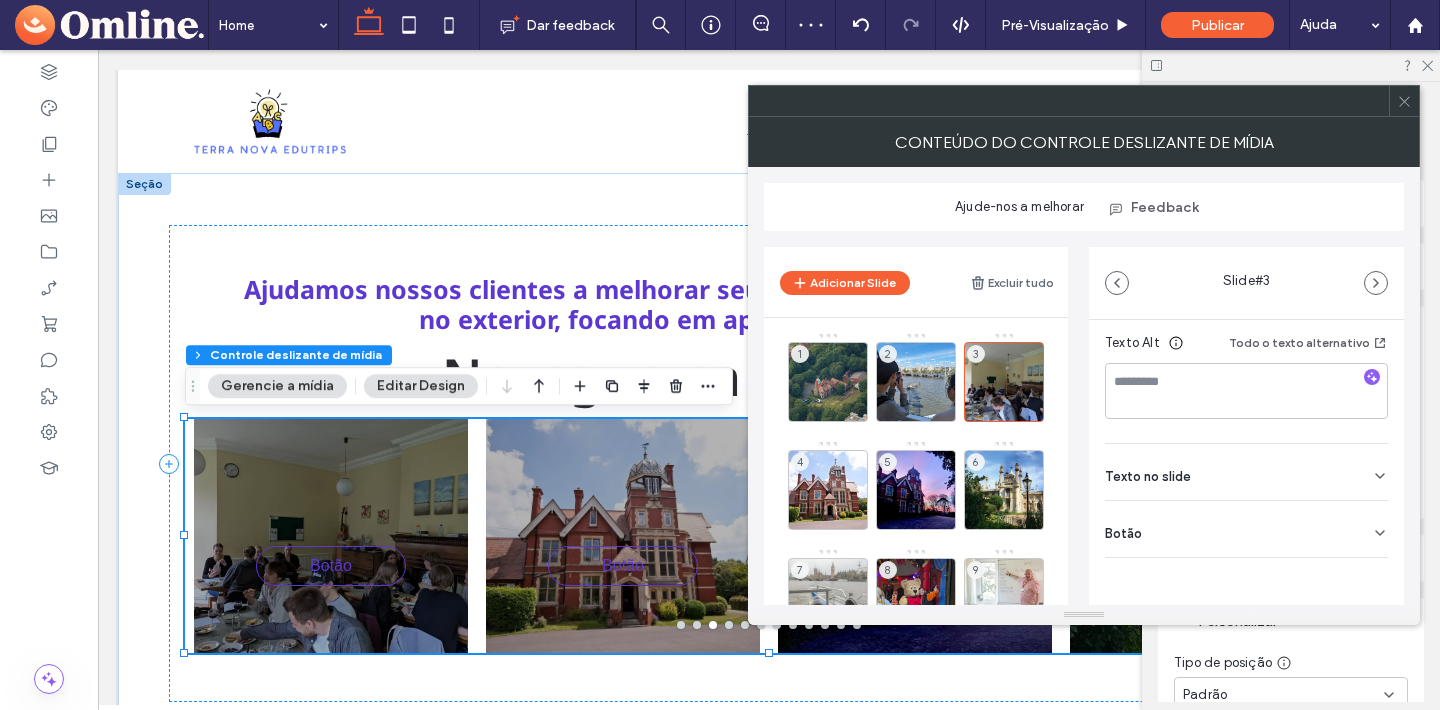click on "Botão" at bounding box center [1246, 529] 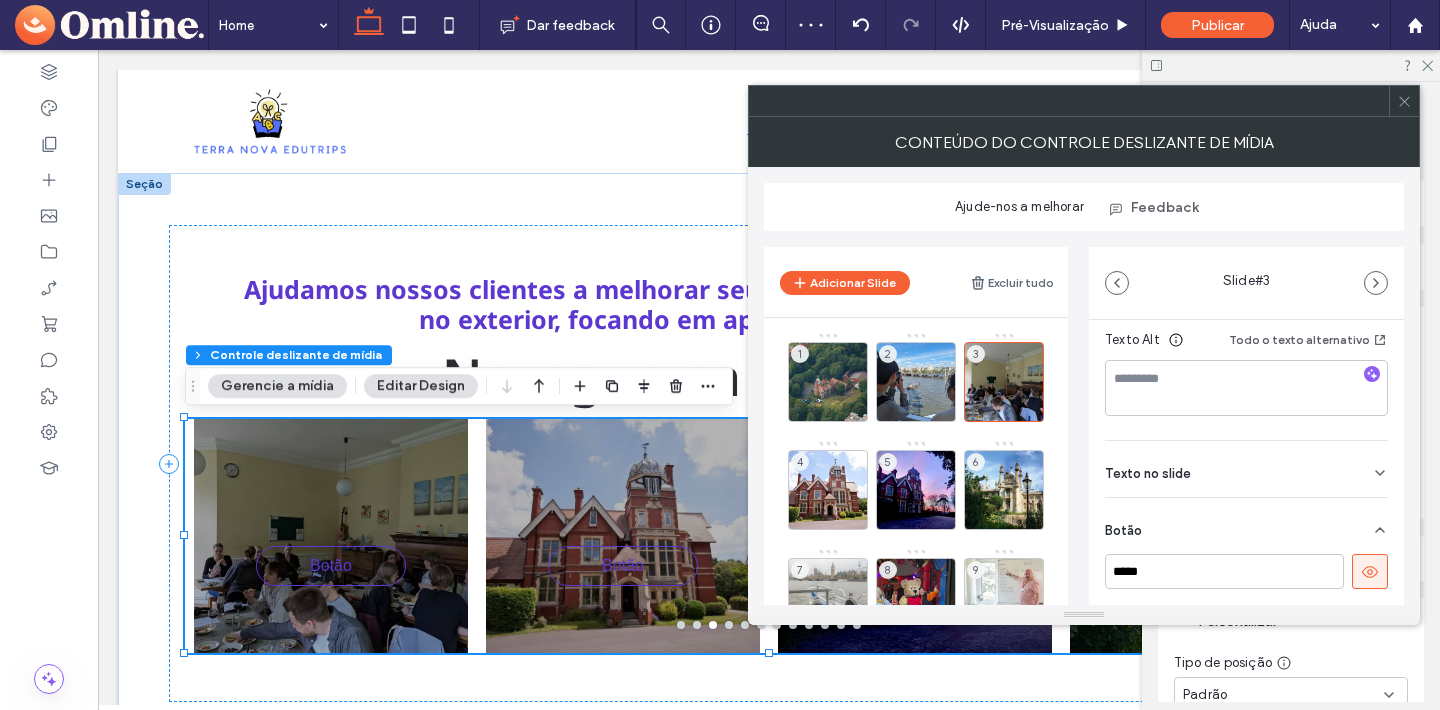 scroll, scrollTop: 460, scrollLeft: 0, axis: vertical 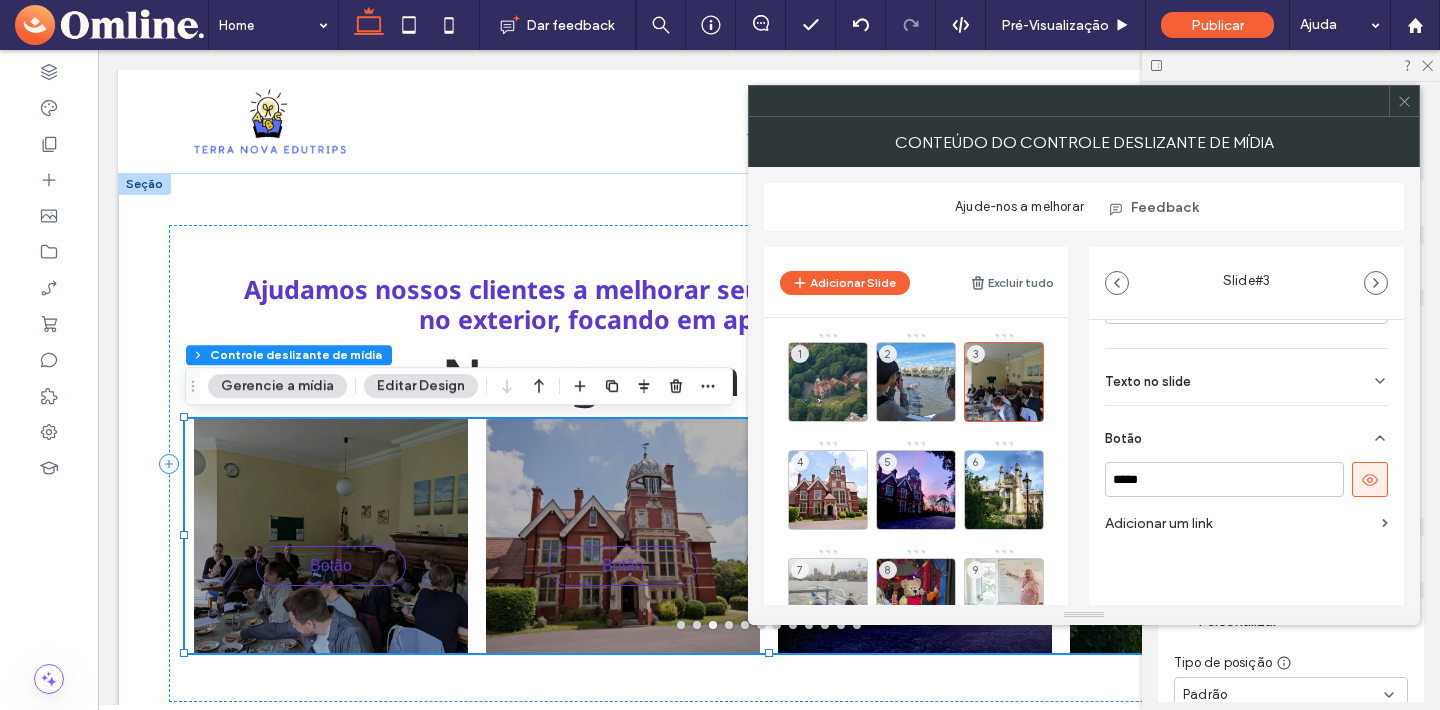 click 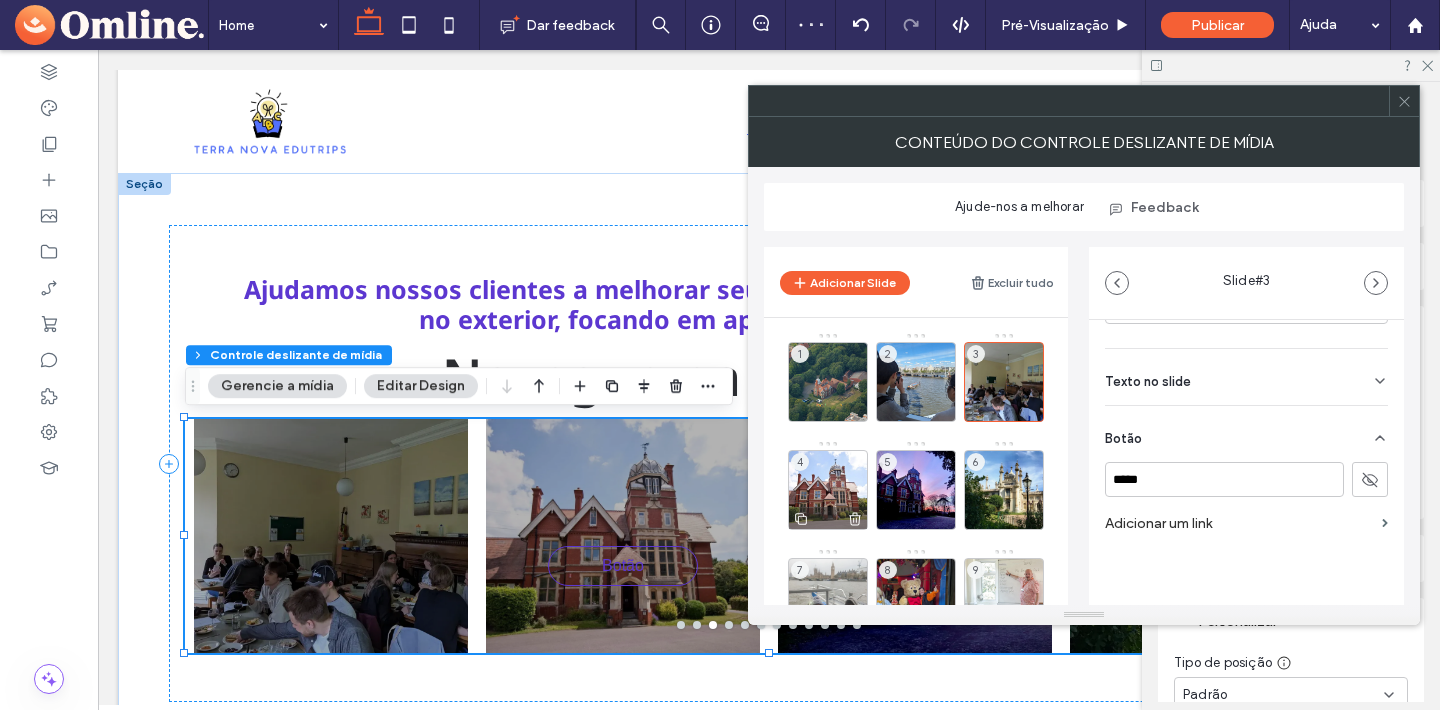 click on "4" at bounding box center [828, 490] 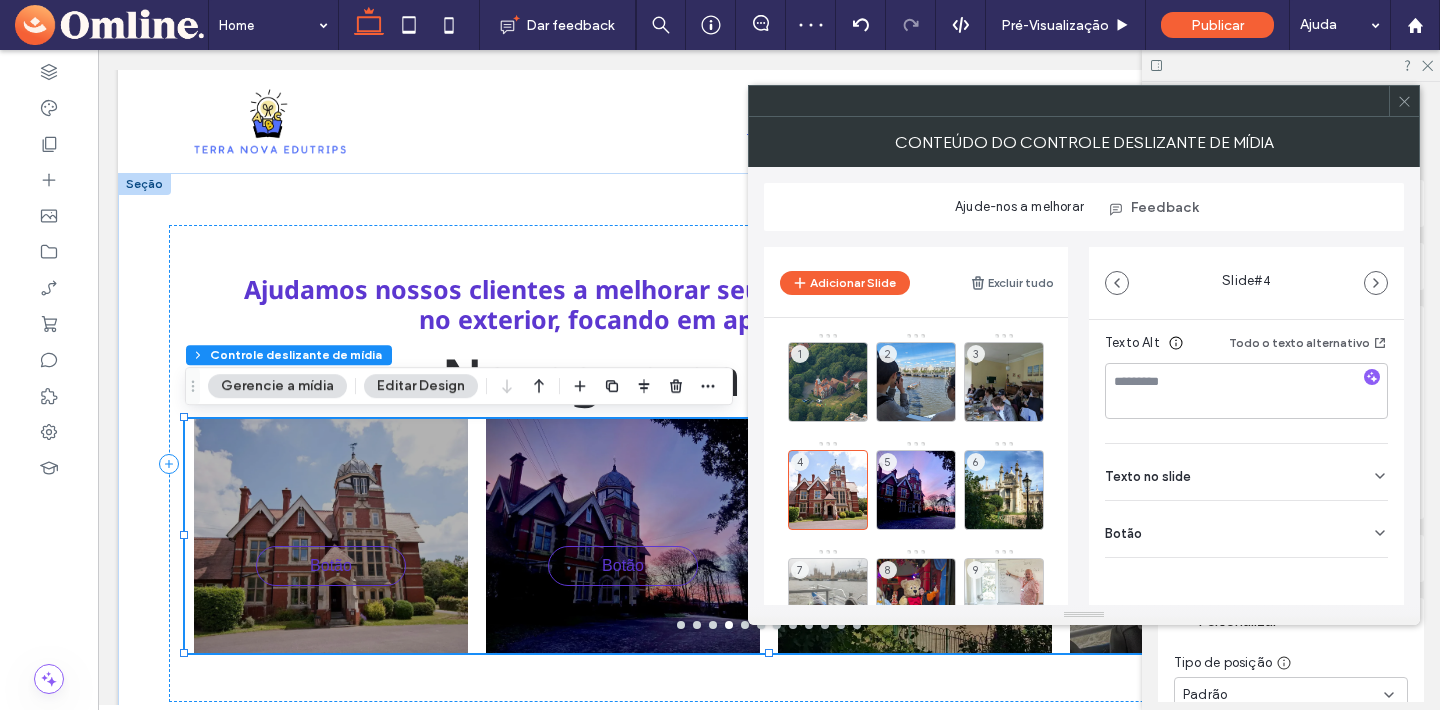 drag, startPoint x: 1364, startPoint y: 527, endPoint x: 1362, endPoint y: 555, distance: 28.071337 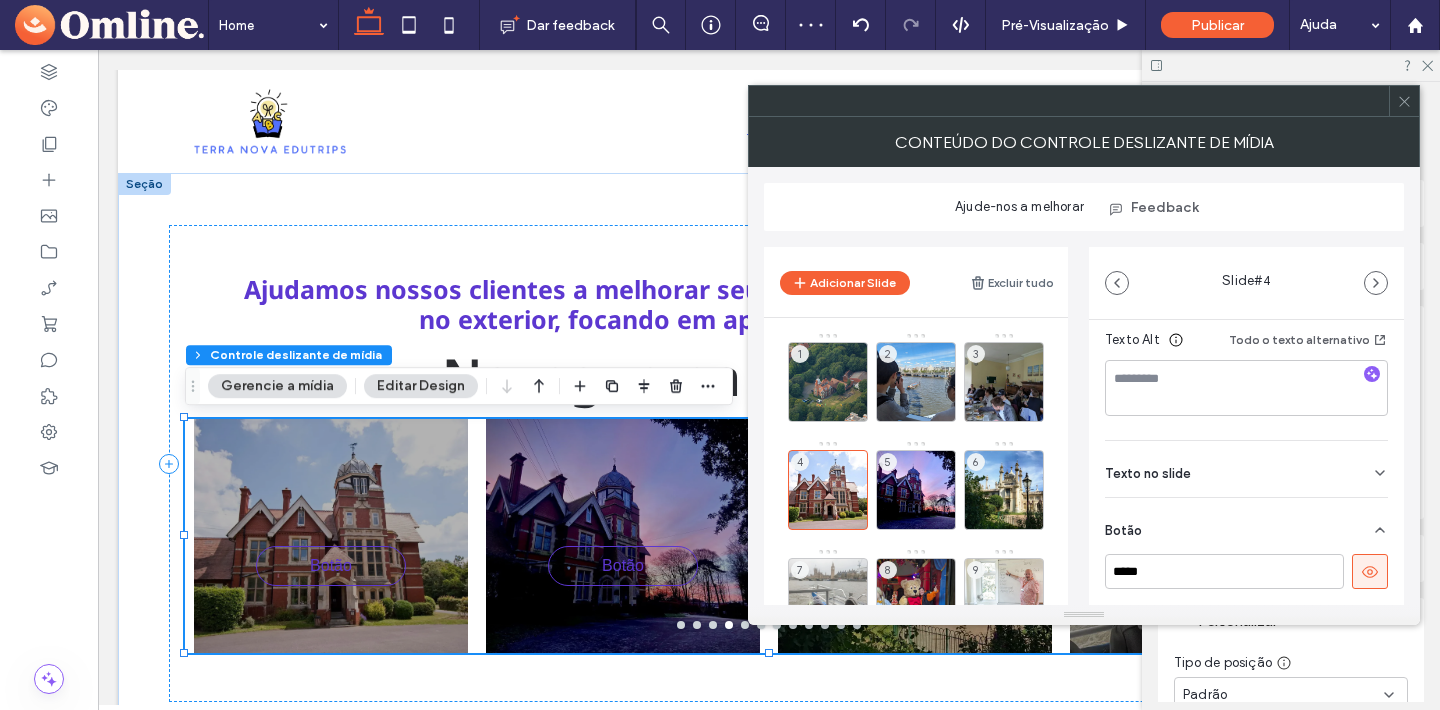 scroll, scrollTop: 365, scrollLeft: 0, axis: vertical 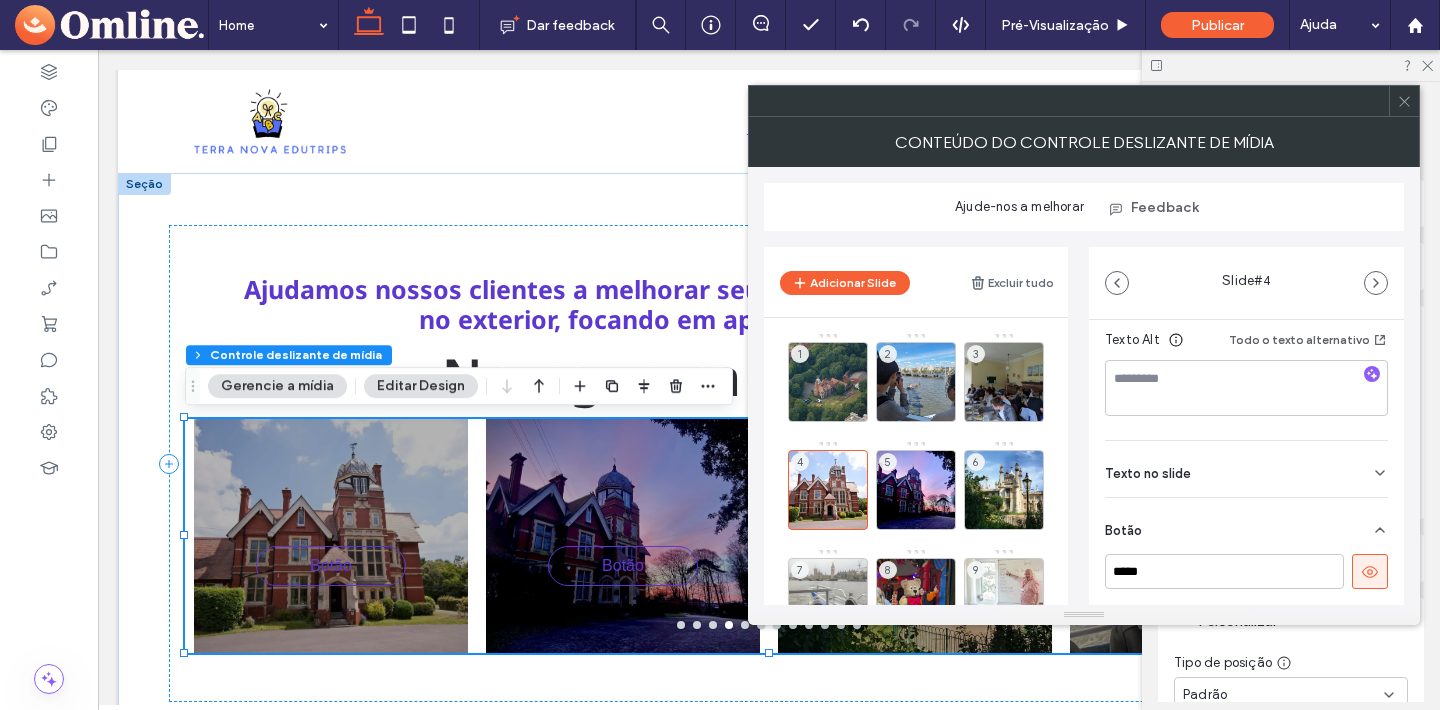 click 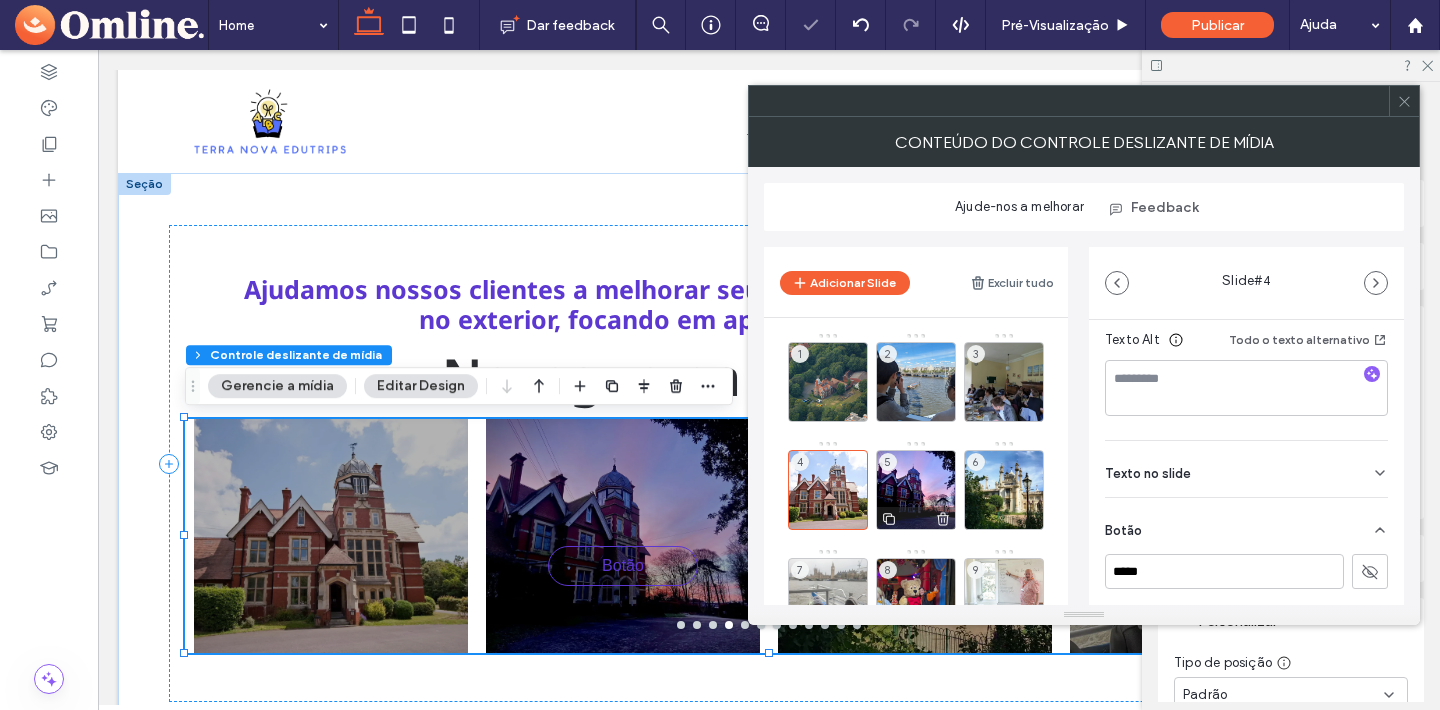 click at bounding box center [916, 518] 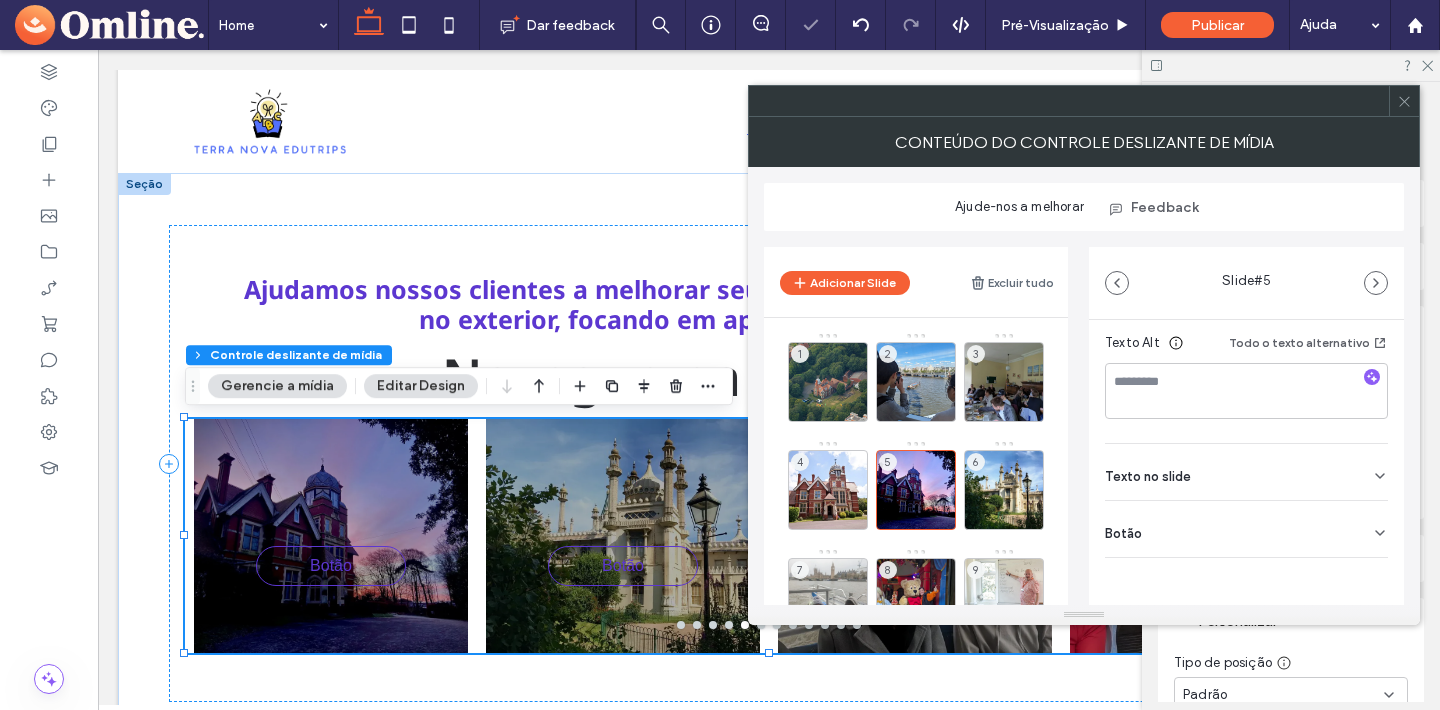 click 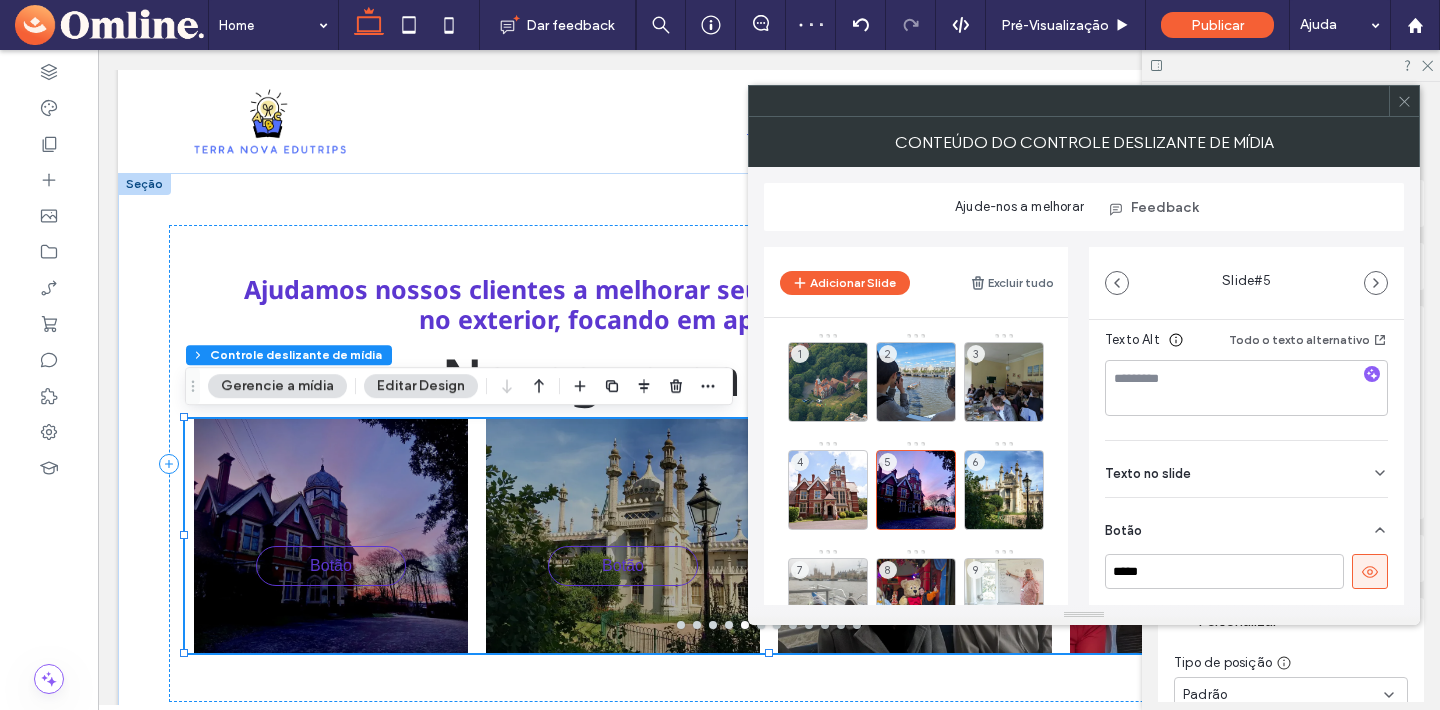 scroll, scrollTop: 460, scrollLeft: 0, axis: vertical 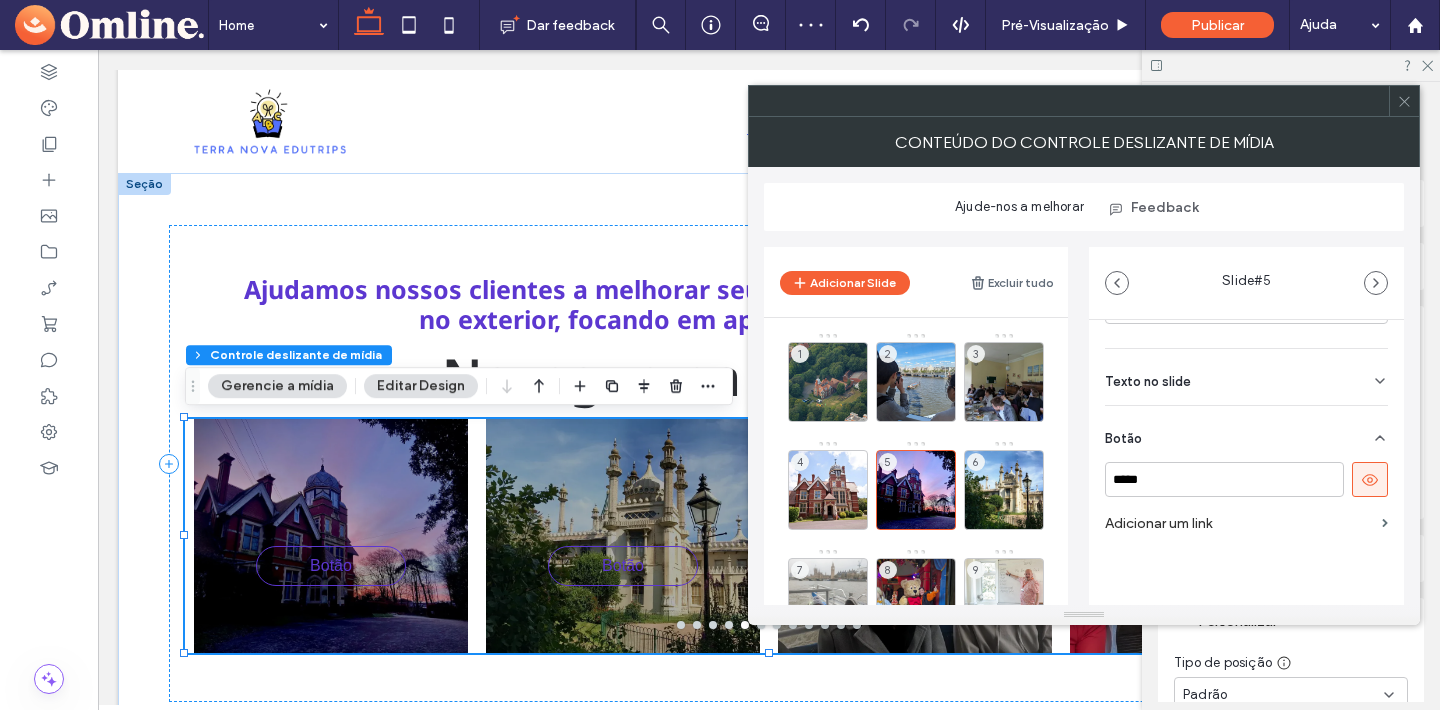 click 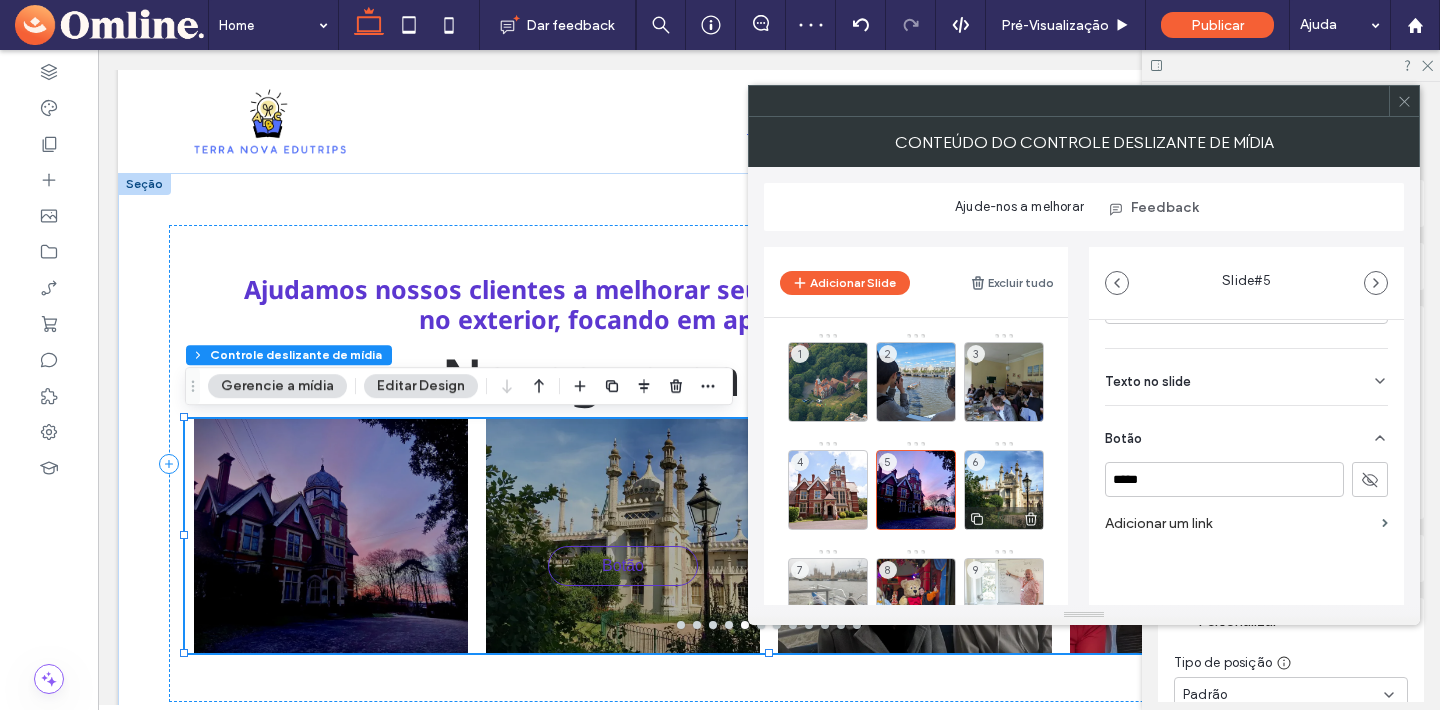 click on "6" at bounding box center (1004, 490) 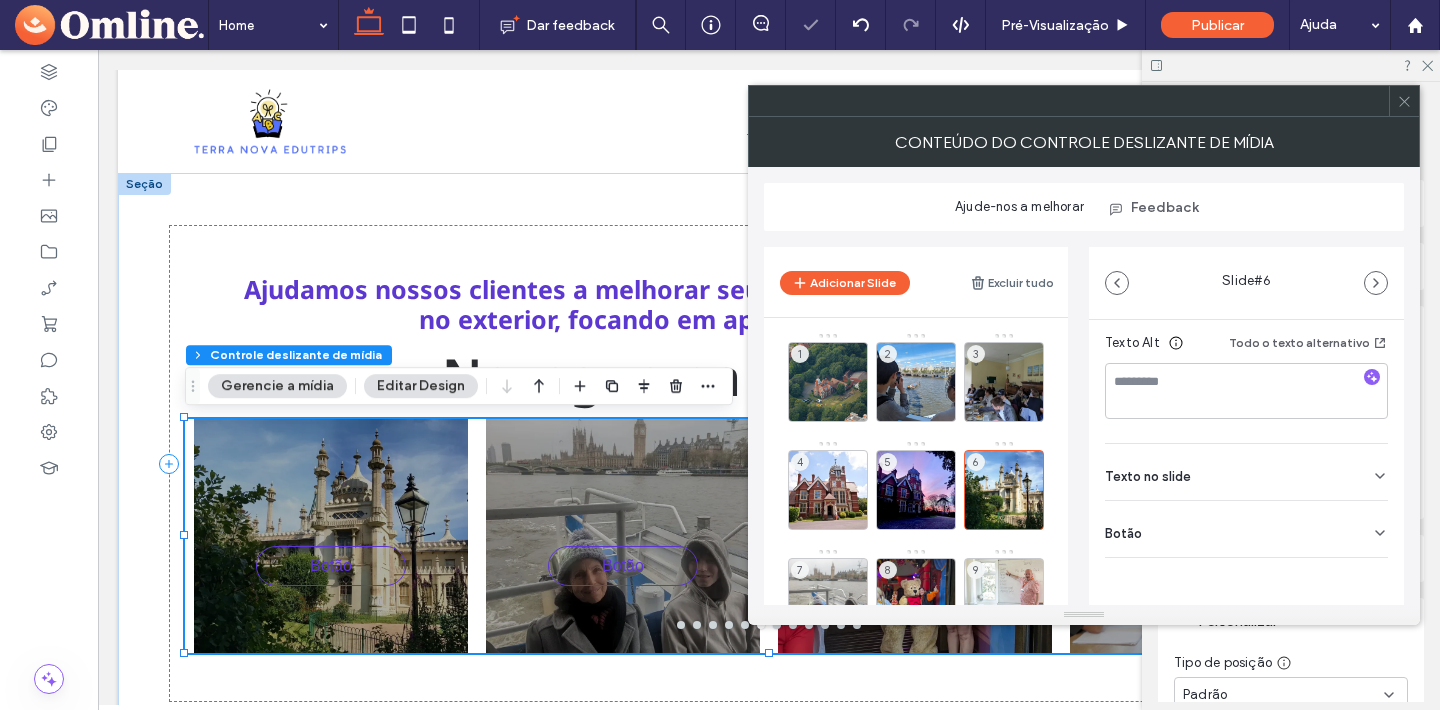 click on "Botão" at bounding box center [1246, 529] 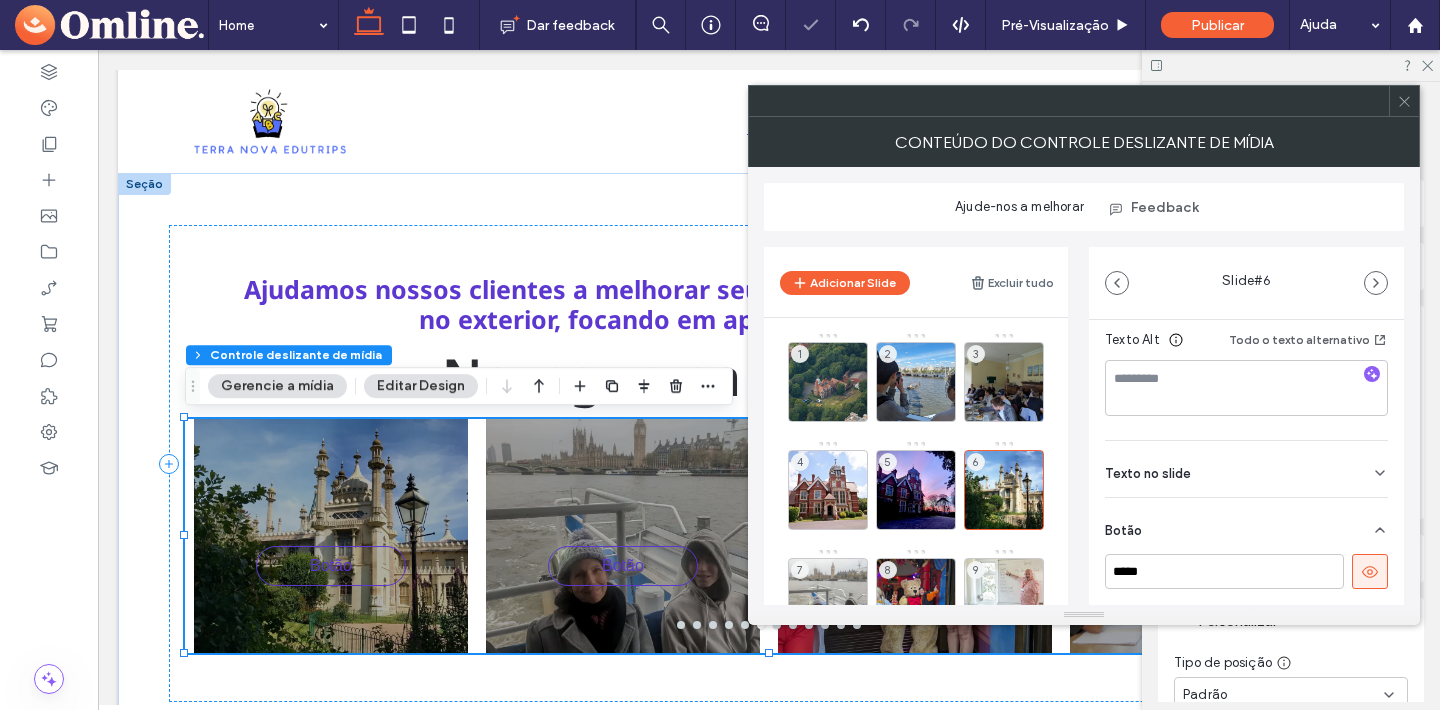 scroll, scrollTop: 365, scrollLeft: 0, axis: vertical 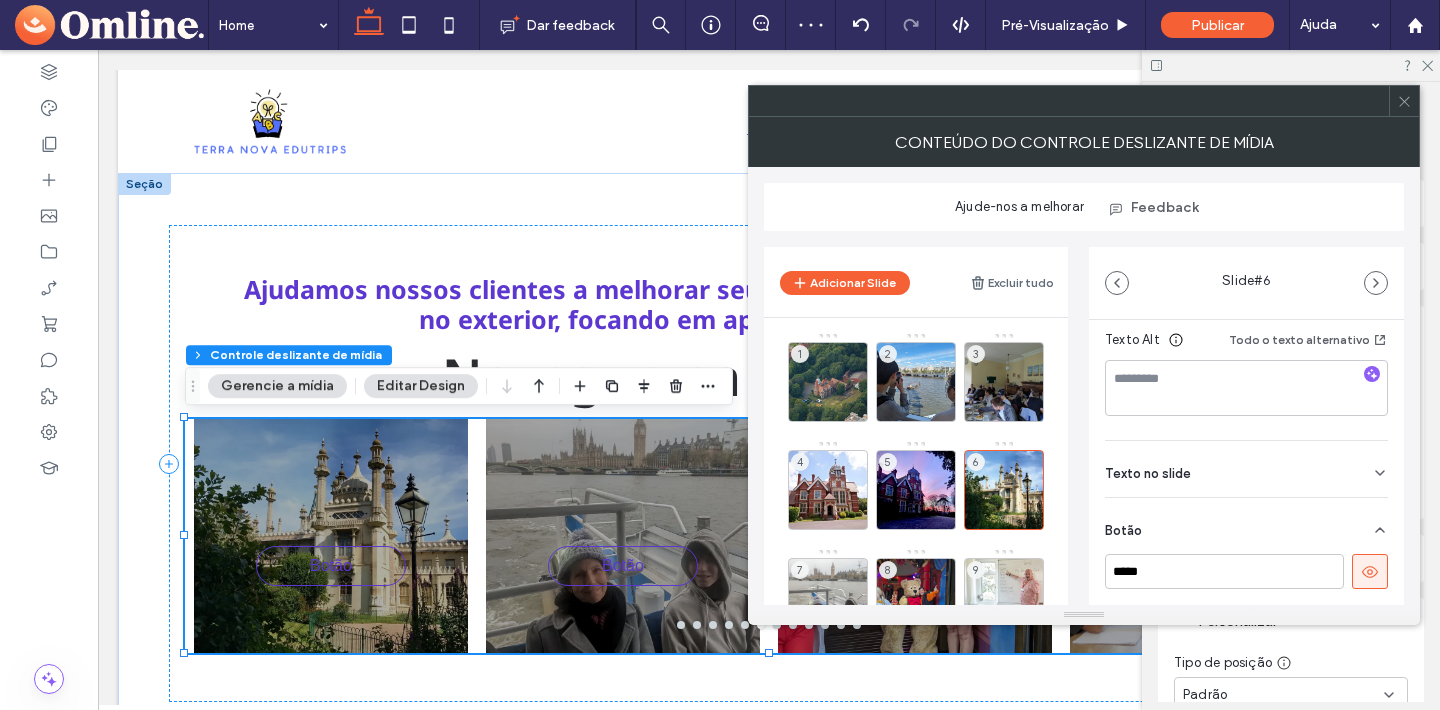 click 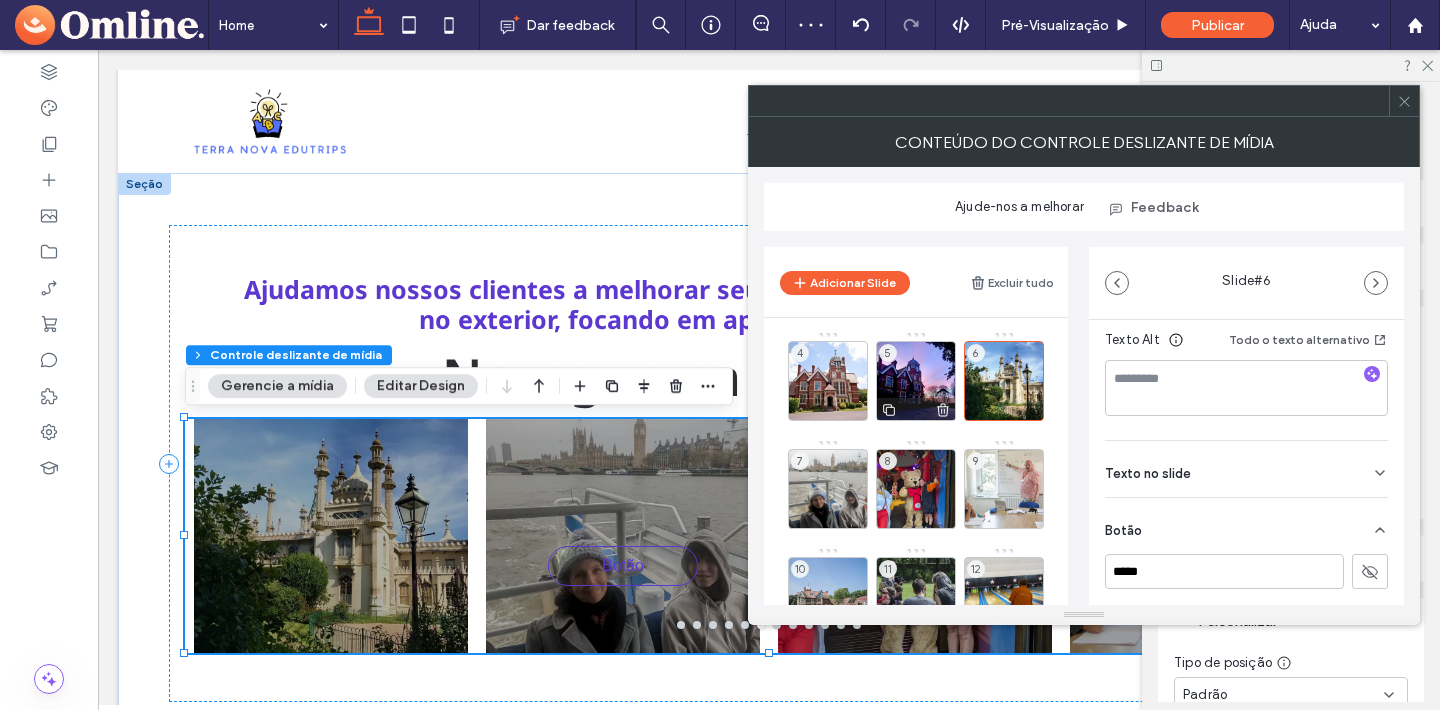 scroll, scrollTop: 186, scrollLeft: 0, axis: vertical 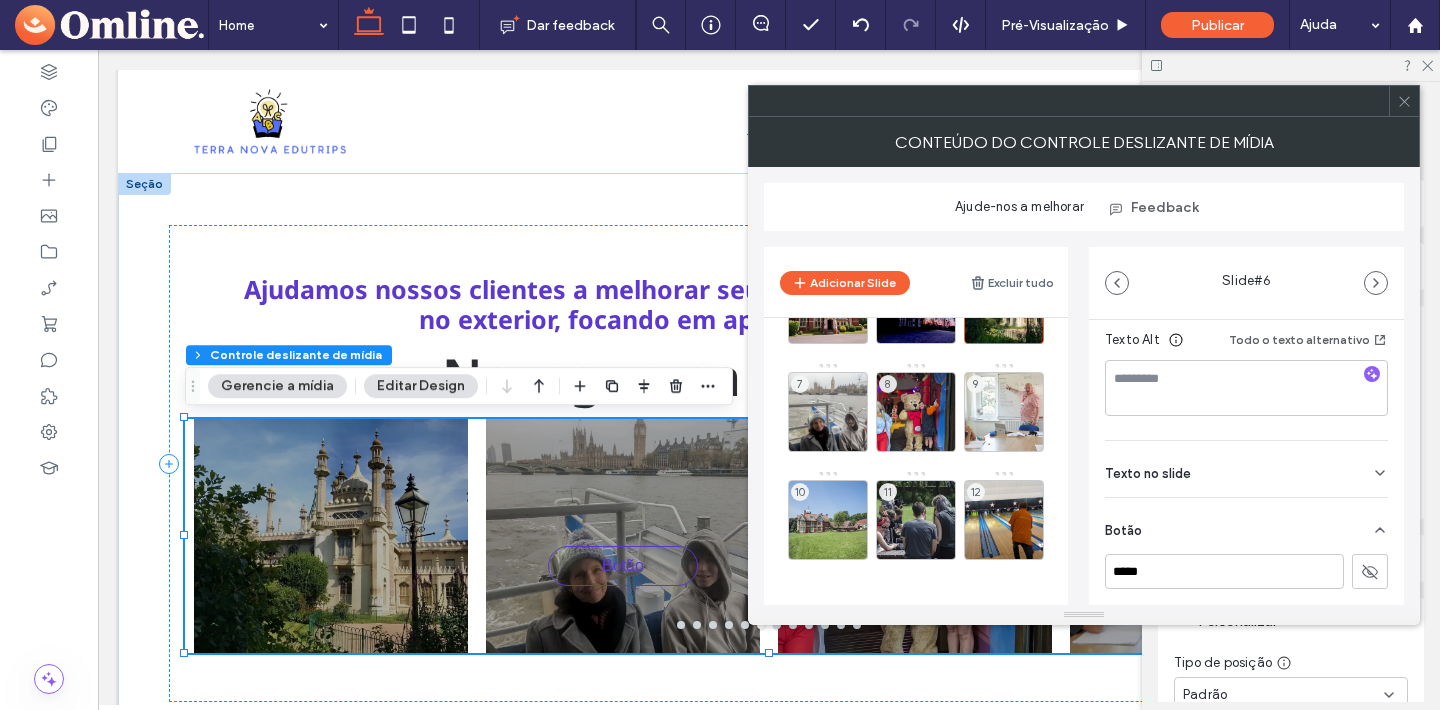click 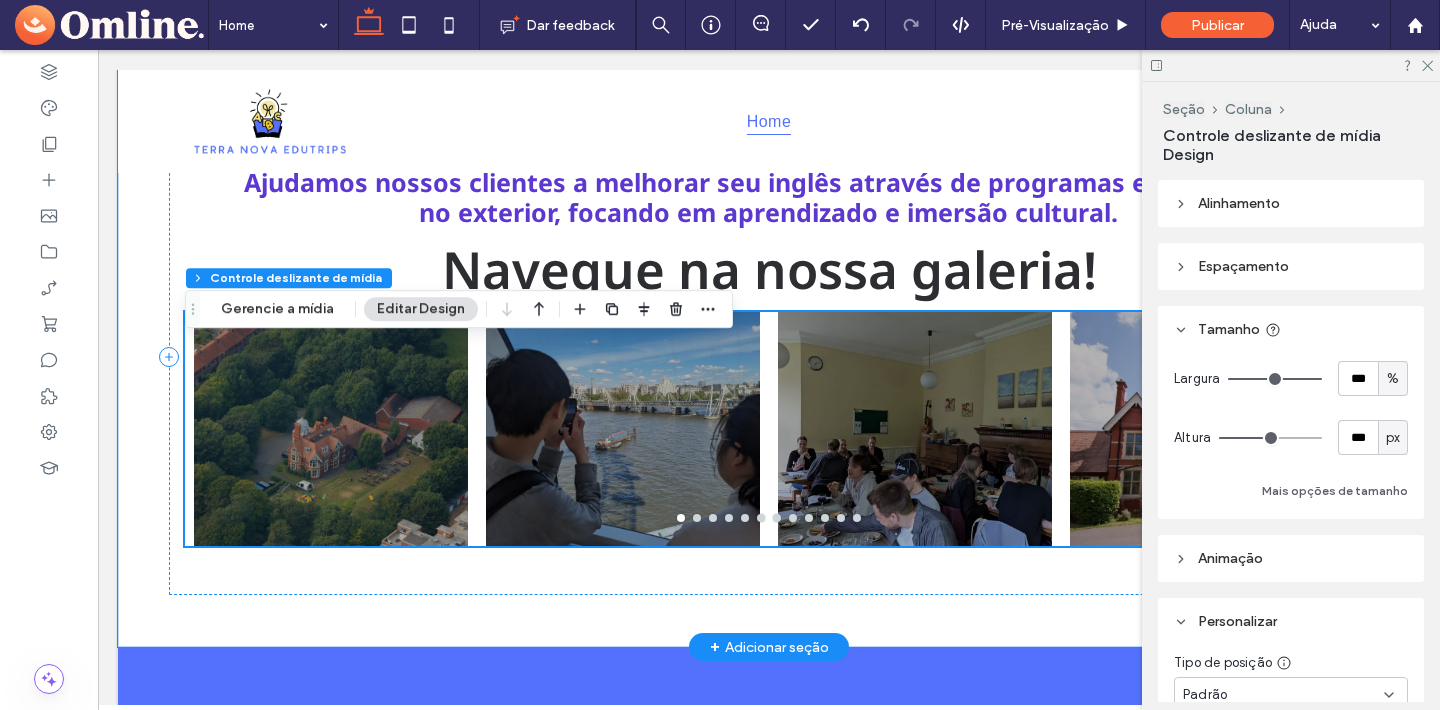 scroll, scrollTop: 2091, scrollLeft: 0, axis: vertical 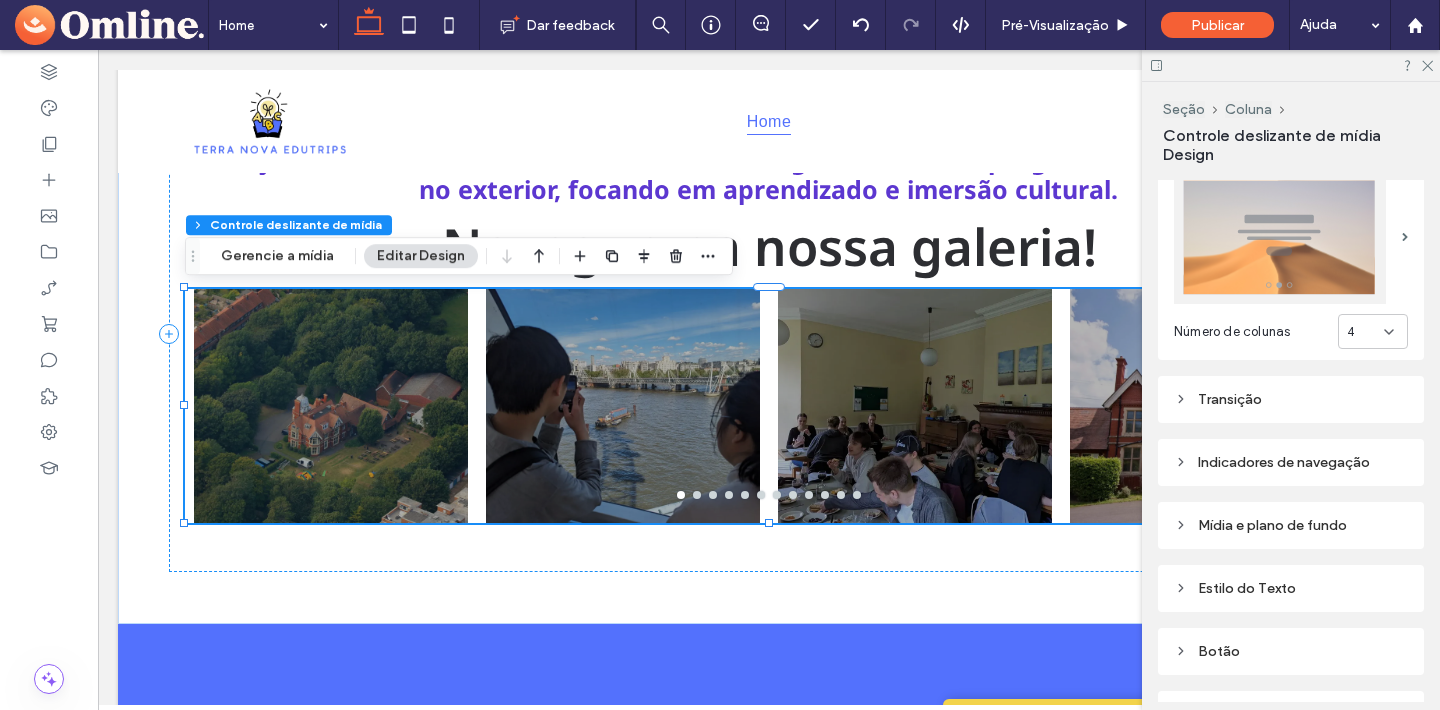 click on "Transição" at bounding box center [1291, 399] 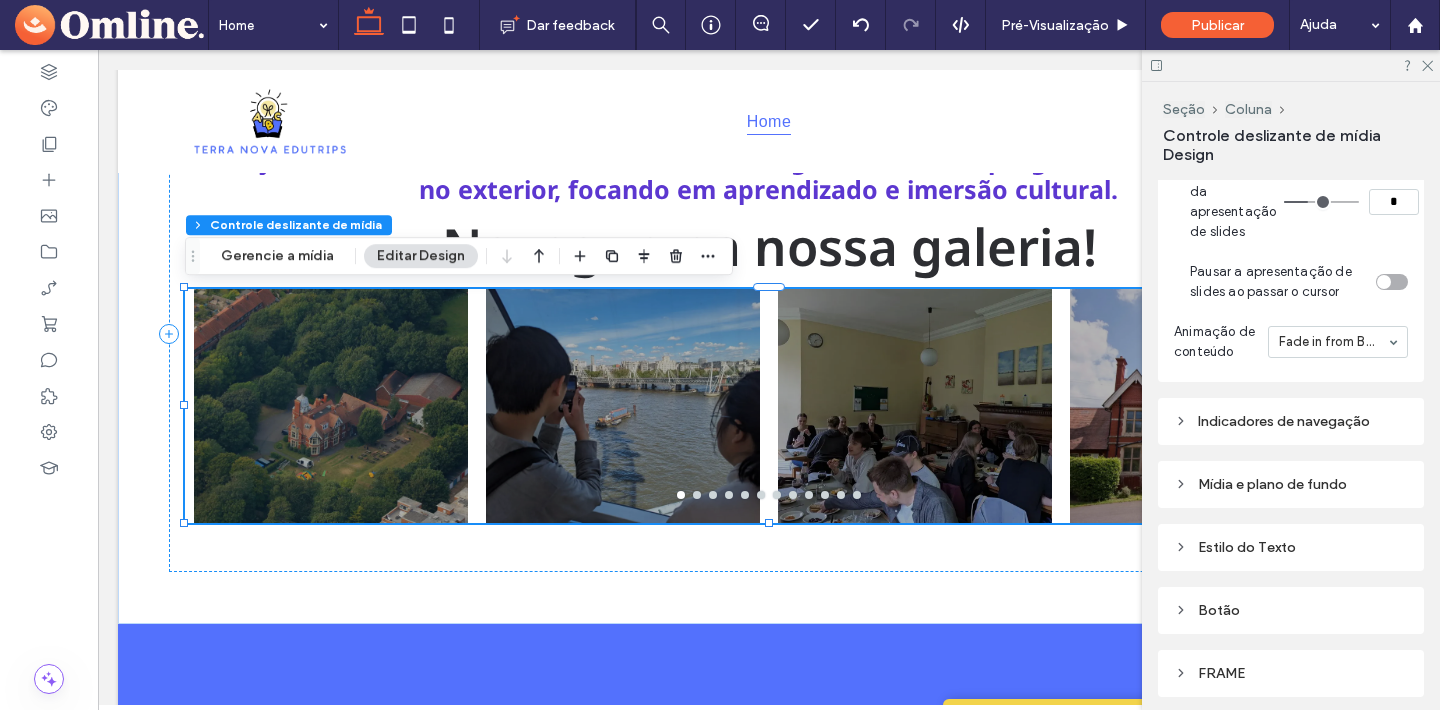 scroll, scrollTop: 985, scrollLeft: 0, axis: vertical 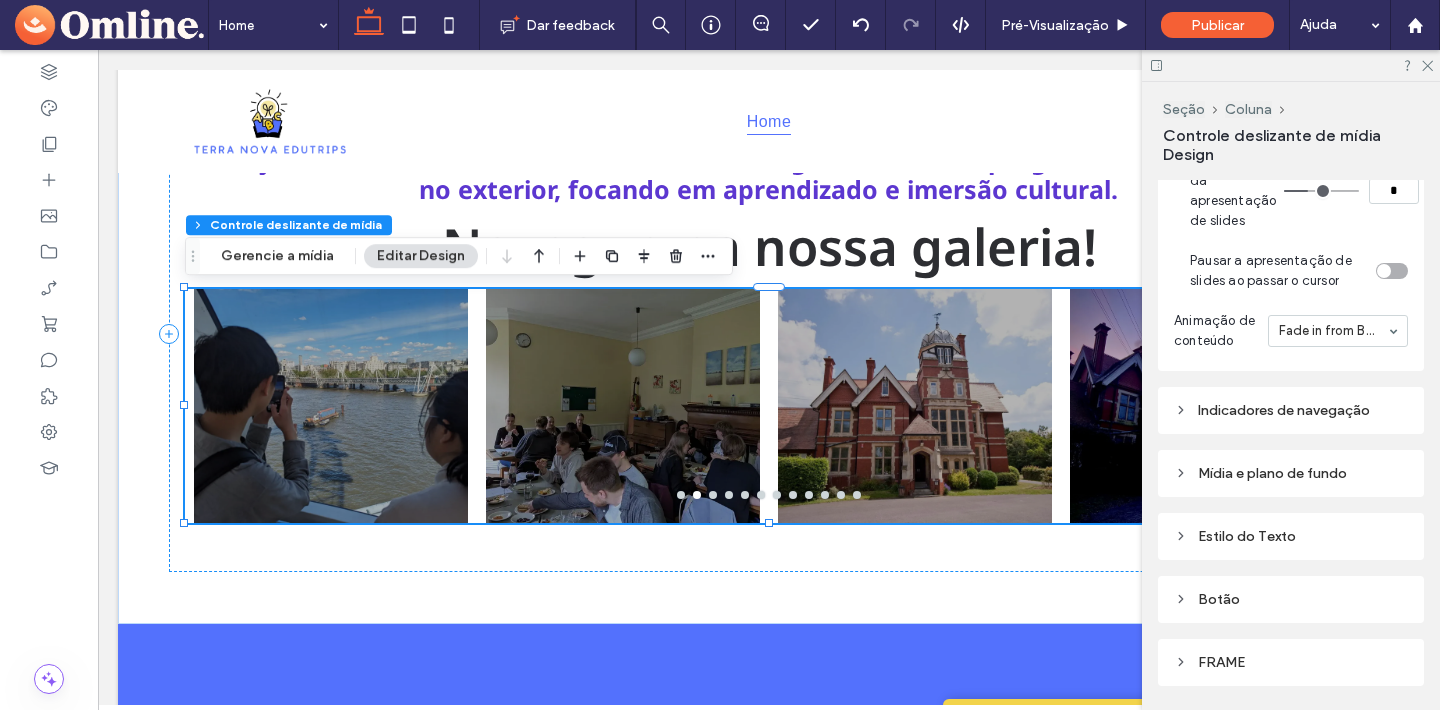 click on "Indicadores de navegação" at bounding box center (1291, 410) 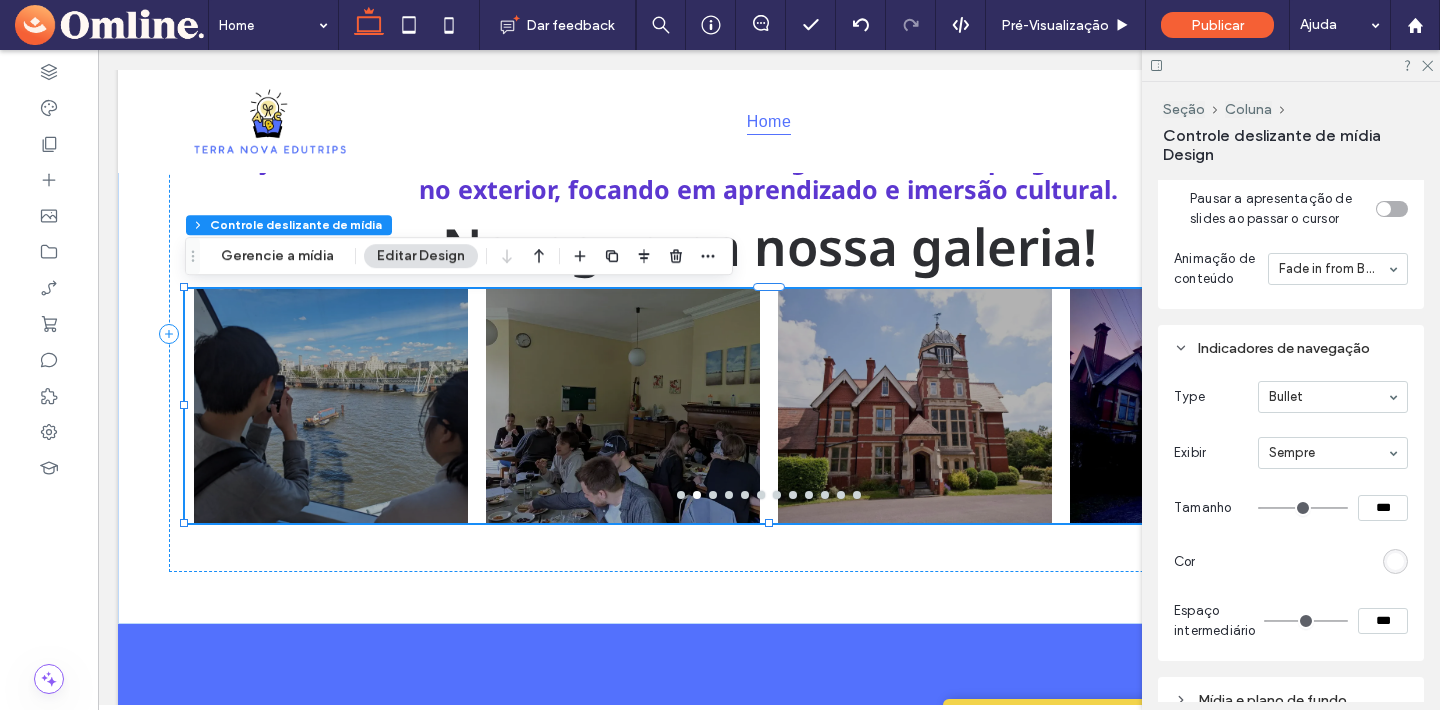 scroll, scrollTop: 1097, scrollLeft: 0, axis: vertical 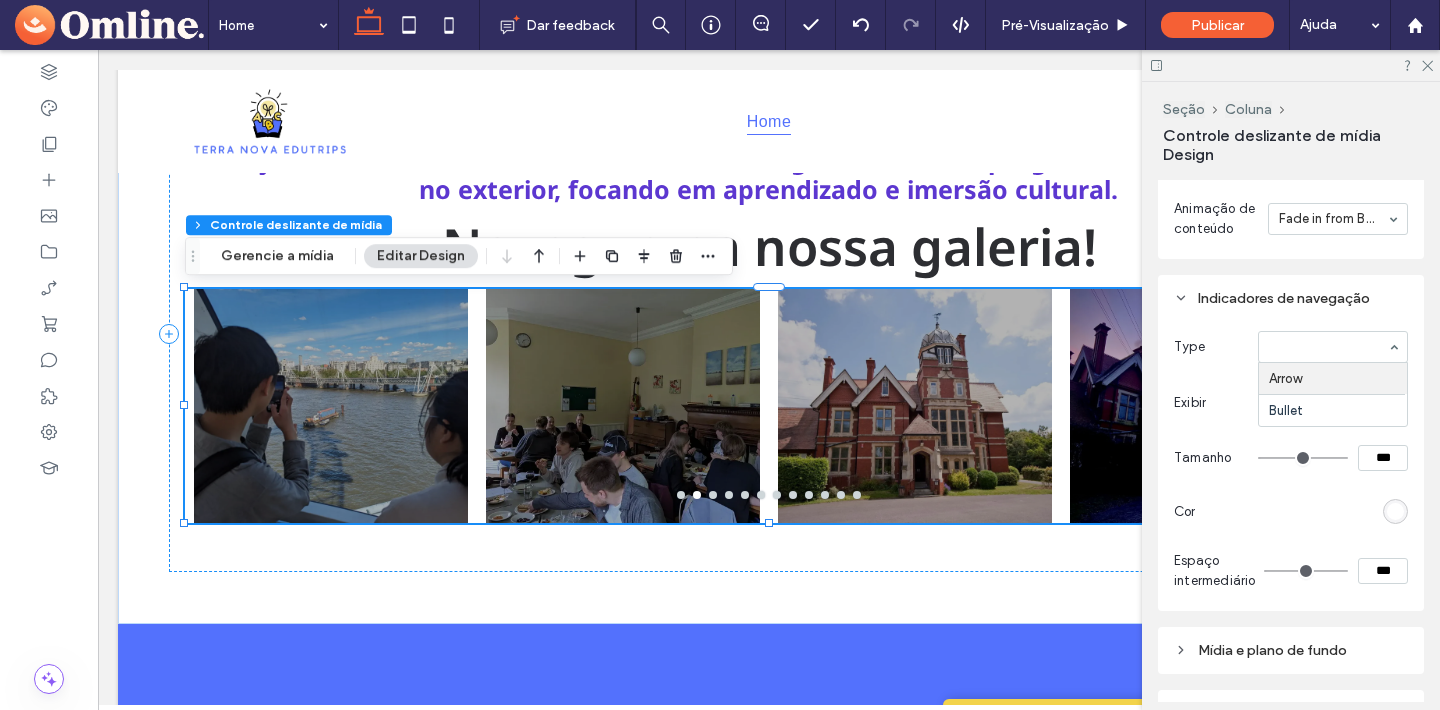 type on "**" 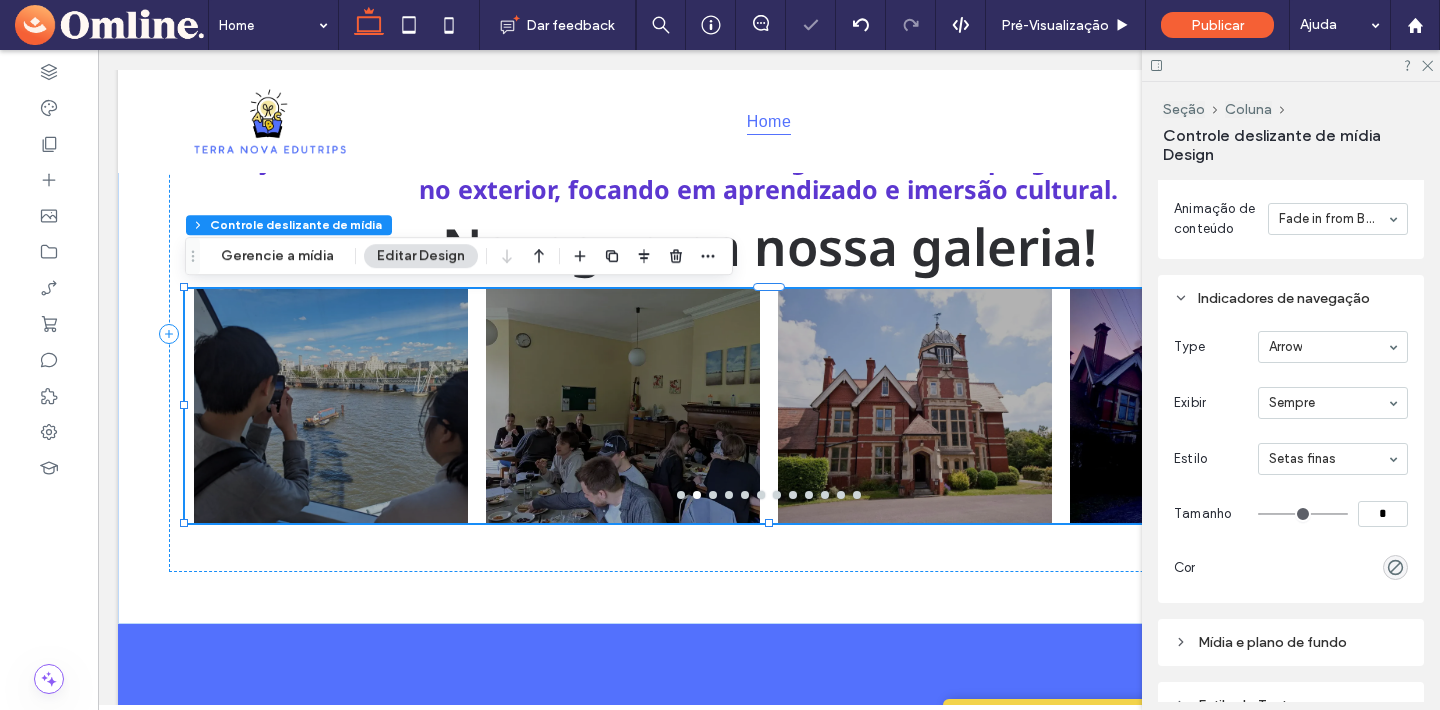 type on "**" 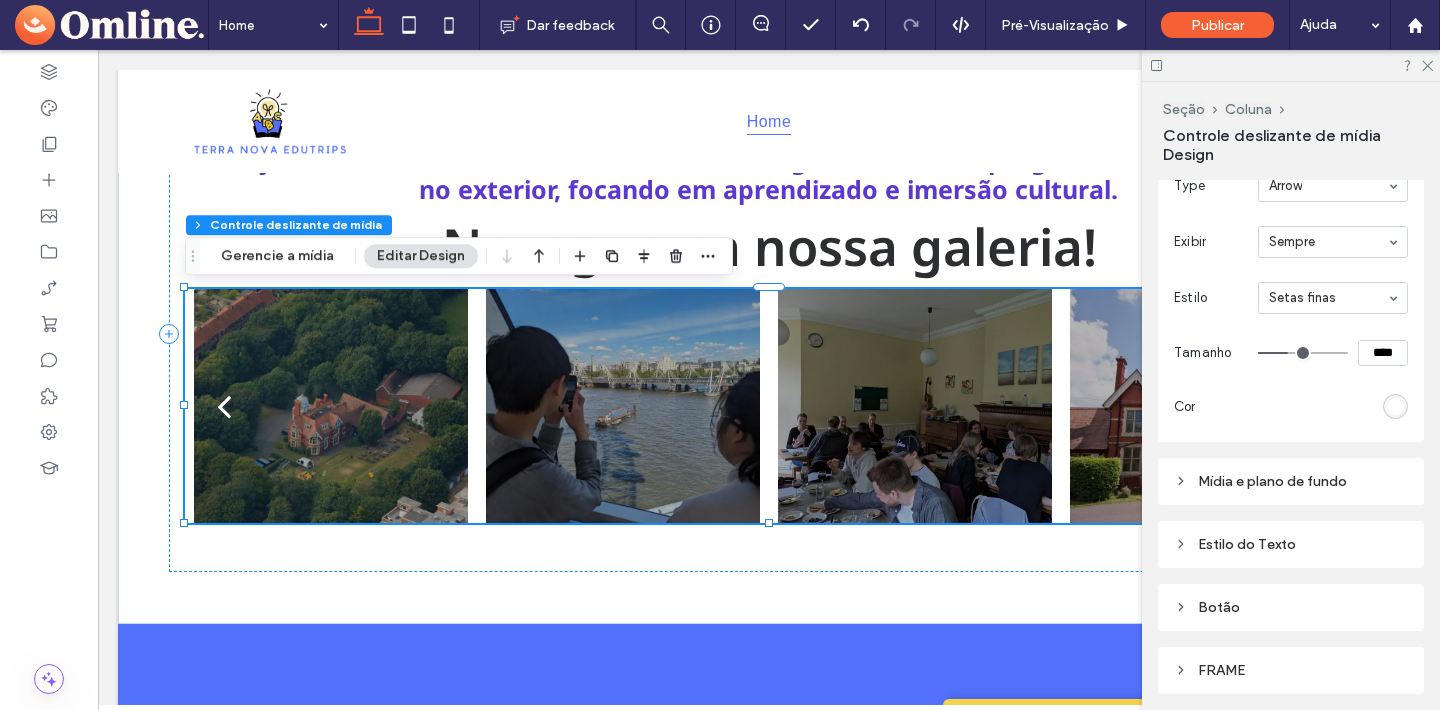scroll, scrollTop: 1330, scrollLeft: 0, axis: vertical 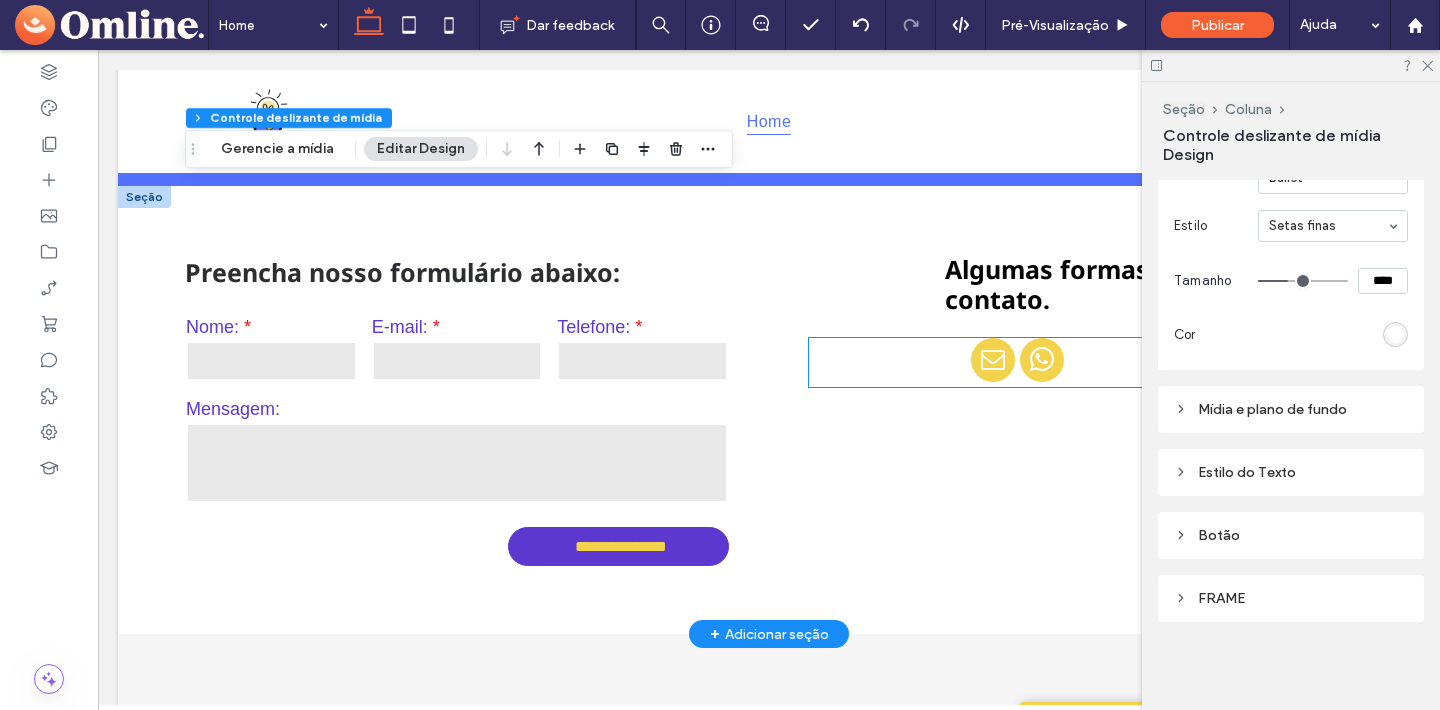 click at bounding box center (1018, 362) 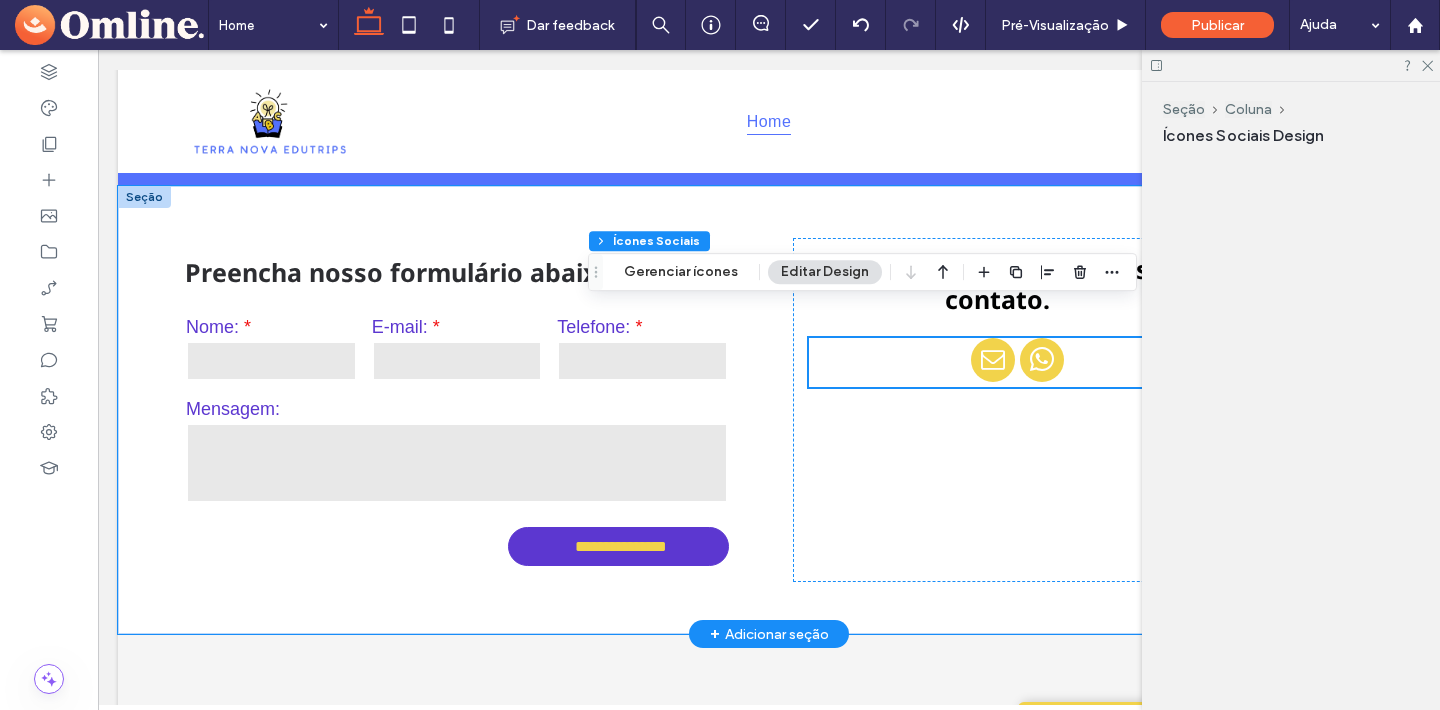 scroll, scrollTop: 7694, scrollLeft: 0, axis: vertical 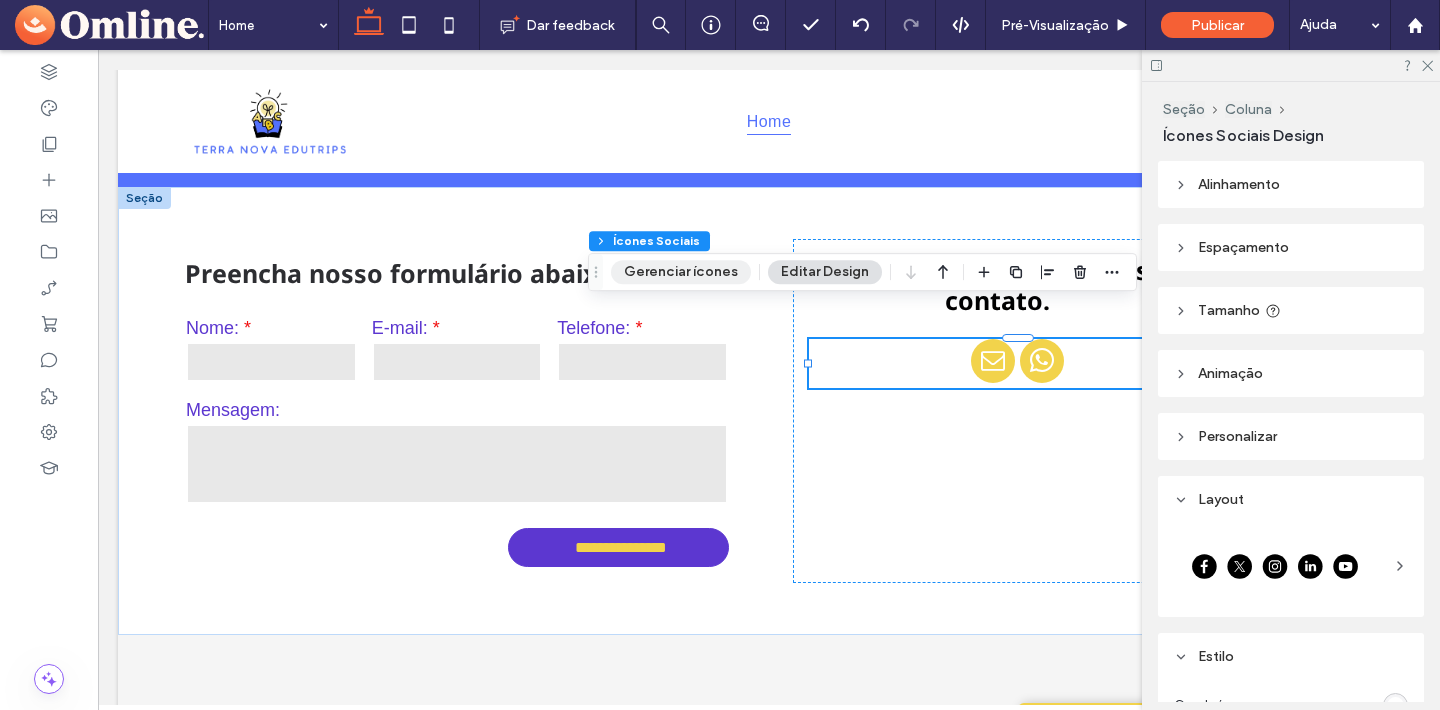 click on "Gerenciar ícones" at bounding box center (681, 272) 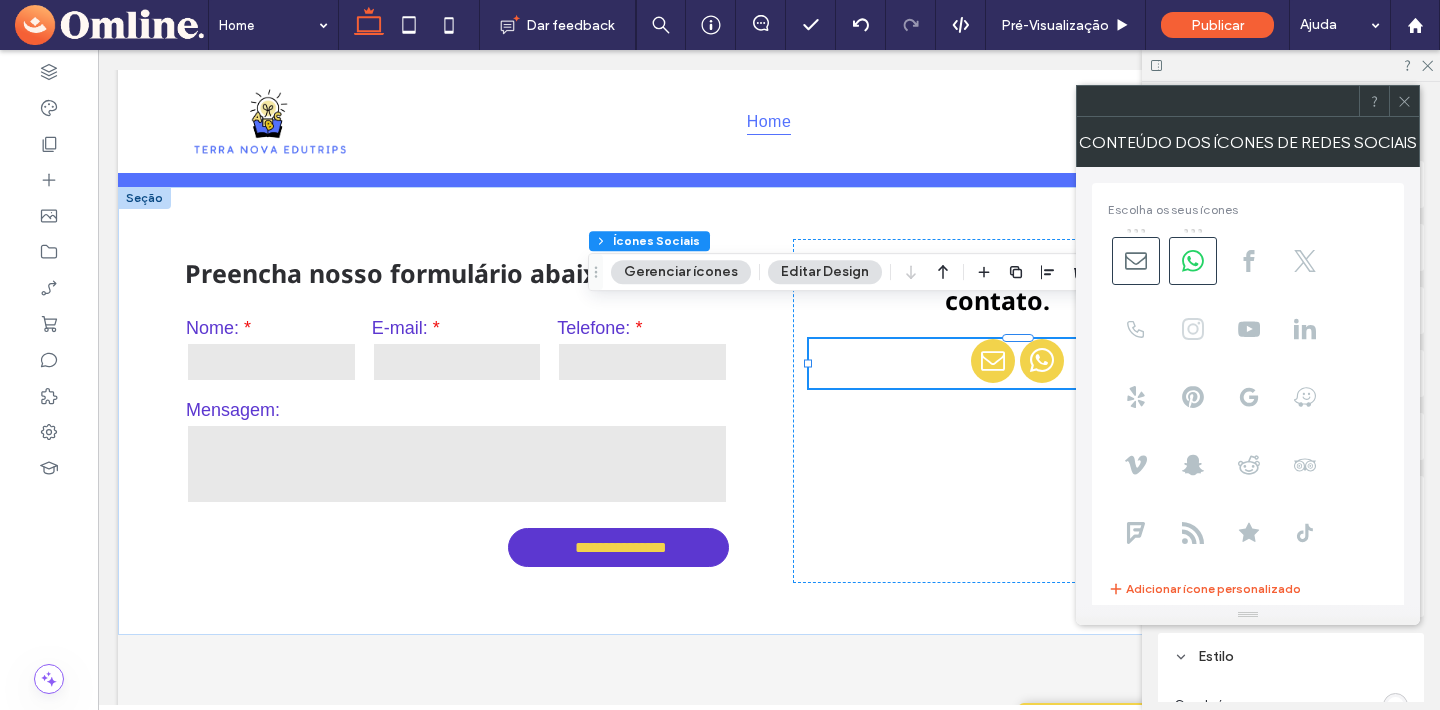 click 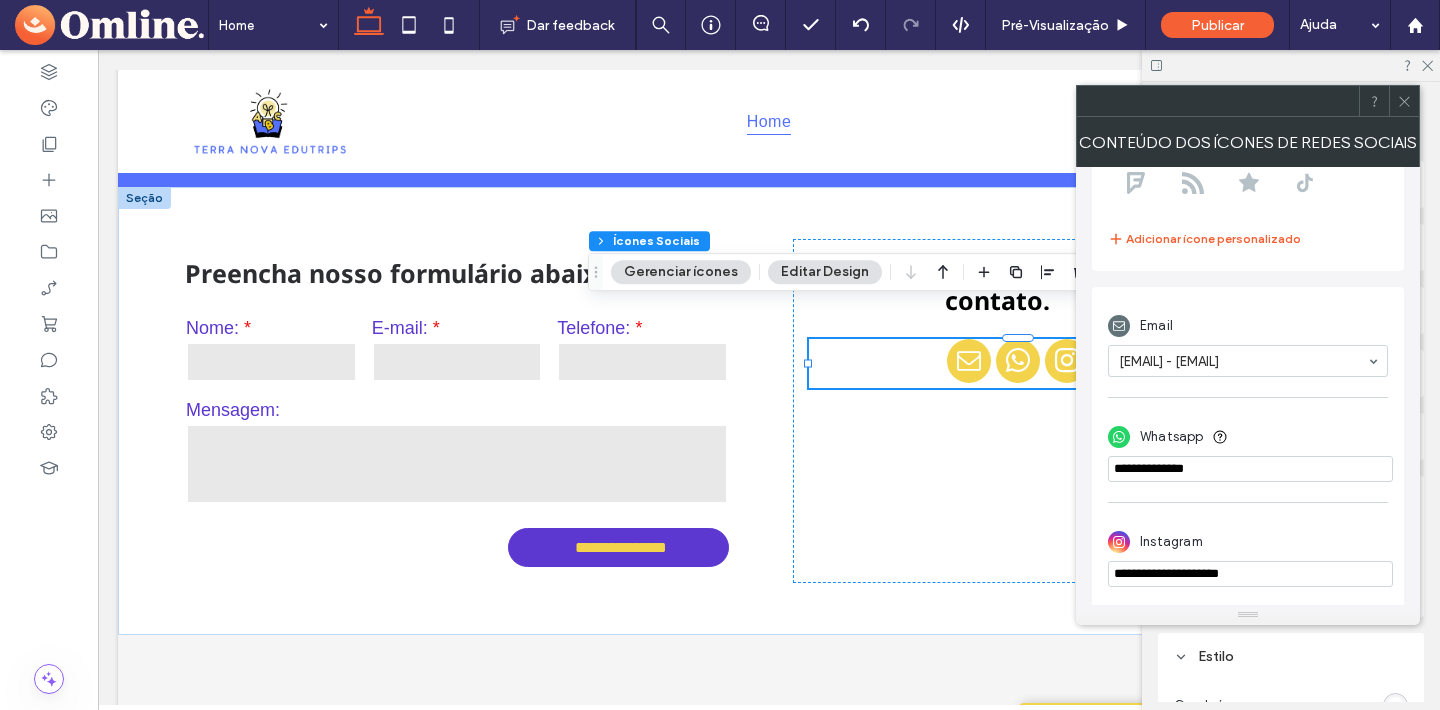 scroll, scrollTop: 356, scrollLeft: 0, axis: vertical 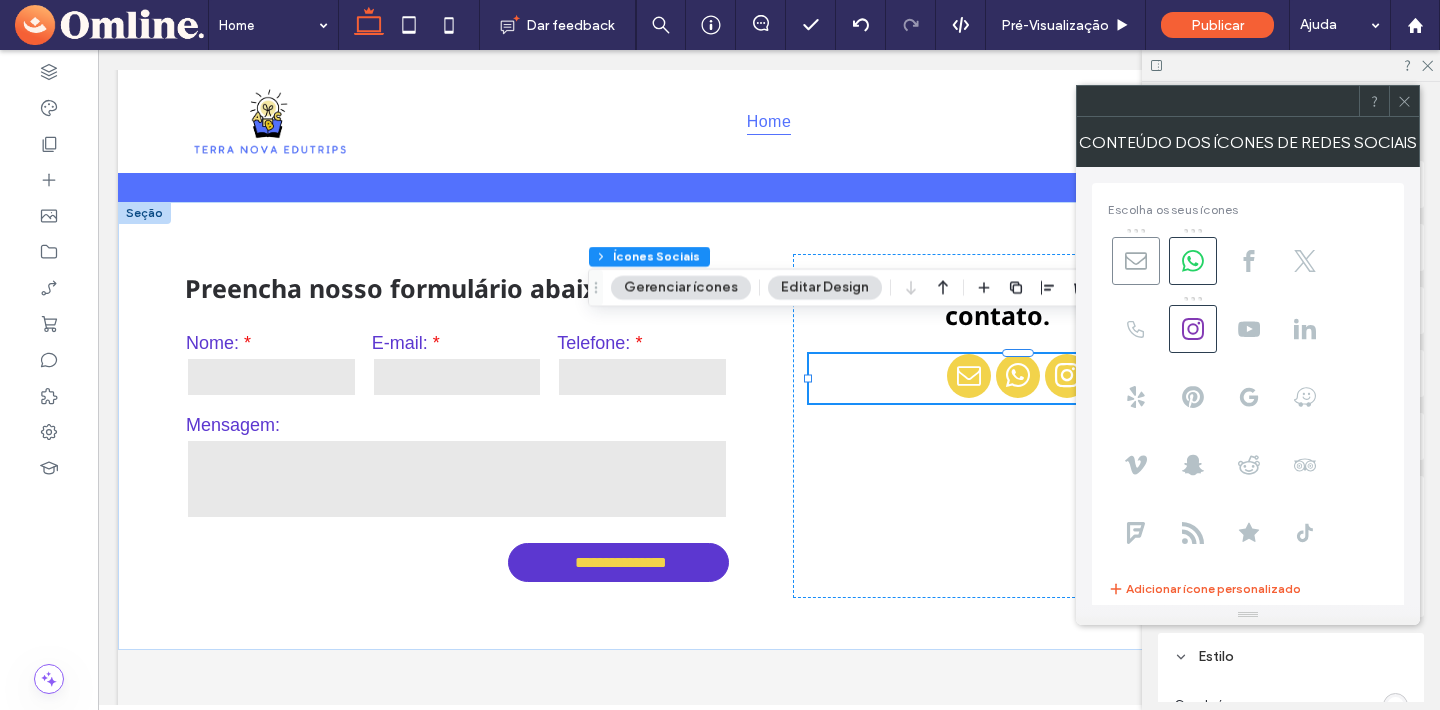click 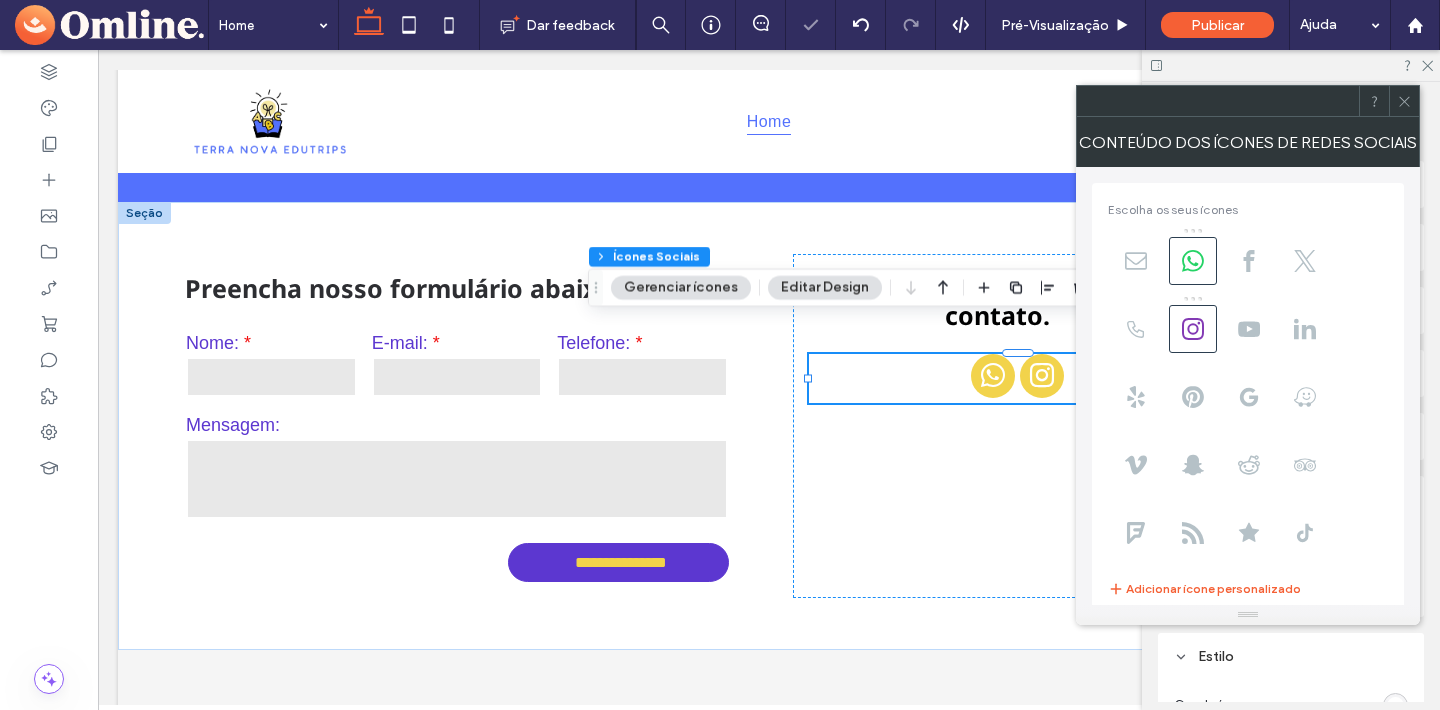 click 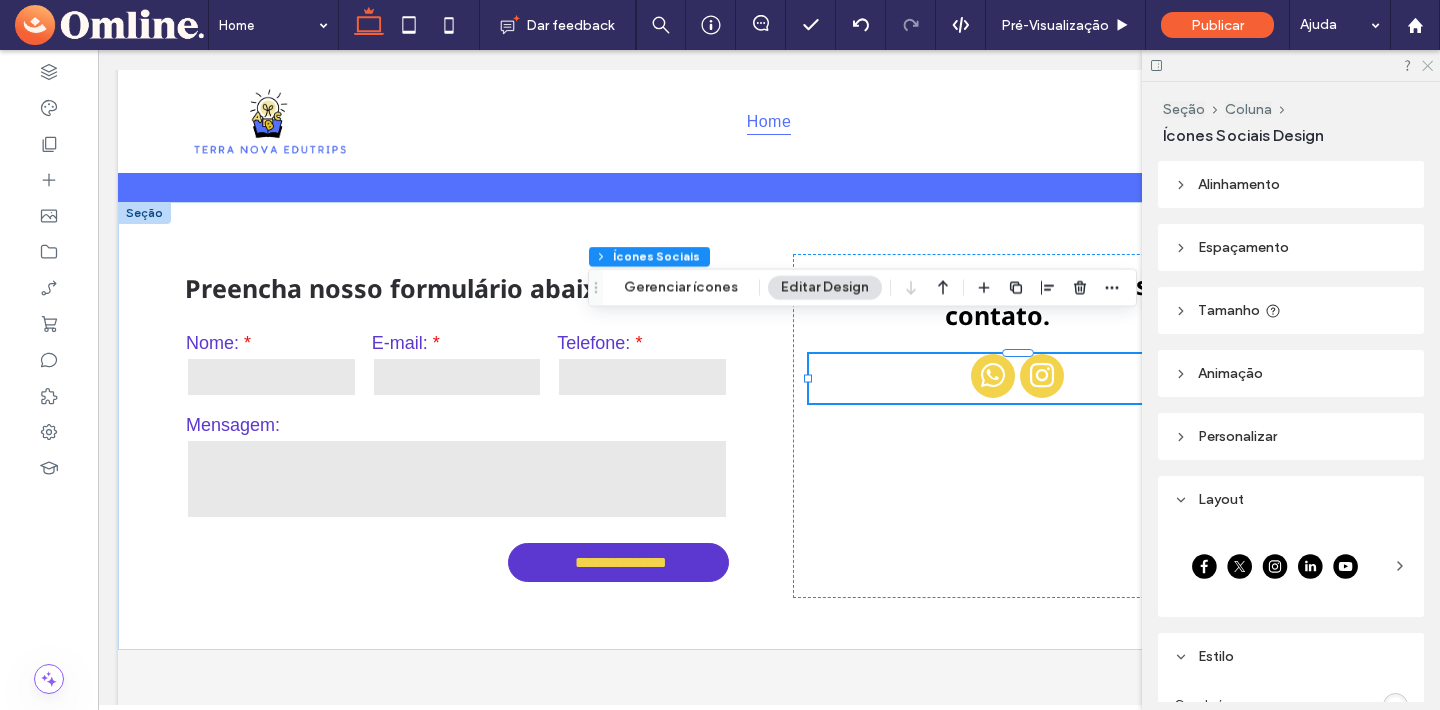 click 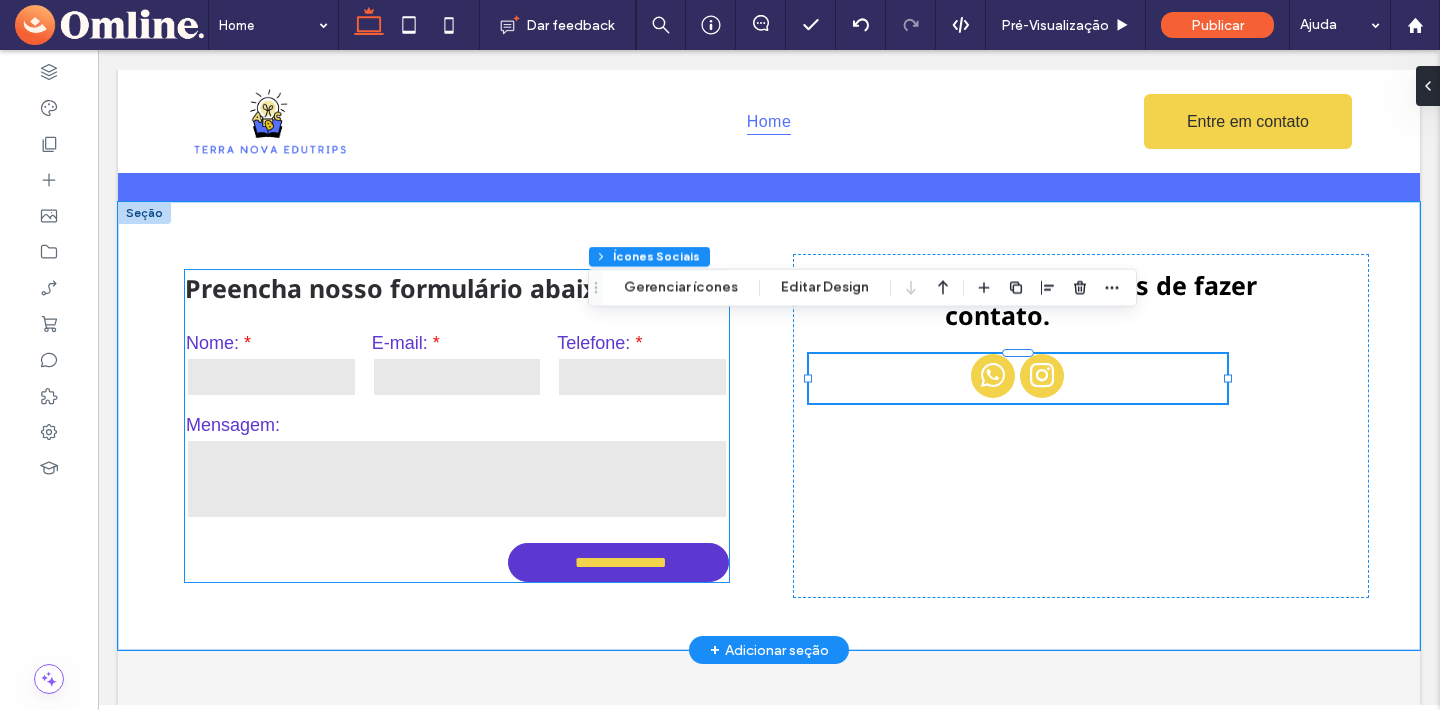 click on "Mensagem:" at bounding box center (457, 469) 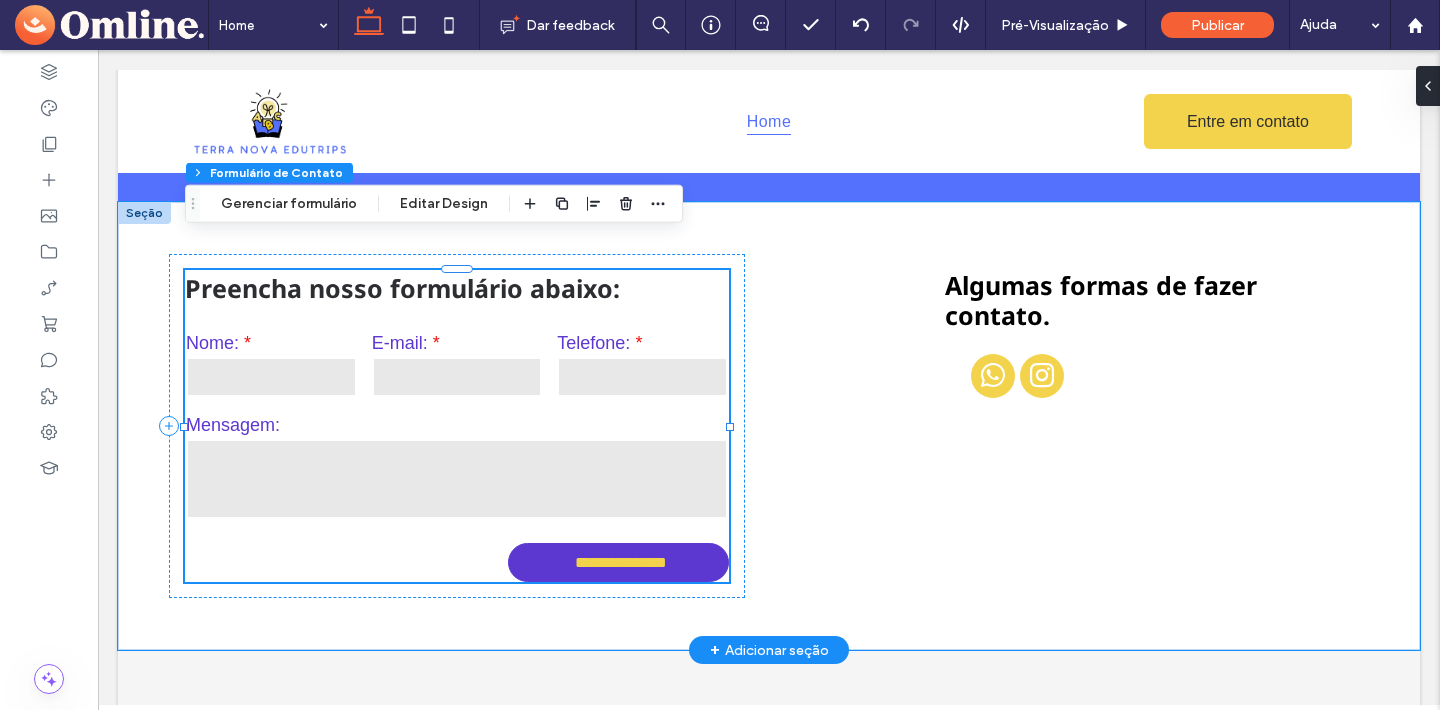 type on "*" 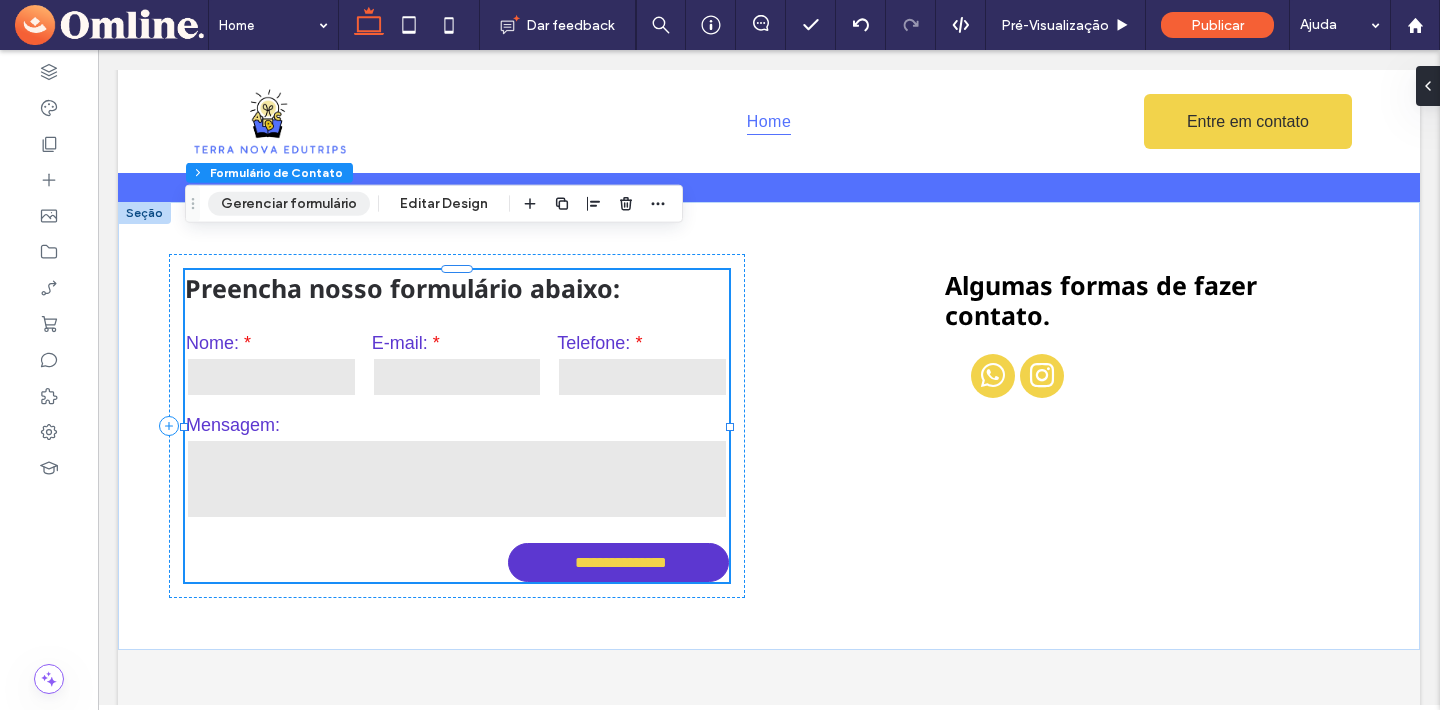 click on "Gerenciar formulário" at bounding box center (289, 204) 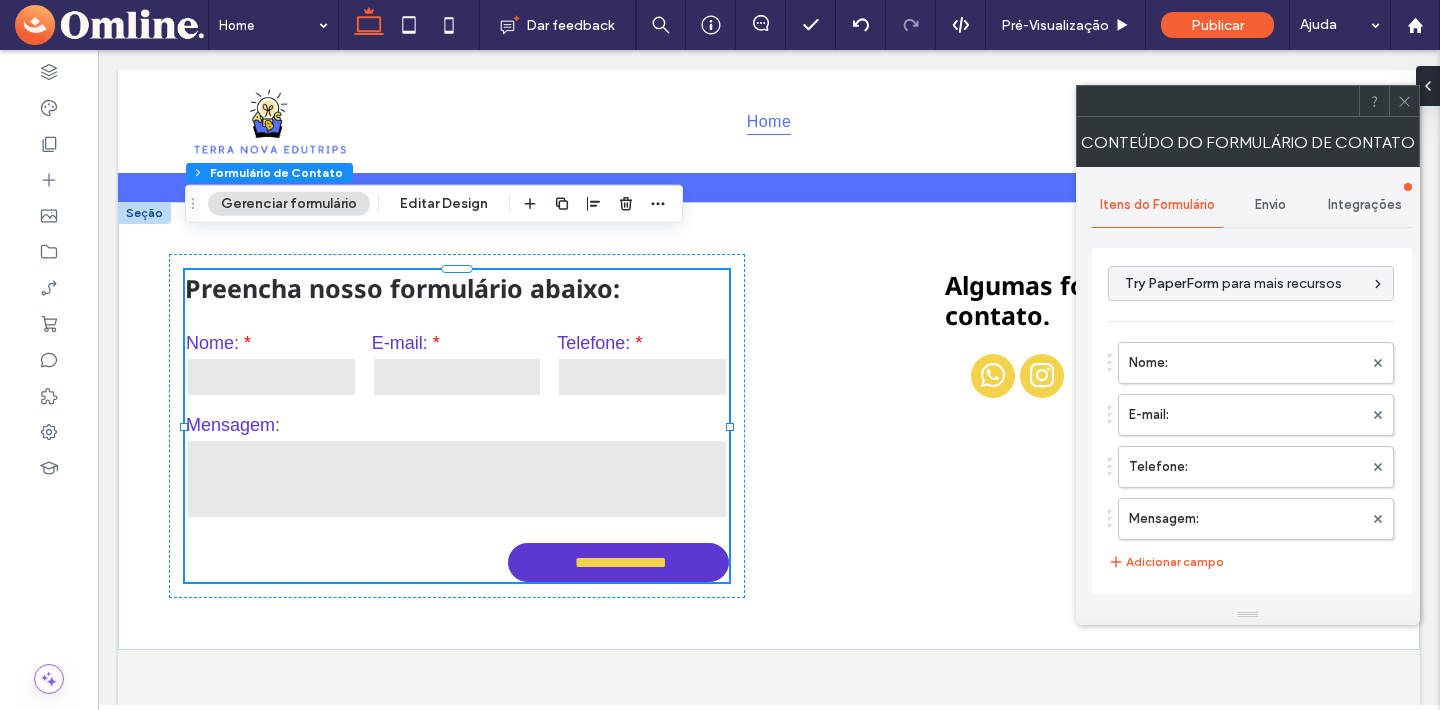 click on "Integrações" at bounding box center (1365, 205) 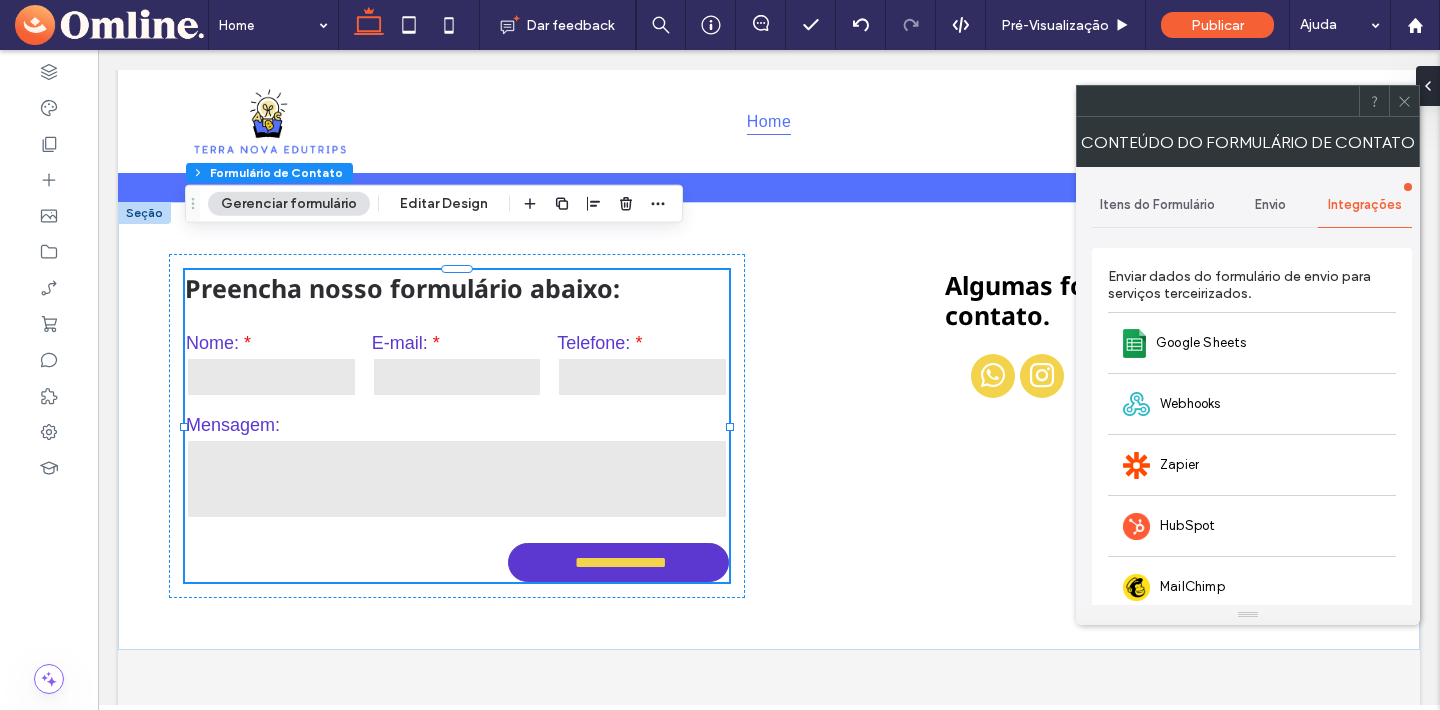 click on "Envio" at bounding box center [1270, 205] 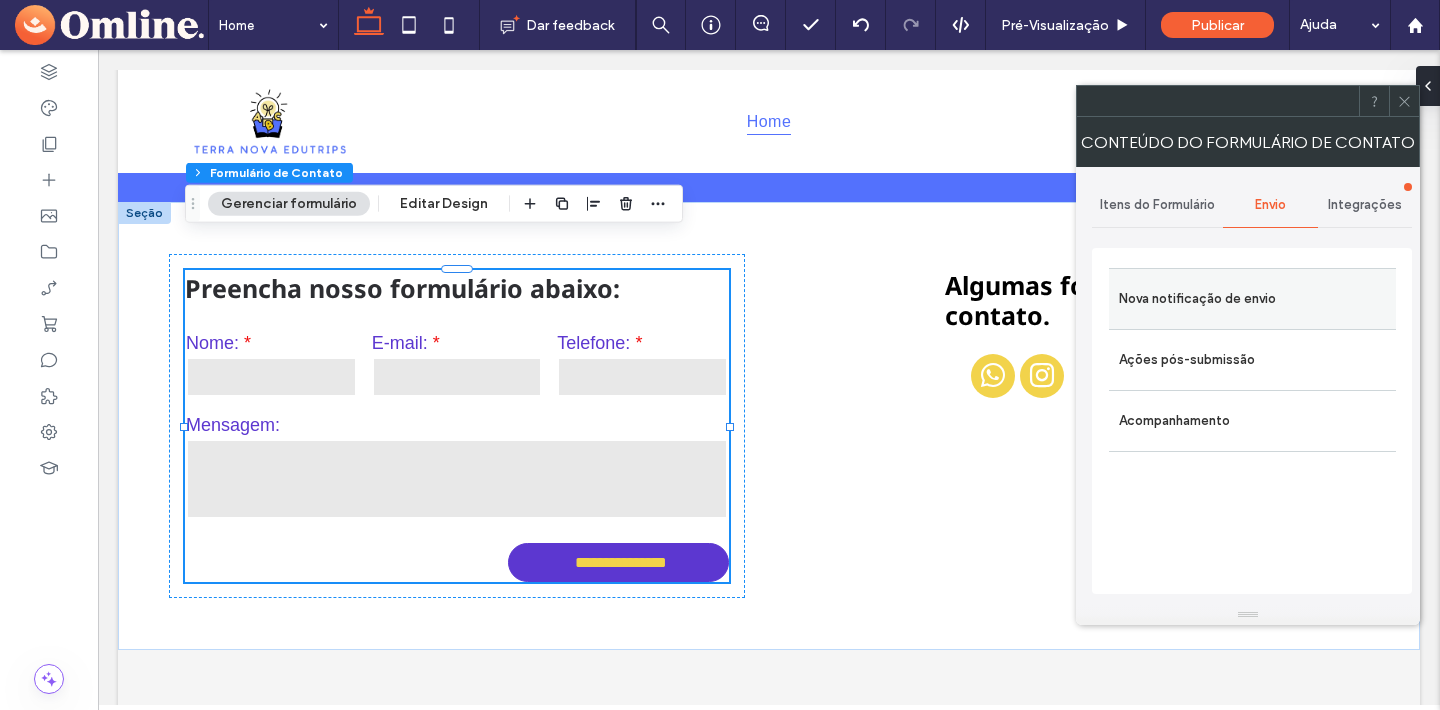 click on "Nova notificação de envio" at bounding box center [1252, 299] 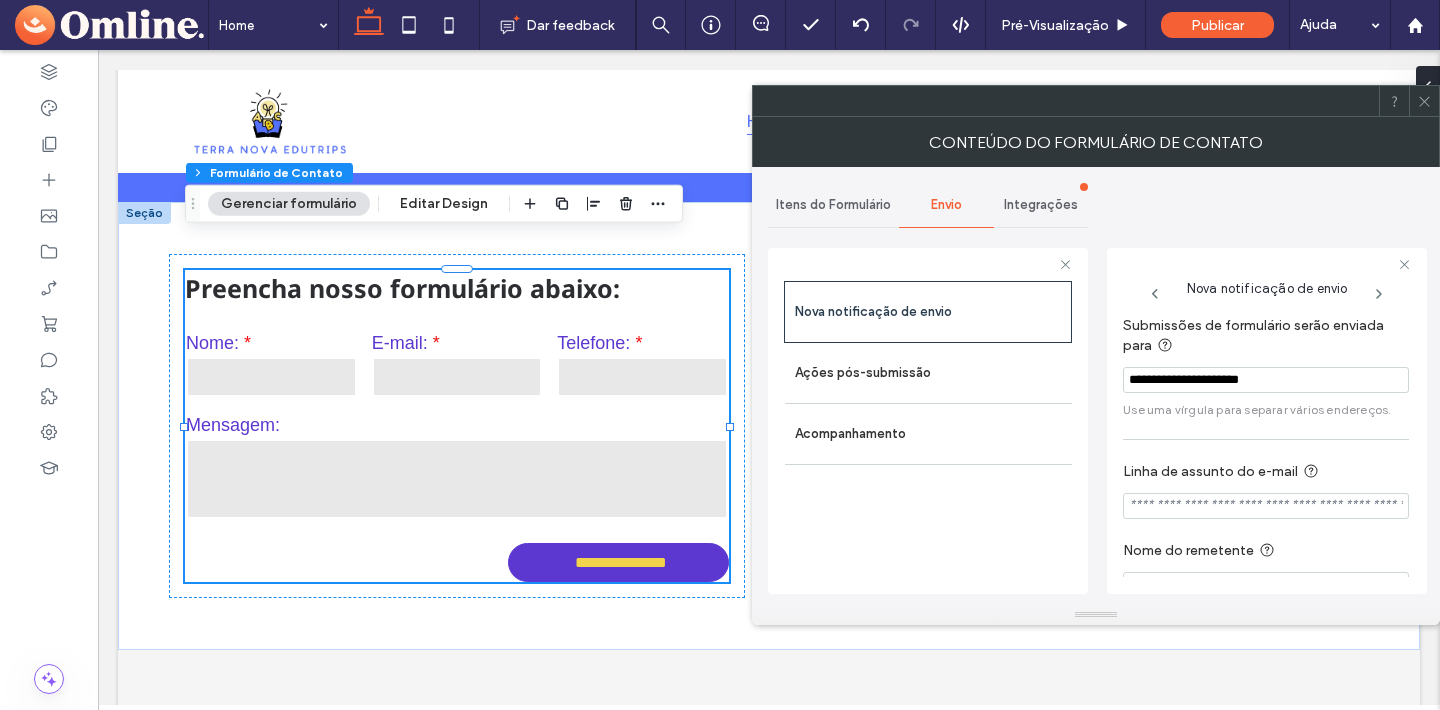 click on "Integrações" at bounding box center [1041, 205] 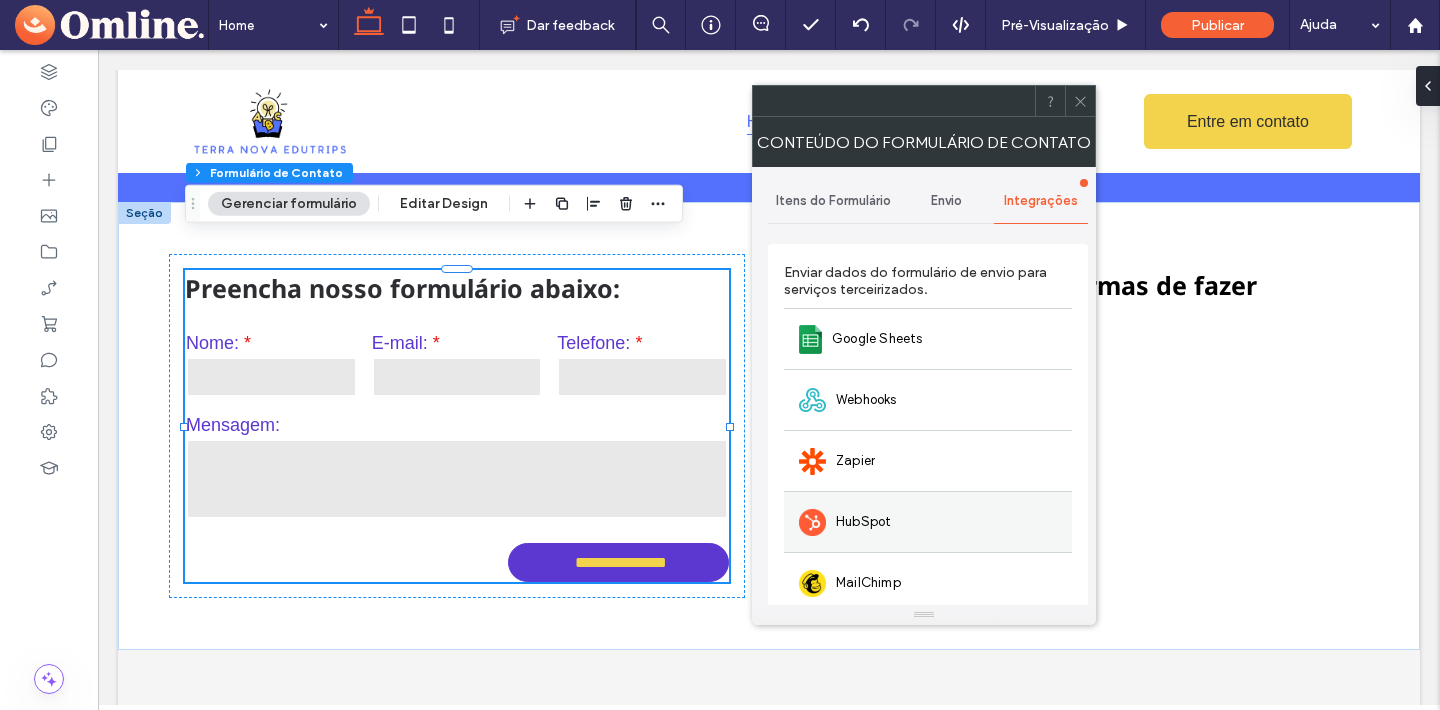 scroll, scrollTop: 0, scrollLeft: 0, axis: both 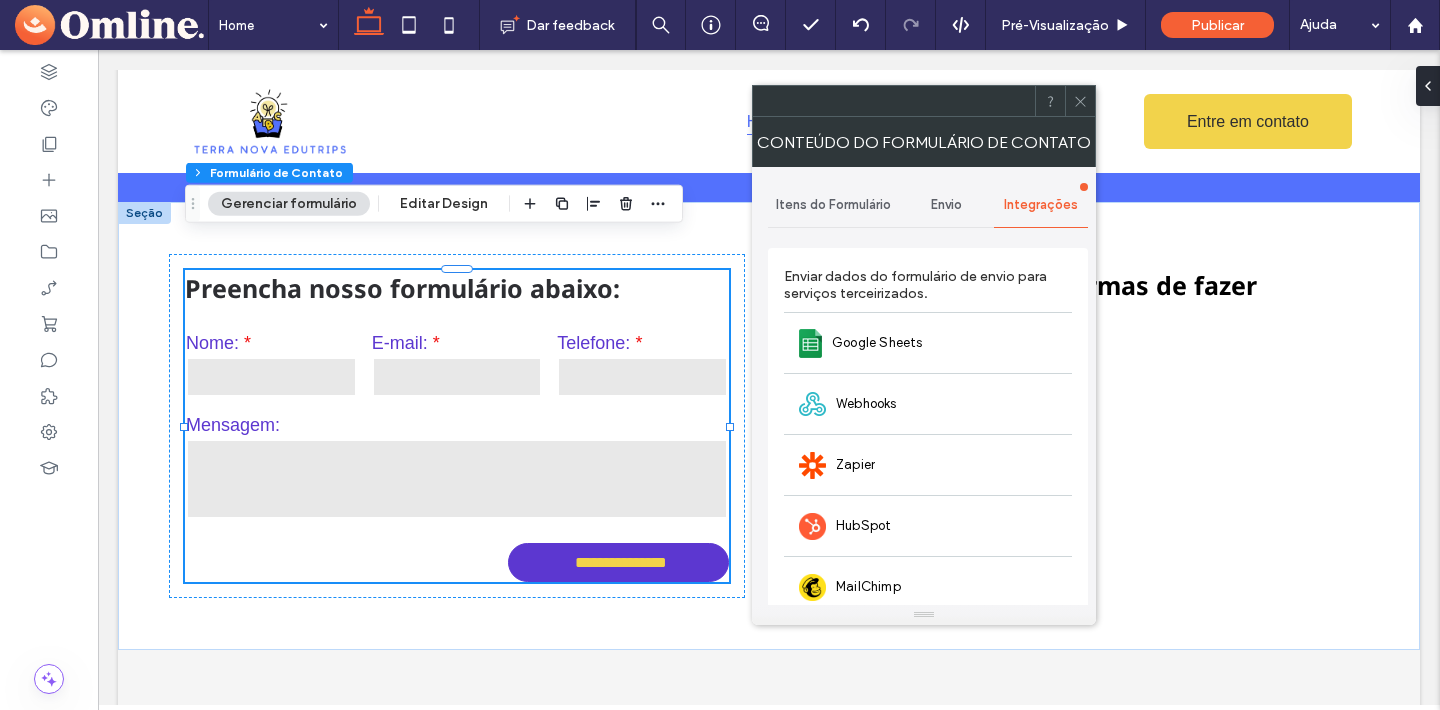 click 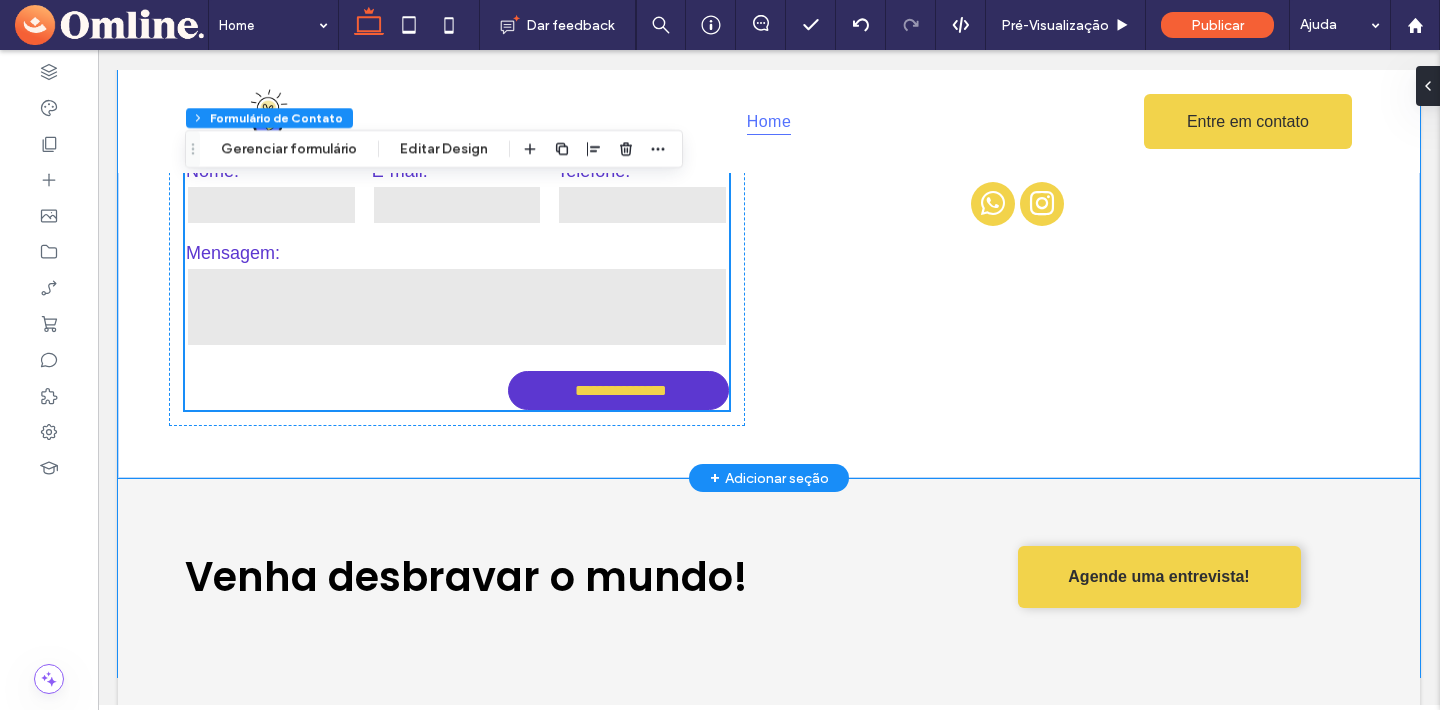scroll, scrollTop: 7842, scrollLeft: 0, axis: vertical 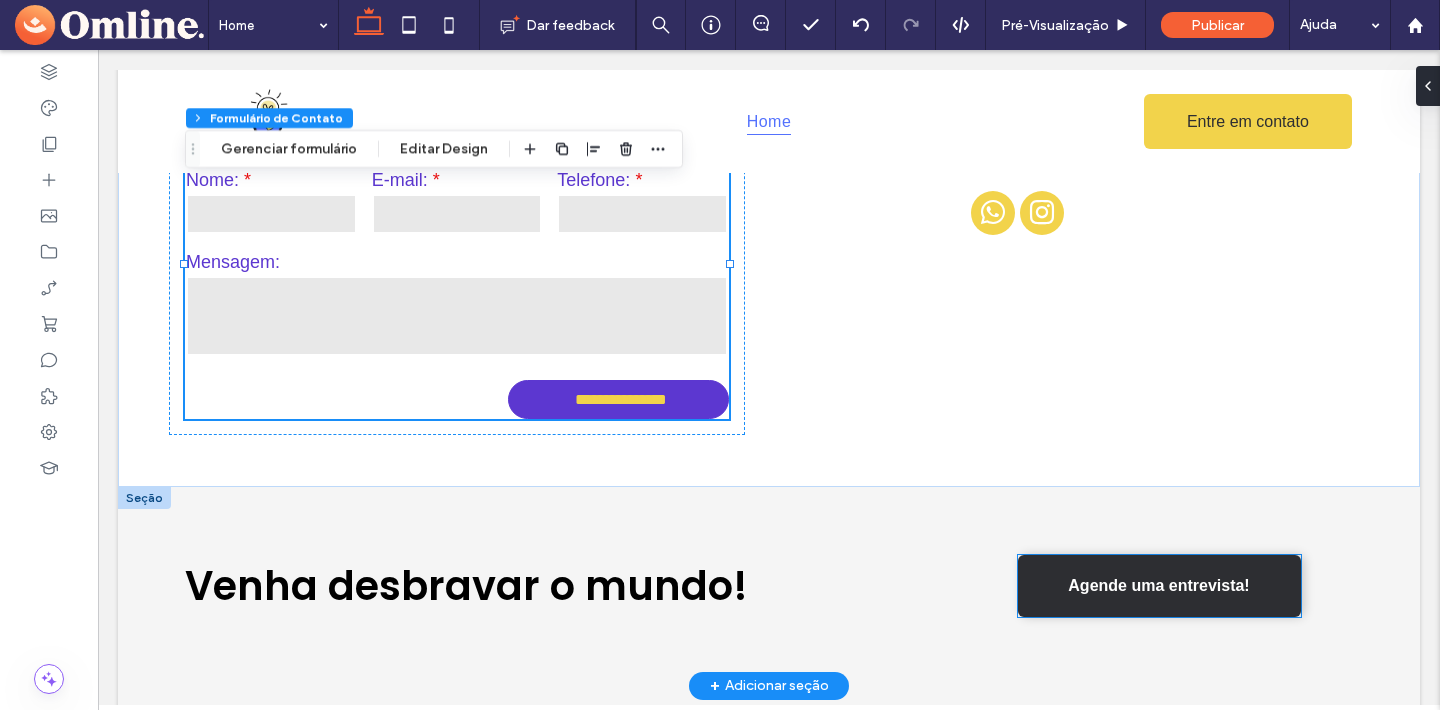 click on "Agende uma entrevista!" at bounding box center [1158, 586] 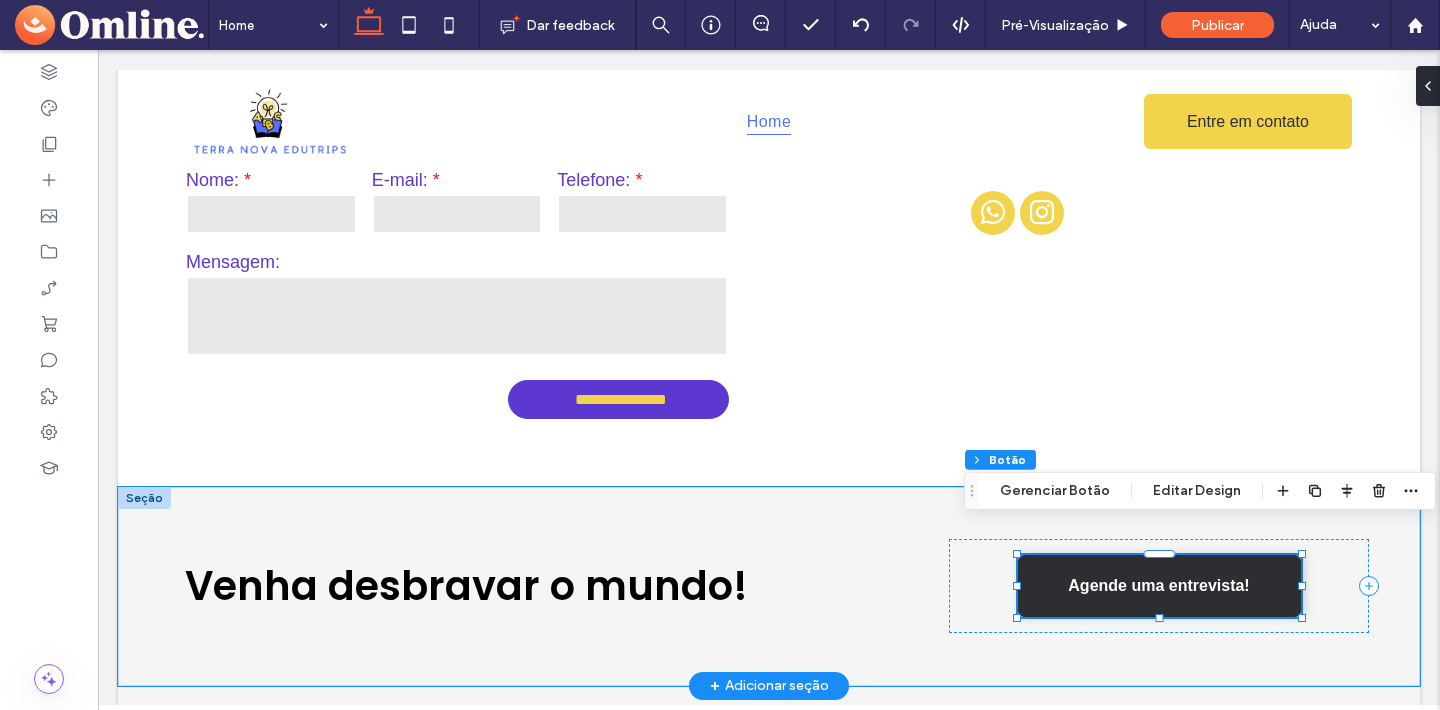 type on "**" 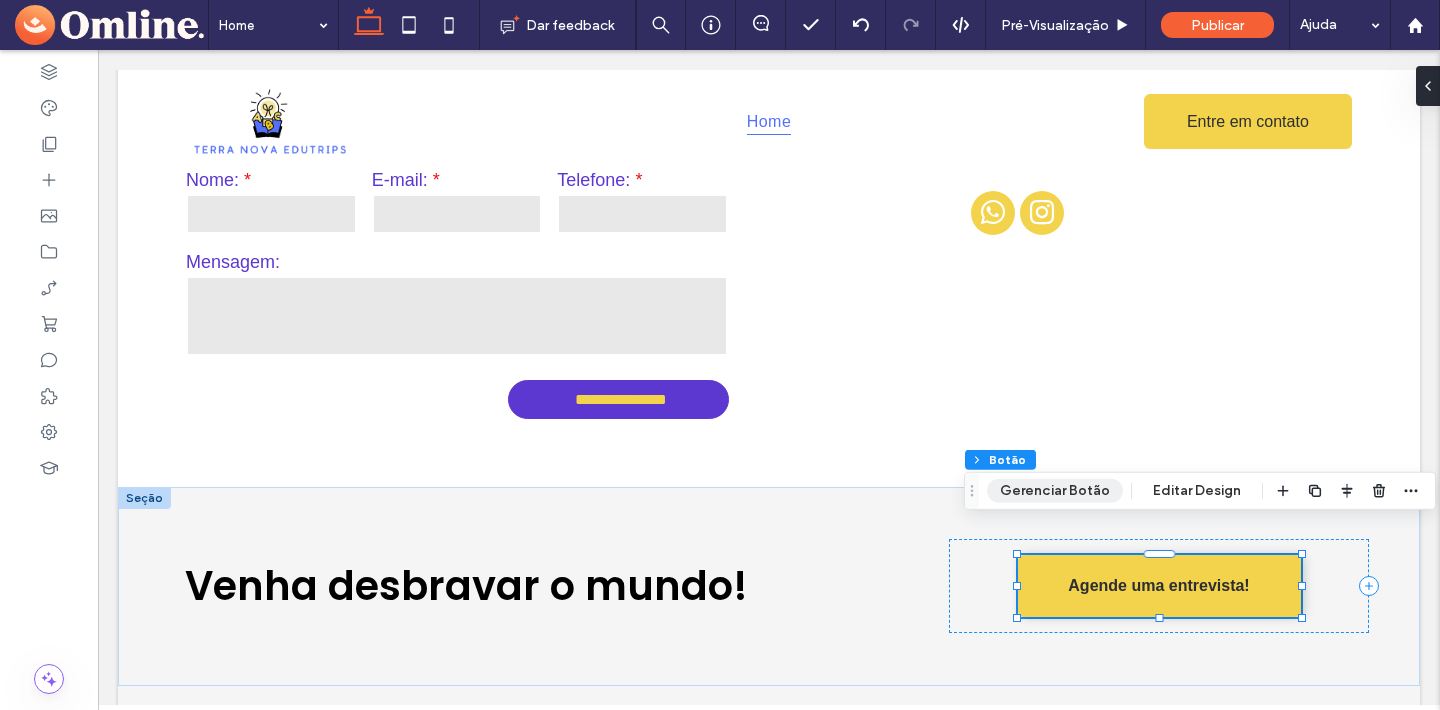 click on "Gerenciar Botão" at bounding box center [1055, 491] 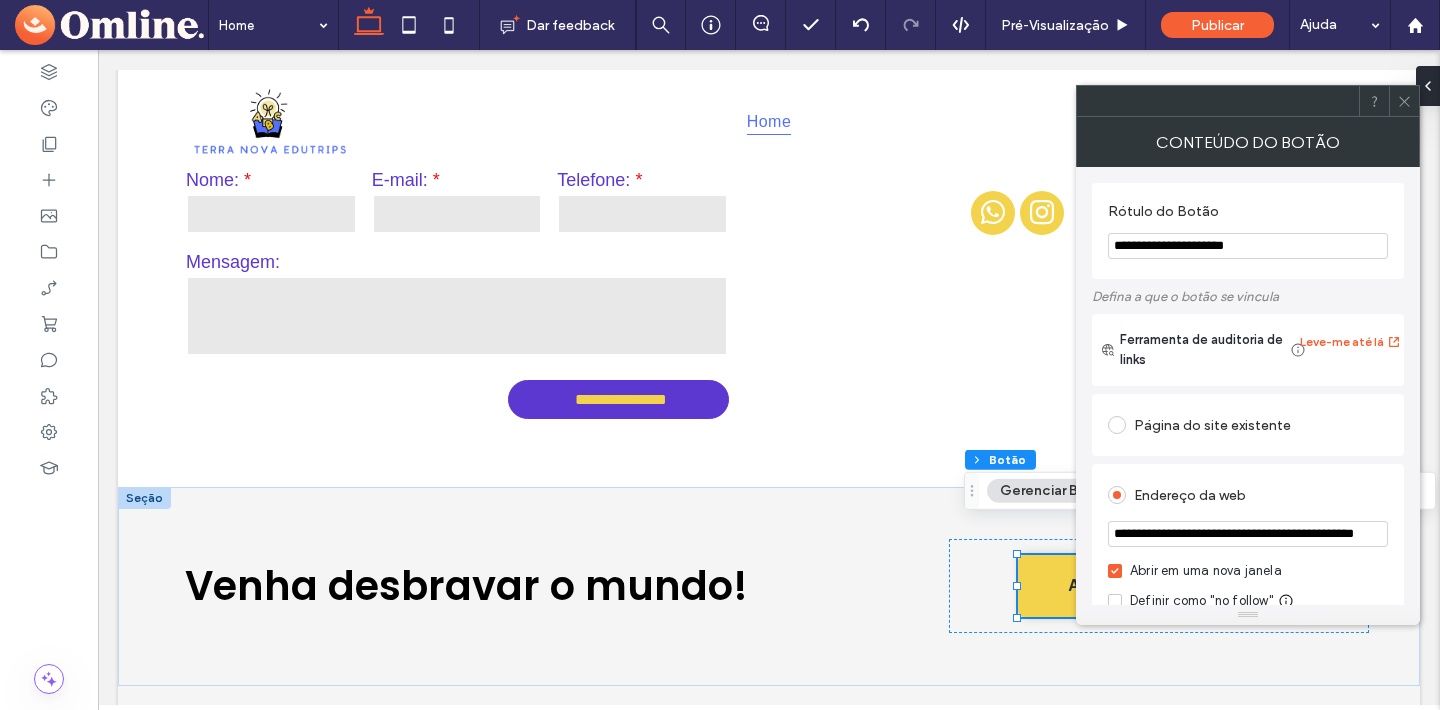 click 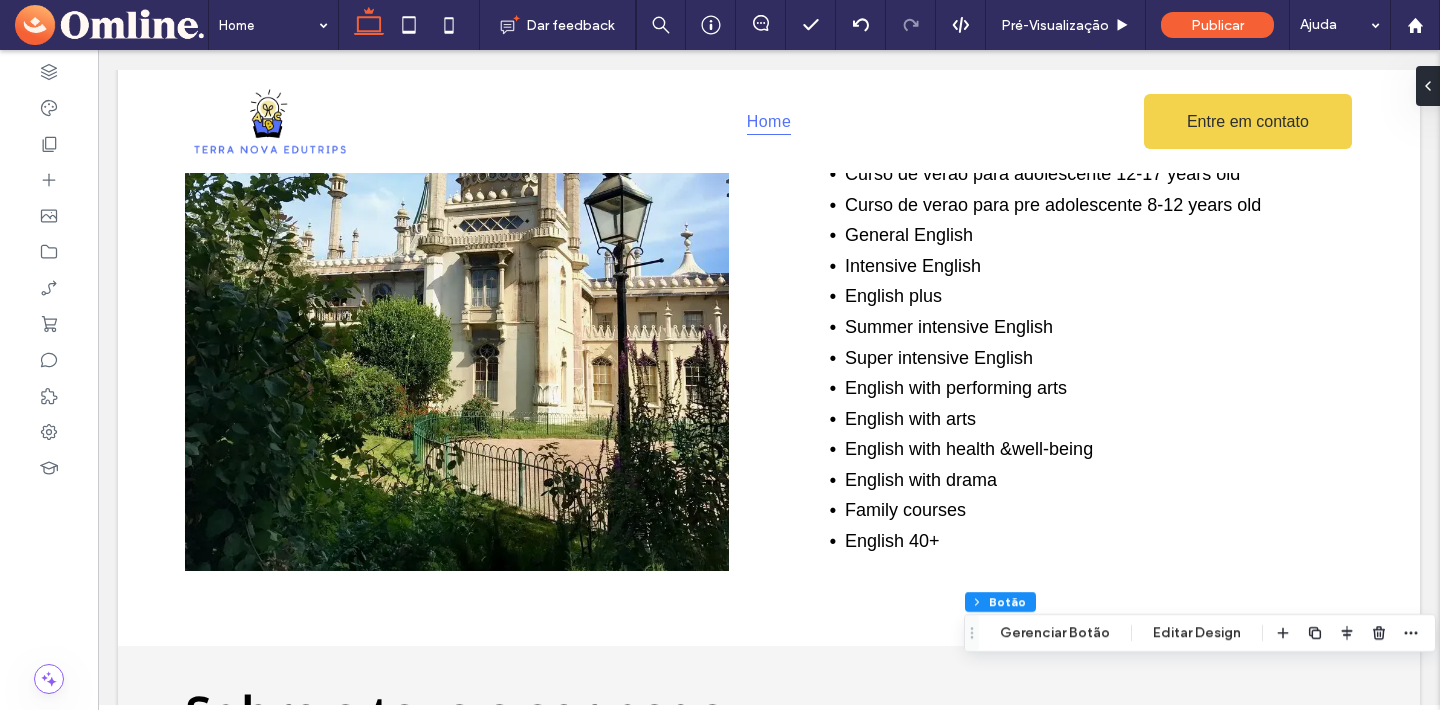 scroll, scrollTop: 0, scrollLeft: 0, axis: both 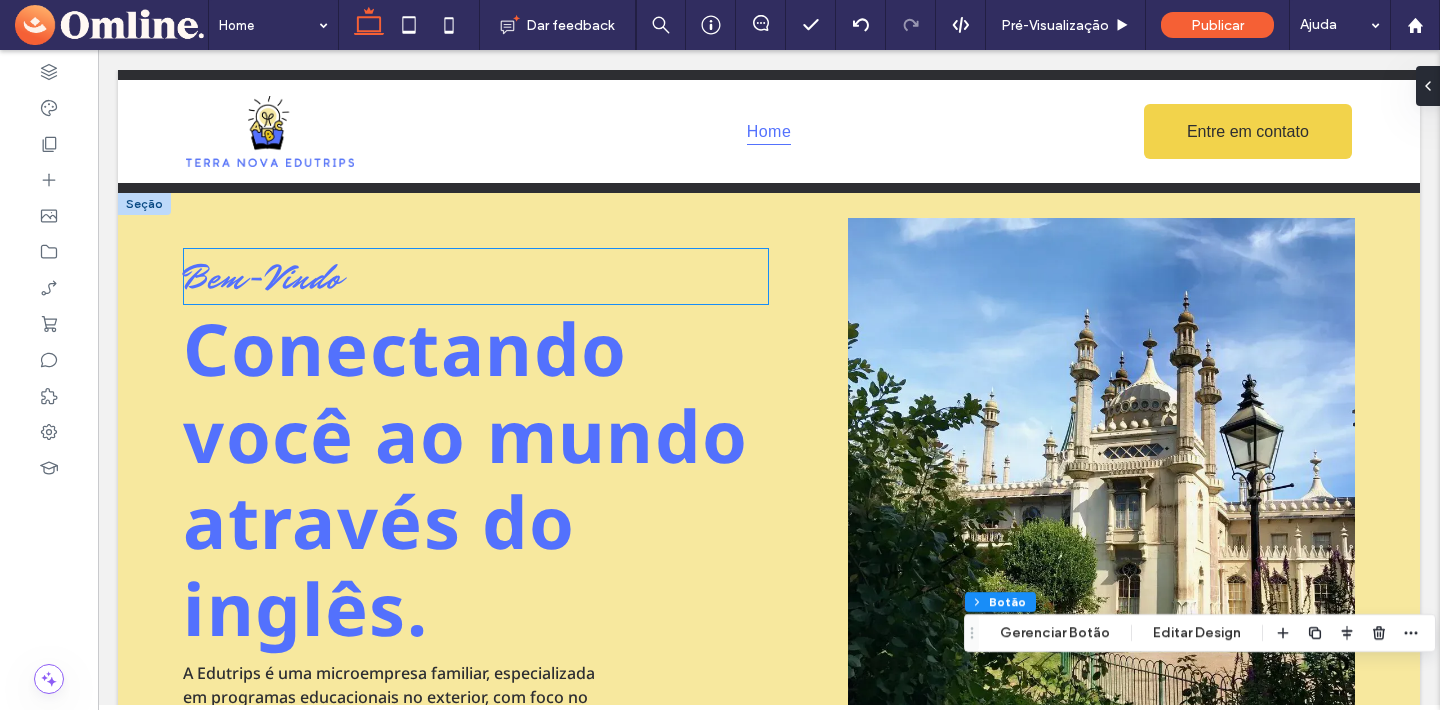 click on "Bem-Vindo ﻿" at bounding box center (476, 276) 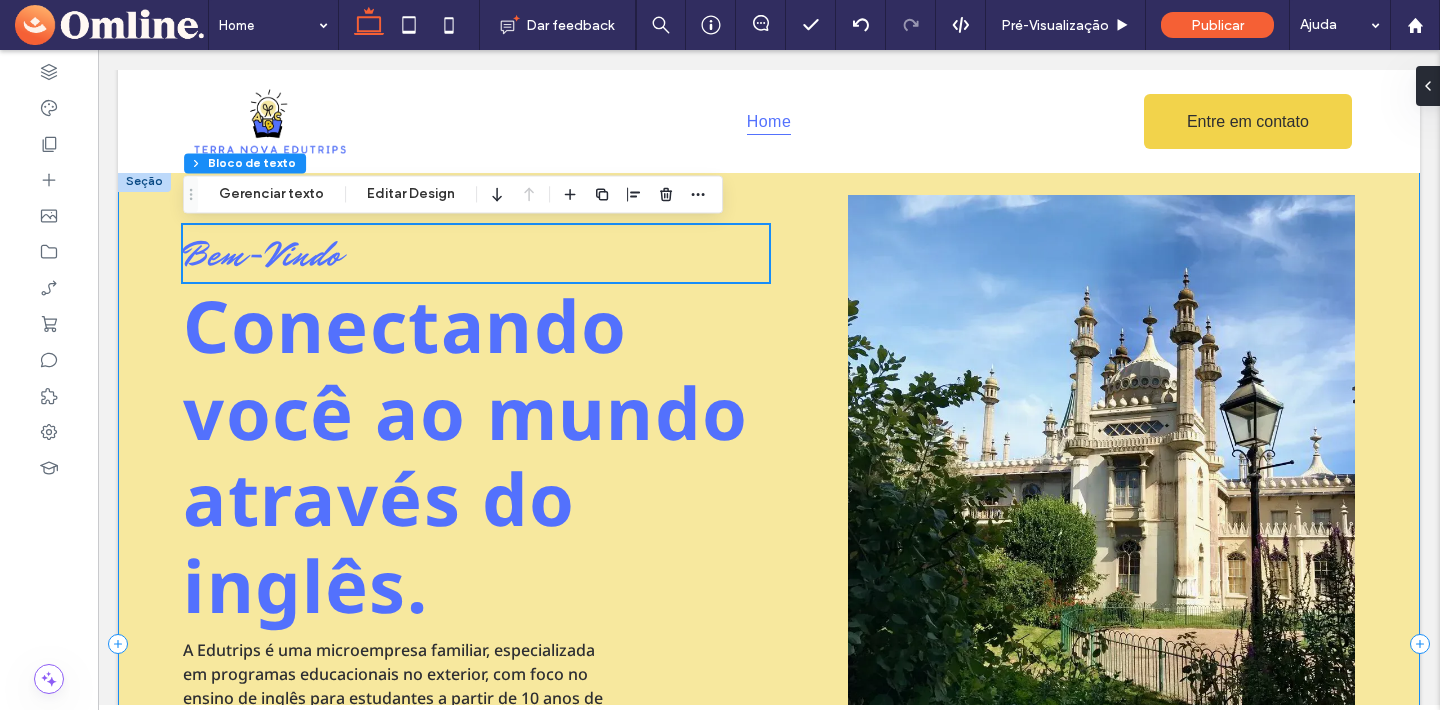 scroll, scrollTop: 0, scrollLeft: 0, axis: both 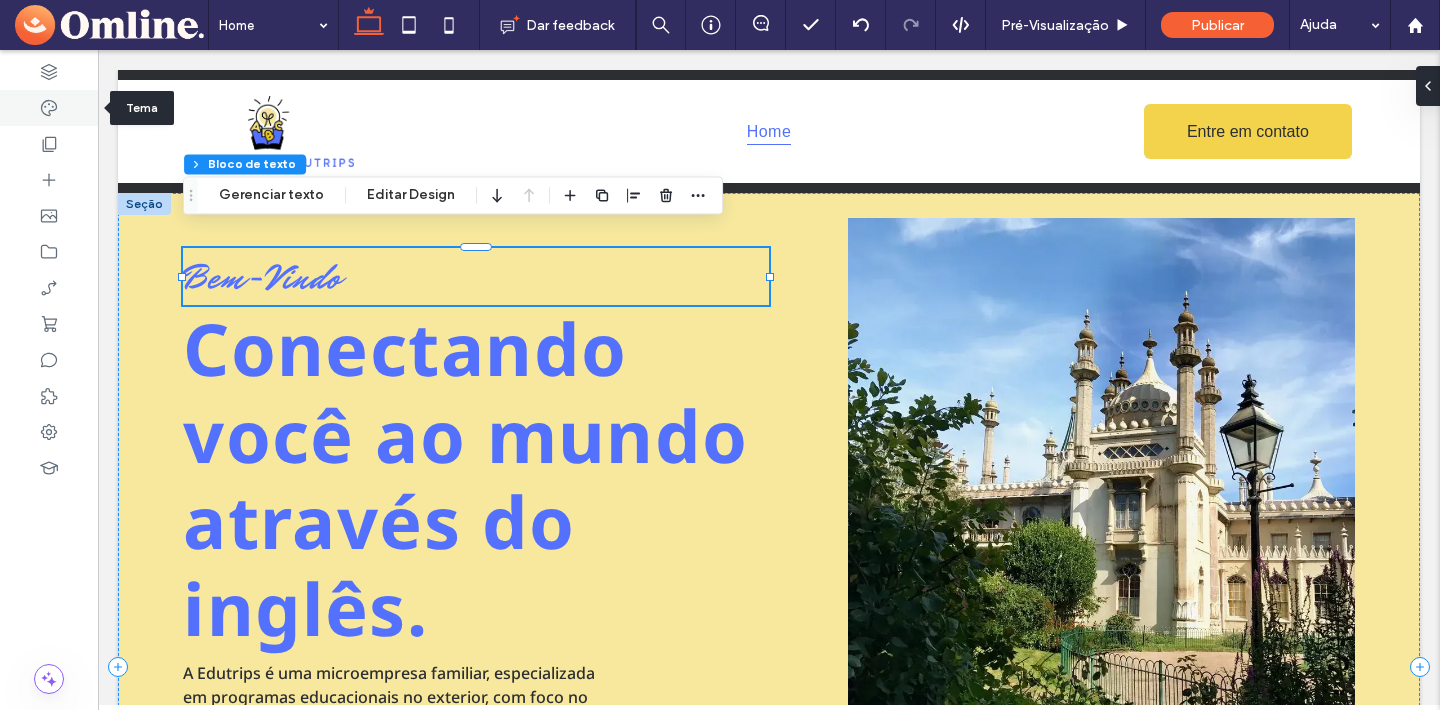 click 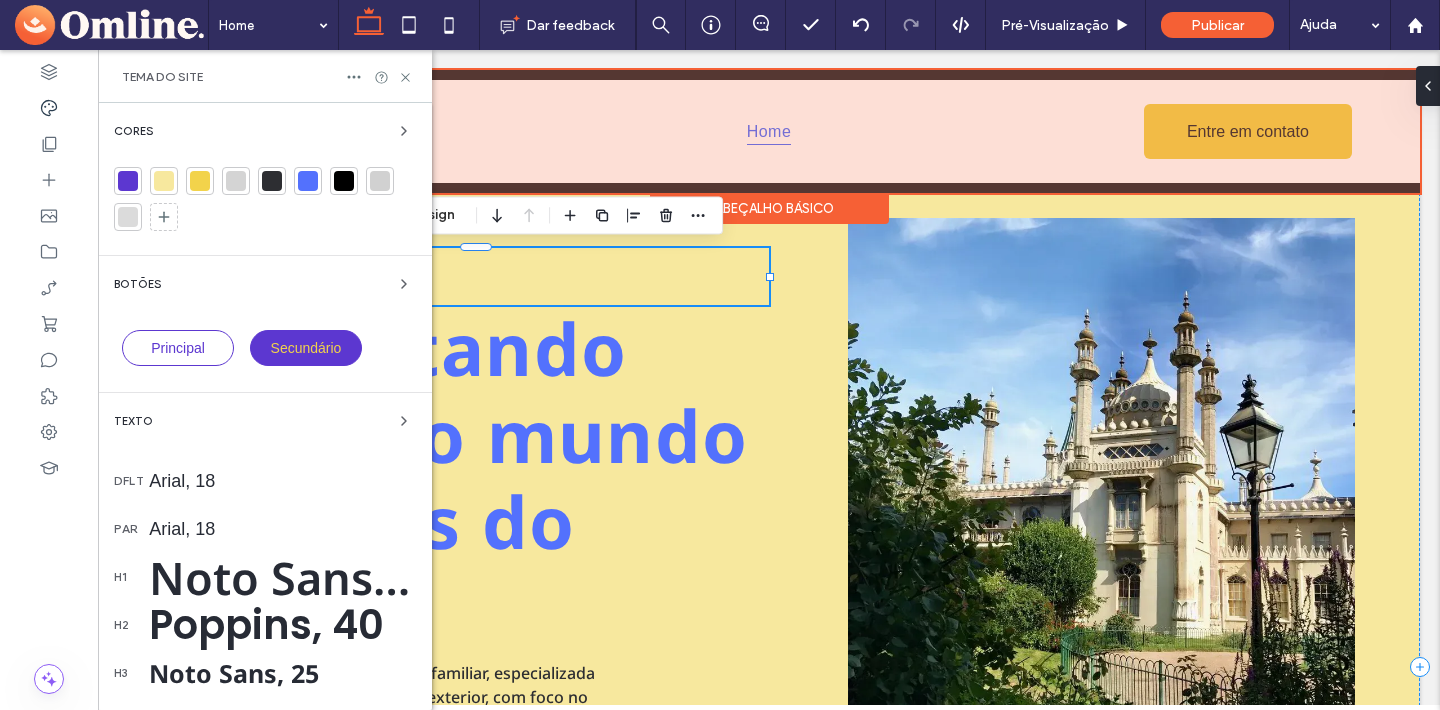 click on "Cabeçalho básico" at bounding box center [769, 208] 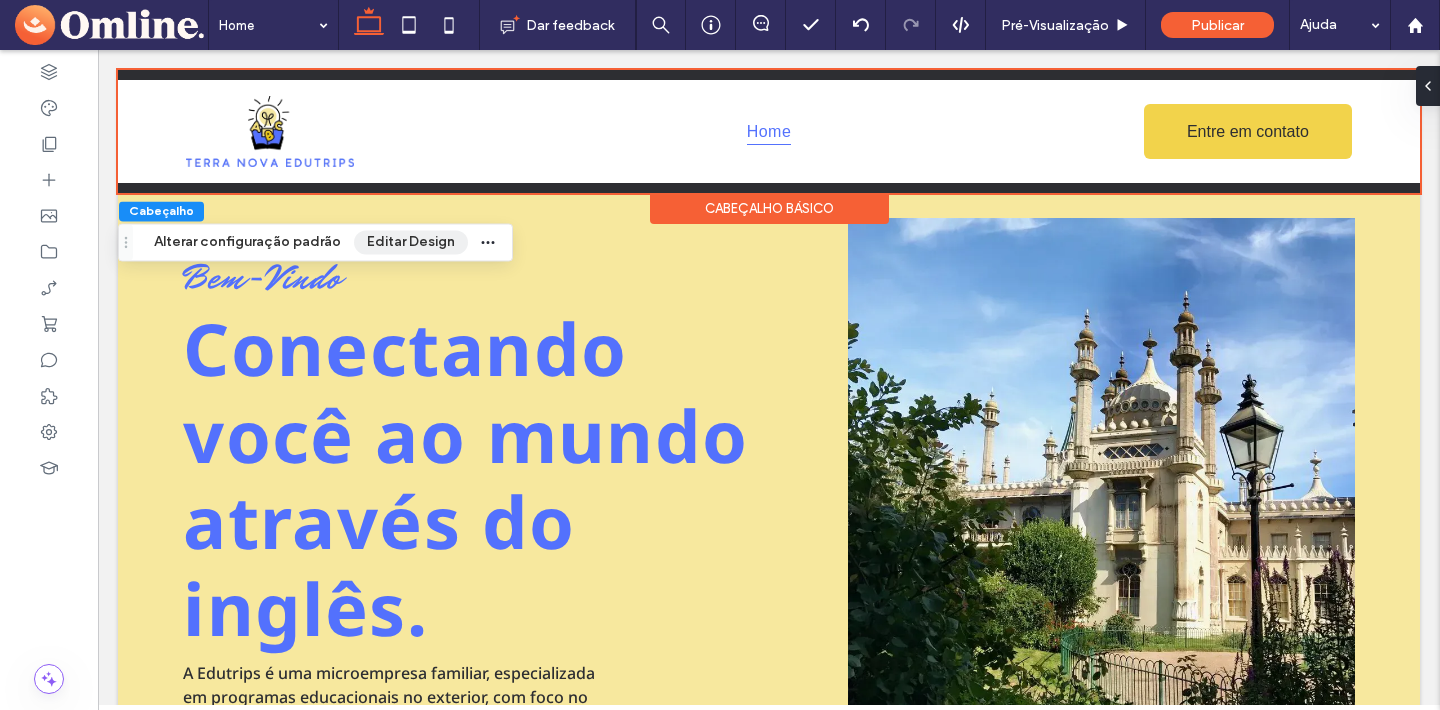 click on "Editar Design" at bounding box center [411, 242] 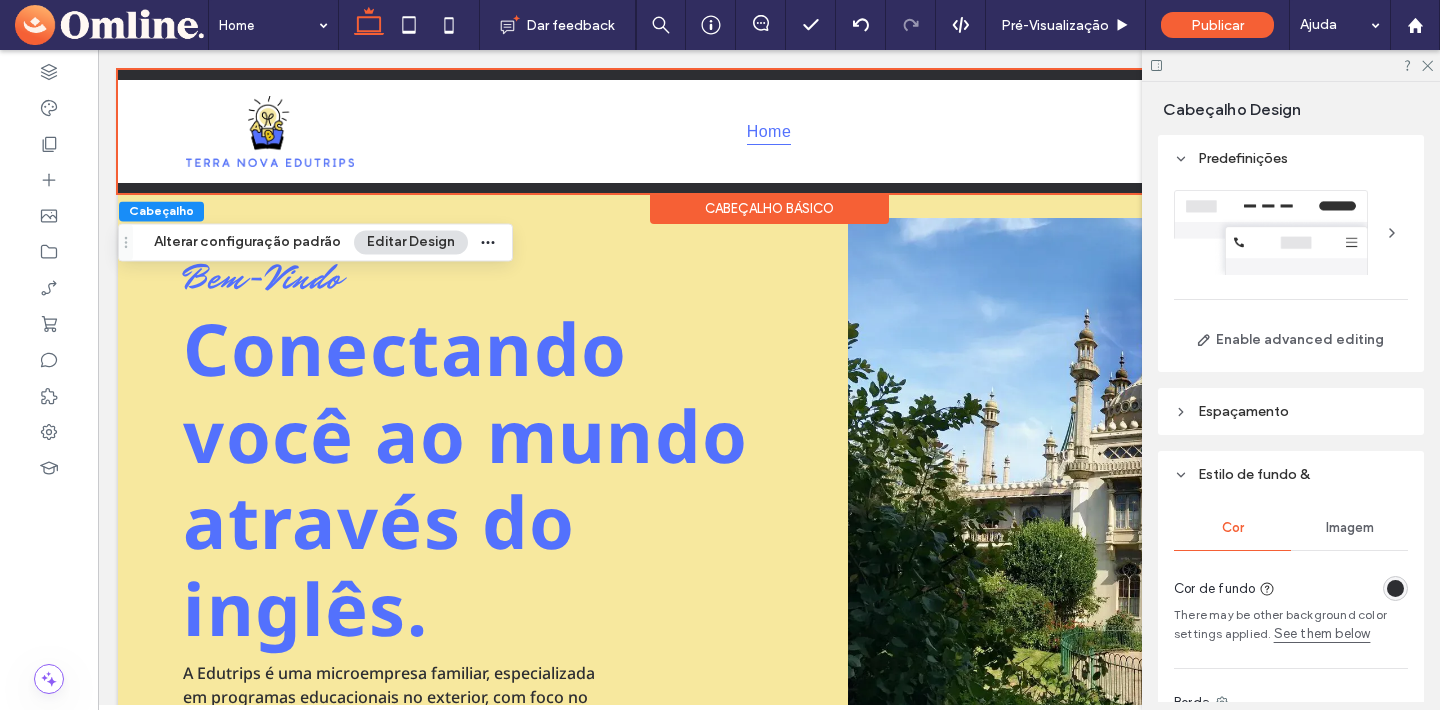 click at bounding box center (1395, 588) 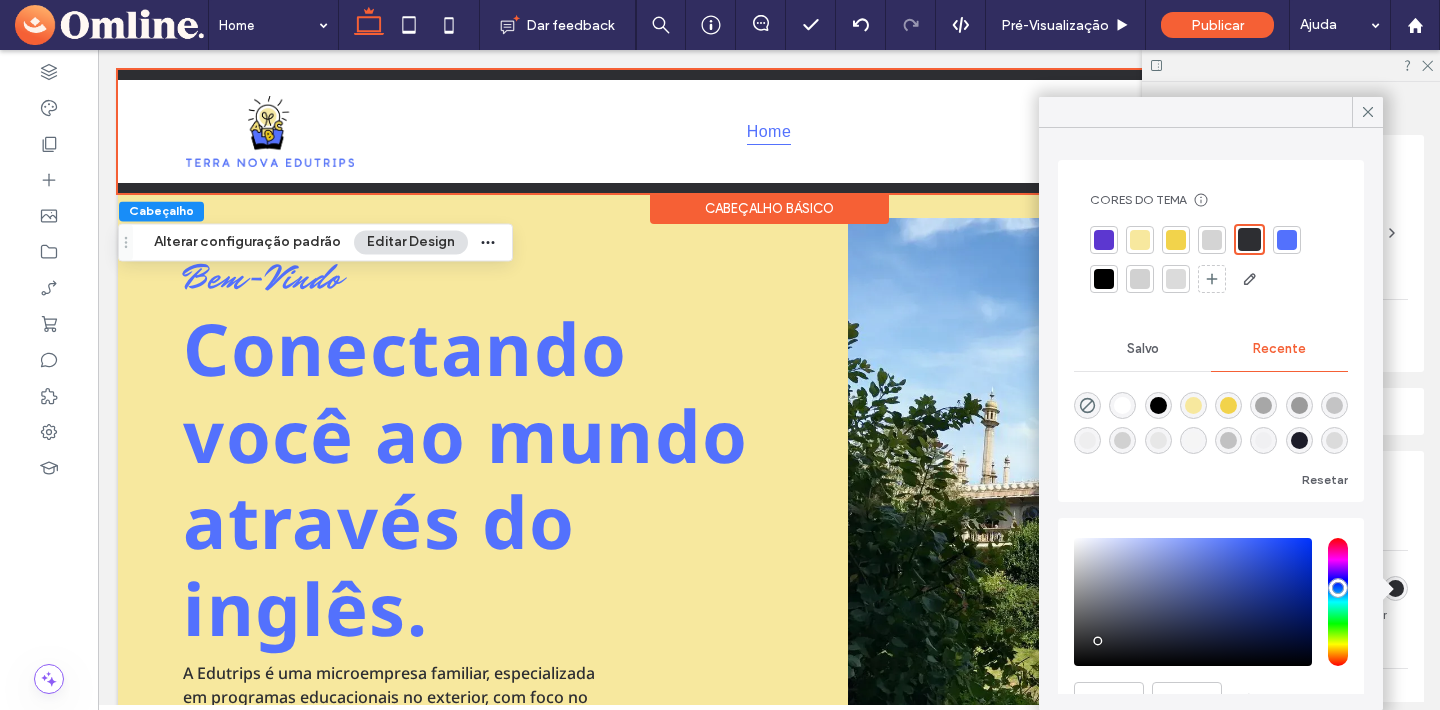 click at bounding box center [1122, 405] 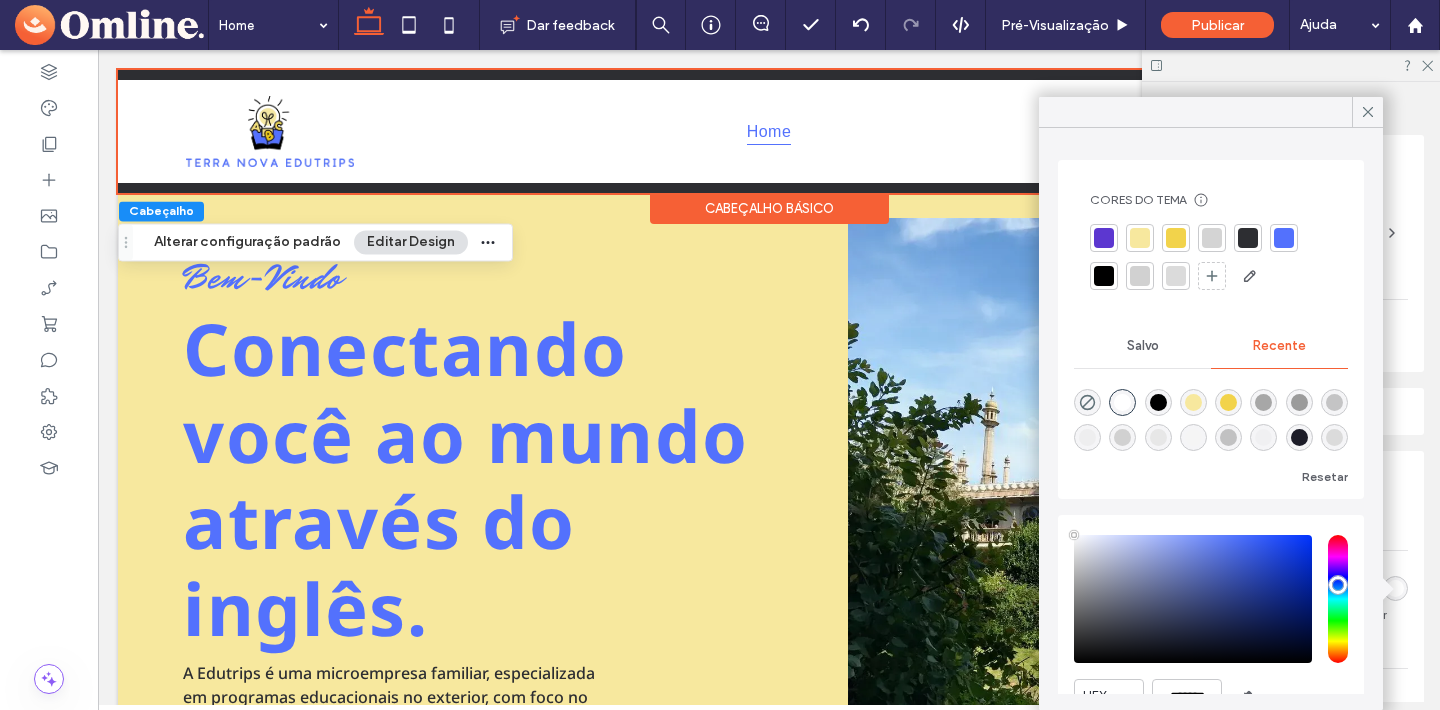 type on "*******" 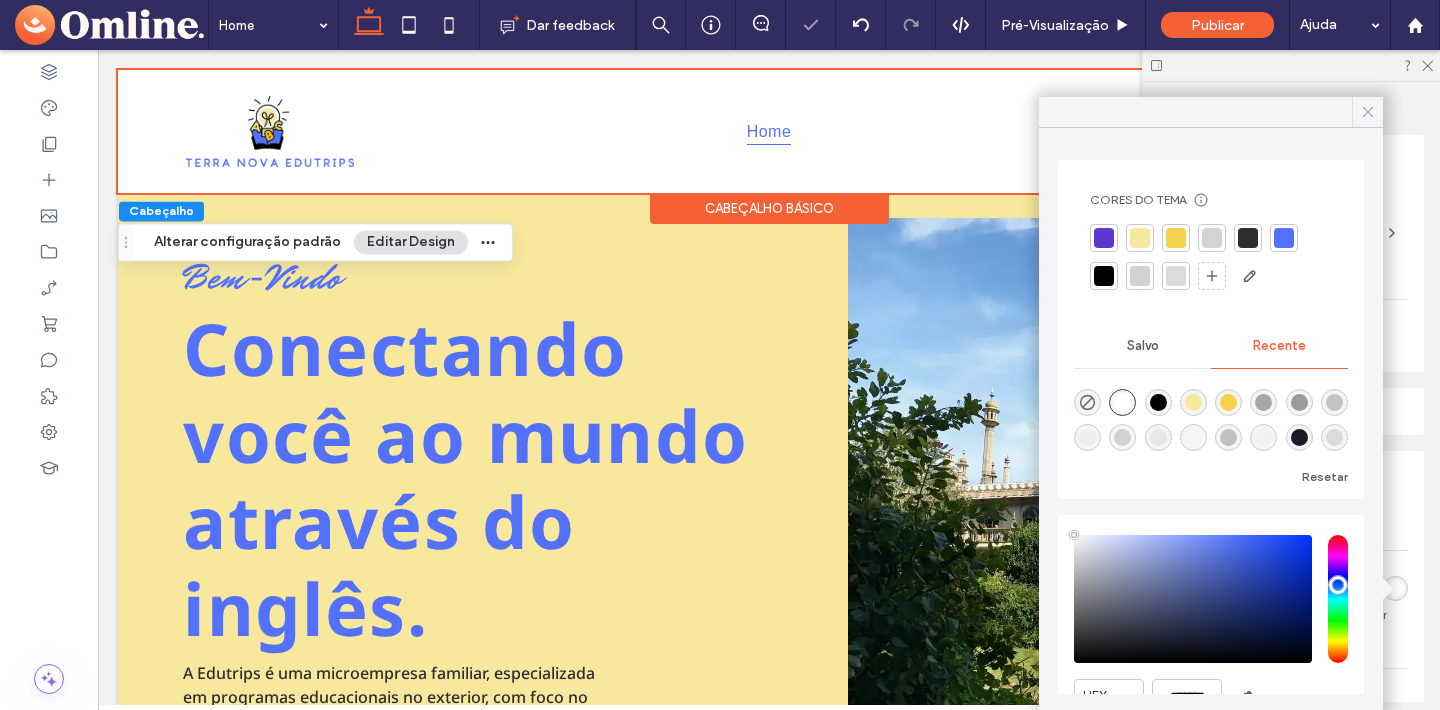 click 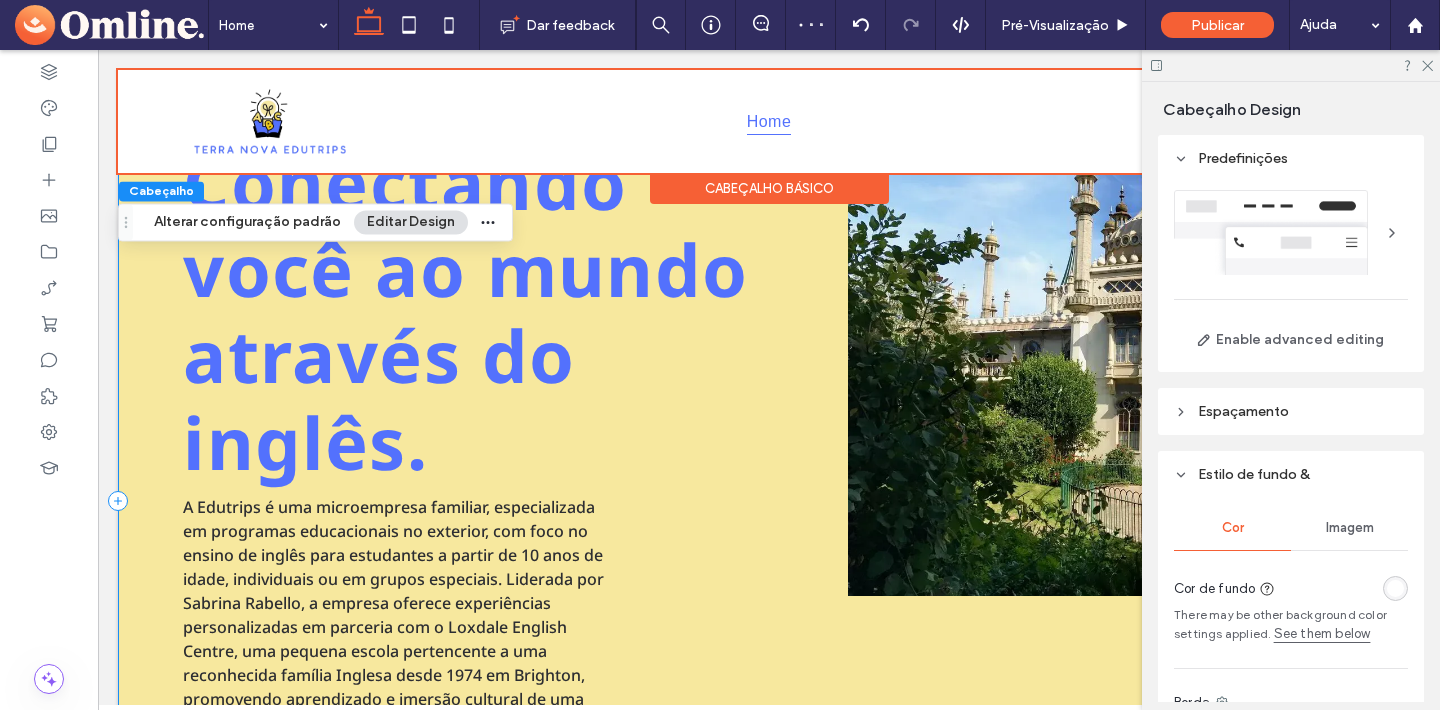 scroll, scrollTop: 150, scrollLeft: 0, axis: vertical 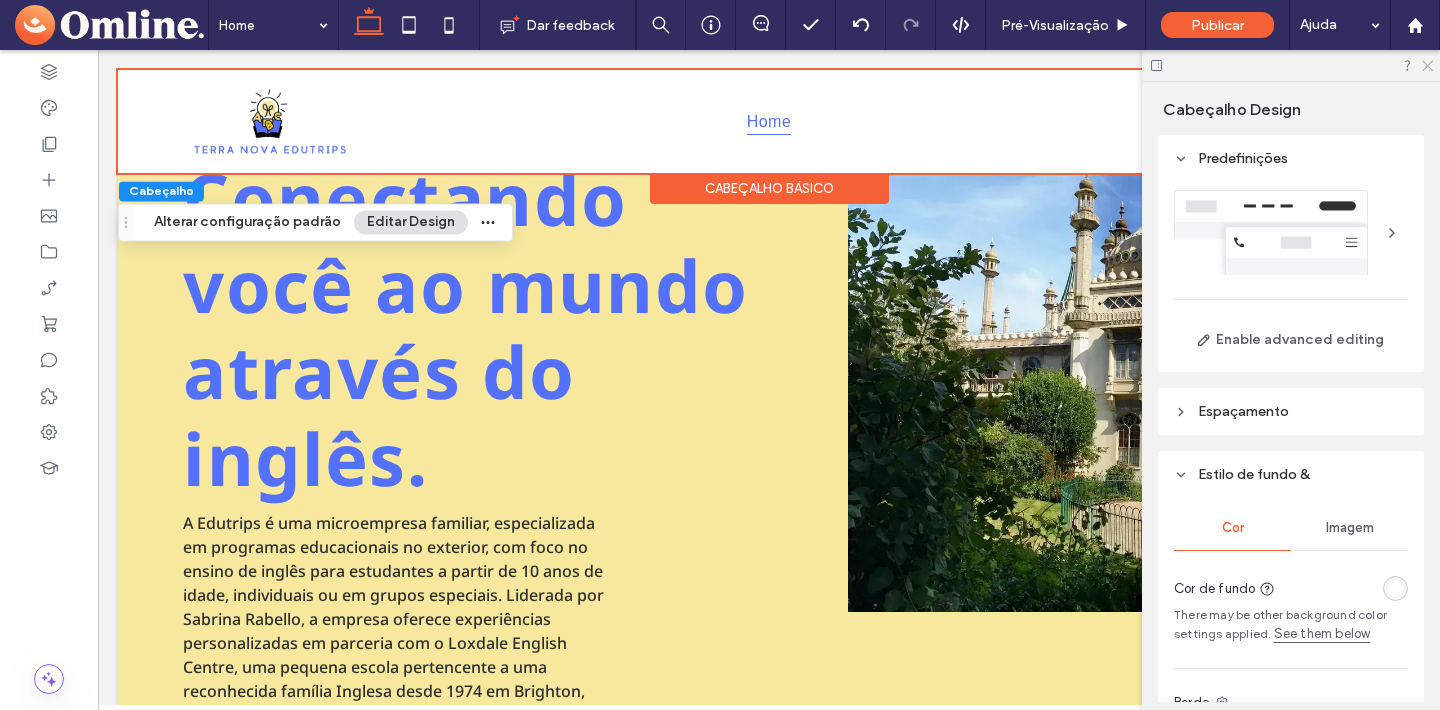 click 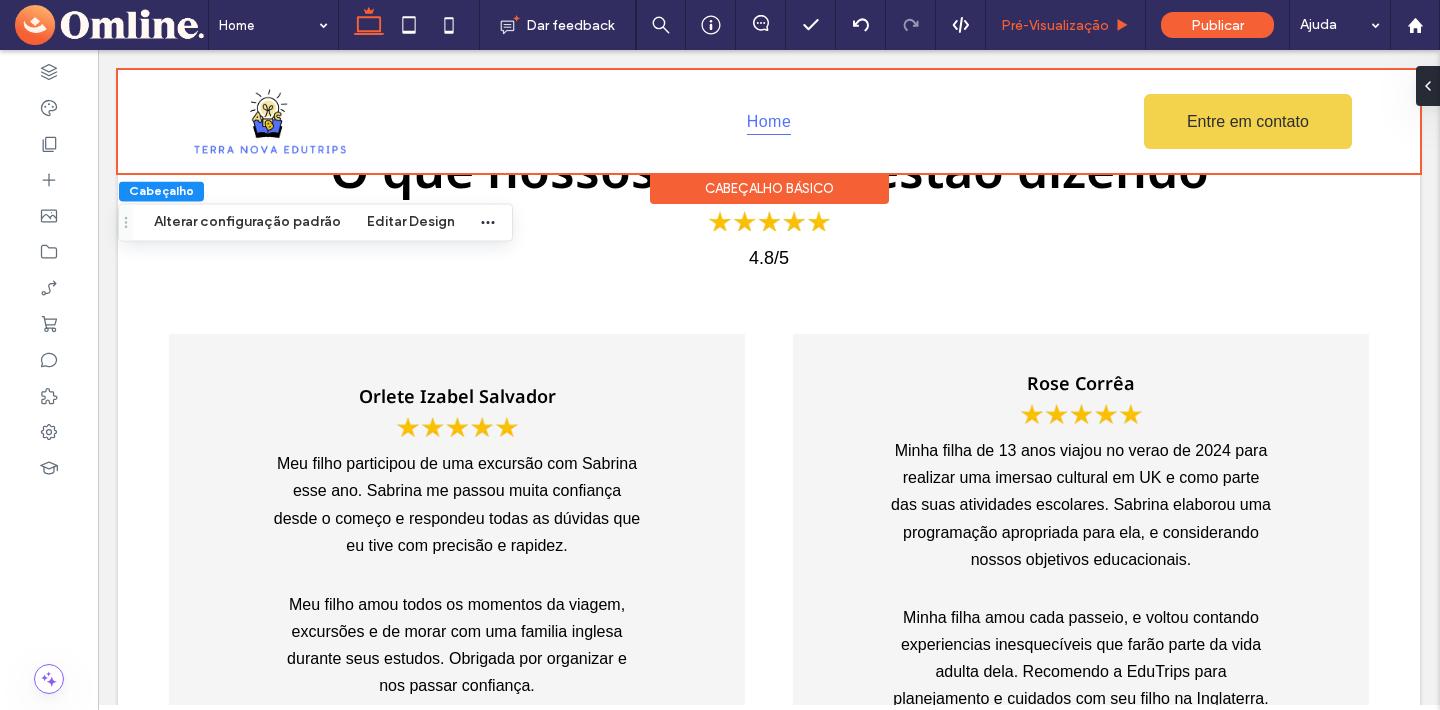 scroll, scrollTop: 0, scrollLeft: 0, axis: both 